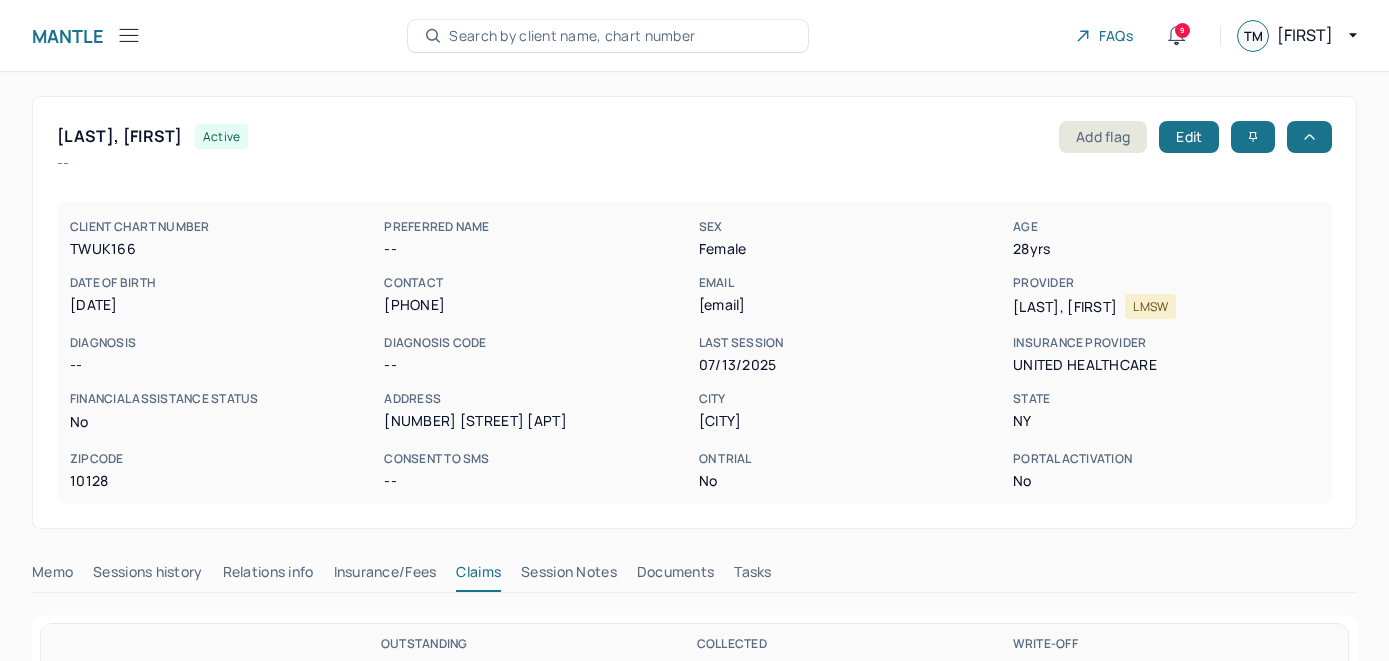 scroll, scrollTop: 143, scrollLeft: 0, axis: vertical 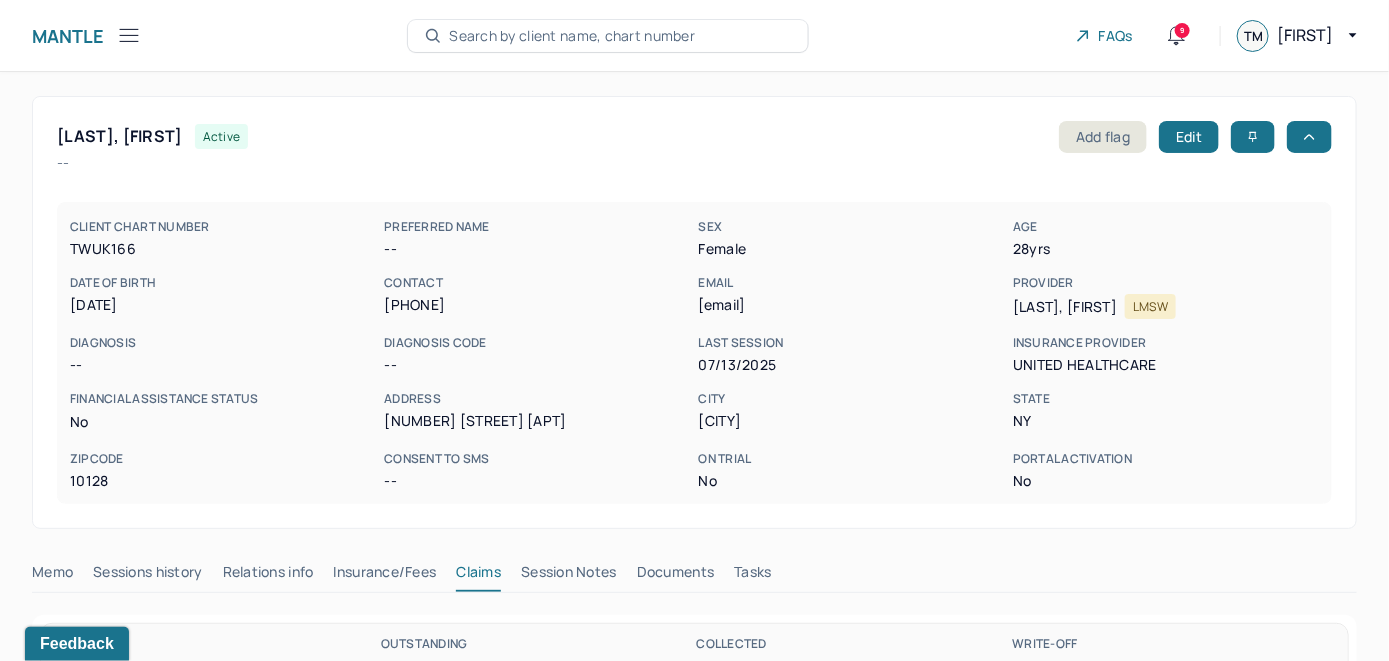 click on "Search by client name, chart number" at bounding box center (572, 36) 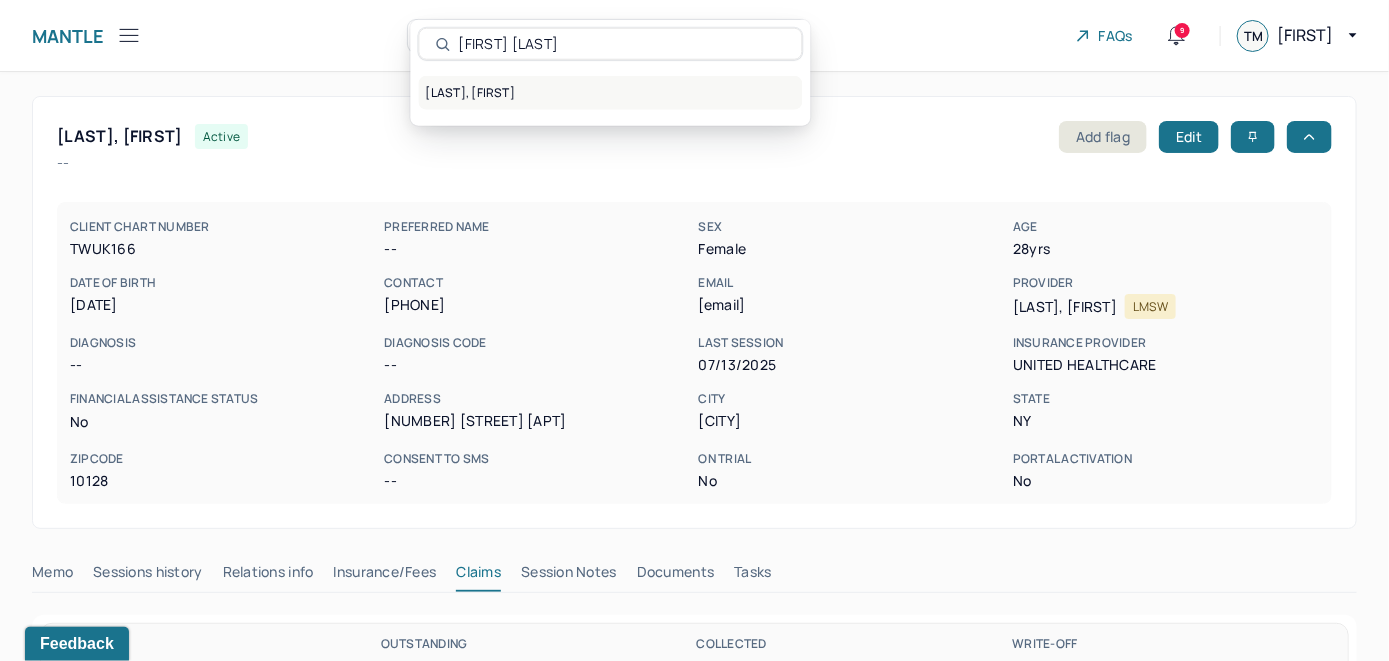 type on "[FIRST] [LAST]" 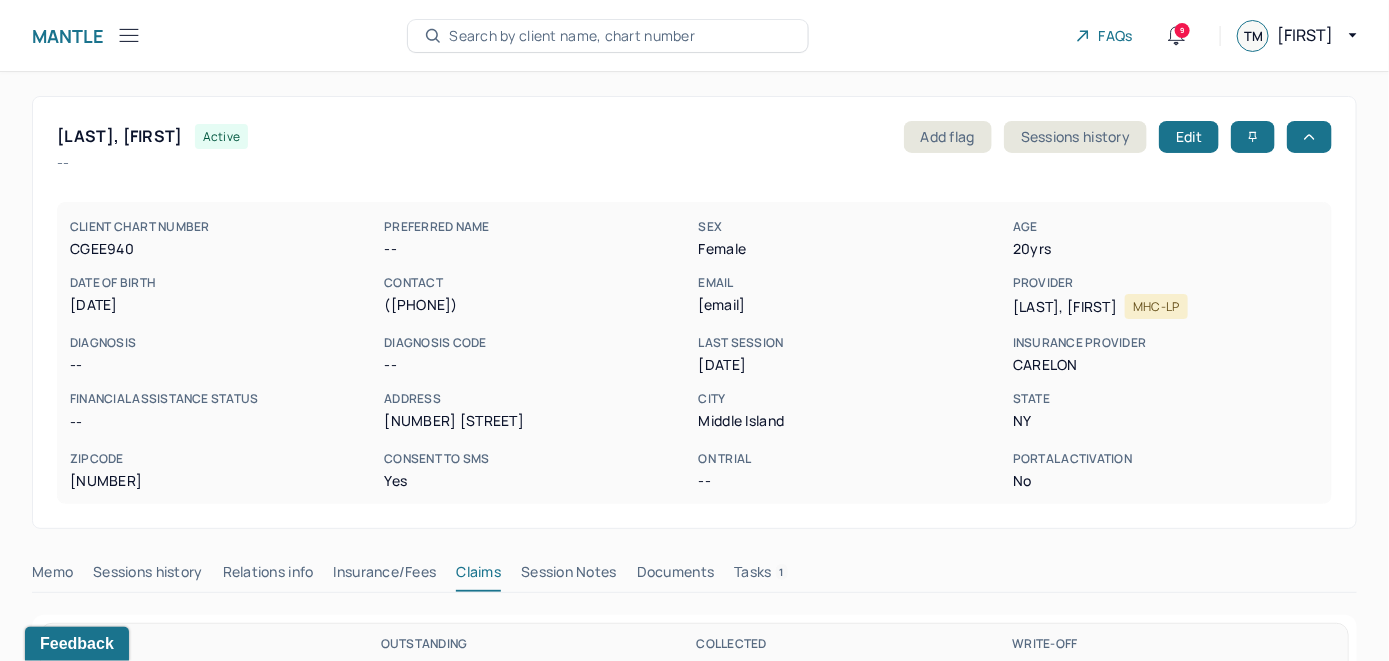 scroll, scrollTop: 200, scrollLeft: 0, axis: vertical 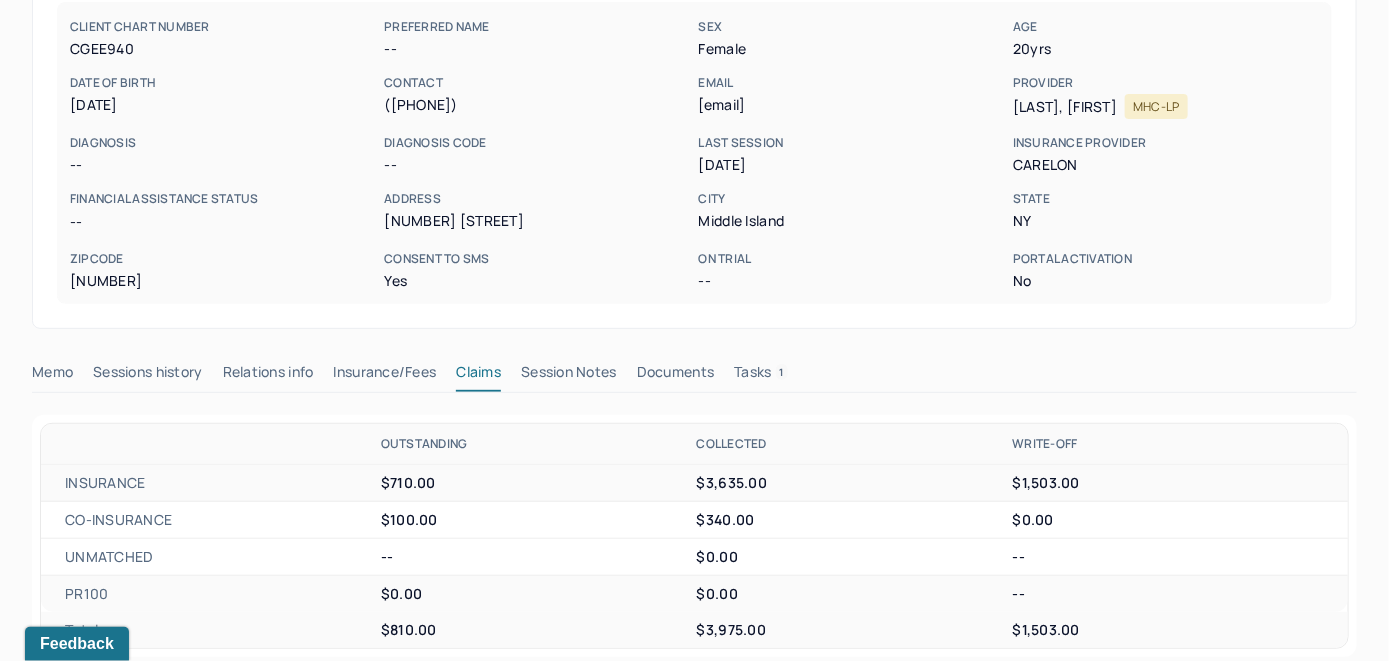 click on "Memo" at bounding box center [52, 376] 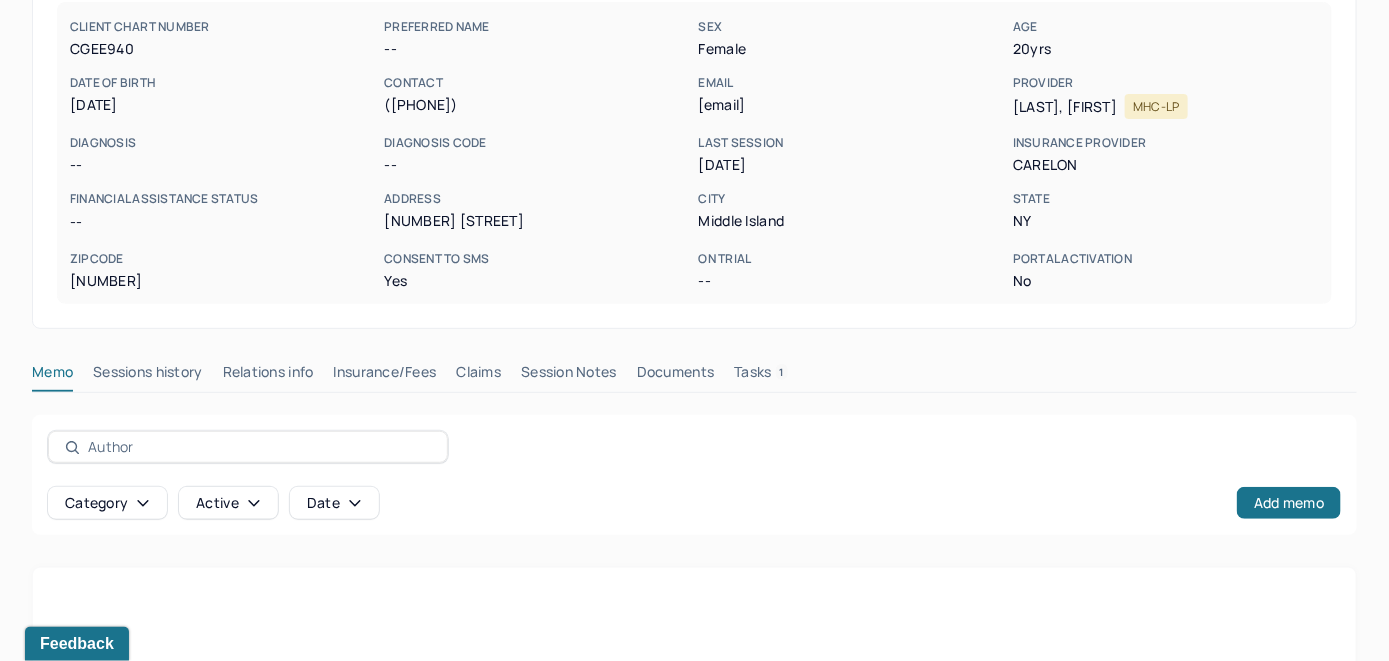 scroll, scrollTop: 393, scrollLeft: 0, axis: vertical 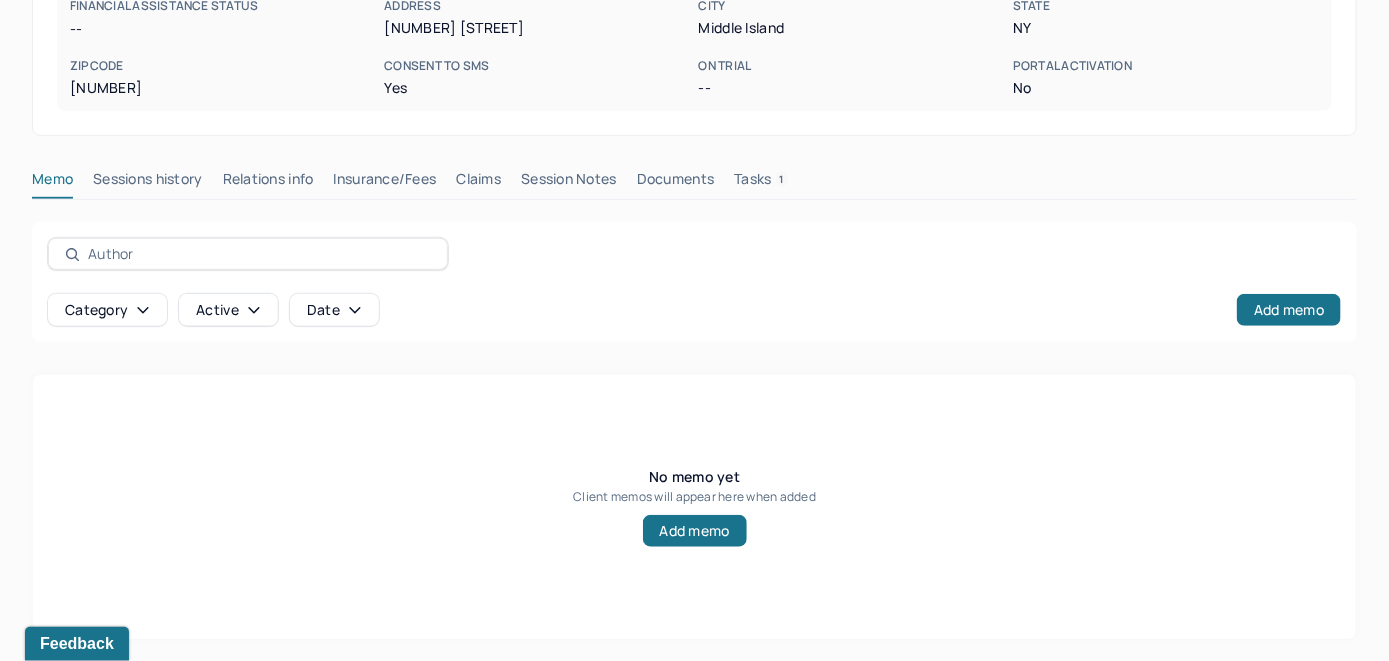 click on "Insurance/Fees" at bounding box center (385, 183) 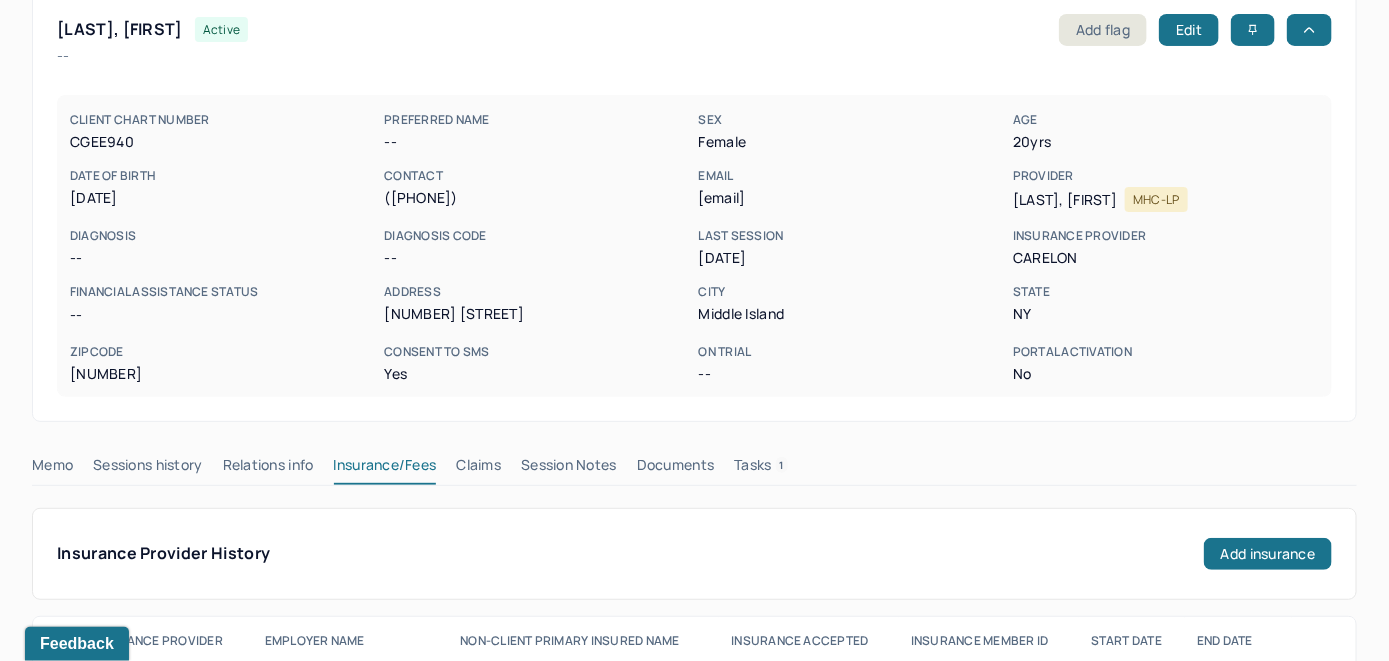 scroll, scrollTop: 200, scrollLeft: 0, axis: vertical 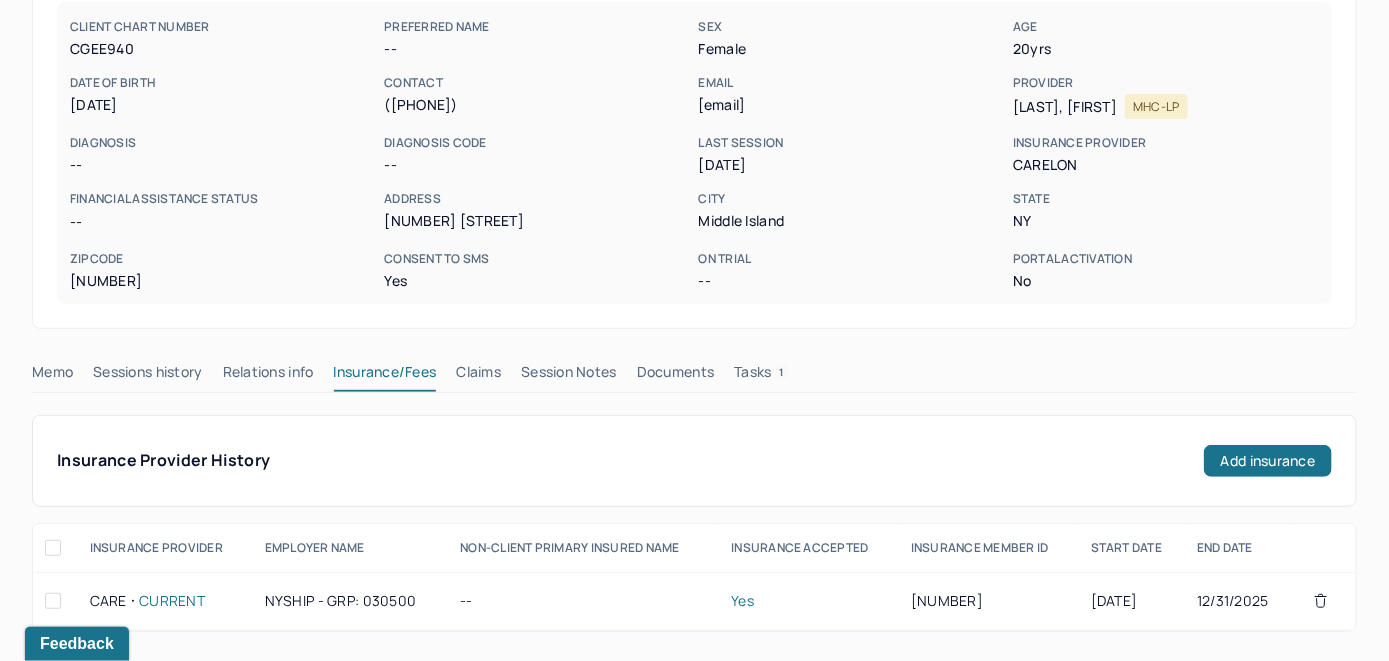 click on "Claims" at bounding box center (478, 376) 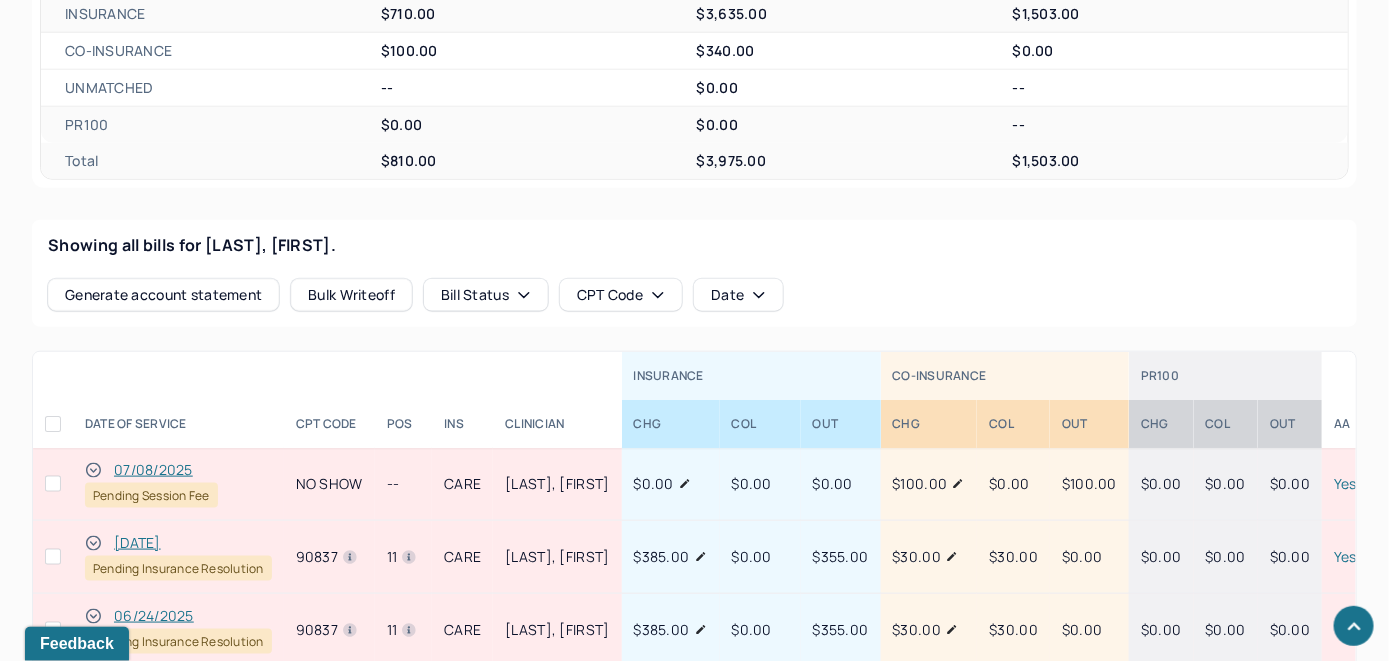 scroll, scrollTop: 900, scrollLeft: 0, axis: vertical 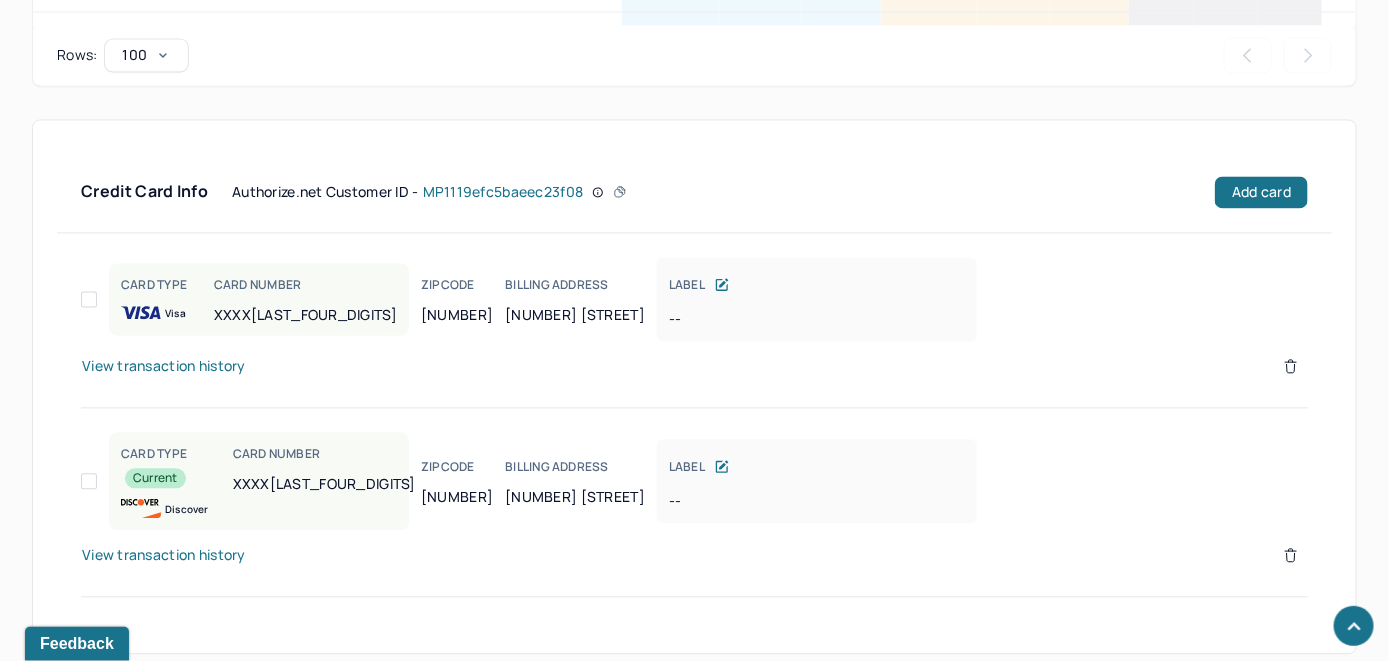 click on "View transaction history" at bounding box center [164, 367] 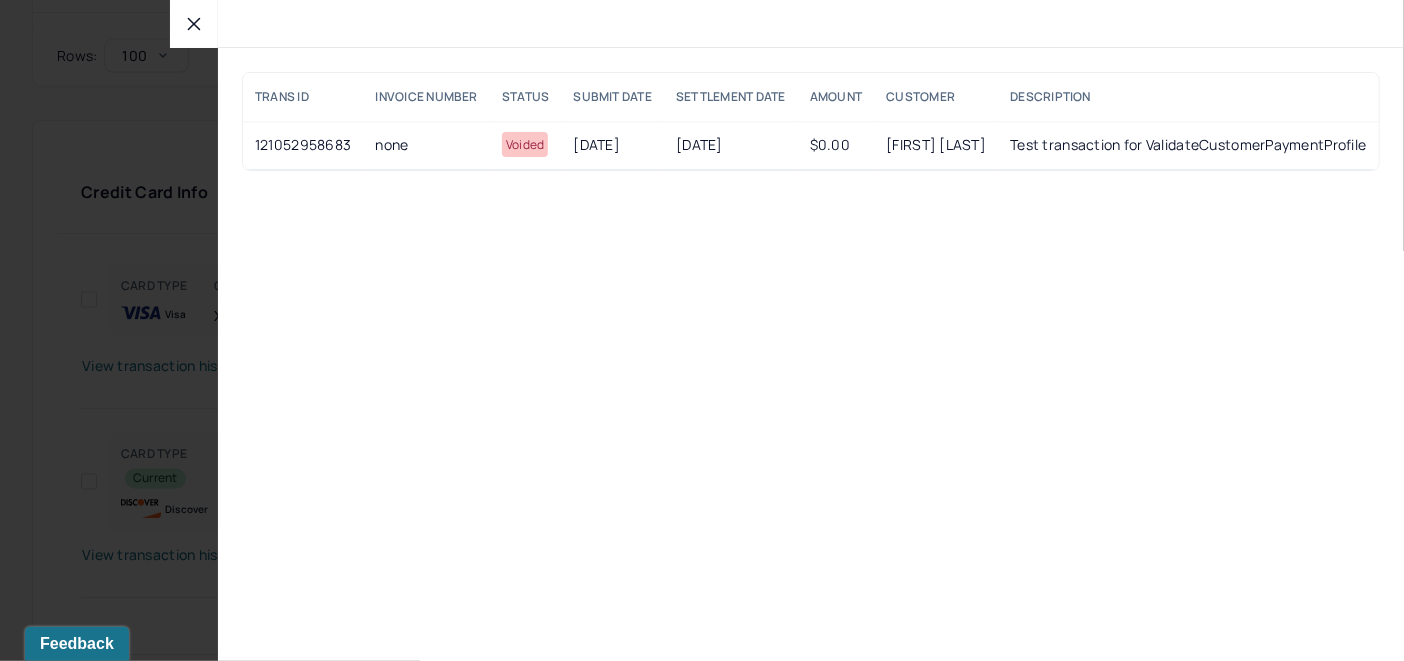 click at bounding box center (194, 24) 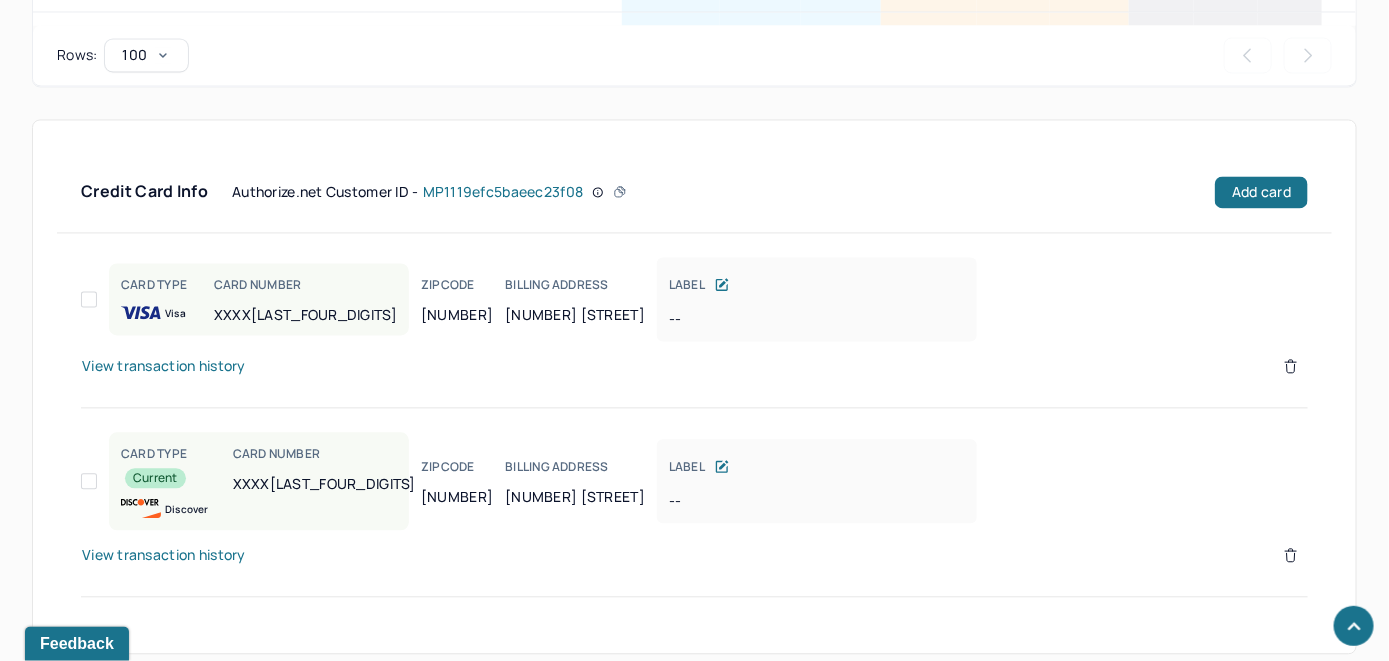 click on "View transaction history" at bounding box center (164, 556) 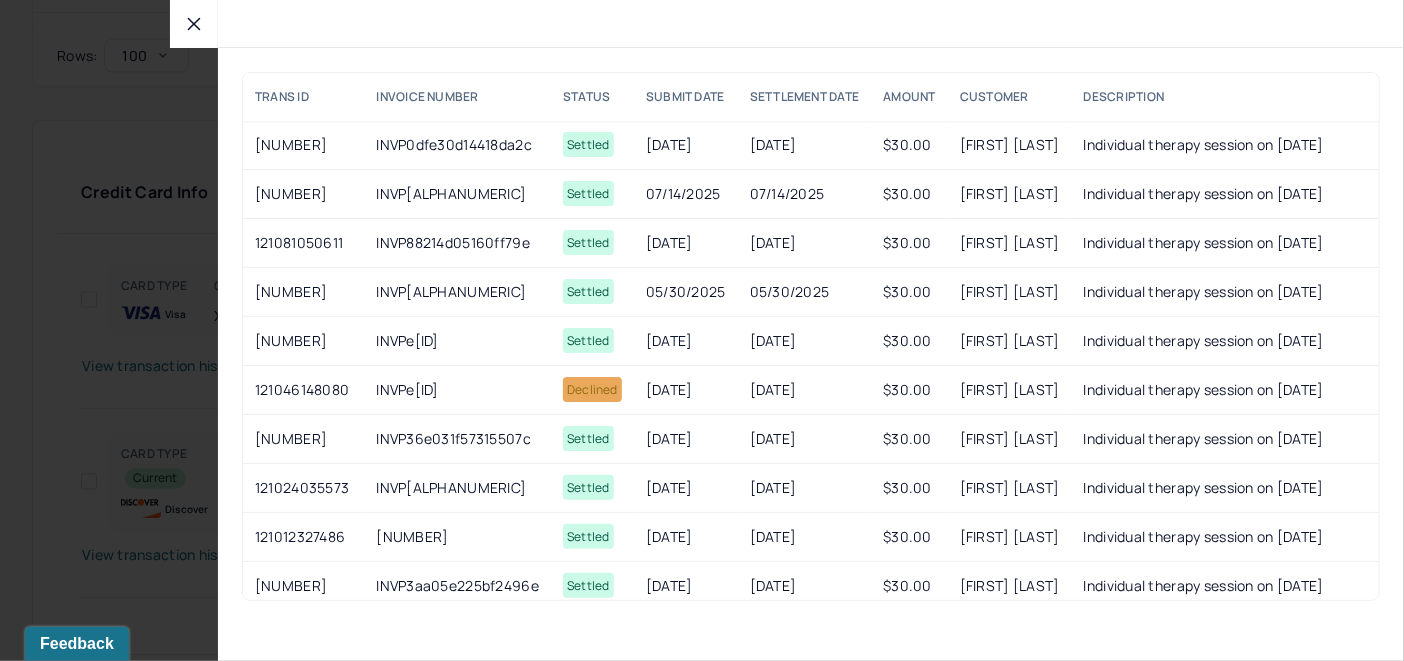 click 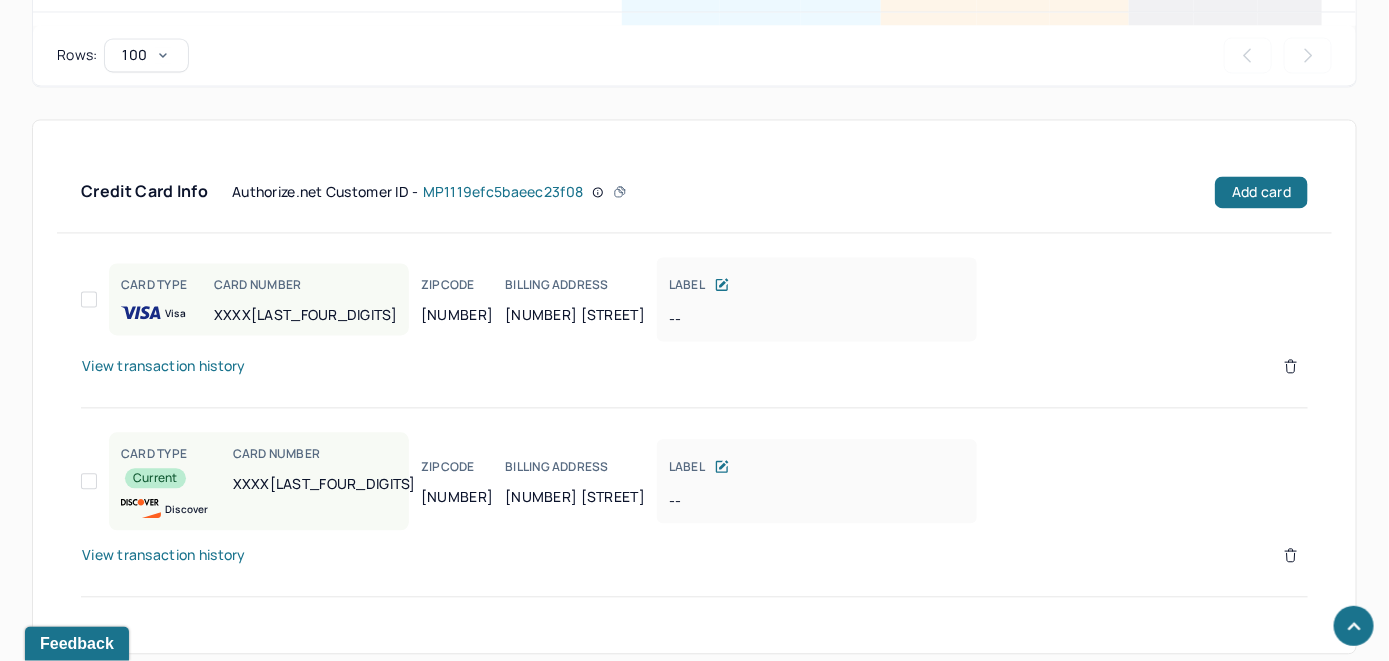 click on "LABEL" at bounding box center [817, 468] 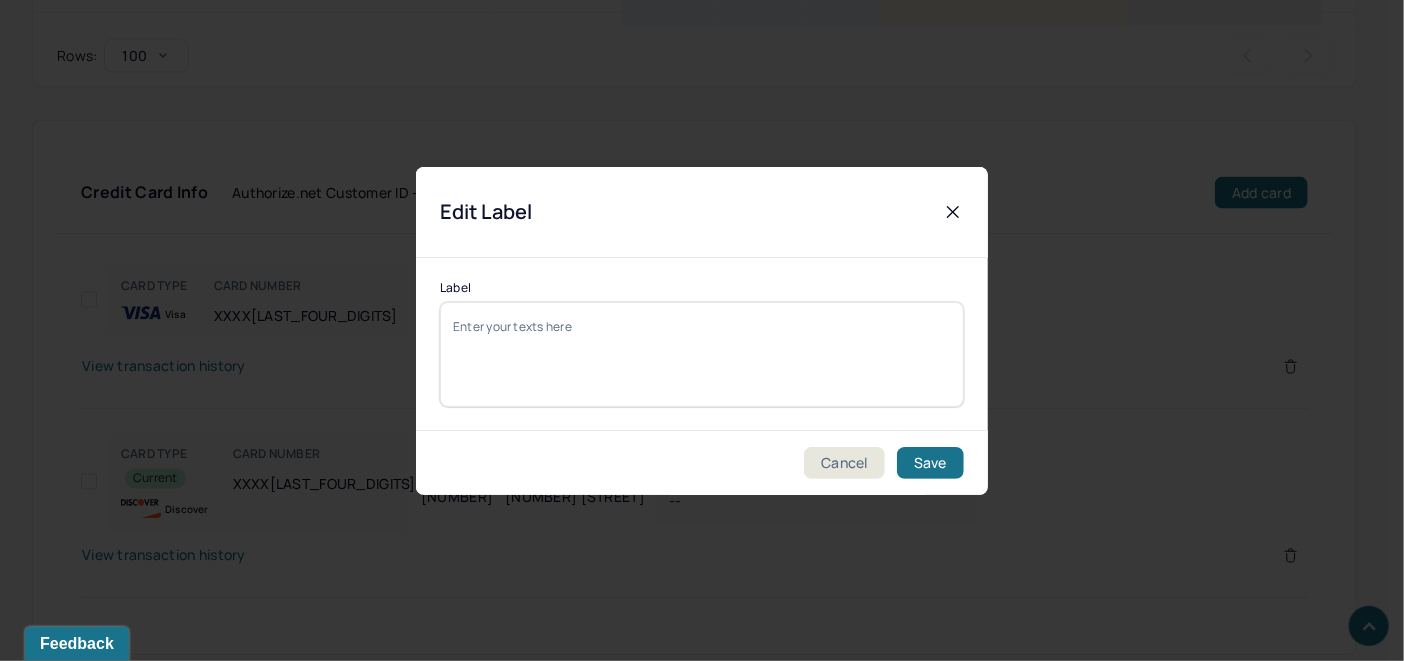 click on "Label" at bounding box center (702, 354) 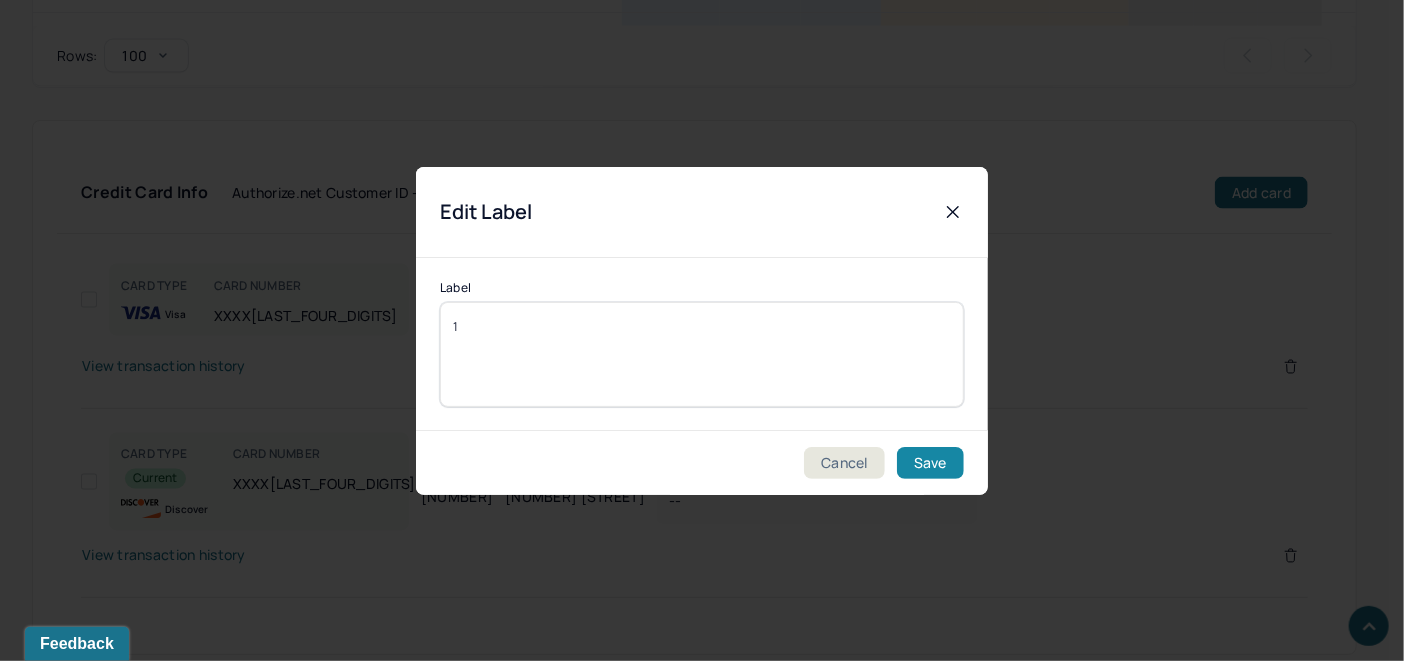 type on "1" 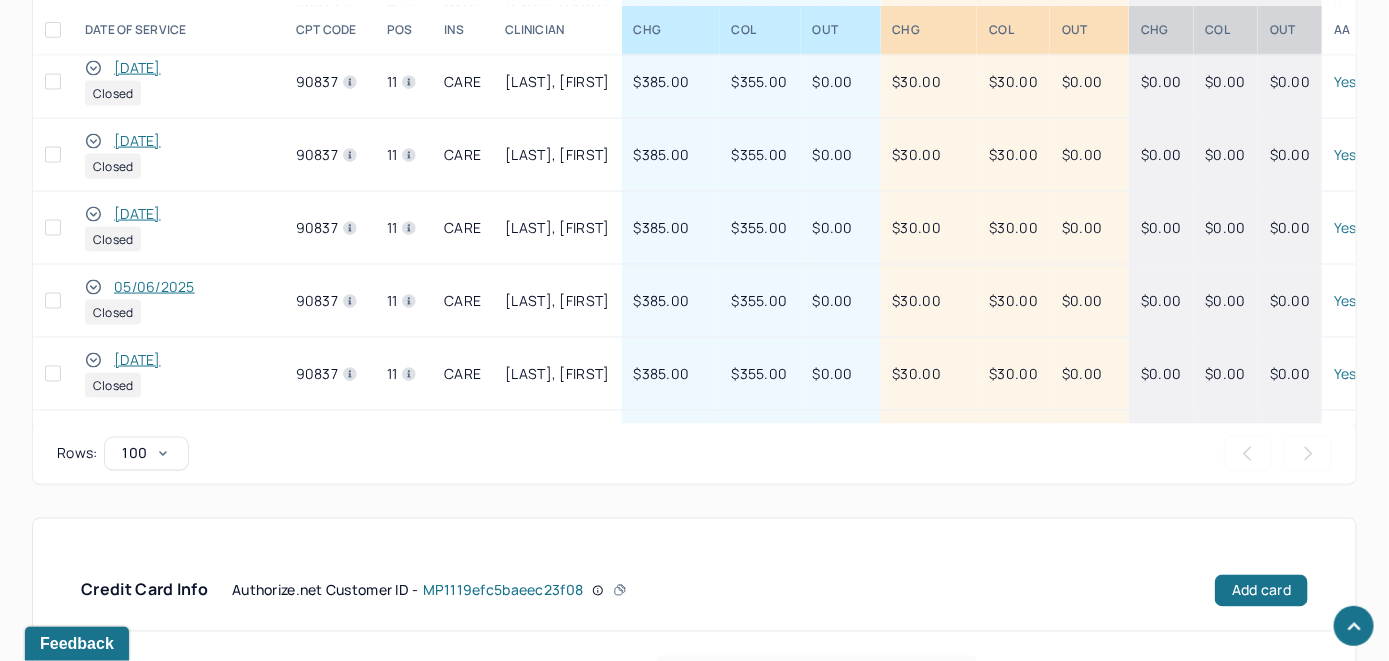 scroll, scrollTop: 961, scrollLeft: 0, axis: vertical 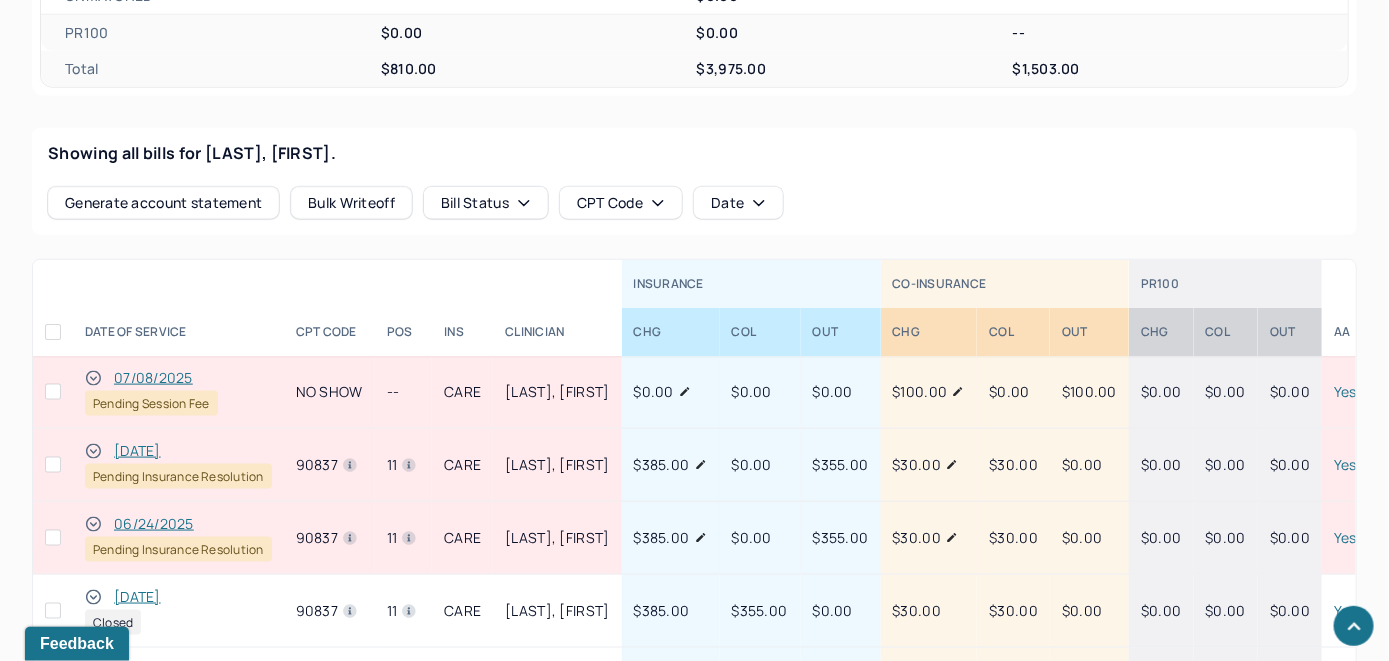 click on "07/08/2025" at bounding box center (153, 378) 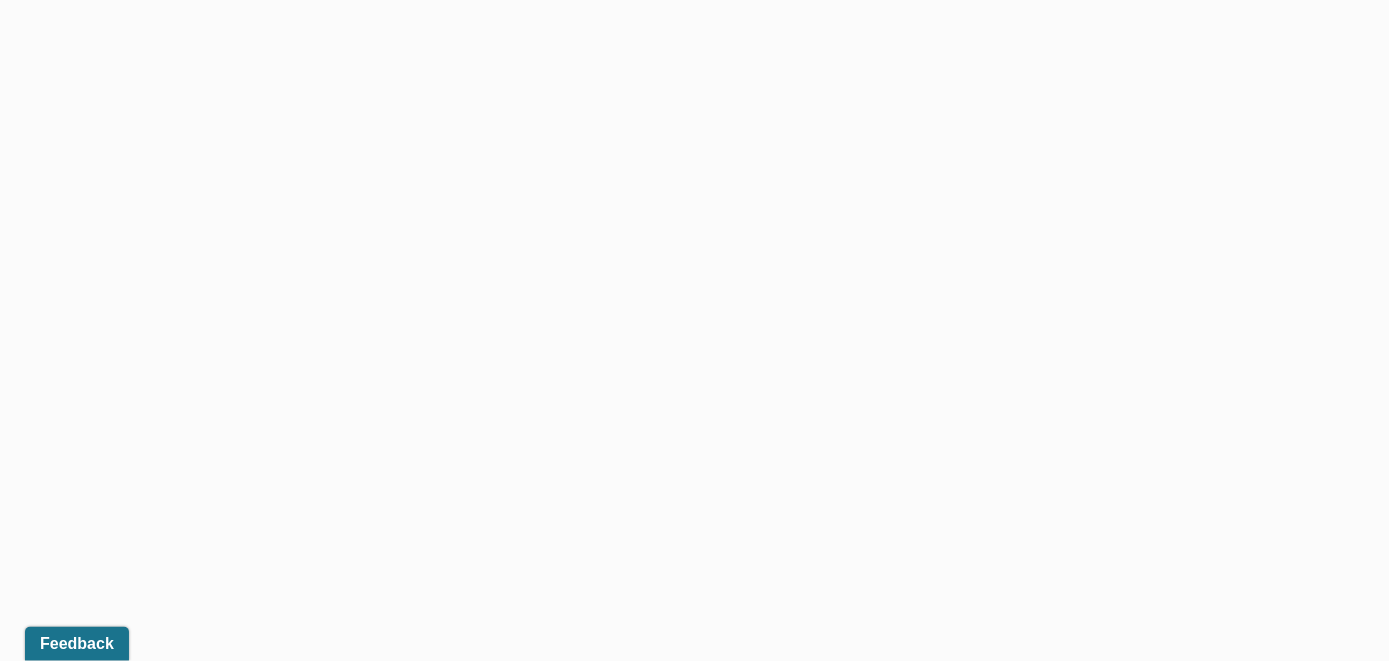 scroll, scrollTop: 761, scrollLeft: 0, axis: vertical 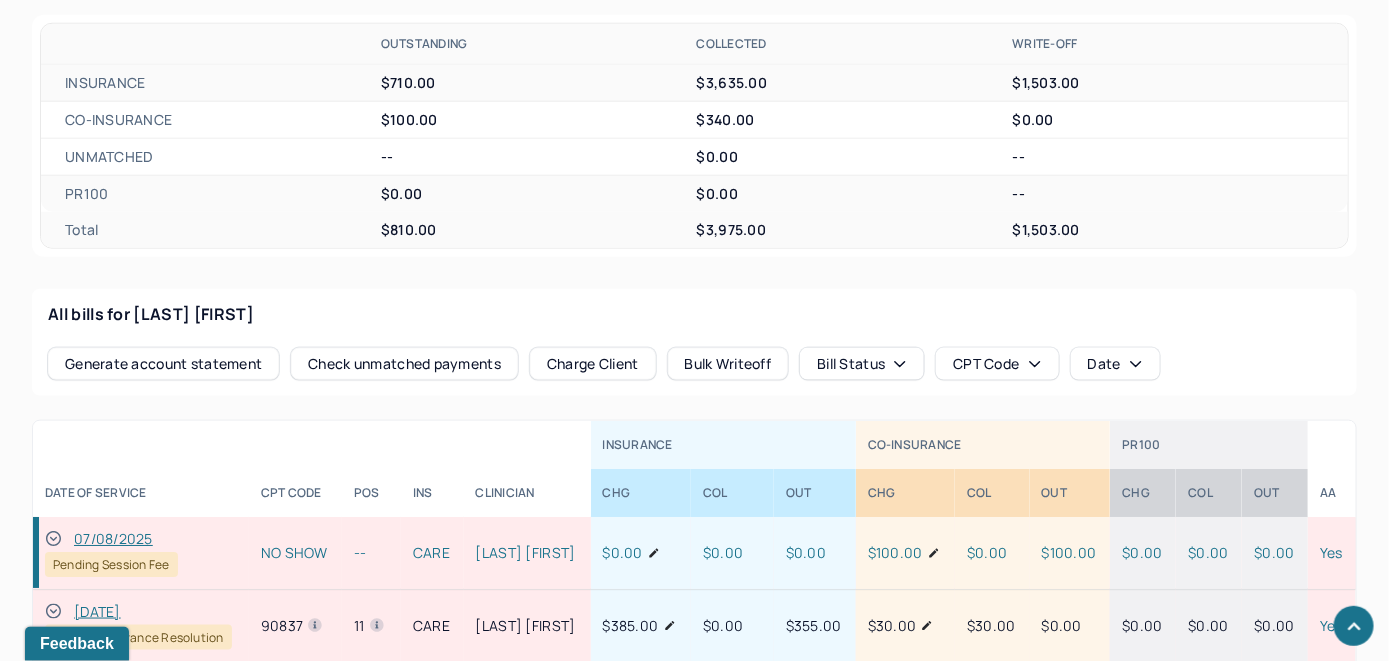 click on "Check unmatched payments" at bounding box center (404, 364) 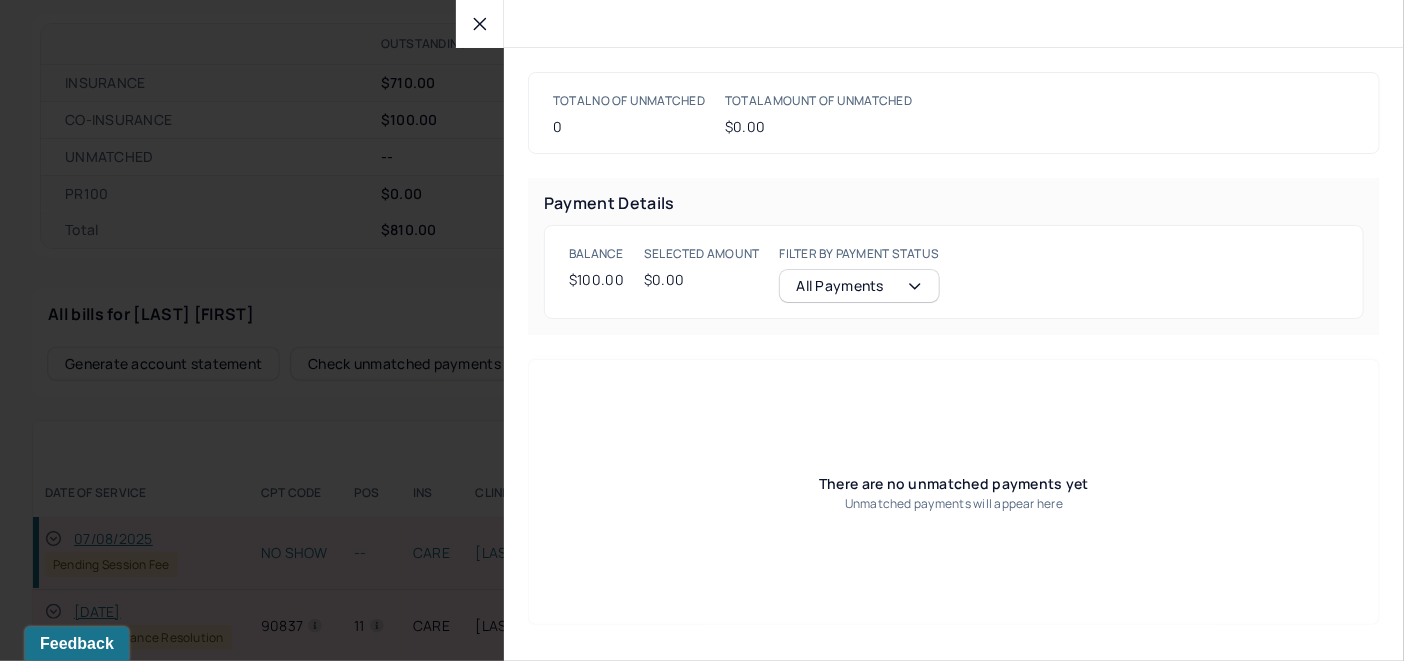 click 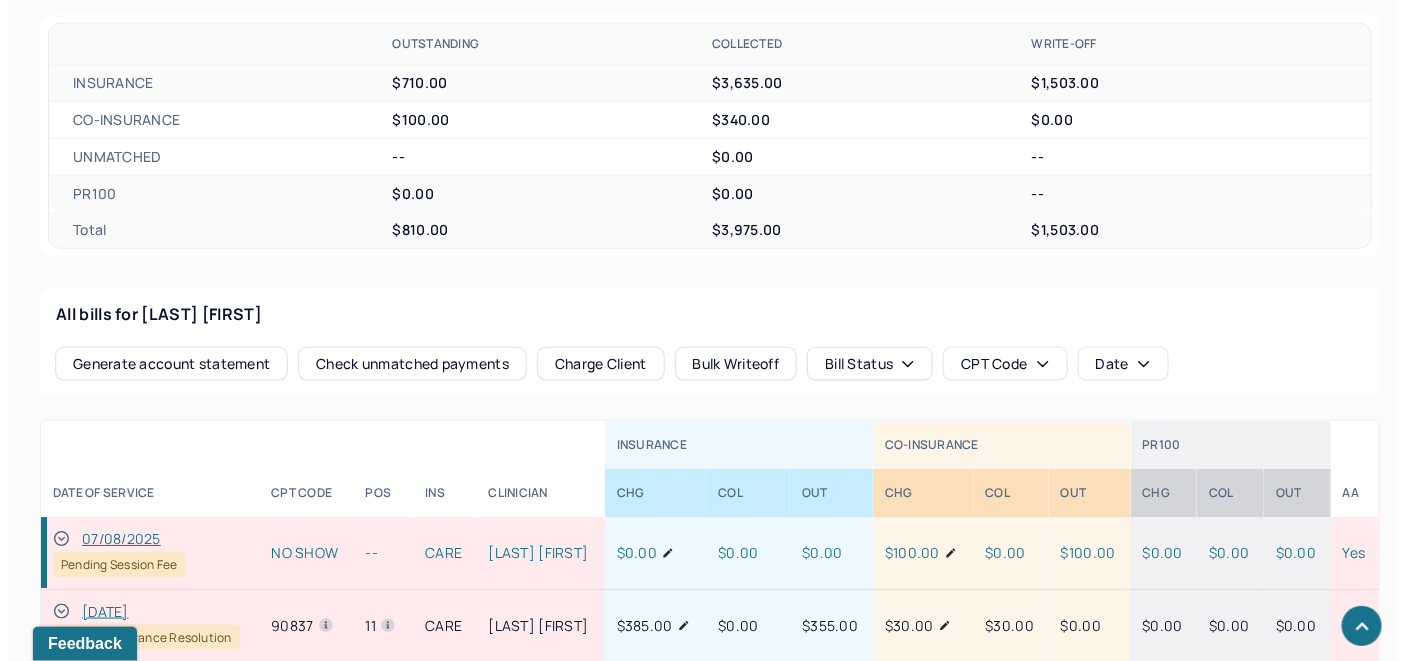 scroll, scrollTop: 763, scrollLeft: 0, axis: vertical 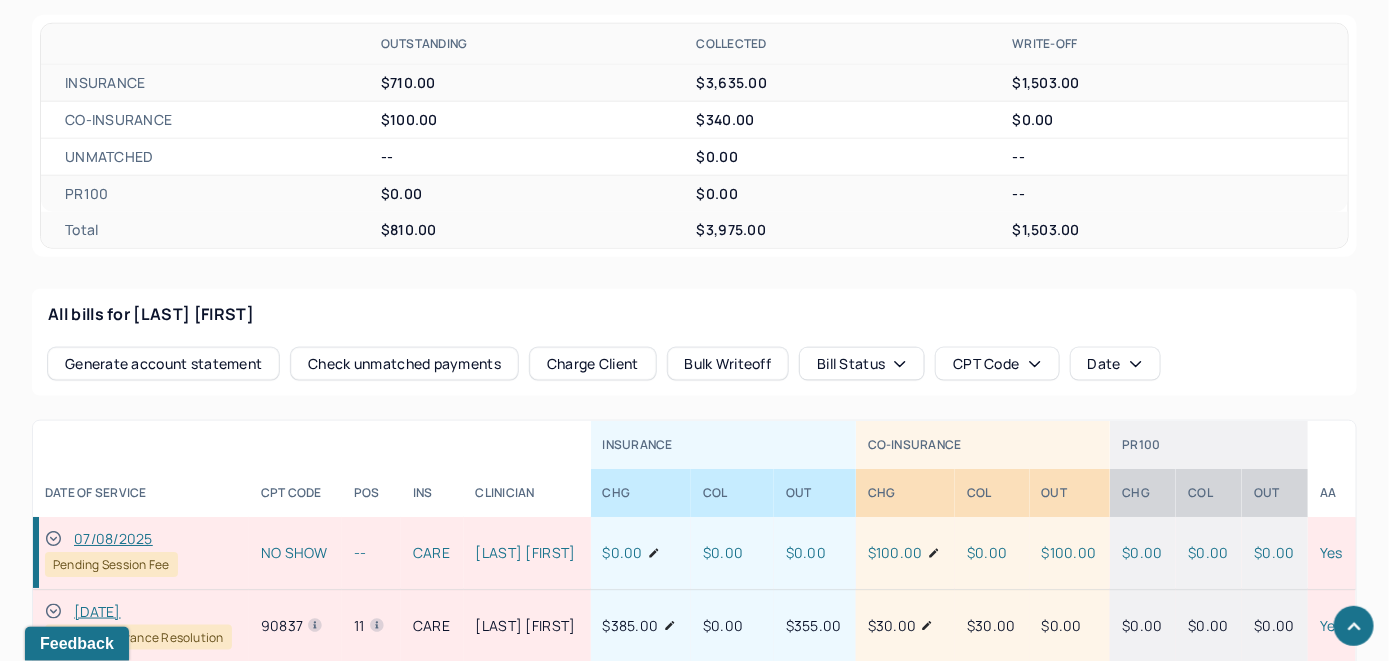 click on "Charge Client" at bounding box center (593, 364) 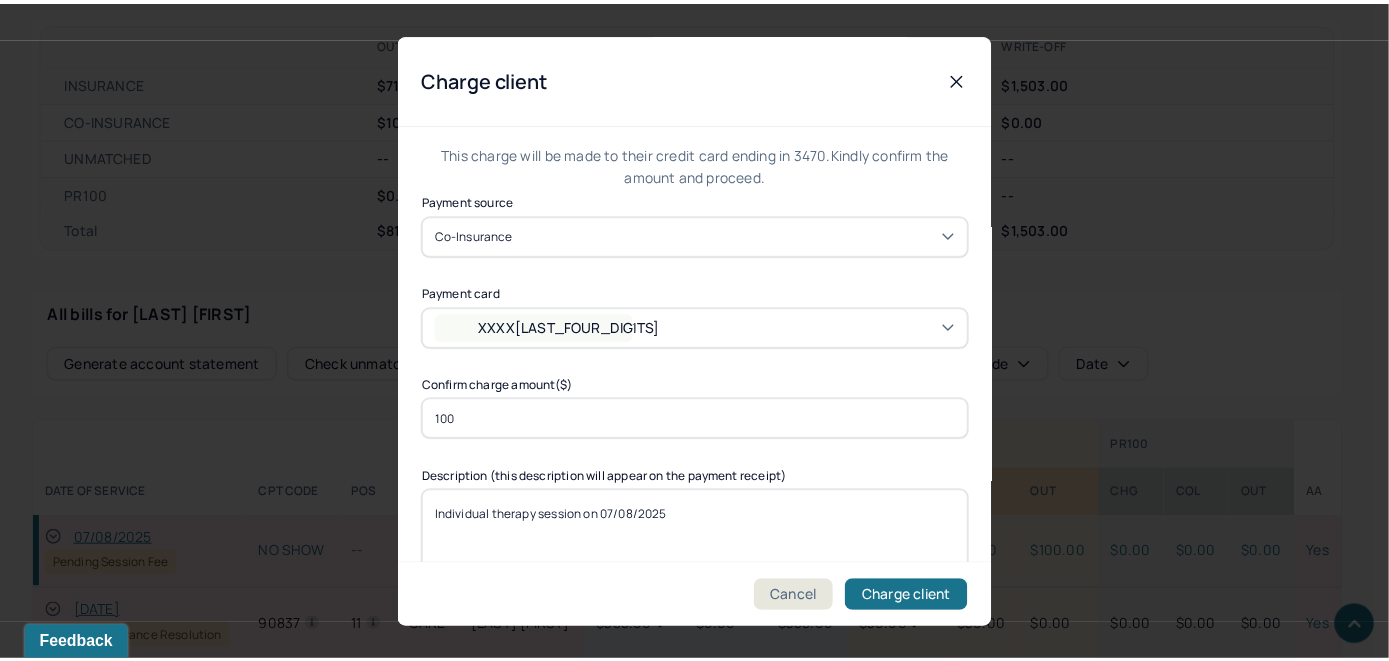 scroll, scrollTop: 121, scrollLeft: 0, axis: vertical 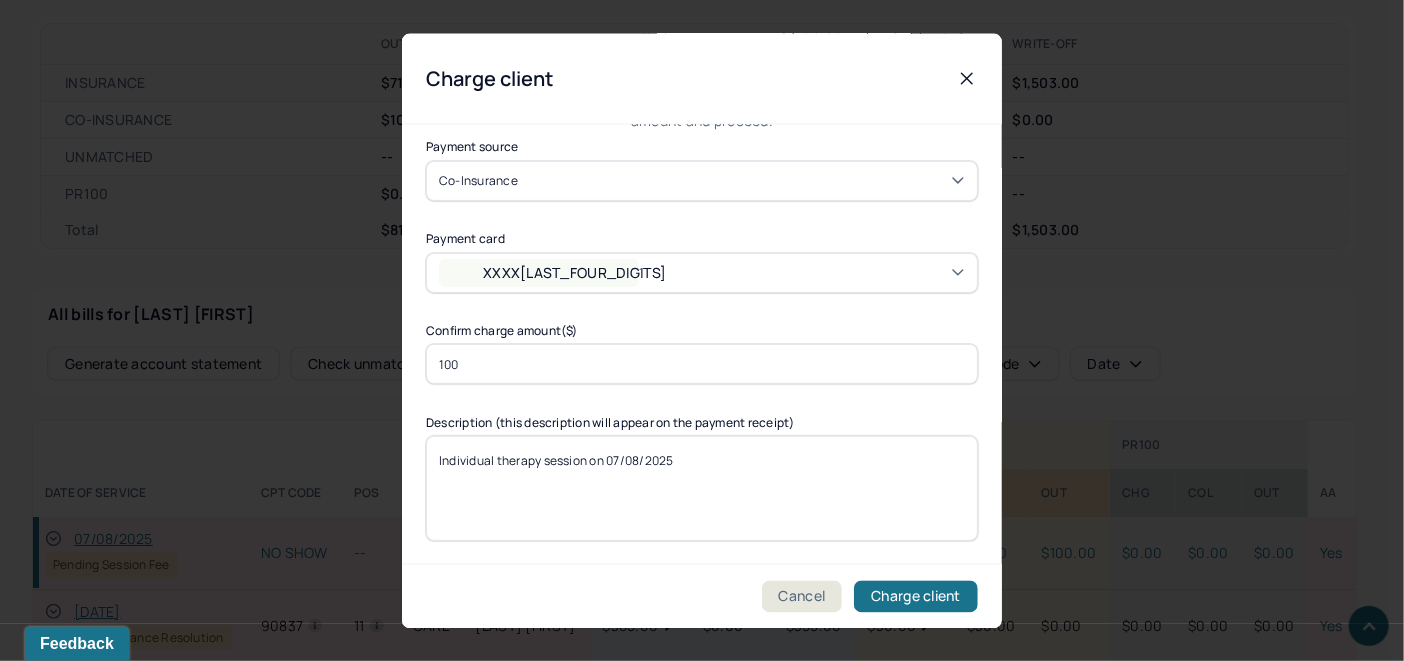 click on "Individual therapy session on 07/08/2025" at bounding box center [702, 488] 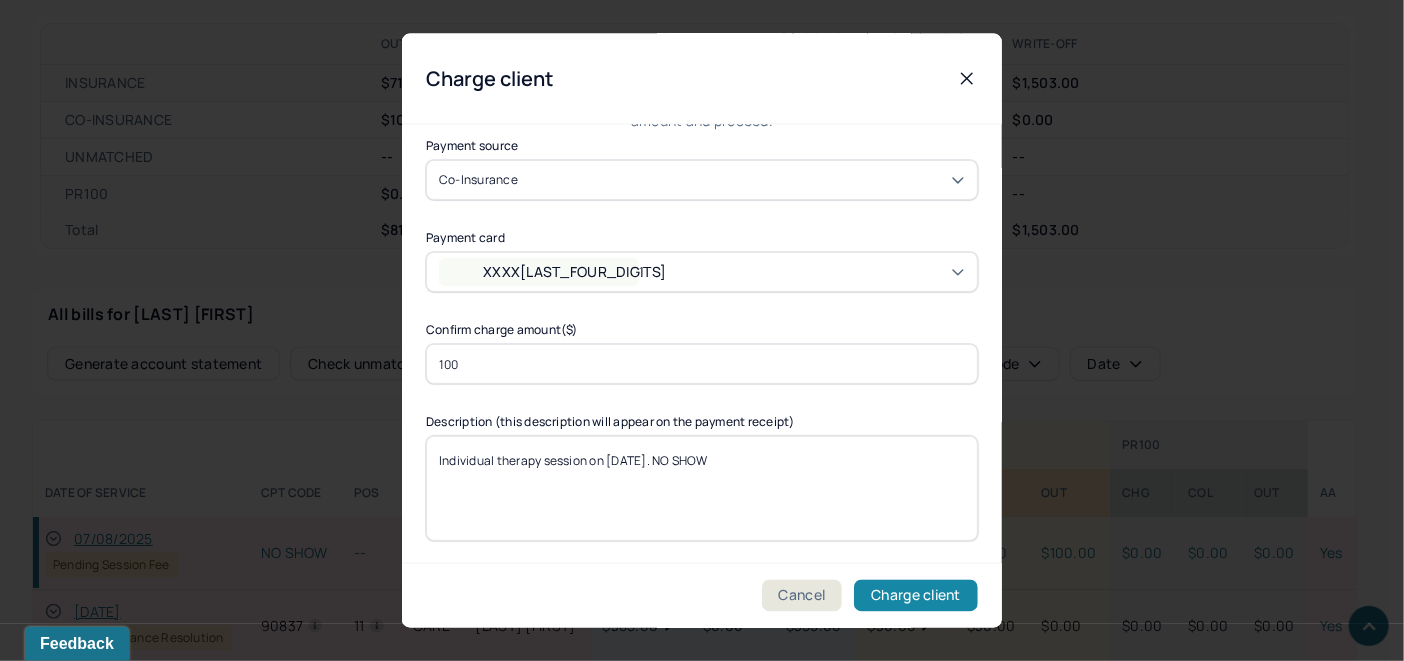 type on "Individual therapy session on [DATE]. NO SHOW" 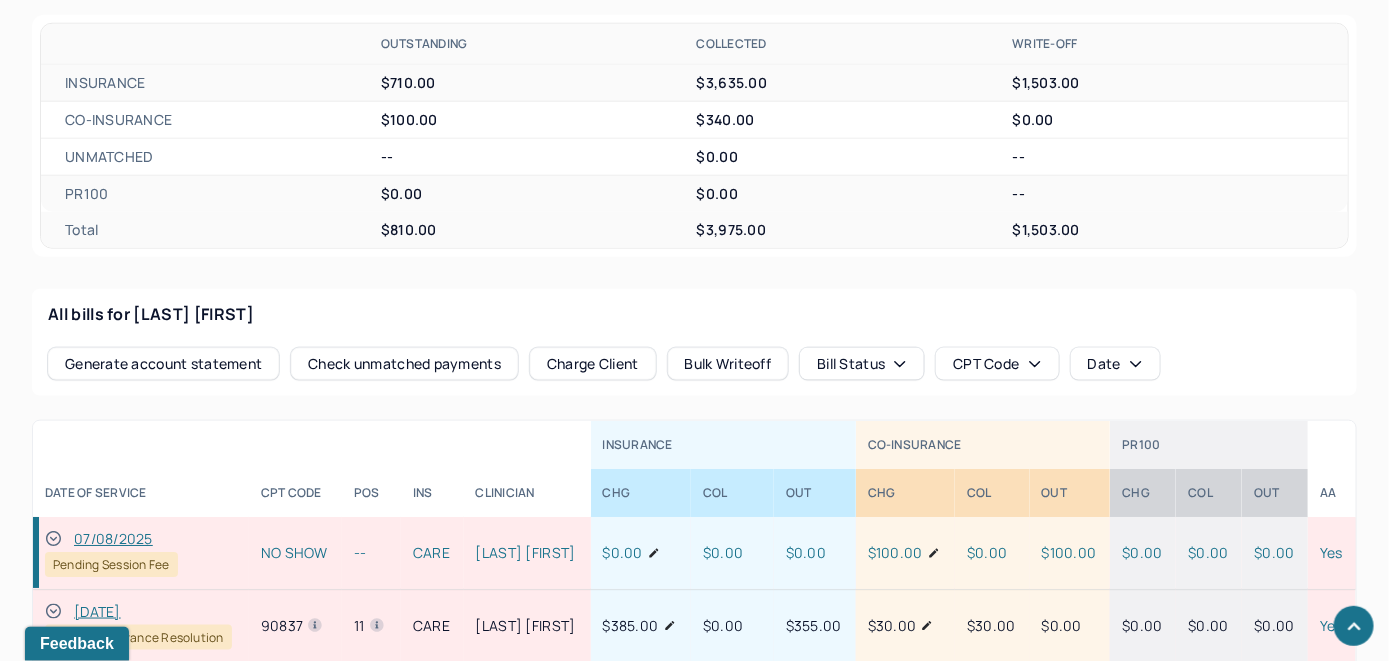 click at bounding box center [53, 539] 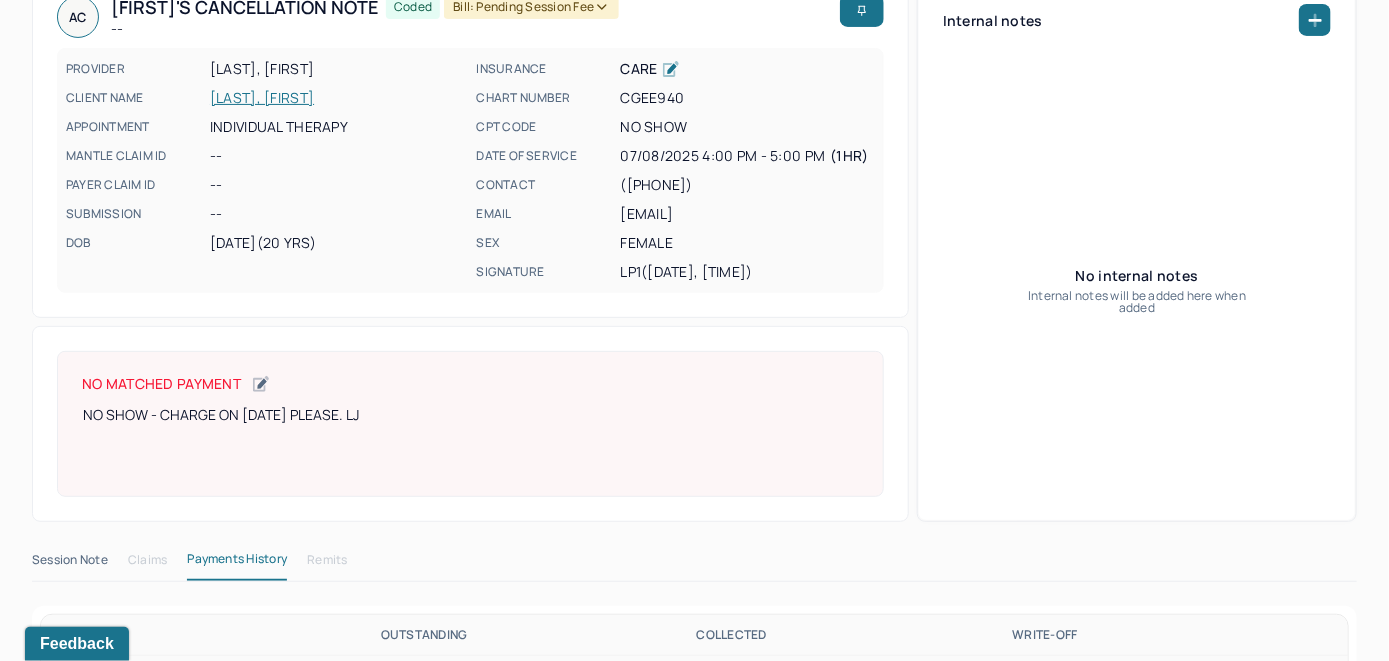scroll, scrollTop: 0, scrollLeft: 0, axis: both 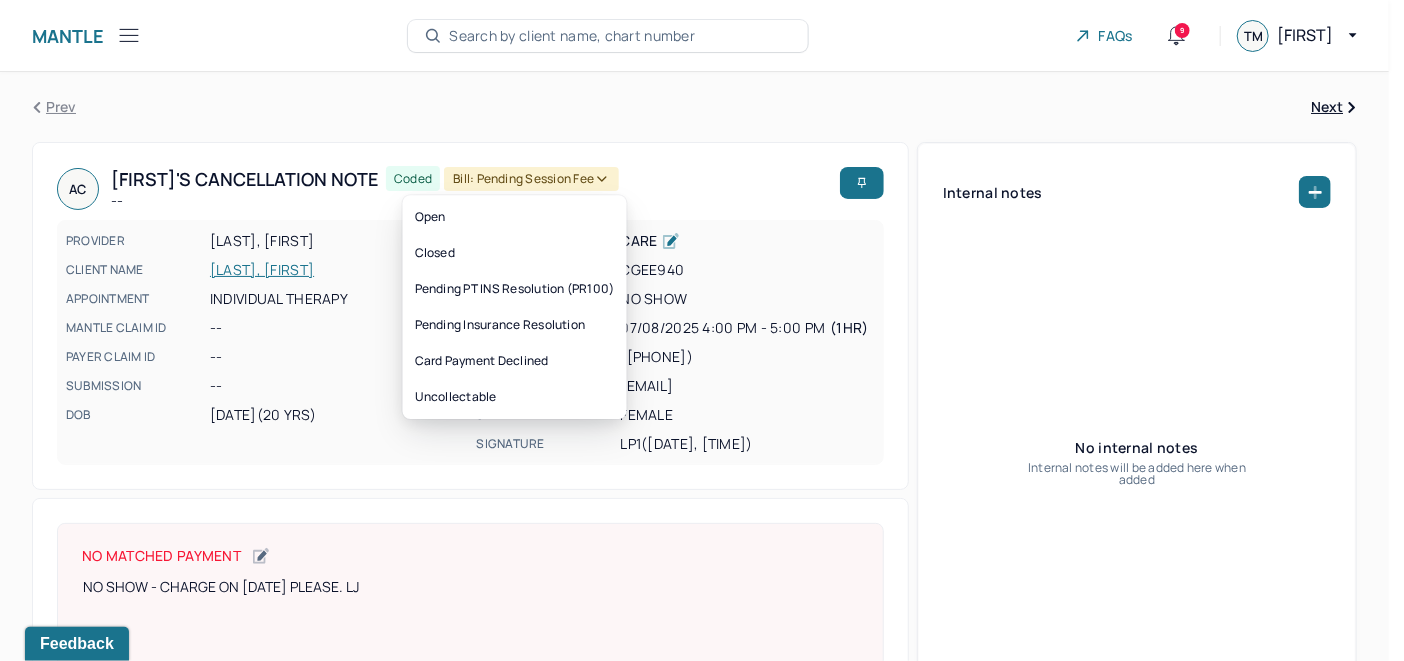 click on "Bill: Pending Session Fee" at bounding box center (531, 179) 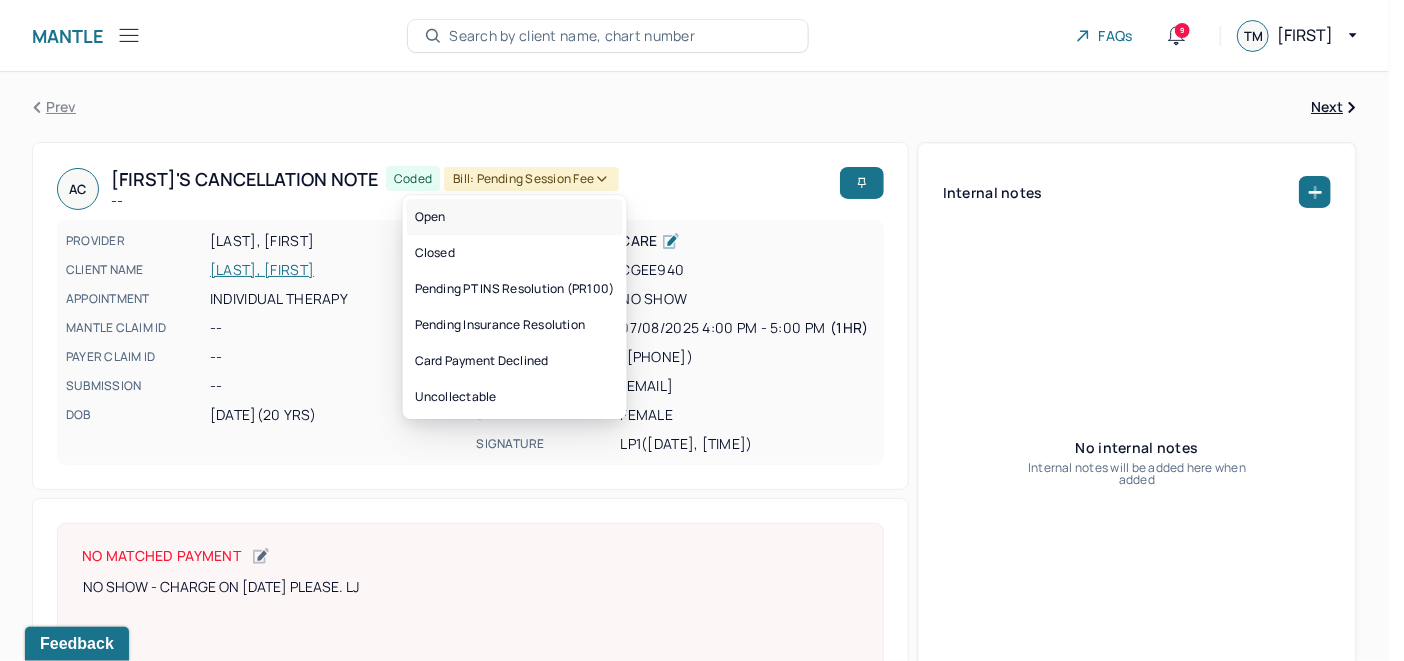click on "Open" at bounding box center (515, 217) 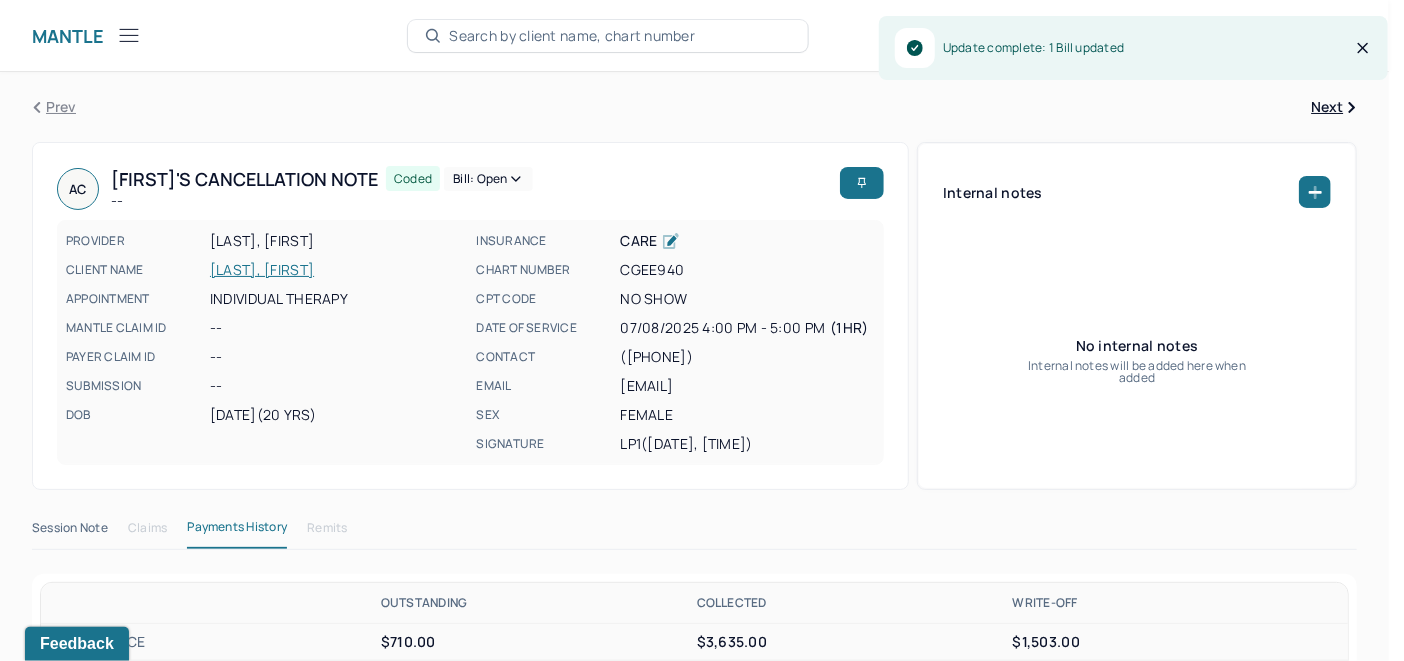 click on "Bill: Open" at bounding box center [488, 179] 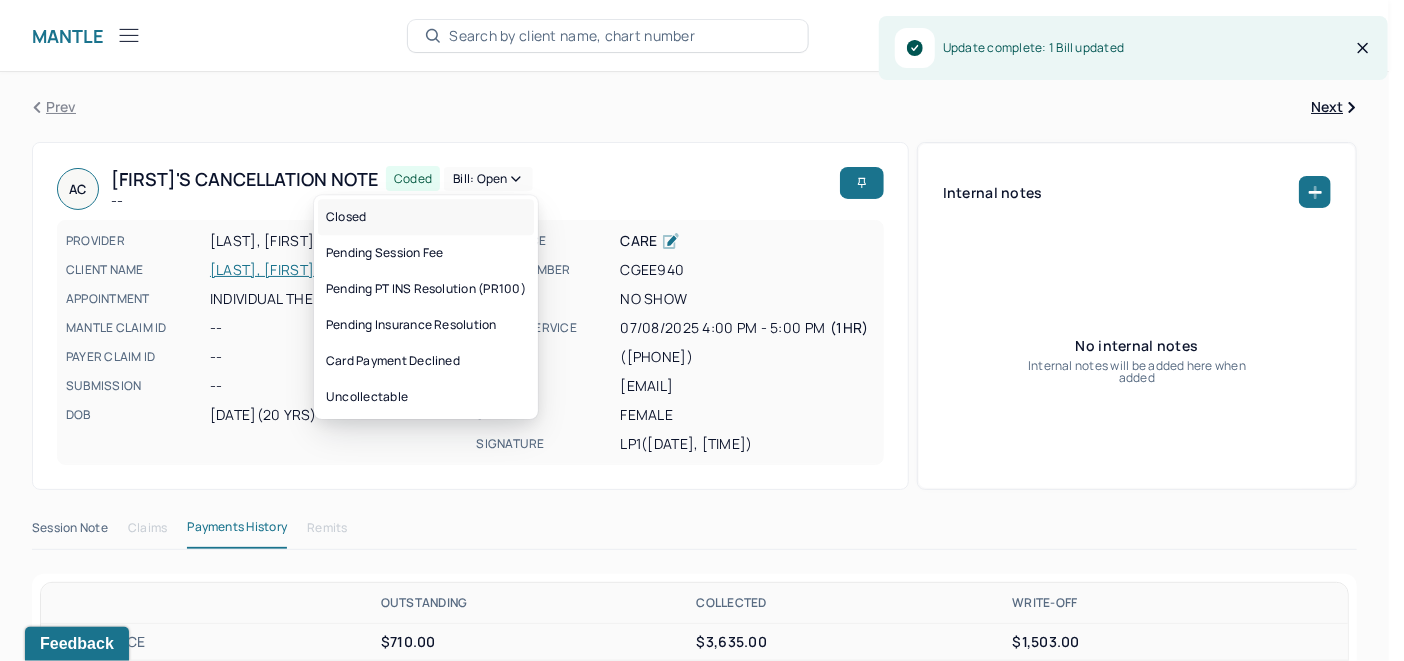 click on "Closed" at bounding box center [426, 217] 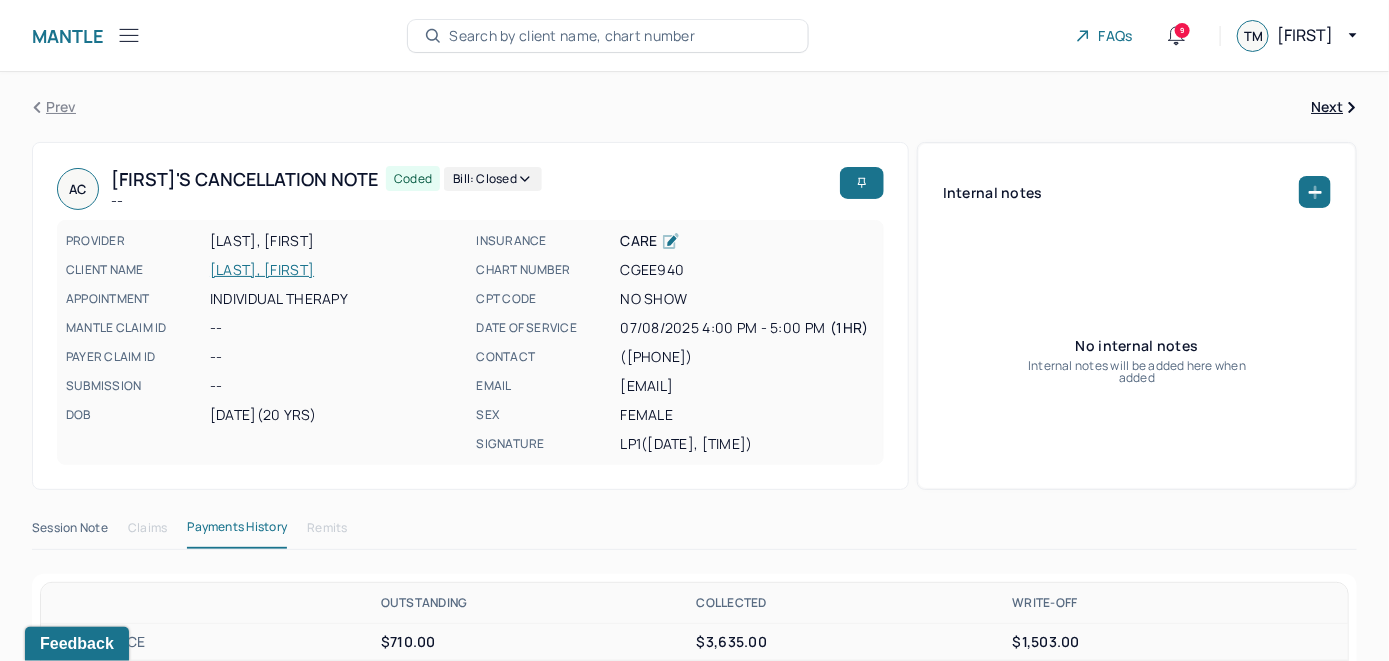 click on "Search by client name, chart number" at bounding box center (572, 36) 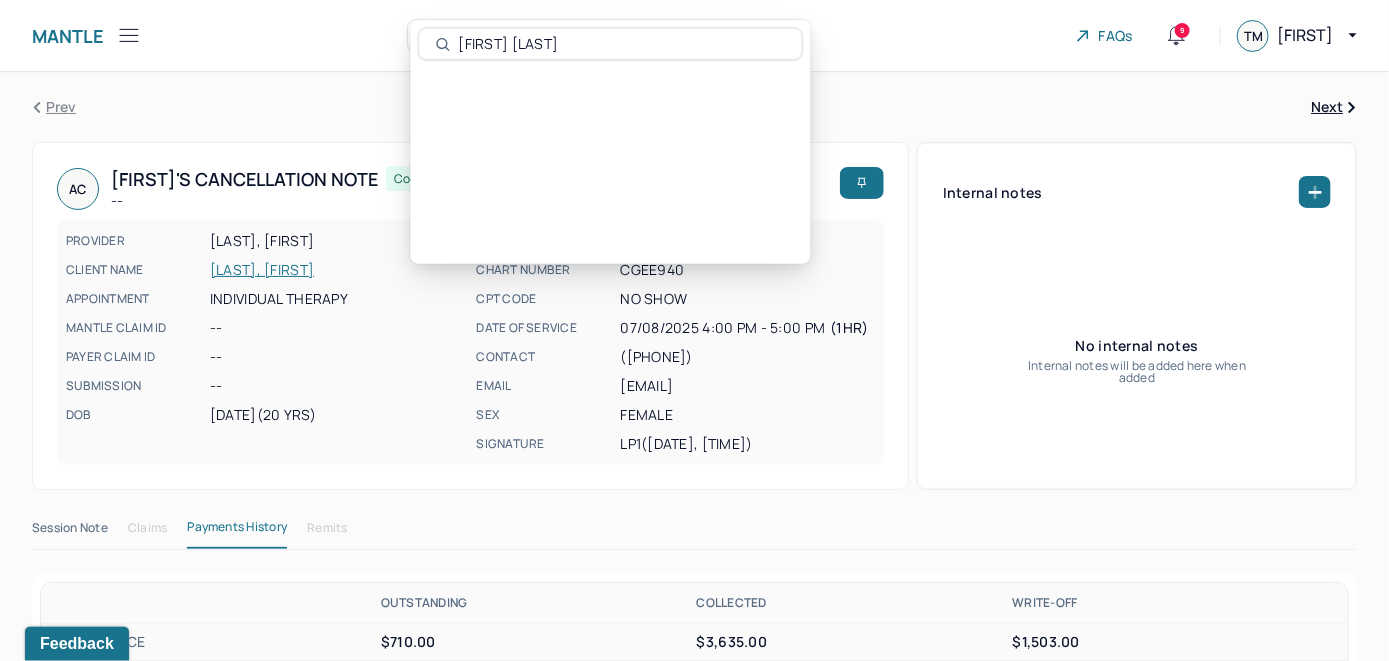 type on "[FIRST] [LAST]" 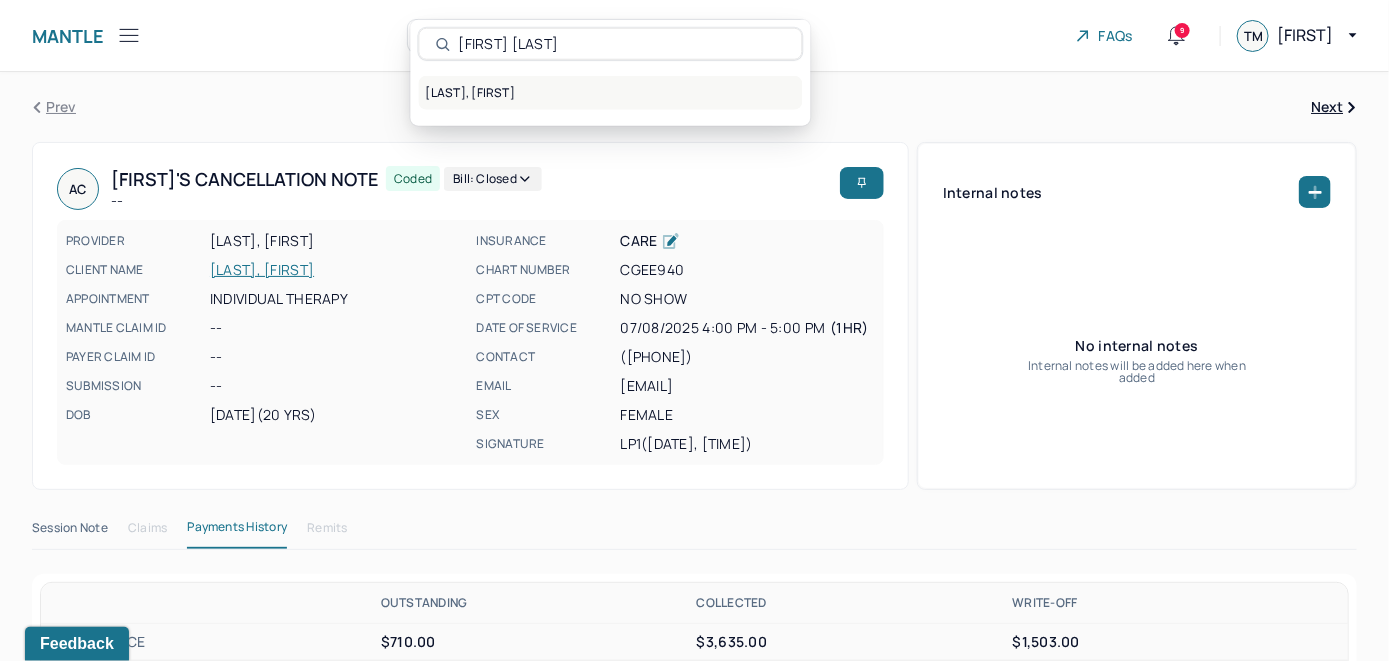 click on "[LAST], [FIRST]" at bounding box center [611, 93] 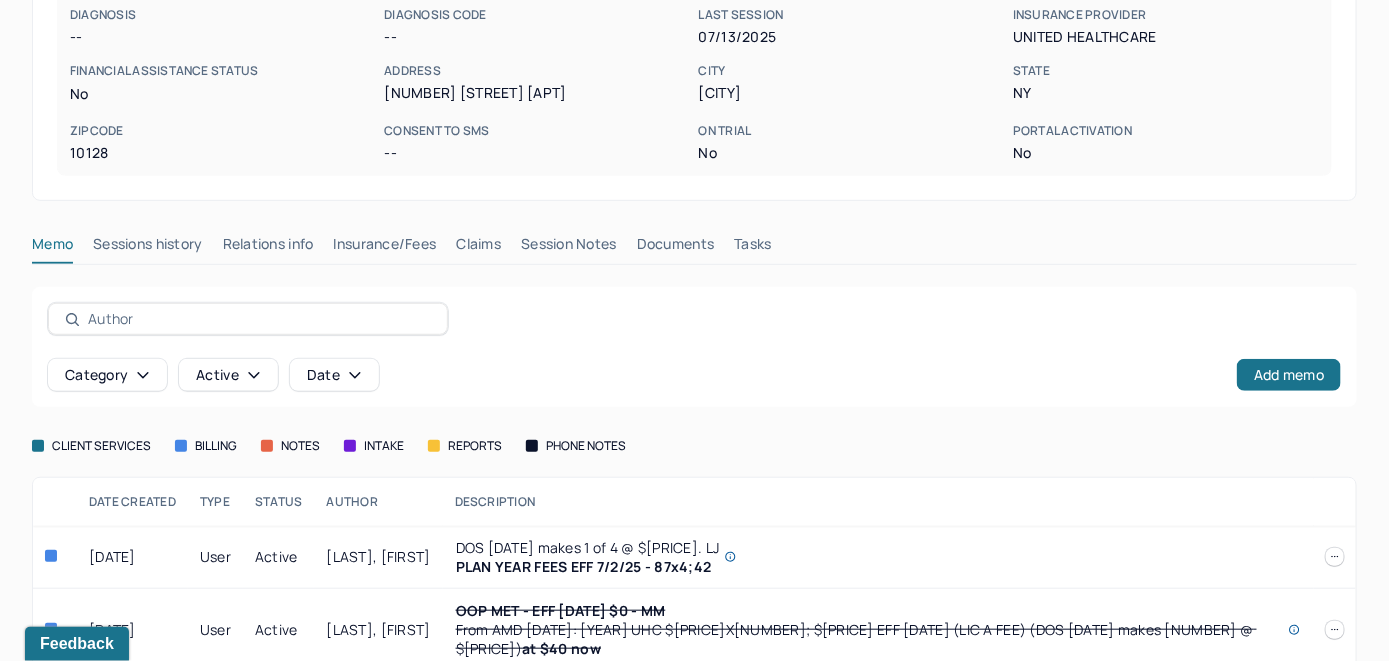 scroll, scrollTop: 343, scrollLeft: 0, axis: vertical 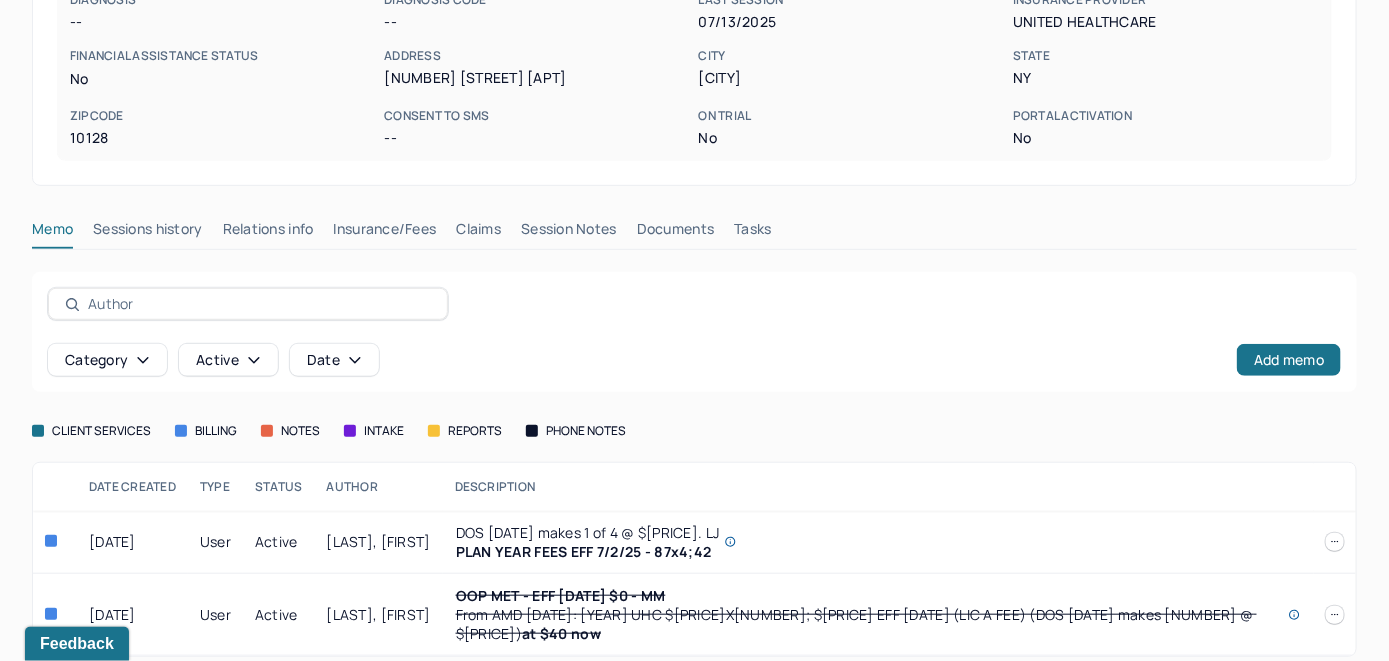click on "Insurance/Fees" at bounding box center [385, 233] 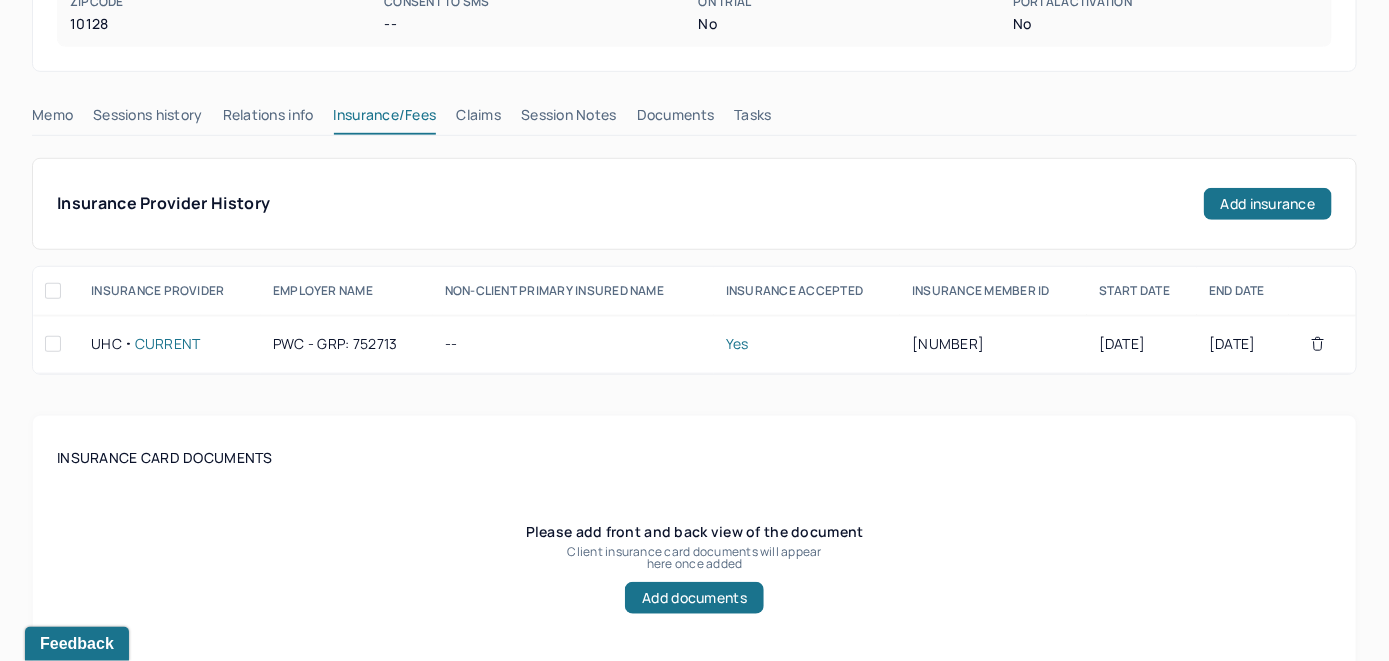 scroll, scrollTop: 443, scrollLeft: 0, axis: vertical 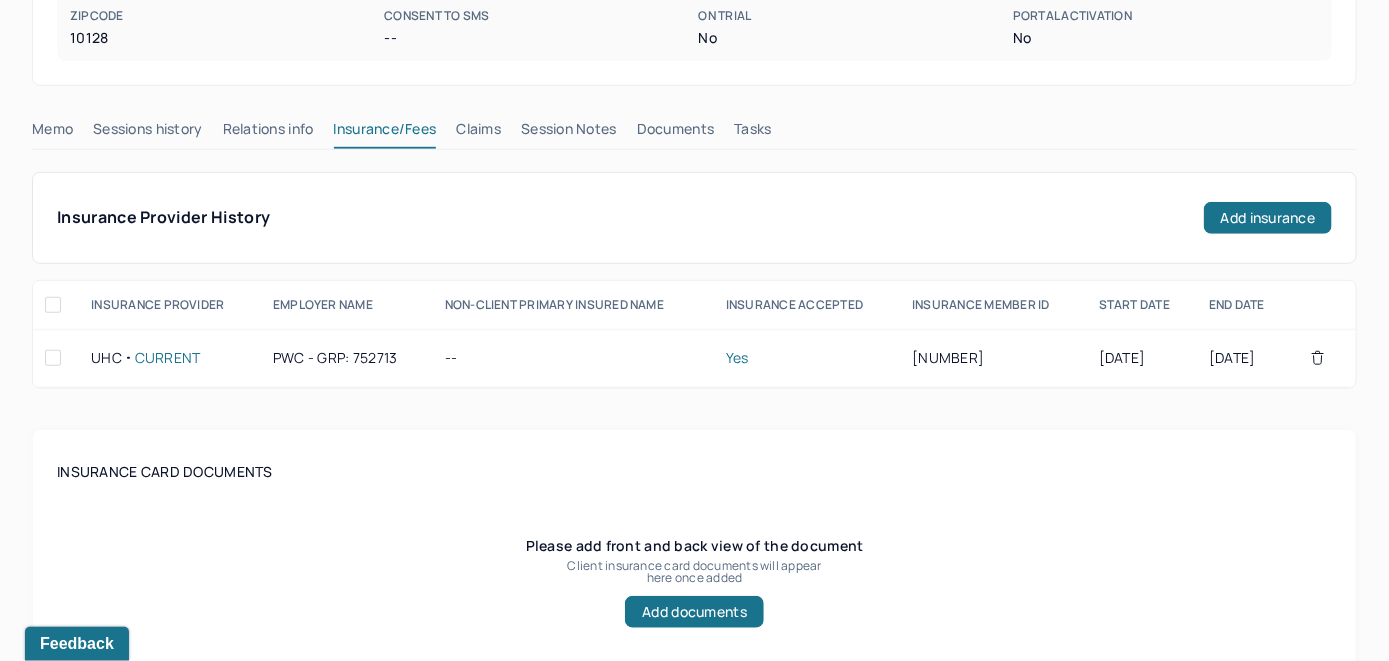 click on "Claims" at bounding box center [478, 133] 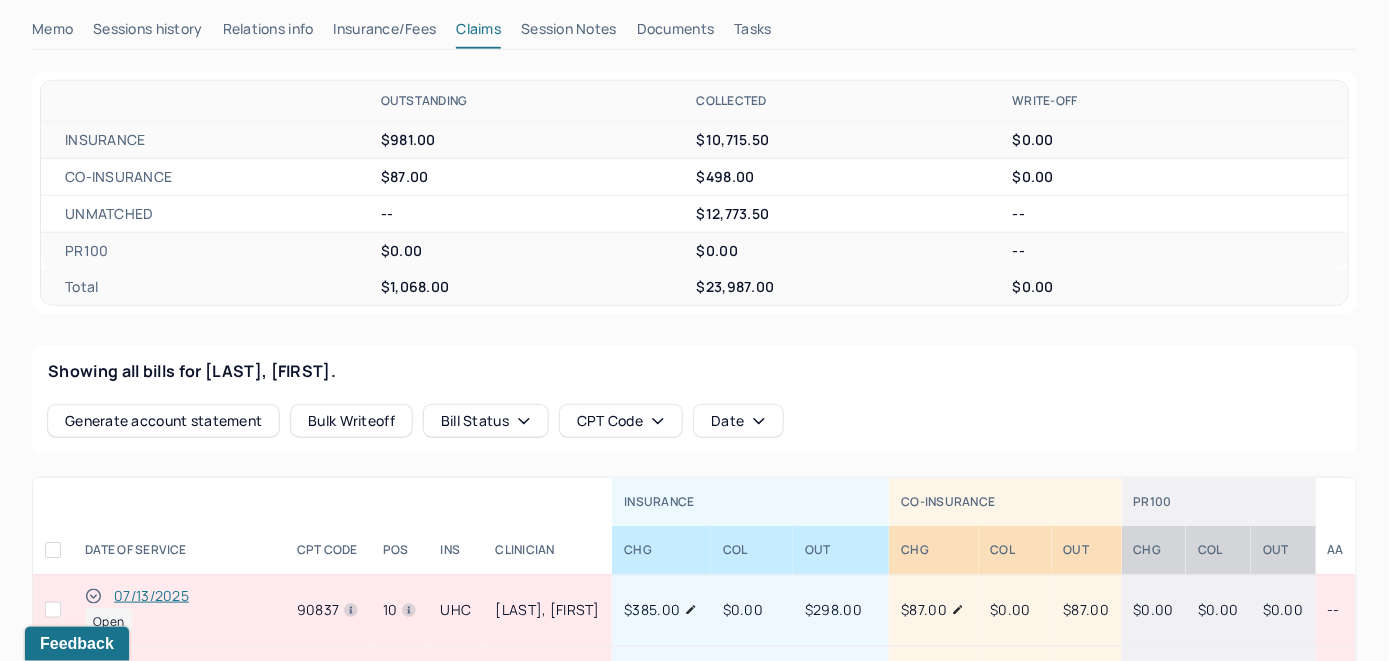 scroll, scrollTop: 443, scrollLeft: 0, axis: vertical 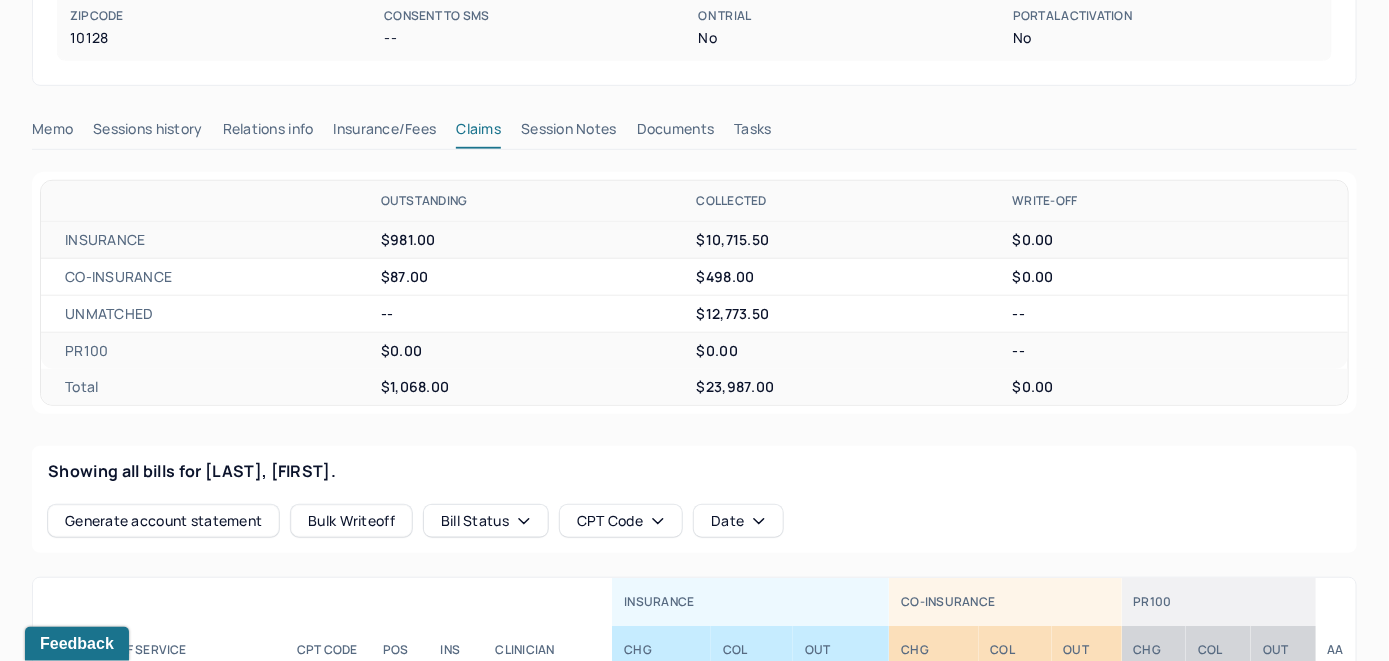 click on "Memo" at bounding box center (52, 133) 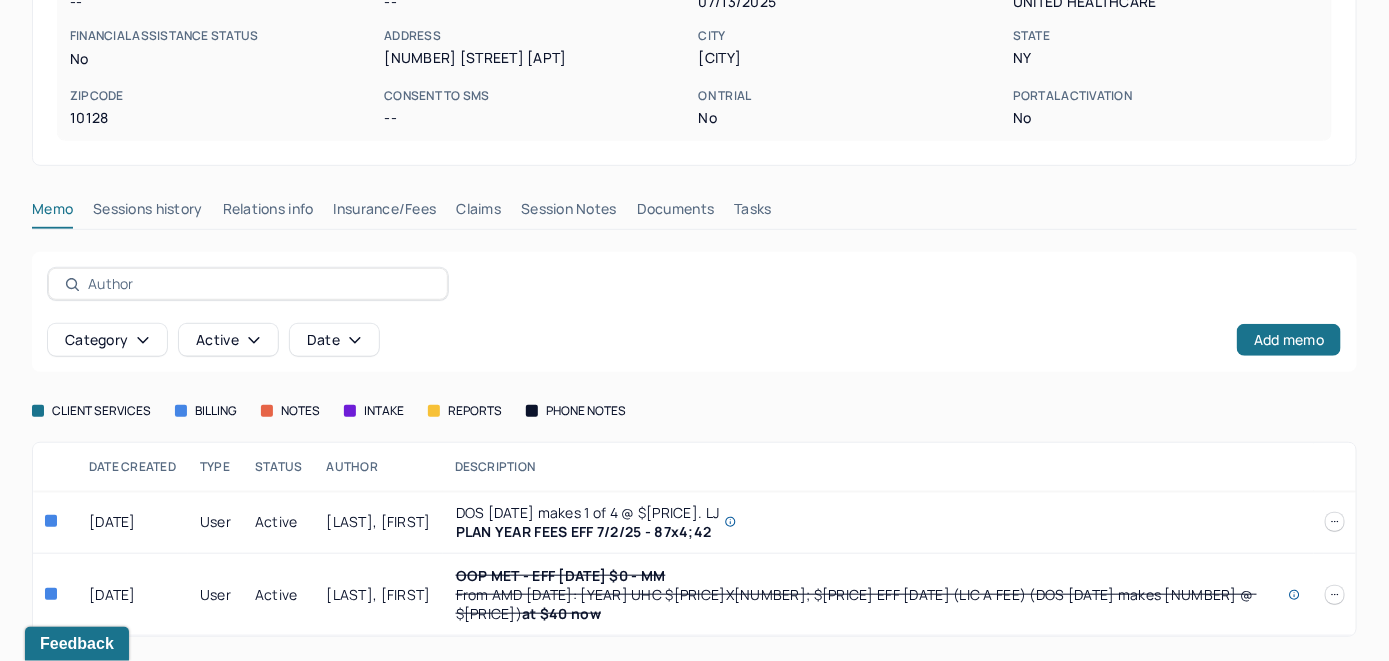 scroll, scrollTop: 343, scrollLeft: 0, axis: vertical 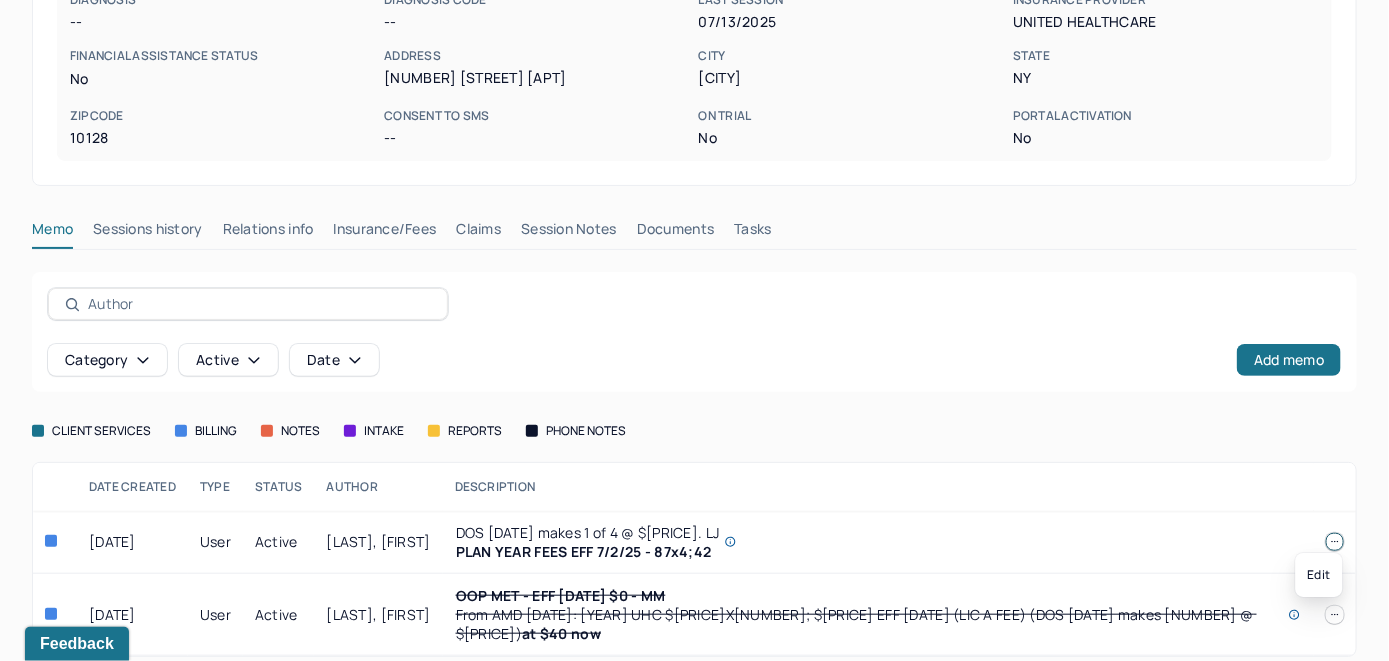 click 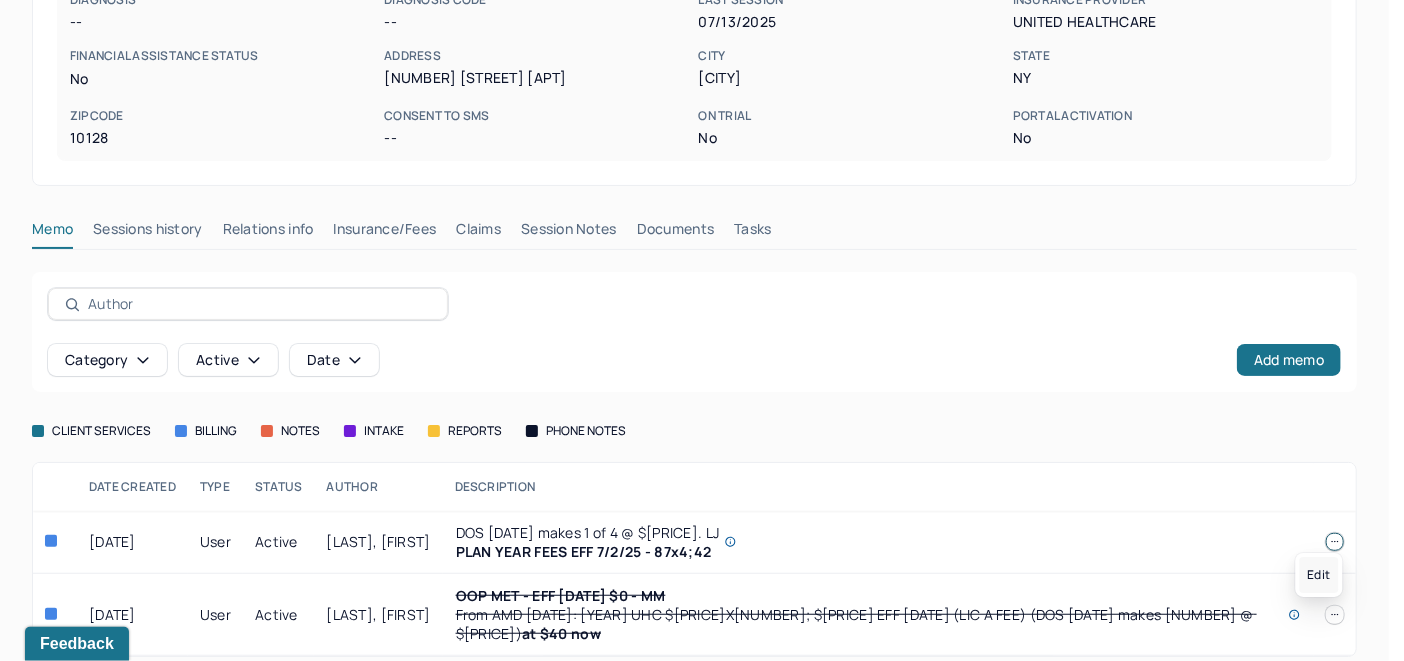 click on "Edit" at bounding box center (1319, 575) 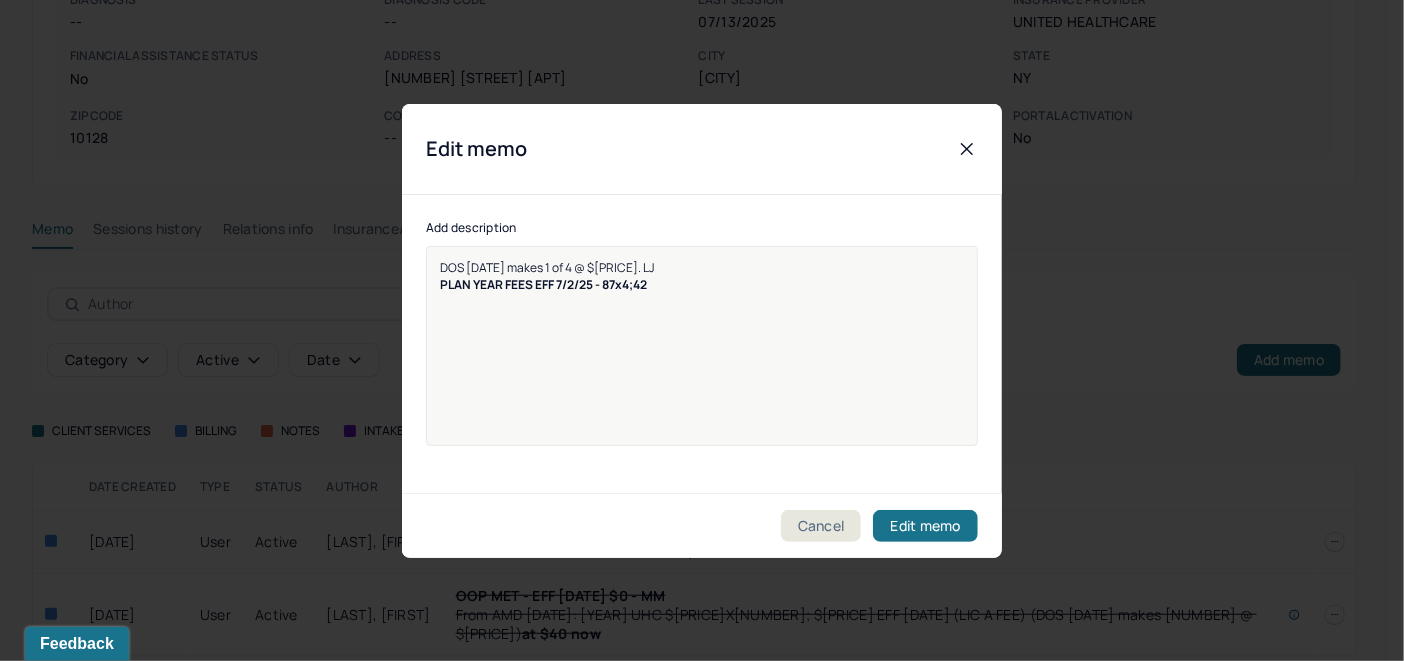 click on "DOS [DATE] makes [NUMBER] of [NUMBER] @ $[PRICE]. LJ PLAN YEAR FEES EFF [DATE] - $[PRICE]X[NUMBER];$[PRICE]" at bounding box center [702, 359] 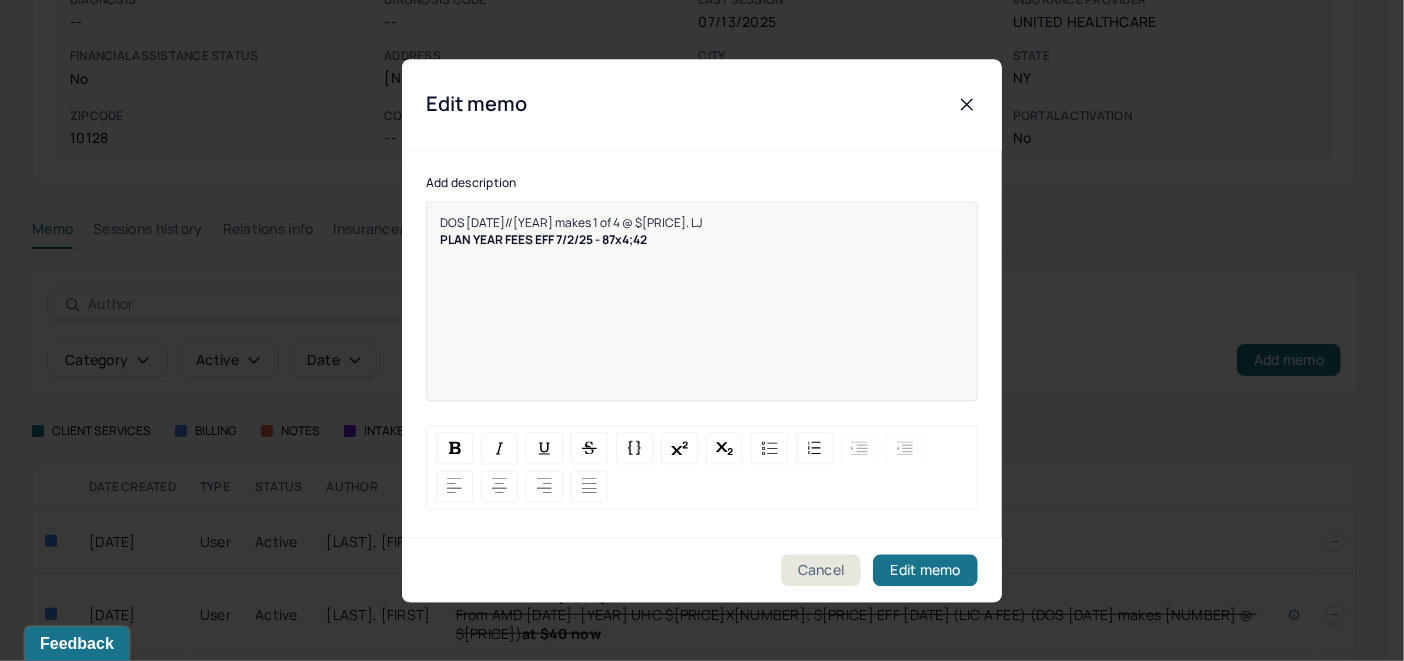 type 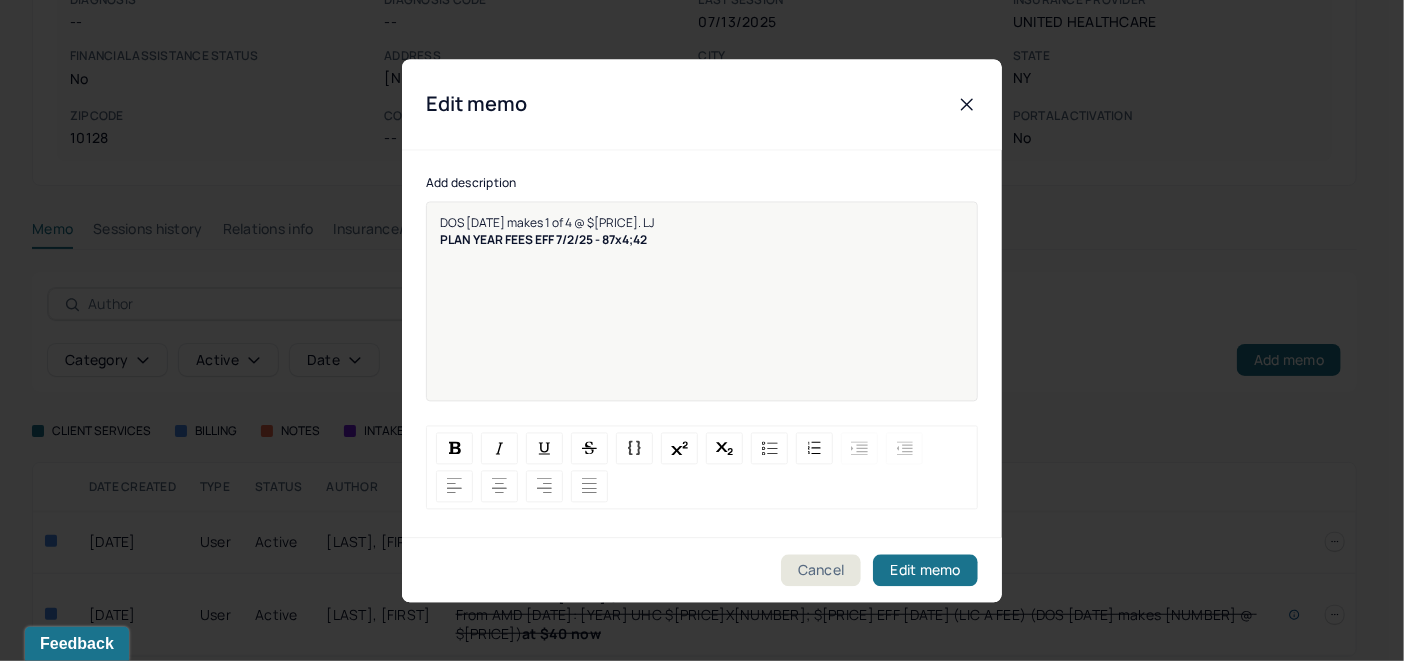 click on "DOS [DATE] makes 1 of 4 @ $[PRICE]. LJ" at bounding box center (547, 222) 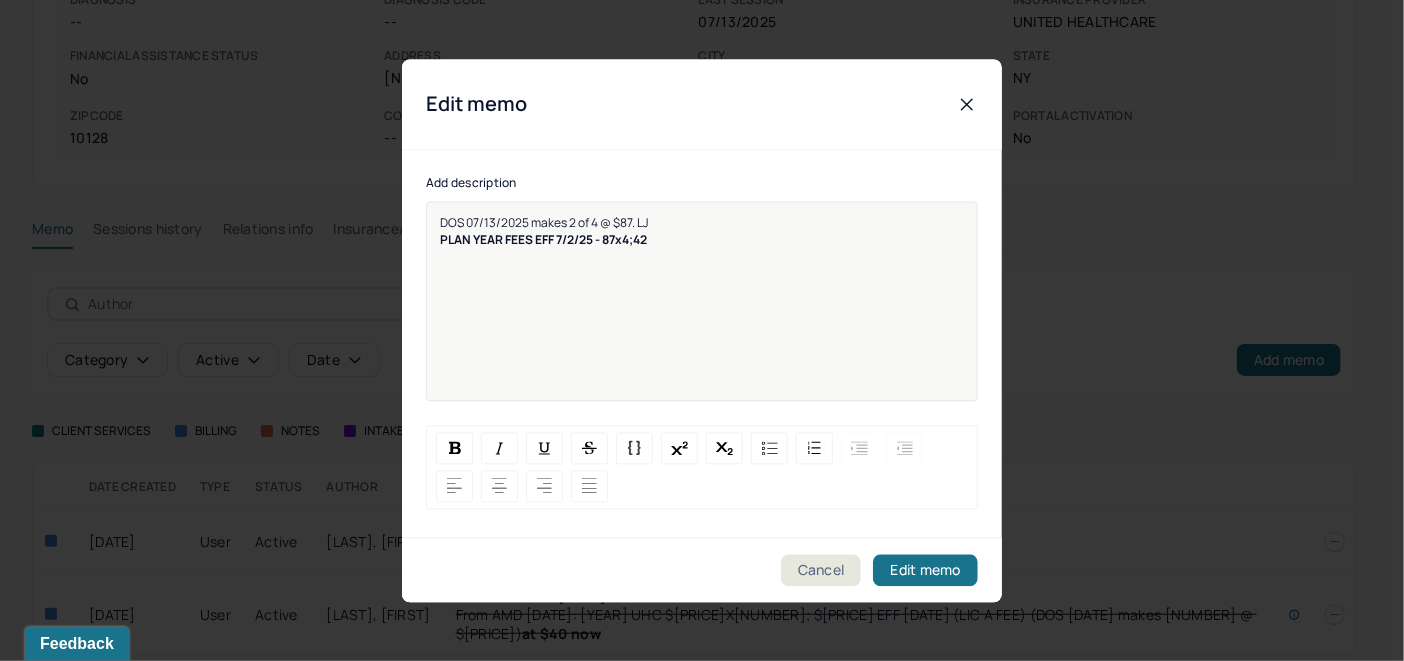 click on "DOS 07/13/2025 makes 2 of 4 @ $87. LJ" at bounding box center (702, 222) 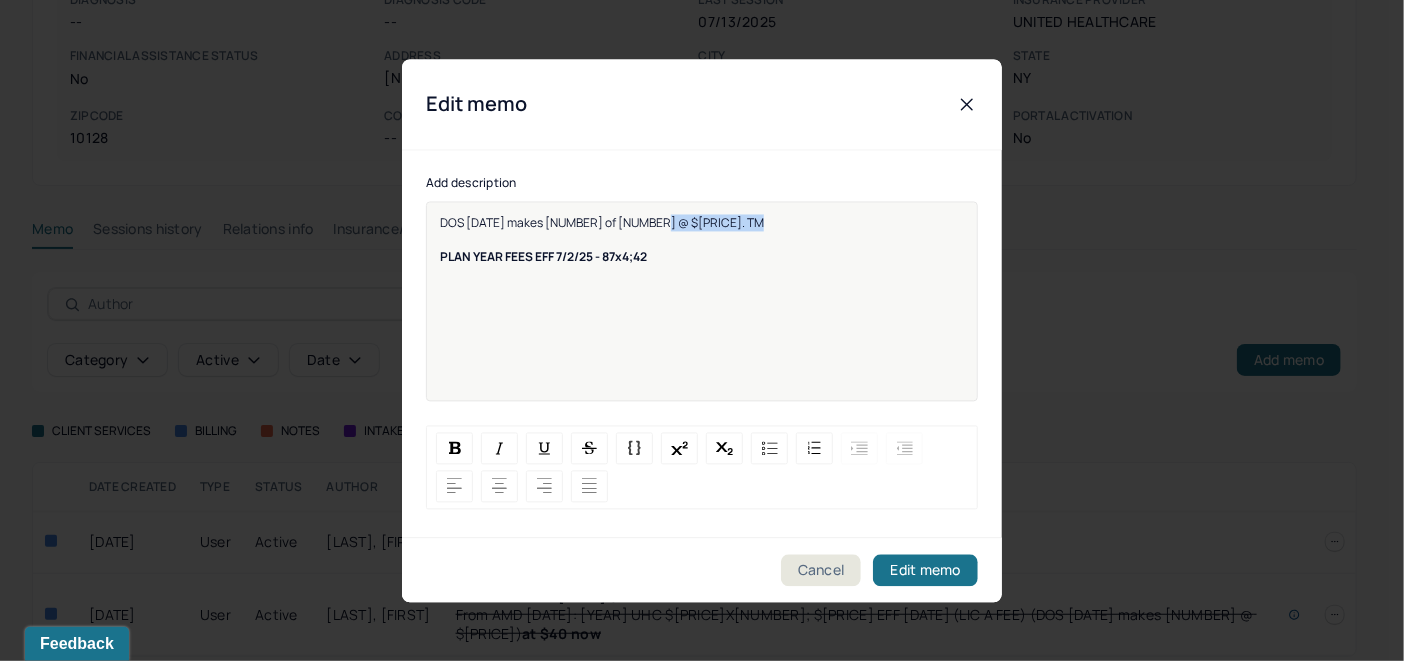 drag, startPoint x: 663, startPoint y: 218, endPoint x: 452, endPoint y: 231, distance: 211.4001 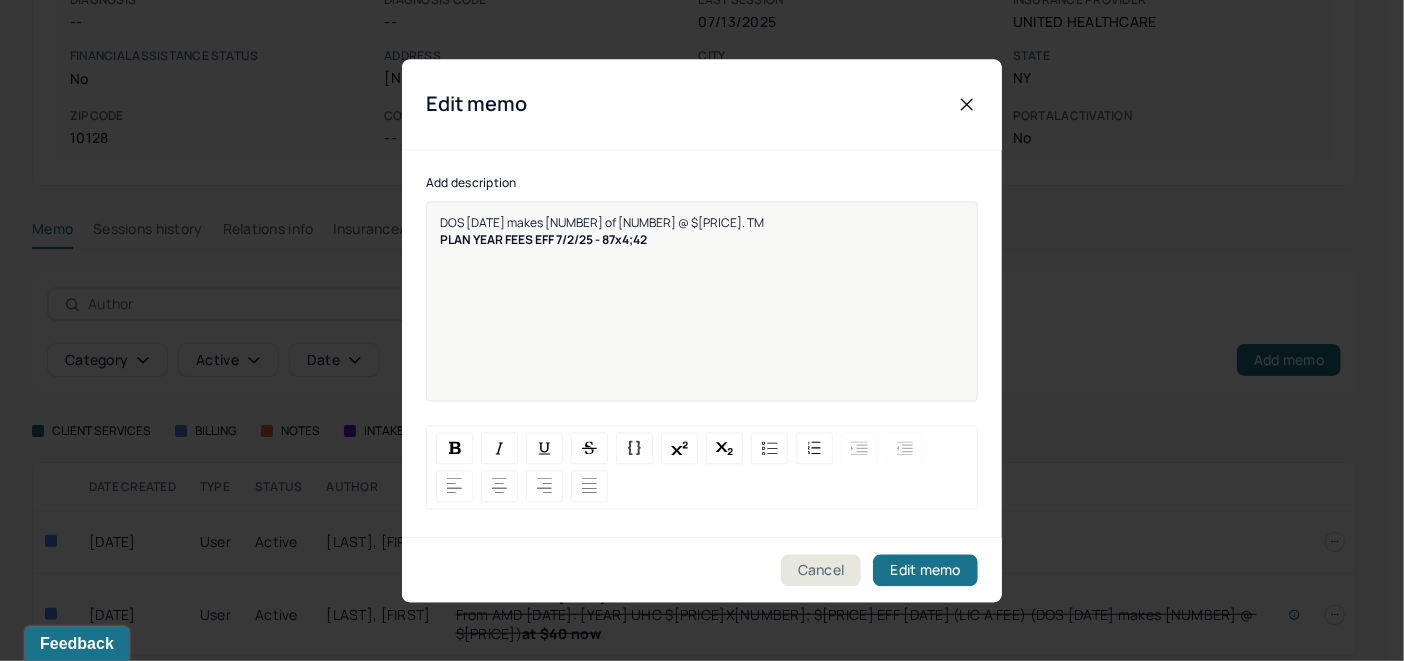 click on "DOS [DATE] makes [NUMBER] of [NUMBER] @ $[PRICE]. TM" at bounding box center [702, 222] 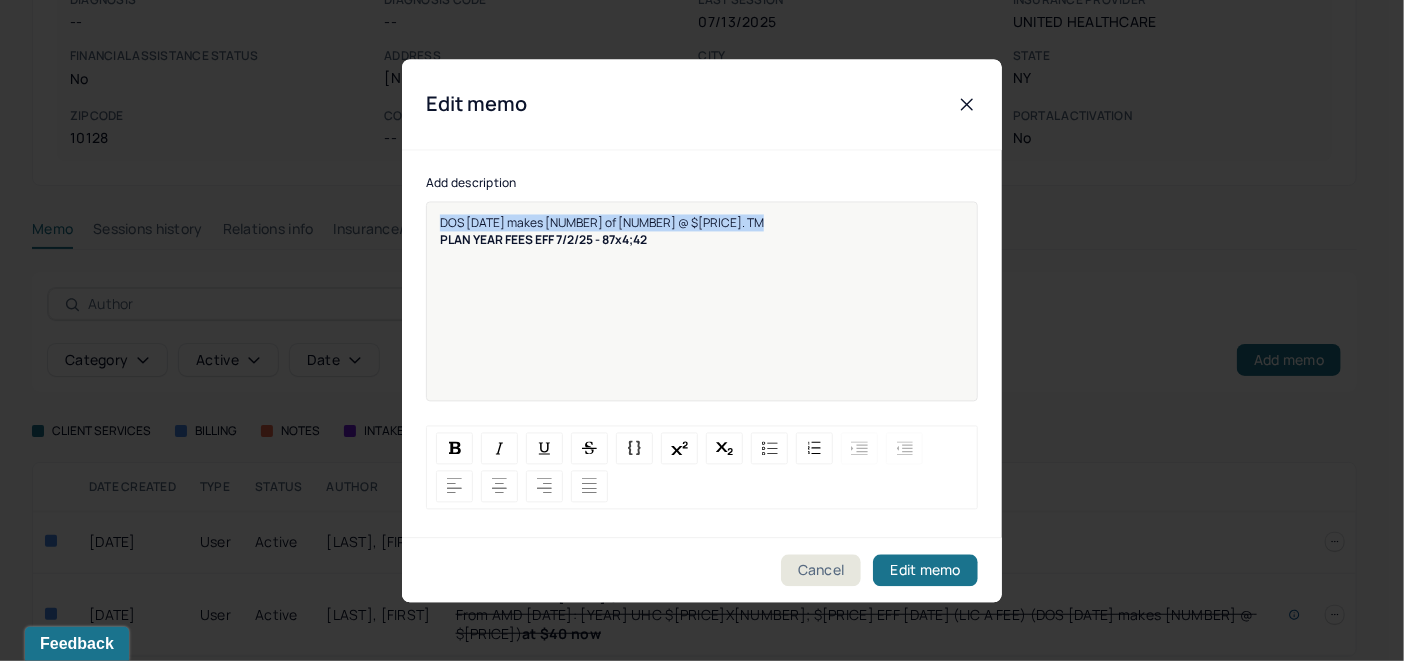 drag, startPoint x: 671, startPoint y: 221, endPoint x: 436, endPoint y: 213, distance: 235.13612 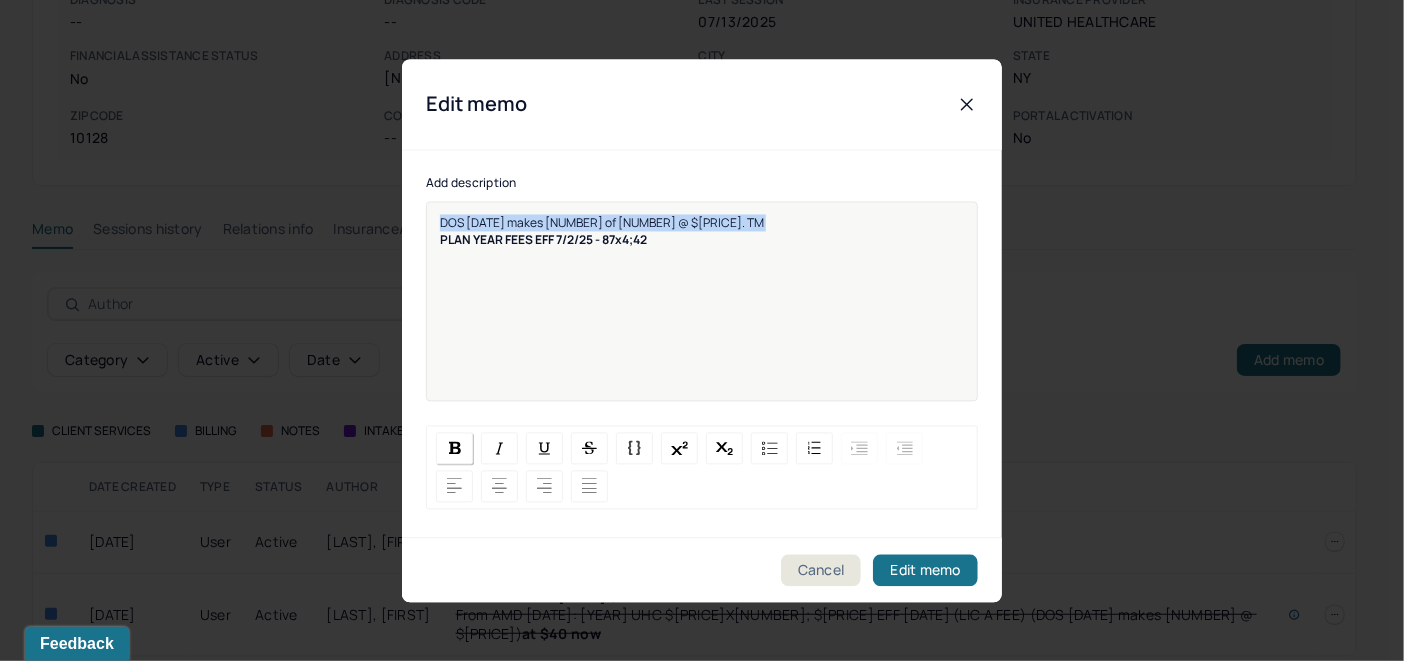 click at bounding box center [455, 448] 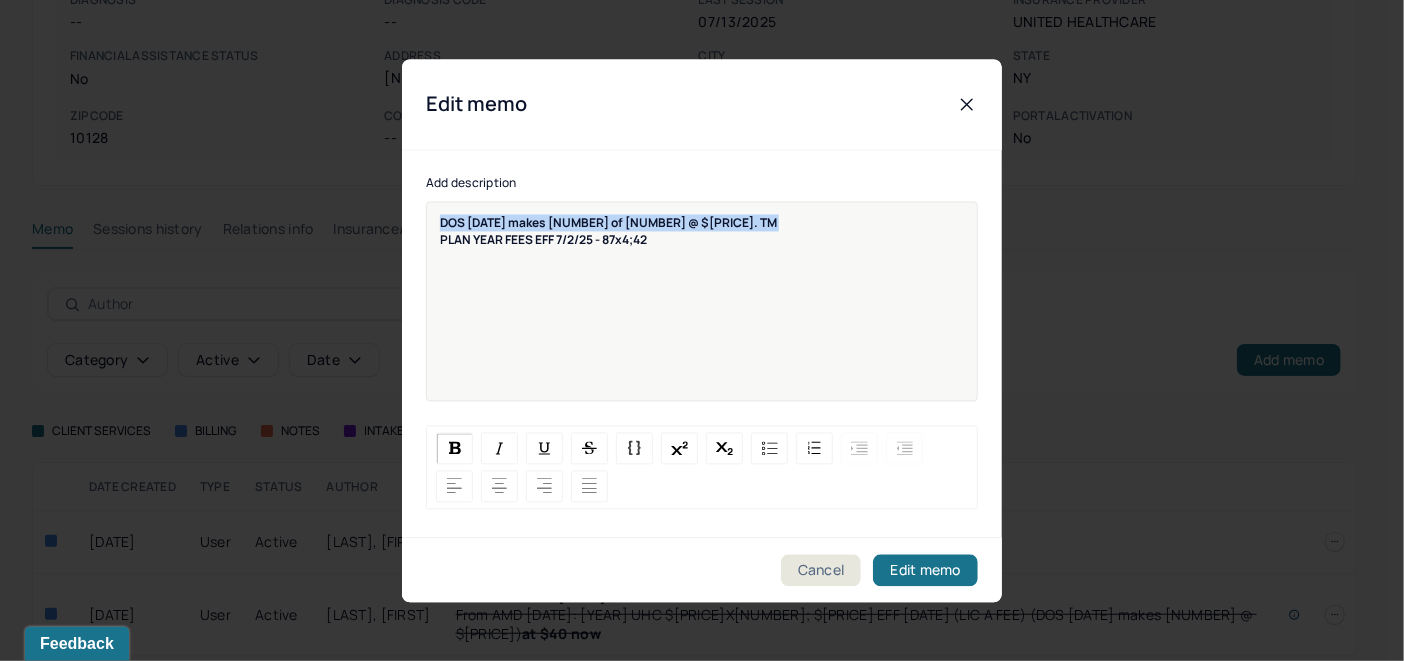 click on "DOS [DATE] makes [NUMBER] of [NUMBER] @ $[PRICE]. TM" at bounding box center [702, 222] 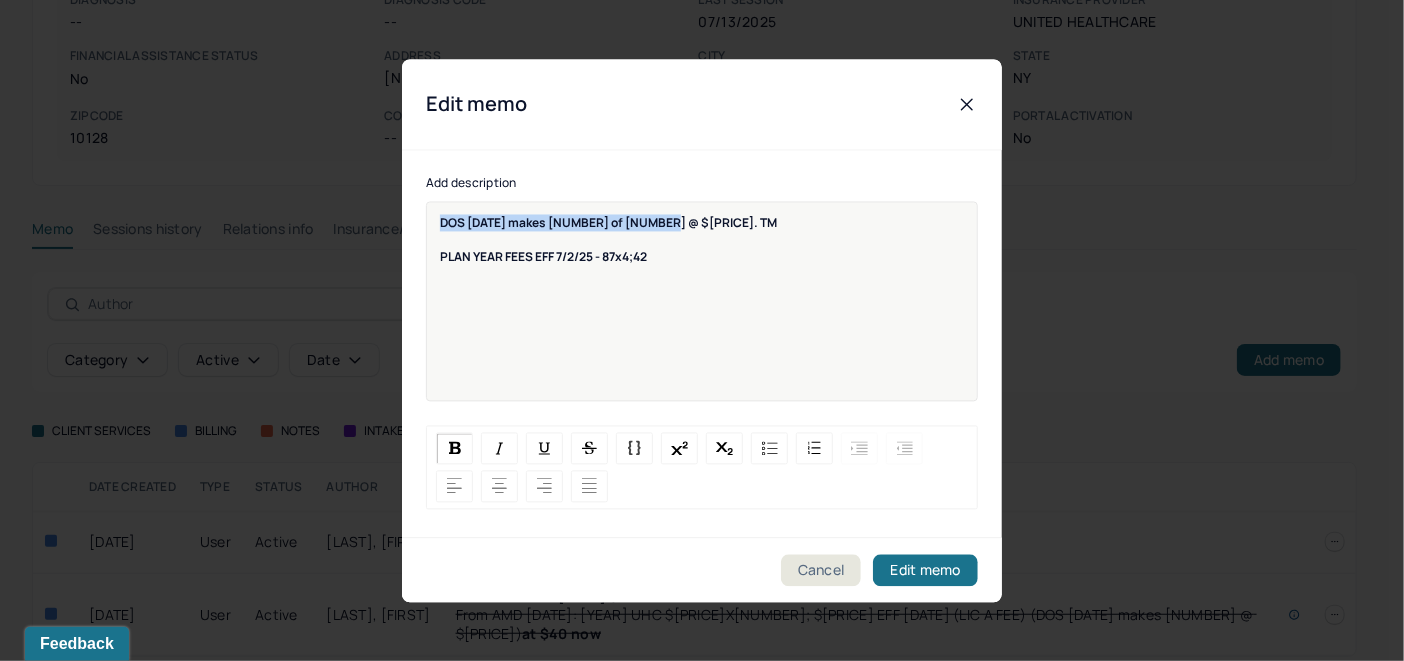 drag, startPoint x: 689, startPoint y: 227, endPoint x: 438, endPoint y: 230, distance: 251.01793 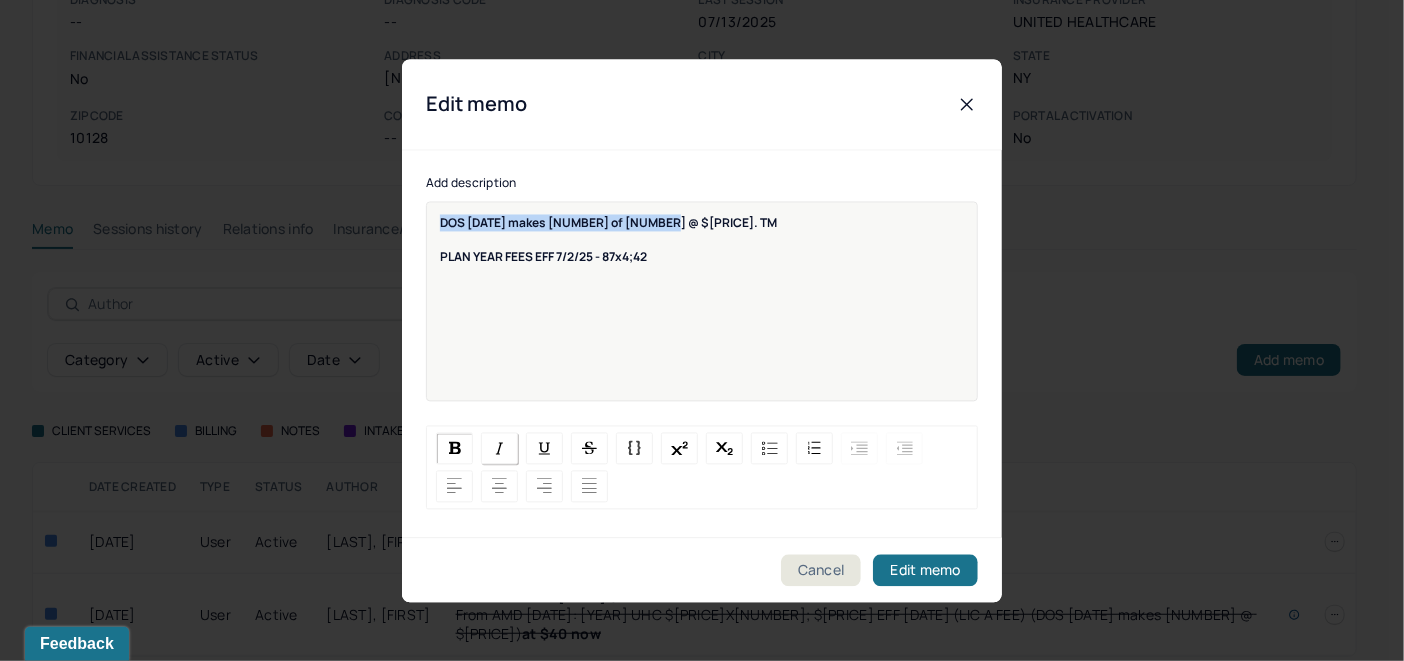 click at bounding box center (500, 448) 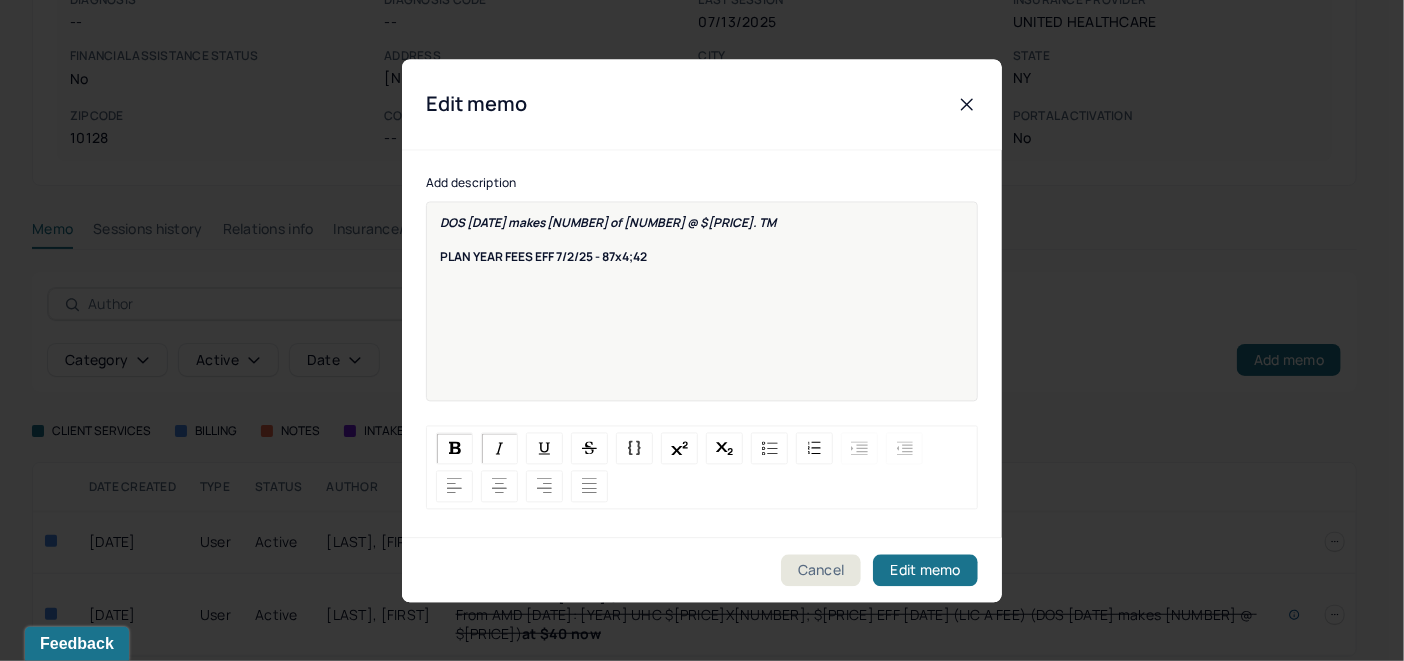 click on "DOS 07/13/2025 makes 2 of 4 @ $87. TM PLAN YEAR FEES EFF 7/2/25 - 87x4;42" at bounding box center (702, 314) 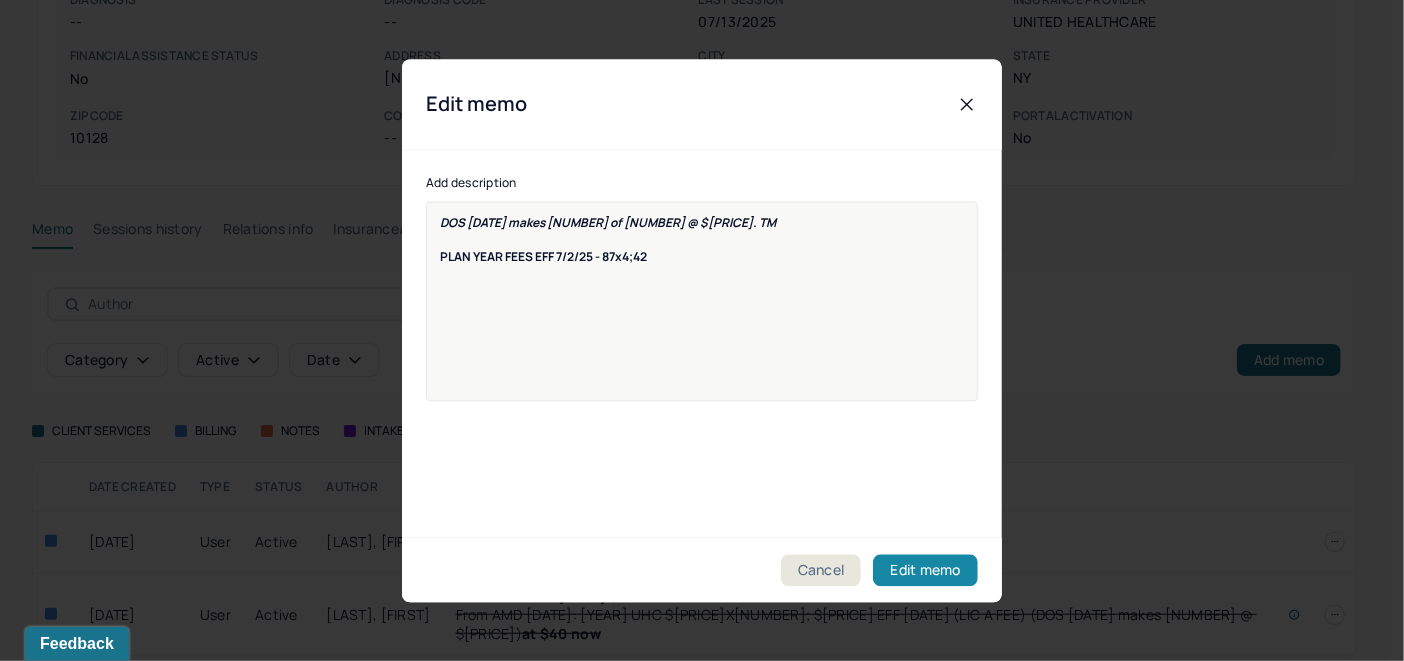 click on "Edit memo" at bounding box center [925, 570] 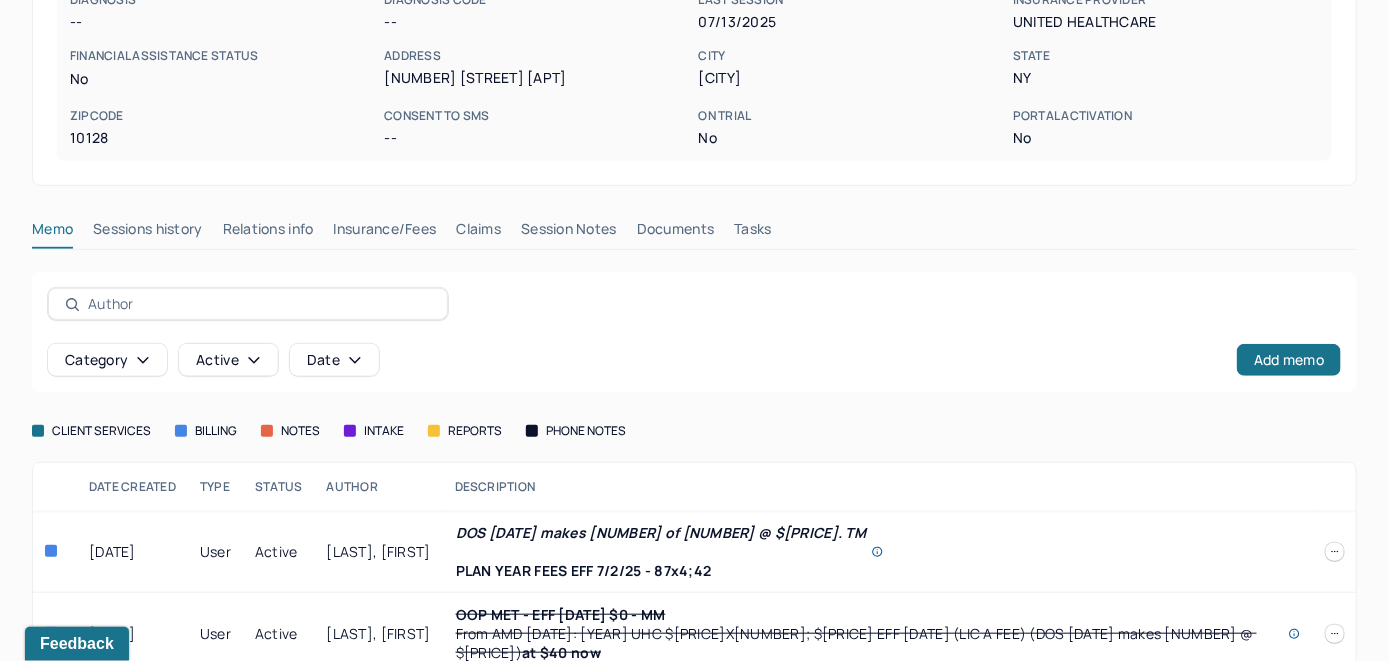 click on "Claims" at bounding box center [478, 233] 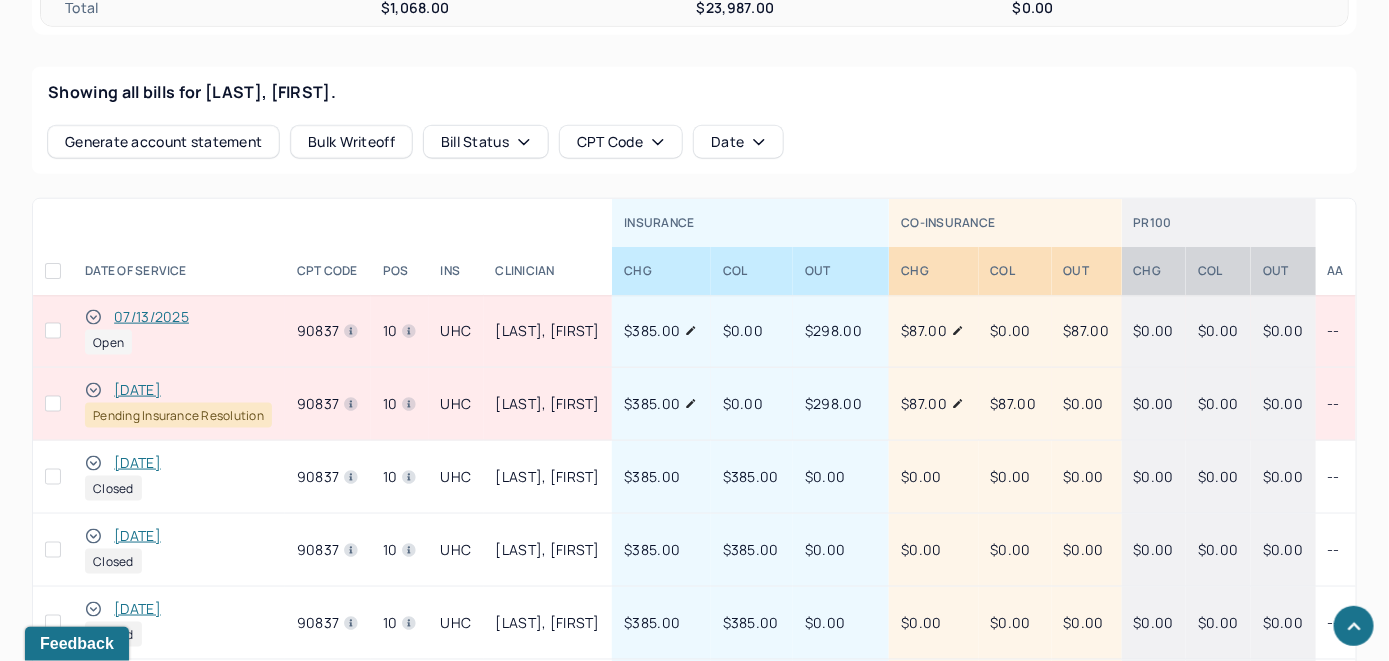 scroll, scrollTop: 943, scrollLeft: 0, axis: vertical 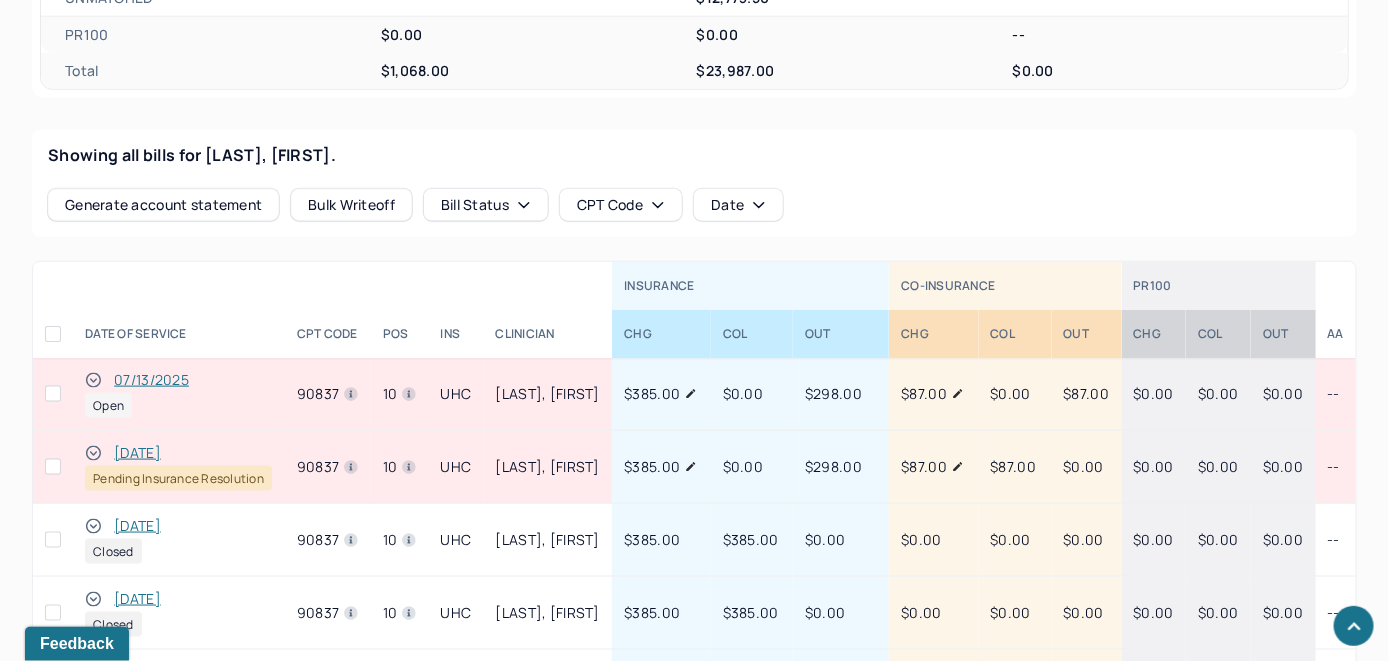 click on "07/13/2025" at bounding box center [151, 380] 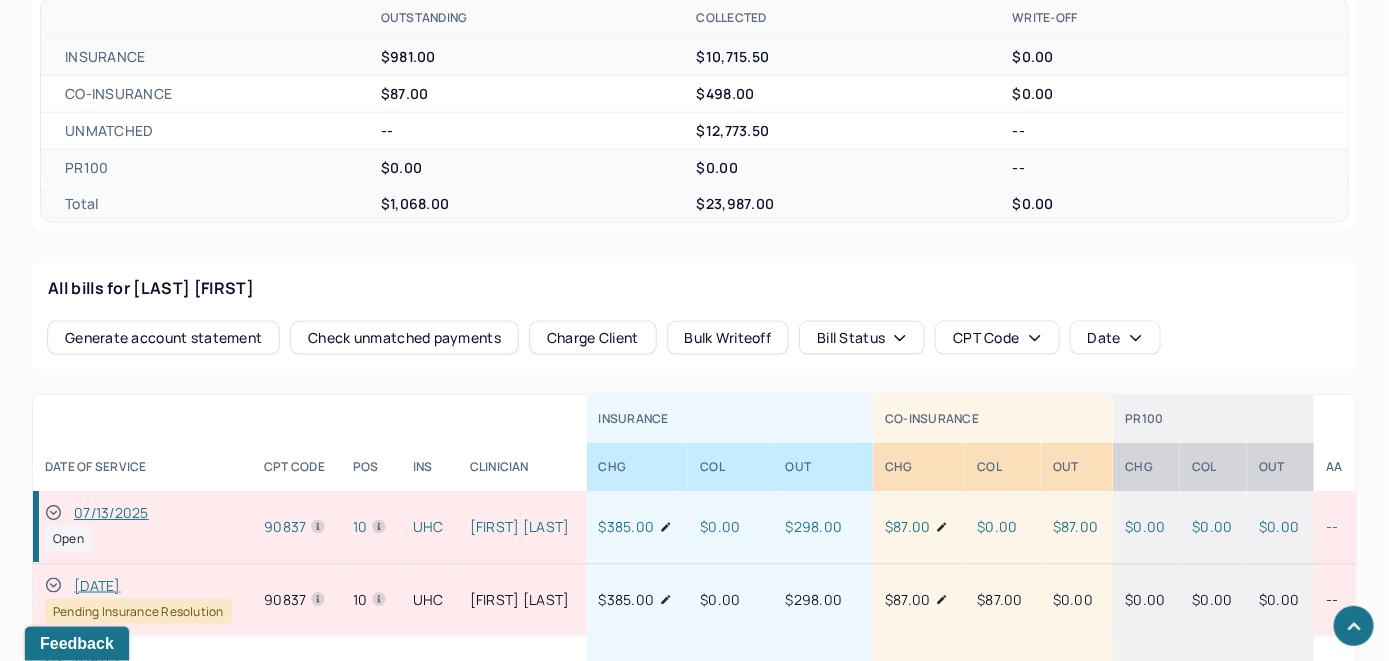 scroll, scrollTop: 859, scrollLeft: 0, axis: vertical 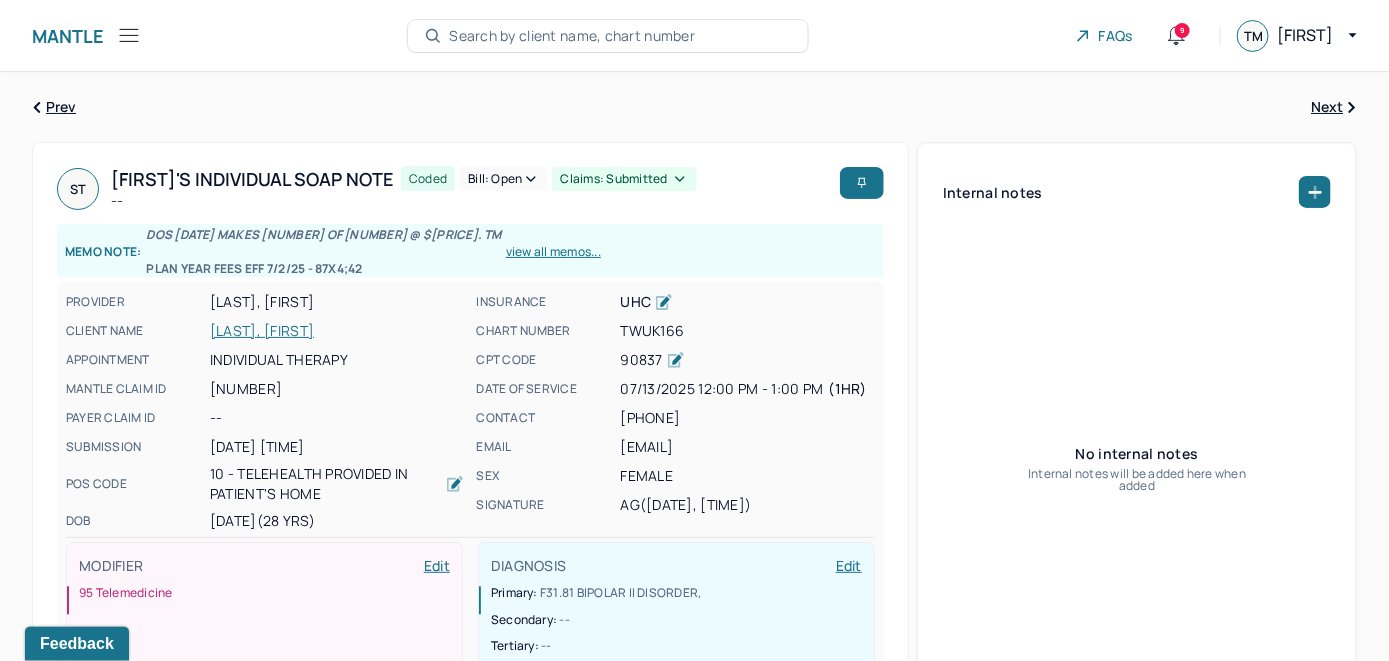 click on "[LAST], [FIRST]" at bounding box center (337, 331) 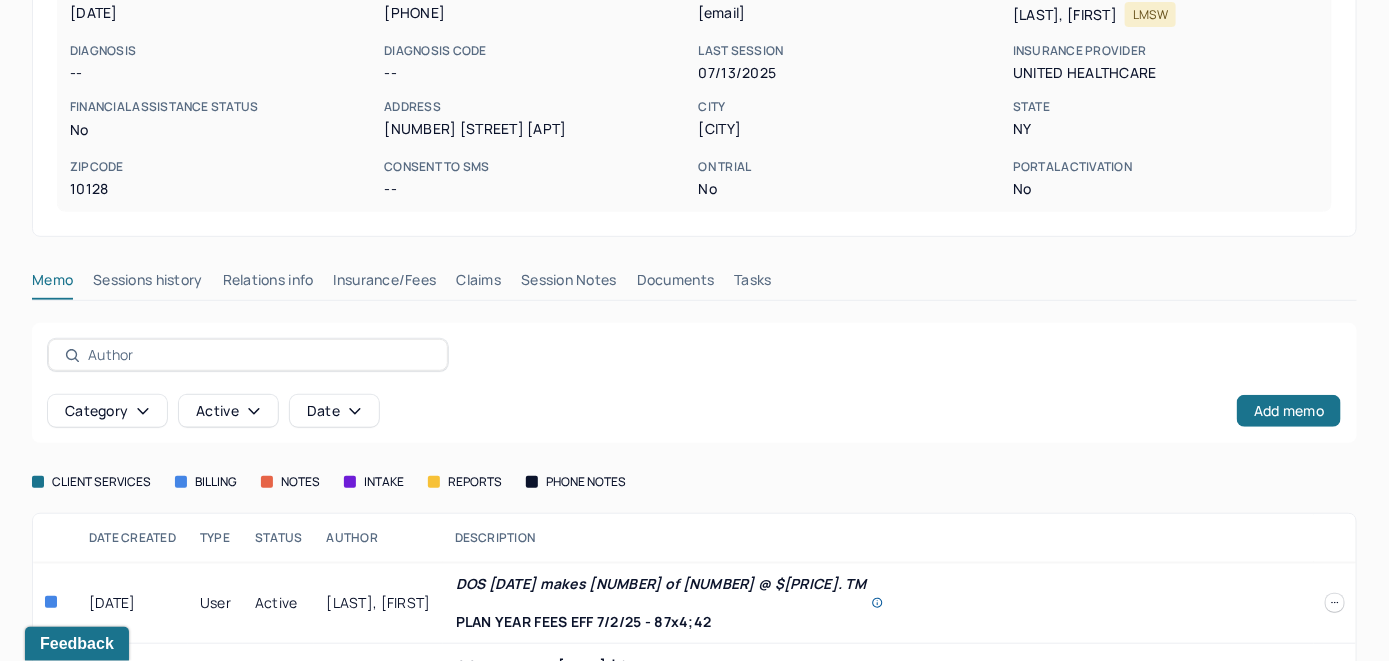 scroll, scrollTop: 300, scrollLeft: 0, axis: vertical 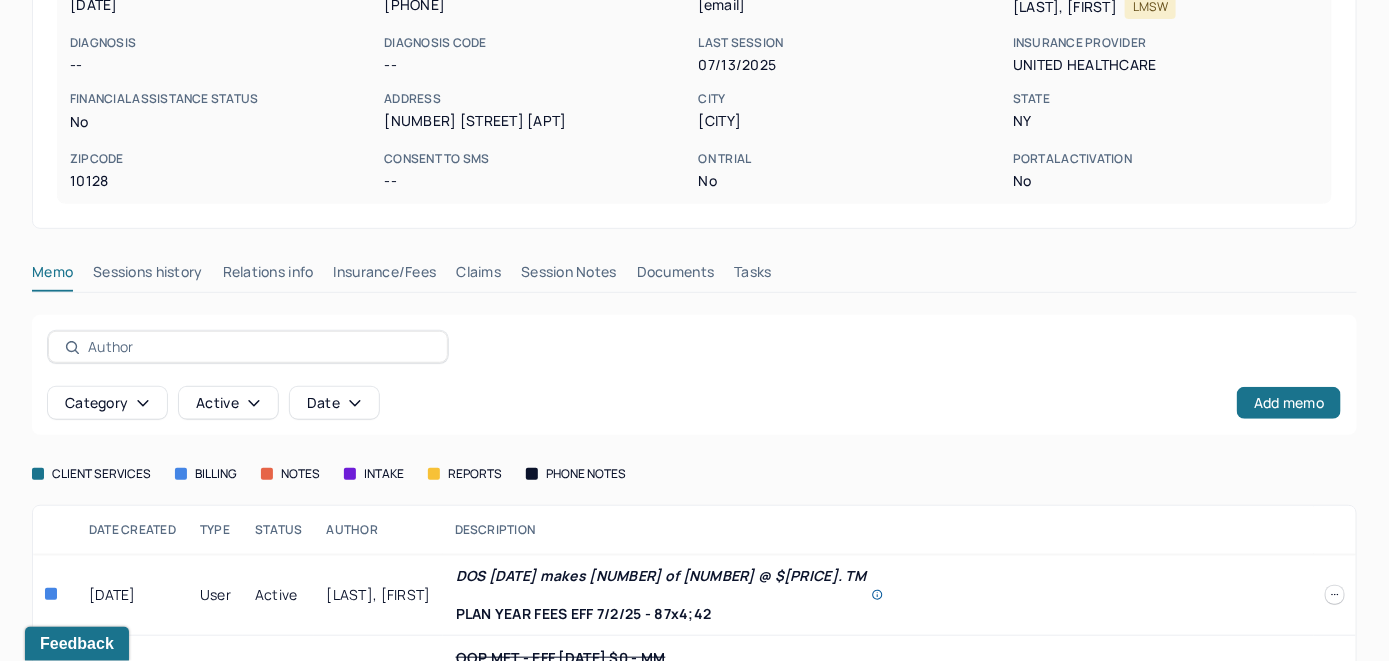 click on "Claims" at bounding box center [478, 276] 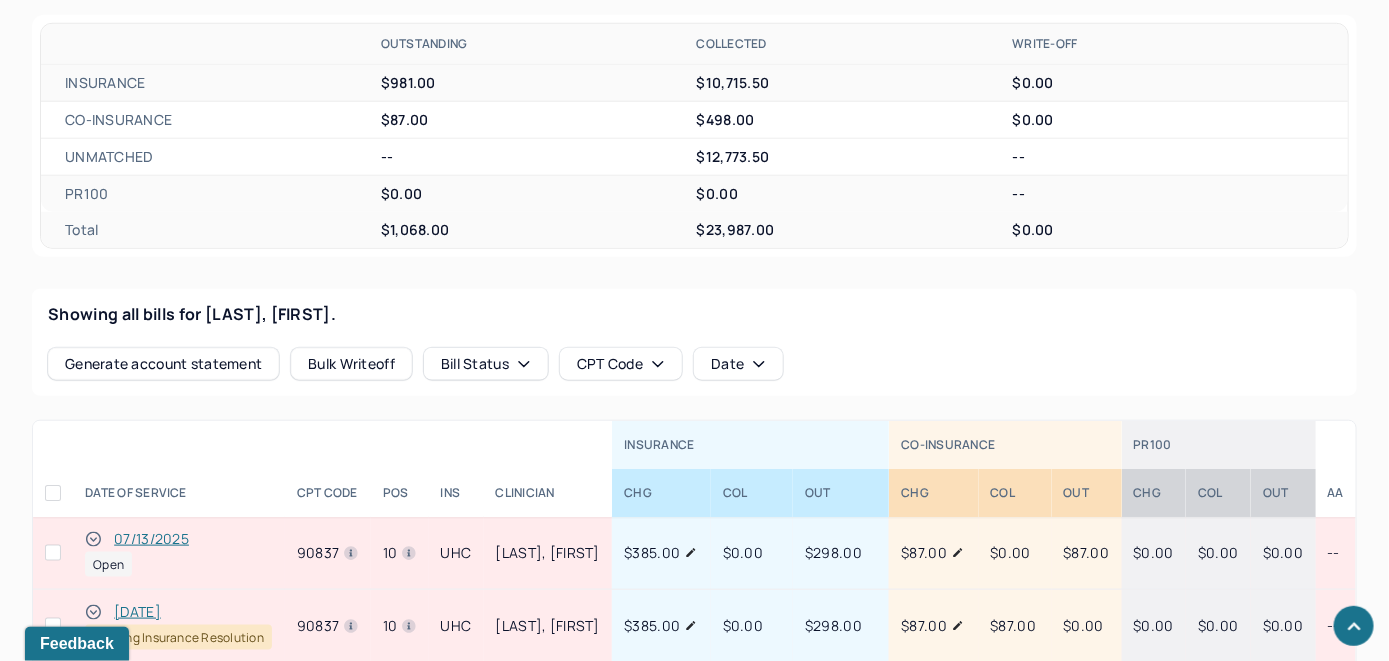 scroll, scrollTop: 900, scrollLeft: 0, axis: vertical 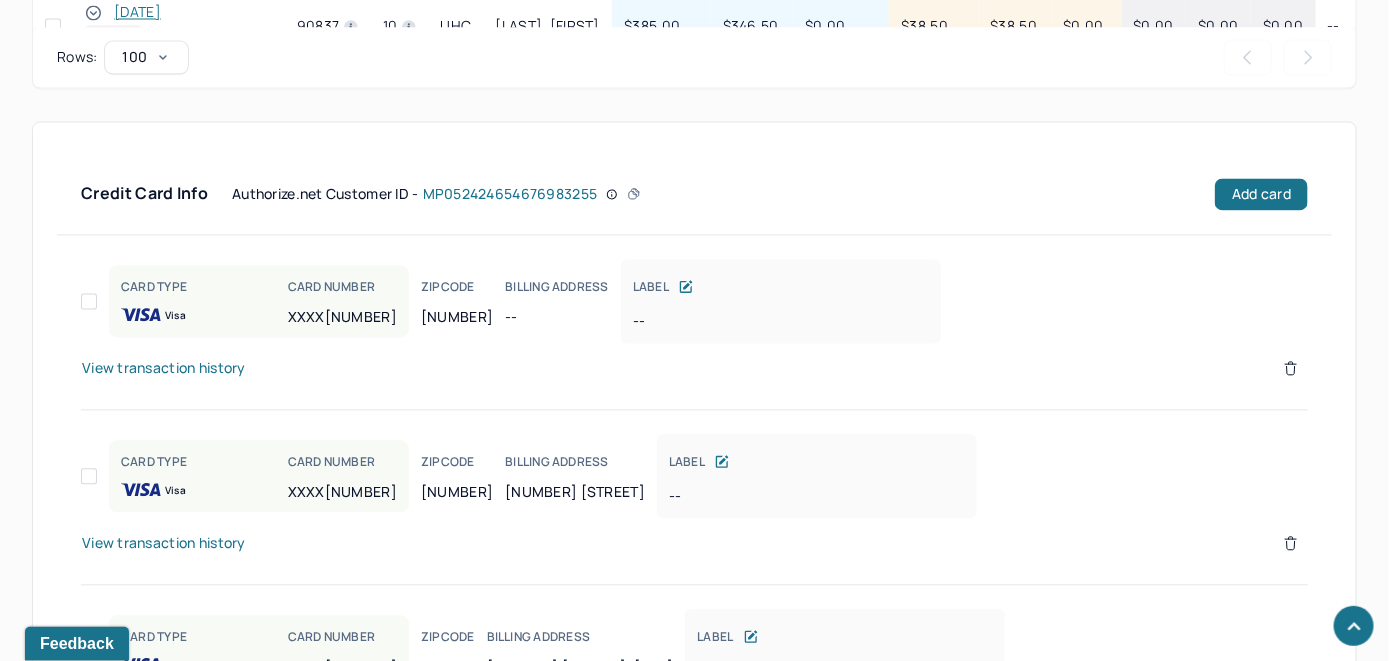 click on "View transaction history" at bounding box center (164, 544) 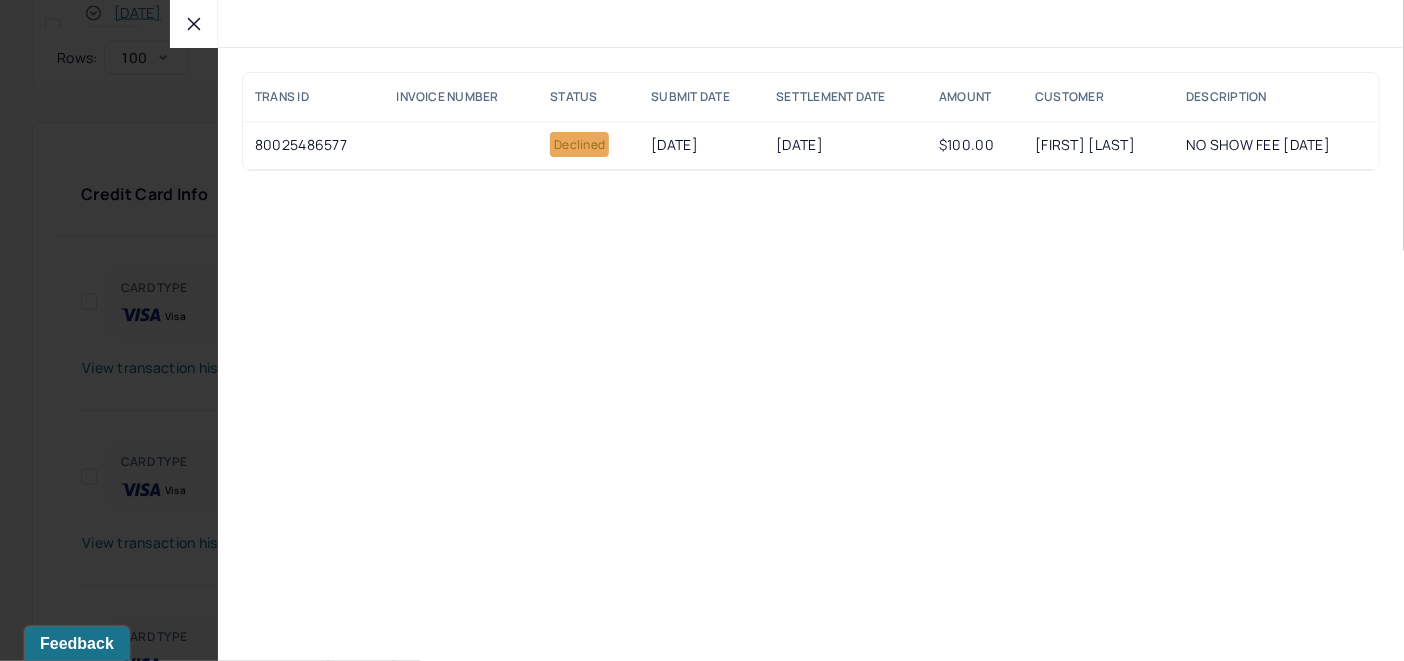 click 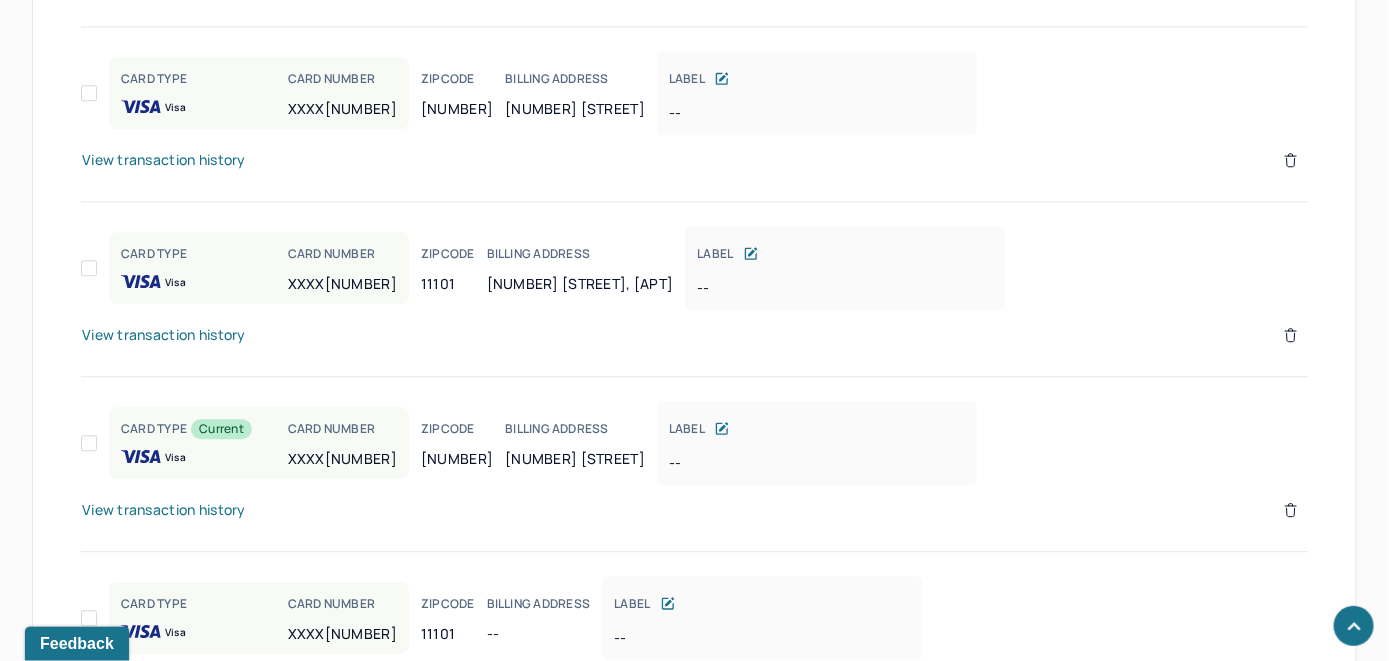 scroll, scrollTop: 1859, scrollLeft: 0, axis: vertical 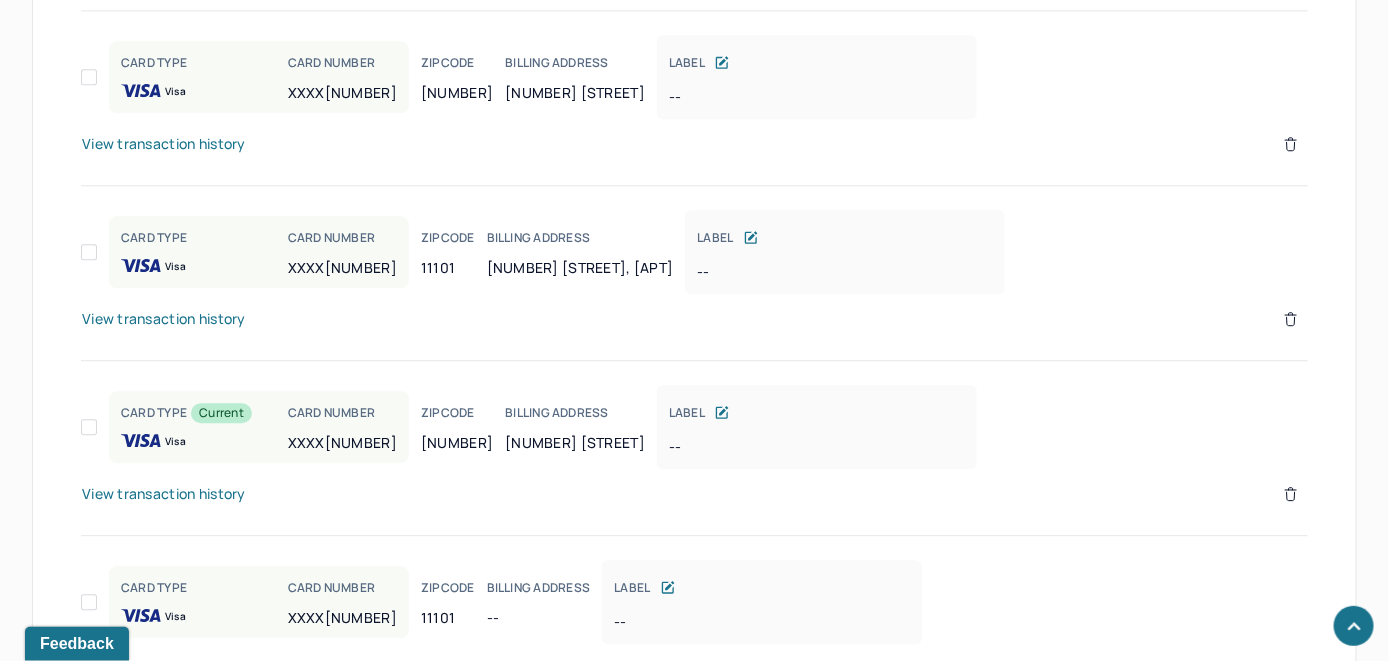 click on "View transaction history" at bounding box center [164, 494] 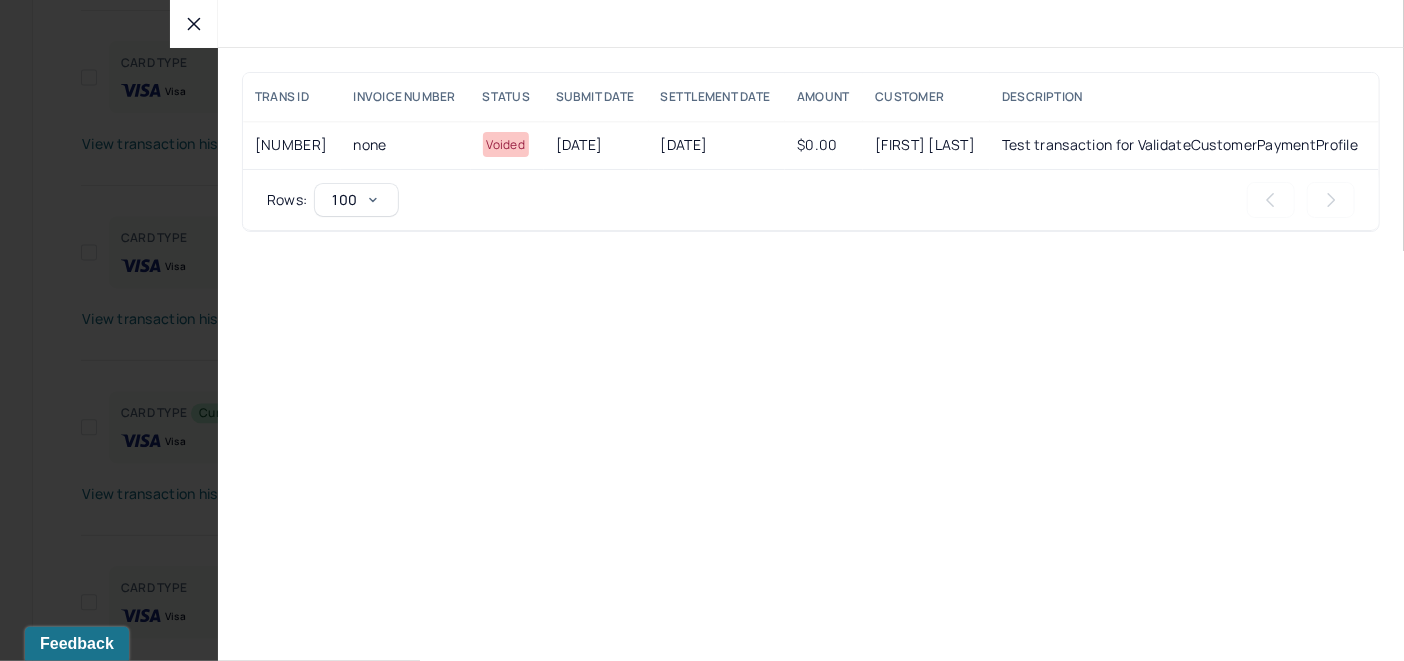 click 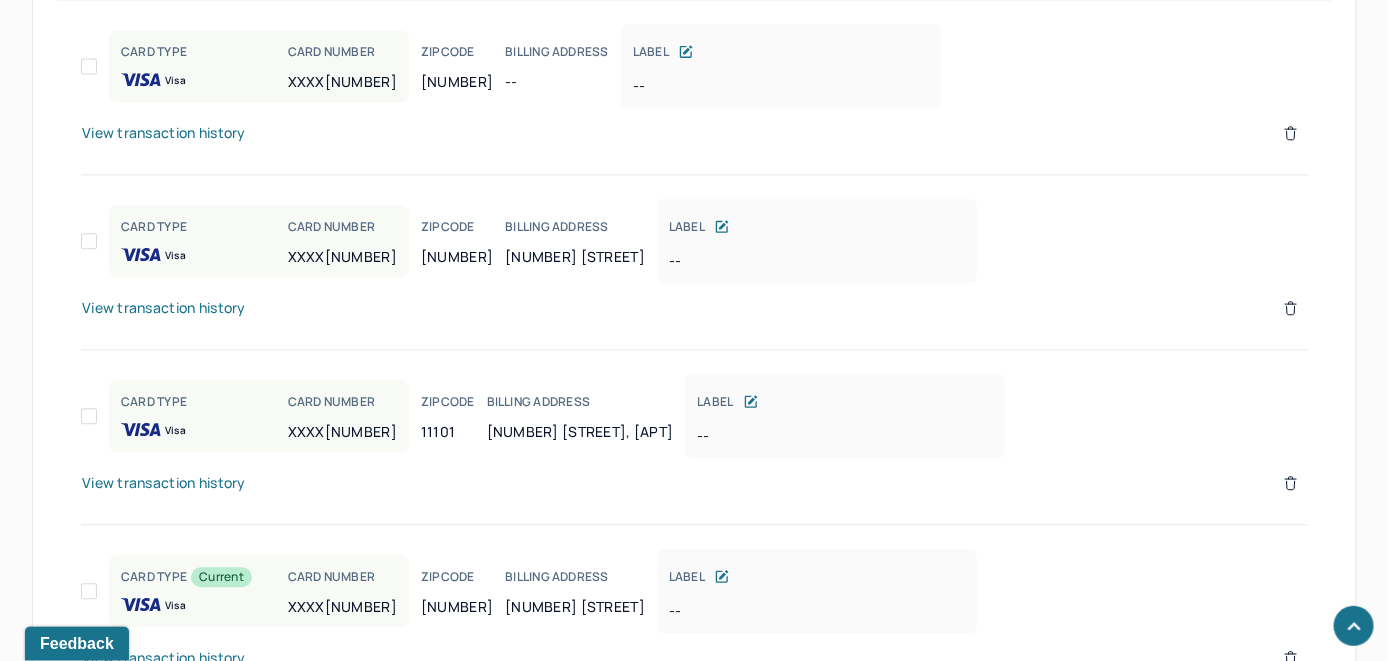 scroll, scrollTop: 1659, scrollLeft: 0, axis: vertical 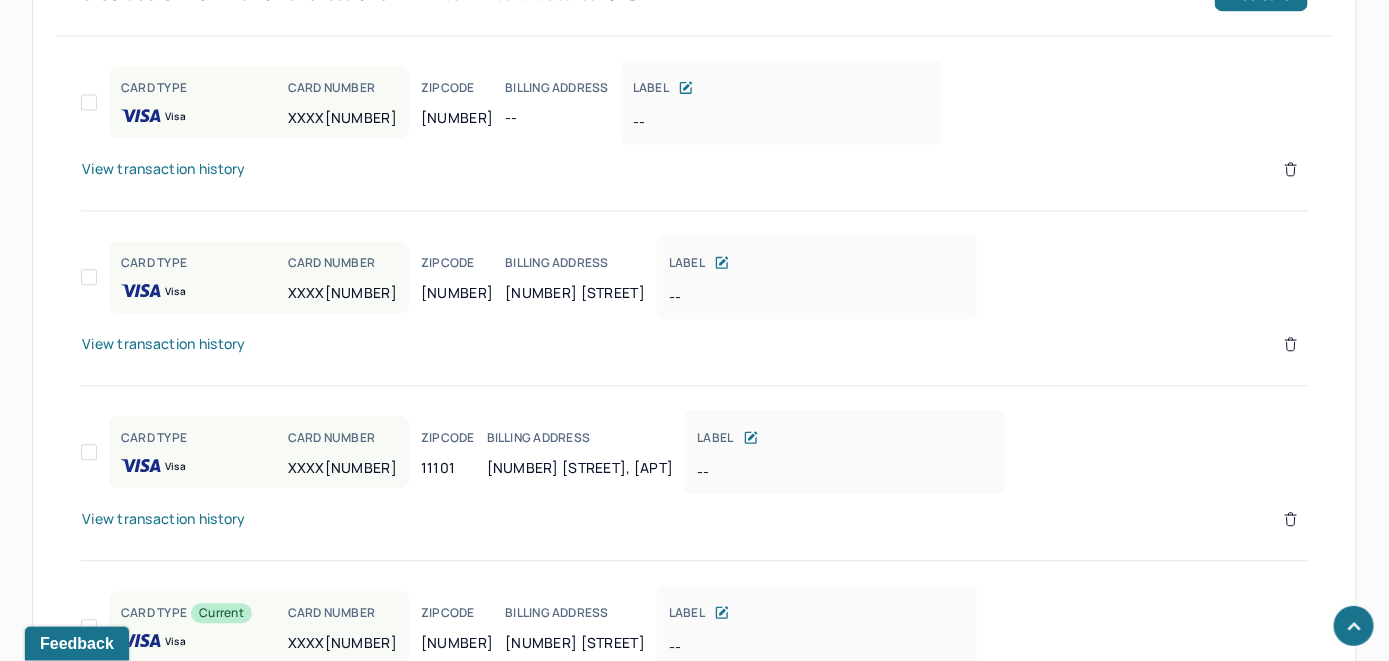 click on "View transaction history" at bounding box center (164, 169) 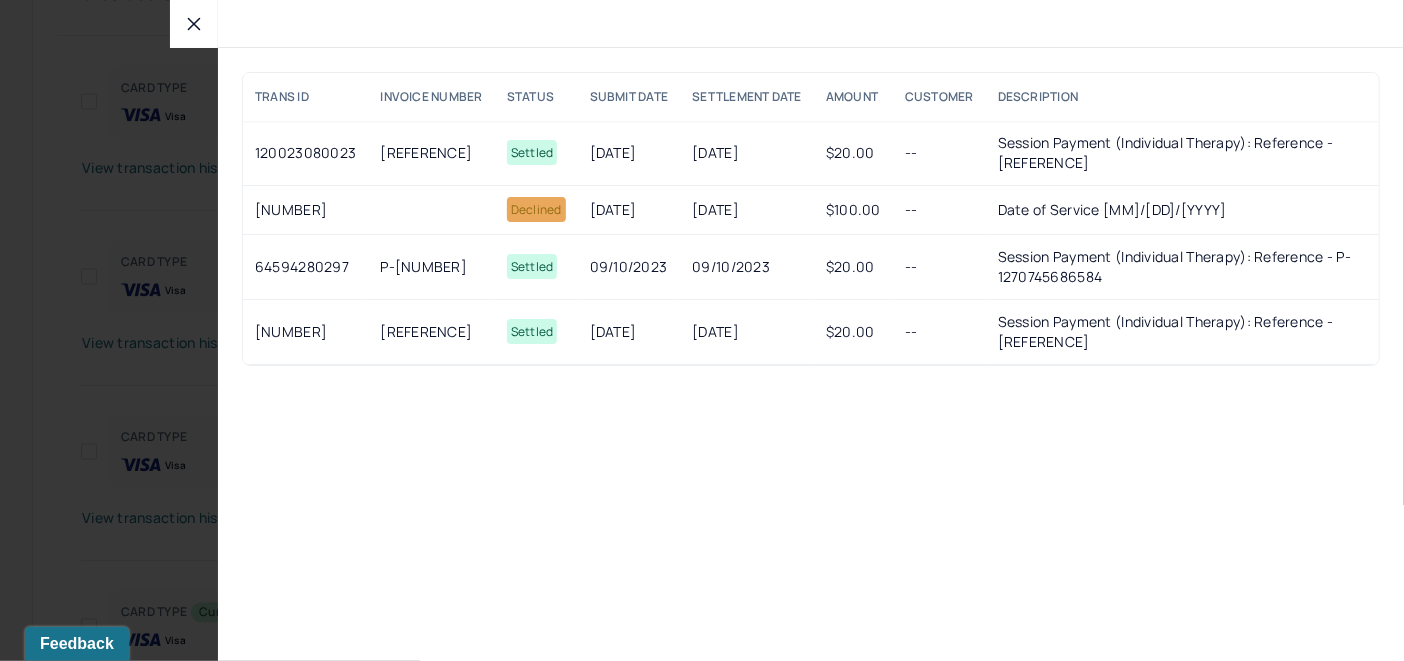 click 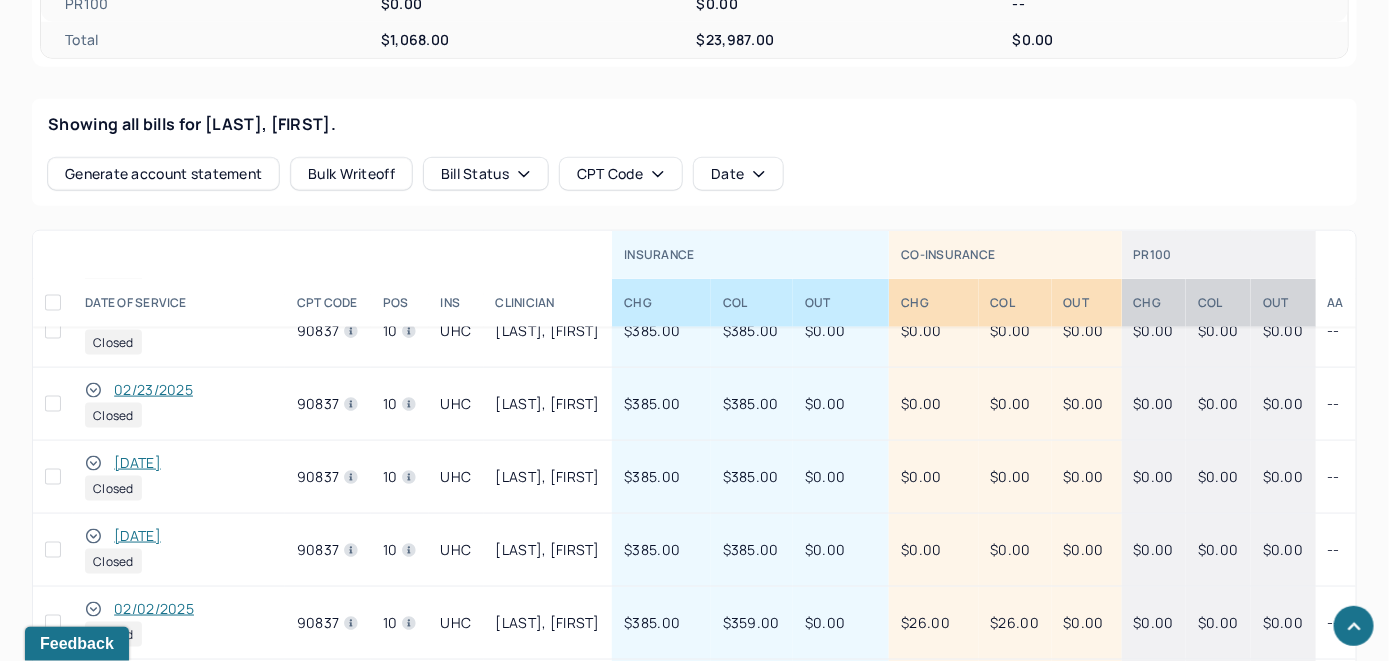 scroll, scrollTop: 759, scrollLeft: 0, axis: vertical 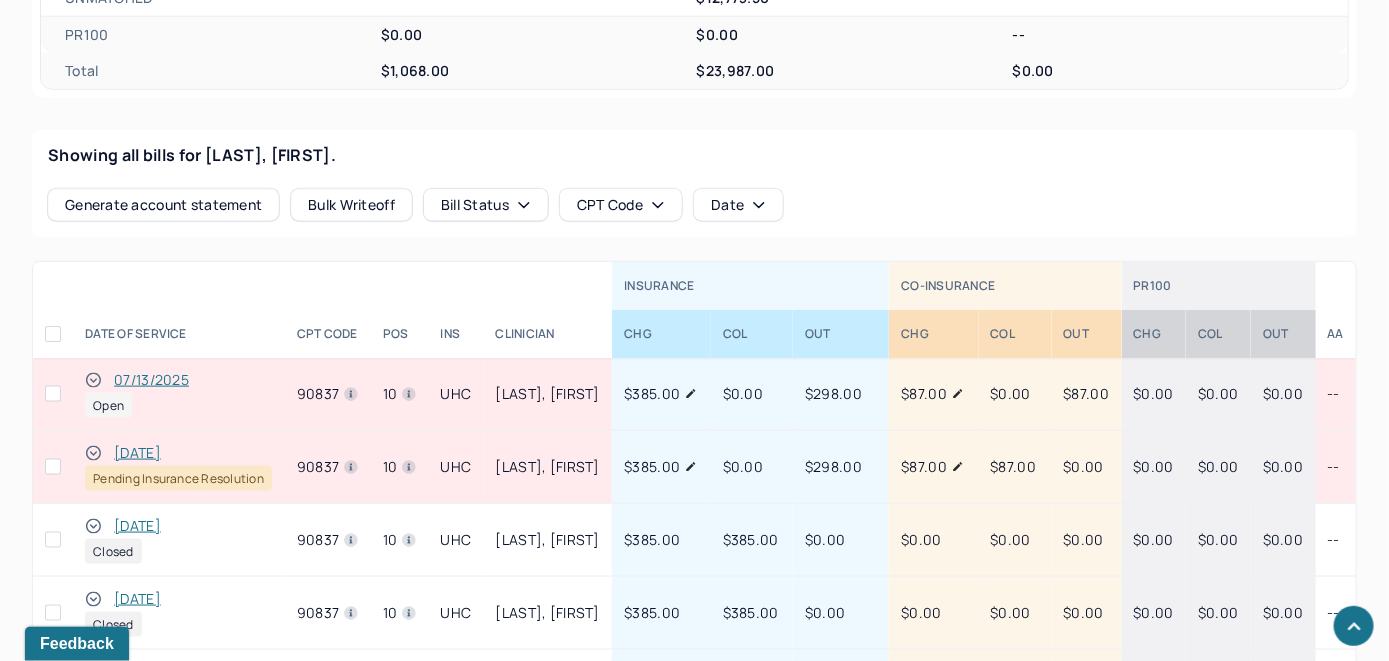click on "07/13/2025" at bounding box center (151, 380) 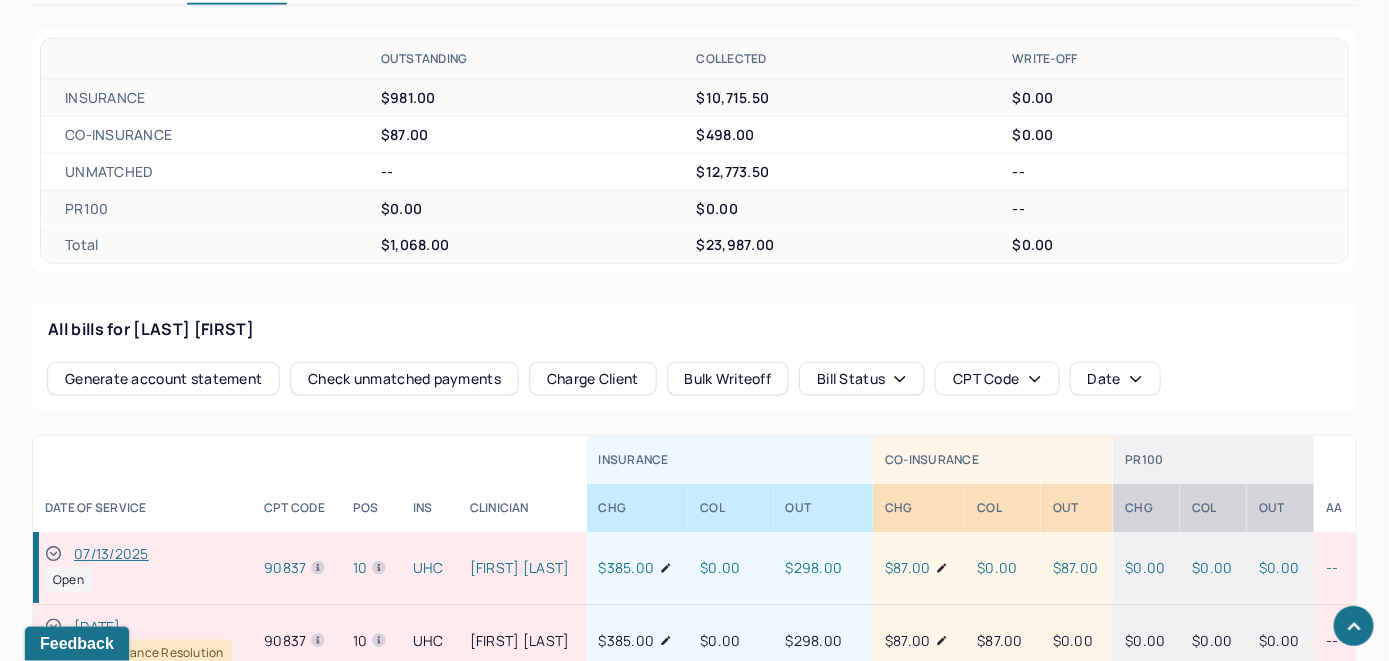 click on "Check unmatched payments" at bounding box center (404, 379) 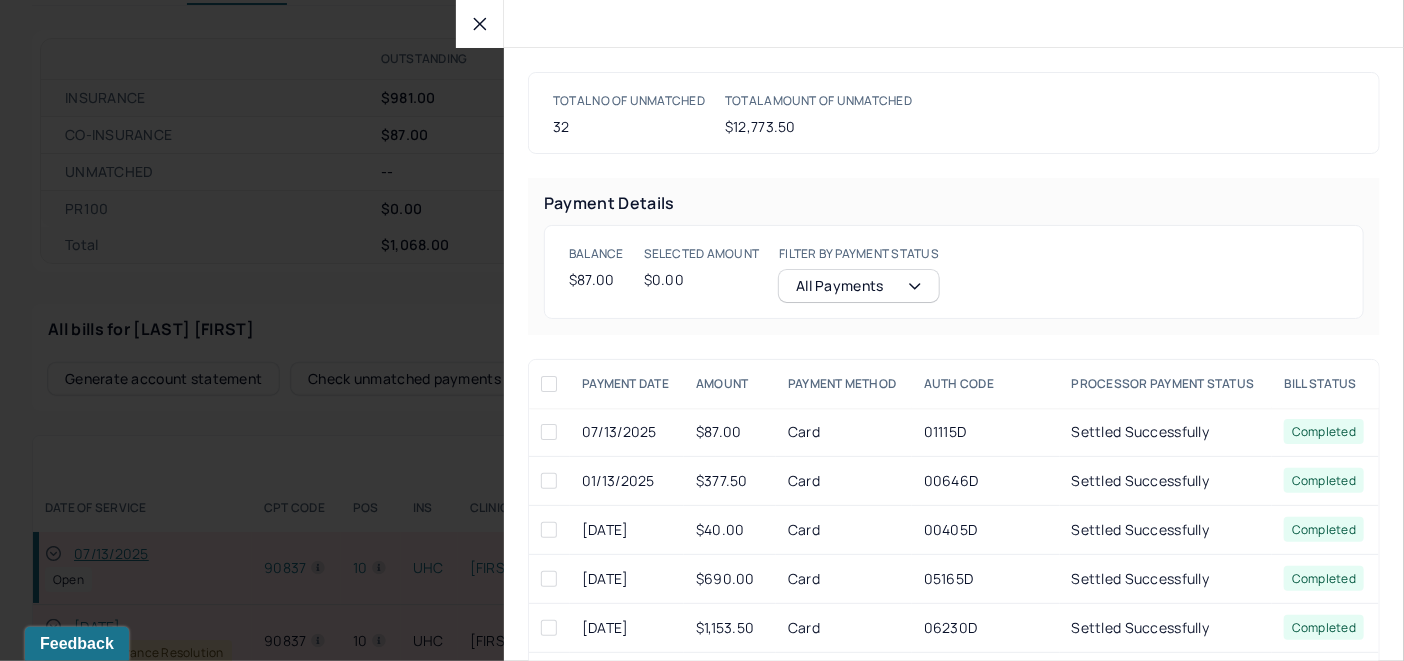 click at bounding box center (549, 432) 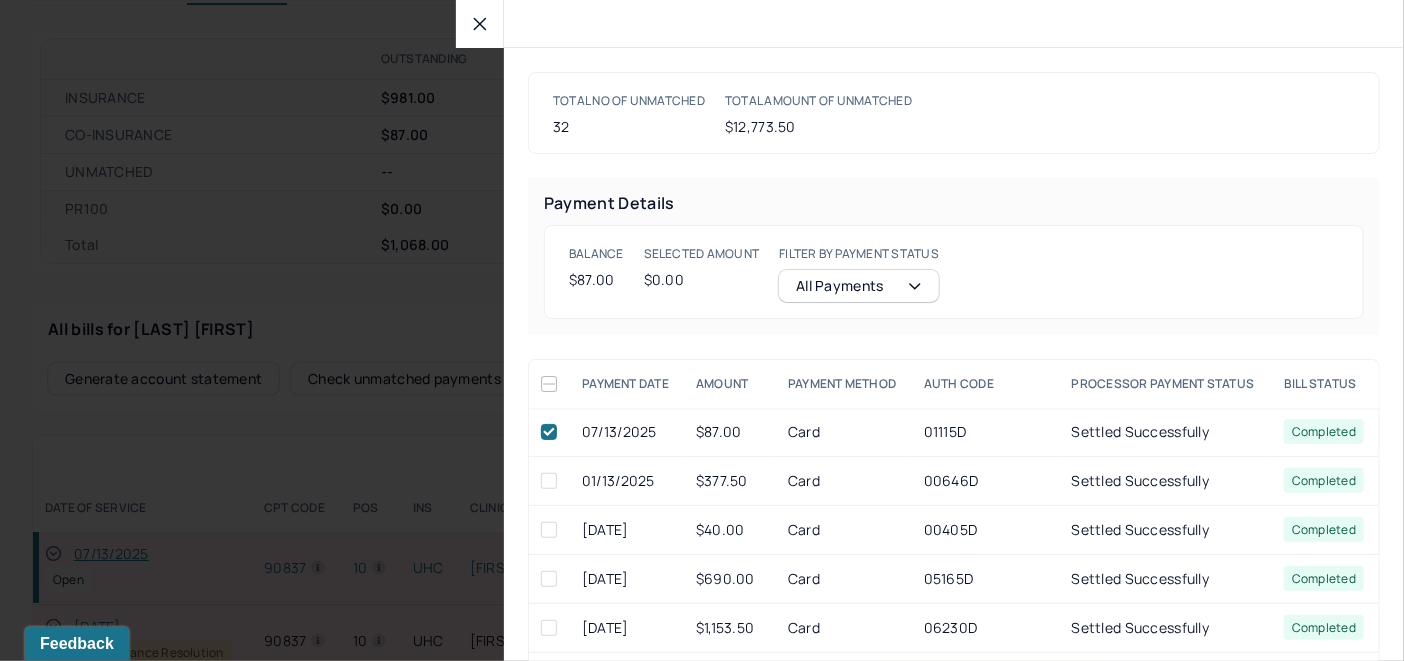 checkbox on "true" 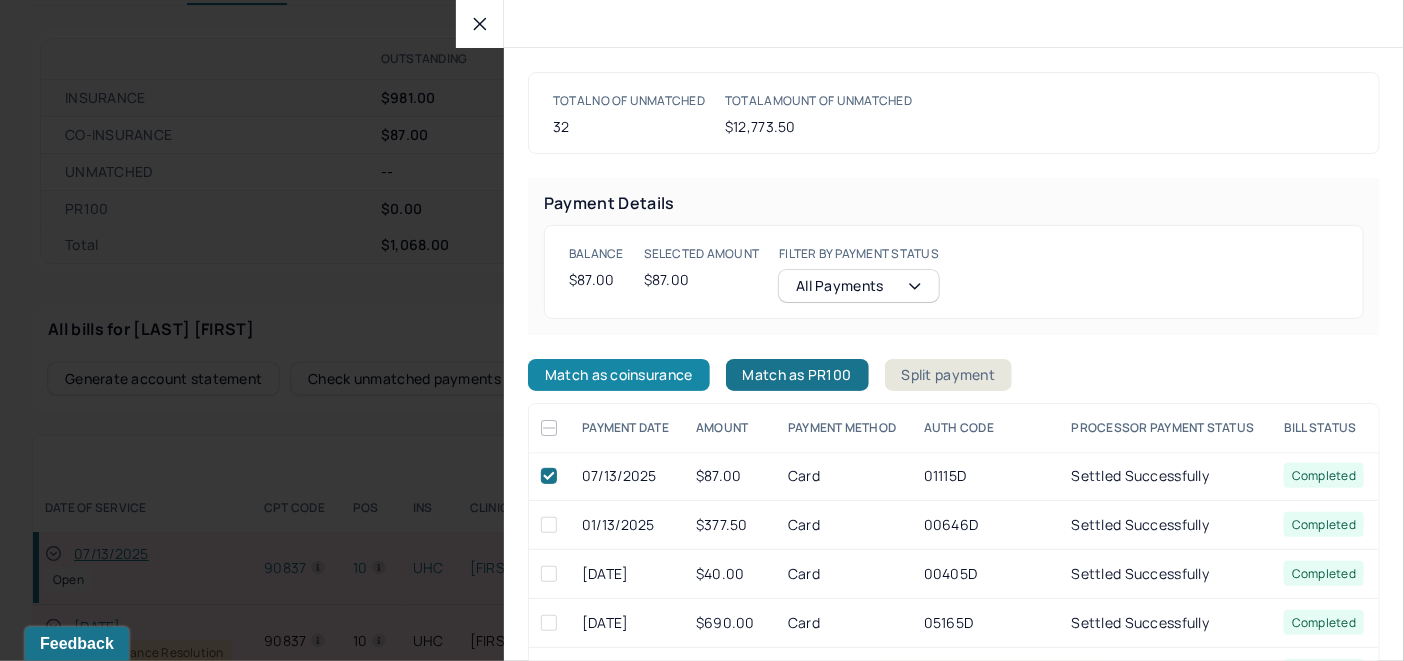 click on "Match as coinsurance" at bounding box center (619, 375) 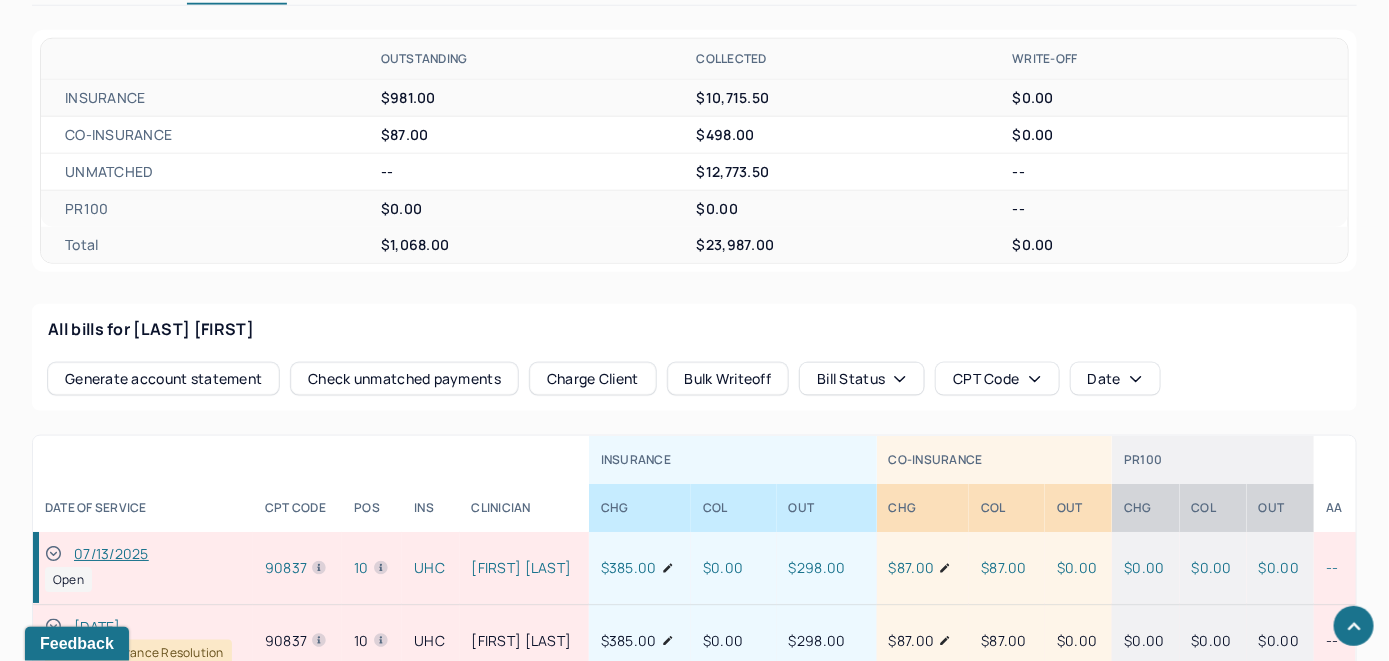 click 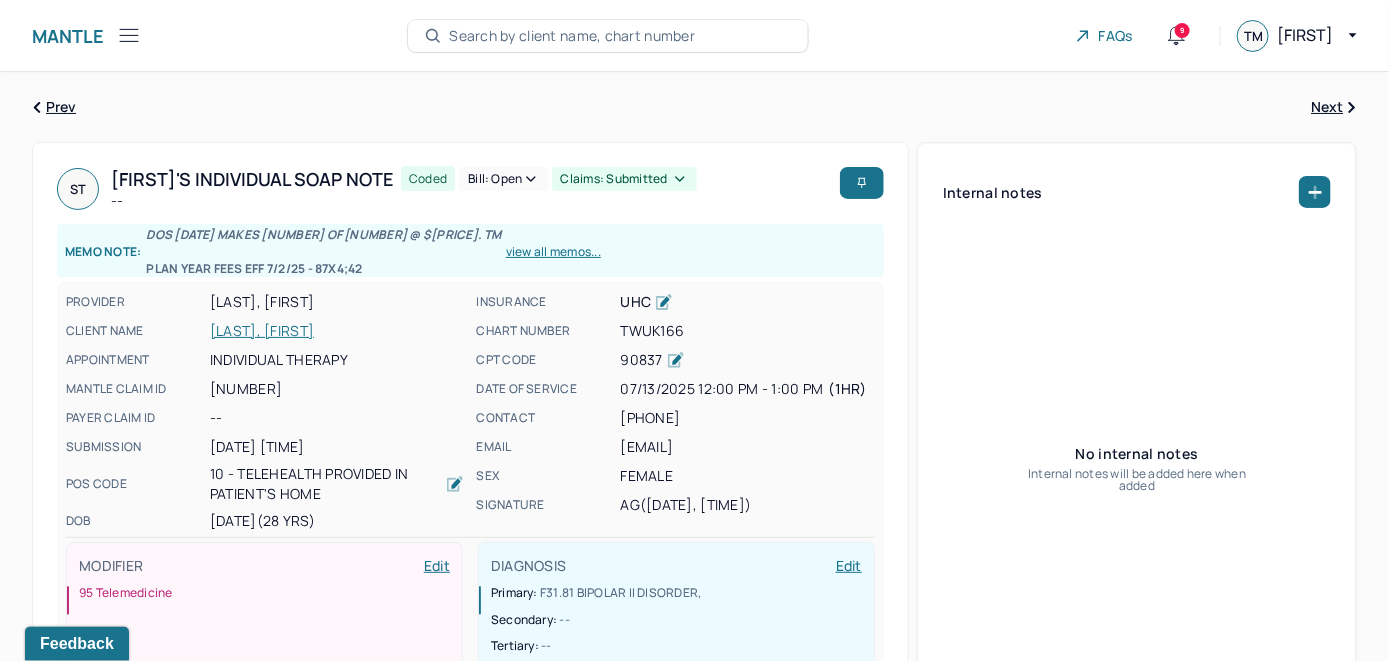 scroll, scrollTop: 0, scrollLeft: 0, axis: both 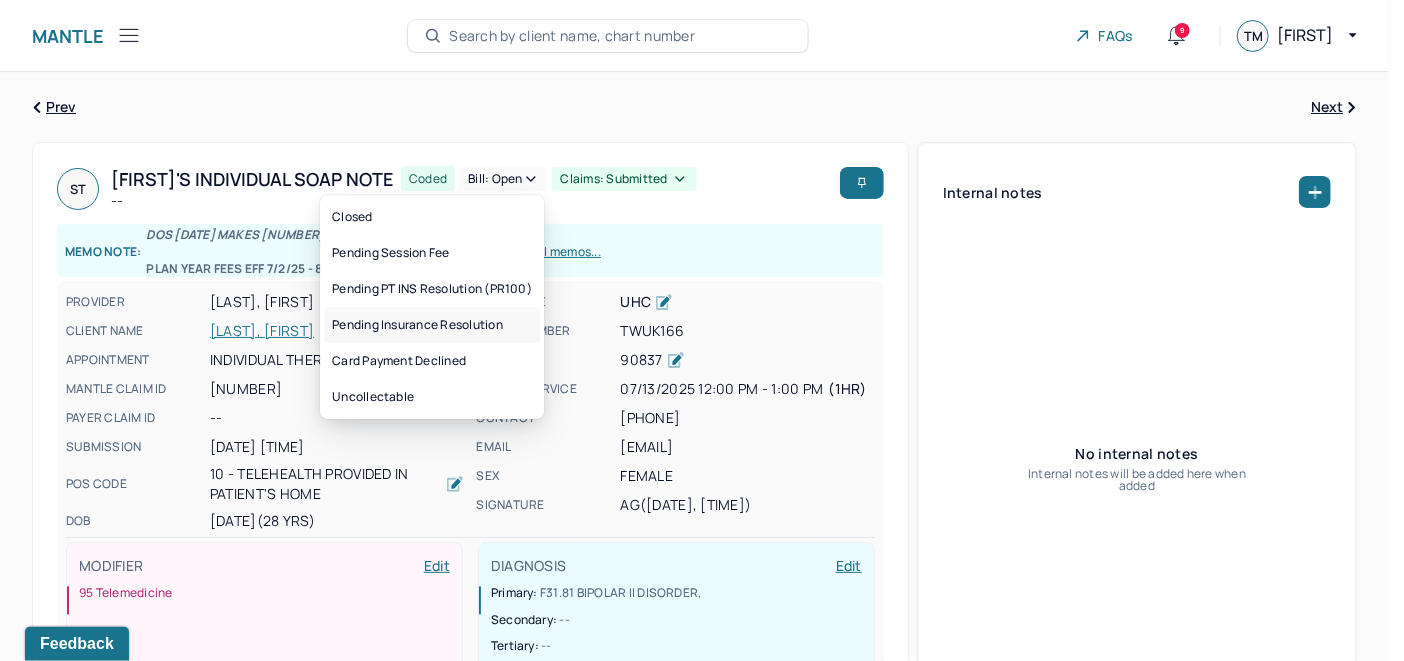 click on "Pending Insurance Resolution" at bounding box center (432, 325) 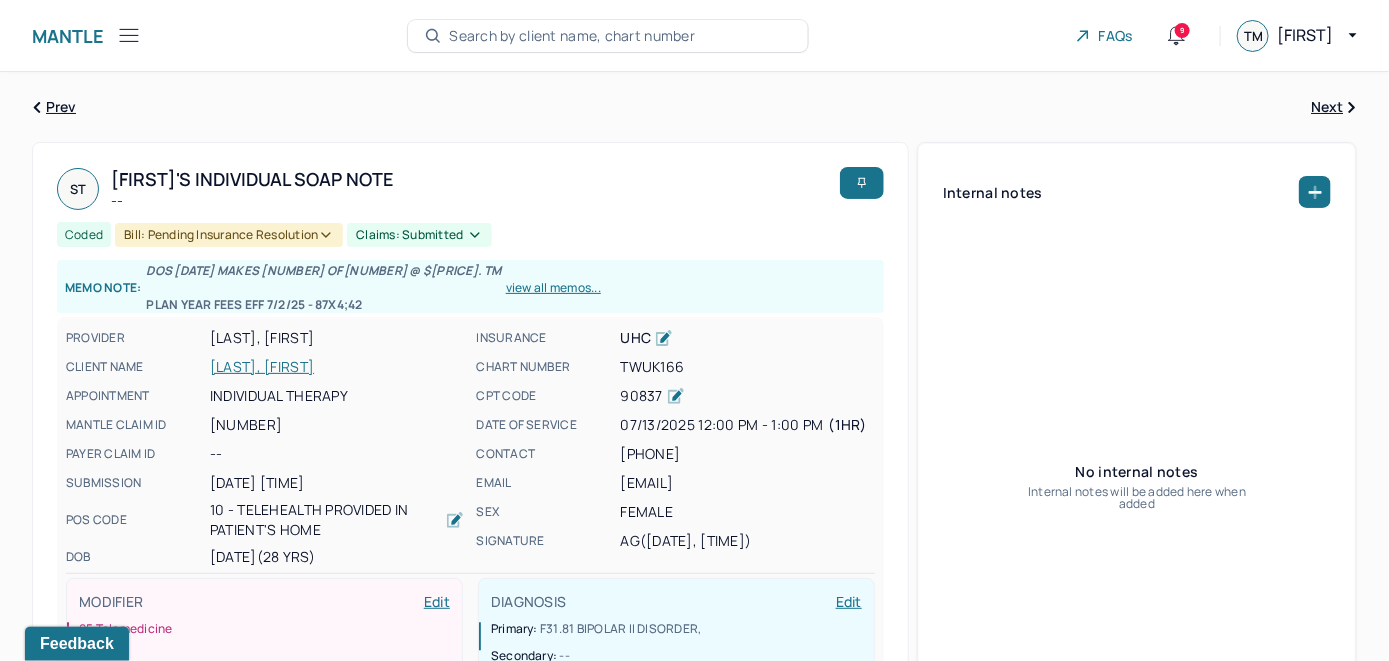 click on "Search by client name, chart number" at bounding box center [572, 36] 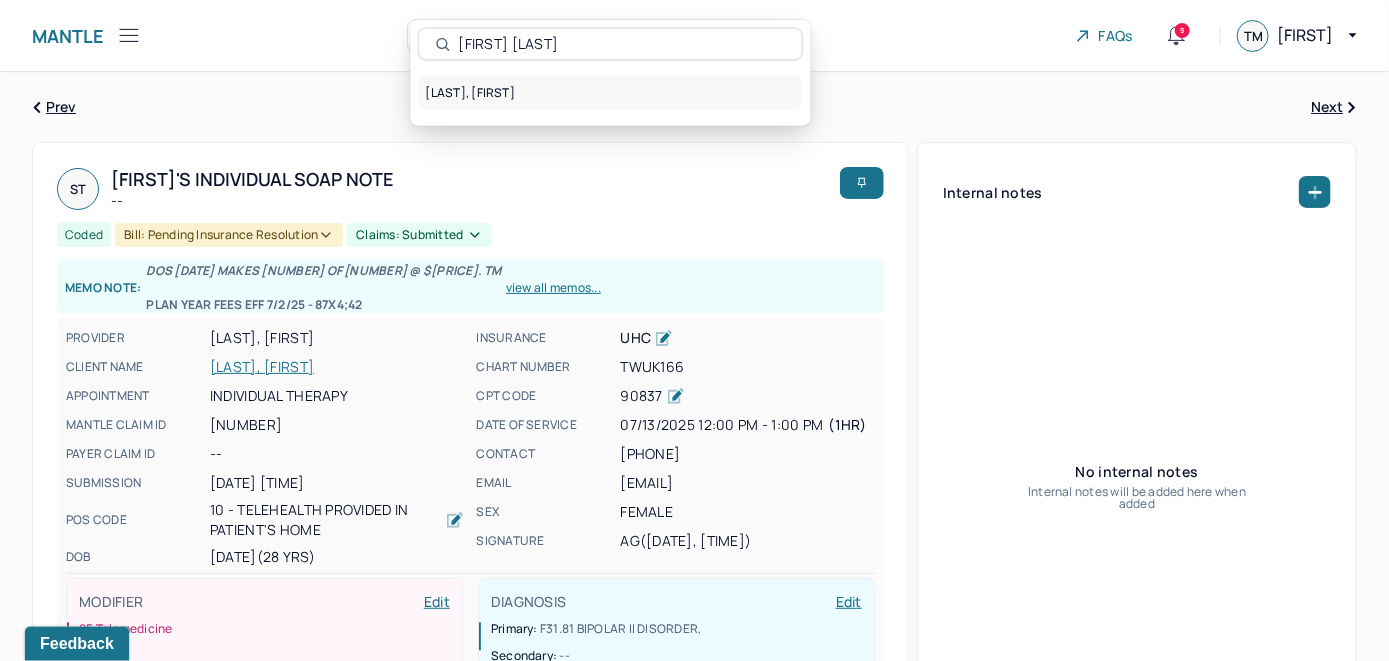 type on "[FIRST] [LAST]" 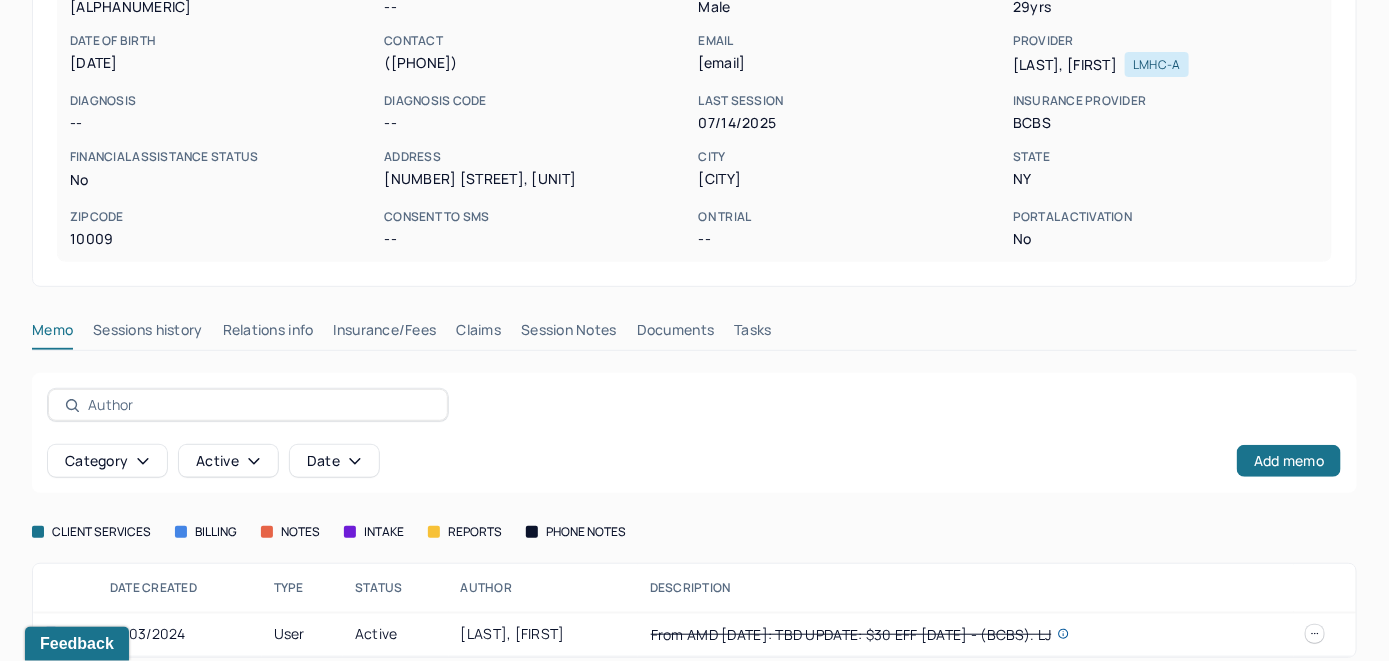 scroll, scrollTop: 261, scrollLeft: 0, axis: vertical 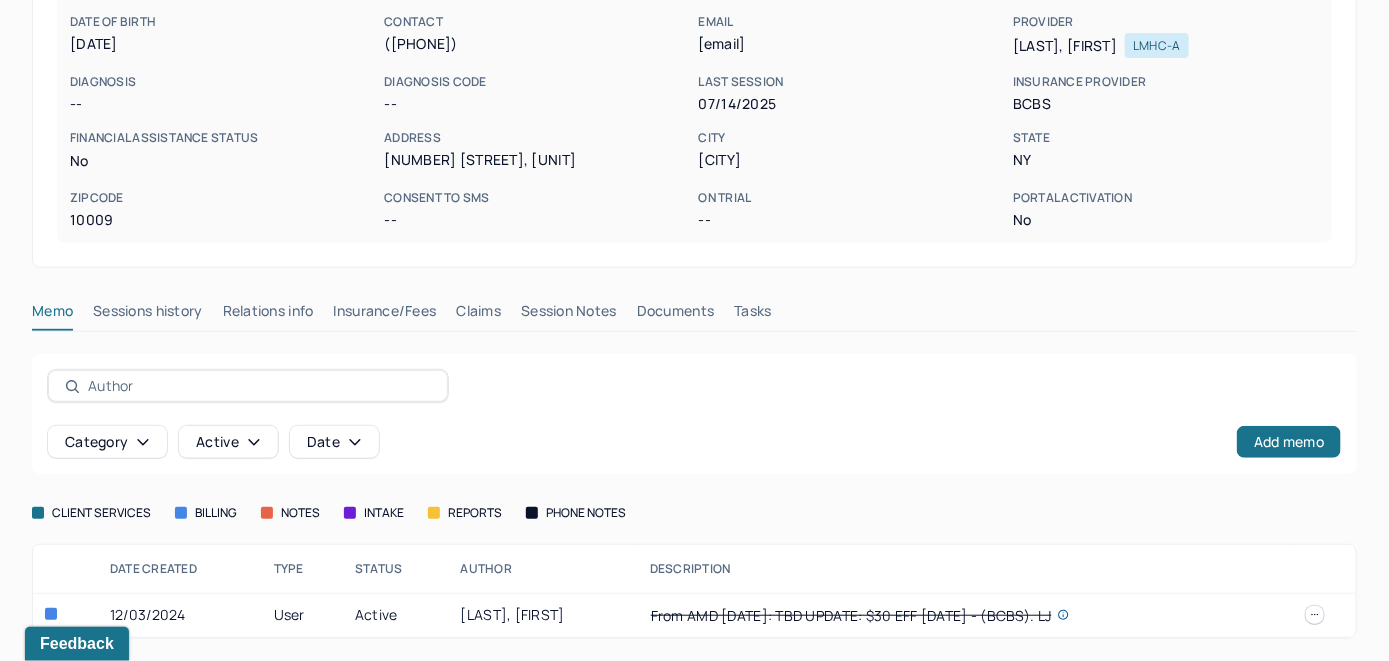 click on "Insurance/Fees" at bounding box center [385, 315] 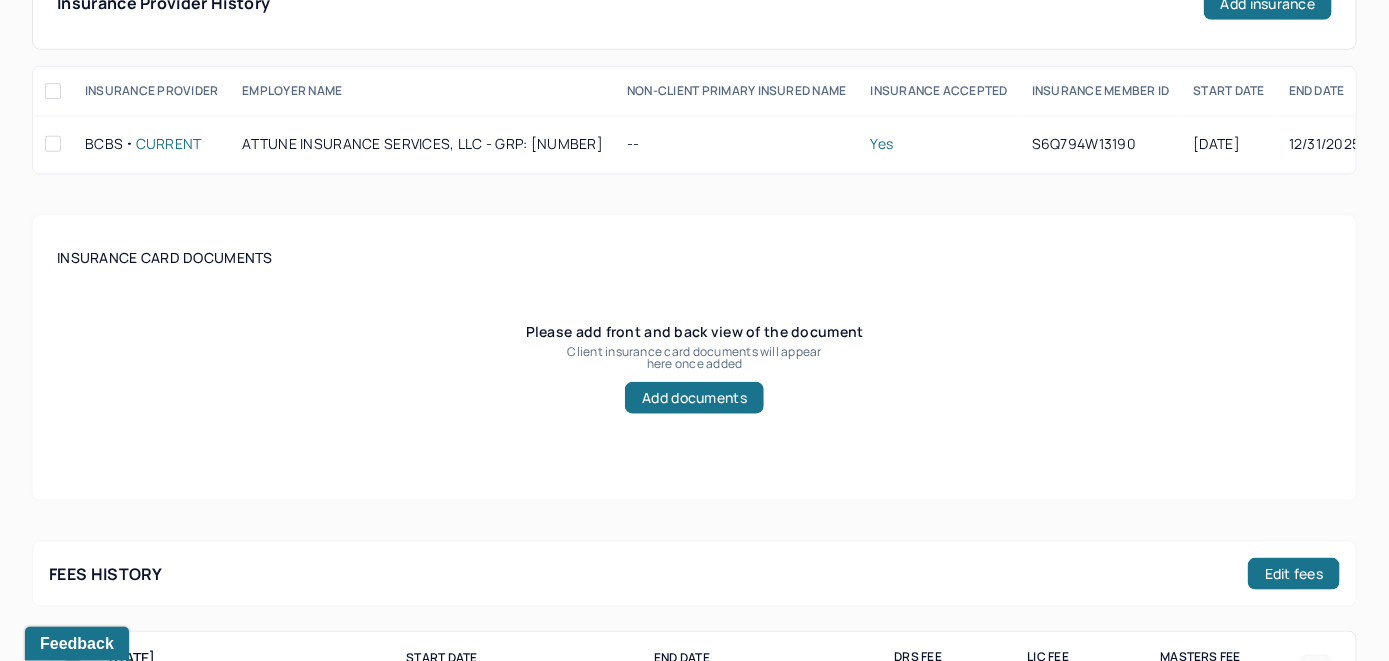 scroll, scrollTop: 461, scrollLeft: 0, axis: vertical 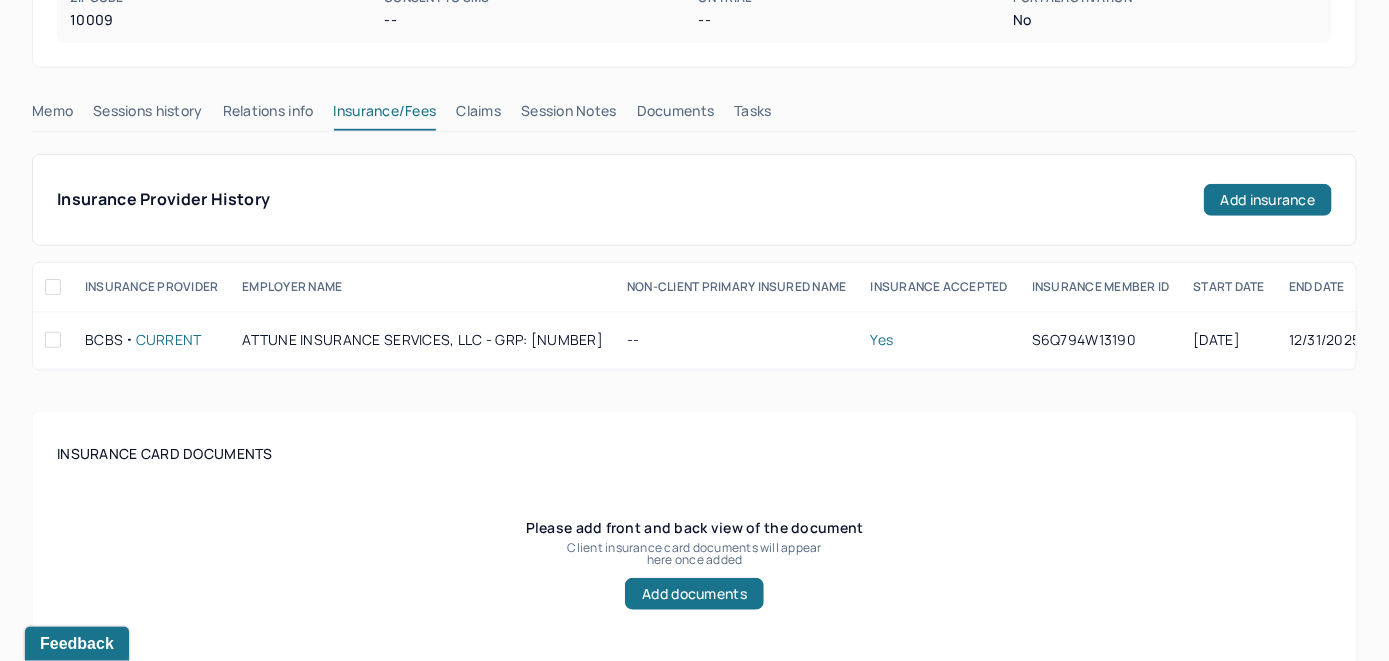 click on "Claims" at bounding box center [478, 115] 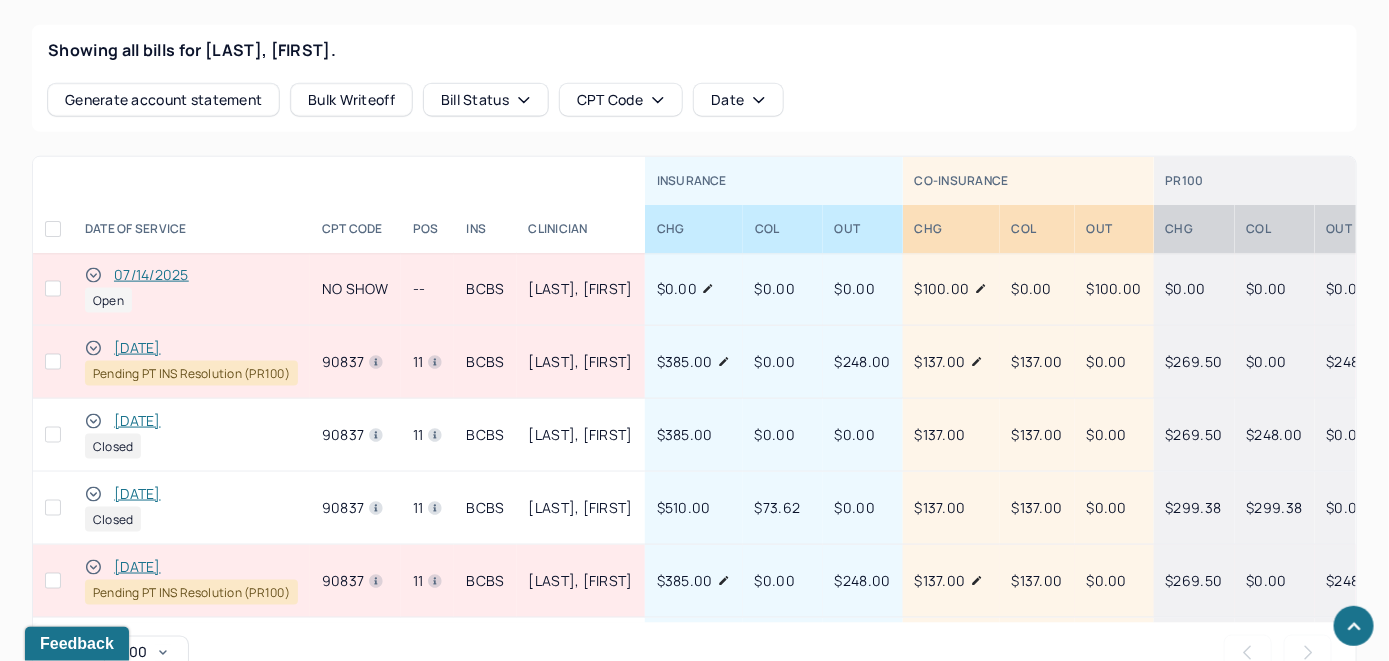 scroll, scrollTop: 861, scrollLeft: 0, axis: vertical 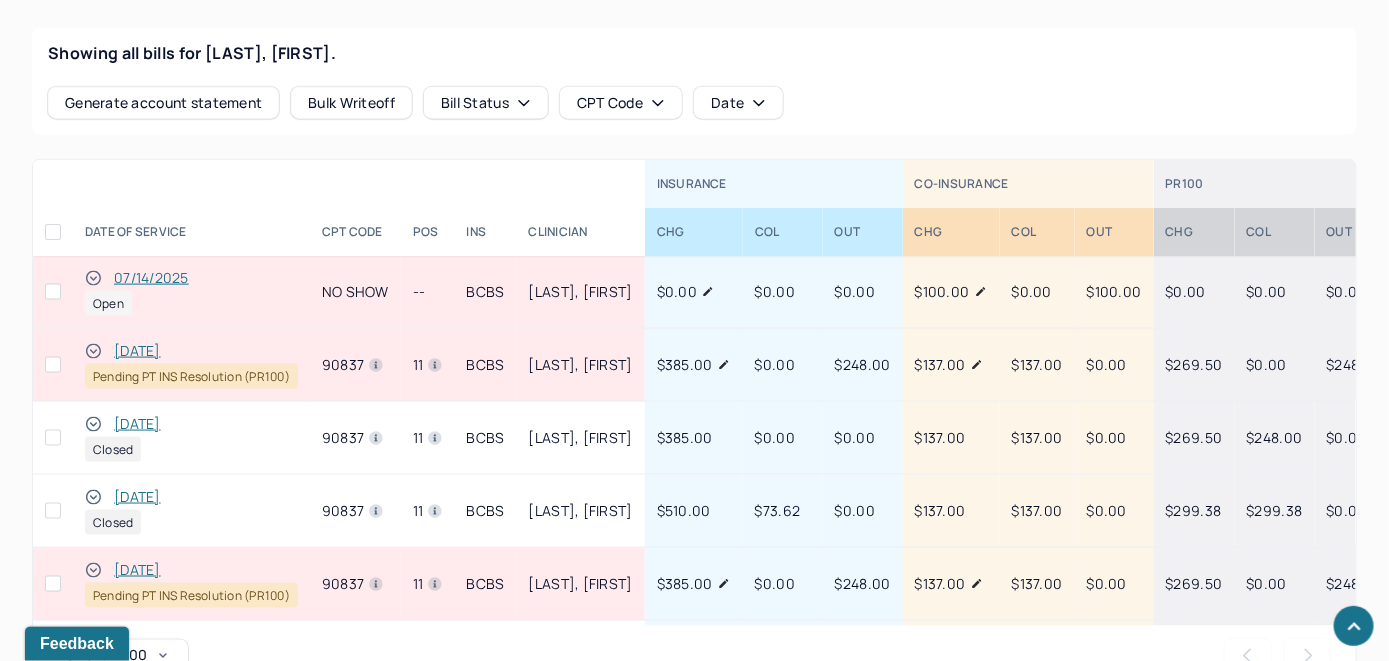 click on "07/14/2025" at bounding box center (151, 278) 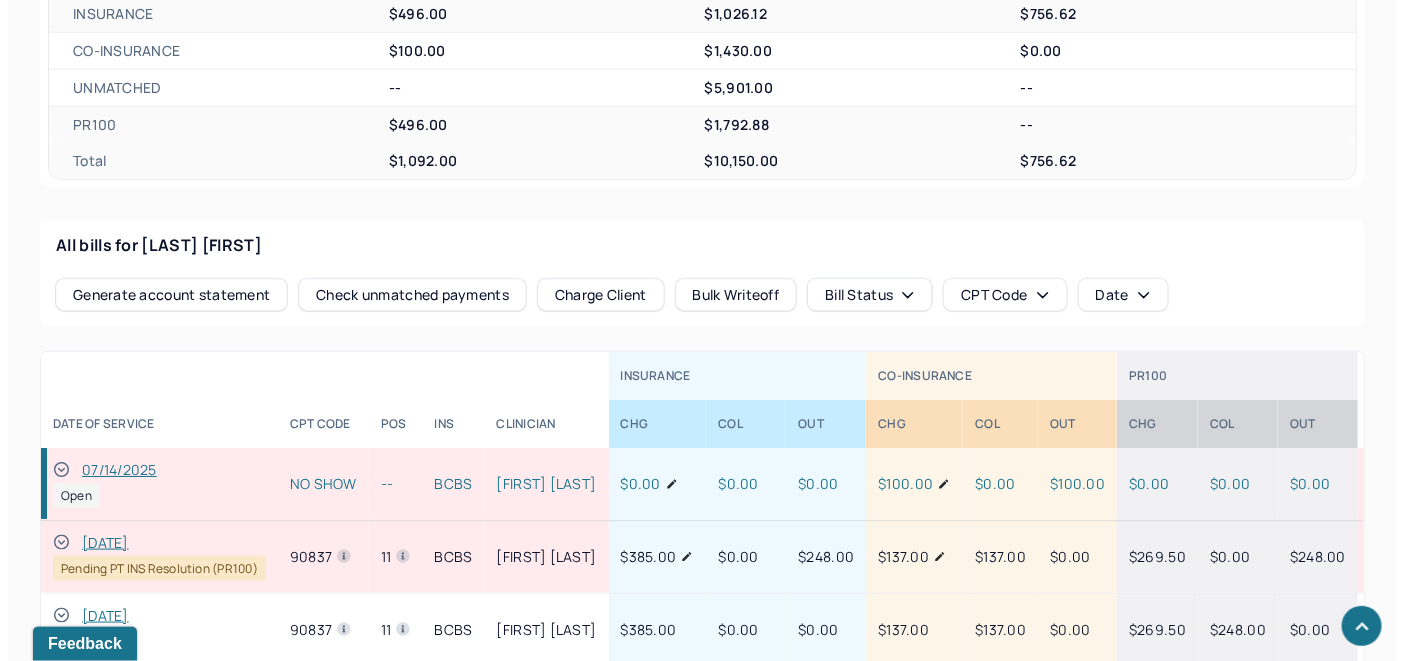 scroll, scrollTop: 861, scrollLeft: 0, axis: vertical 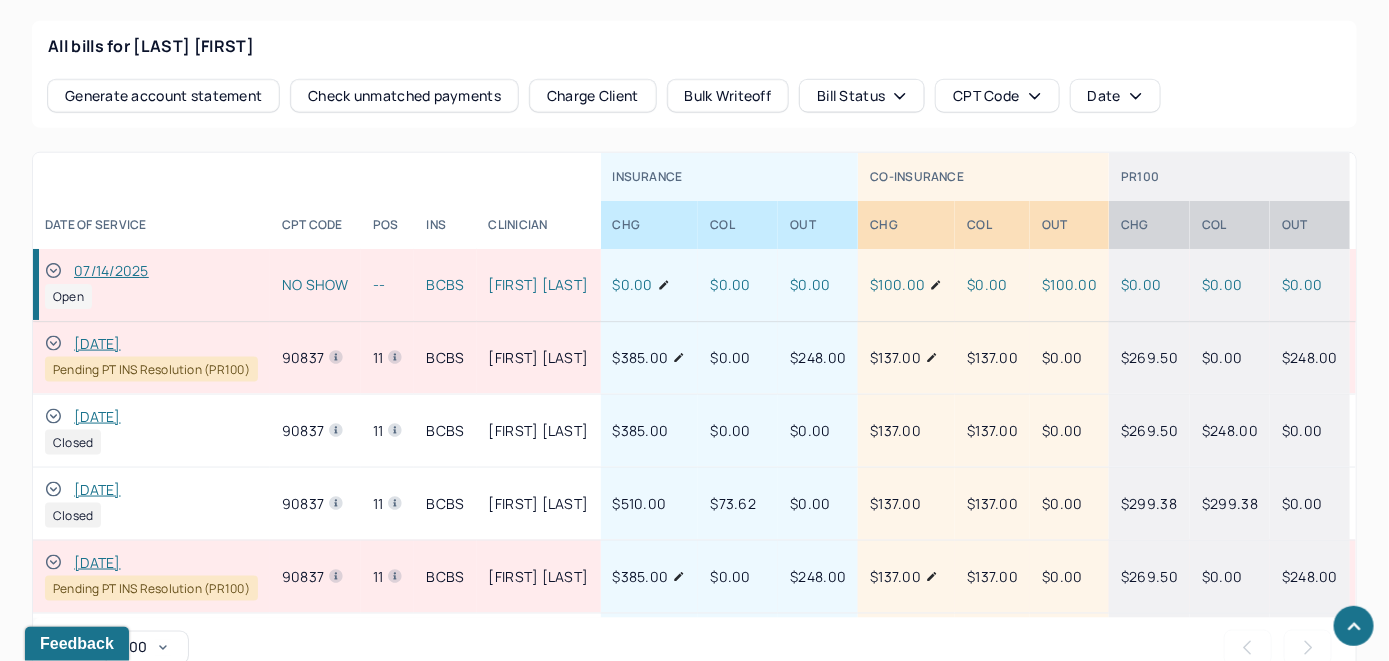 click on "Check unmatched payments" at bounding box center [404, 96] 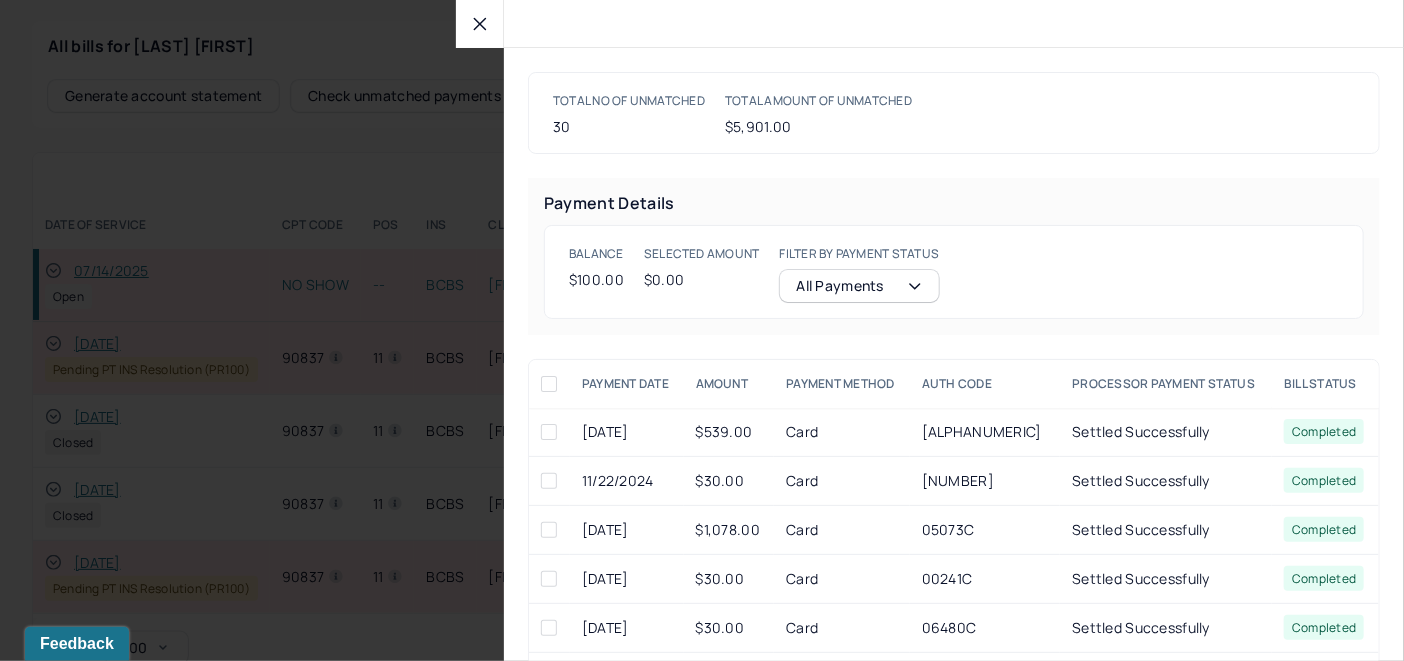click 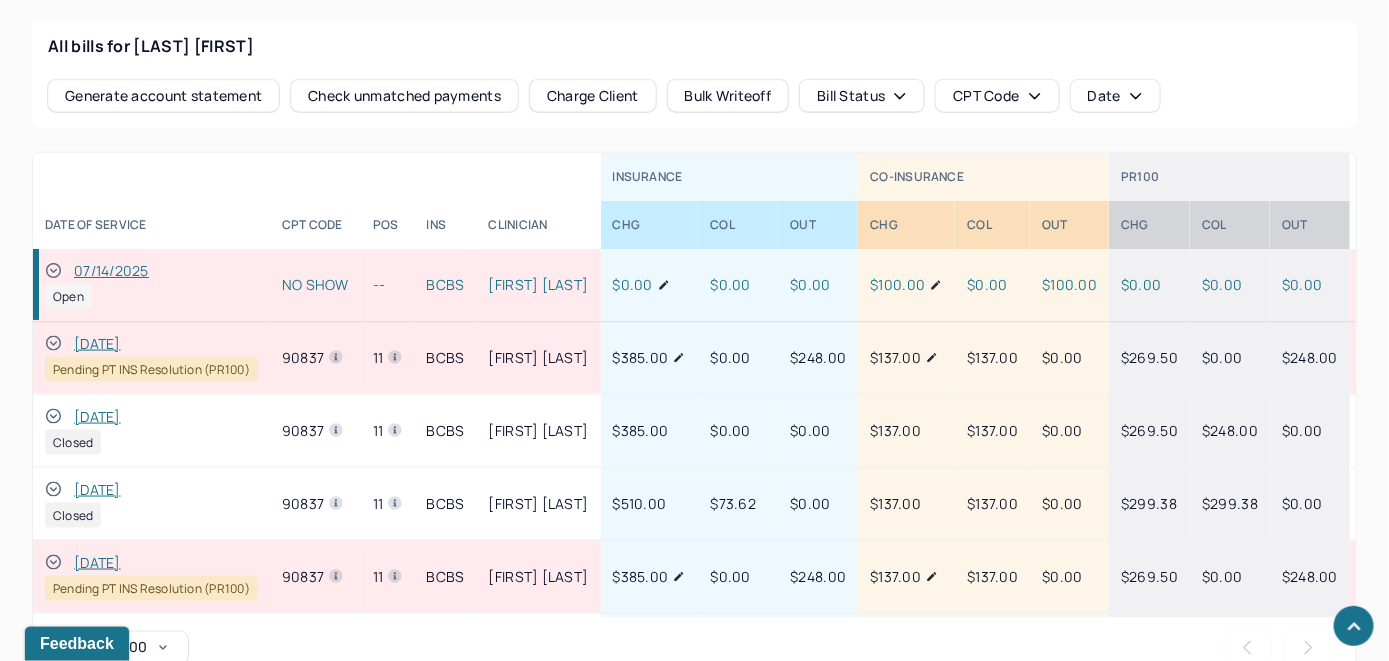 click on "Charge Client" at bounding box center [593, 96] 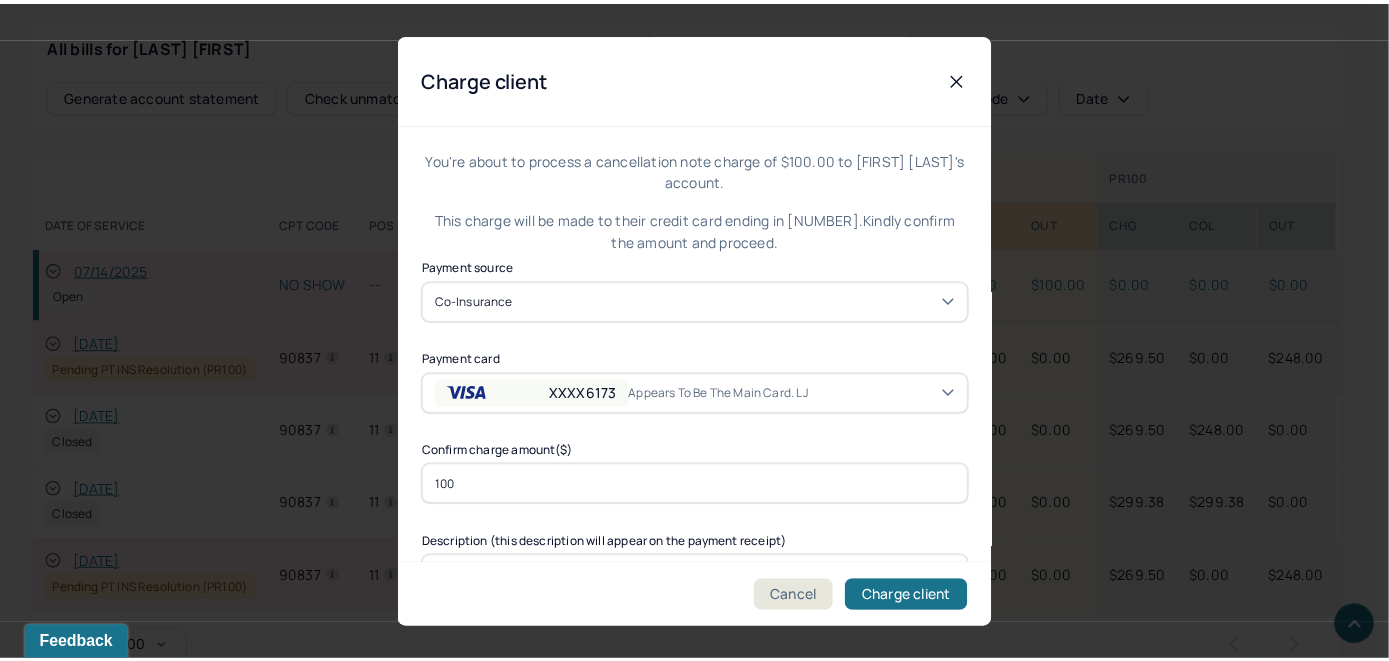scroll, scrollTop: 121, scrollLeft: 0, axis: vertical 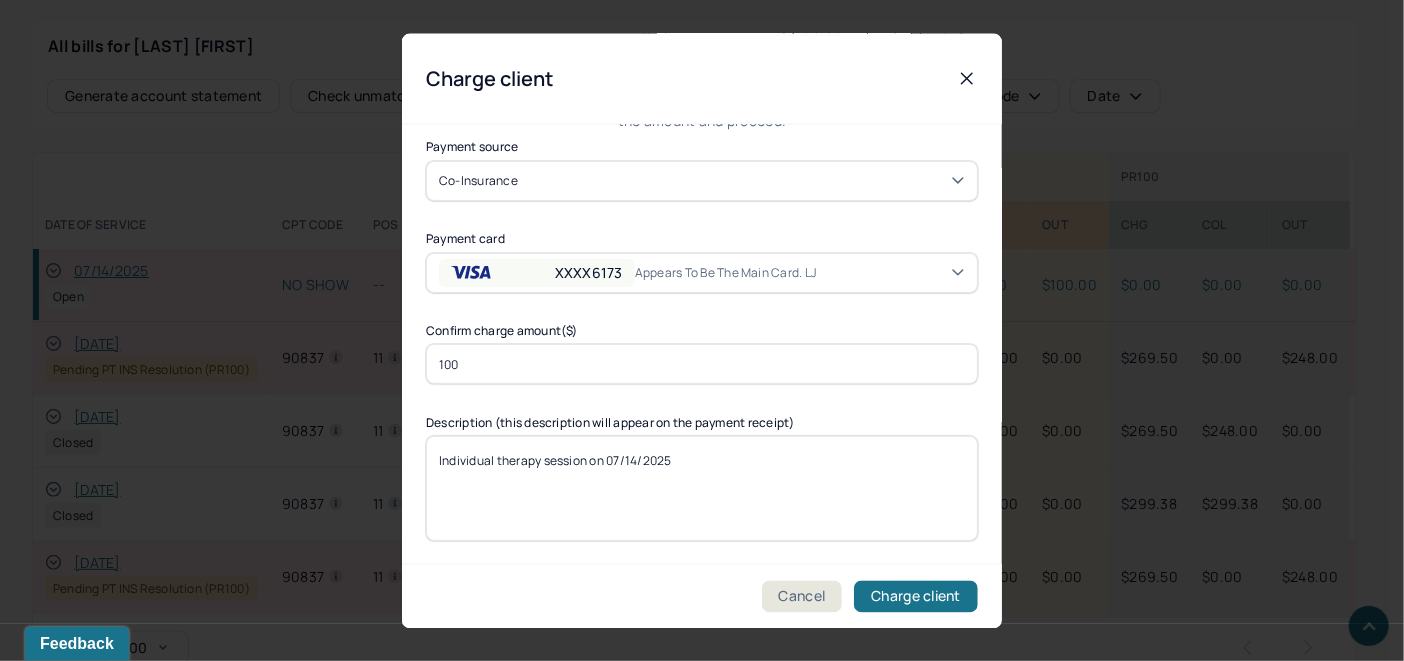 click on "Individual therapy session on 07/14/2025" at bounding box center (702, 488) 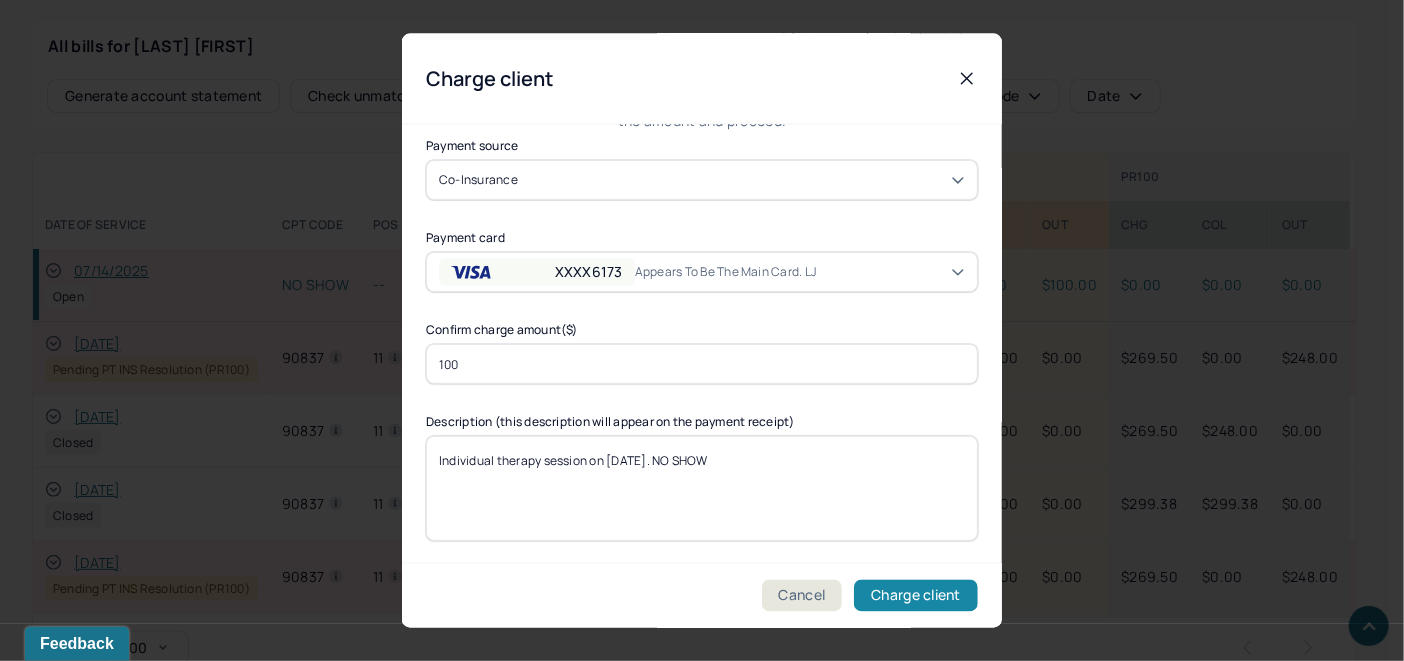 type on "Individual therapy session on [DATE]. NO SHOW" 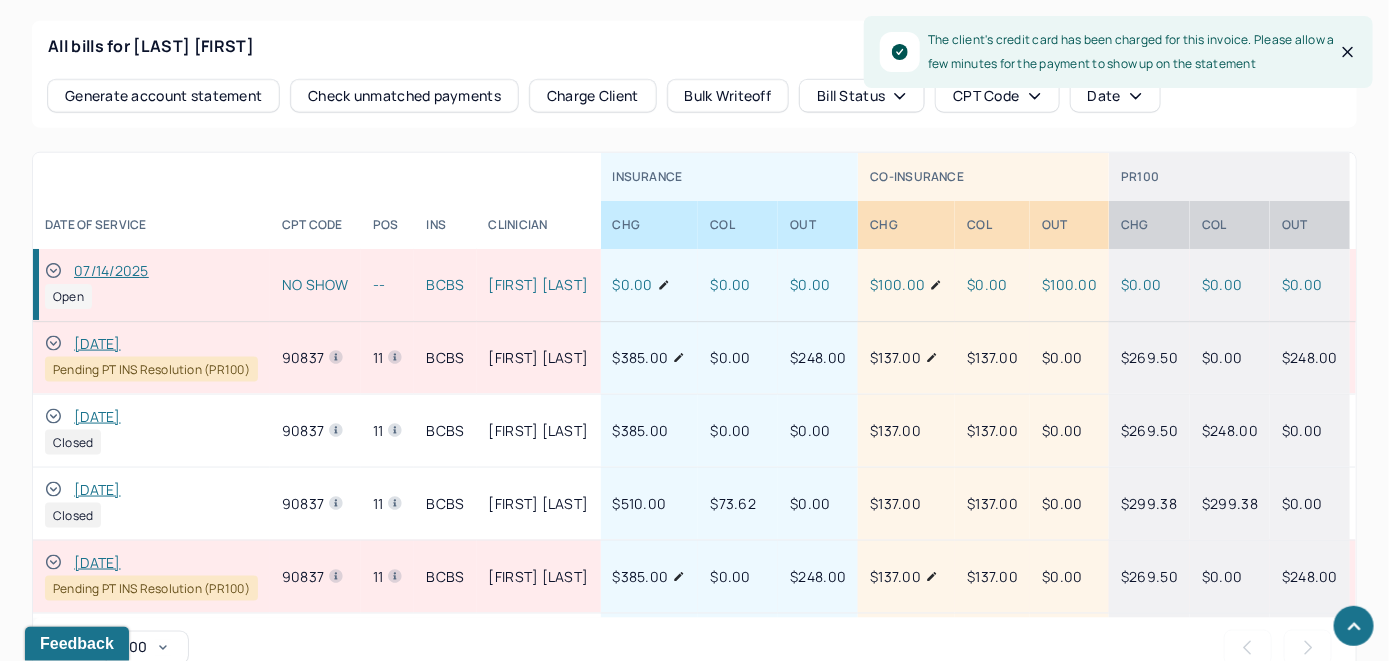 click 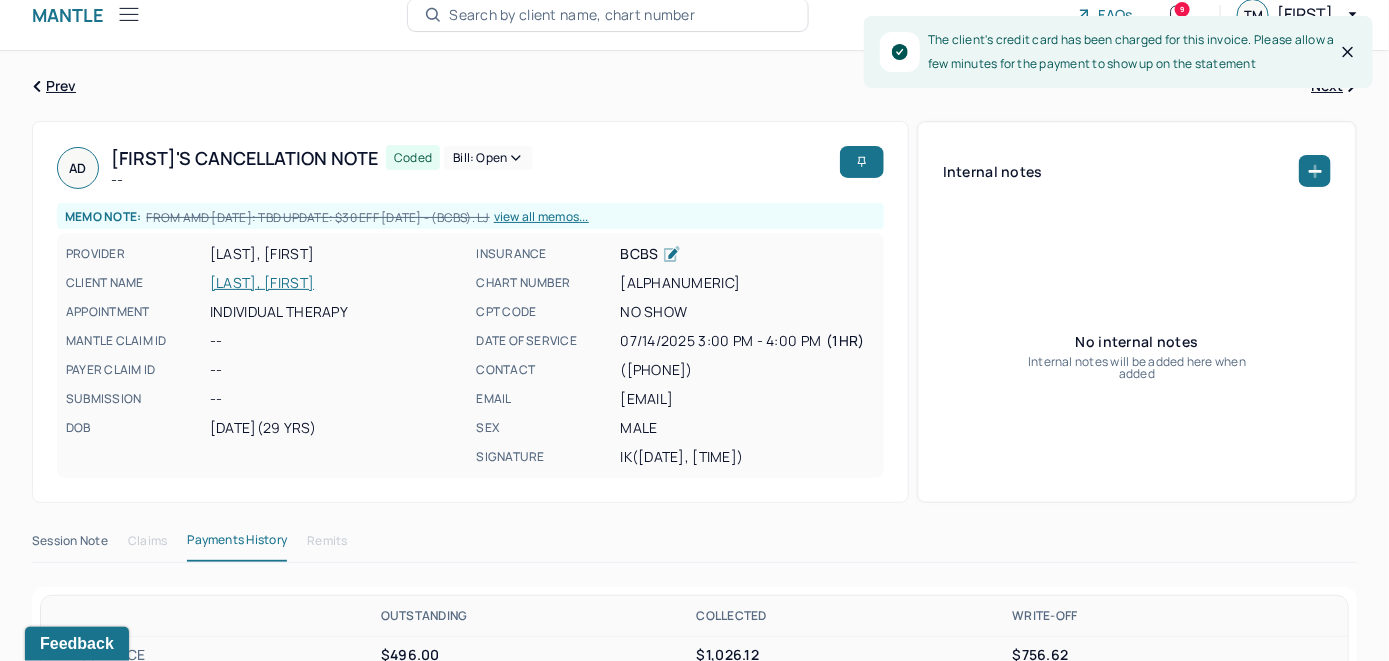 scroll, scrollTop: 0, scrollLeft: 0, axis: both 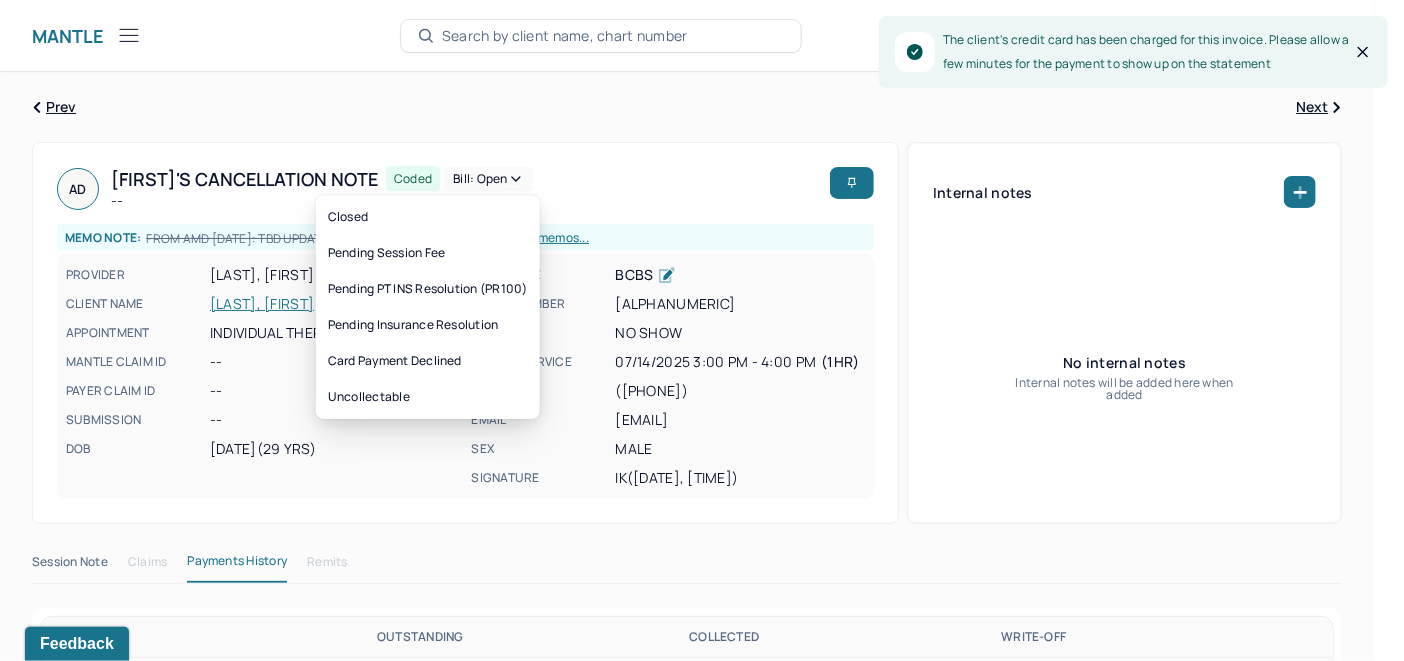 click on "Bill: Open" at bounding box center (488, 179) 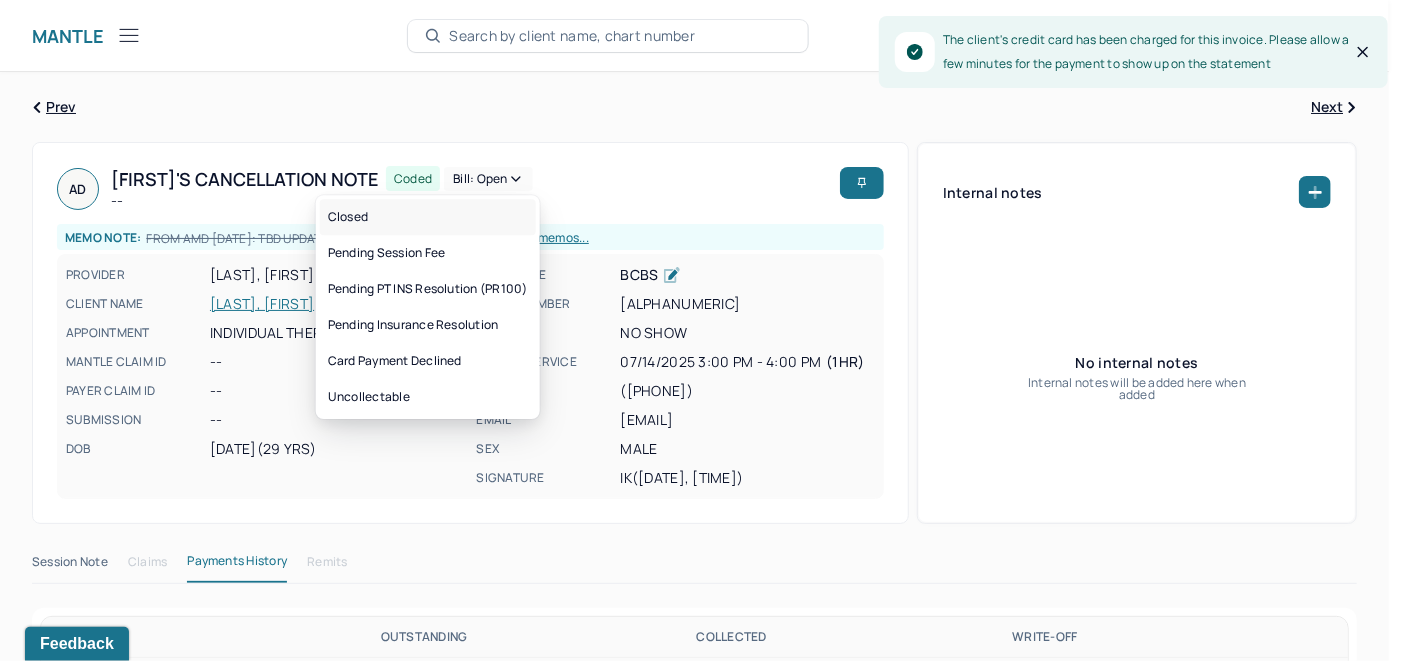 click on "Closed" at bounding box center [428, 217] 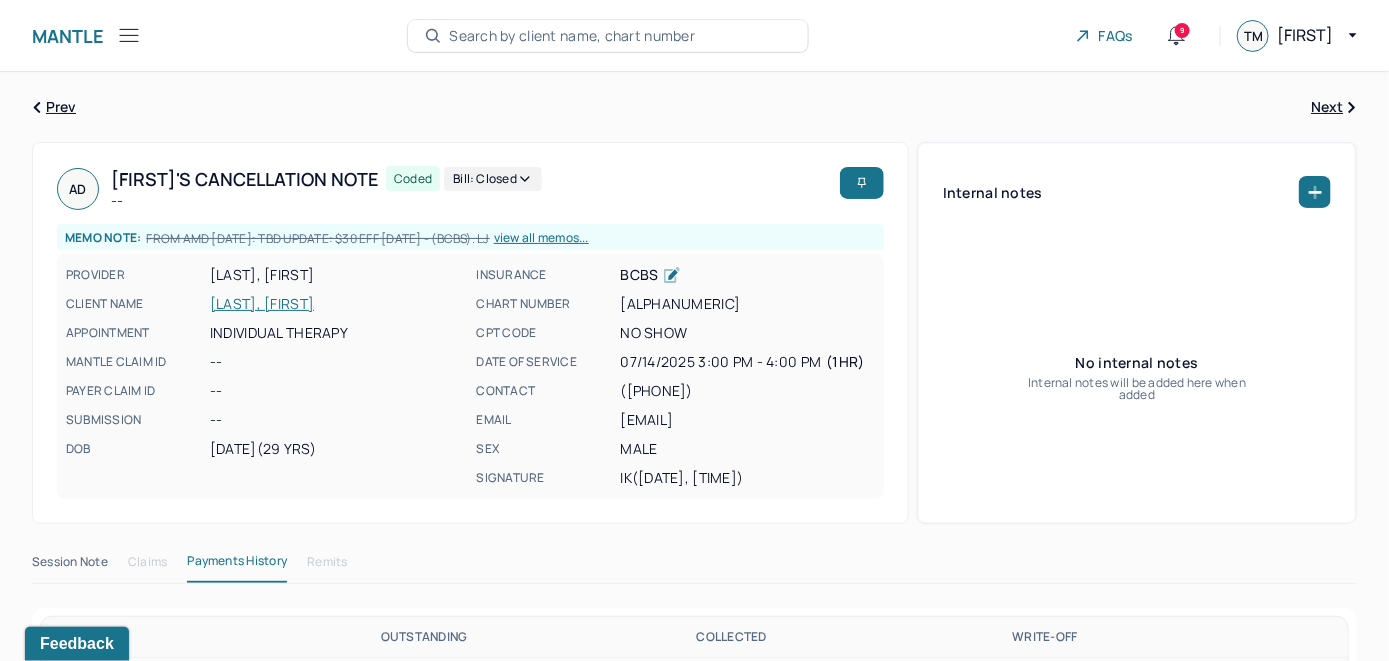 click on "Search by client name, chart number" at bounding box center (572, 36) 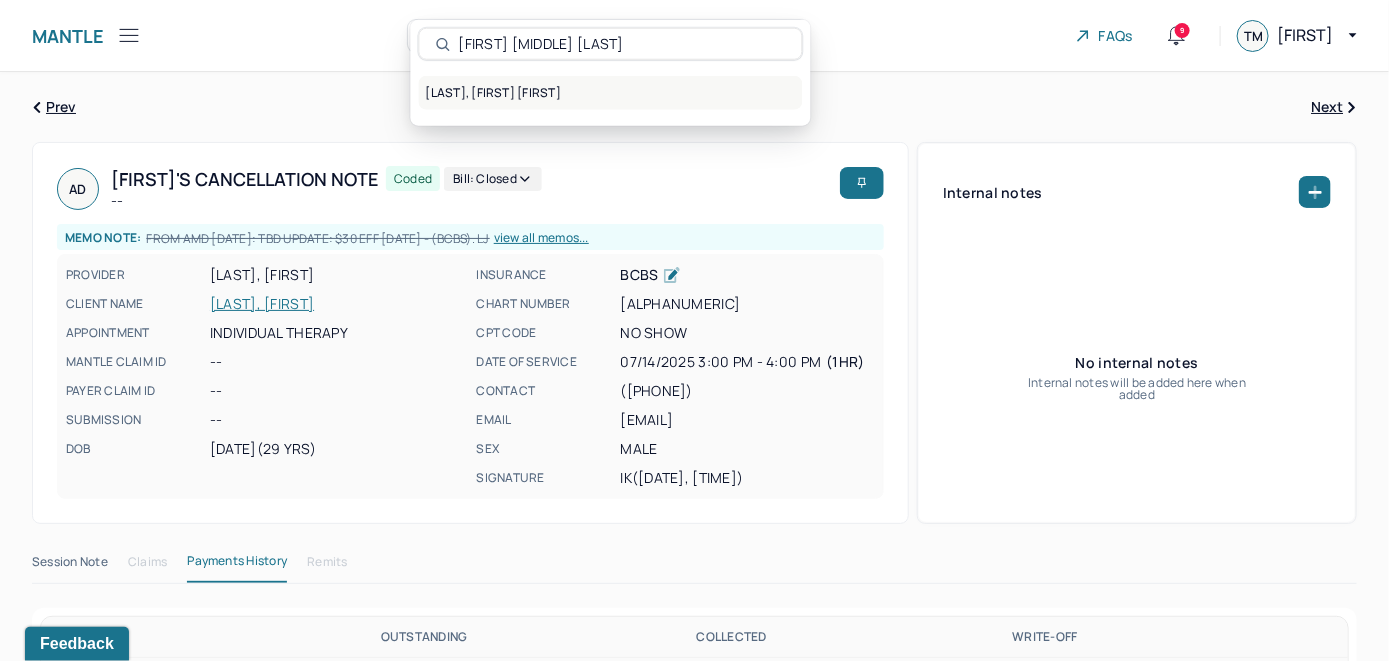 type on "[FIRST] [MIDDLE] [LAST]" 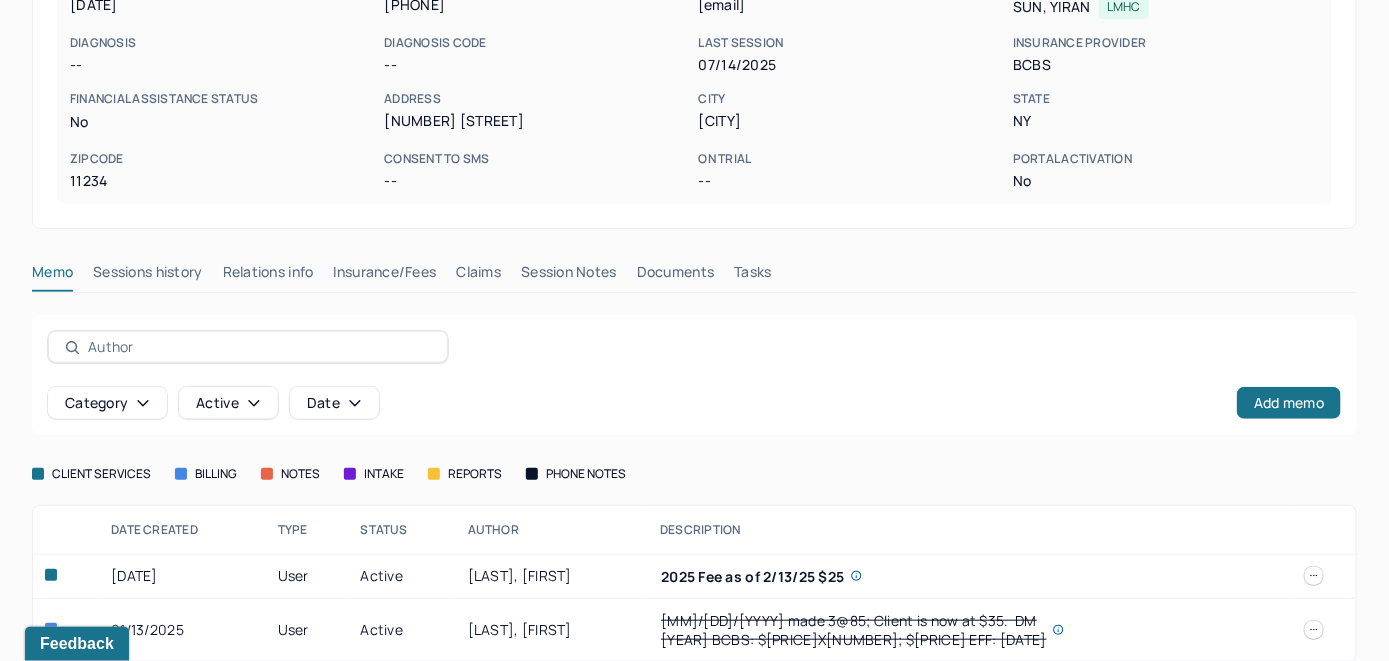 scroll, scrollTop: 349, scrollLeft: 0, axis: vertical 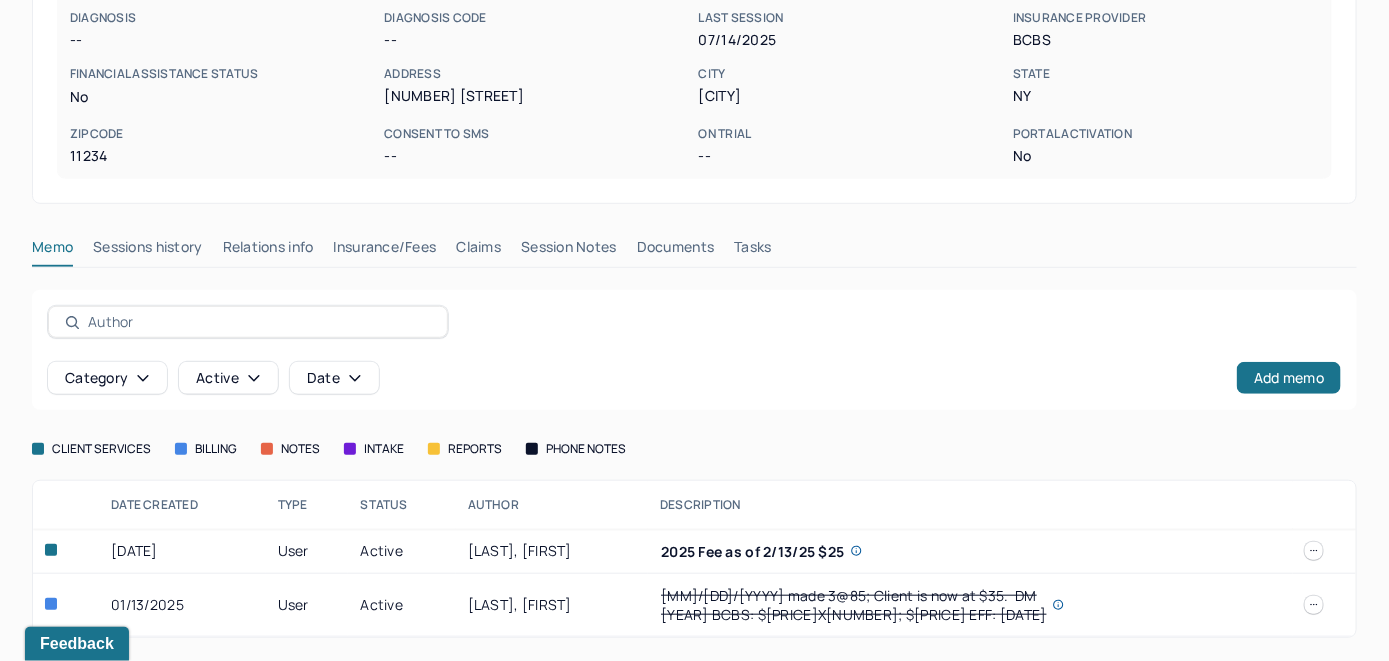 click on "Insurance/Fees" at bounding box center (385, 251) 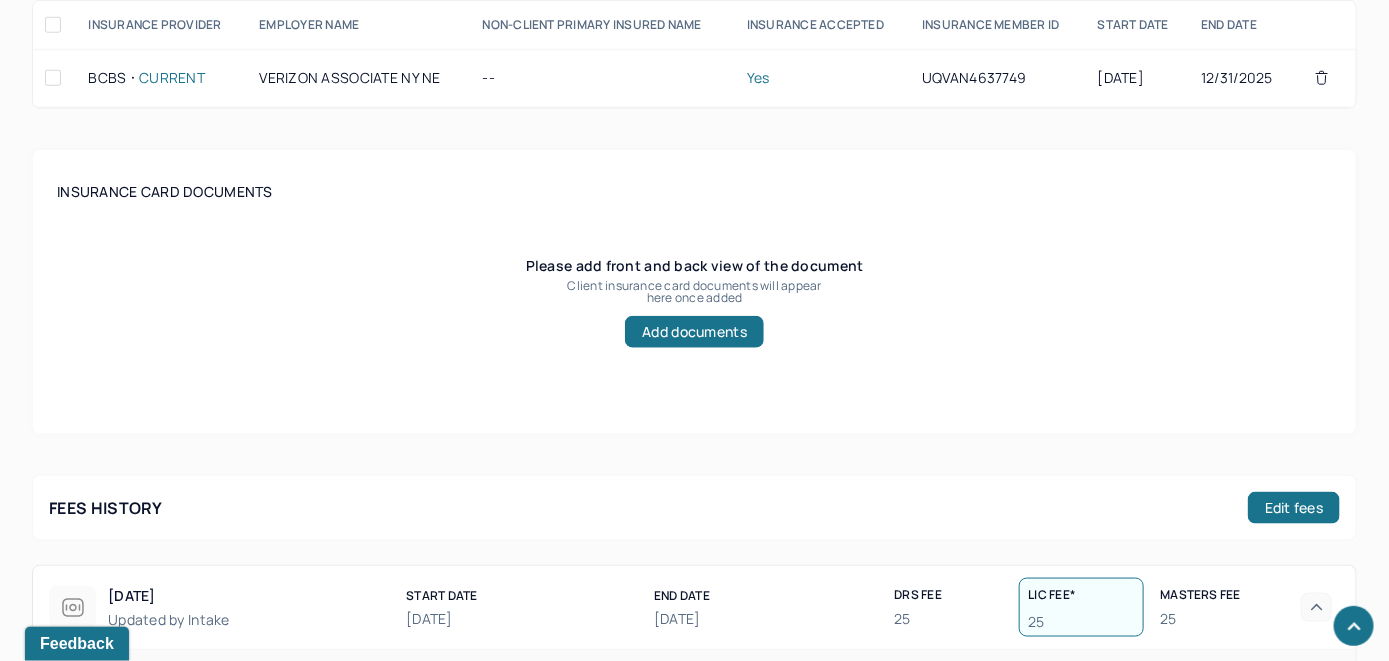scroll, scrollTop: 449, scrollLeft: 0, axis: vertical 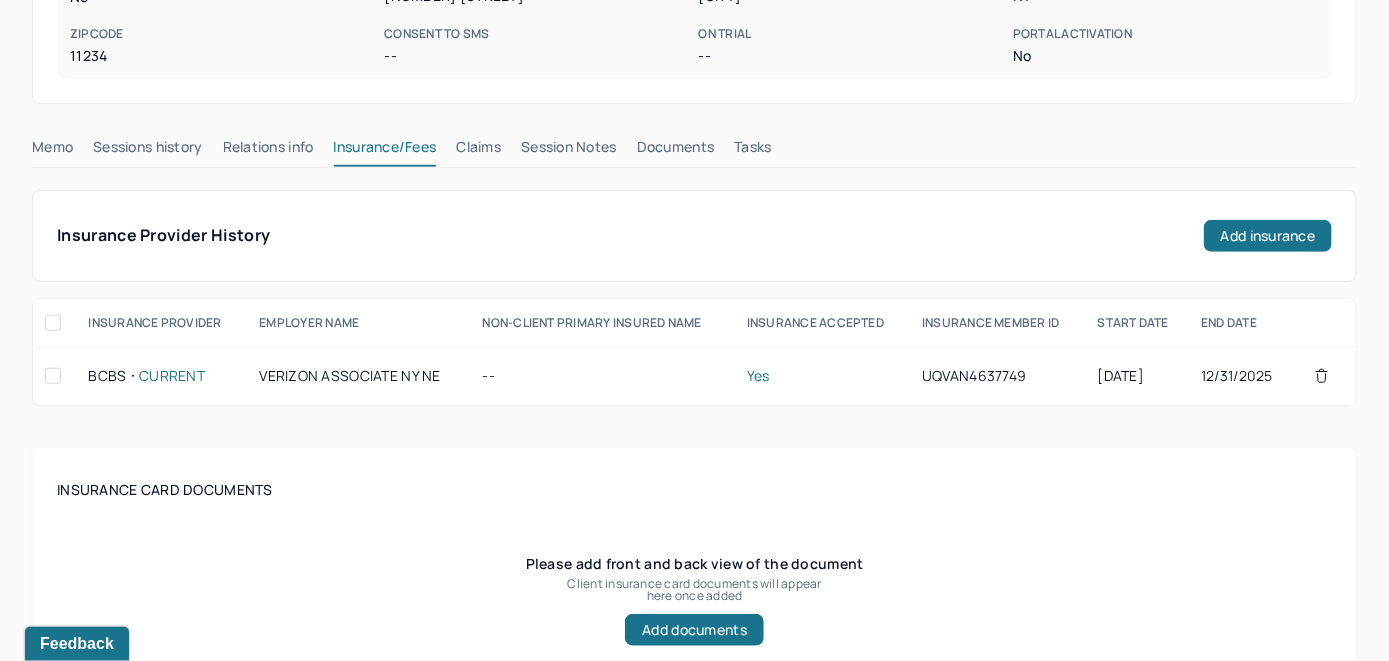 click on "Claims" at bounding box center [478, 151] 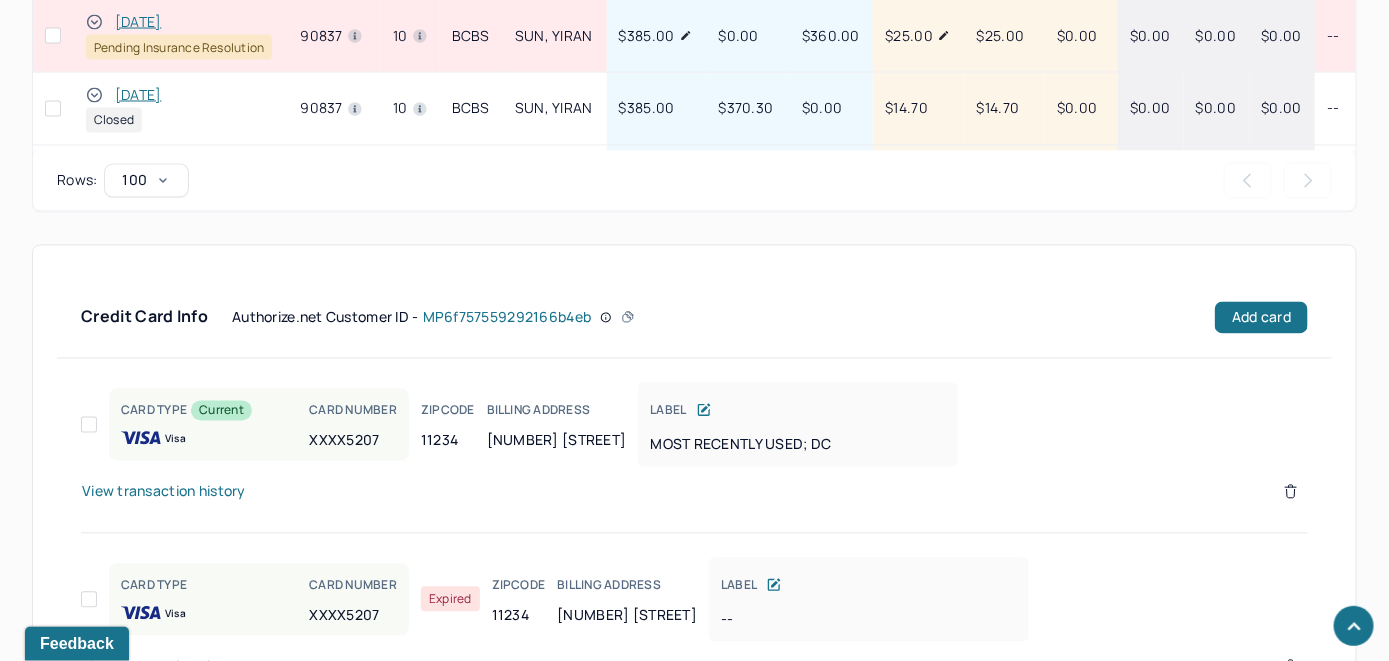 scroll, scrollTop: 1060, scrollLeft: 0, axis: vertical 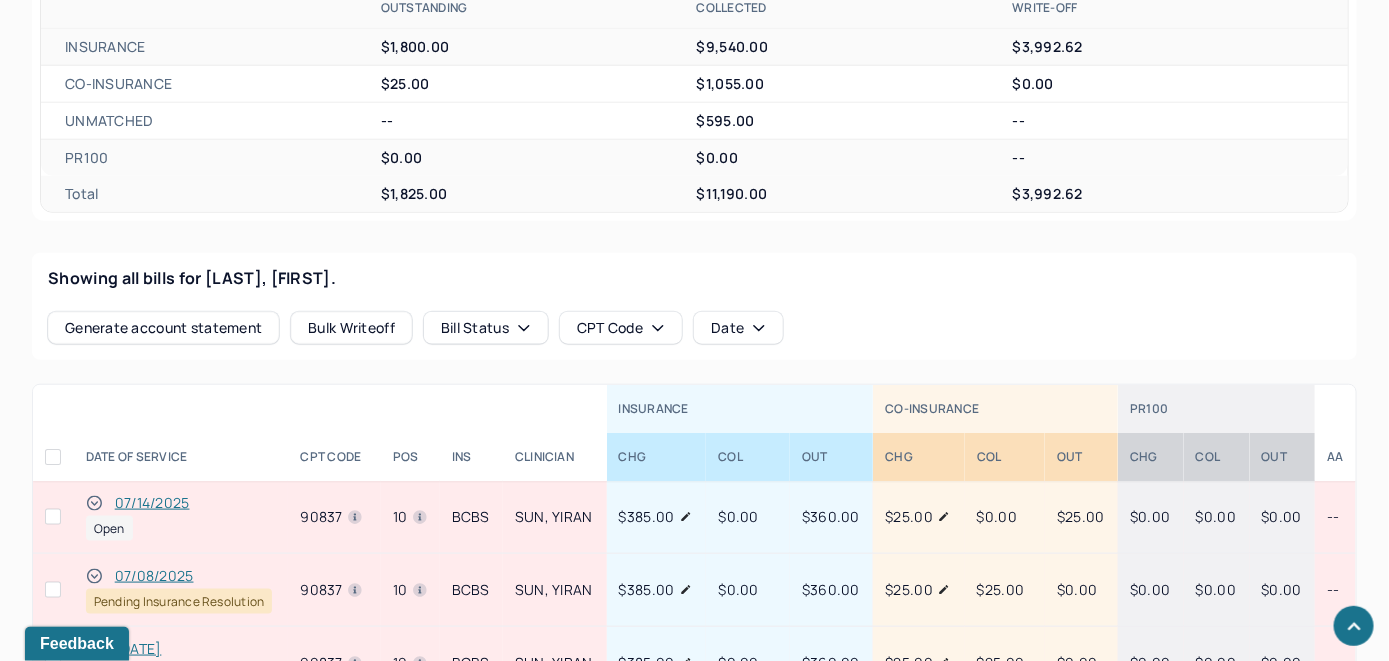 click on "07/14/2025" at bounding box center (152, 503) 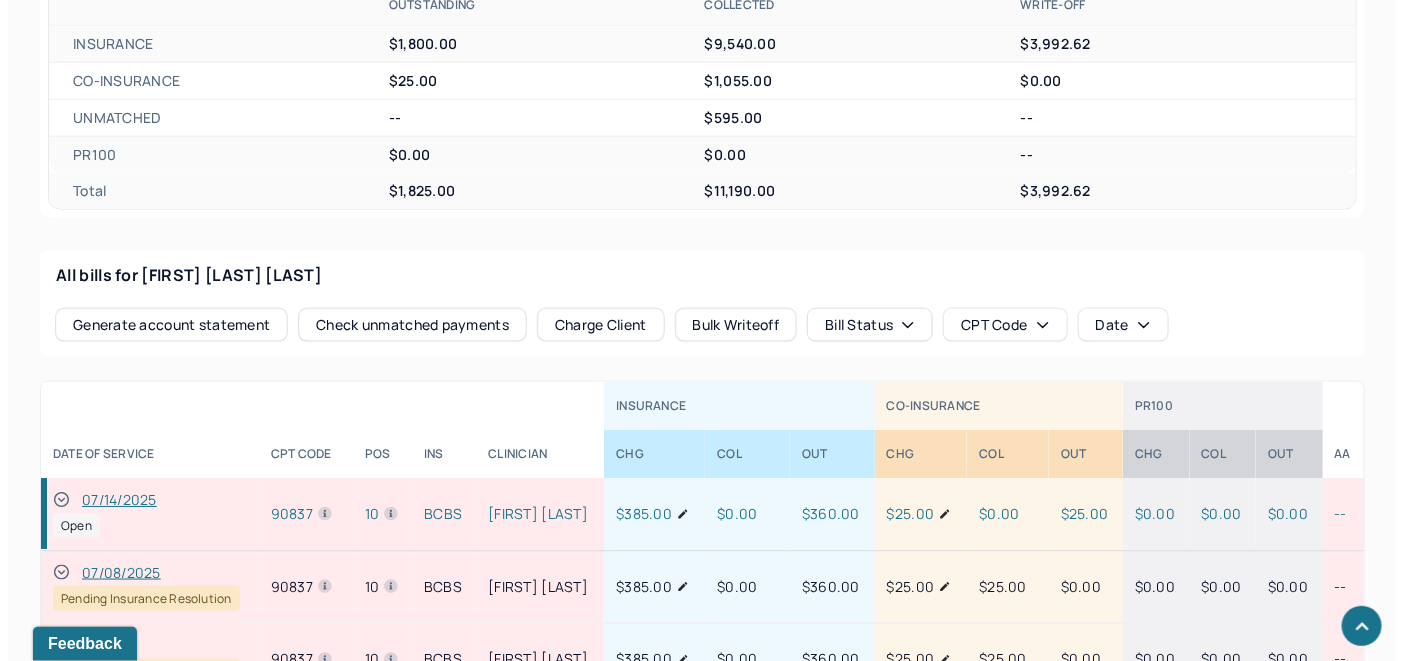 scroll, scrollTop: 860, scrollLeft: 0, axis: vertical 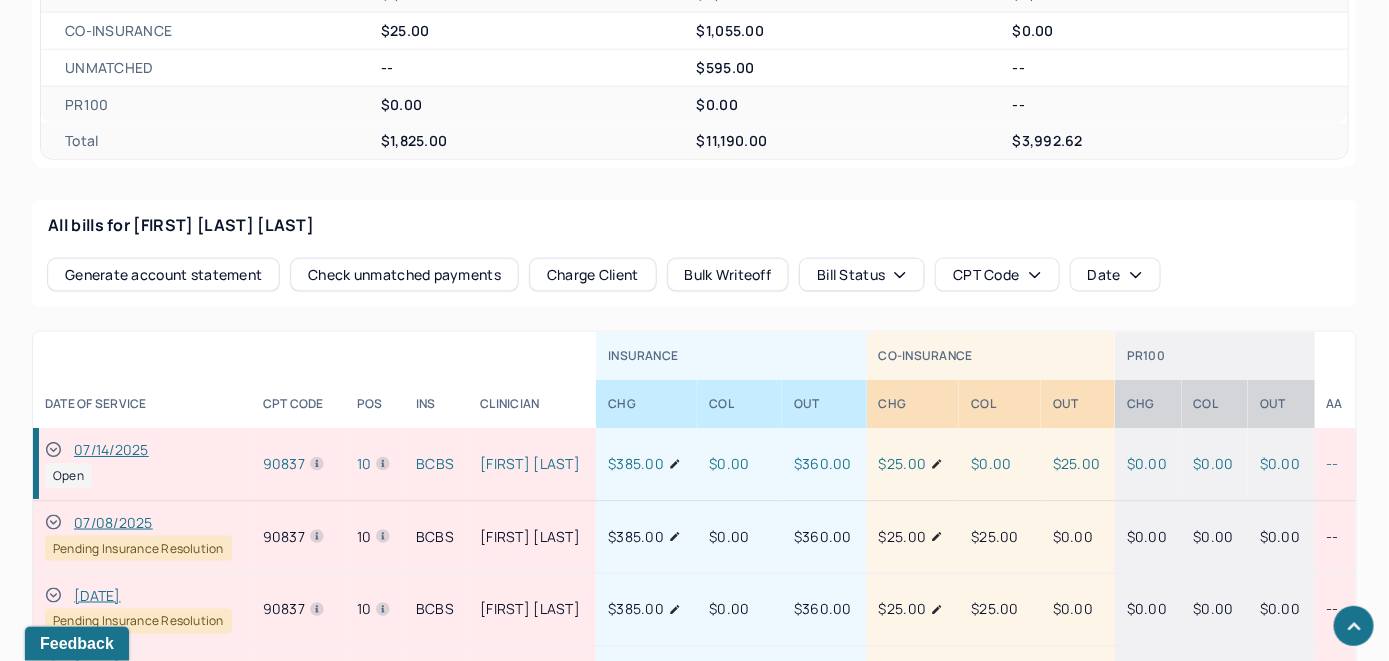 click on "Check unmatched payments" at bounding box center [404, 275] 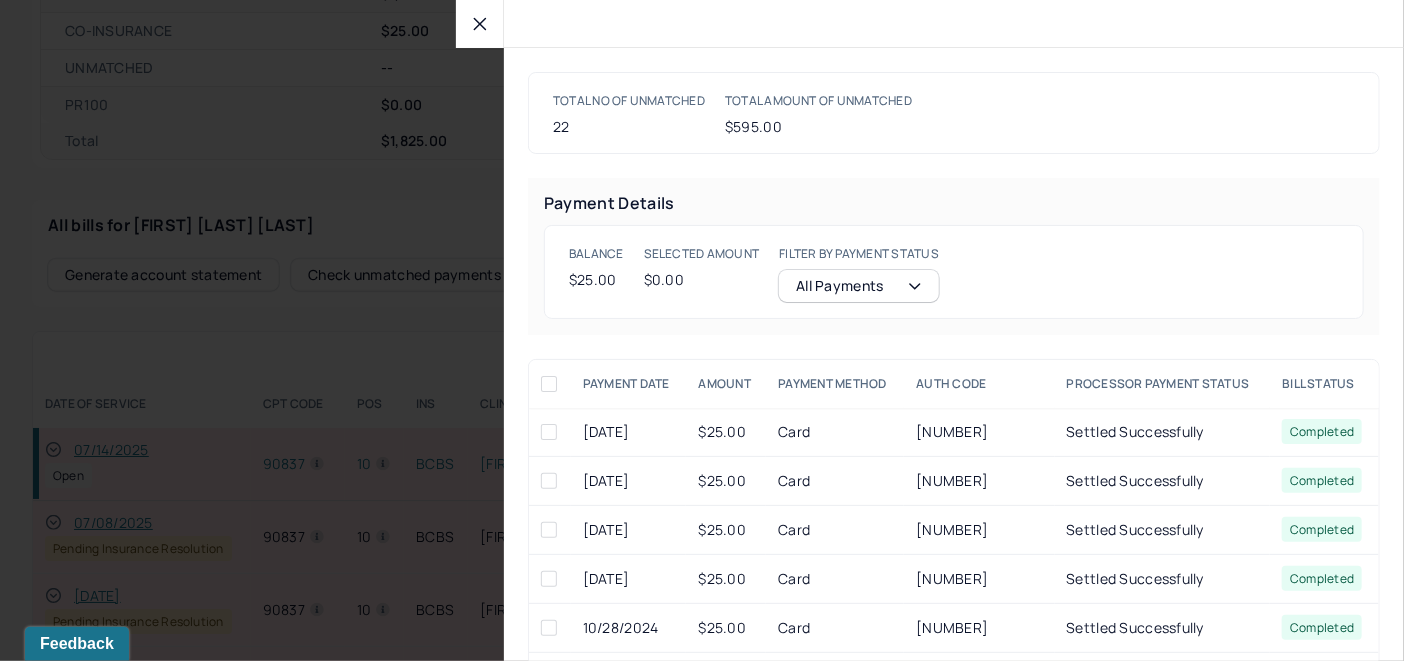 click 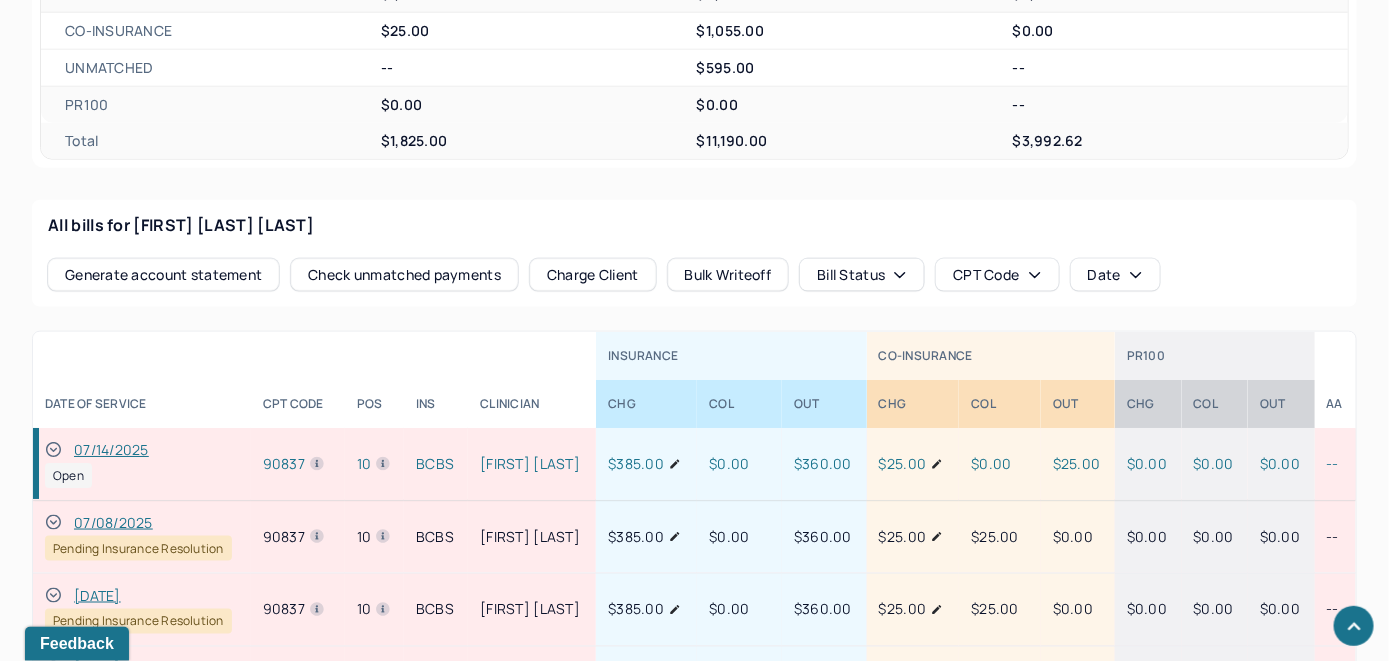 click on "Charge Client" at bounding box center (593, 275) 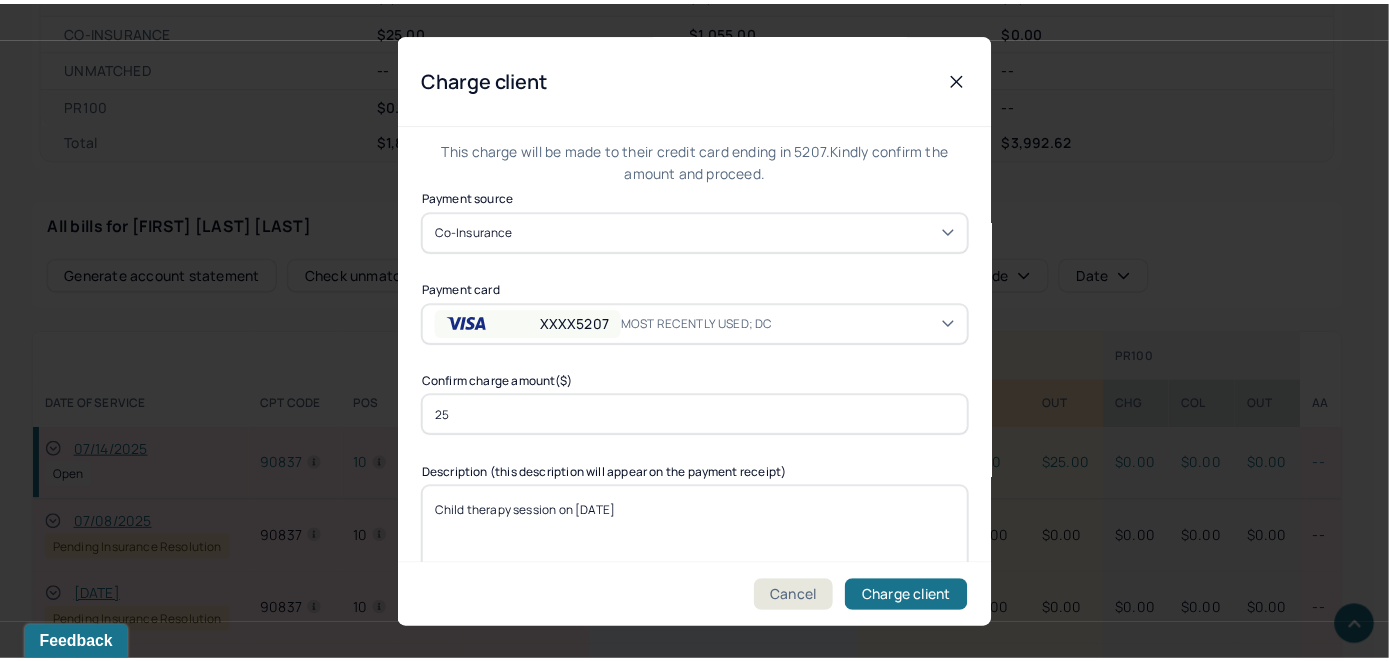 scroll, scrollTop: 121, scrollLeft: 0, axis: vertical 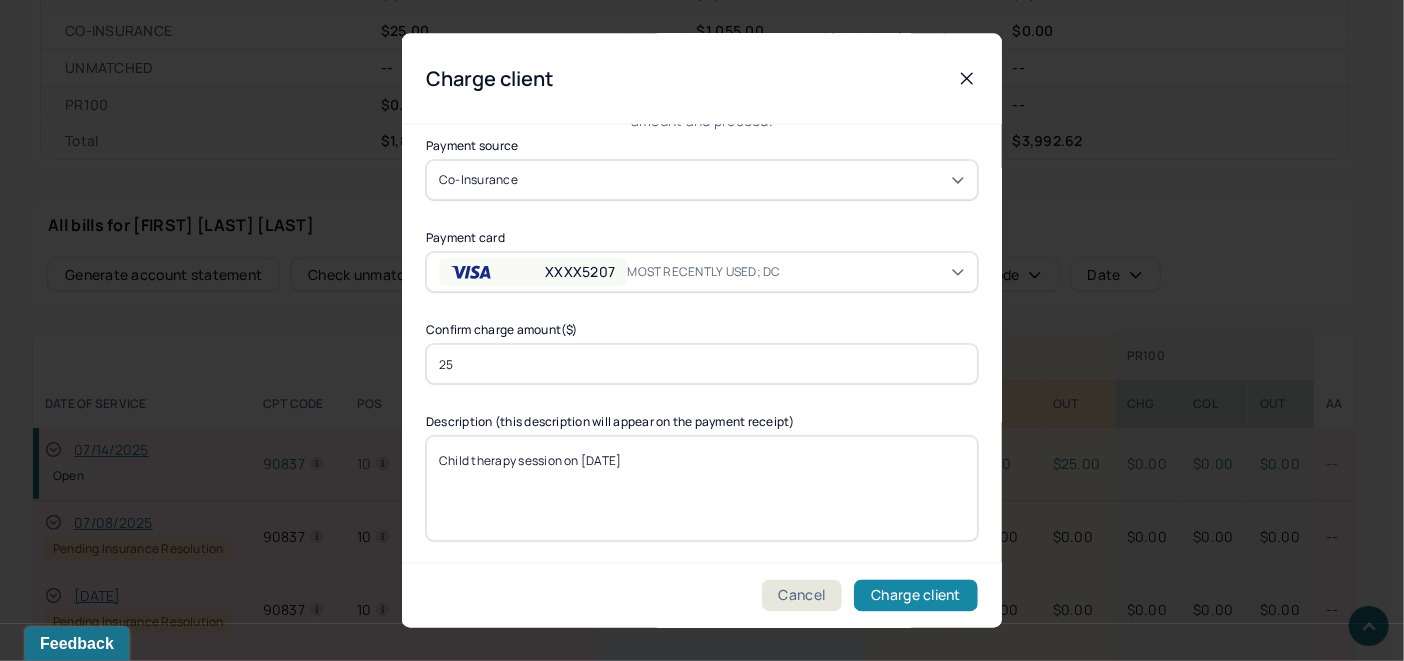 click on "Charge client" at bounding box center [916, 596] 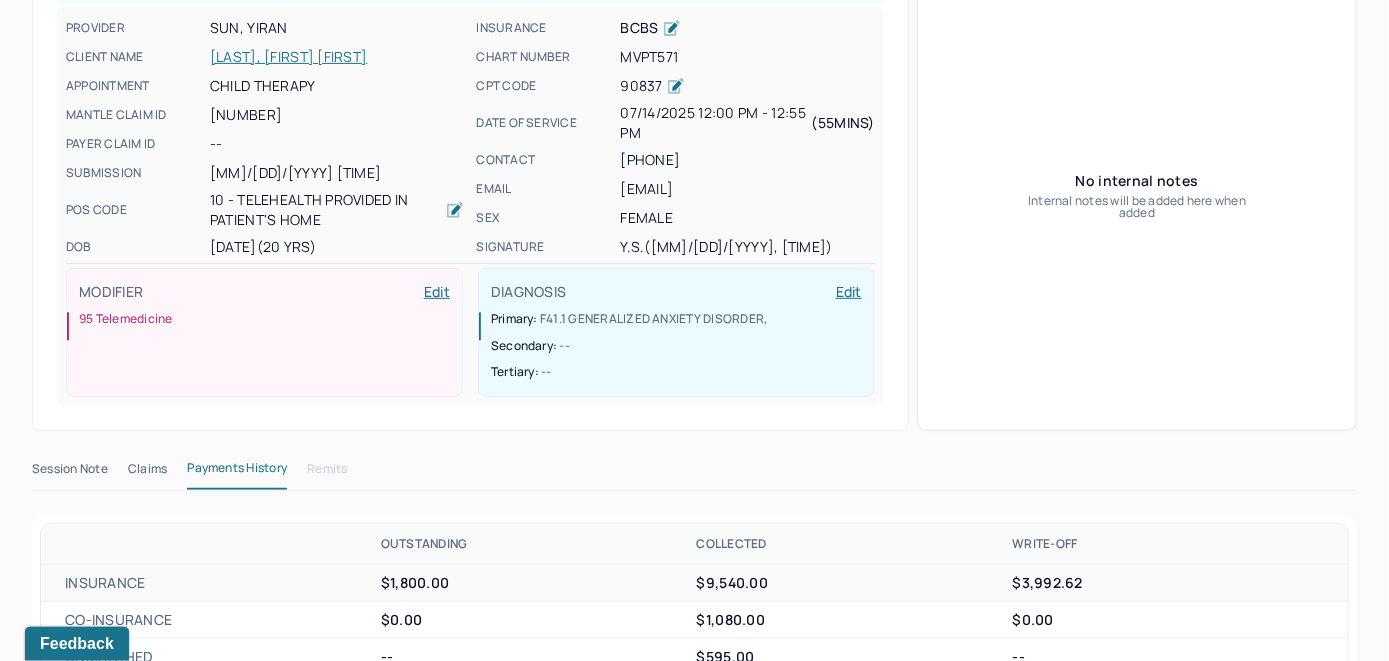 scroll, scrollTop: 260, scrollLeft: 0, axis: vertical 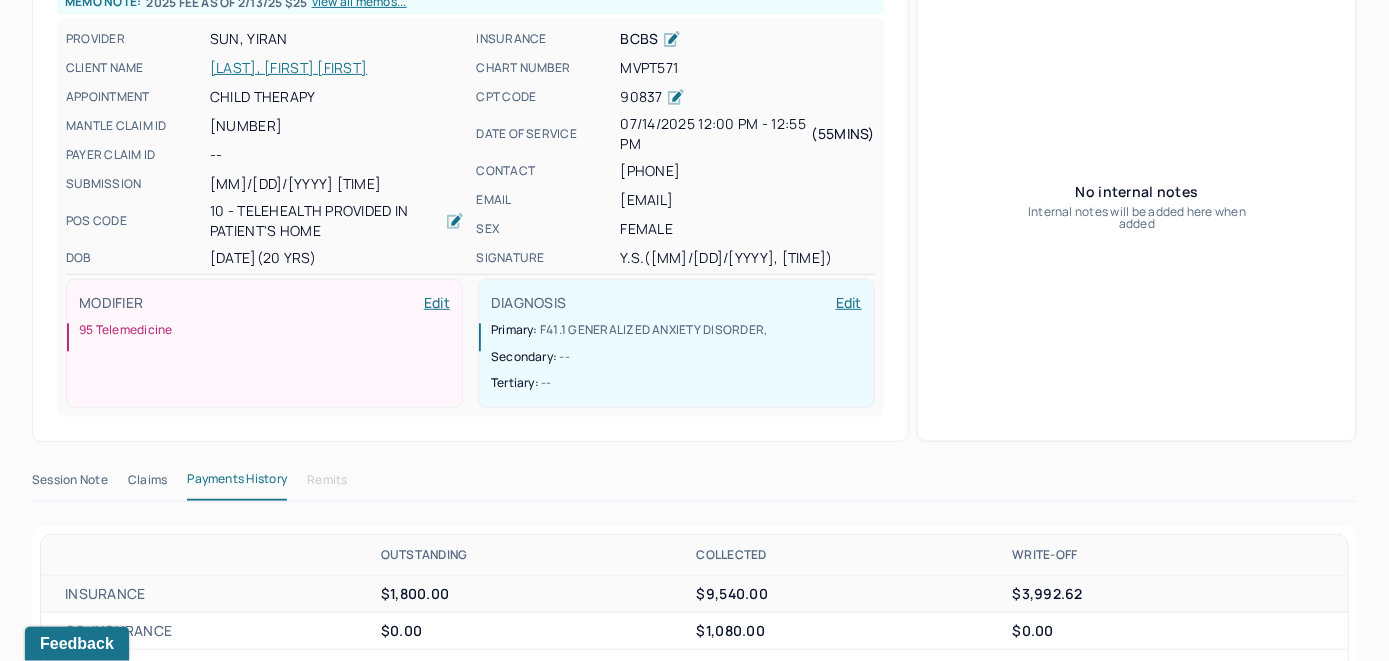 click on "[LAST], [FIRST] [FIRST]" at bounding box center [337, 68] 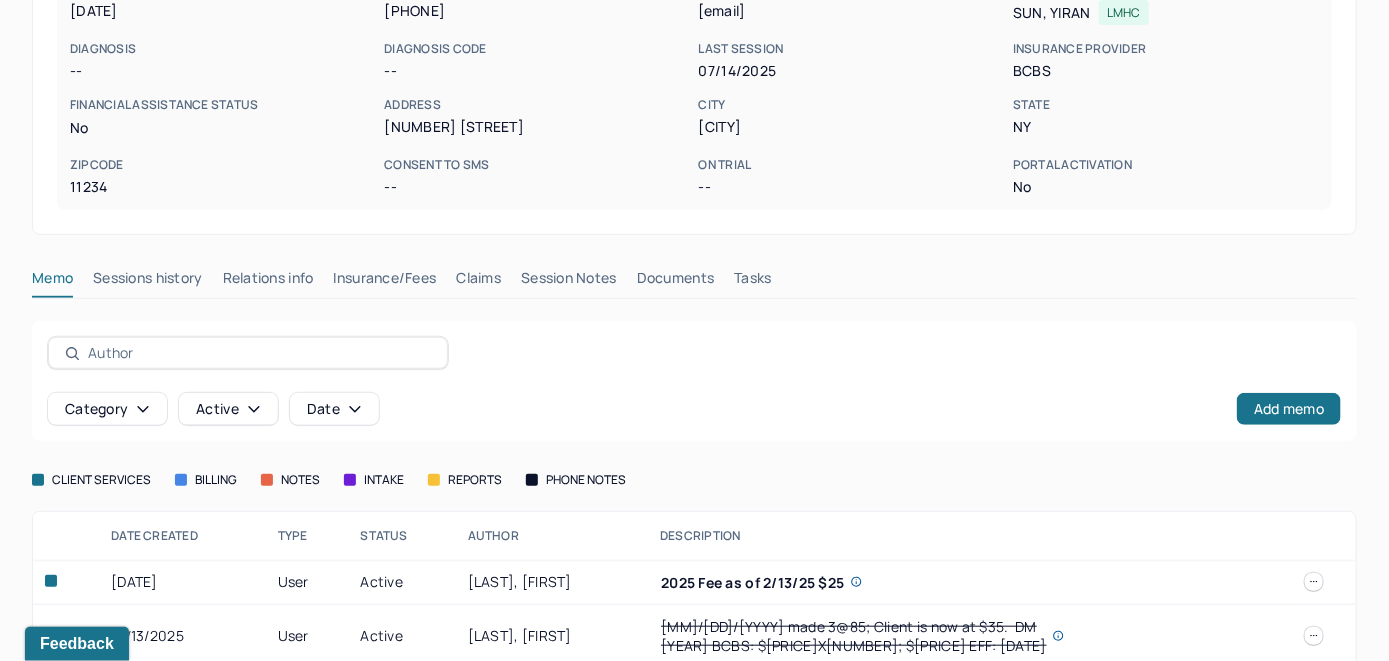 scroll, scrollTop: 349, scrollLeft: 0, axis: vertical 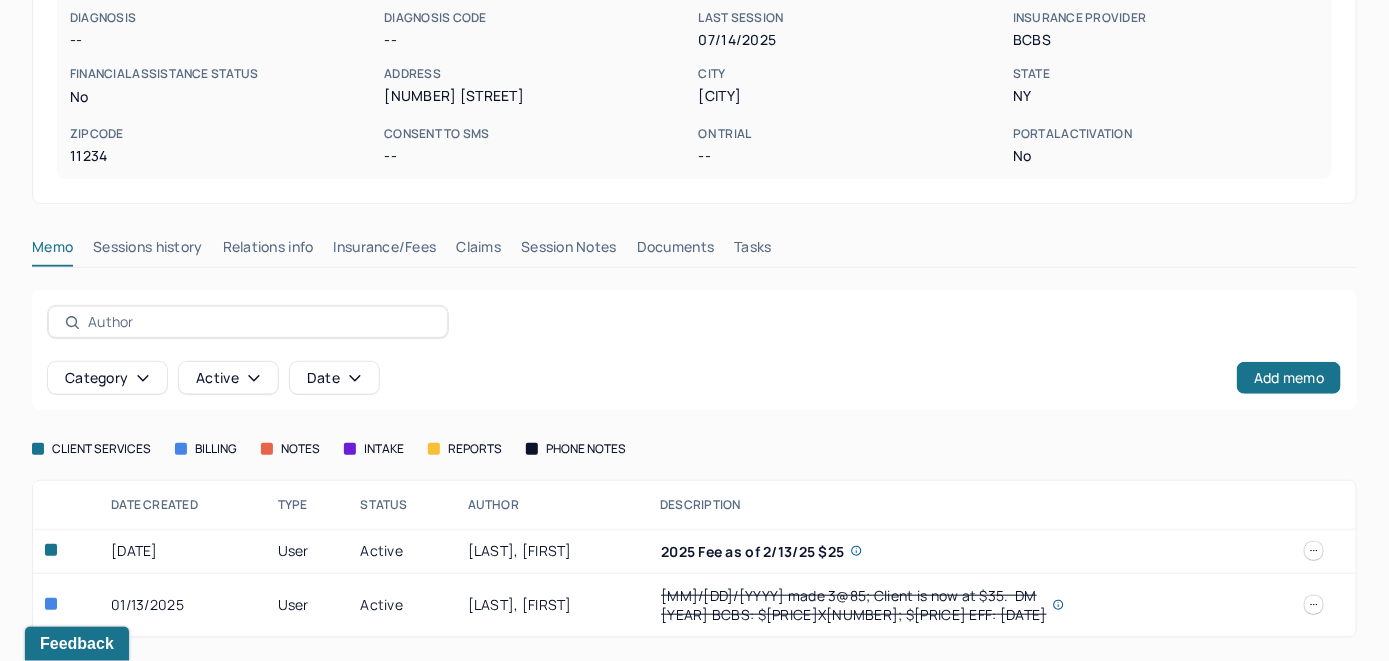click on "Memo" at bounding box center (52, 251) 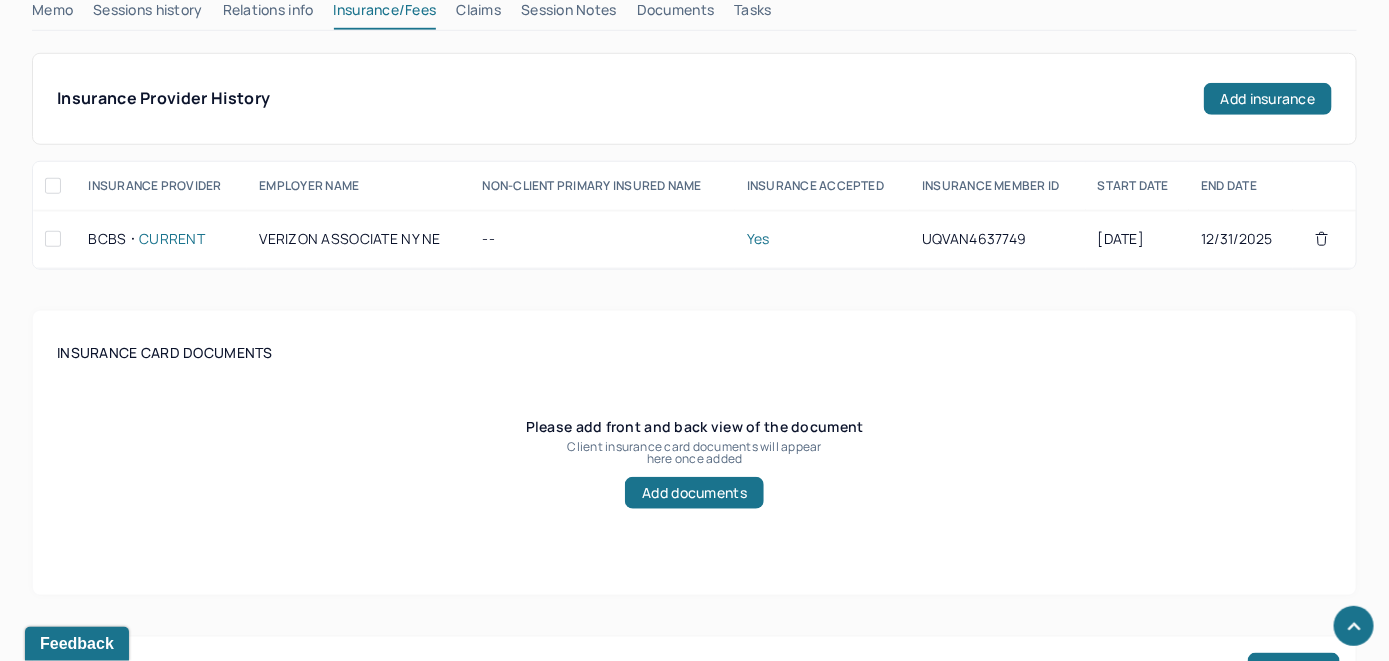 scroll, scrollTop: 449, scrollLeft: 0, axis: vertical 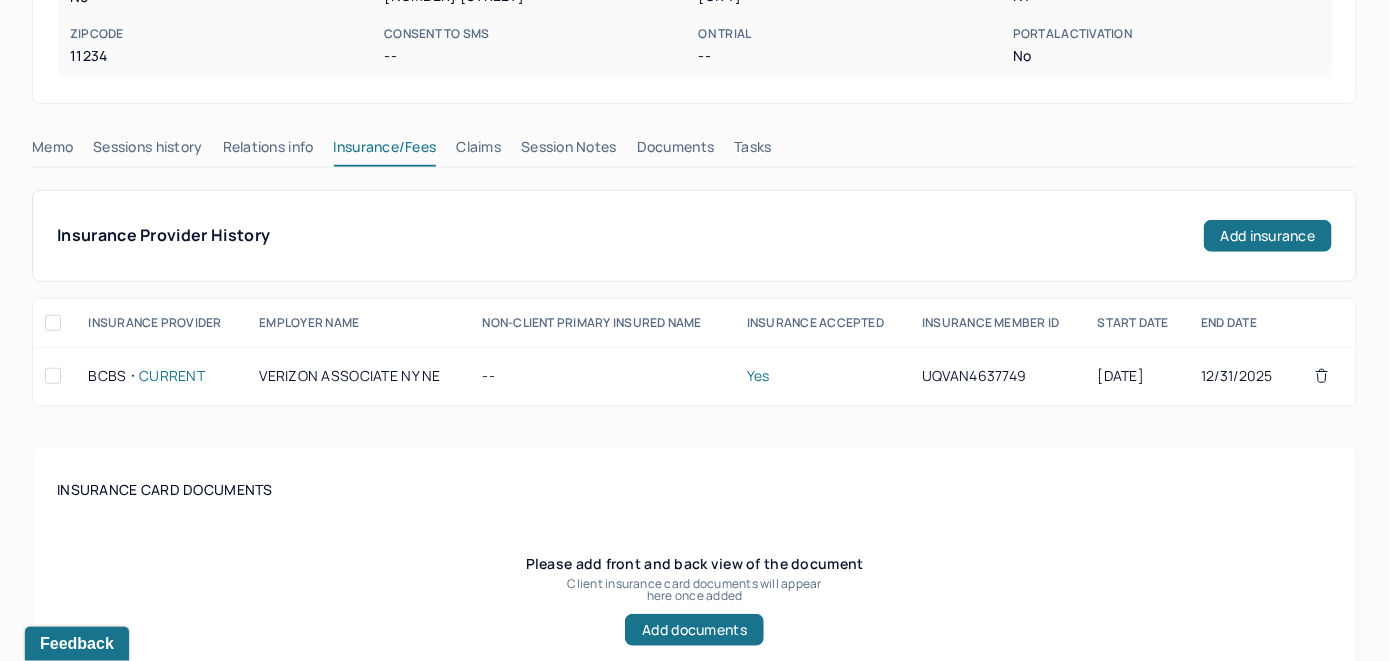 click on "Claims" at bounding box center [478, 151] 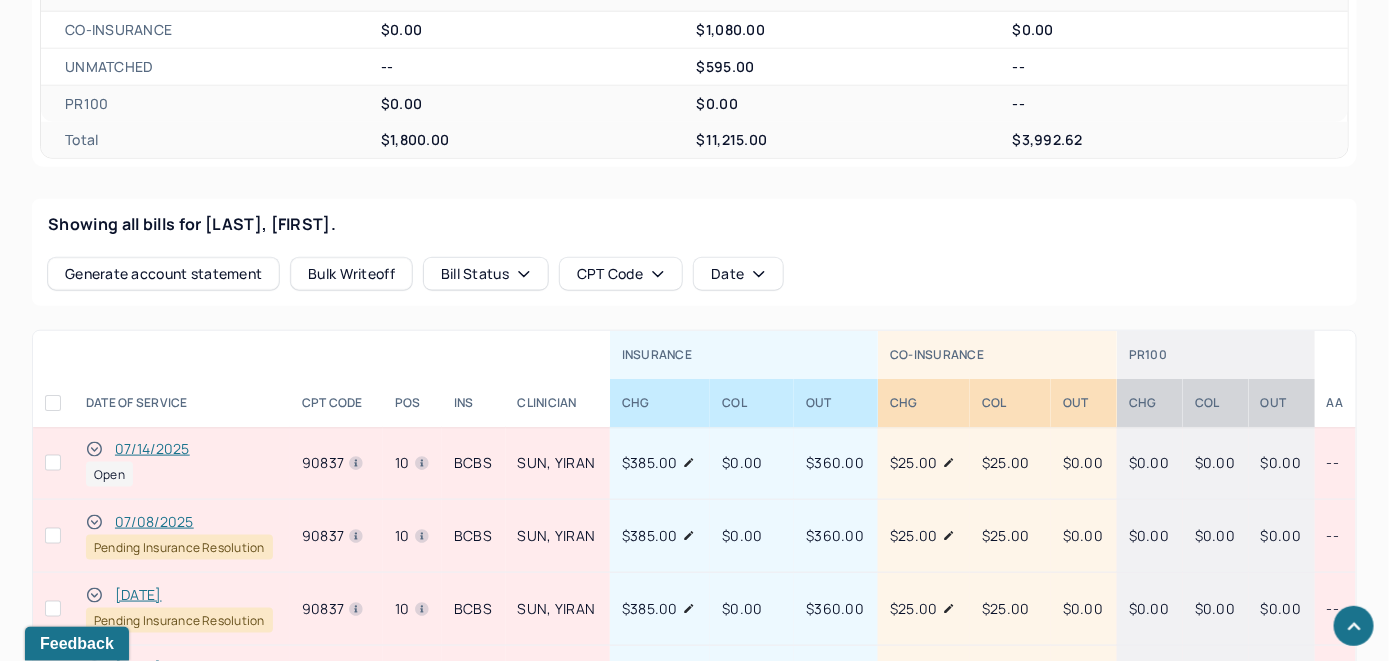 scroll, scrollTop: 749, scrollLeft: 0, axis: vertical 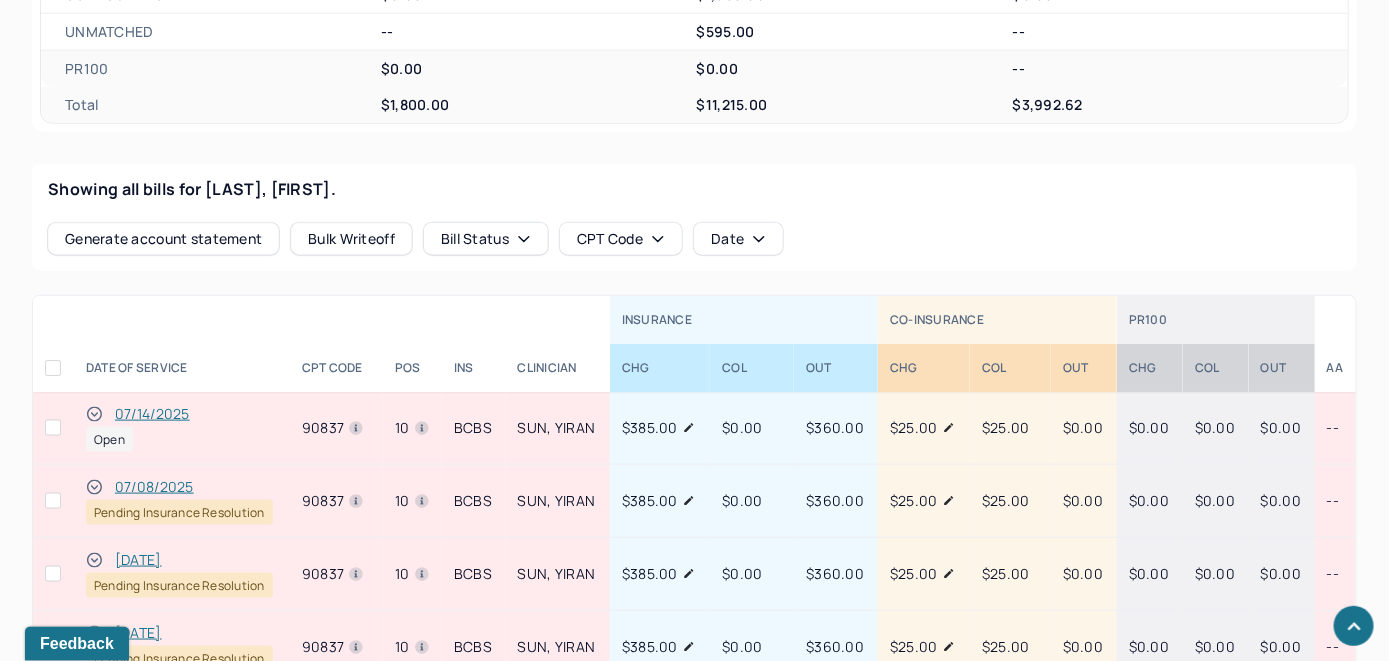 click 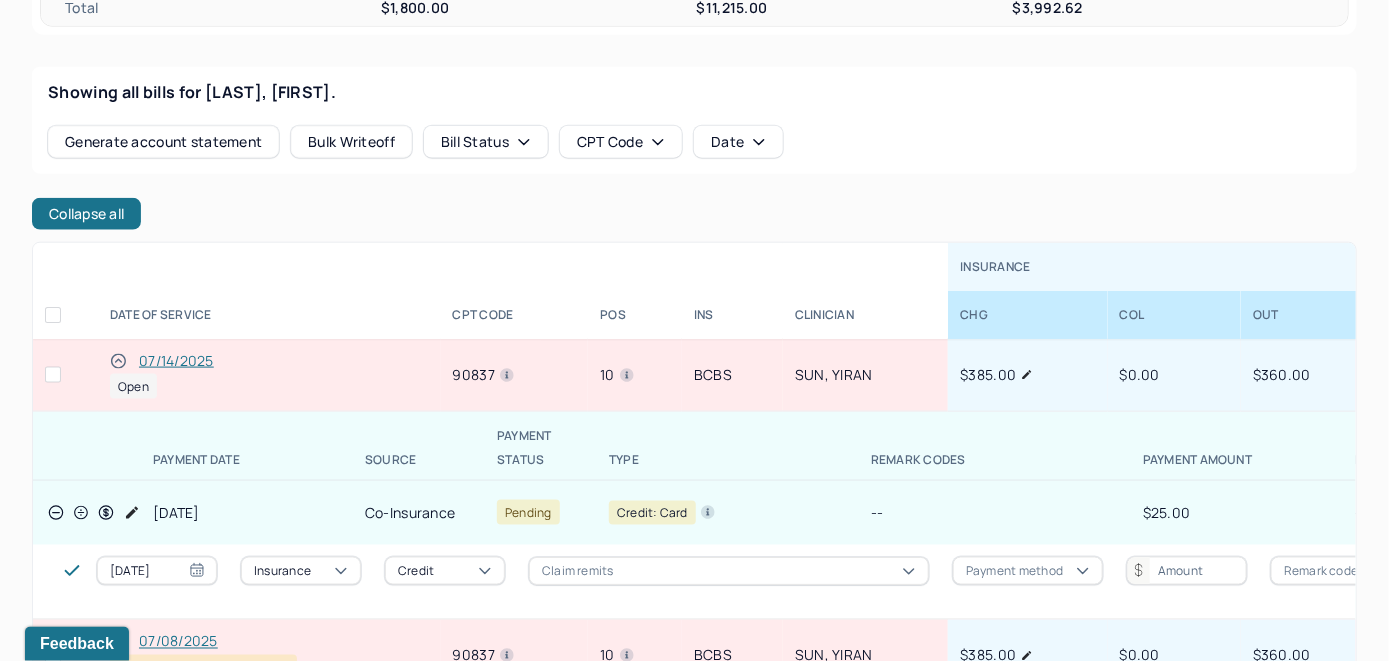scroll, scrollTop: 900, scrollLeft: 0, axis: vertical 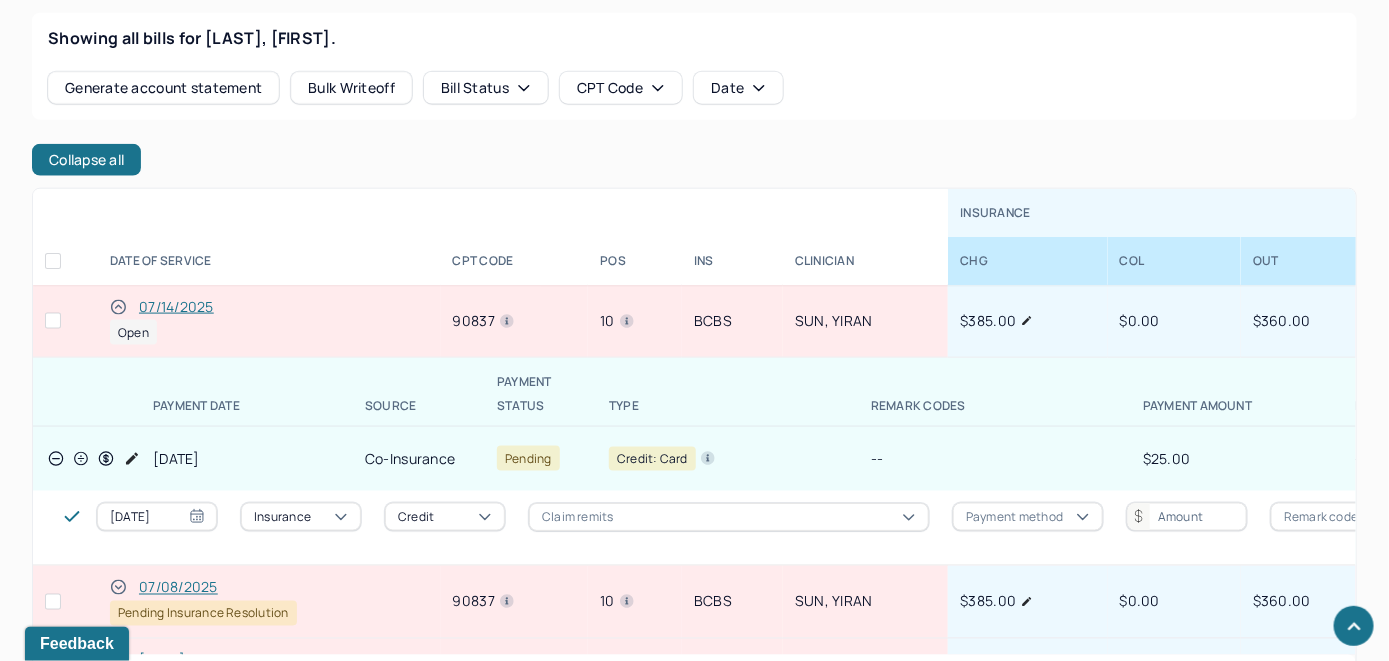 click on "07/14/2025" at bounding box center (176, 307) 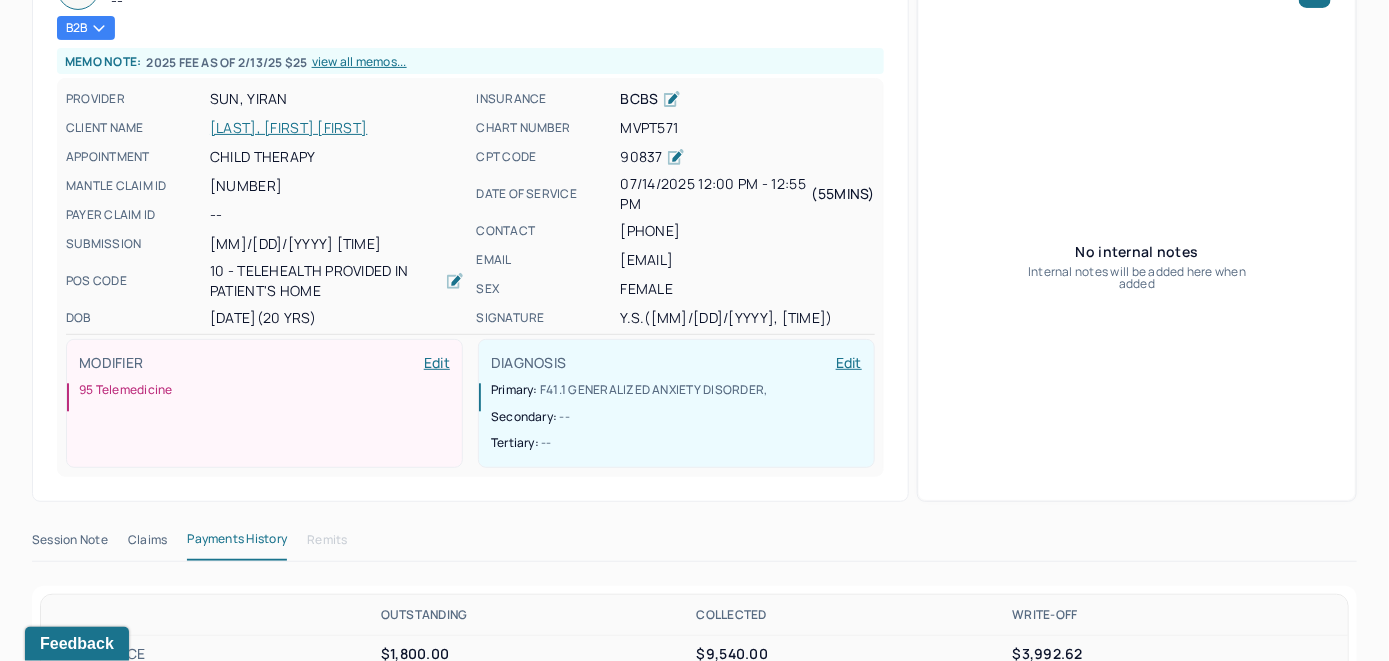 scroll, scrollTop: 0, scrollLeft: 0, axis: both 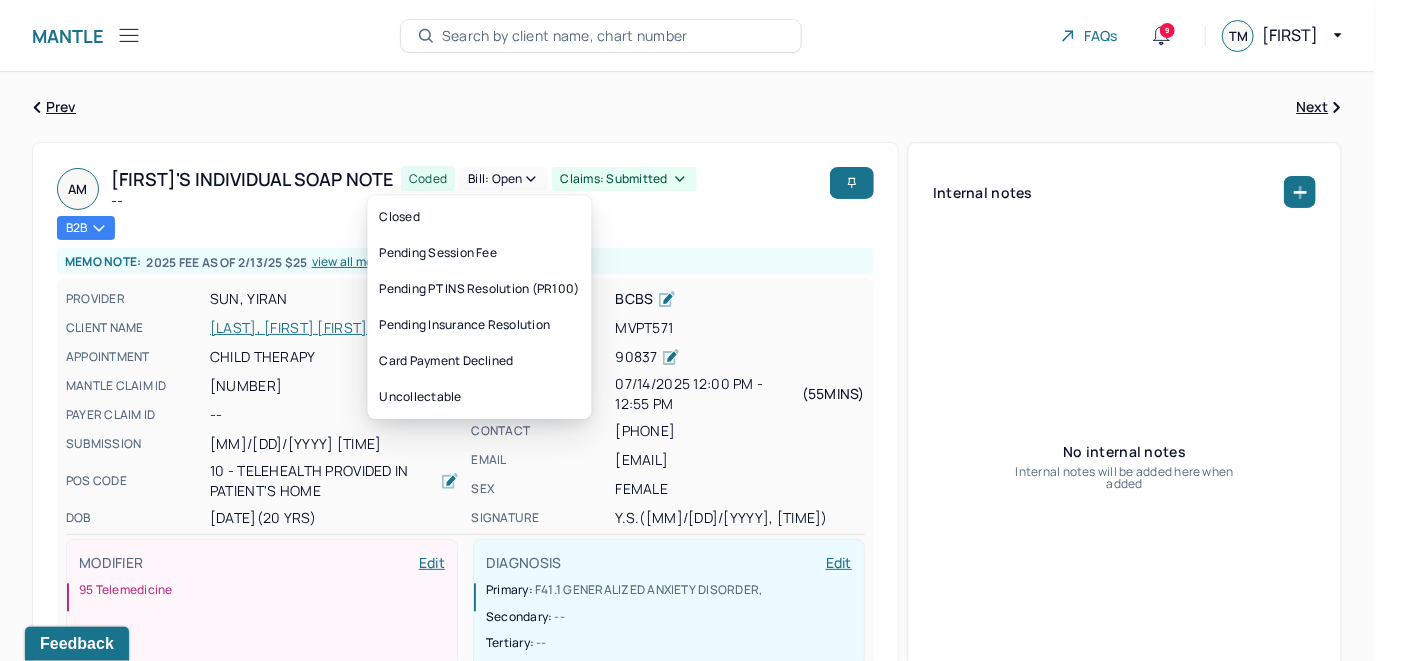 click on "Bill: Open" at bounding box center (503, 179) 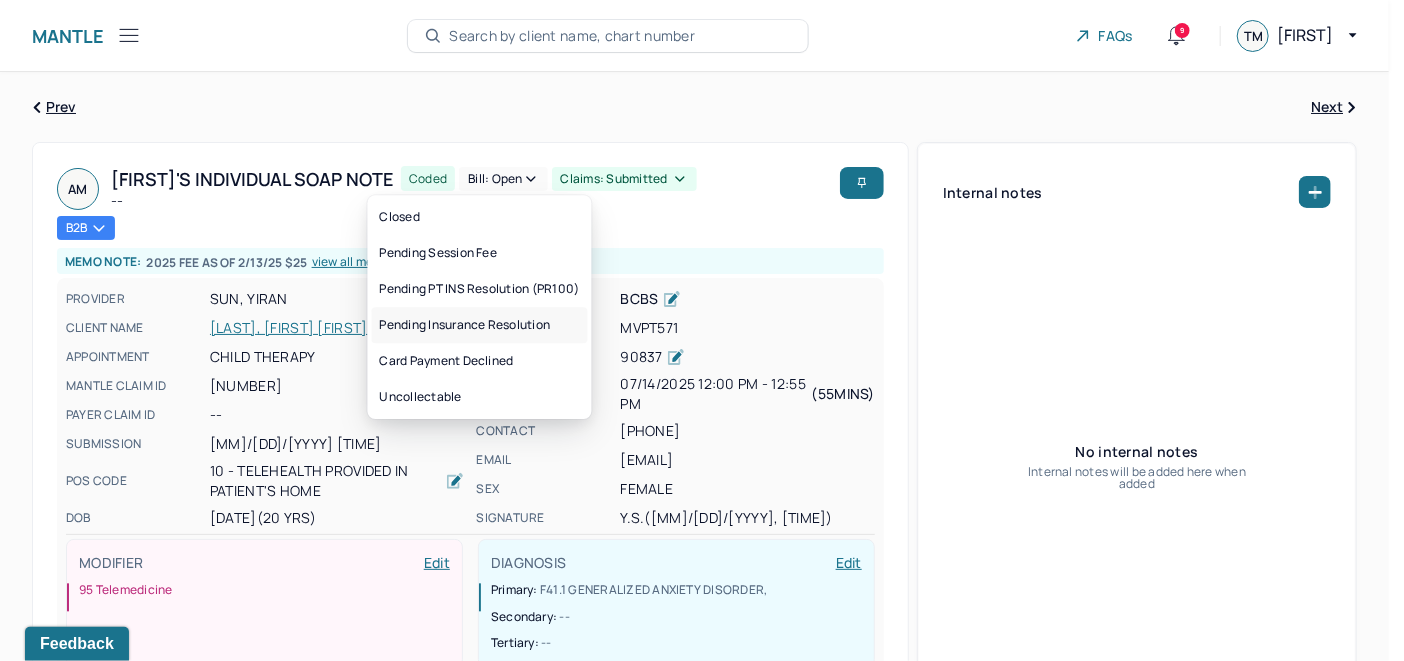 click on "Pending Insurance Resolution" at bounding box center (480, 325) 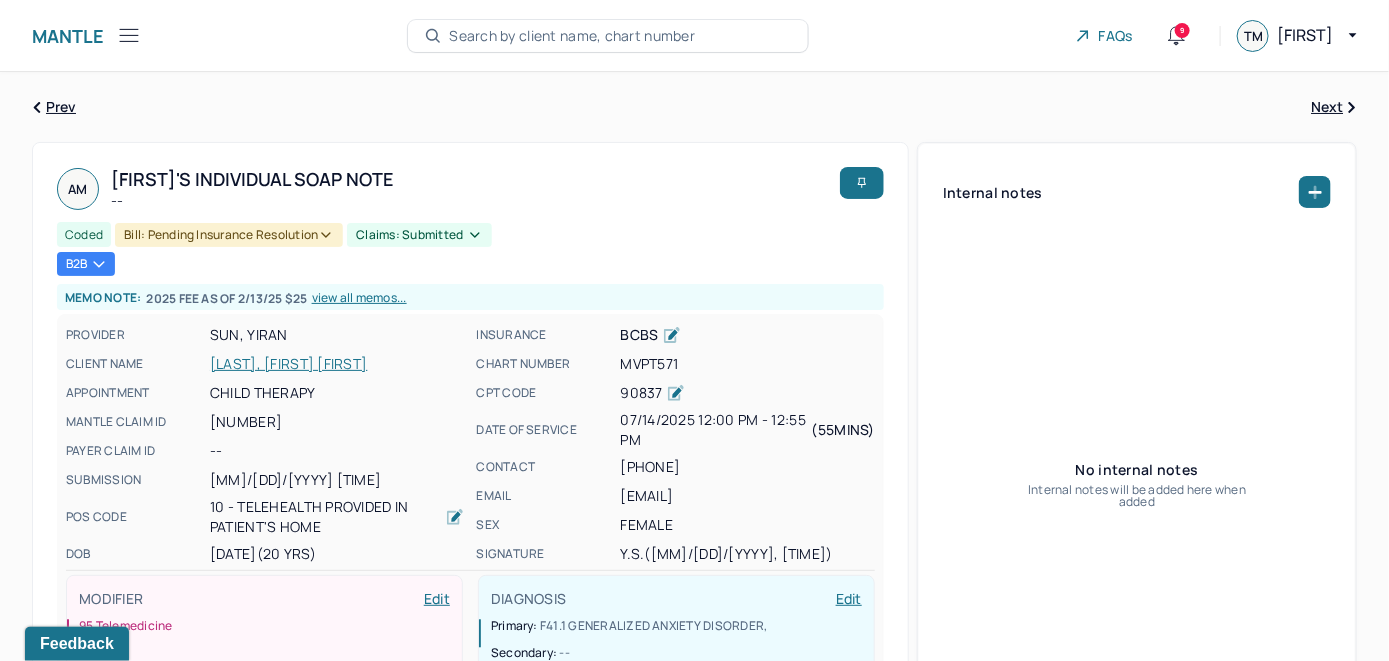 click on "Search by client name, chart number" at bounding box center (572, 36) 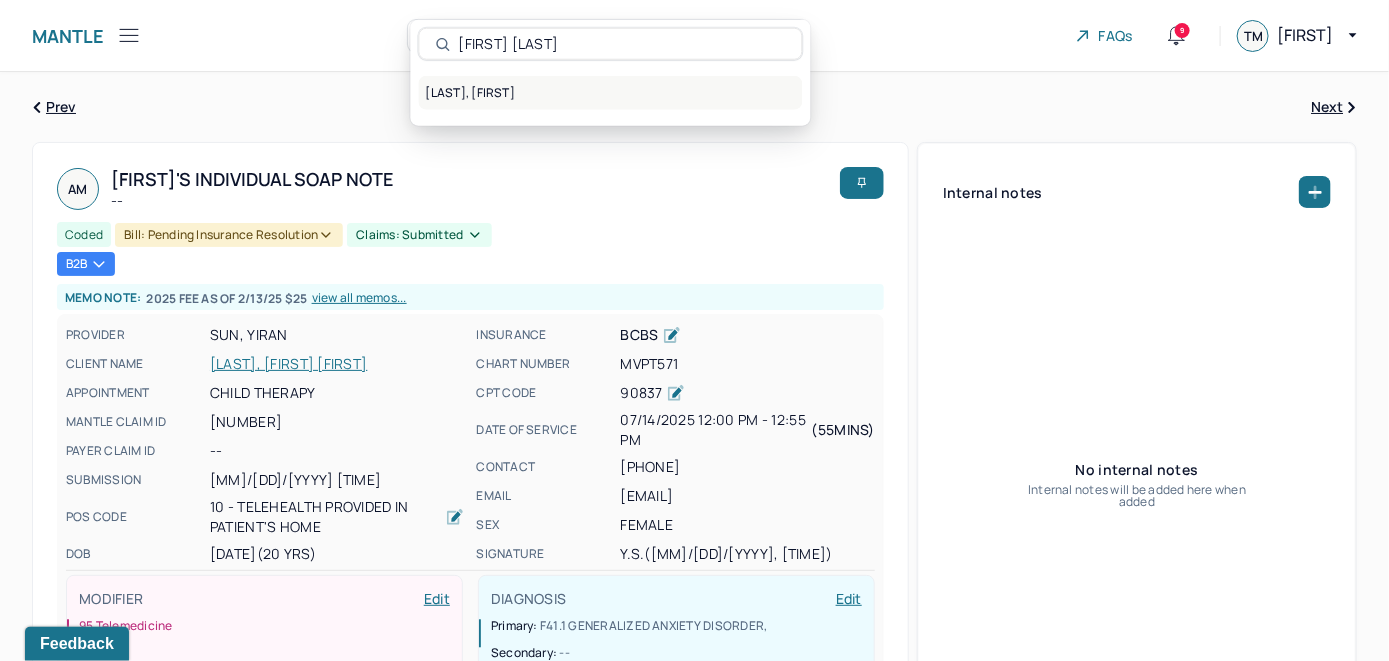 type on "[FIRST] [LAST]" 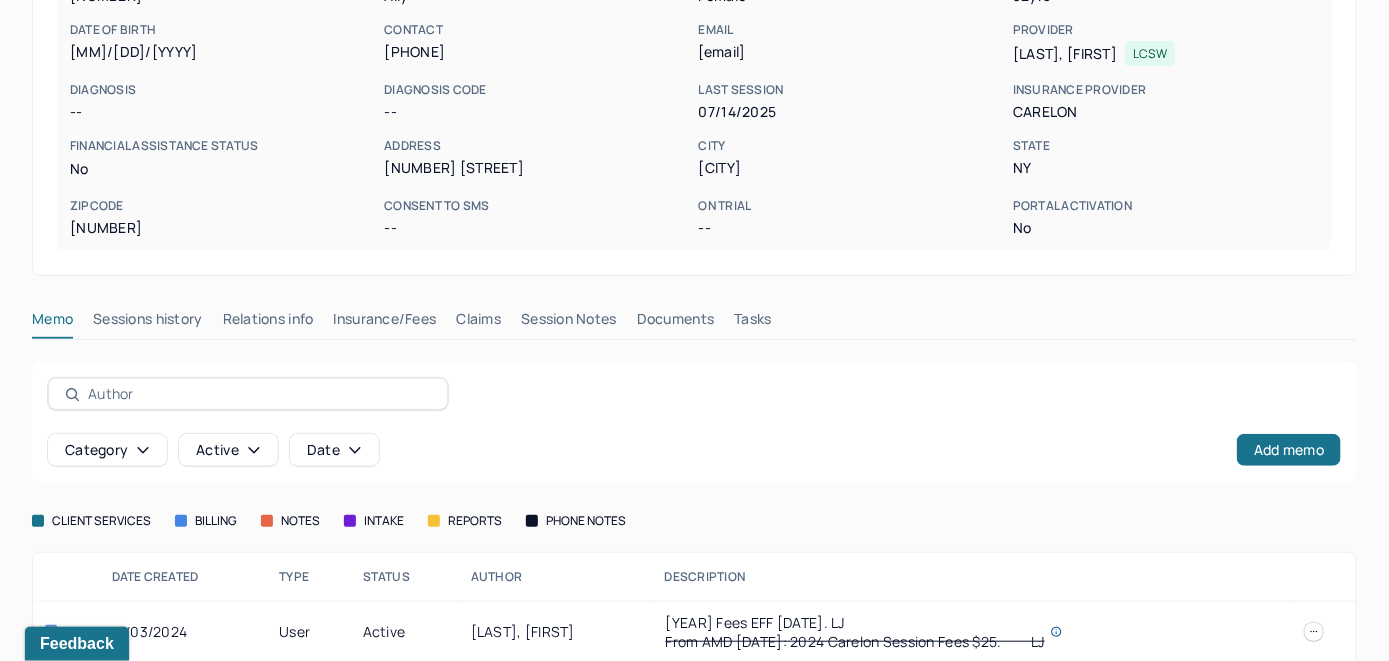 scroll, scrollTop: 279, scrollLeft: 0, axis: vertical 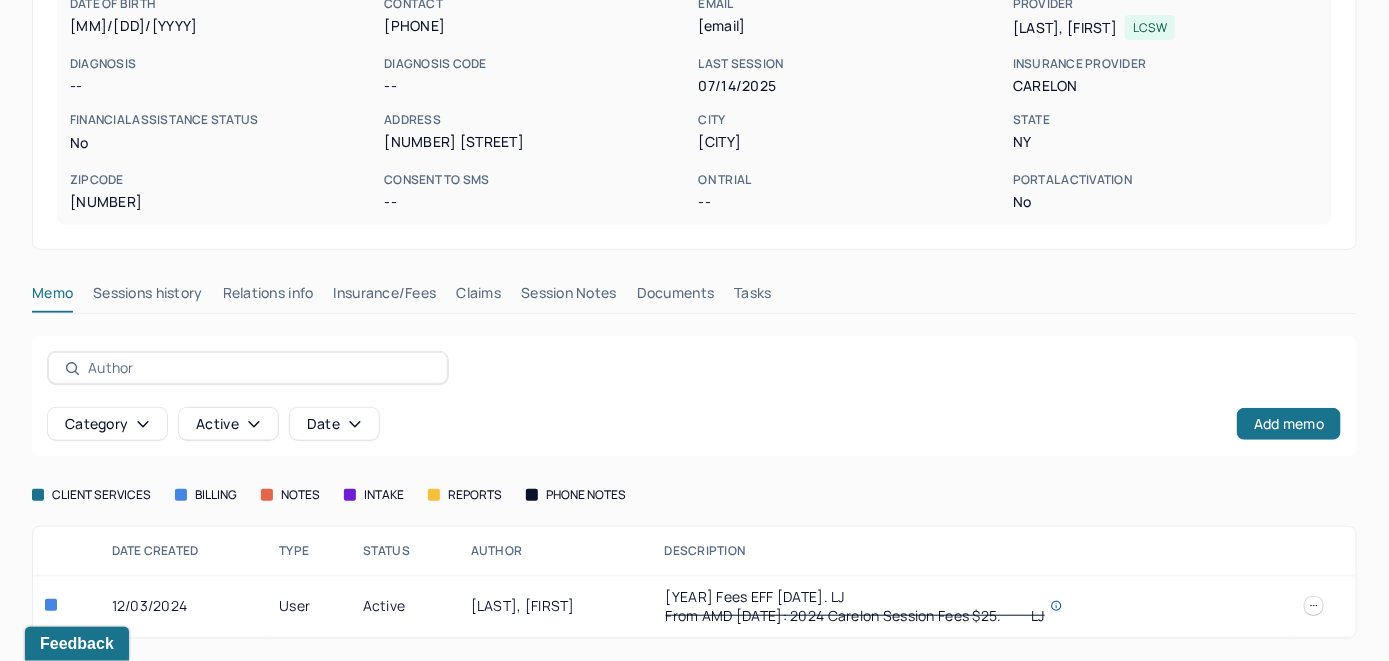 click on "Insurance/Fees" at bounding box center (385, 297) 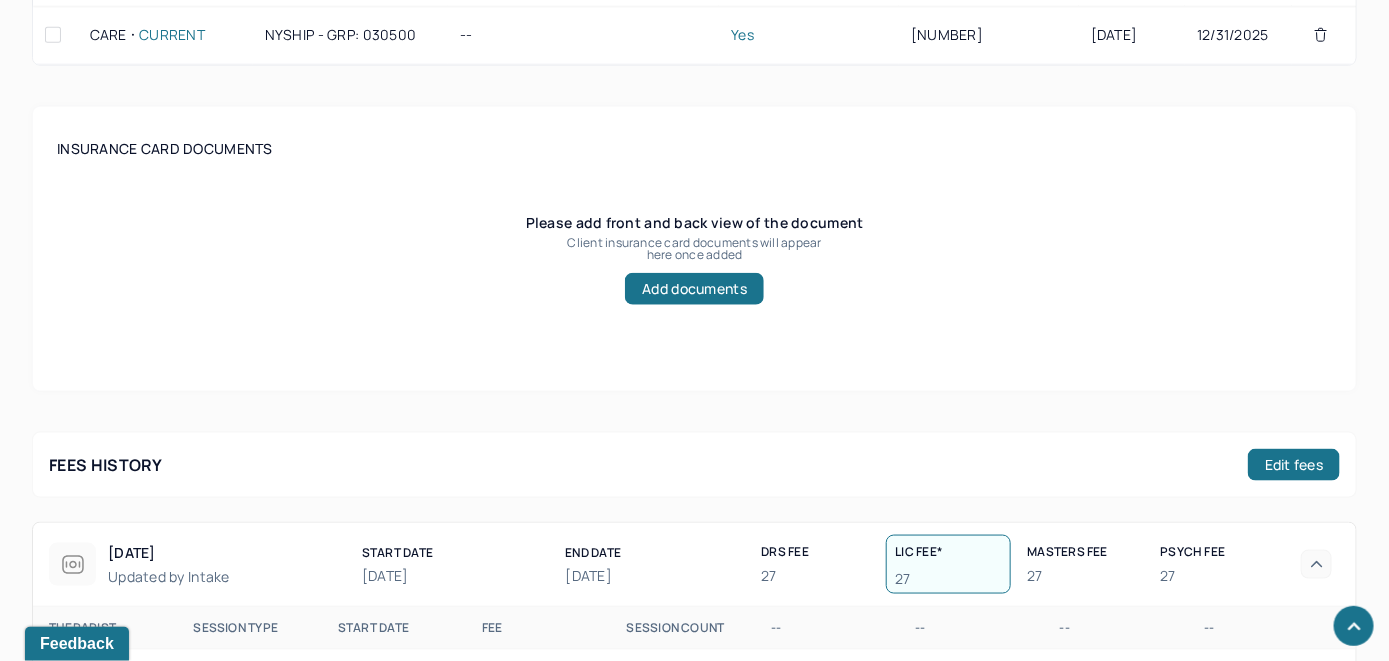 scroll, scrollTop: 579, scrollLeft: 0, axis: vertical 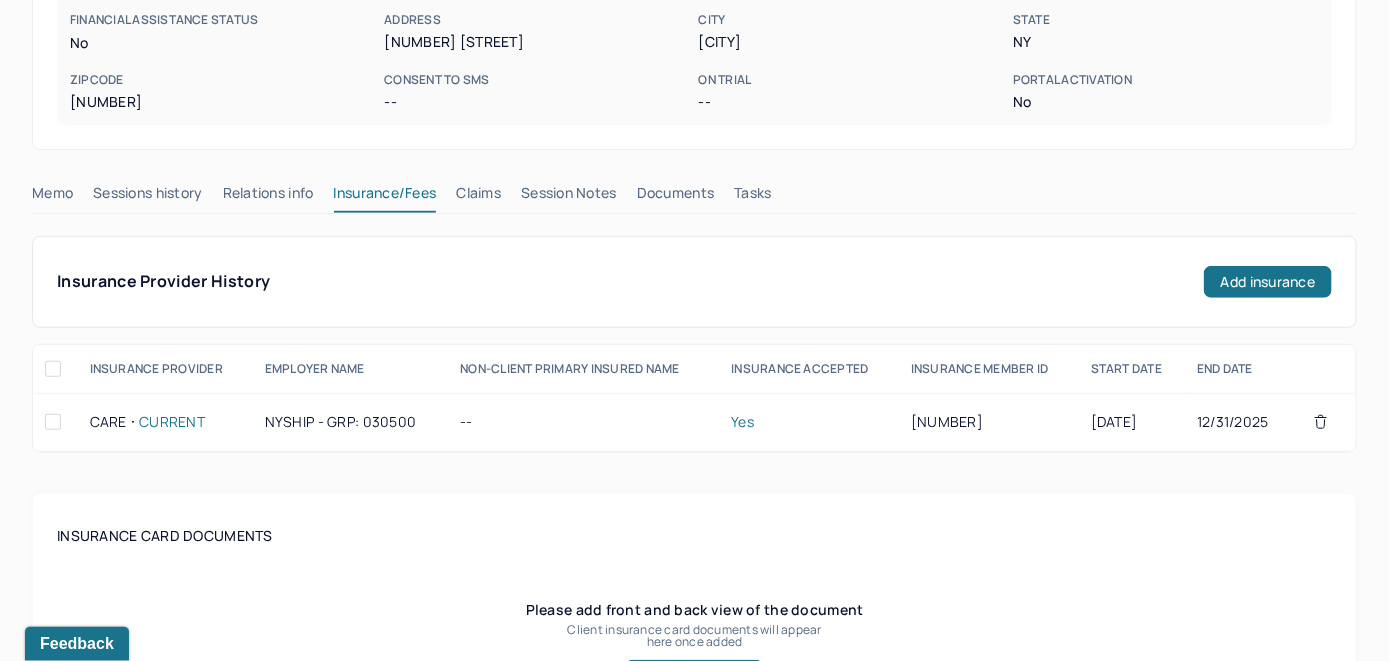 click on "Claims" at bounding box center [478, 197] 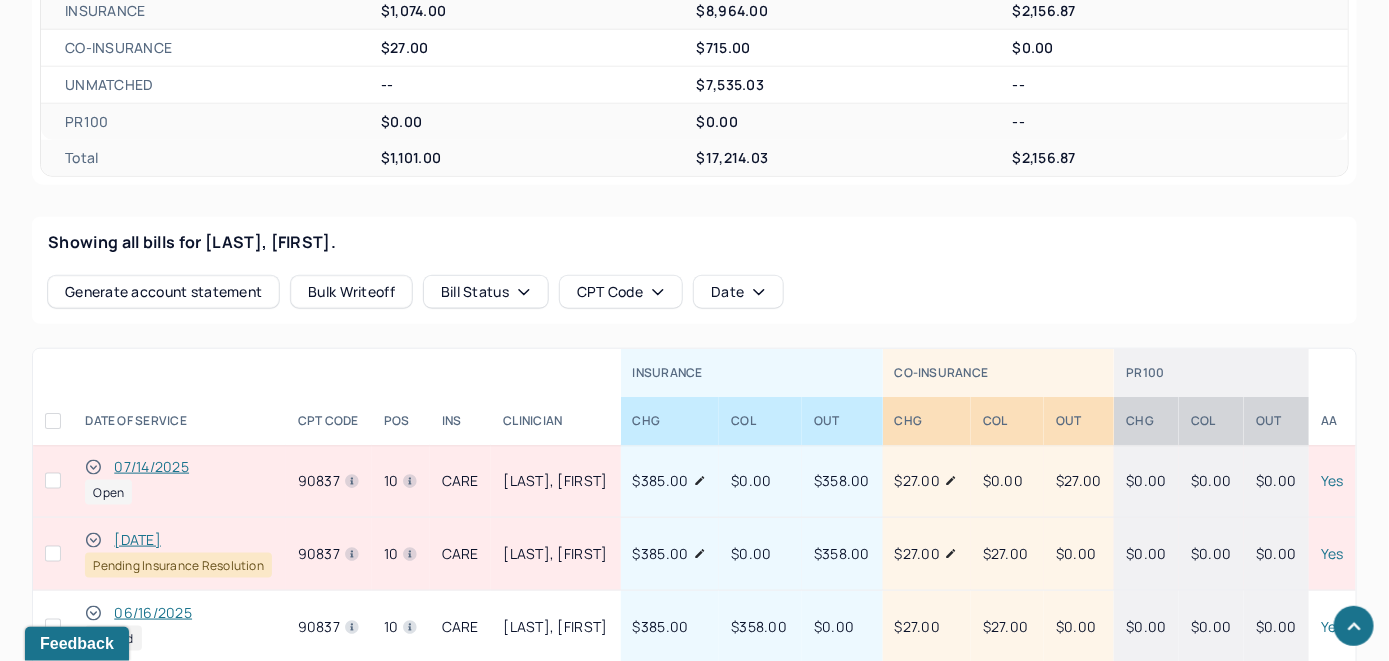 scroll, scrollTop: 679, scrollLeft: 0, axis: vertical 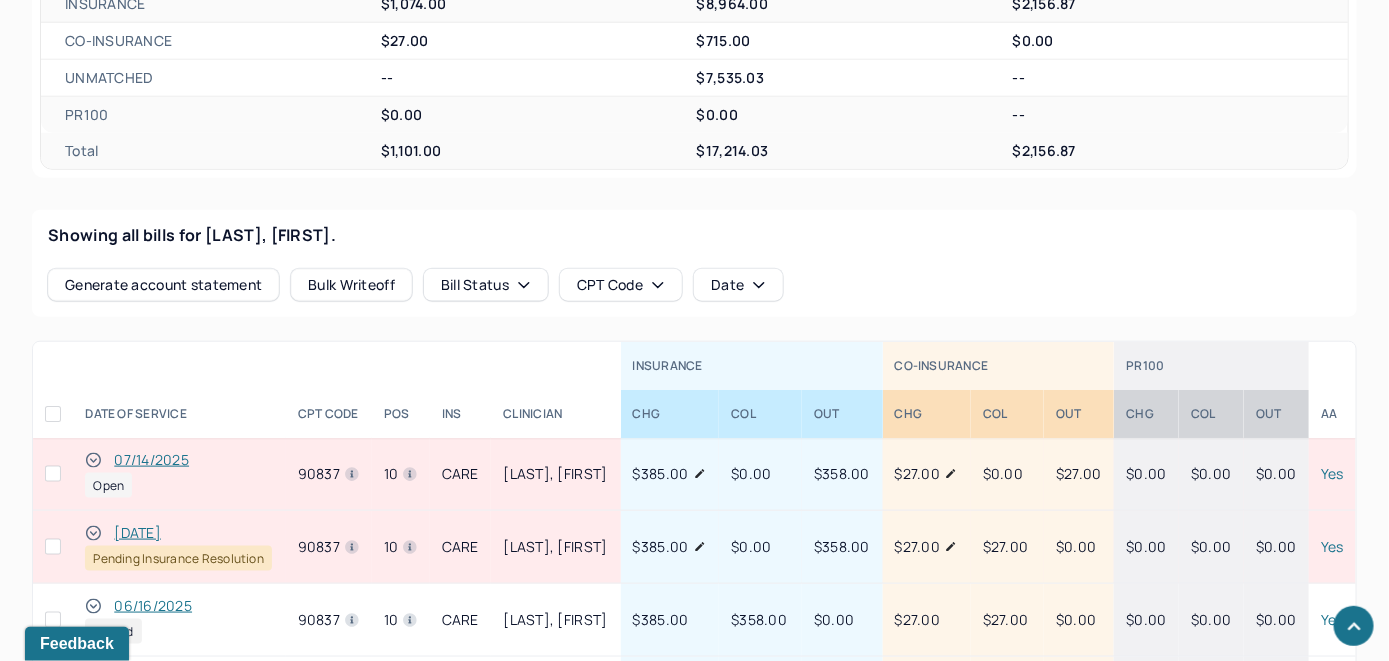 click on "07/14/2025" at bounding box center [151, 460] 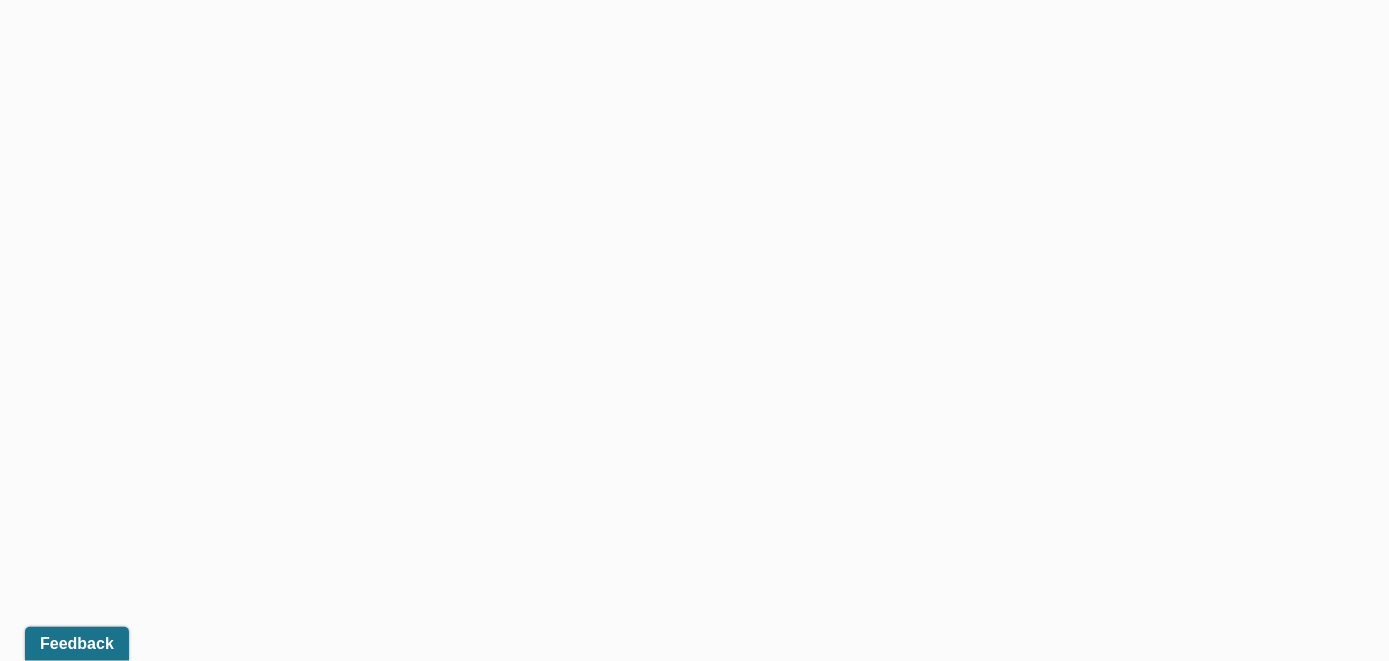 scroll, scrollTop: 679, scrollLeft: 0, axis: vertical 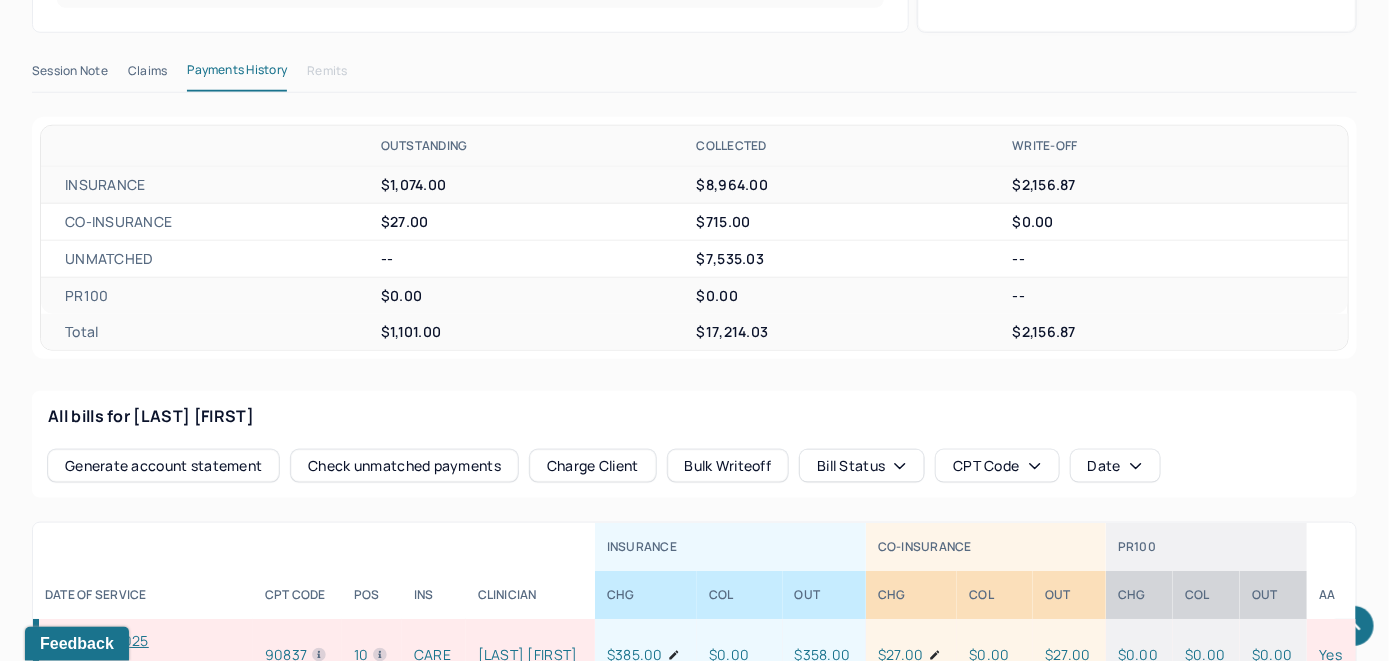 click on "Check unmatched payments" at bounding box center [404, 466] 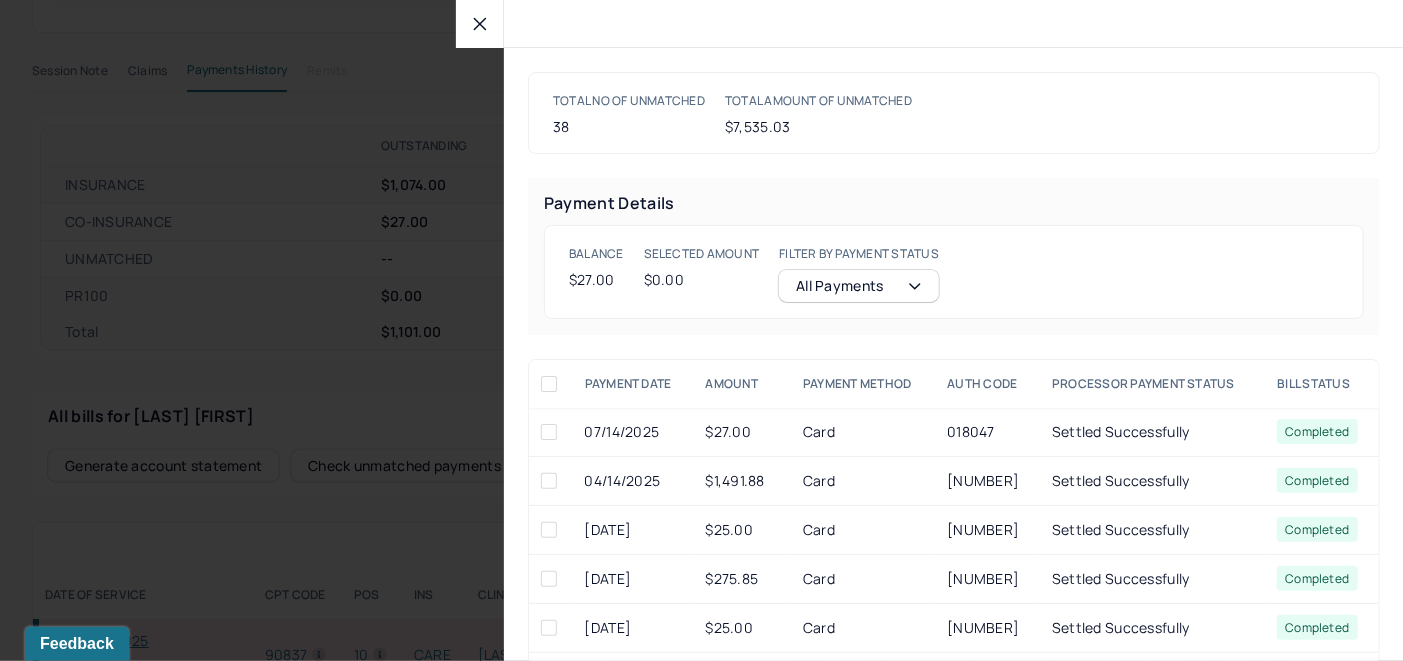 click at bounding box center (549, 432) 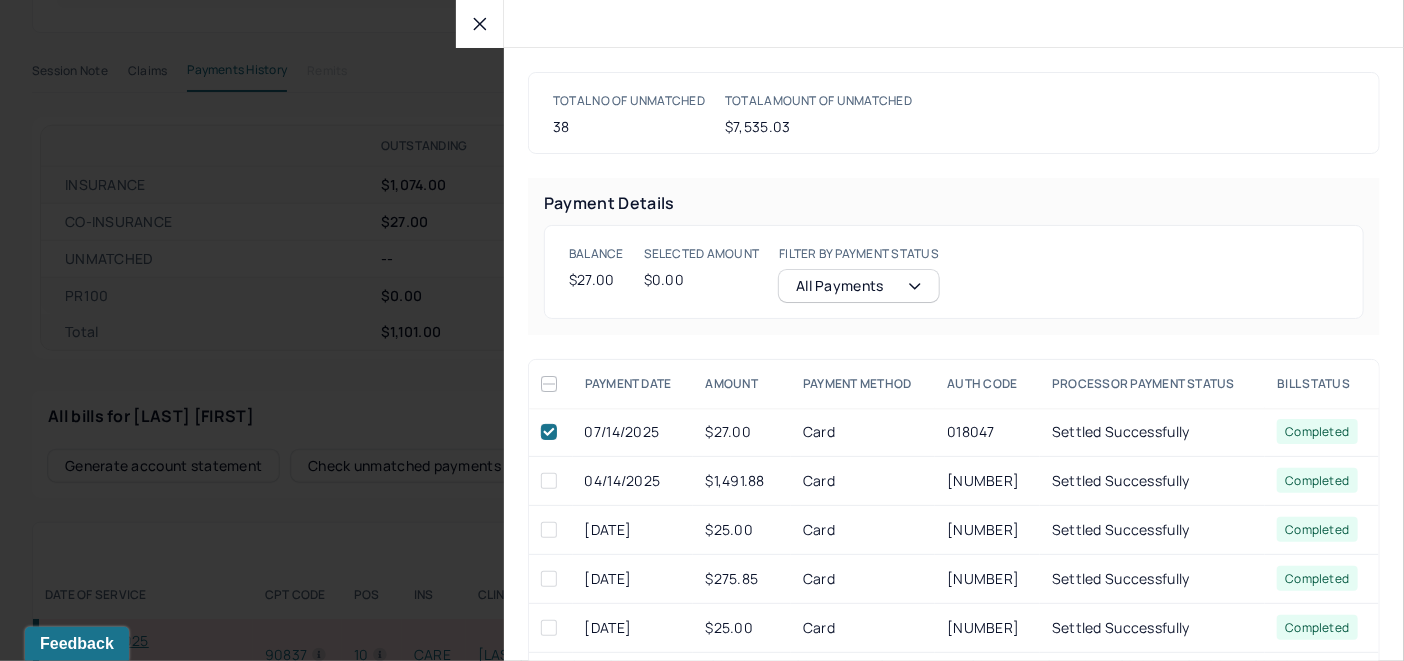 checkbox on "true" 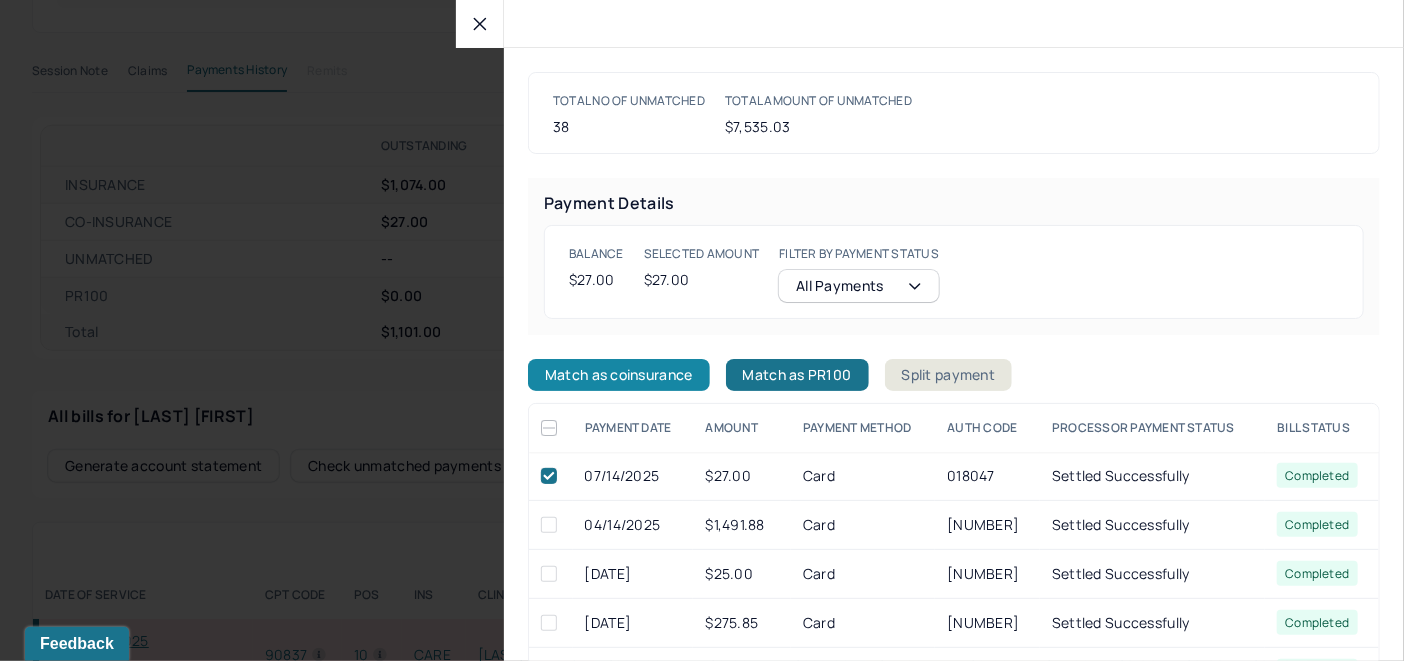 click on "Match as coinsurance" at bounding box center (619, 375) 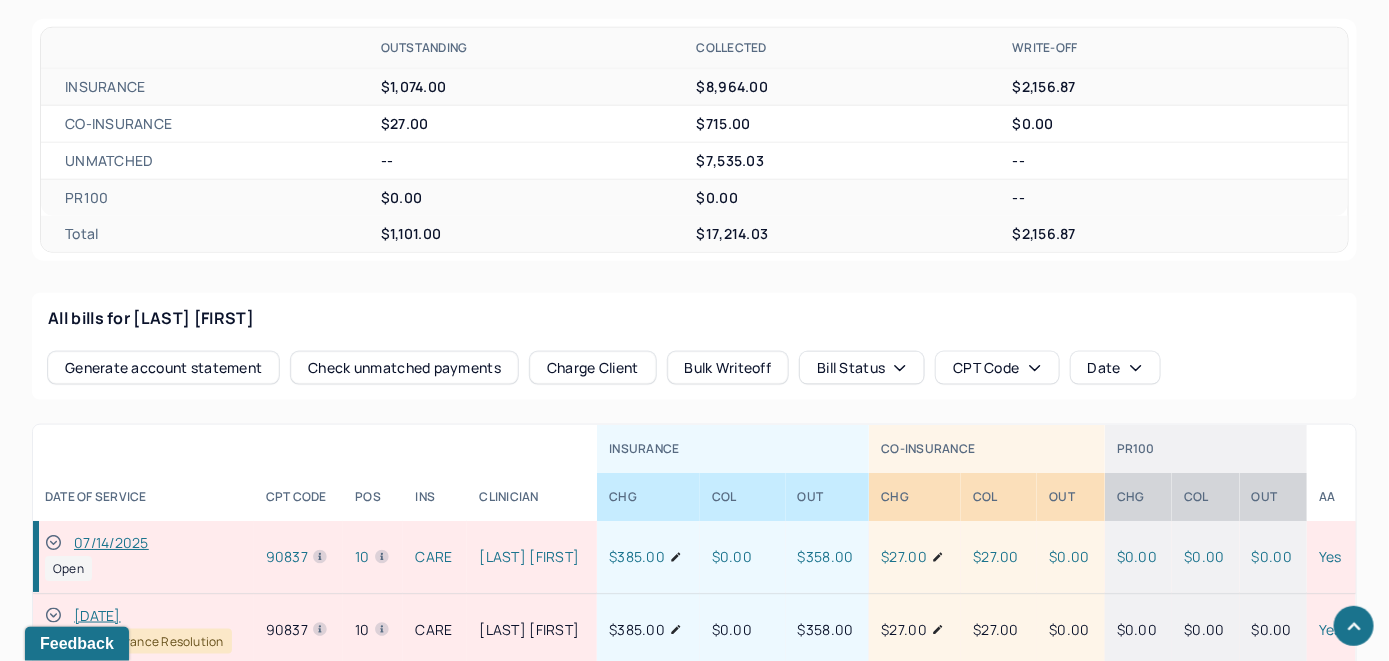 scroll, scrollTop: 879, scrollLeft: 0, axis: vertical 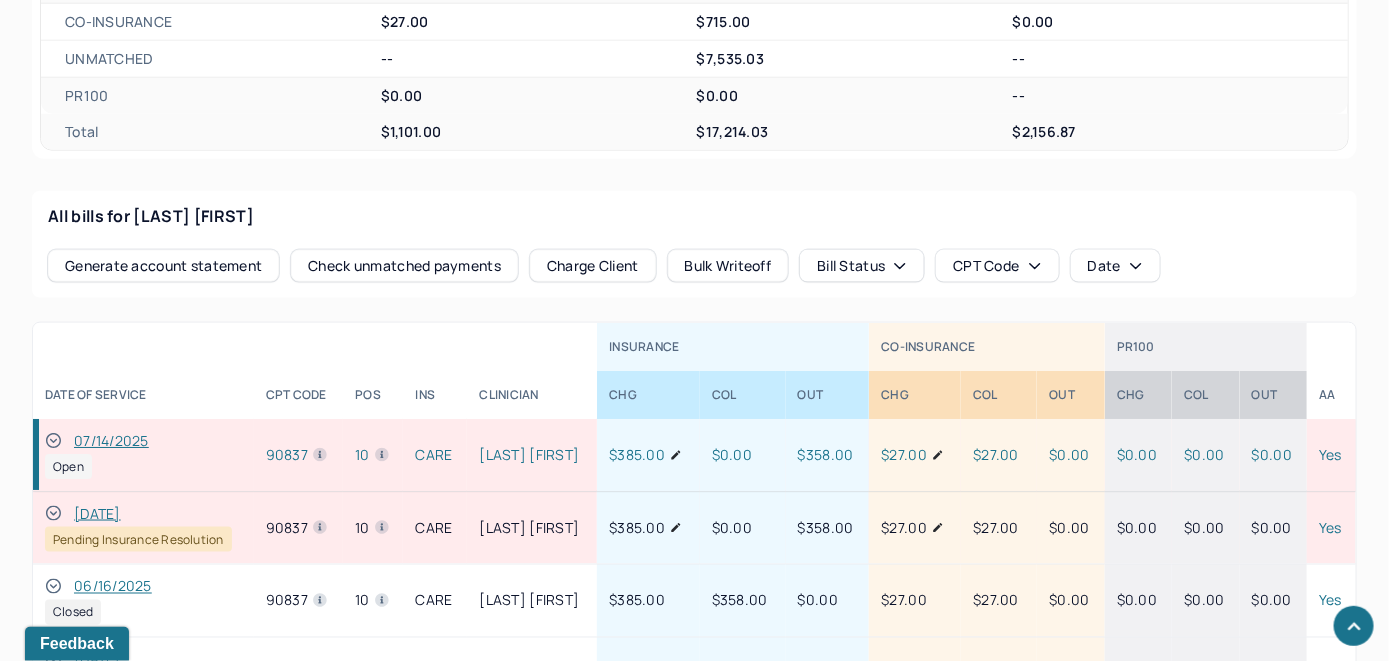 click 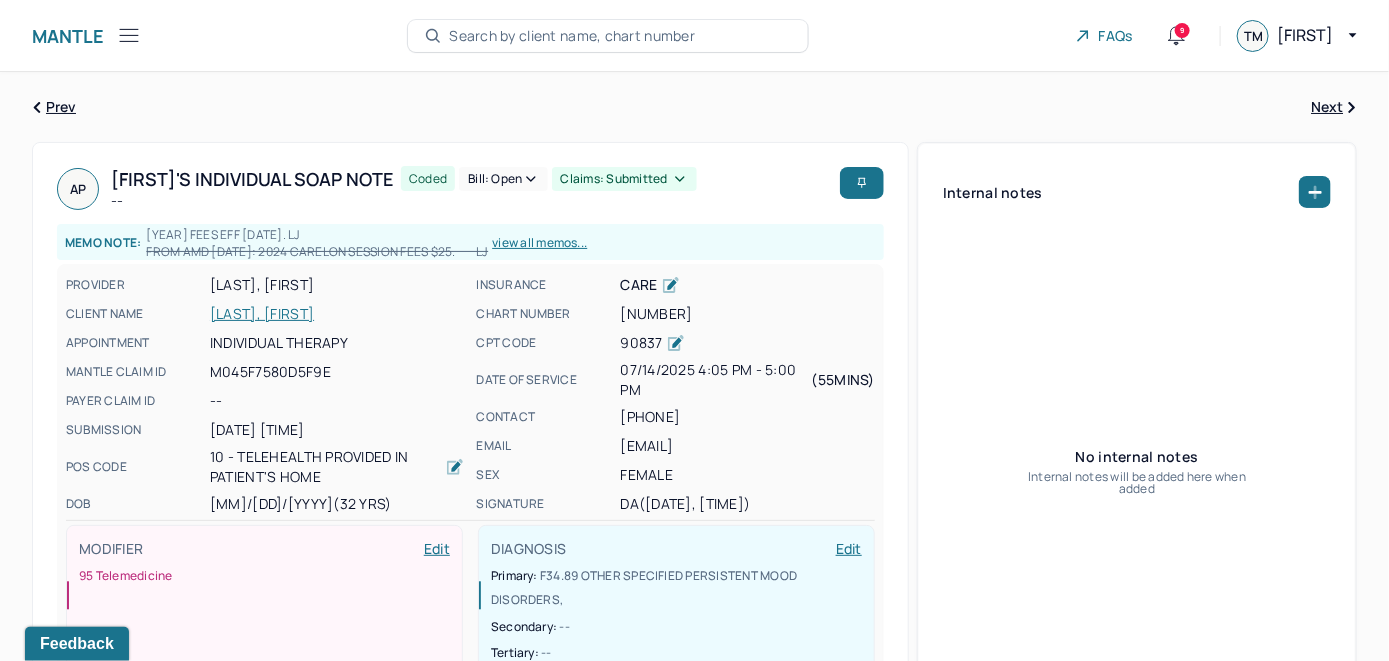 scroll, scrollTop: 0, scrollLeft: 0, axis: both 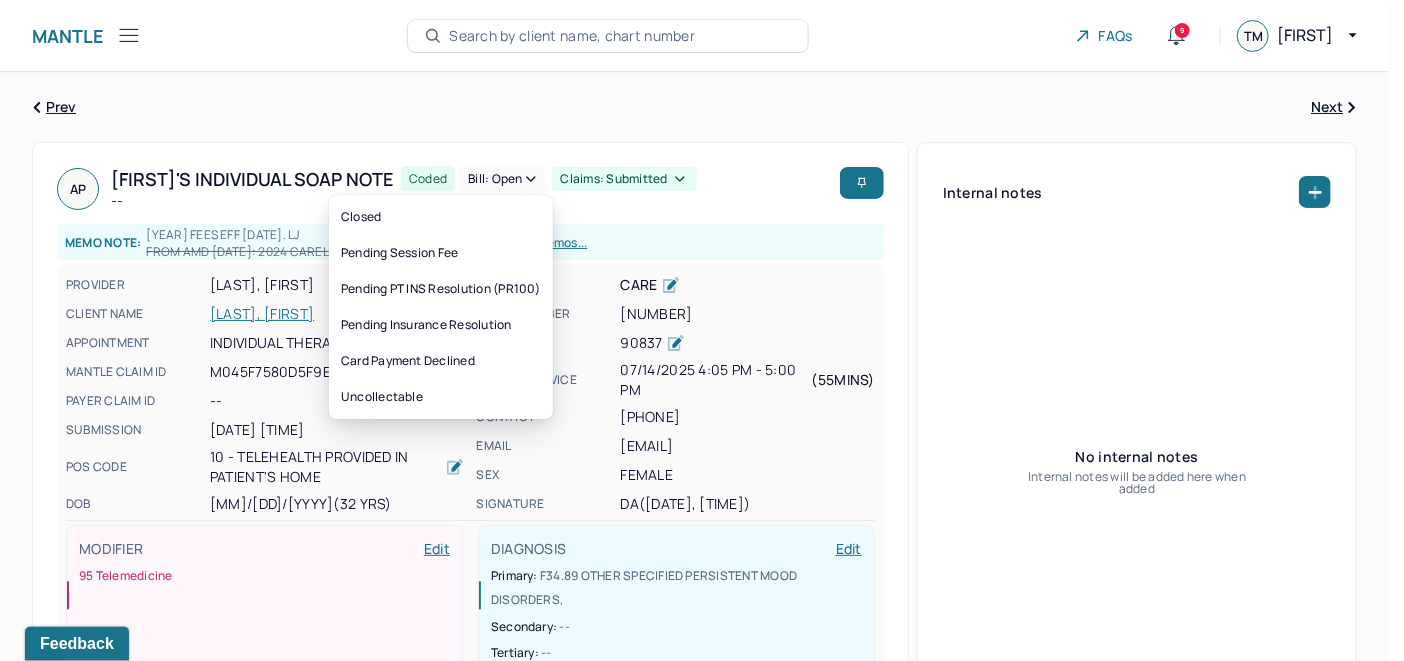 click on "Bill: Open" at bounding box center [503, 179] 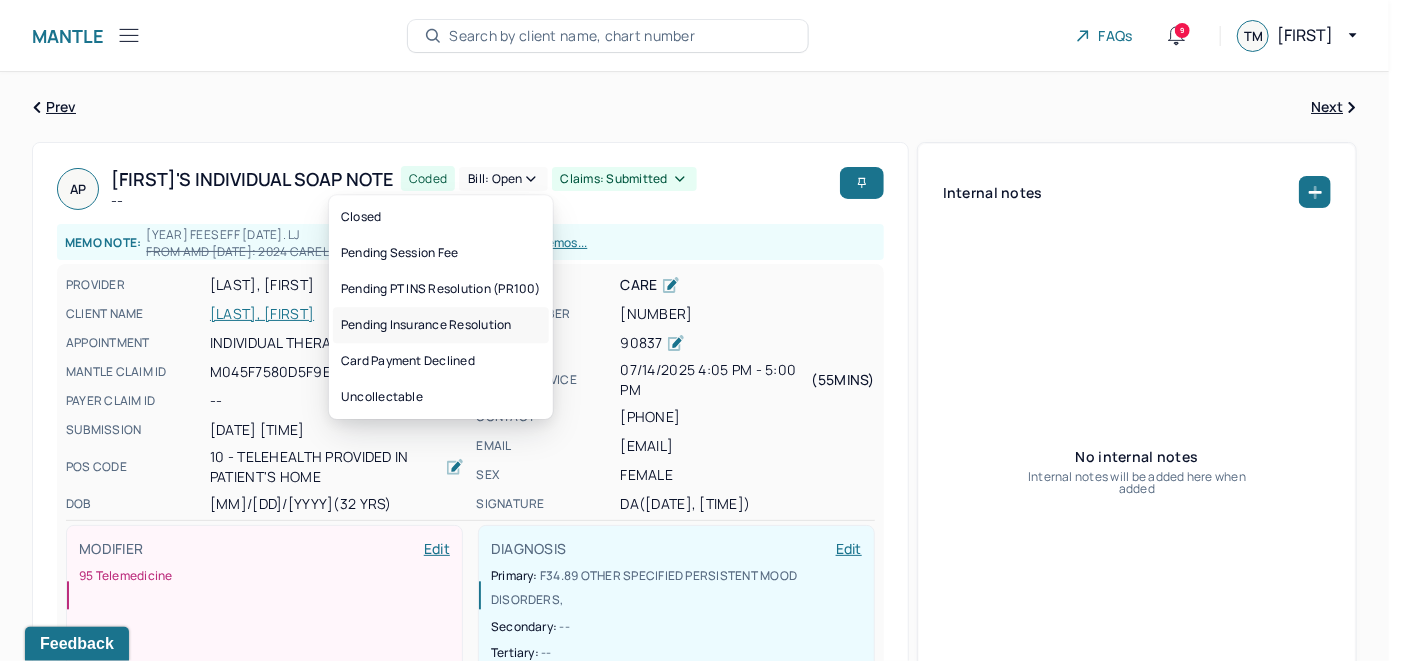 click on "Pending Insurance Resolution" at bounding box center (441, 325) 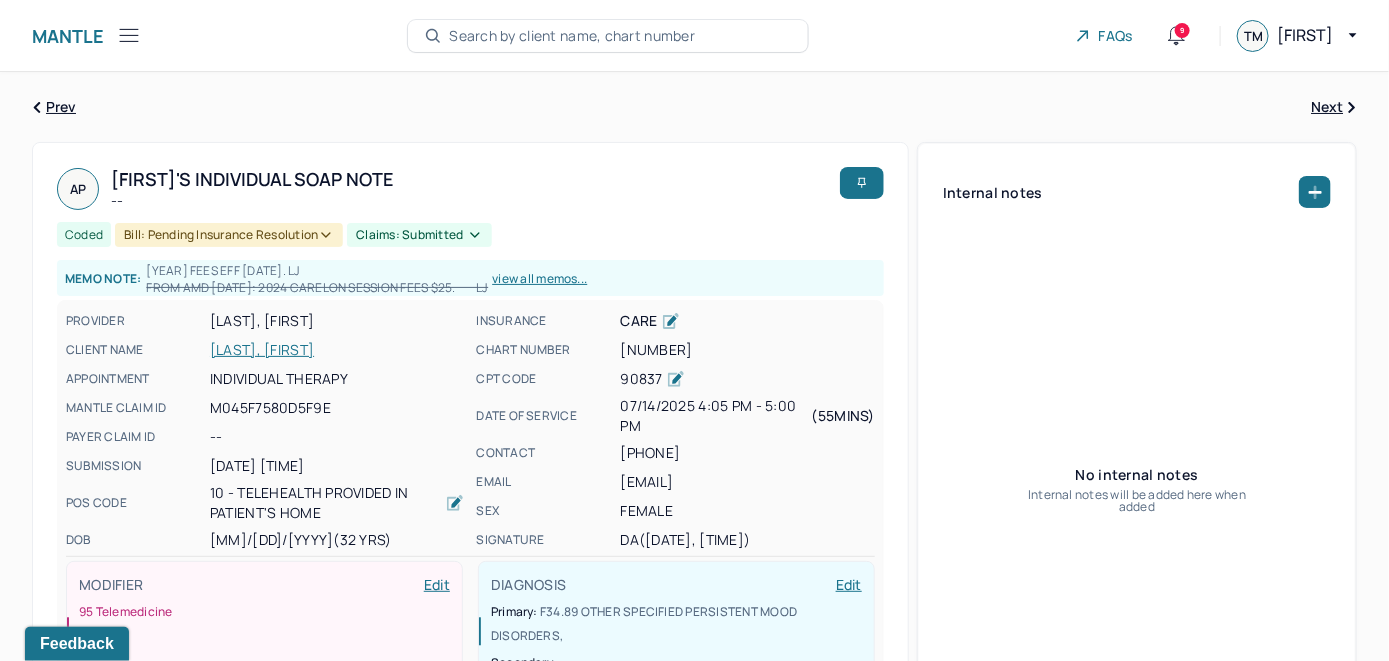 click on "Search by client name, chart number" at bounding box center (572, 36) 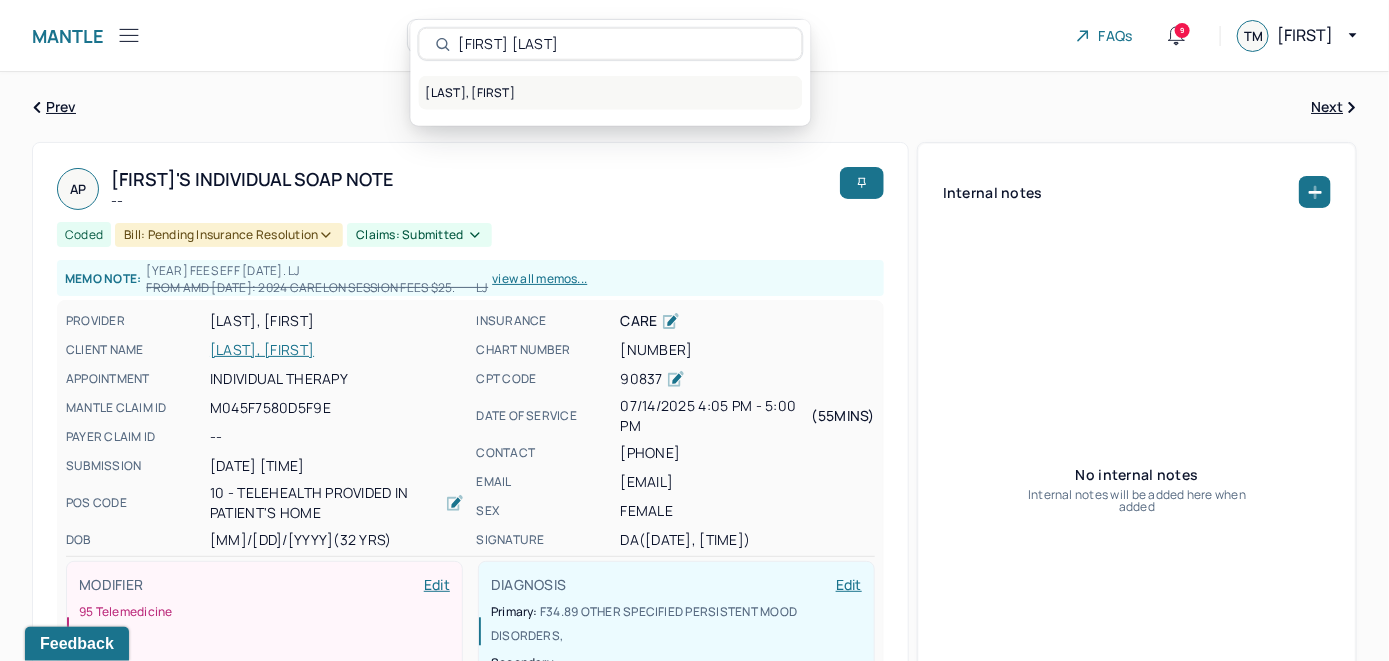type on "[FIRST] [LAST]" 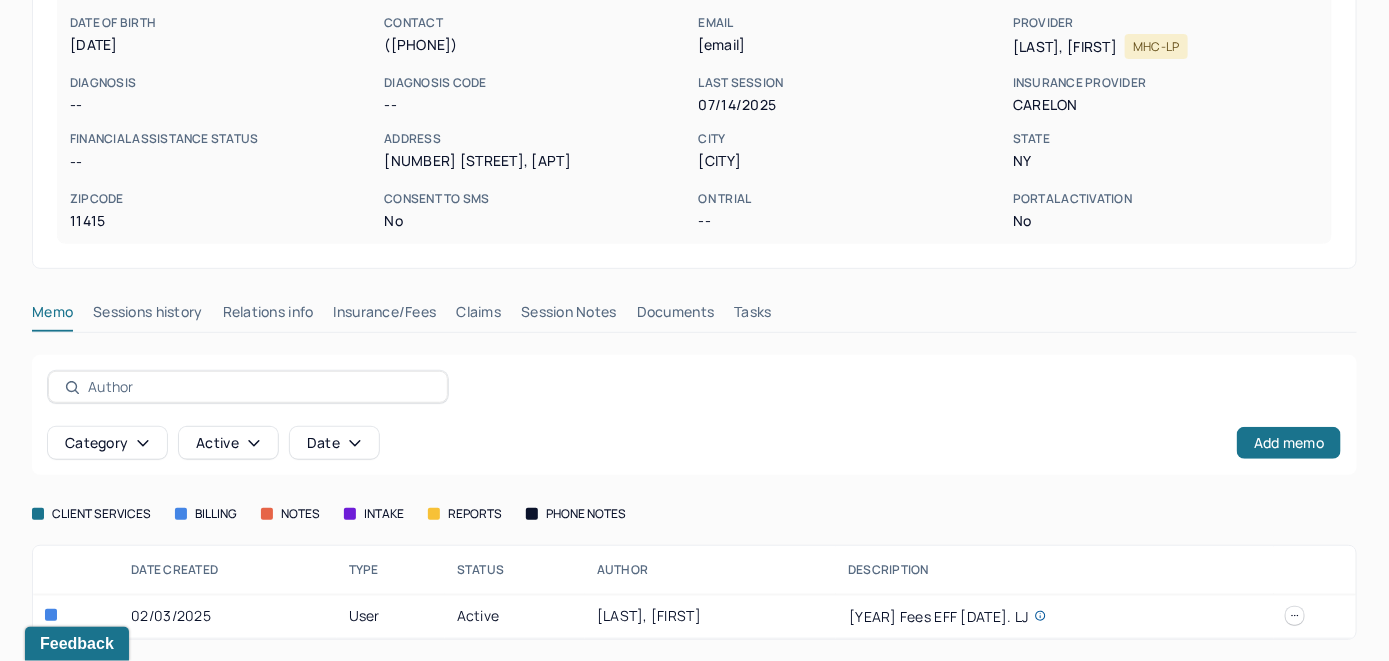 scroll, scrollTop: 261, scrollLeft: 0, axis: vertical 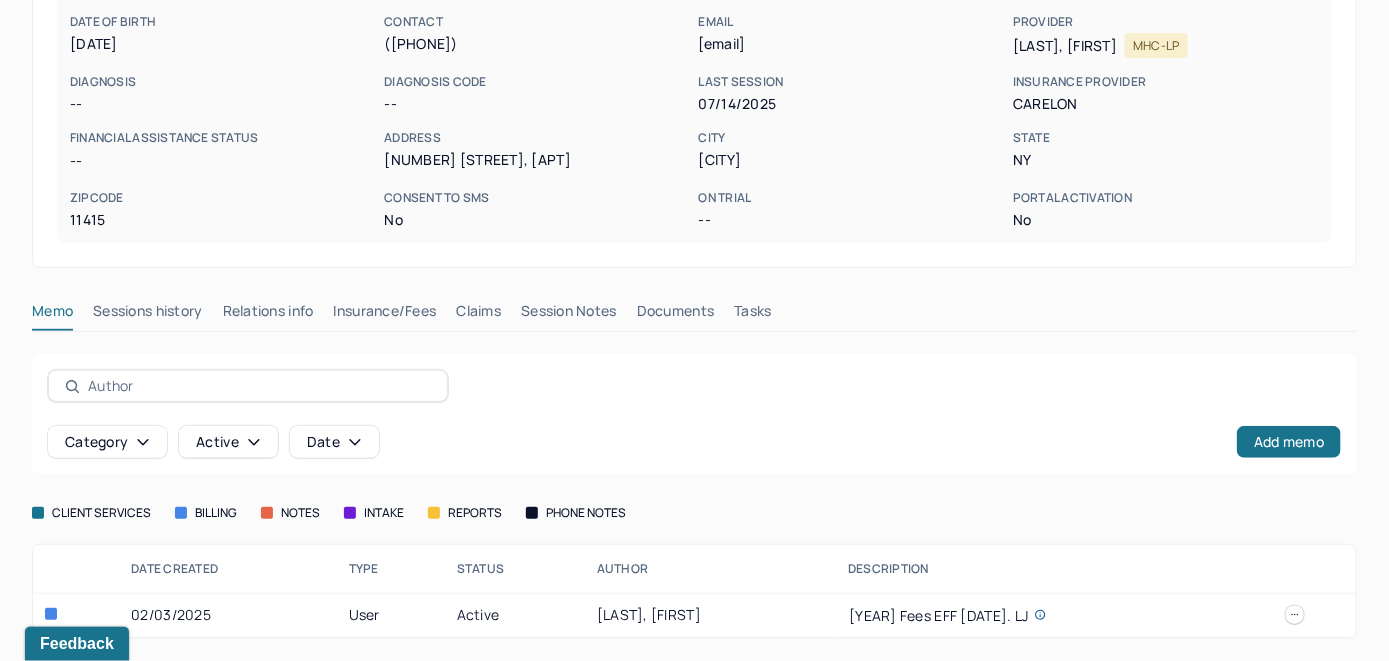 click on "Insurance/Fees" at bounding box center (385, 315) 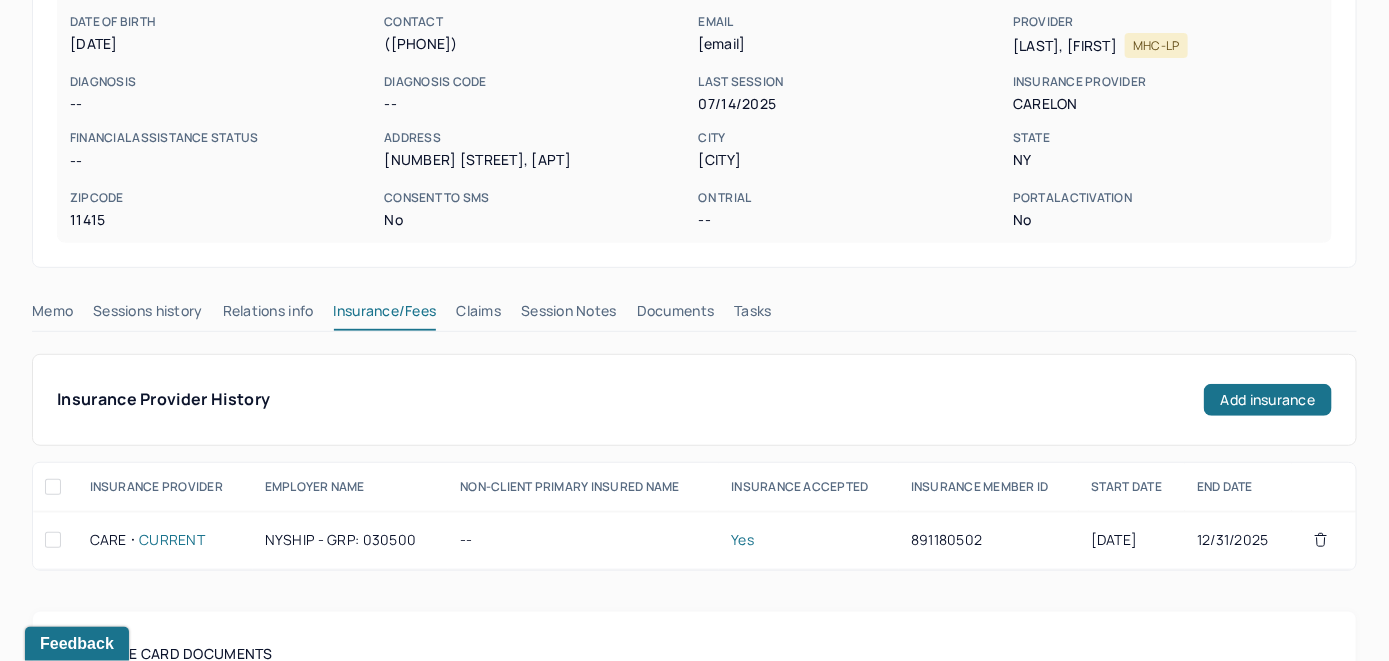 click on "Claims" at bounding box center [478, 315] 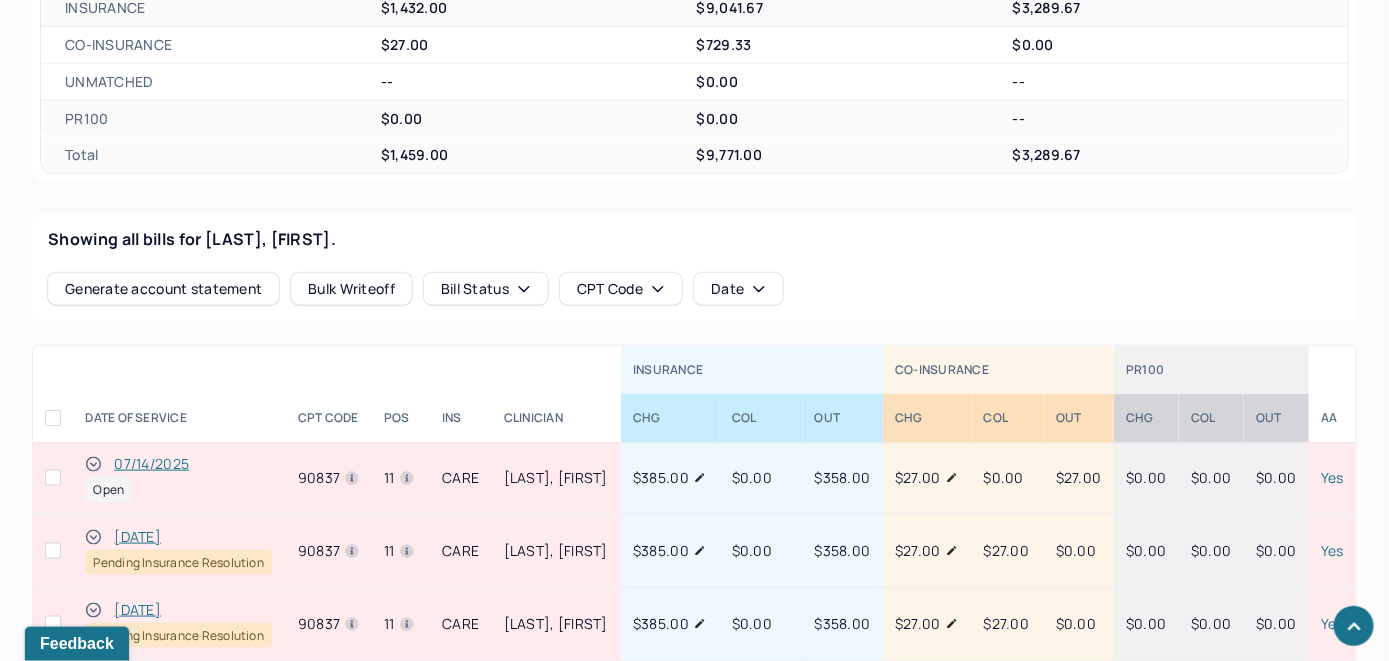 scroll, scrollTop: 604, scrollLeft: 0, axis: vertical 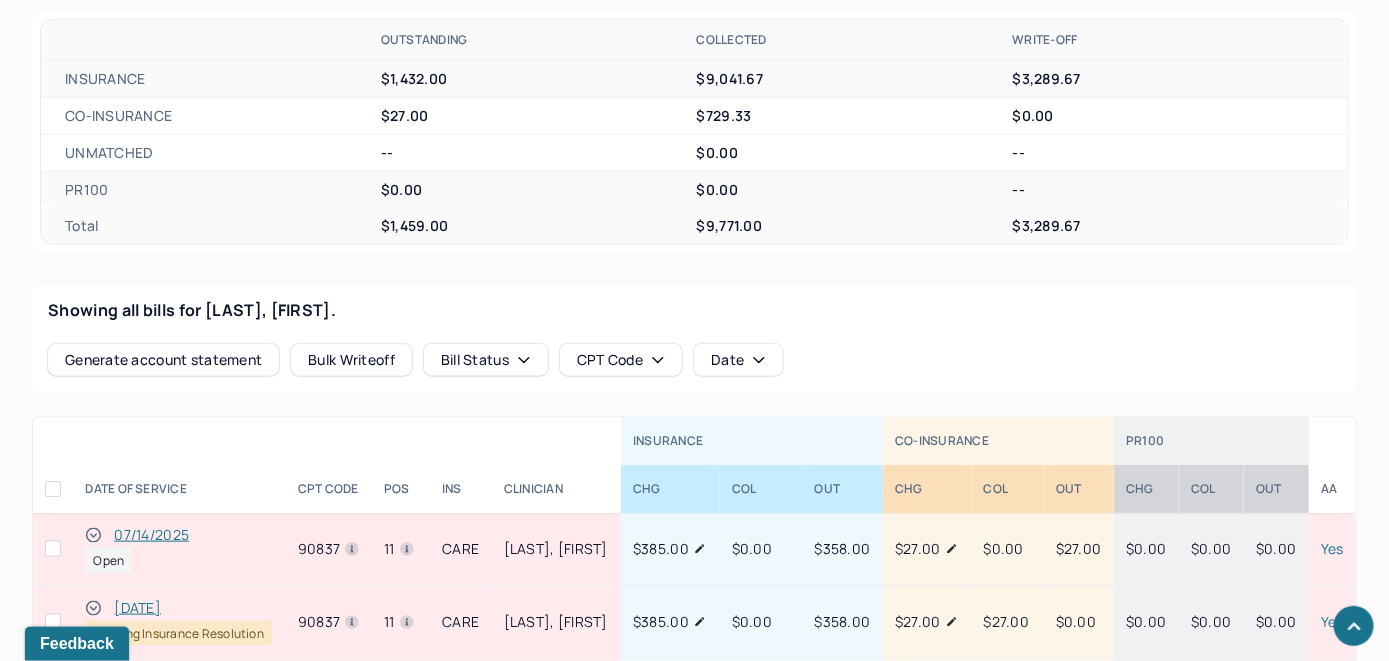 click on "07/14/2025" at bounding box center (151, 535) 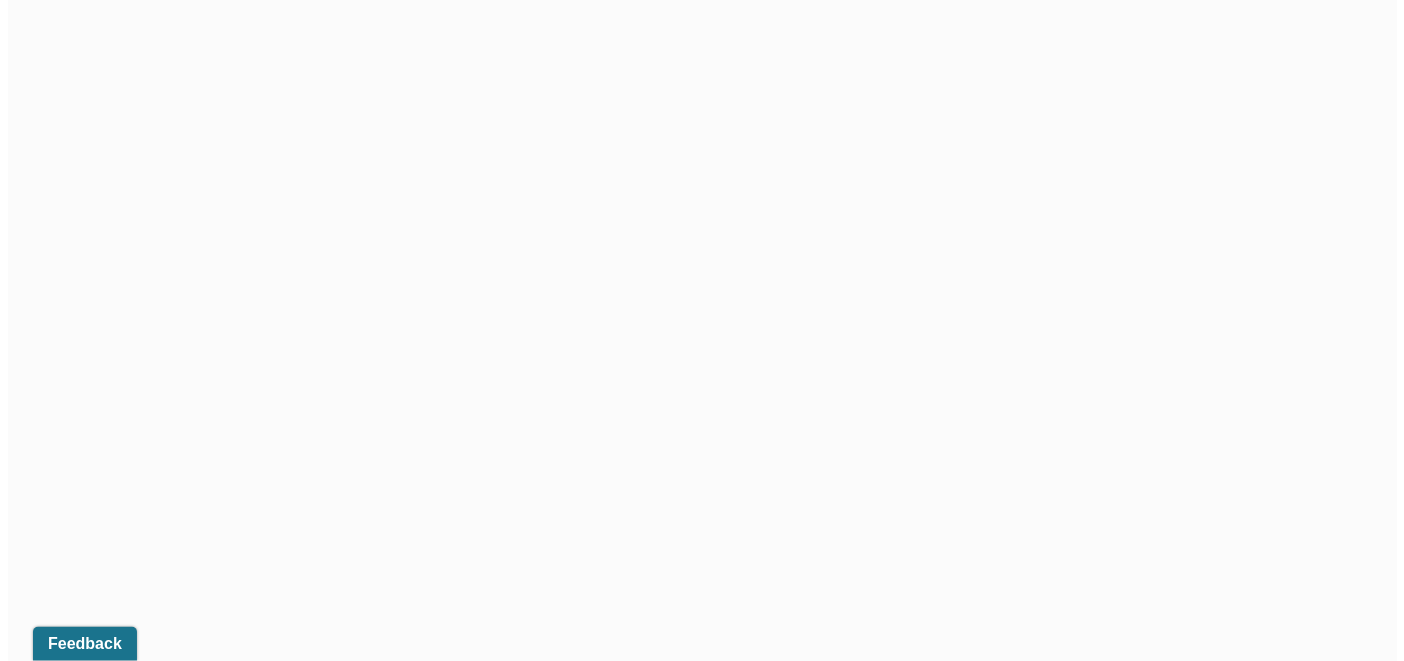 scroll, scrollTop: 604, scrollLeft: 0, axis: vertical 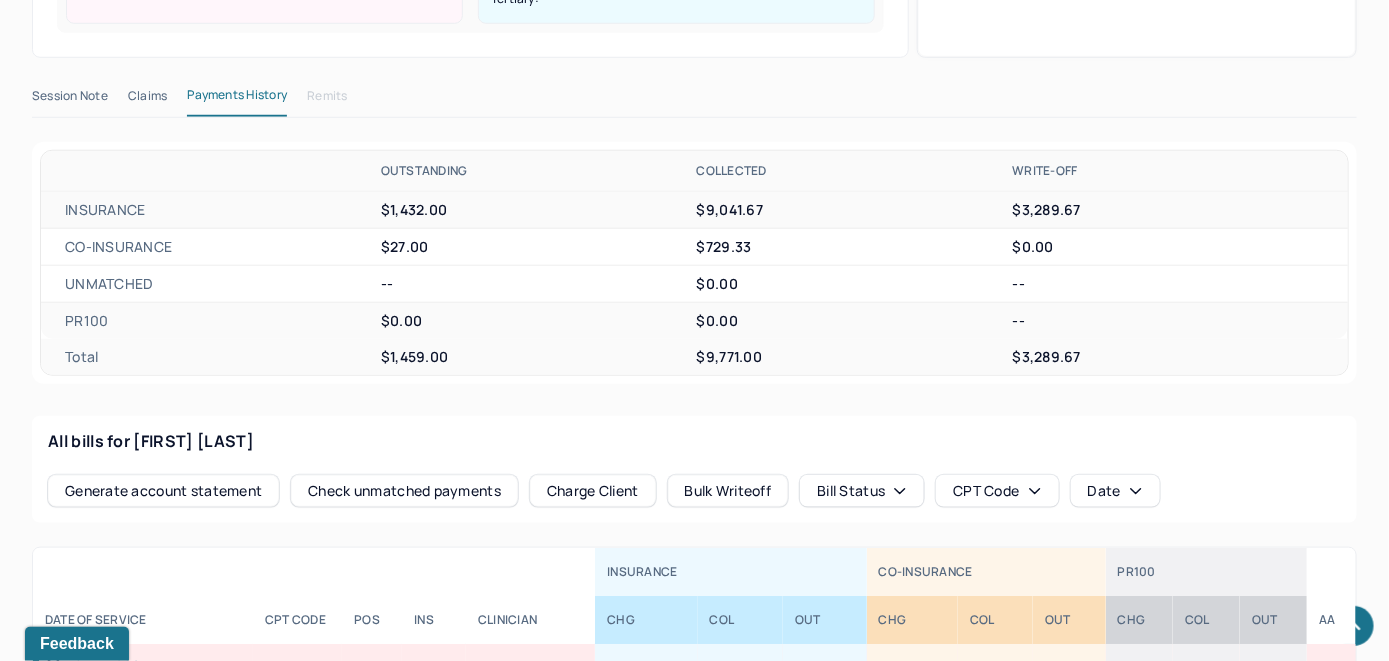 click on "Check unmatched payments" at bounding box center (404, 491) 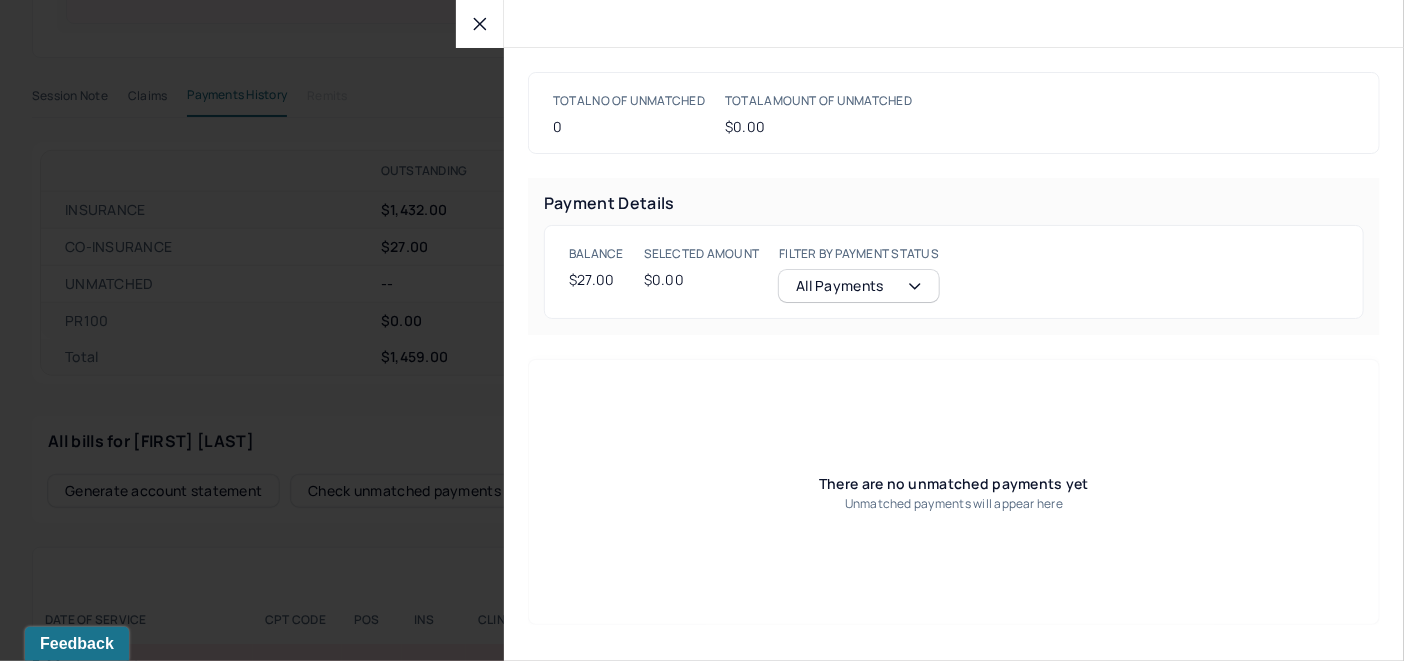 click 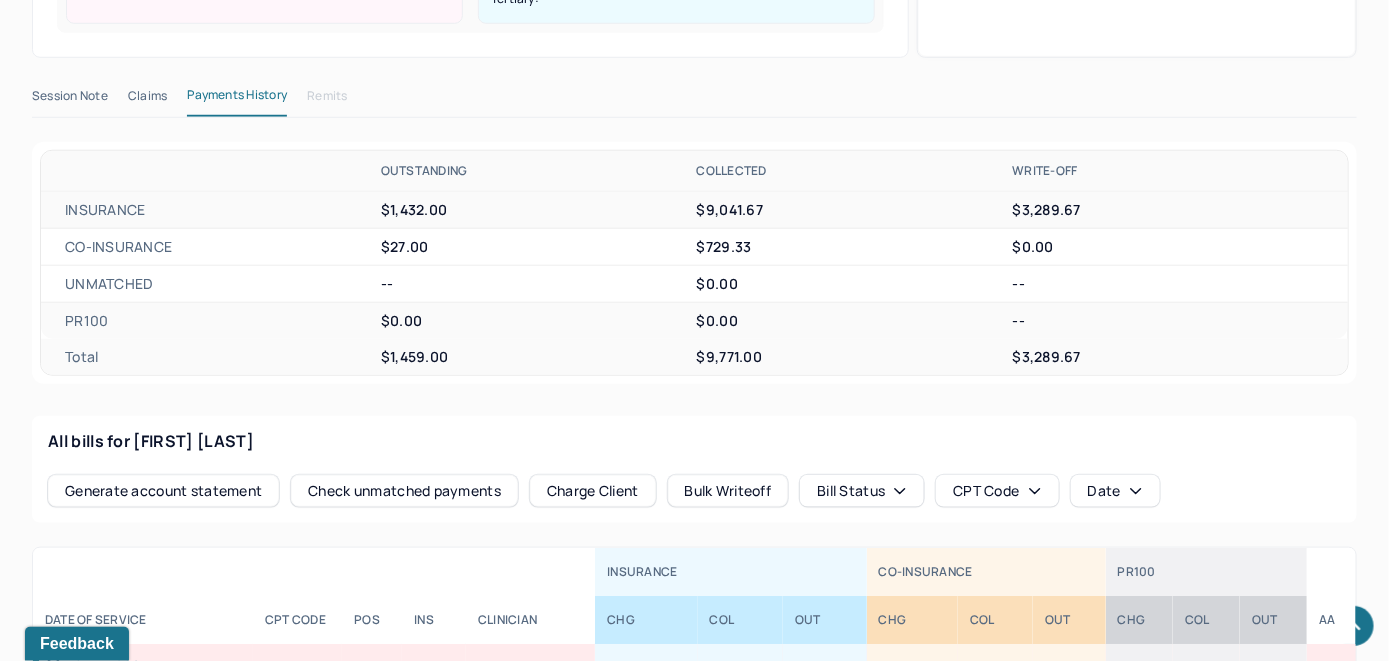 click on "Charge Client" at bounding box center [593, 491] 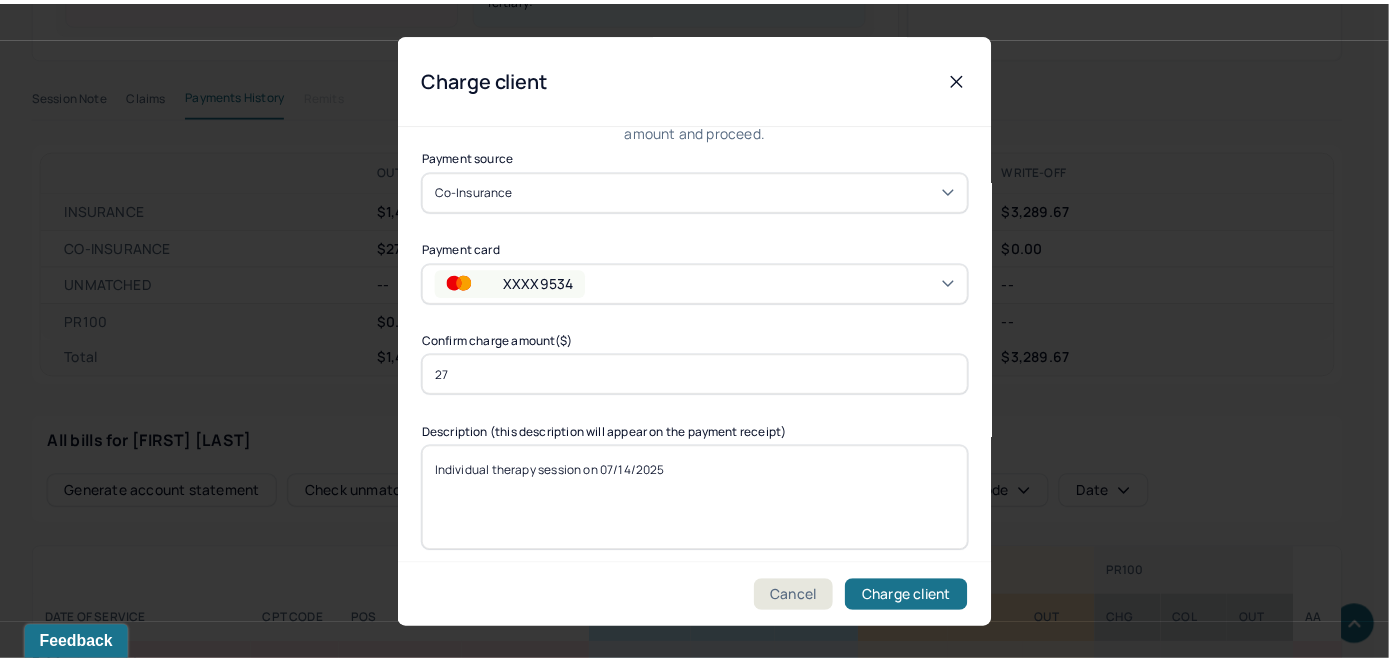 scroll, scrollTop: 121, scrollLeft: 0, axis: vertical 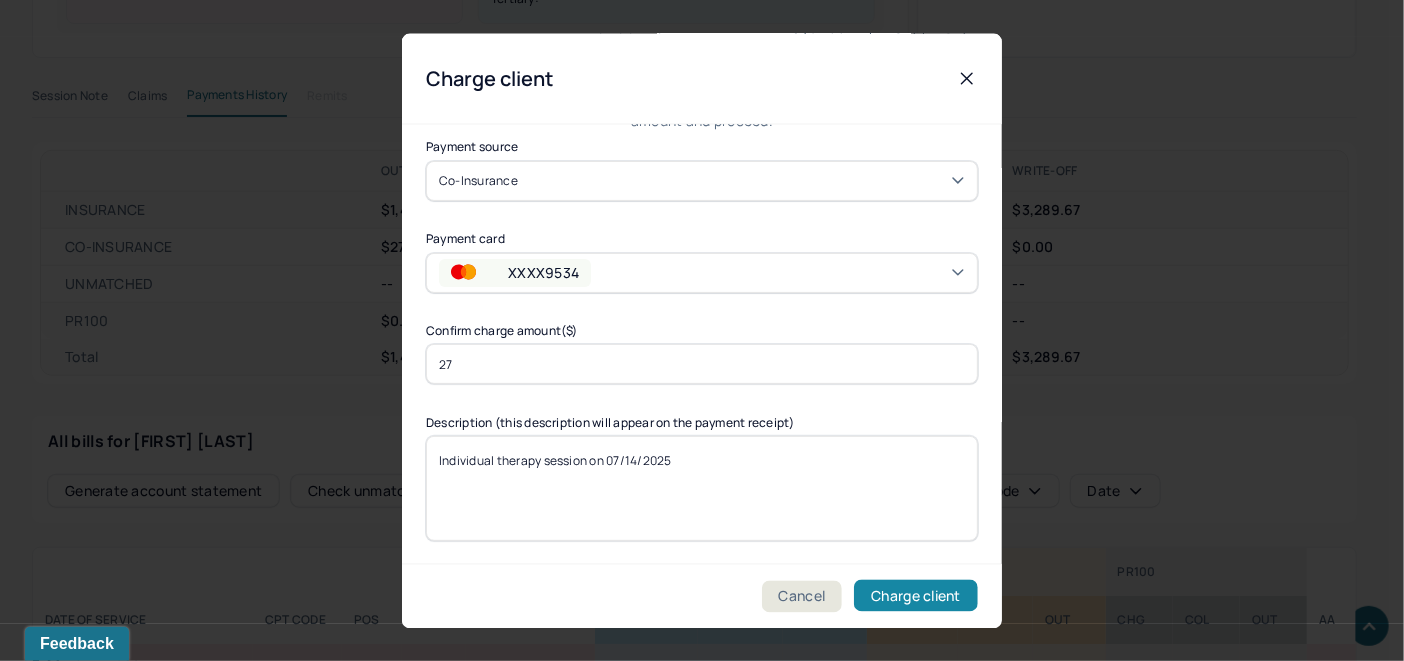 click on "Charge client" at bounding box center (916, 596) 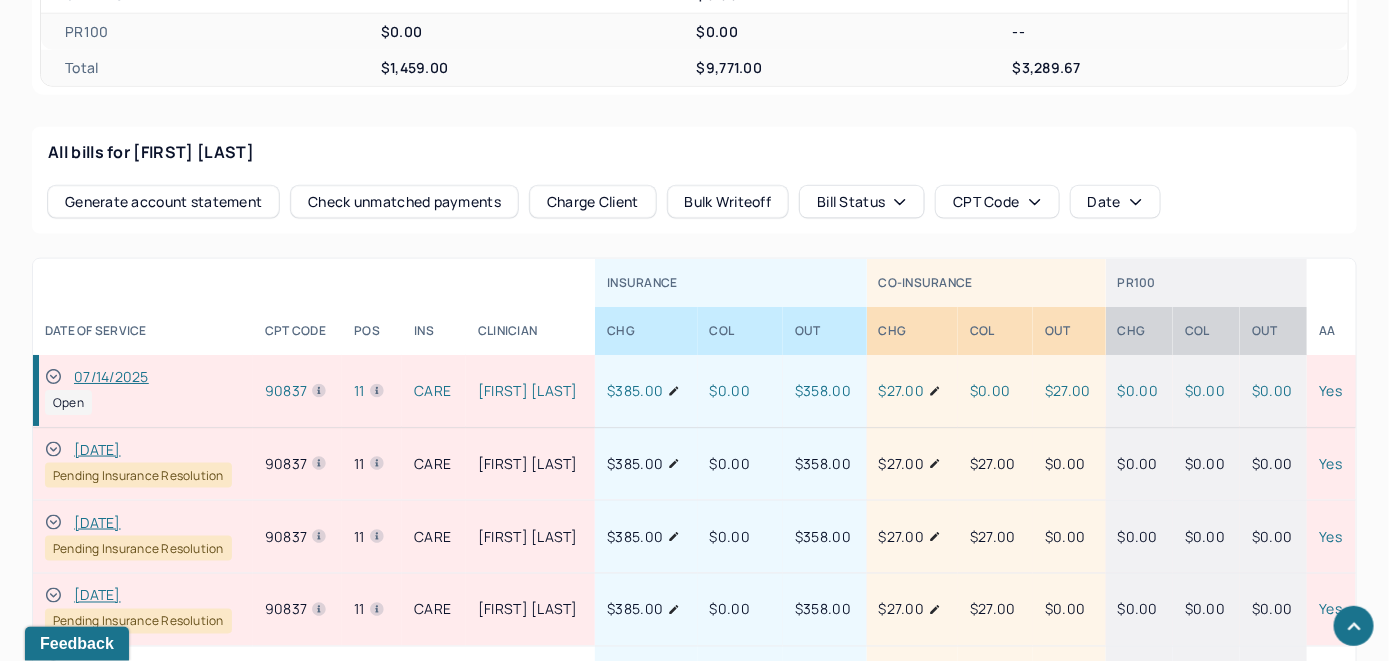 scroll, scrollTop: 904, scrollLeft: 0, axis: vertical 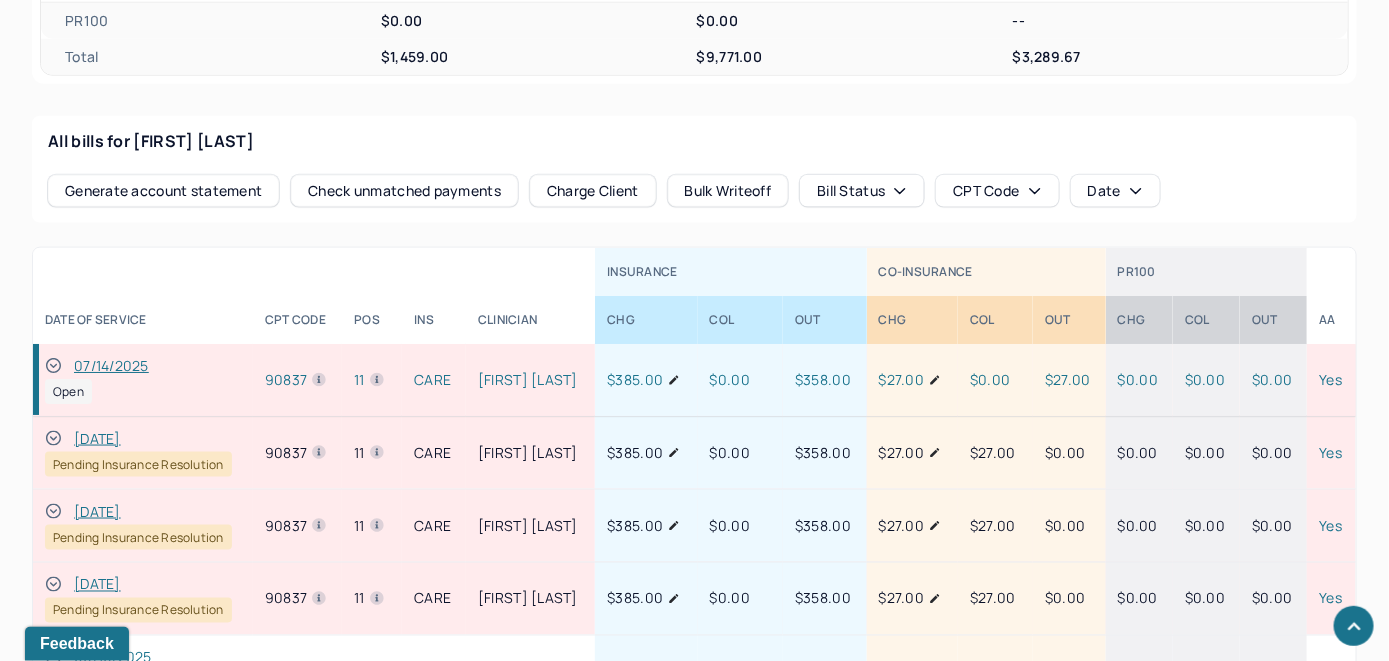 click 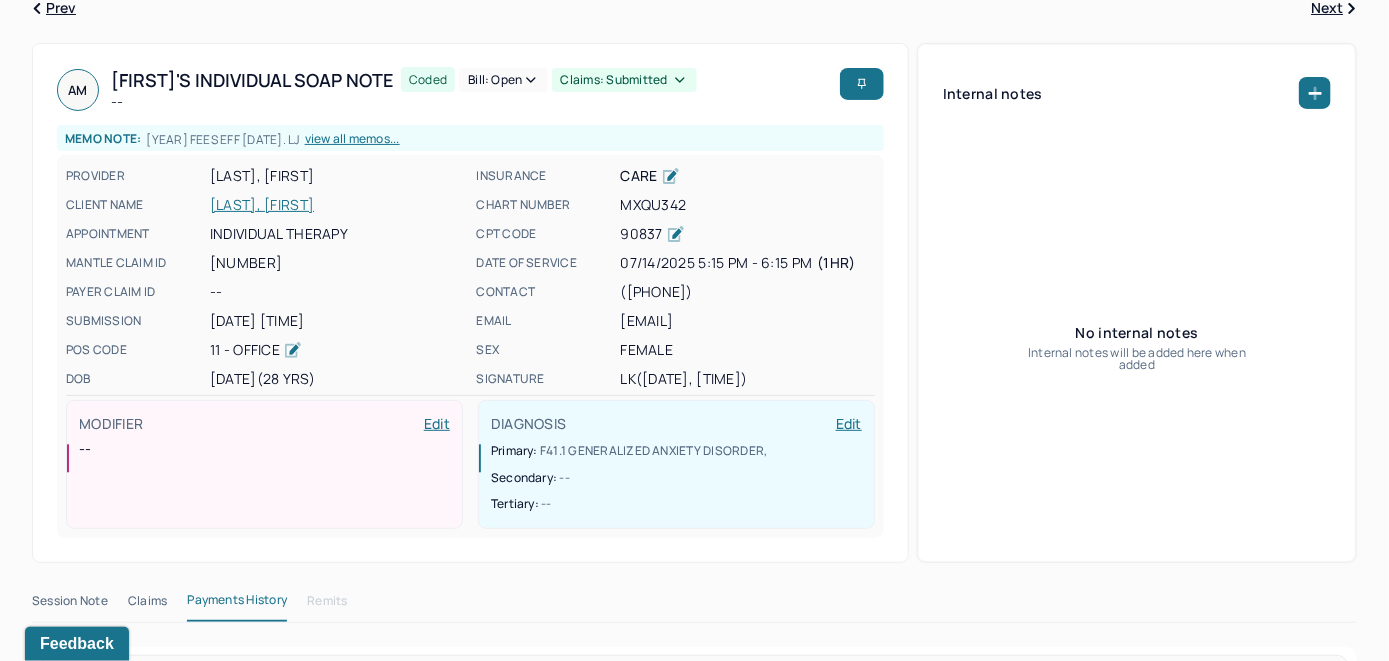 scroll, scrollTop: 0, scrollLeft: 0, axis: both 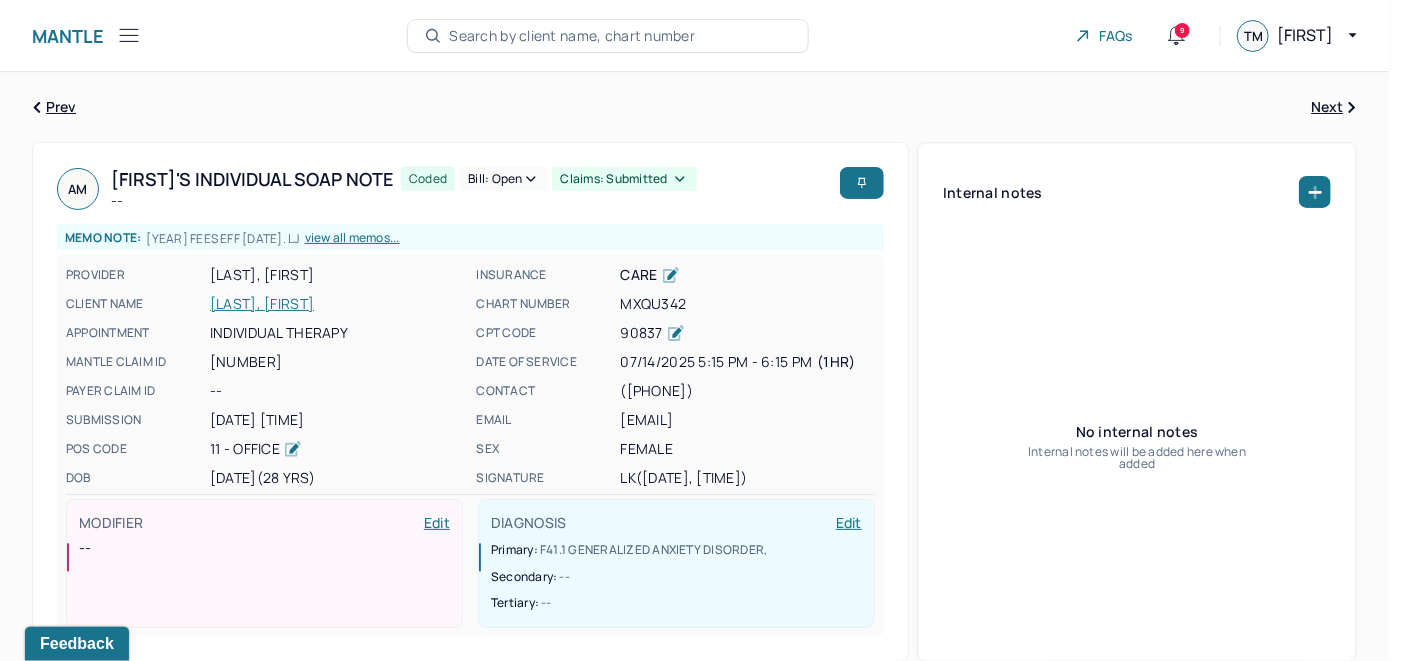 click on "Bill: Open" at bounding box center (503, 179) 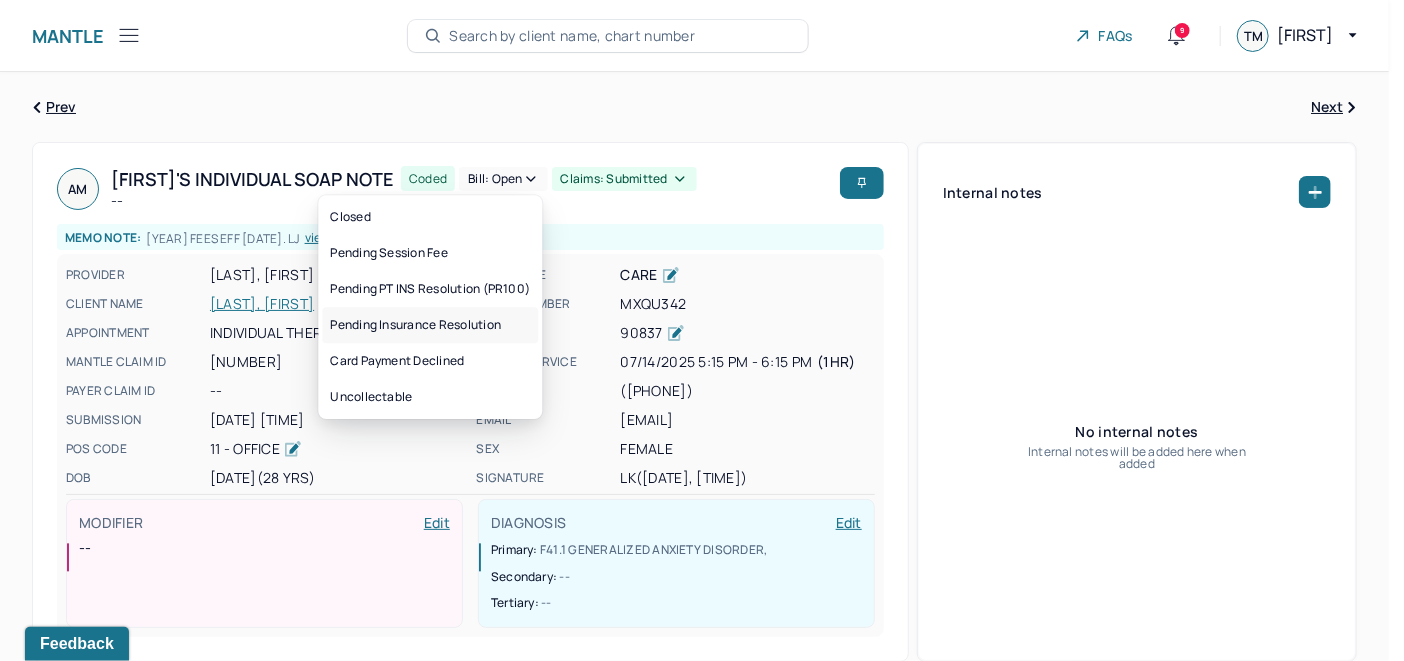 click on "Pending Insurance Resolution" at bounding box center (430, 325) 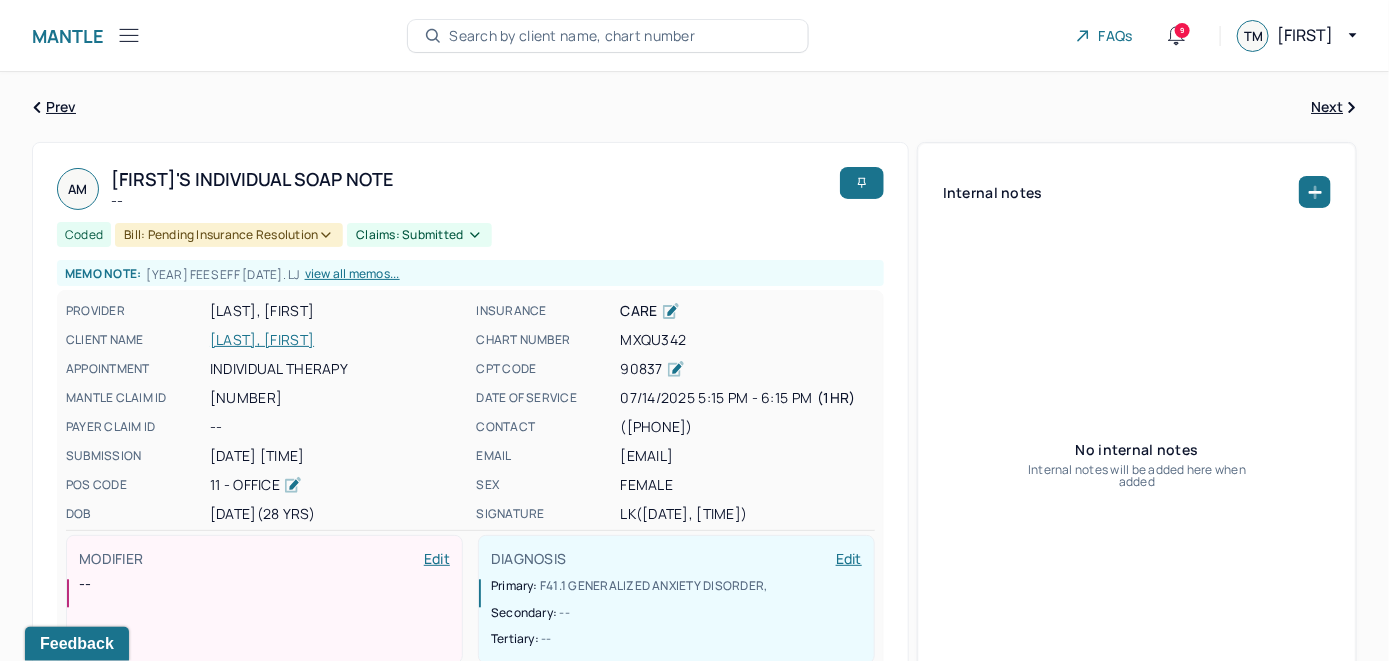 click on "Search by client name, chart number" at bounding box center [572, 36] 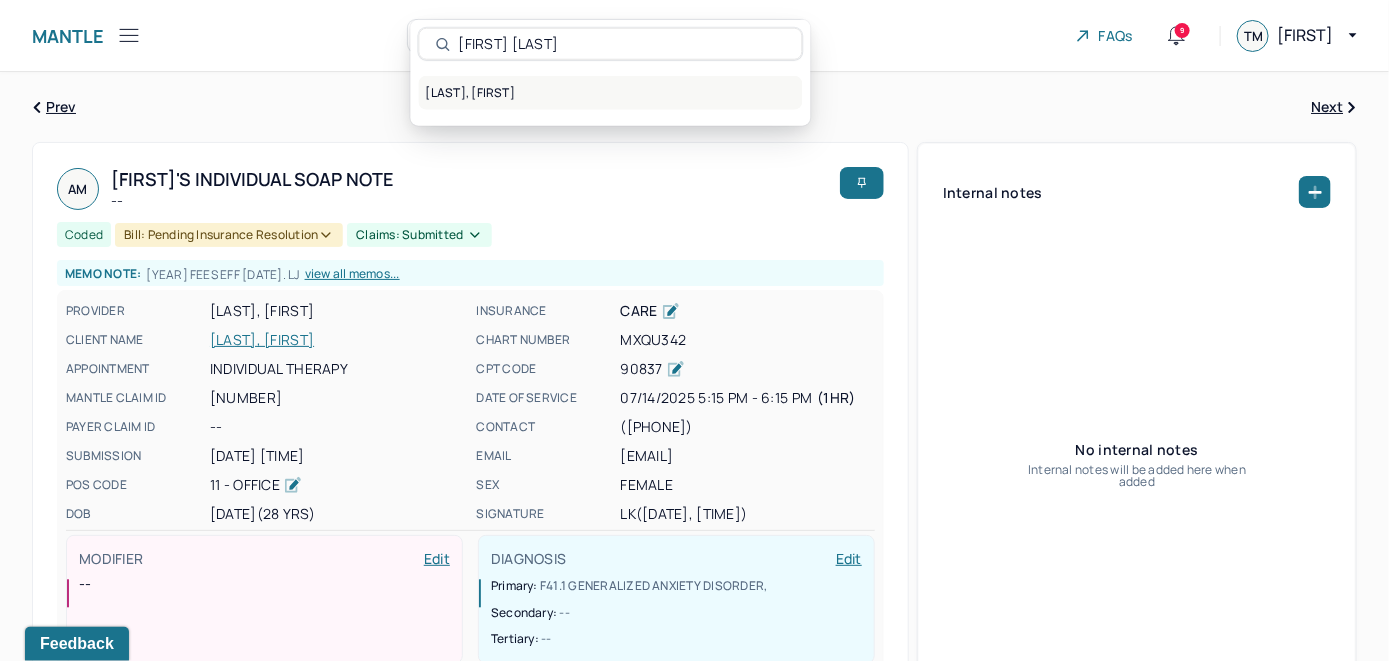 type on "[FIRST] [LAST]" 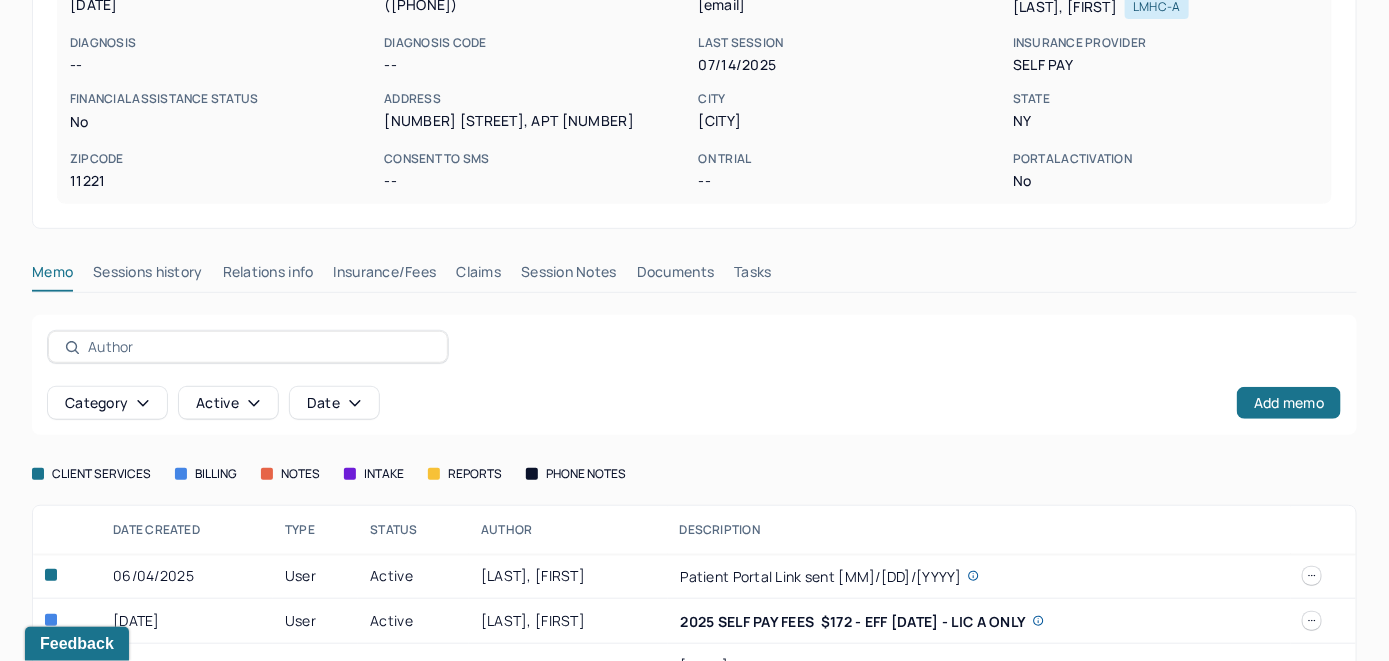 scroll, scrollTop: 408, scrollLeft: 0, axis: vertical 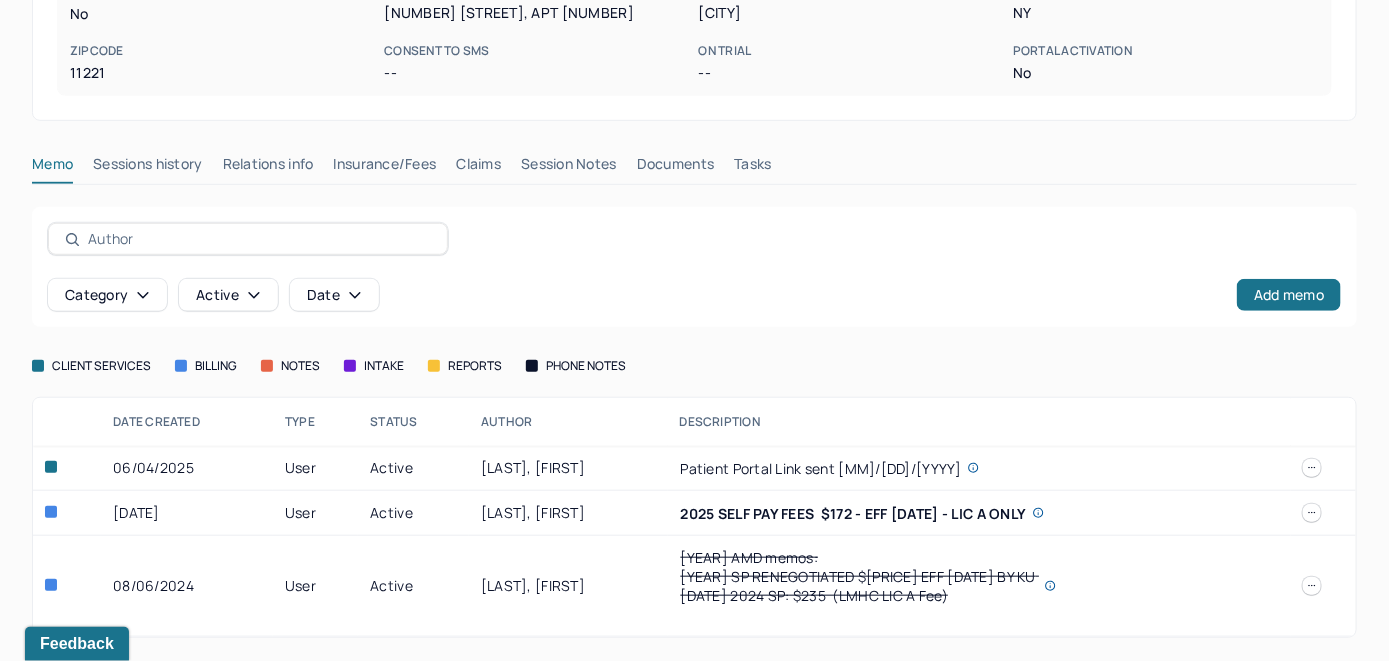 click on "Insurance/Fees" at bounding box center [385, 168] 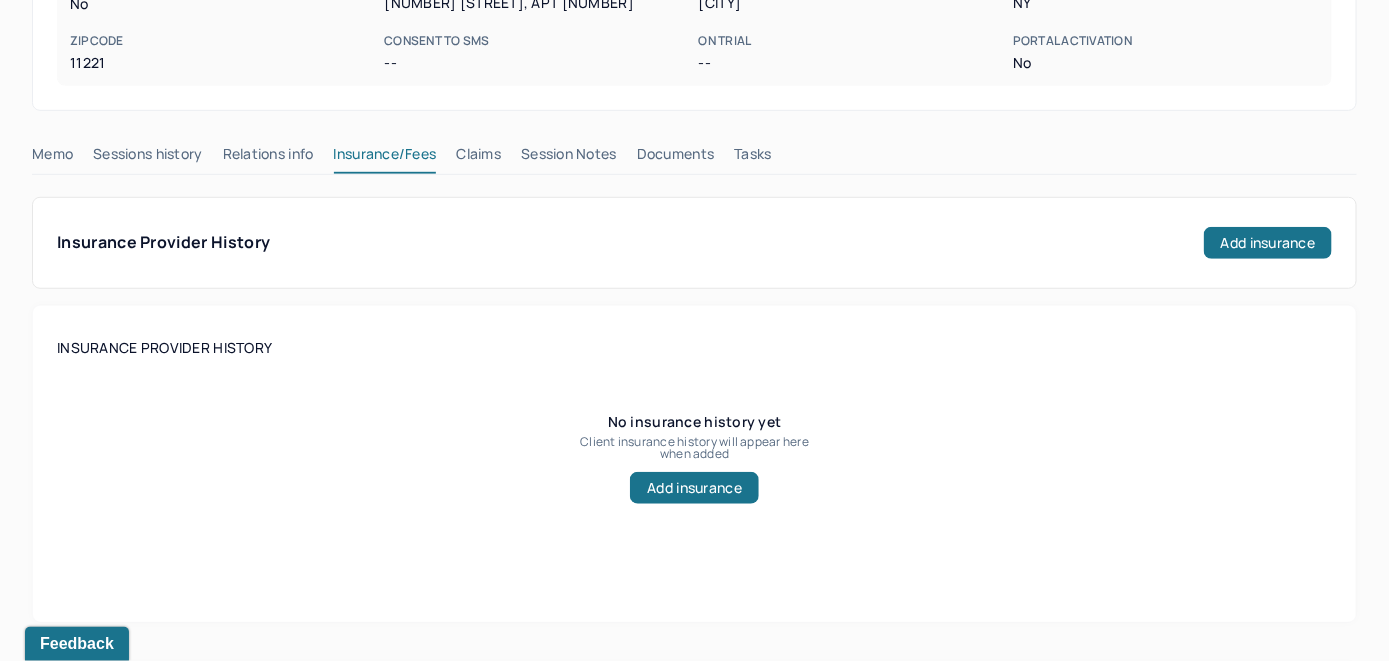 scroll, scrollTop: 308, scrollLeft: 0, axis: vertical 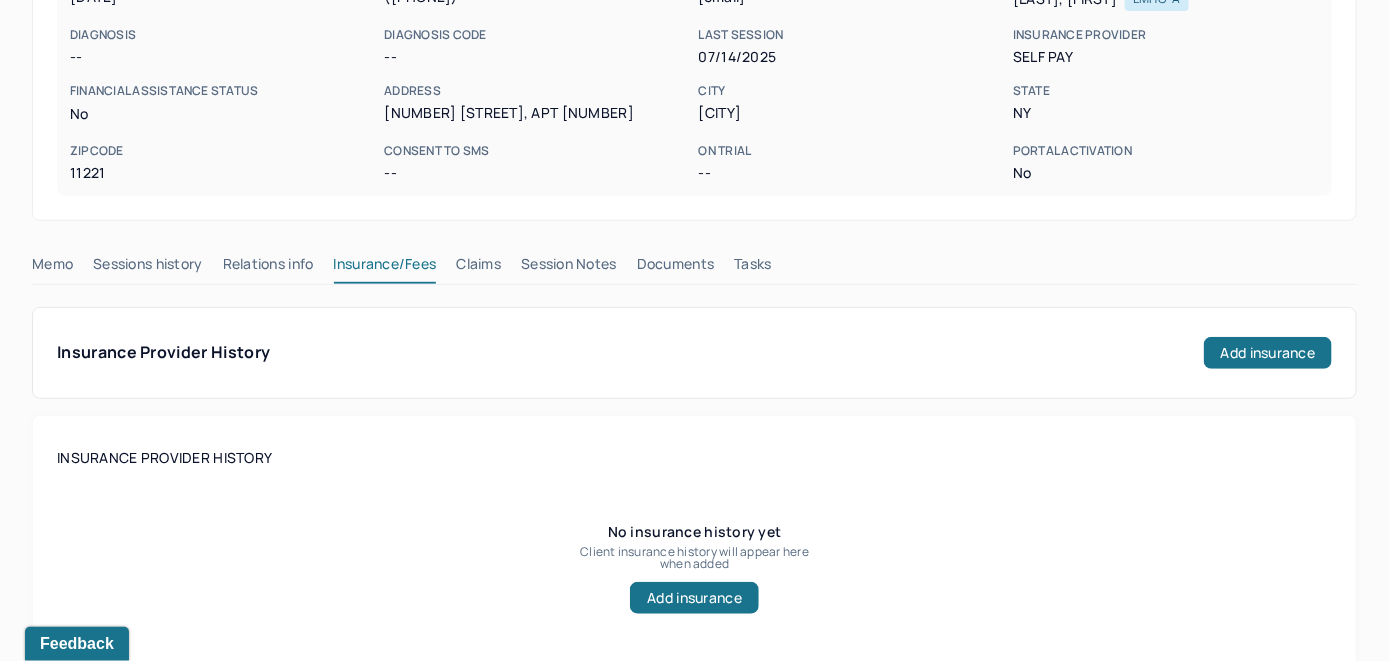 click on "Claims" at bounding box center (478, 268) 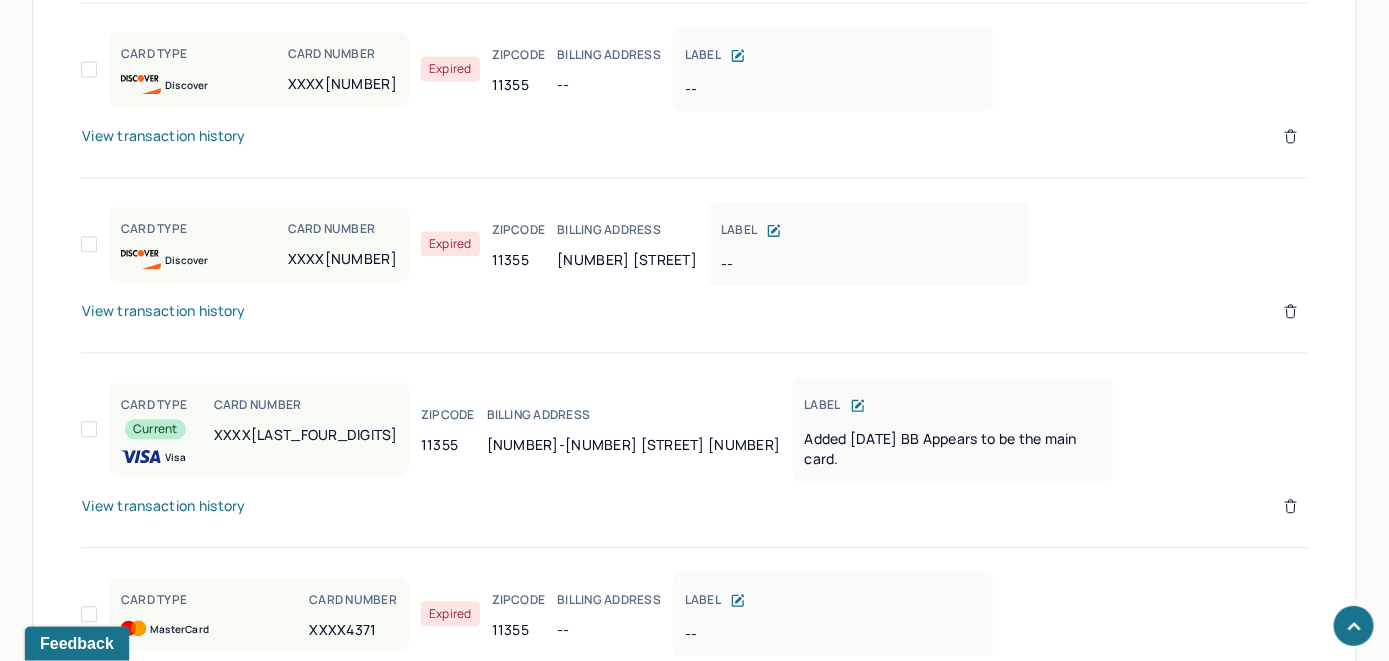 scroll, scrollTop: 1808, scrollLeft: 0, axis: vertical 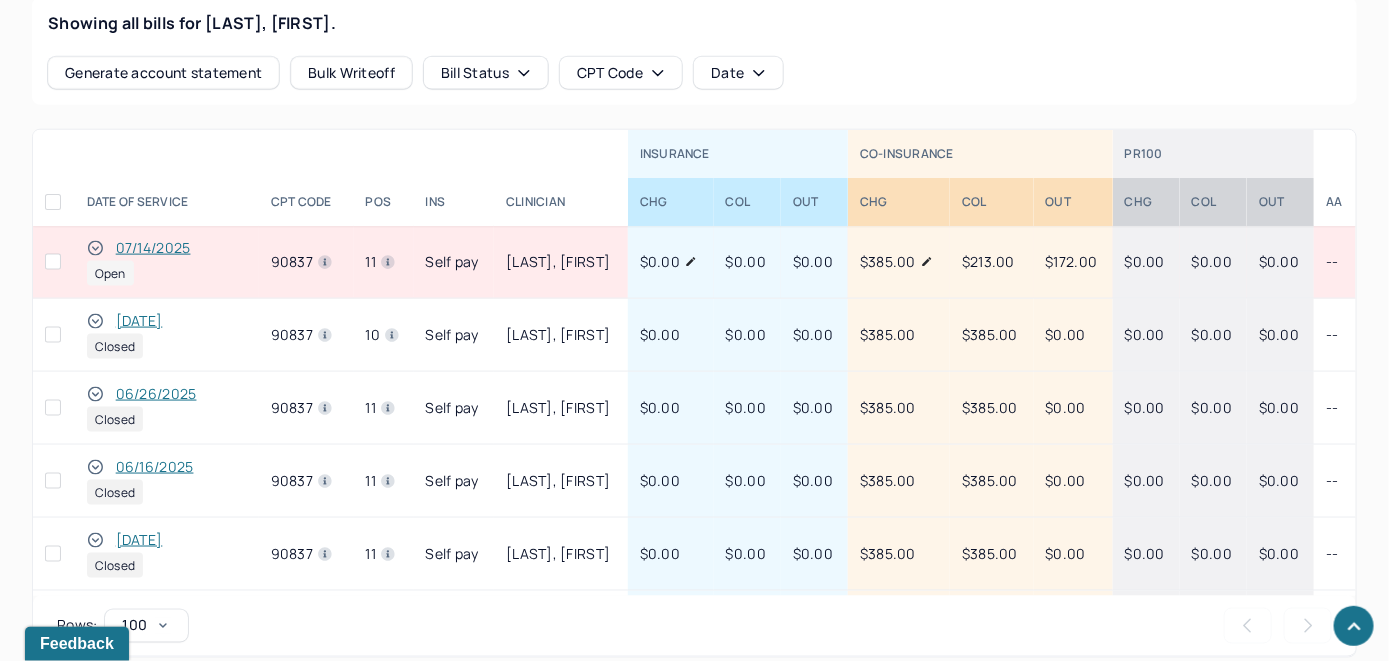 click on "07/14/2025" at bounding box center [153, 248] 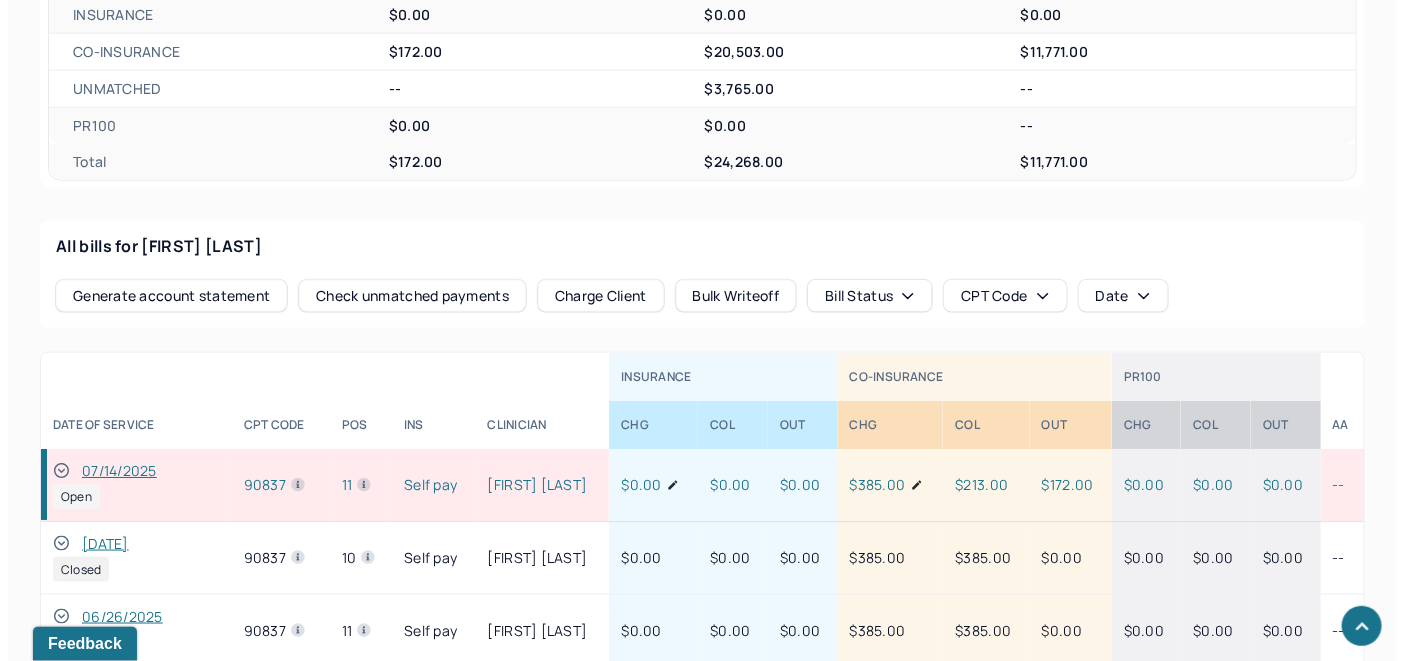 scroll, scrollTop: 891, scrollLeft: 0, axis: vertical 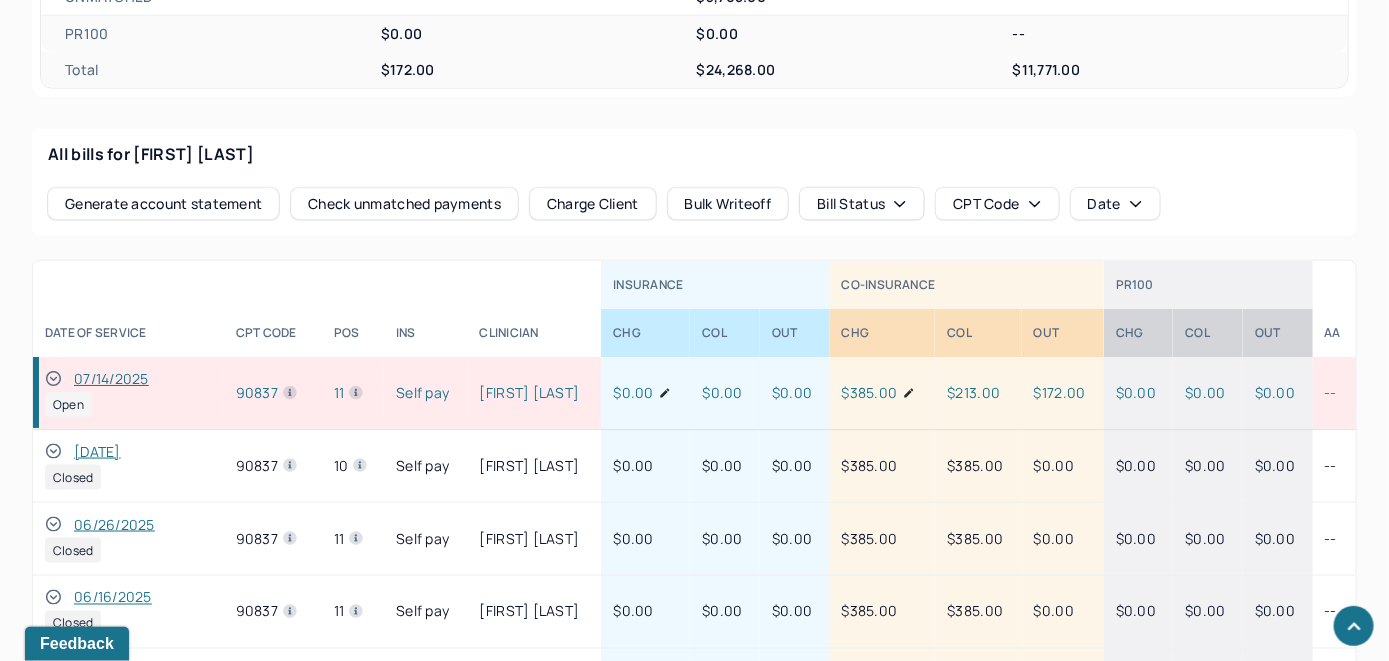 click on "Check unmatched payments" at bounding box center (404, 204) 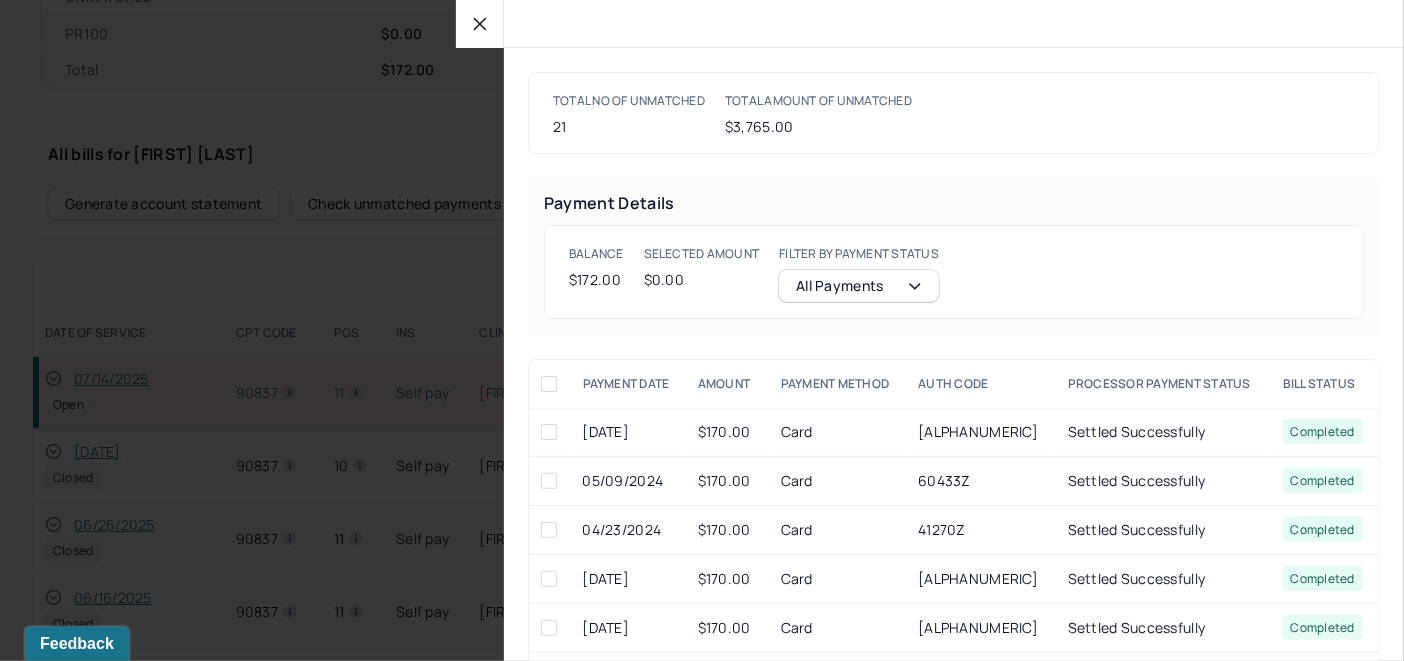 click 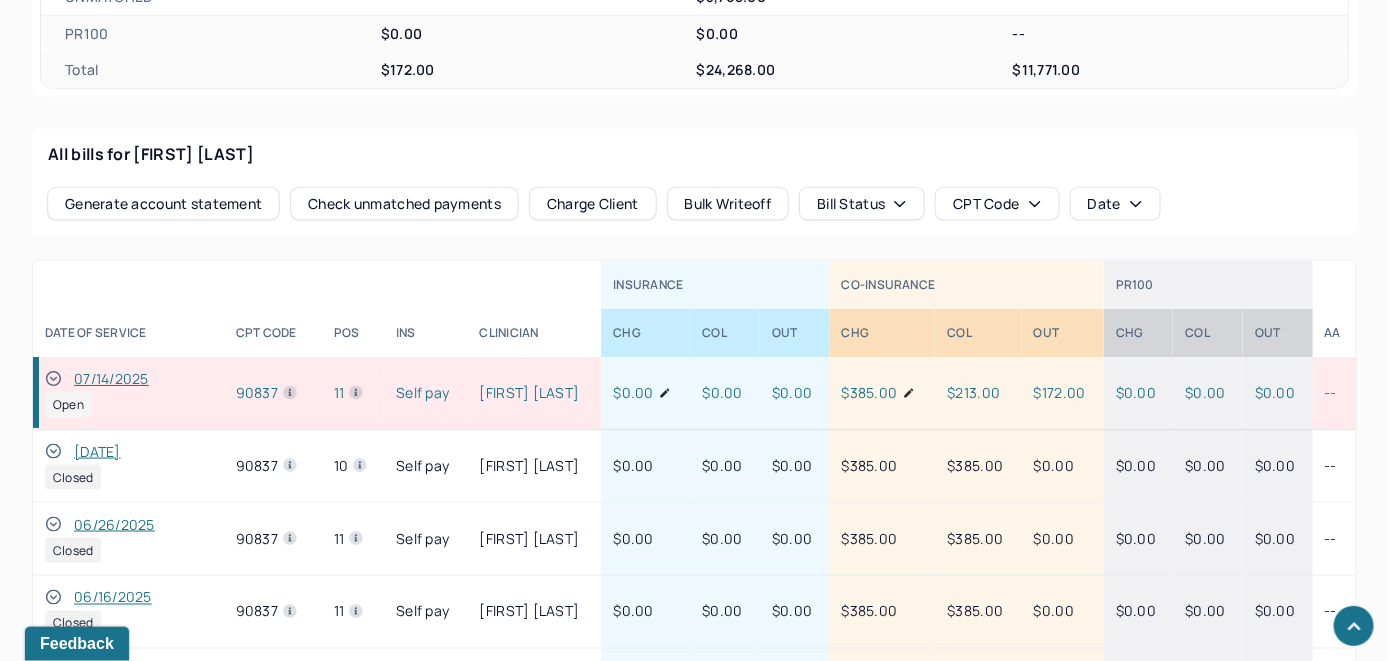 click on "Charge Client" at bounding box center (593, 204) 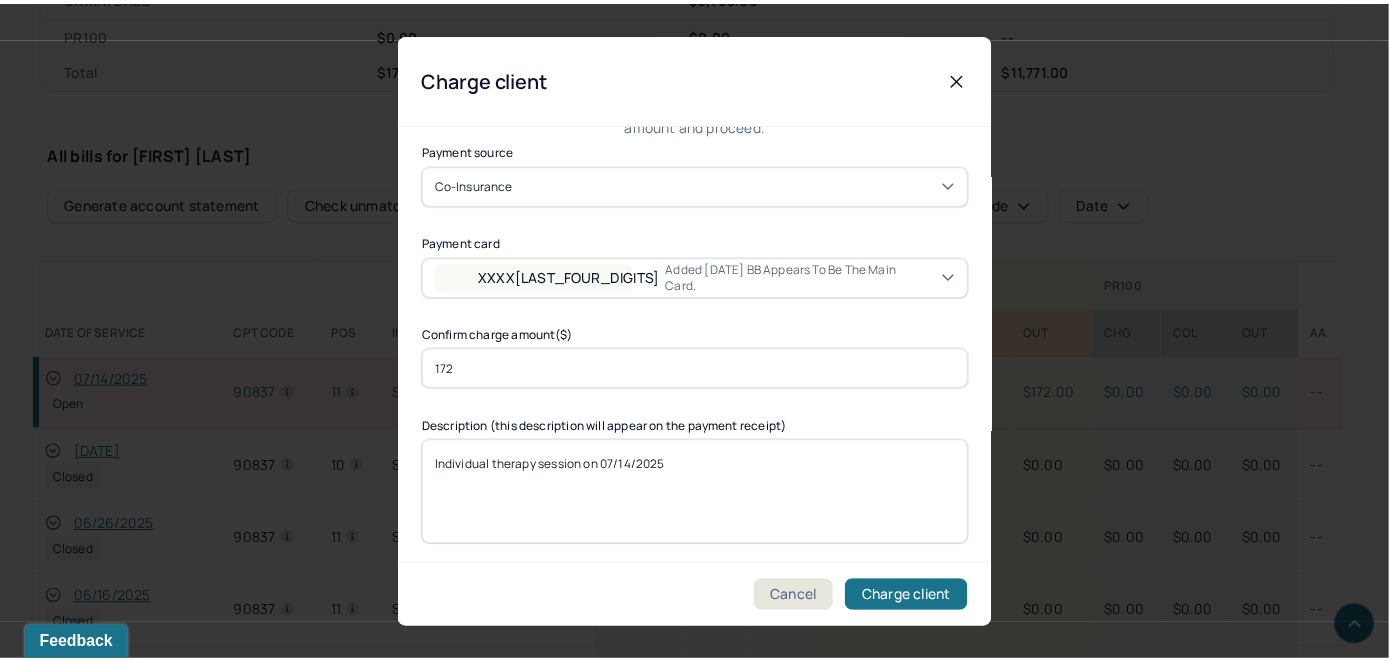 scroll, scrollTop: 121, scrollLeft: 0, axis: vertical 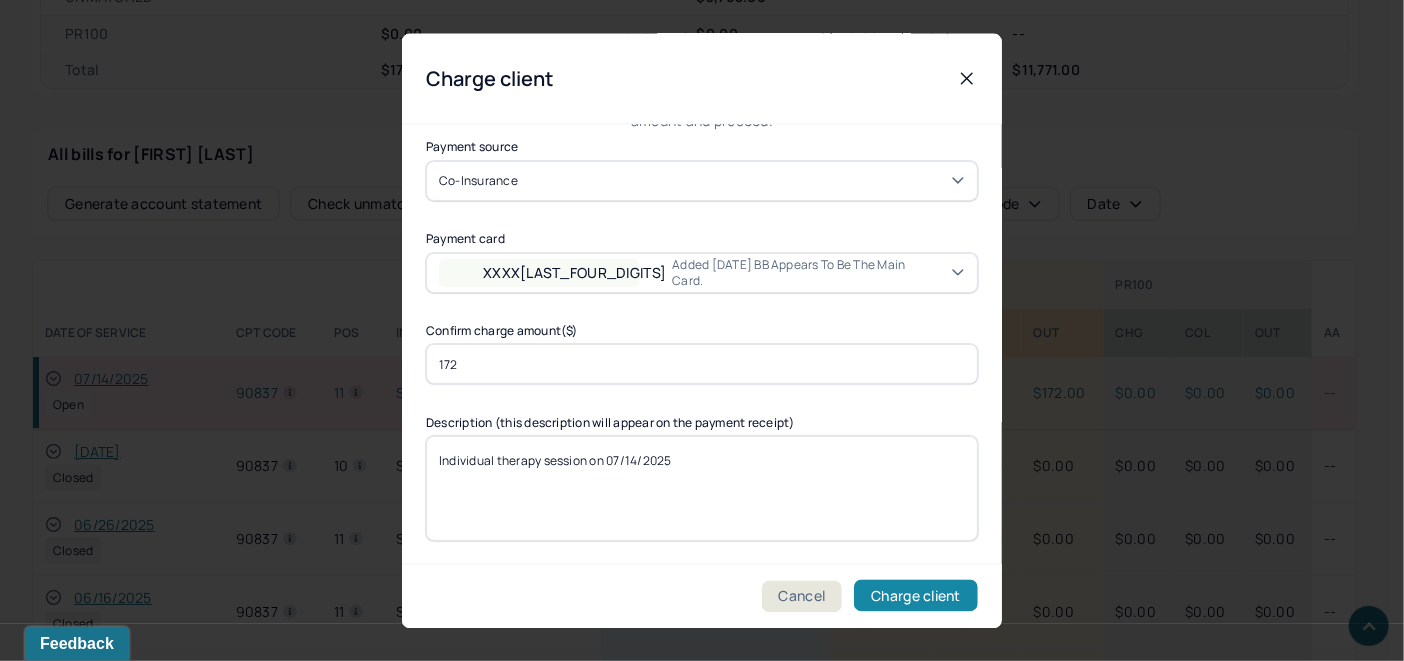 click on "Charge client" at bounding box center [916, 596] 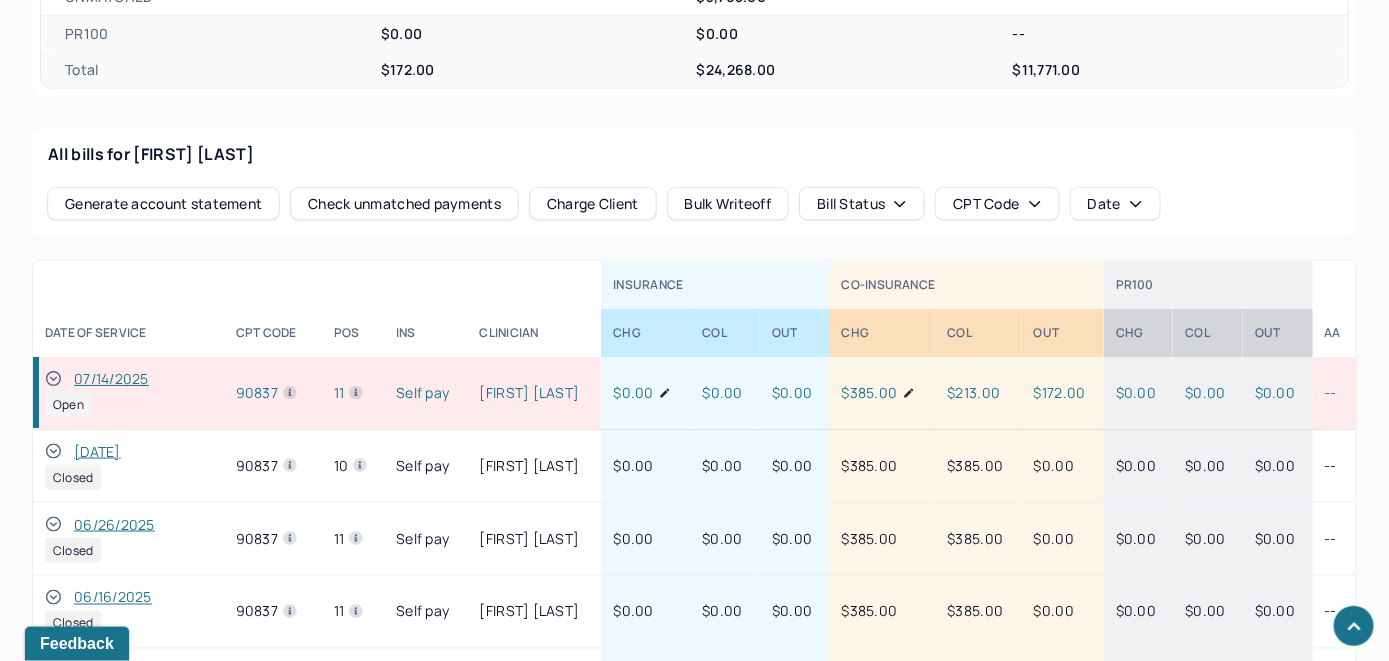 drag, startPoint x: 49, startPoint y: 378, endPoint x: 62, endPoint y: 375, distance: 13.341664 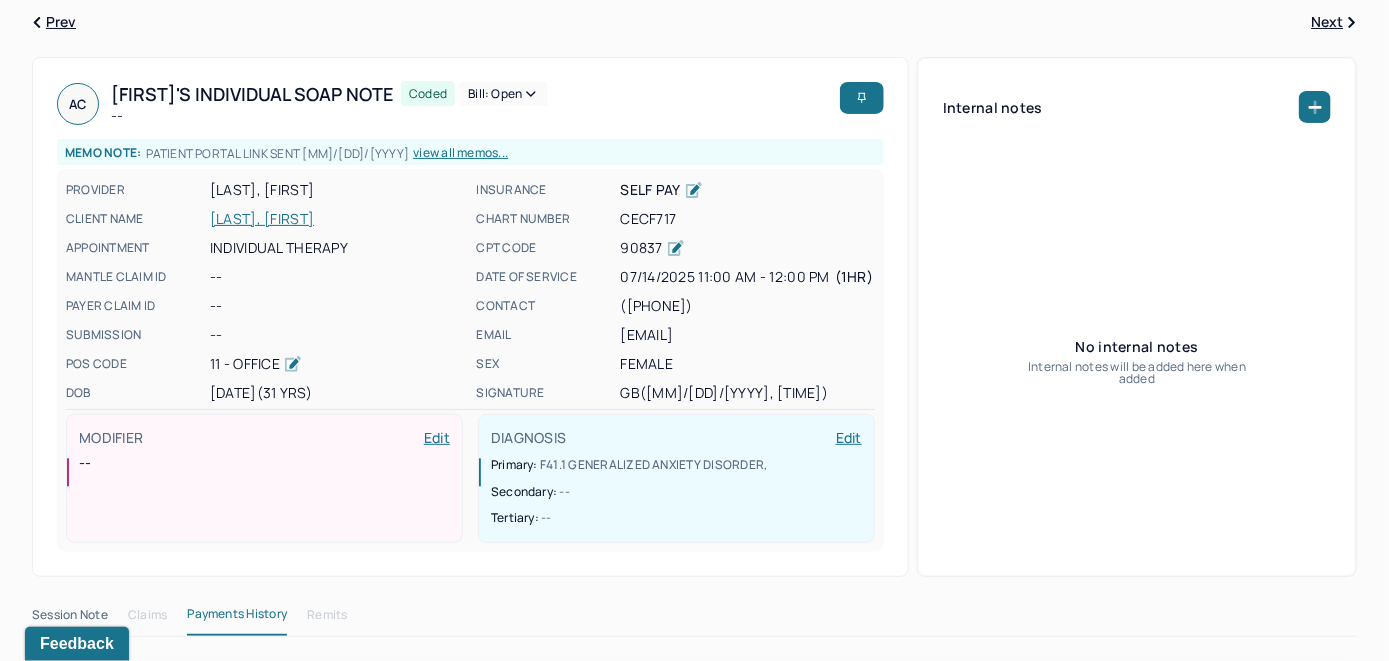 scroll, scrollTop: 0, scrollLeft: 0, axis: both 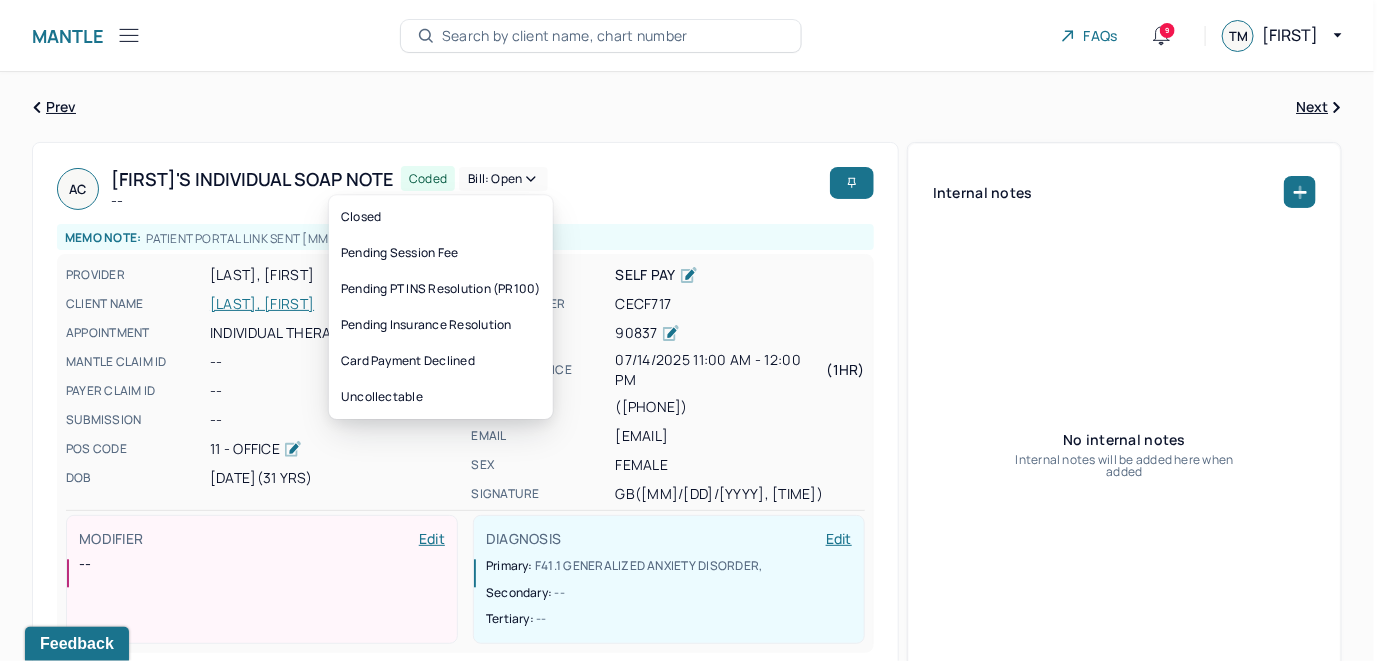 click on "Bill: Open" at bounding box center (503, 179) 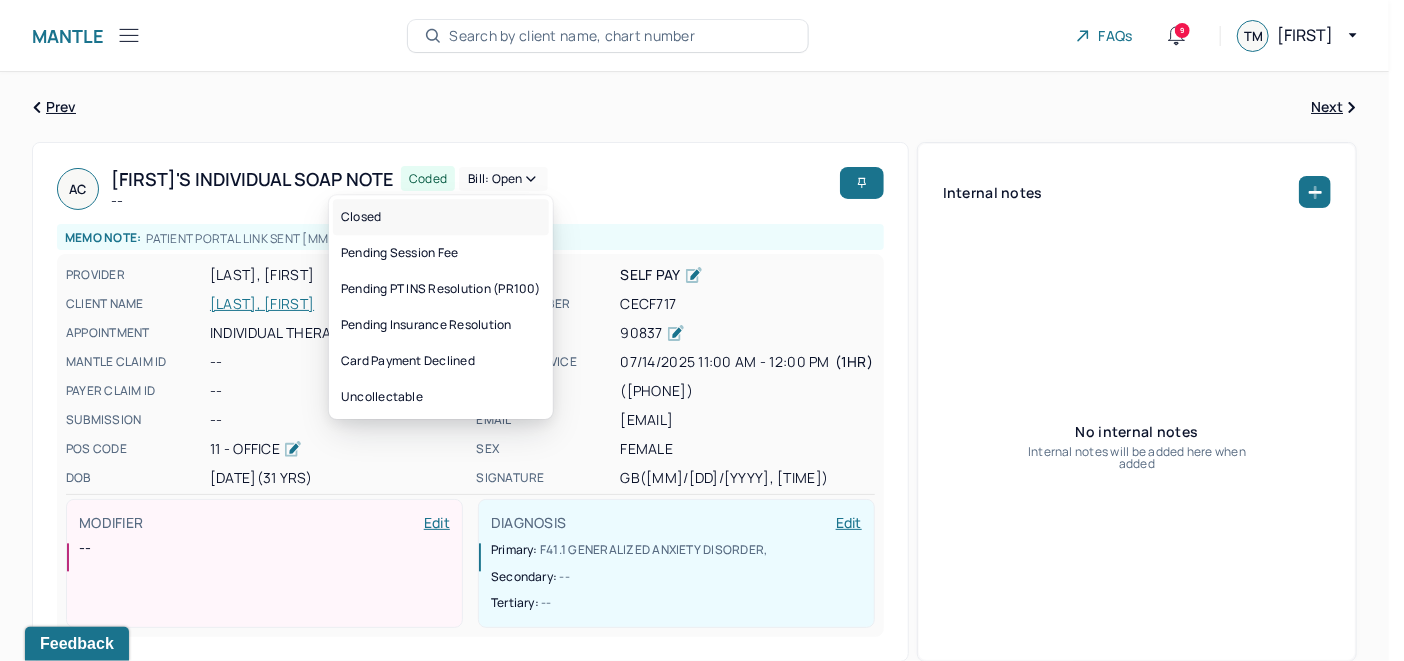 click on "Closed" at bounding box center [441, 217] 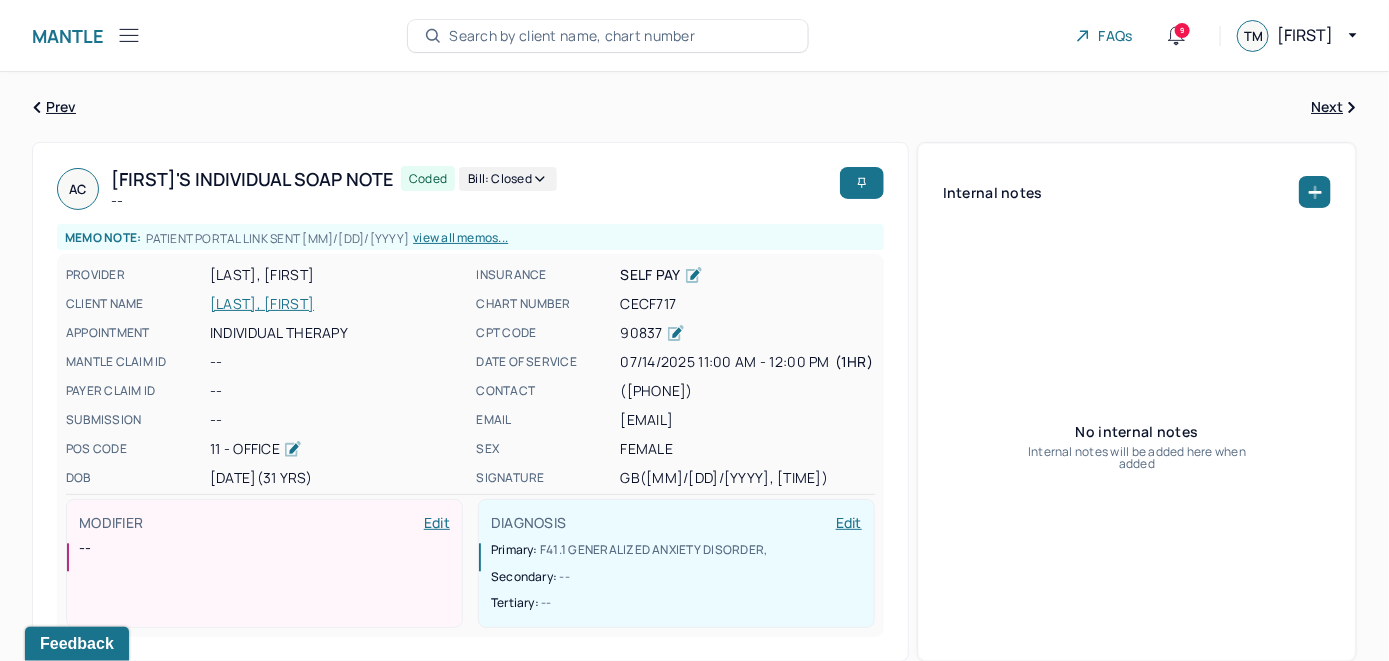 click on "Search by client name, chart number" at bounding box center [572, 36] 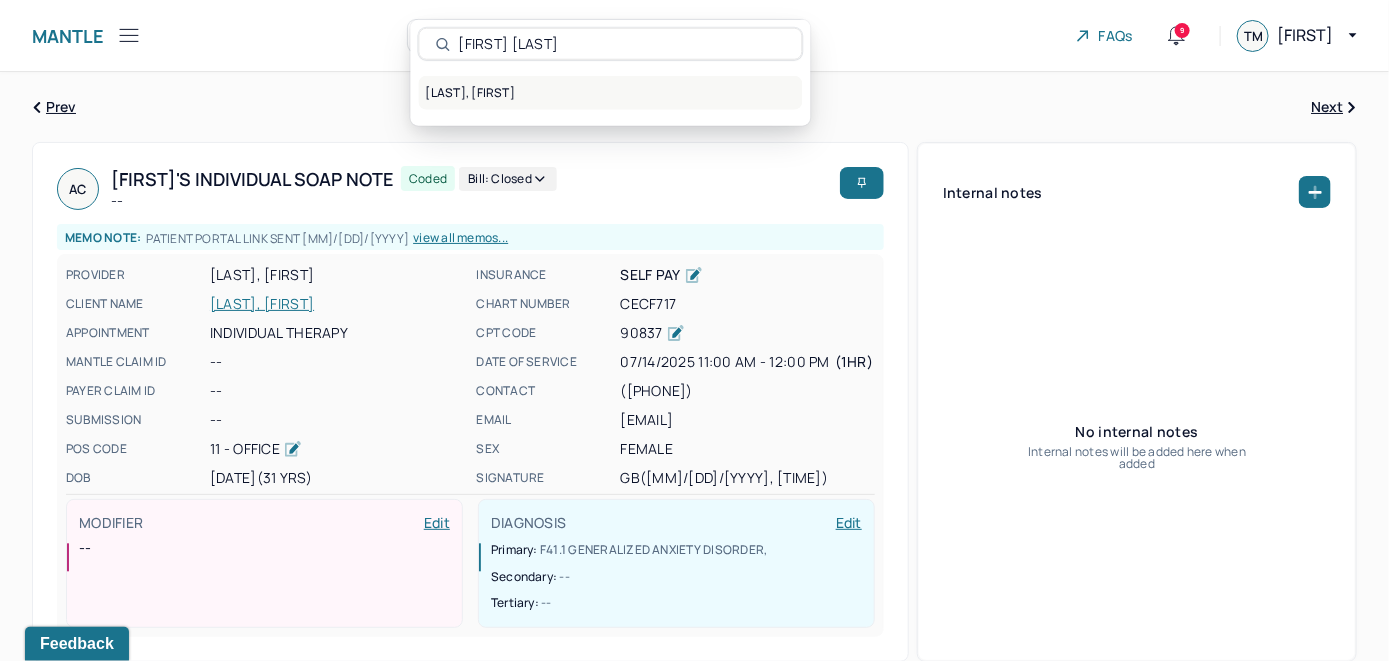 type on "[FIRST] [LAST]" 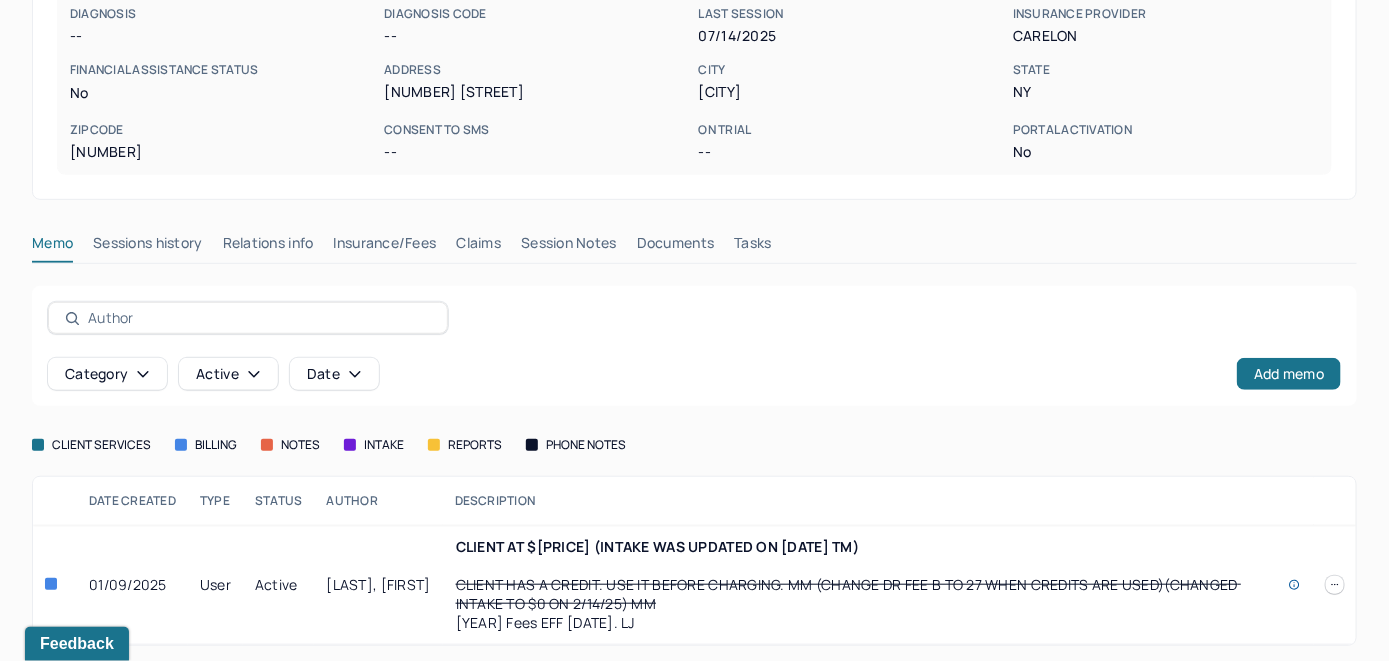 scroll, scrollTop: 337, scrollLeft: 0, axis: vertical 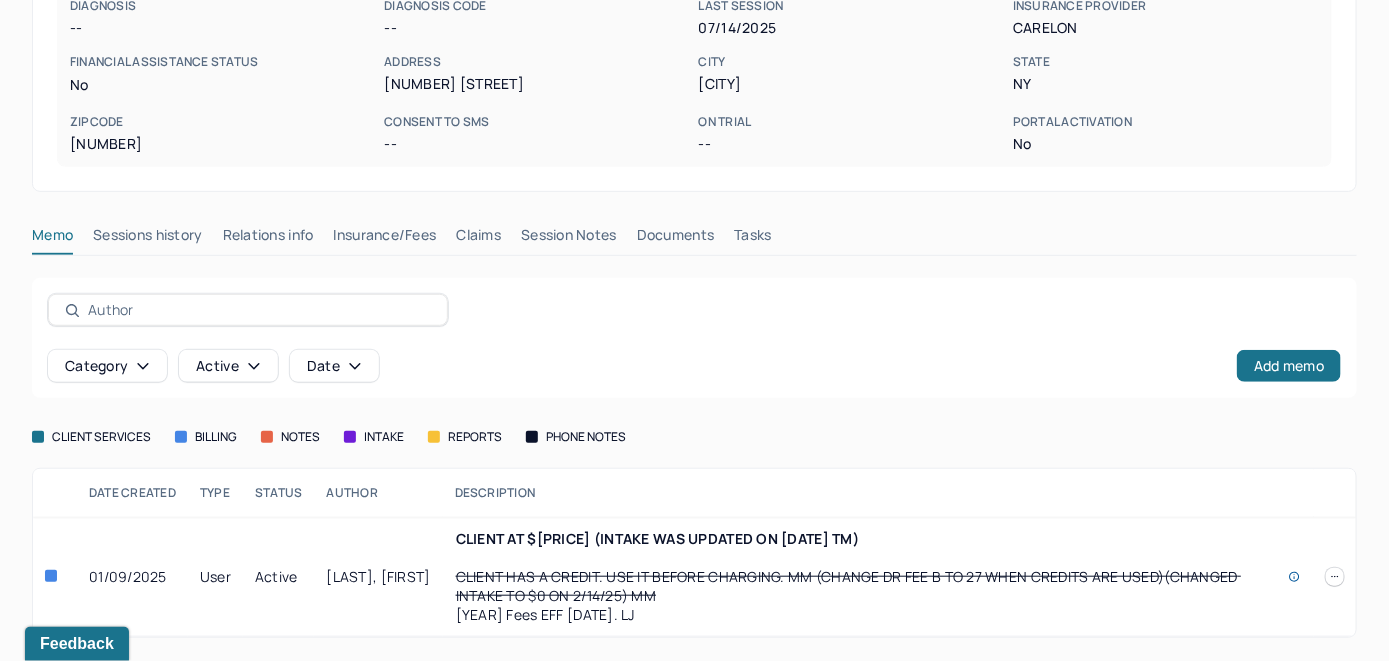 click on "Insurance/Fees" at bounding box center [385, 239] 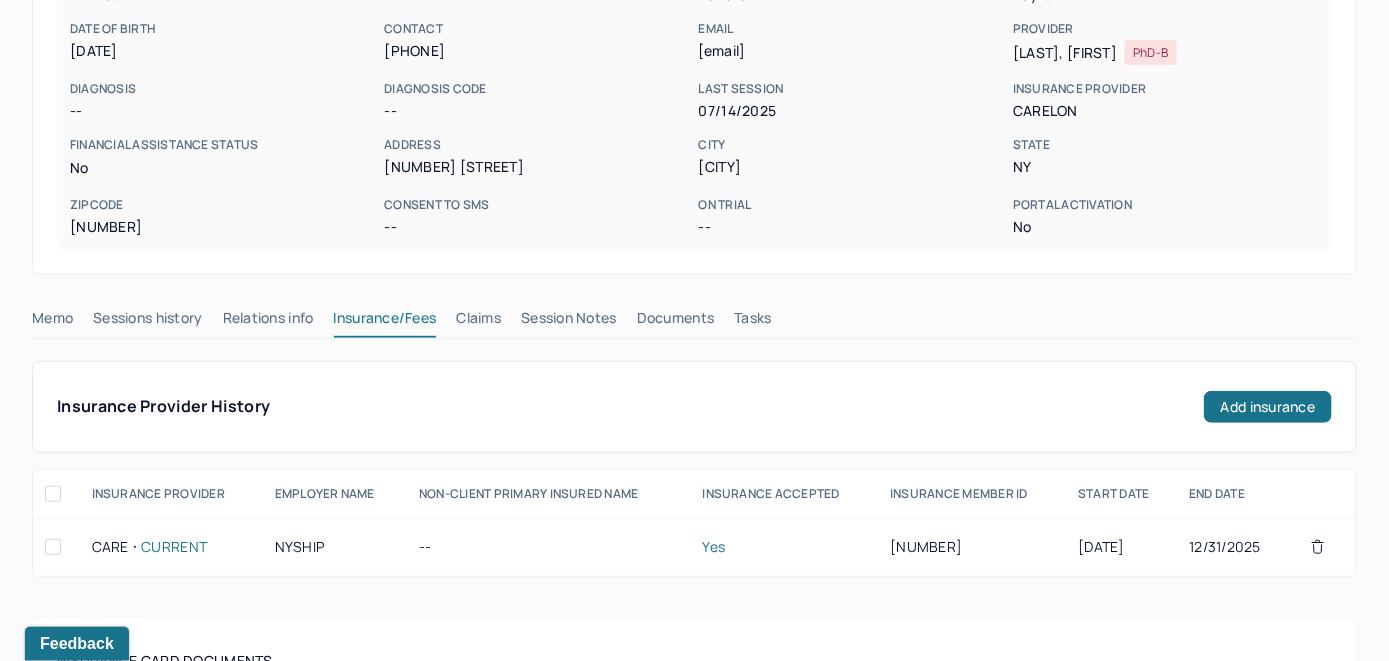 scroll, scrollTop: 237, scrollLeft: 0, axis: vertical 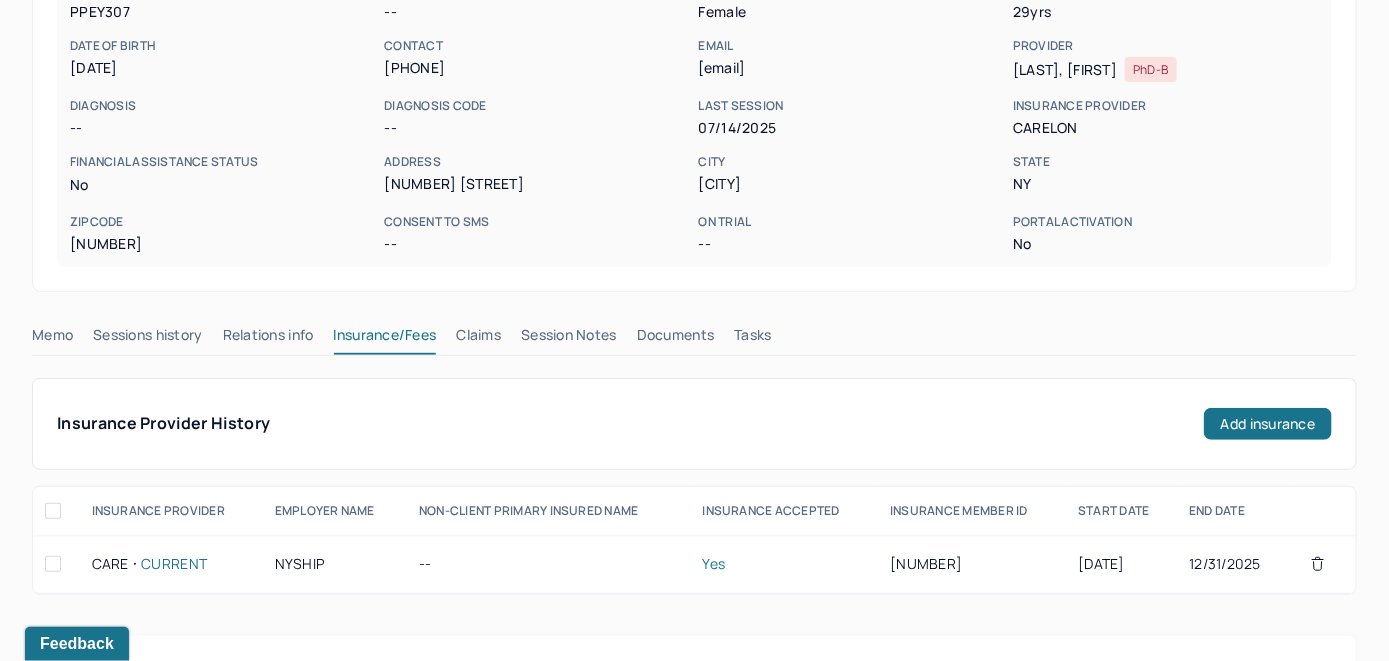 click on "Claims" at bounding box center (478, 339) 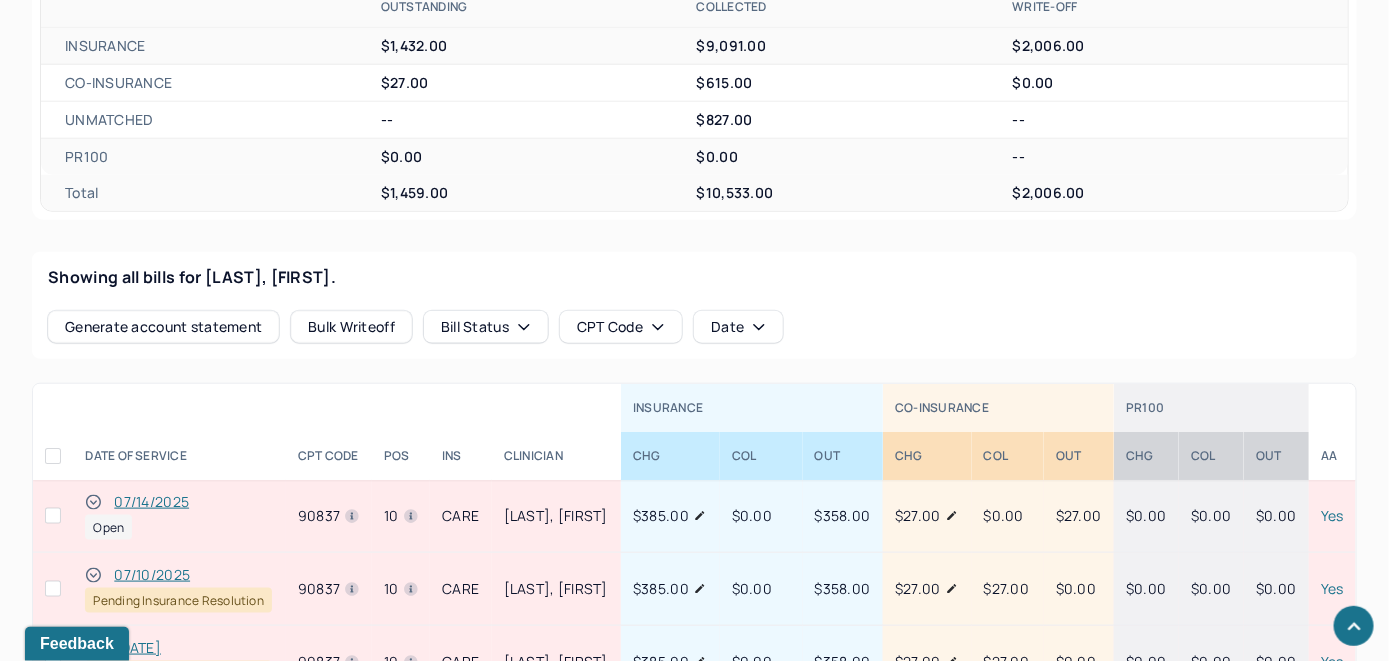 scroll, scrollTop: 678, scrollLeft: 0, axis: vertical 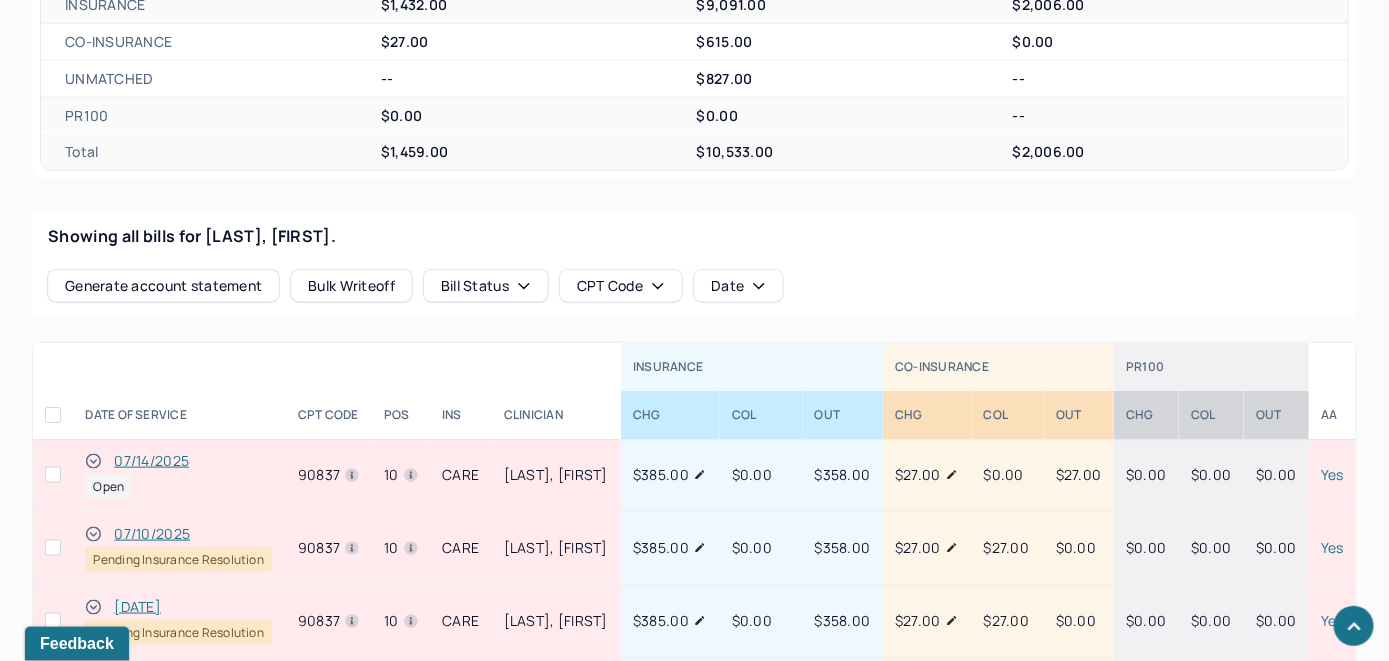 click on "07/14/2025" at bounding box center [151, 461] 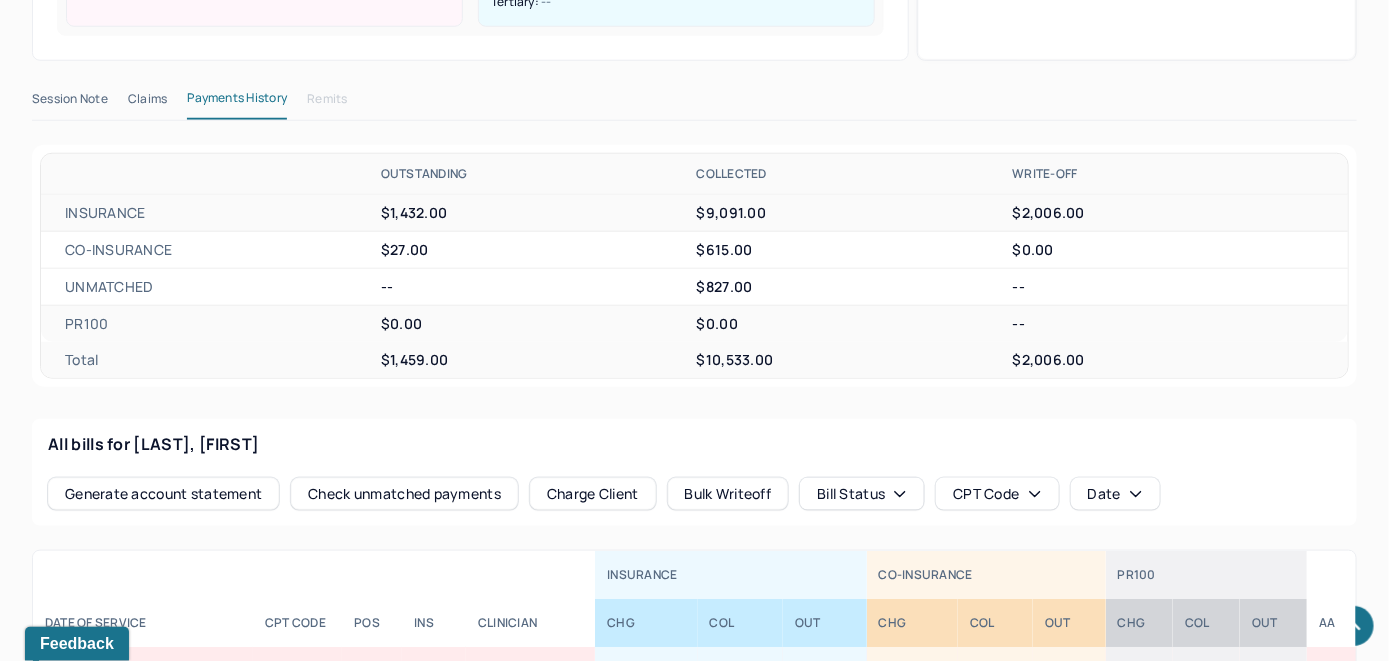 scroll, scrollTop: 878, scrollLeft: 0, axis: vertical 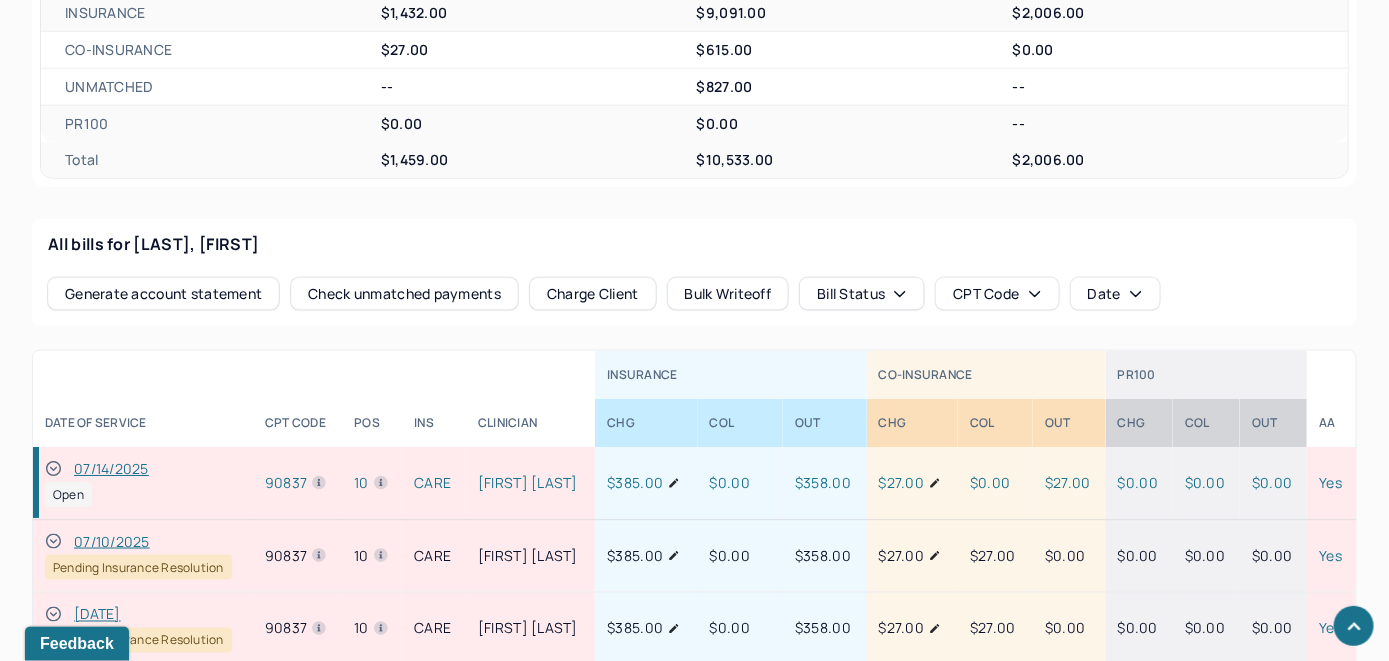 click on "Check unmatched payments" at bounding box center (404, 294) 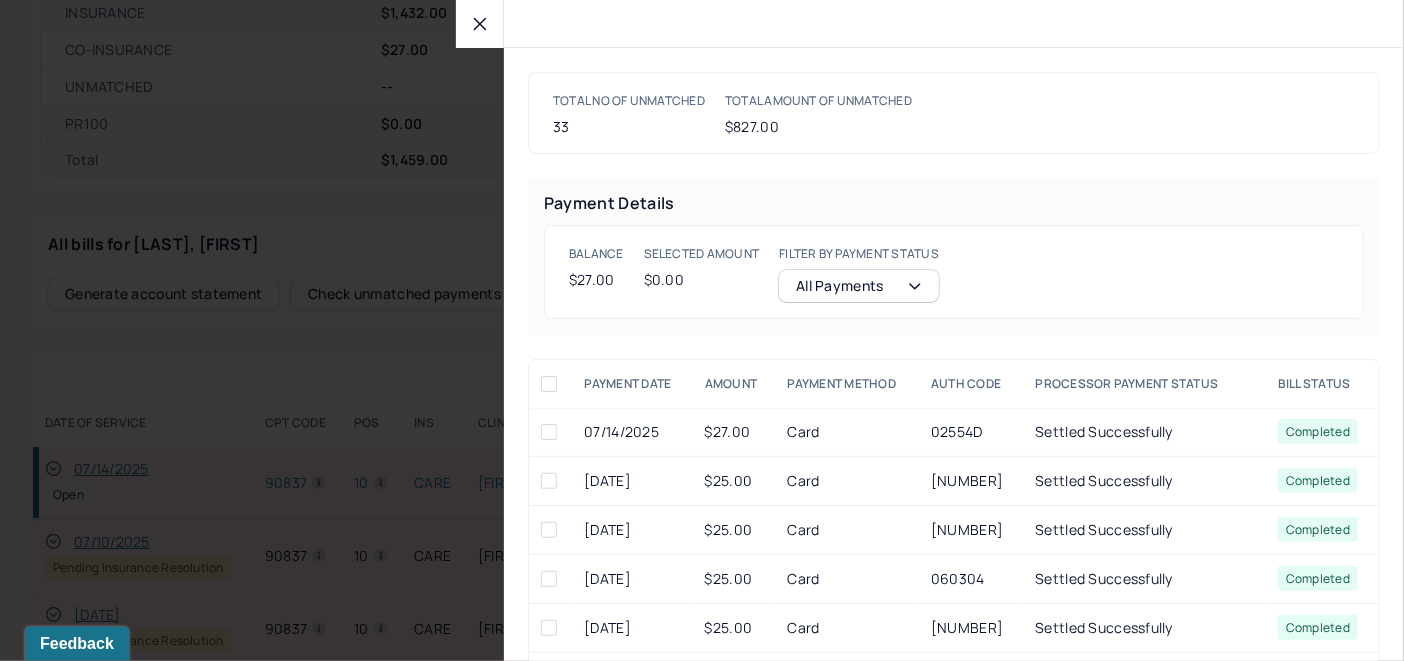 click at bounding box center [549, 432] 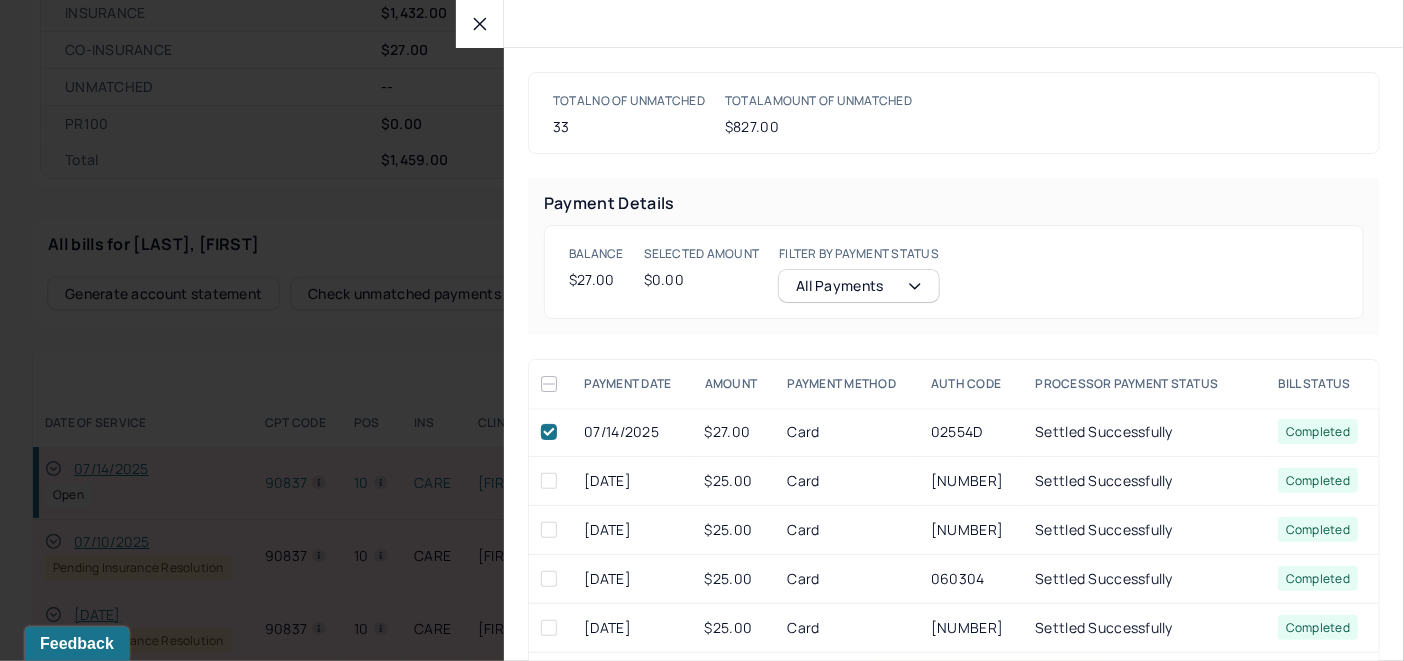 checkbox on "true" 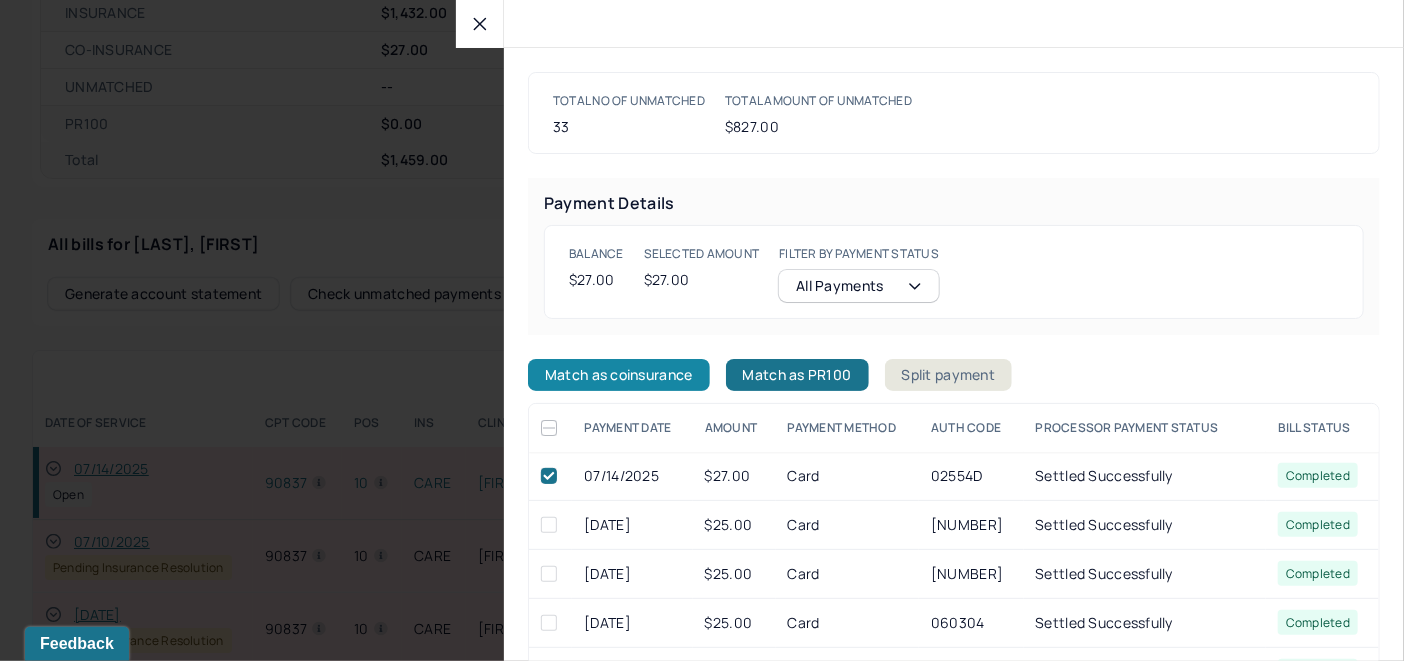 click on "Match as coinsurance" at bounding box center (619, 375) 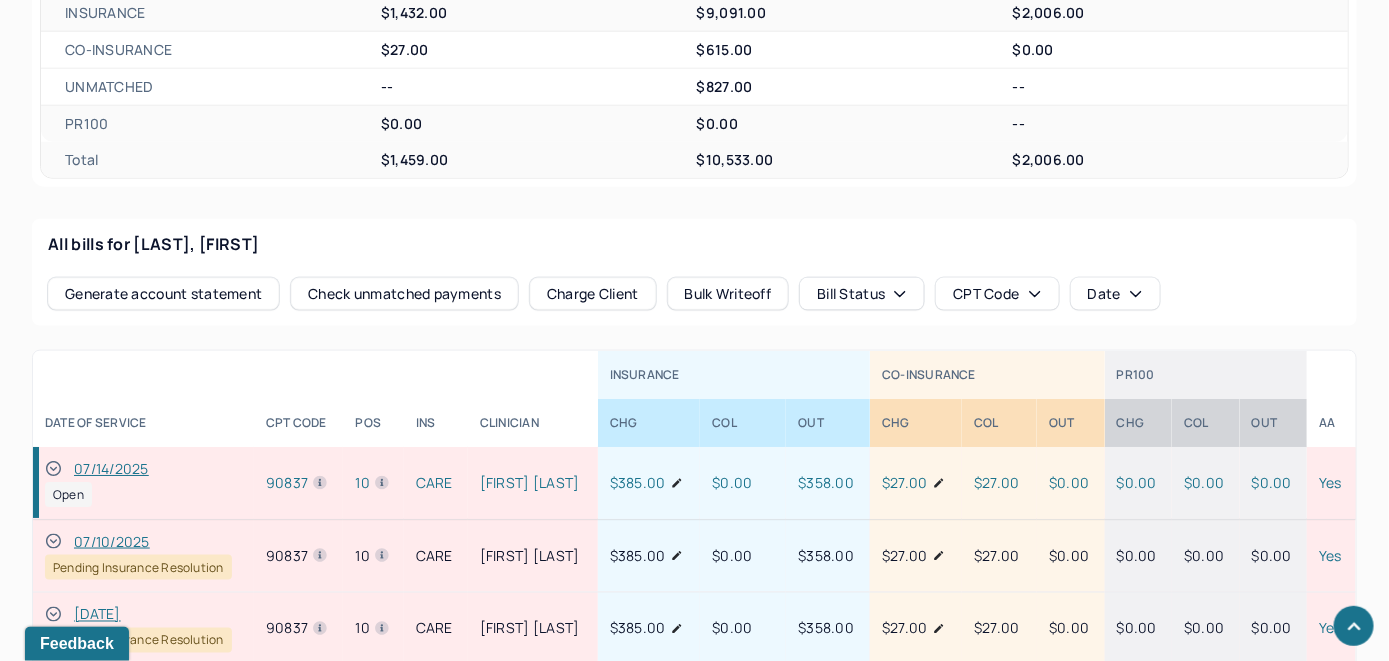 click 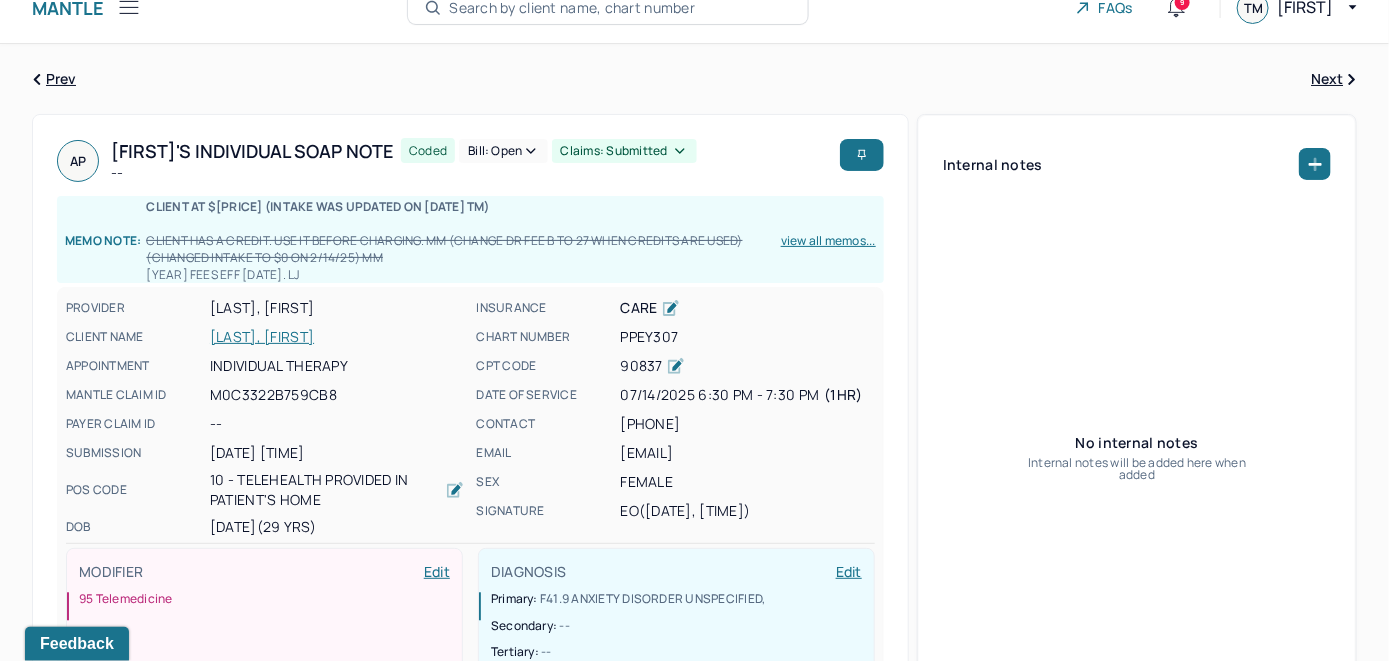 scroll, scrollTop: 0, scrollLeft: 0, axis: both 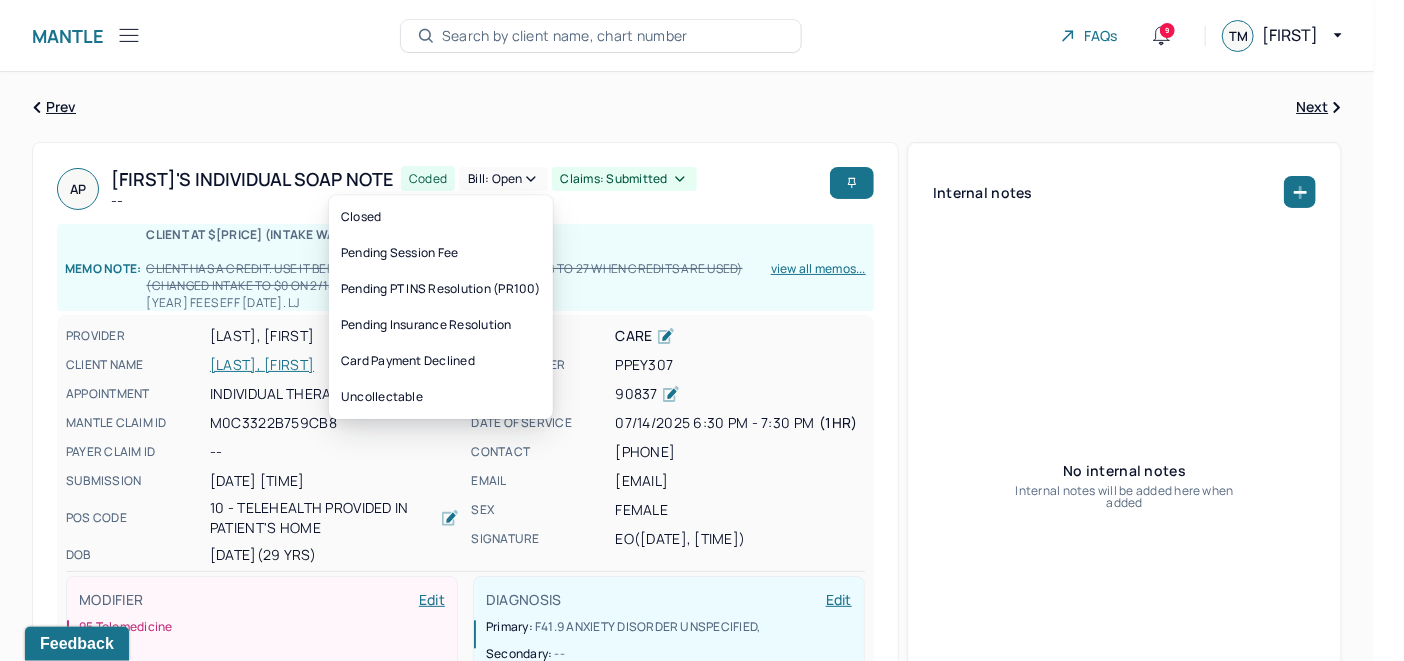 click on "Bill: Open" at bounding box center (503, 179) 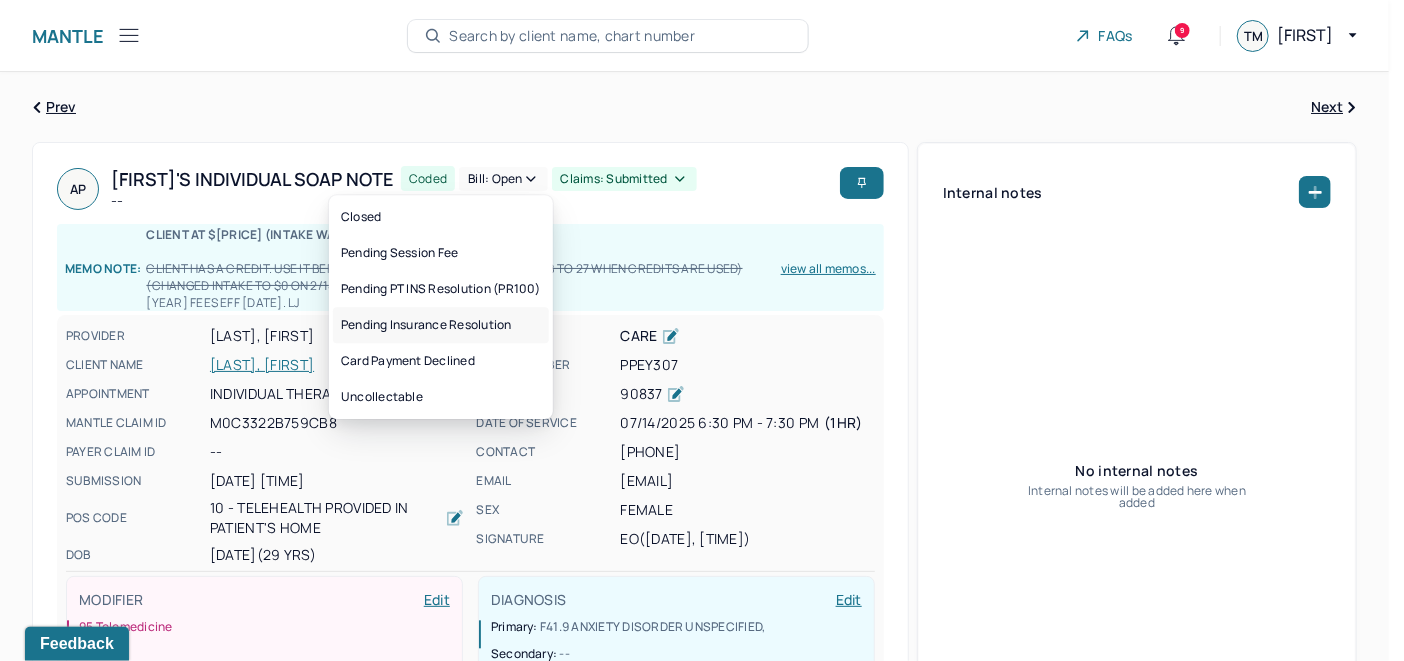 click on "Pending Insurance Resolution" at bounding box center (441, 325) 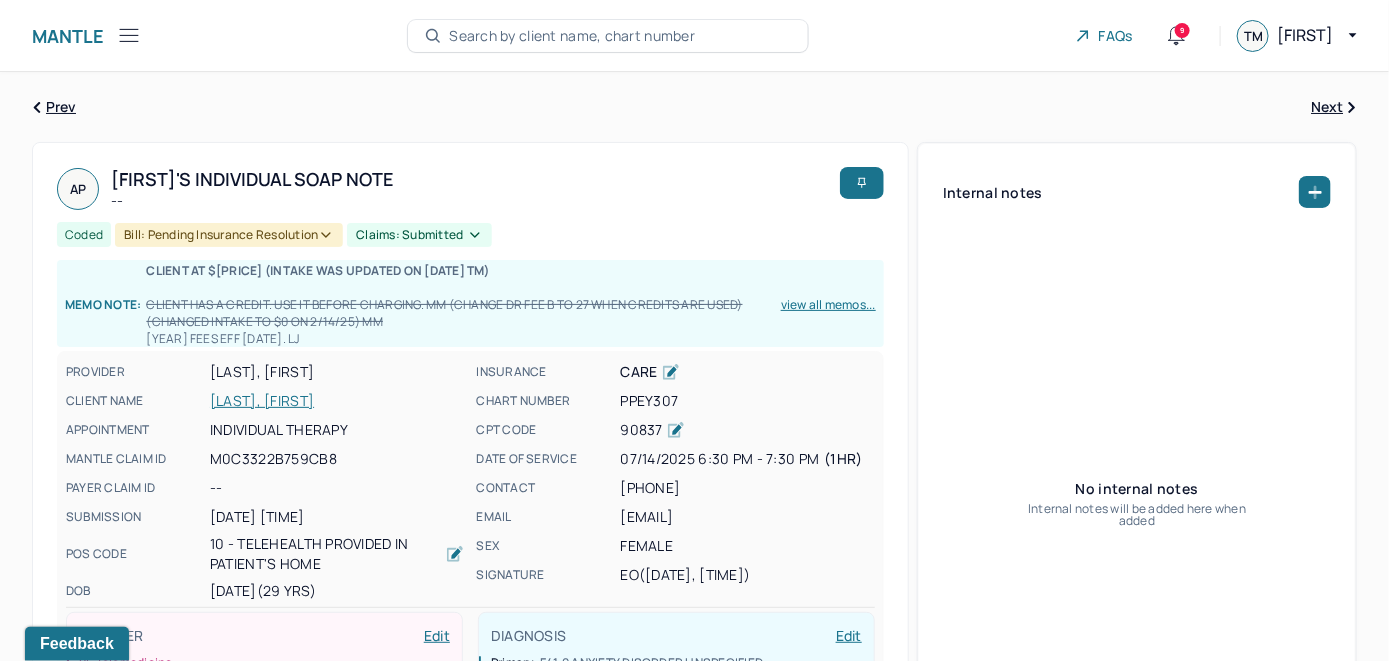 click on "Search by client name, chart number" at bounding box center (572, 36) 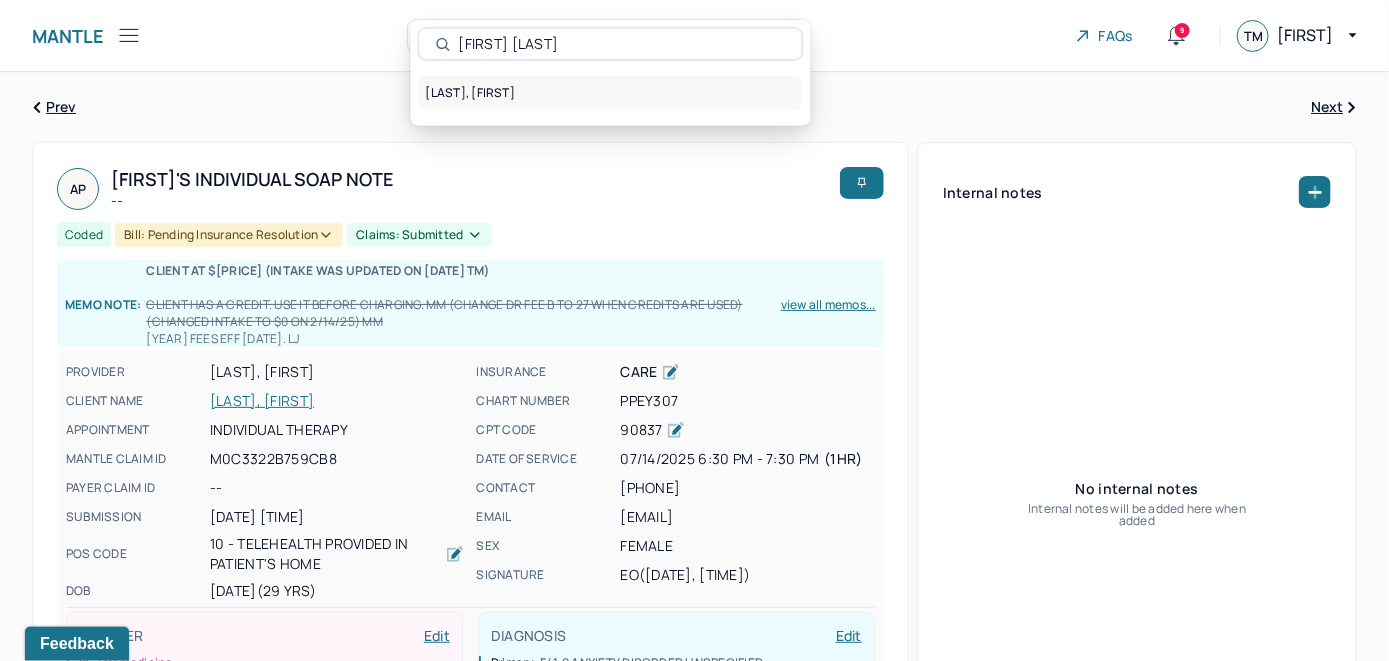 type on "[FIRST] [LAST]" 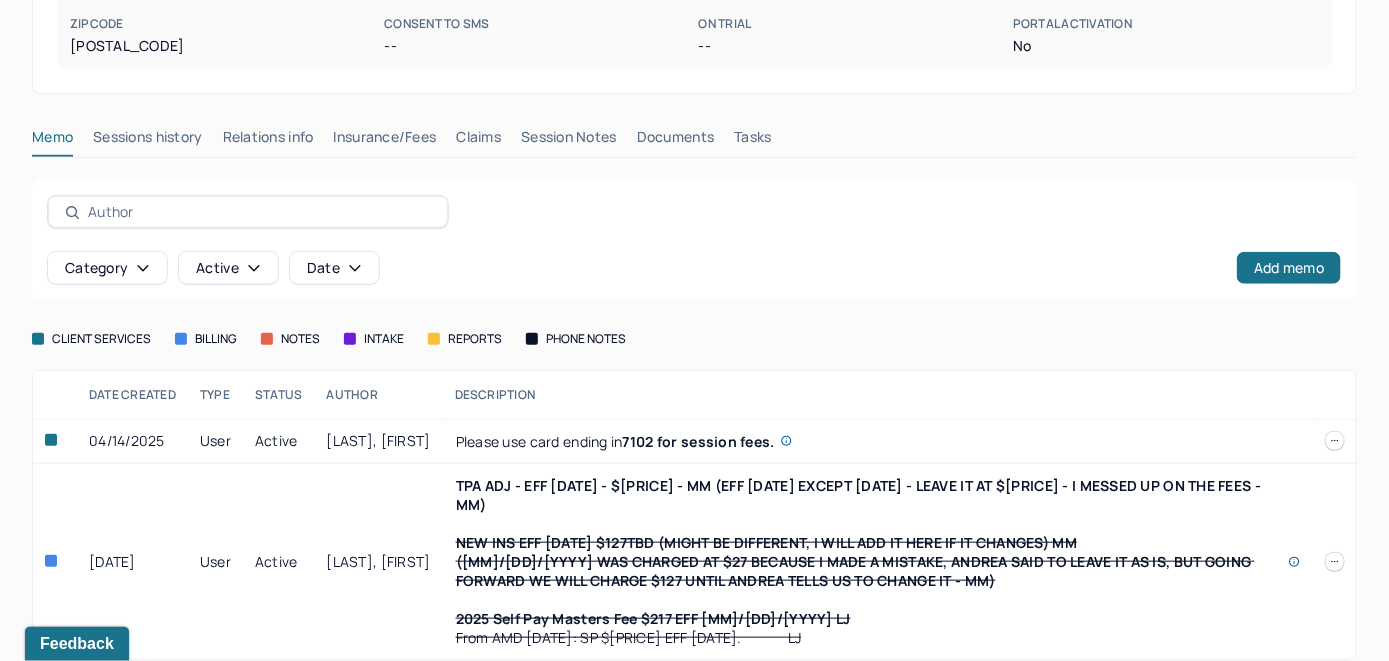 scroll, scrollTop: 464, scrollLeft: 0, axis: vertical 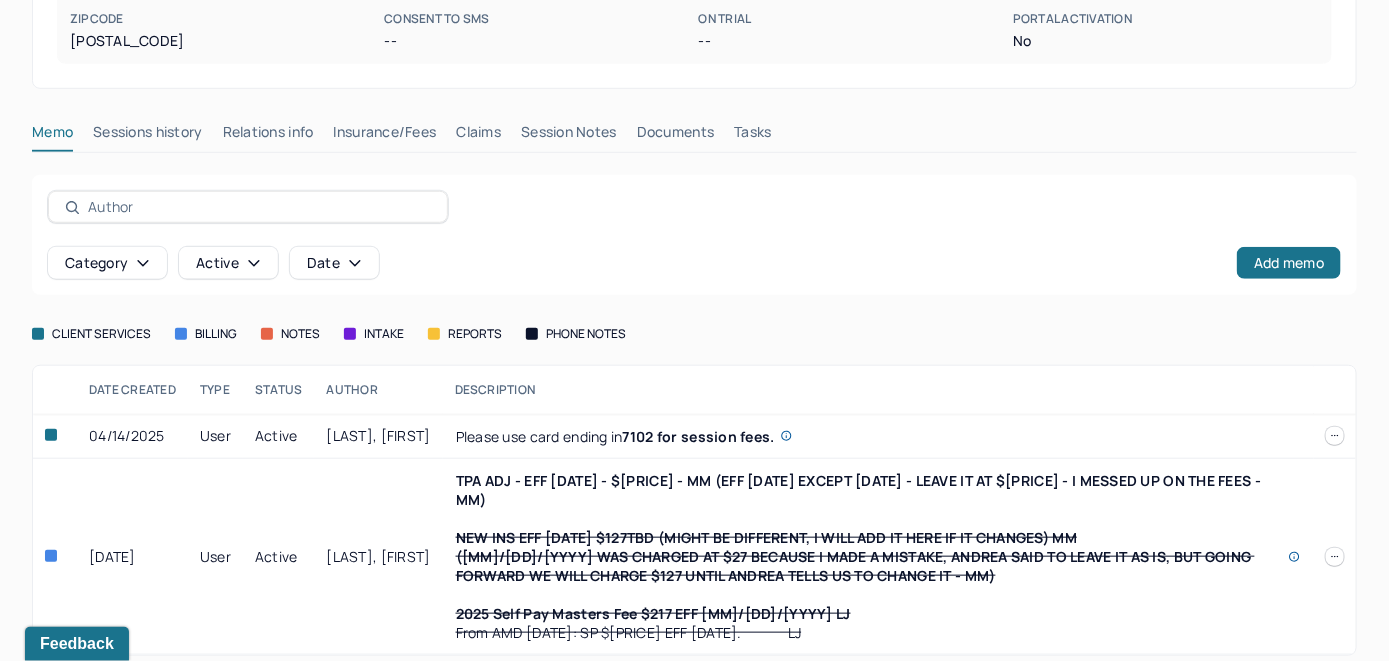 click on "Insurance/Fees" at bounding box center [385, 136] 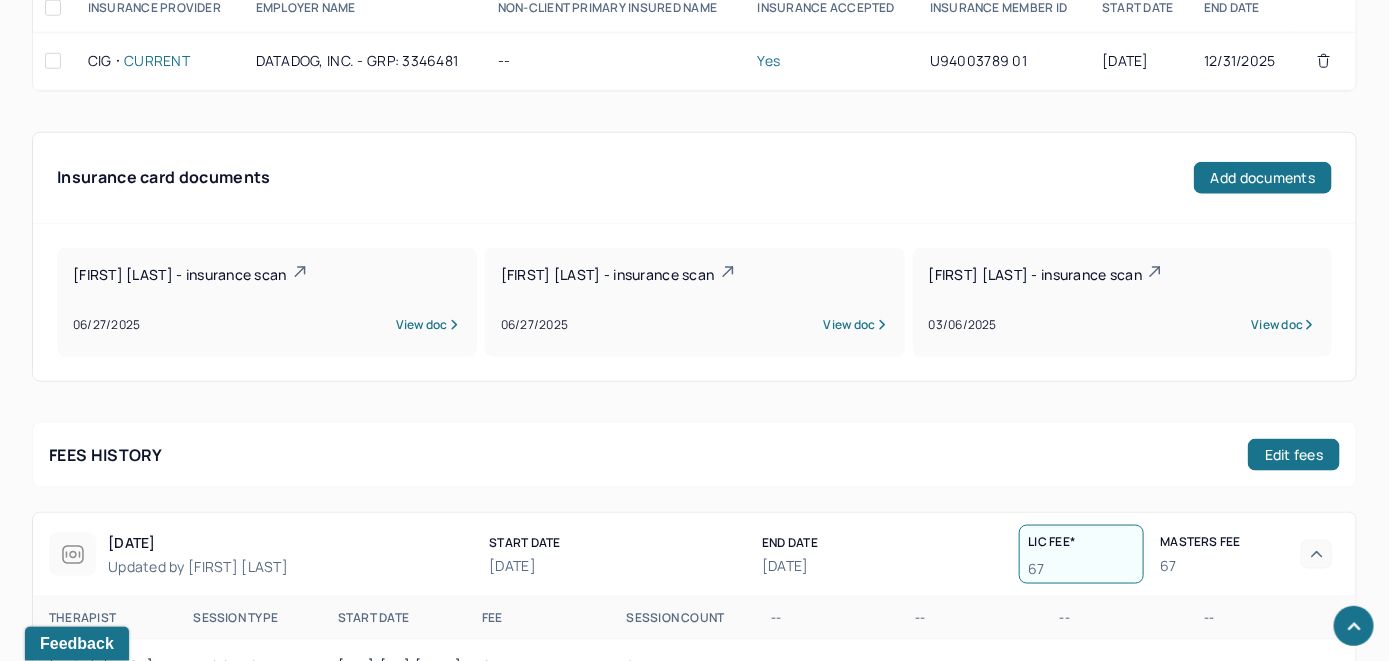 scroll, scrollTop: 564, scrollLeft: 0, axis: vertical 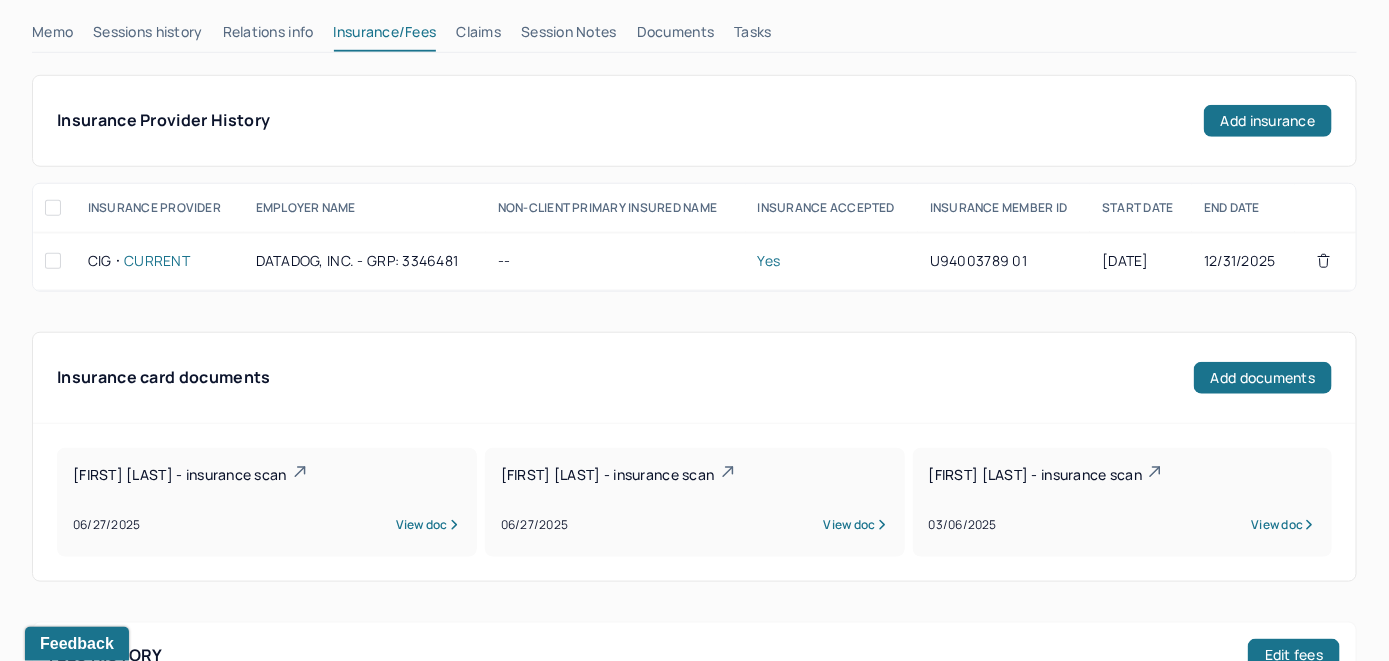 click on "Claims" at bounding box center (478, 36) 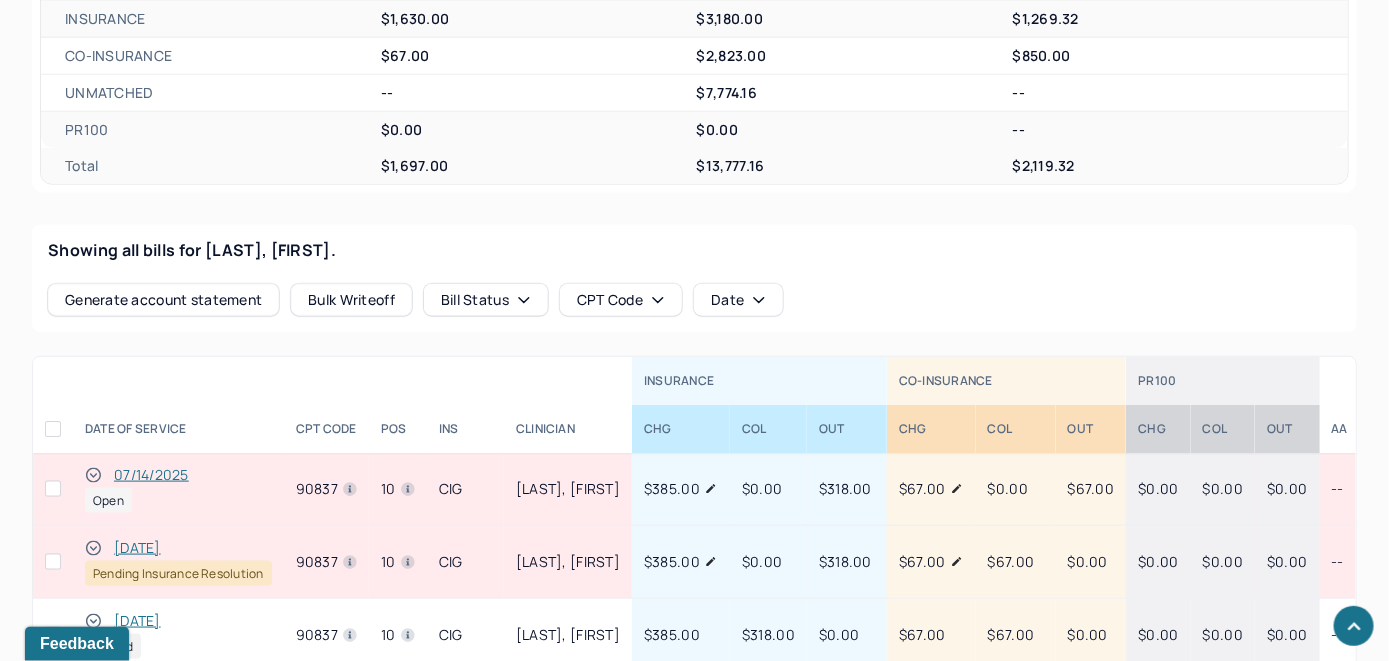 scroll, scrollTop: 764, scrollLeft: 0, axis: vertical 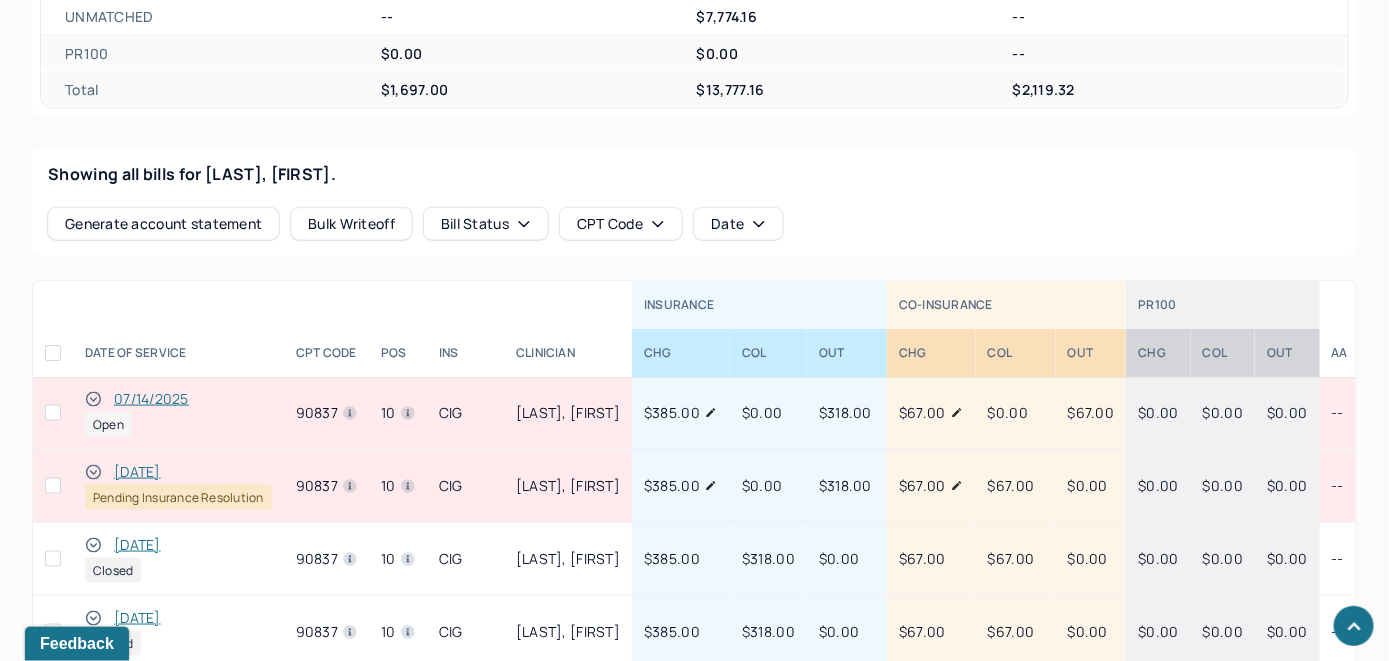 click on "07/14/2025" at bounding box center [151, 399] 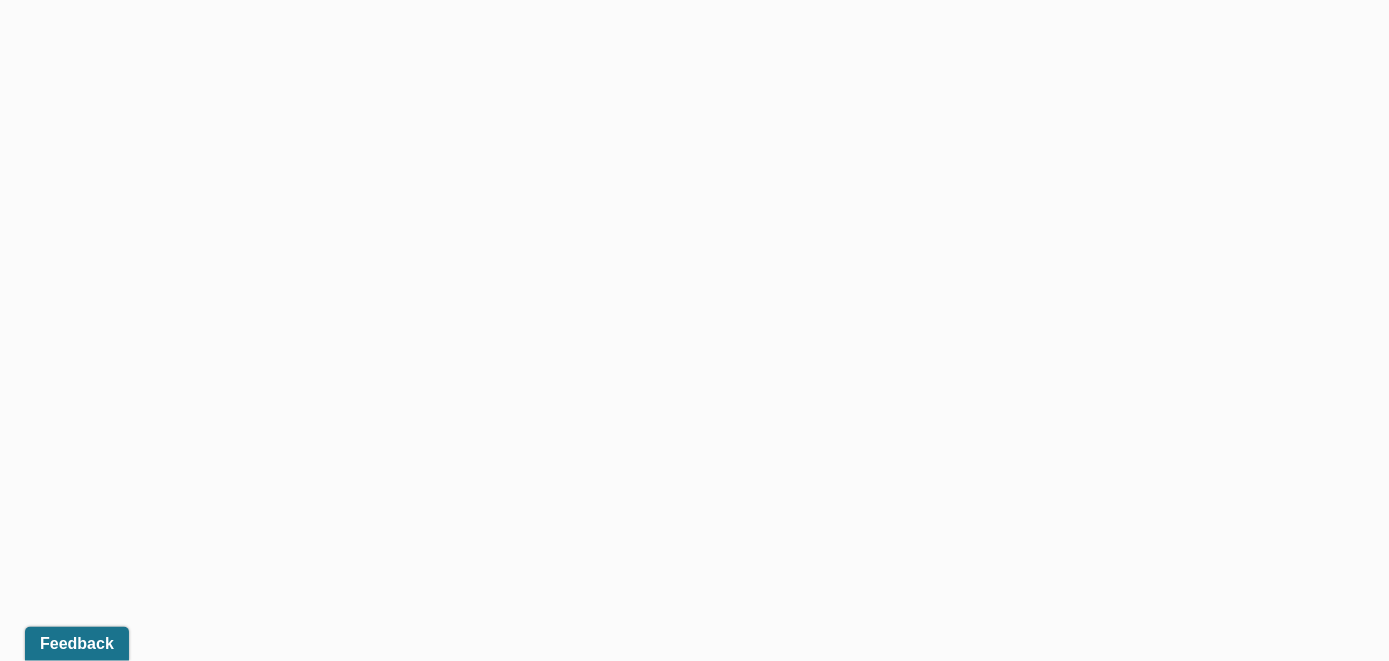 scroll, scrollTop: 764, scrollLeft: 0, axis: vertical 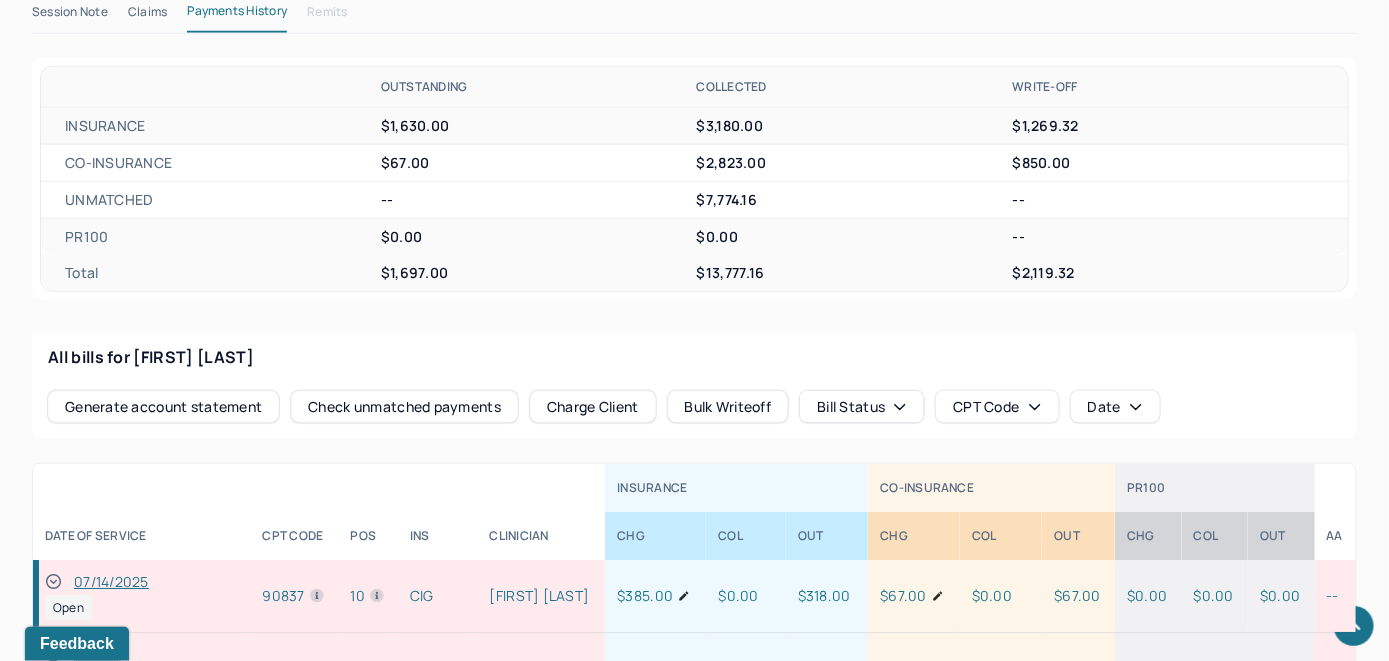 click on "Check unmatched payments" at bounding box center (404, 407) 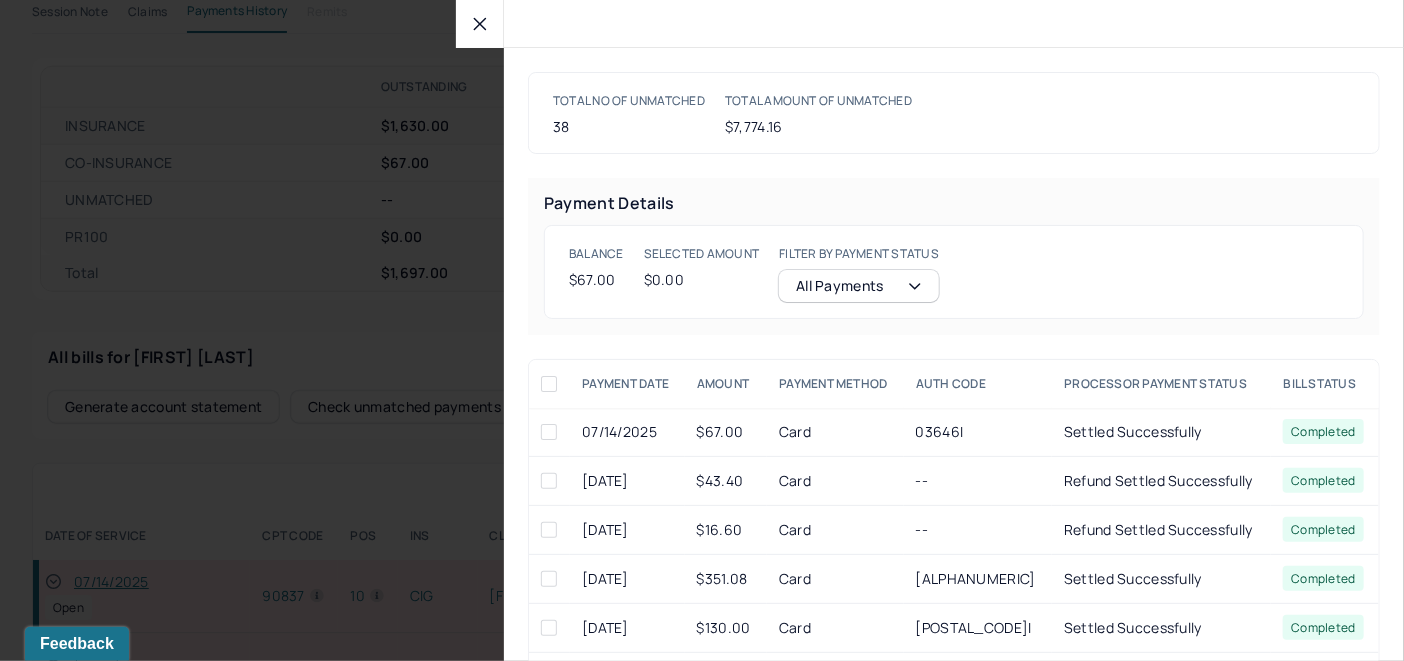 click at bounding box center (549, 432) 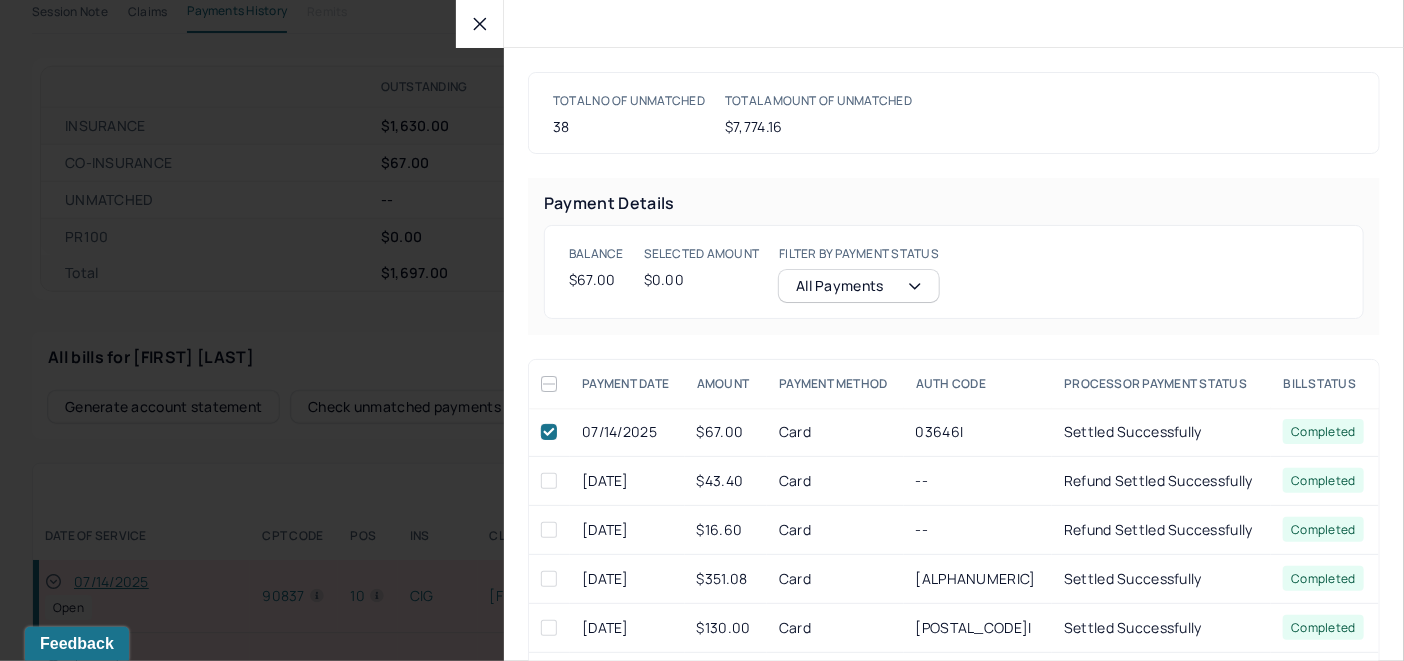 checkbox on "true" 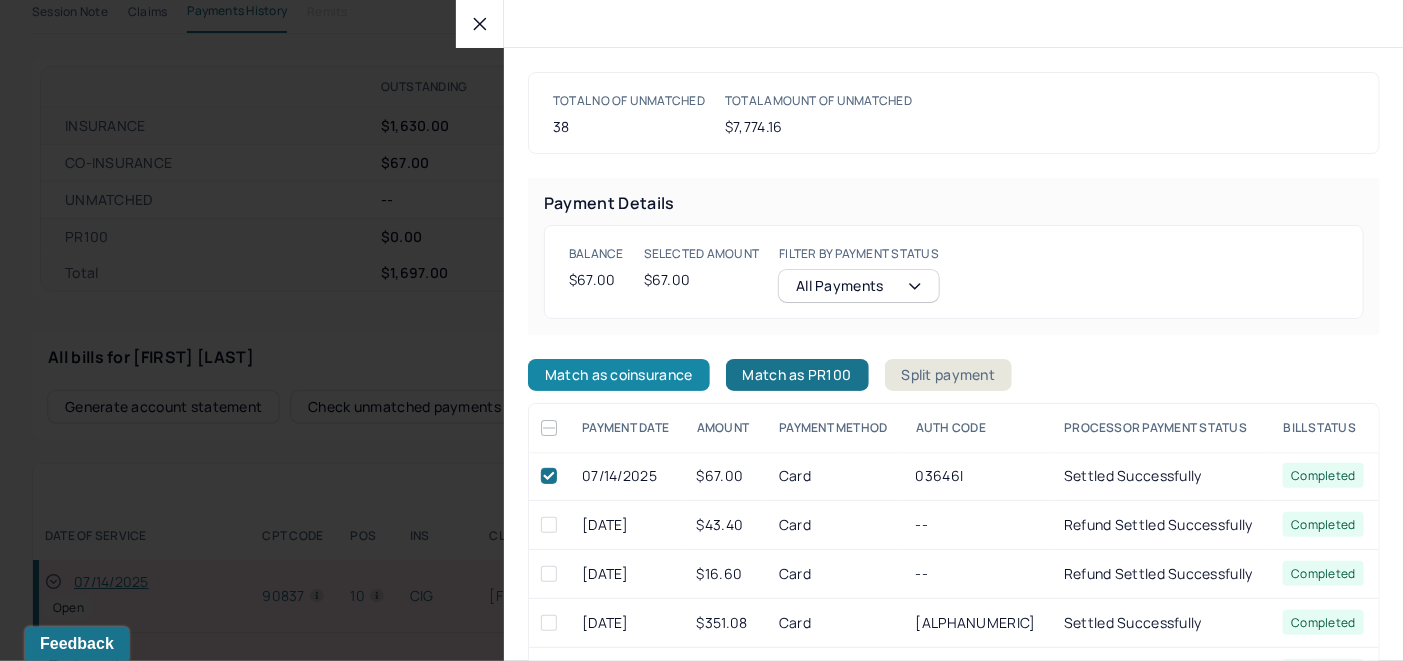 click on "Match as coinsurance" at bounding box center [619, 375] 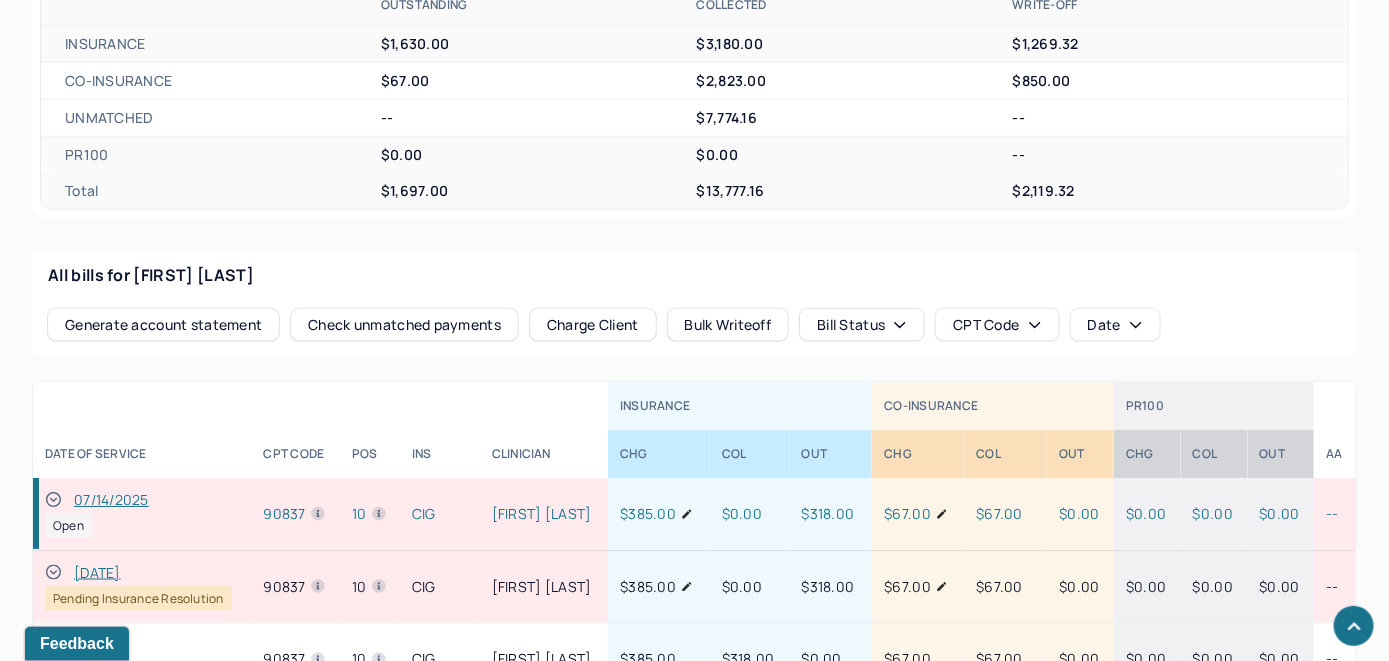 scroll, scrollTop: 964, scrollLeft: 0, axis: vertical 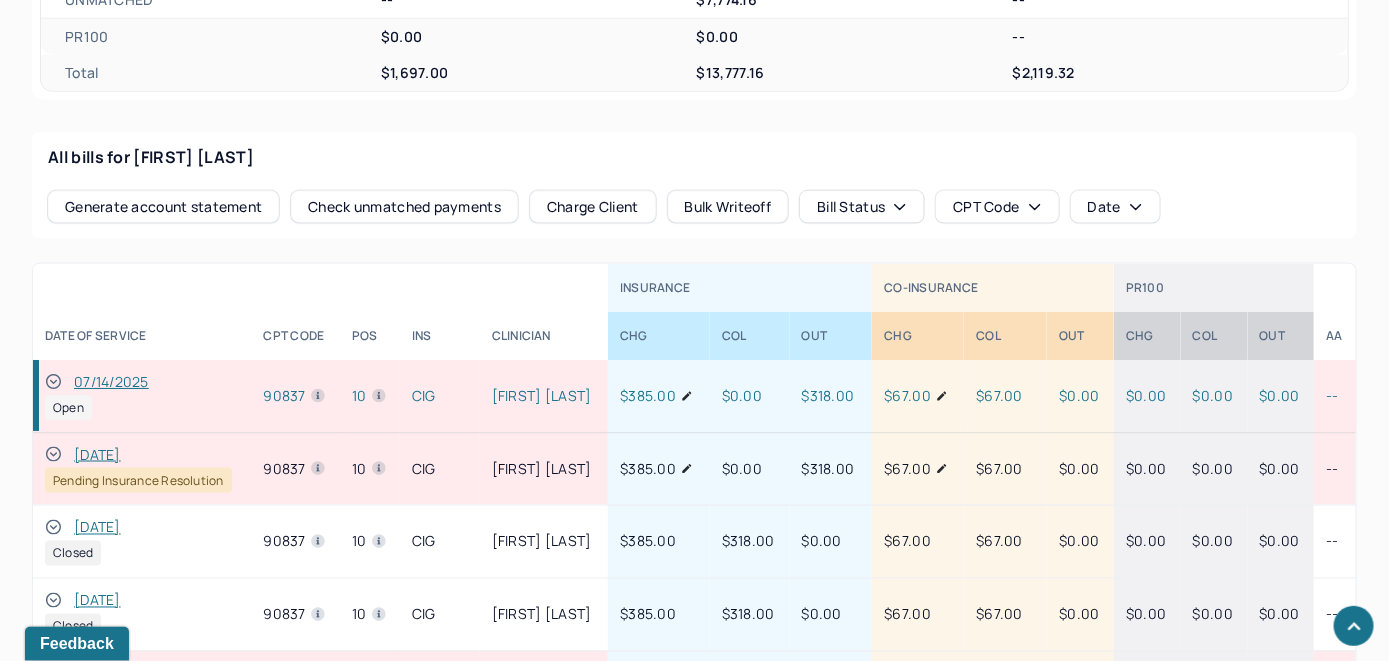 click 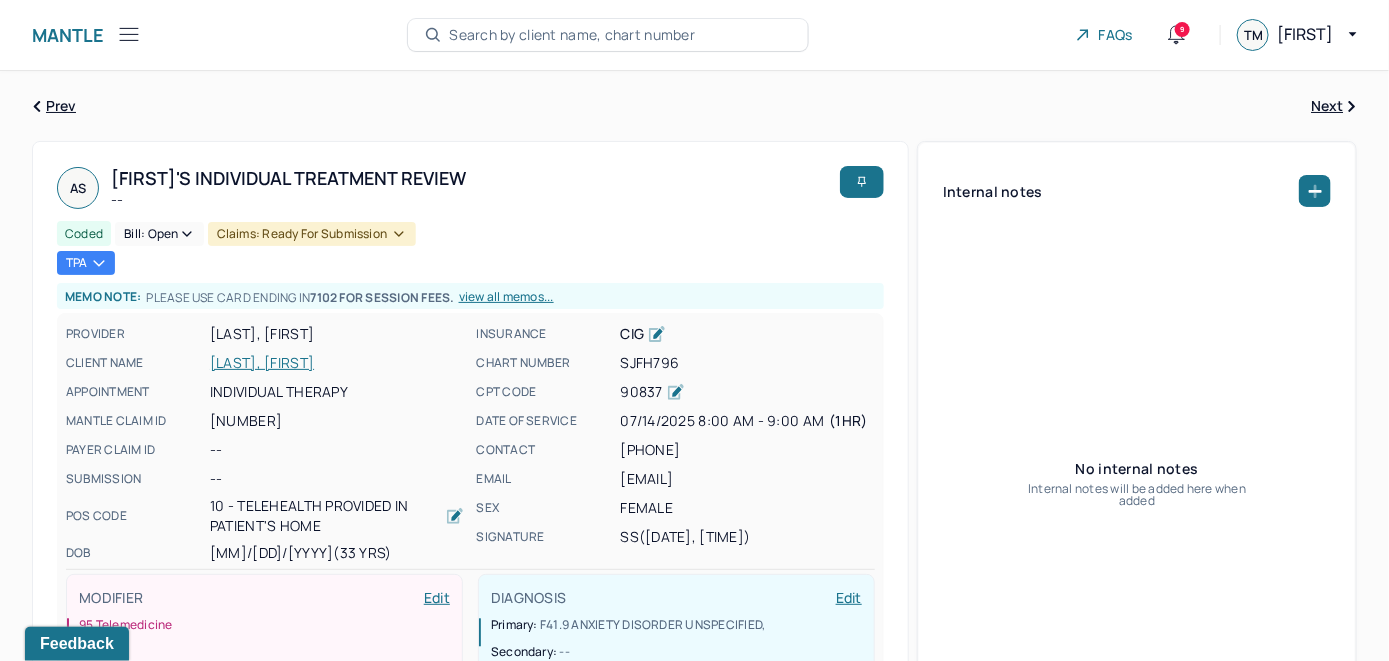 scroll, scrollTop: 0, scrollLeft: 0, axis: both 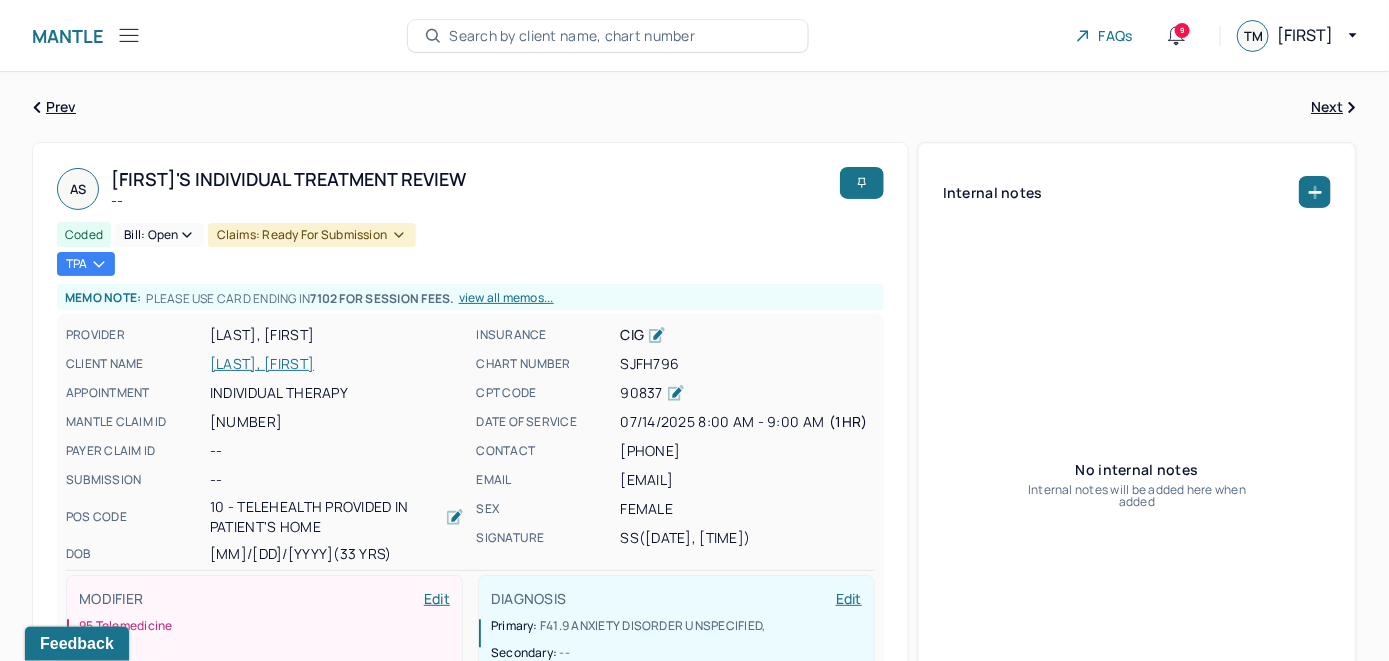 click on "Bill: Open" at bounding box center (159, 235) 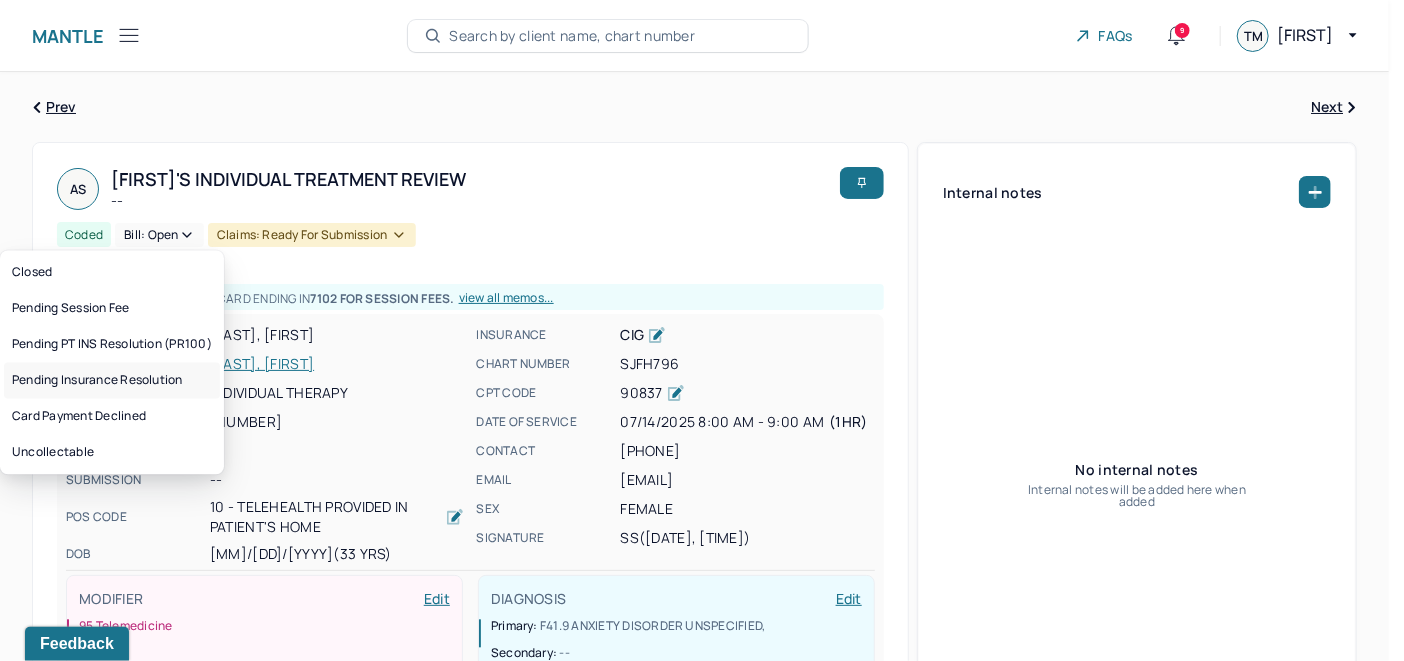 click on "Pending Insurance Resolution" at bounding box center (112, 380) 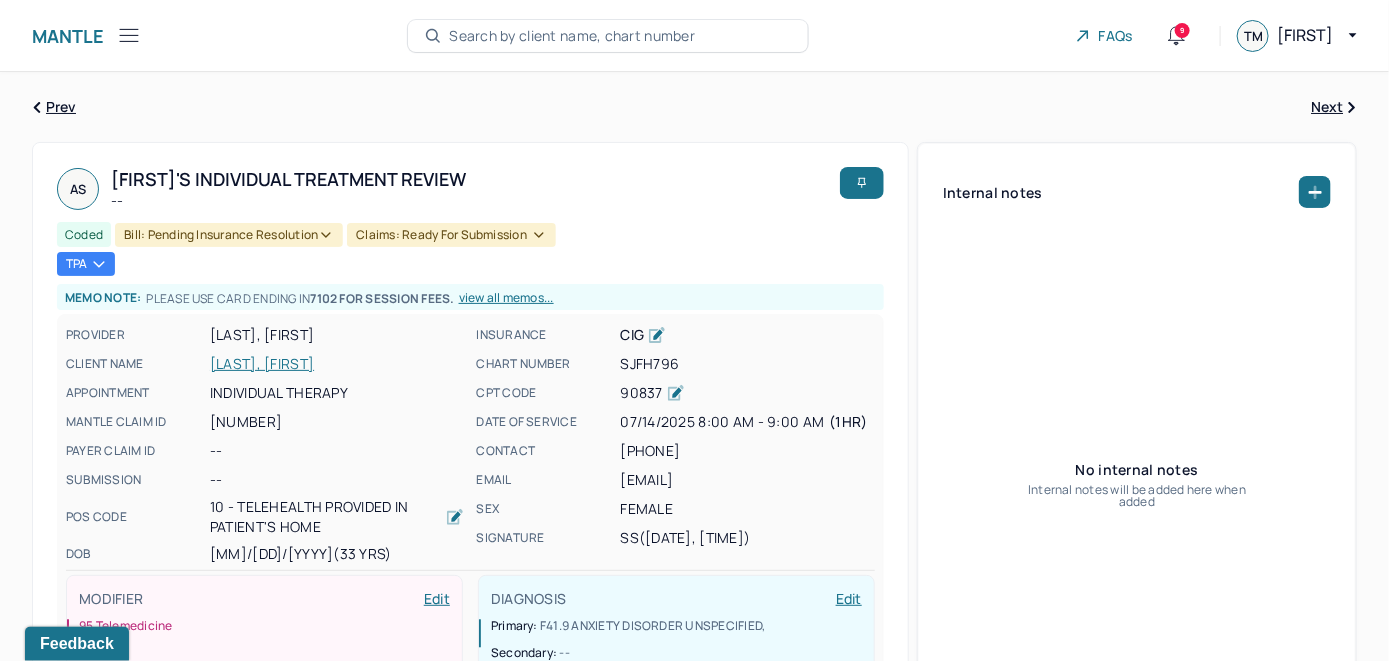 click on "Search by client name, chart number" at bounding box center (572, 36) 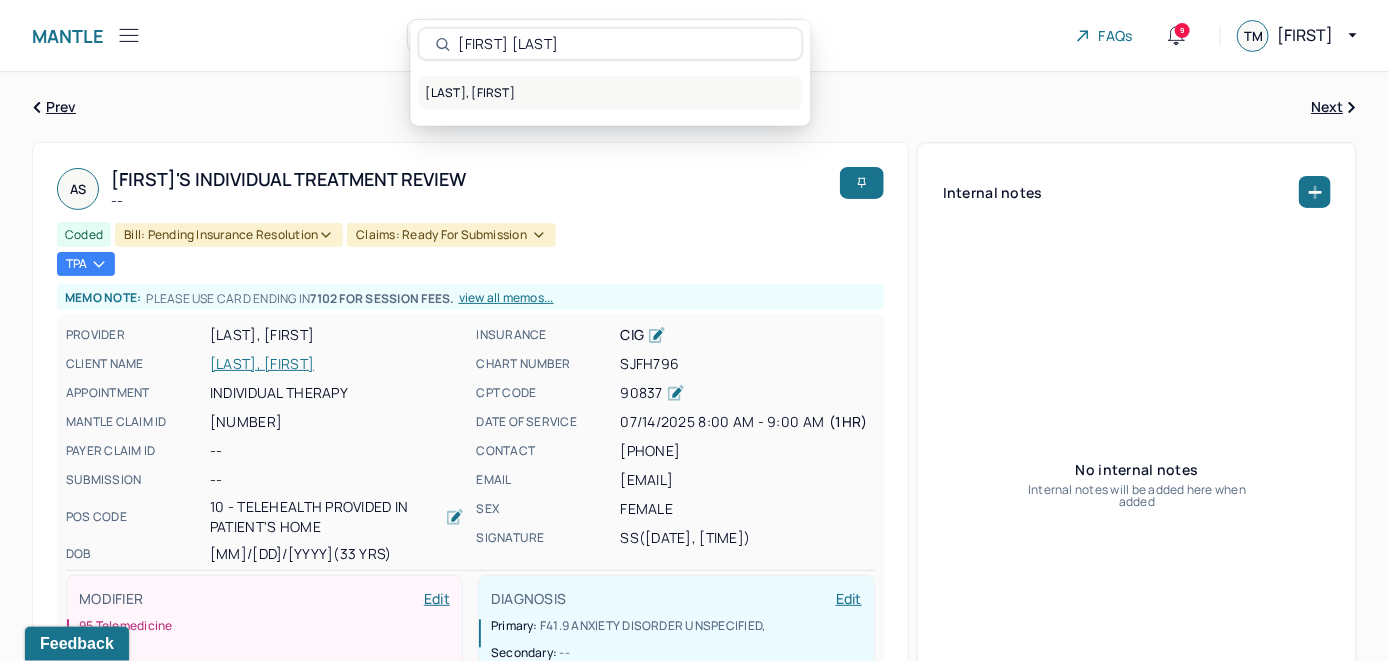 type on "[FIRST] [LAST]" 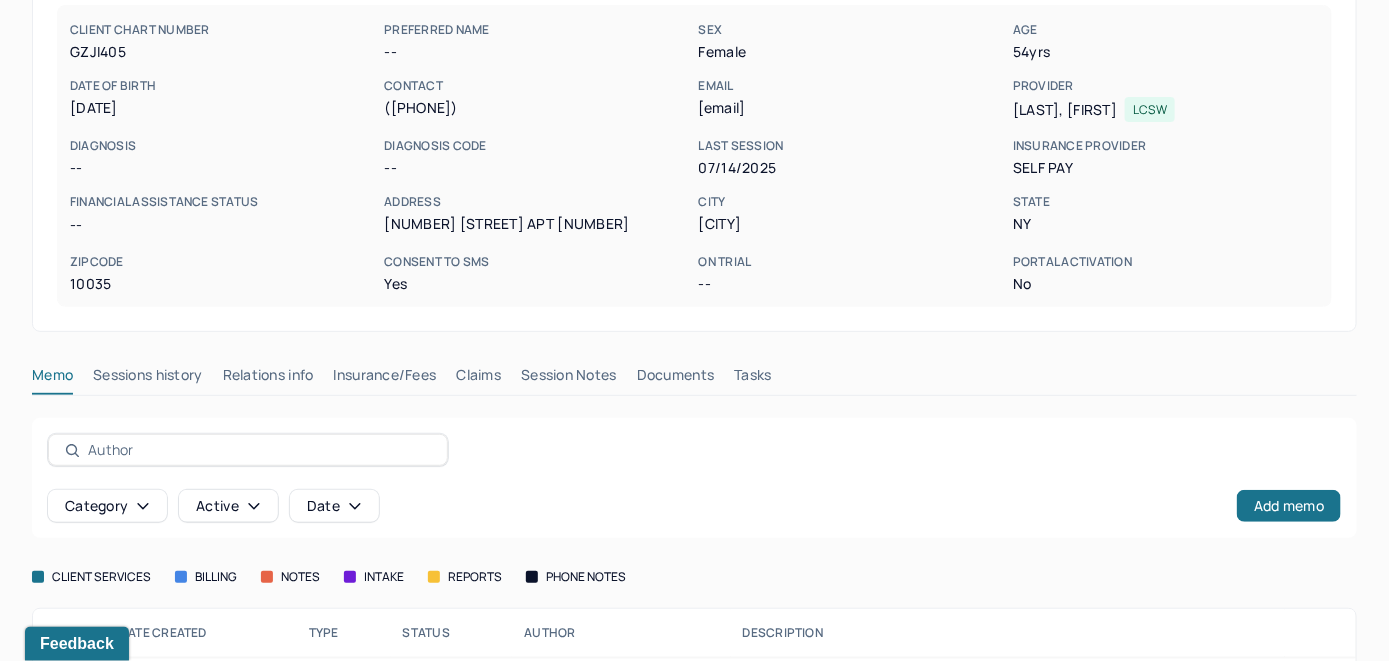 scroll, scrollTop: 261, scrollLeft: 0, axis: vertical 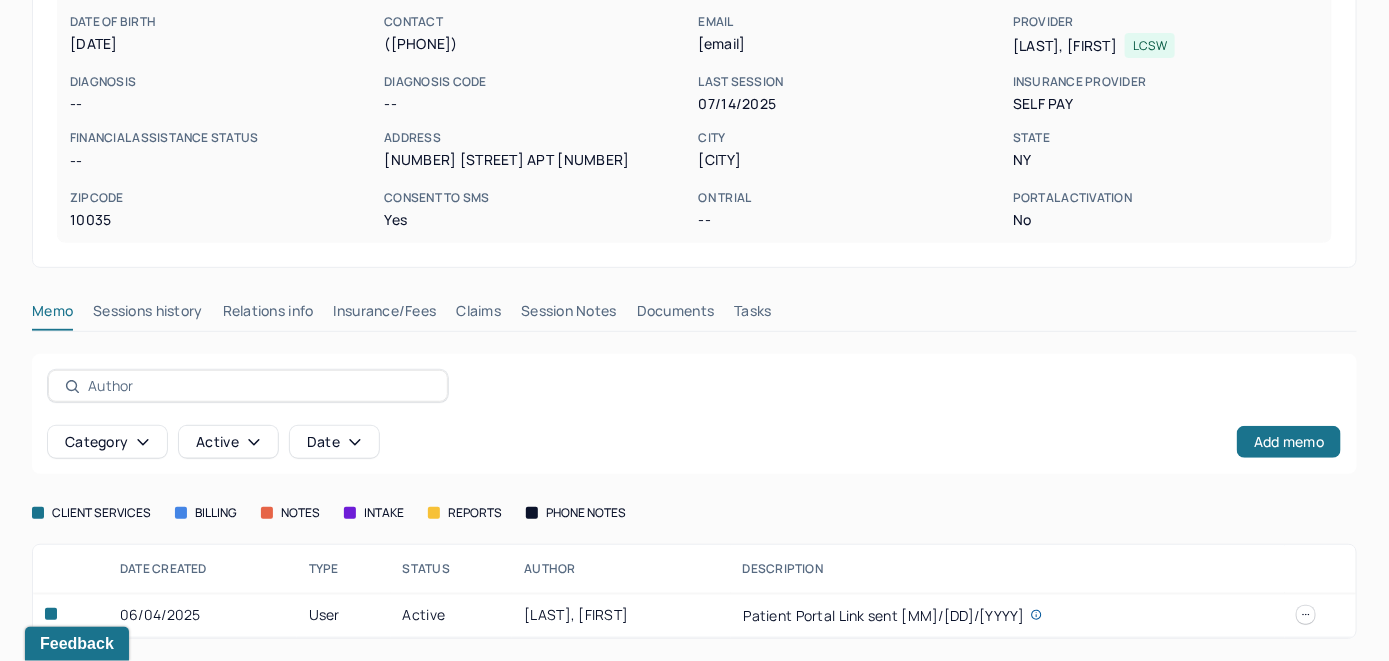 click on "Insurance/Fees" at bounding box center [385, 315] 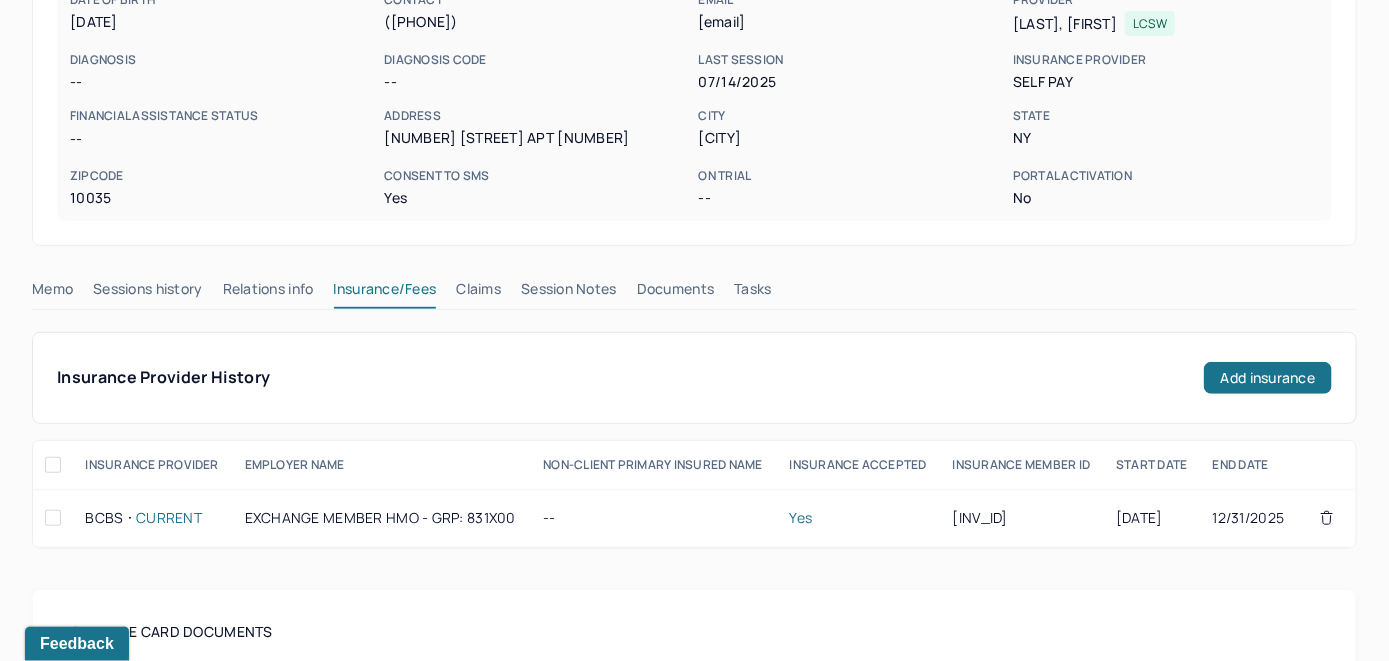 scroll, scrollTop: 261, scrollLeft: 0, axis: vertical 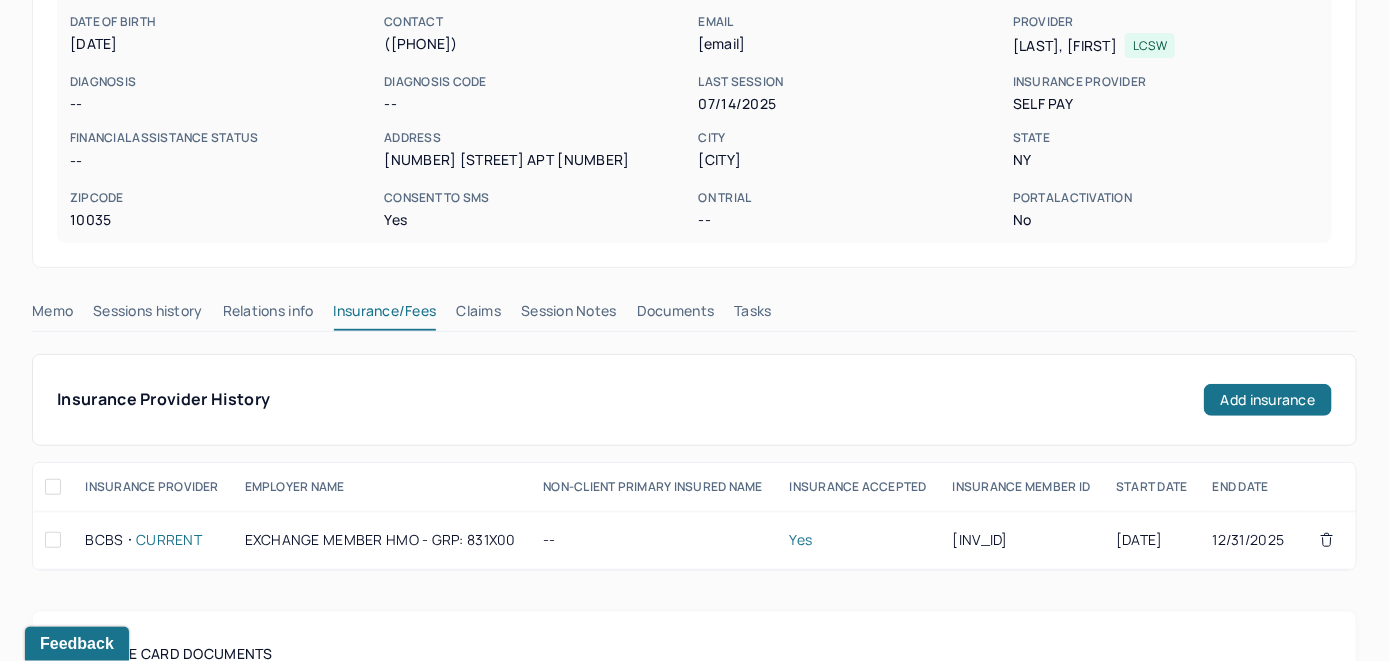 click on "Claims" at bounding box center [478, 315] 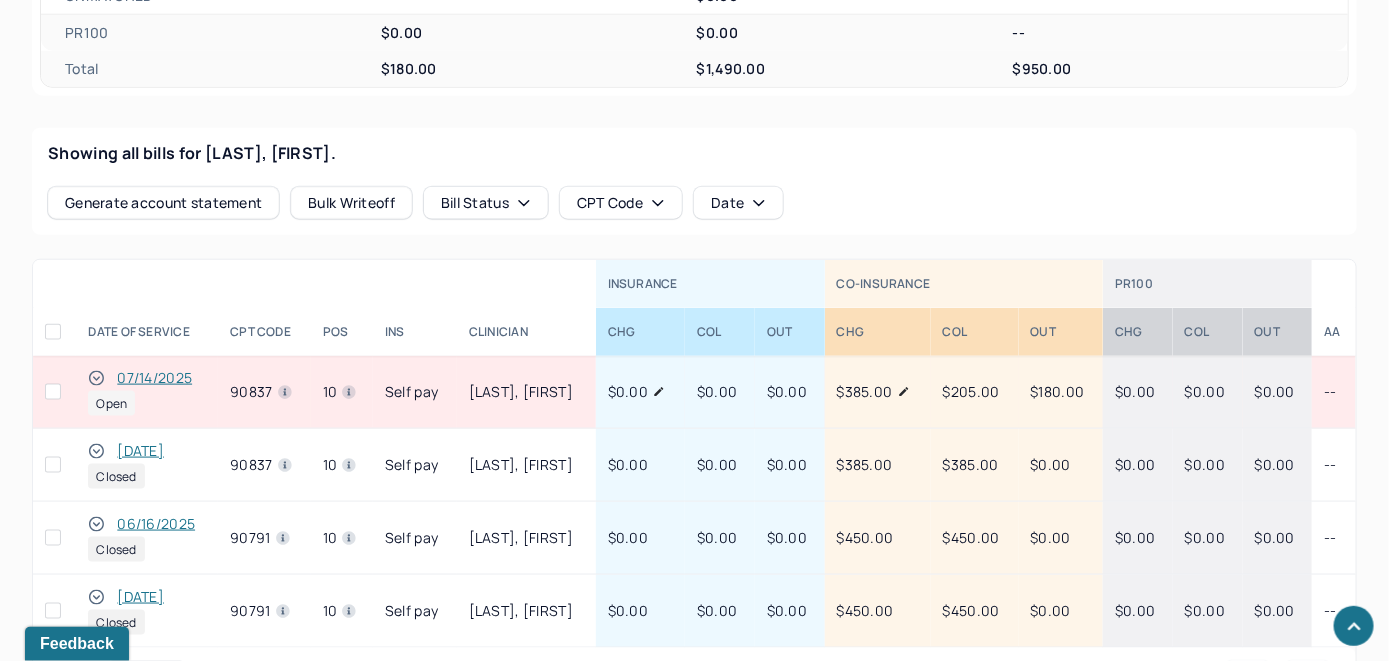scroll, scrollTop: 802, scrollLeft: 0, axis: vertical 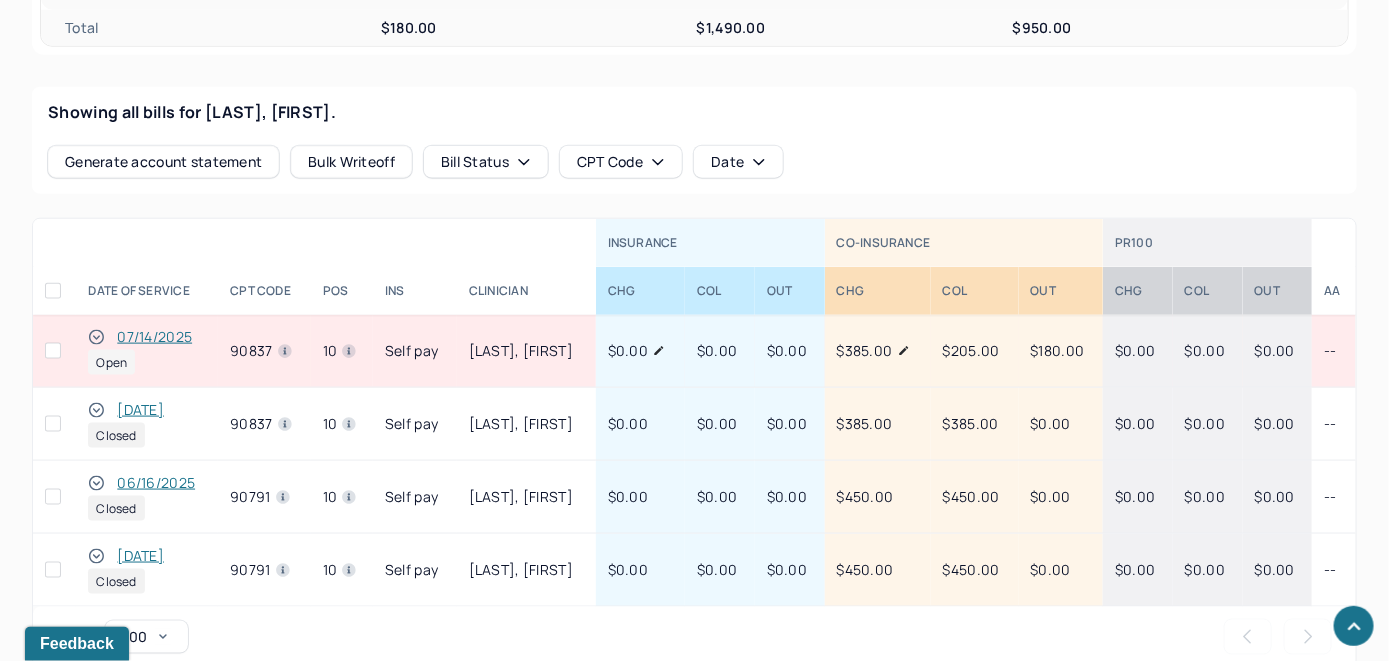 click on "Showing all bills for [LAST], [FIRST].    Generate account statement     Bulk Writeoff     Bill Status     CPT Code     Date" at bounding box center [694, 140] 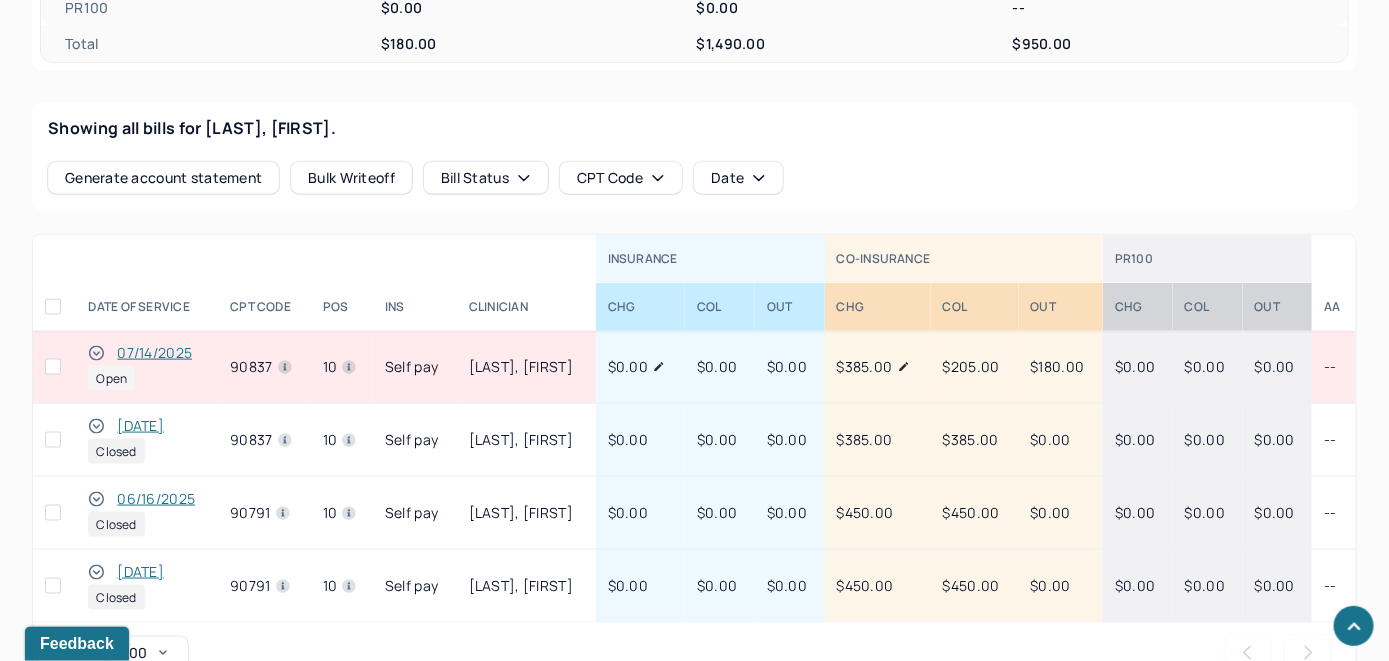scroll, scrollTop: 657, scrollLeft: 0, axis: vertical 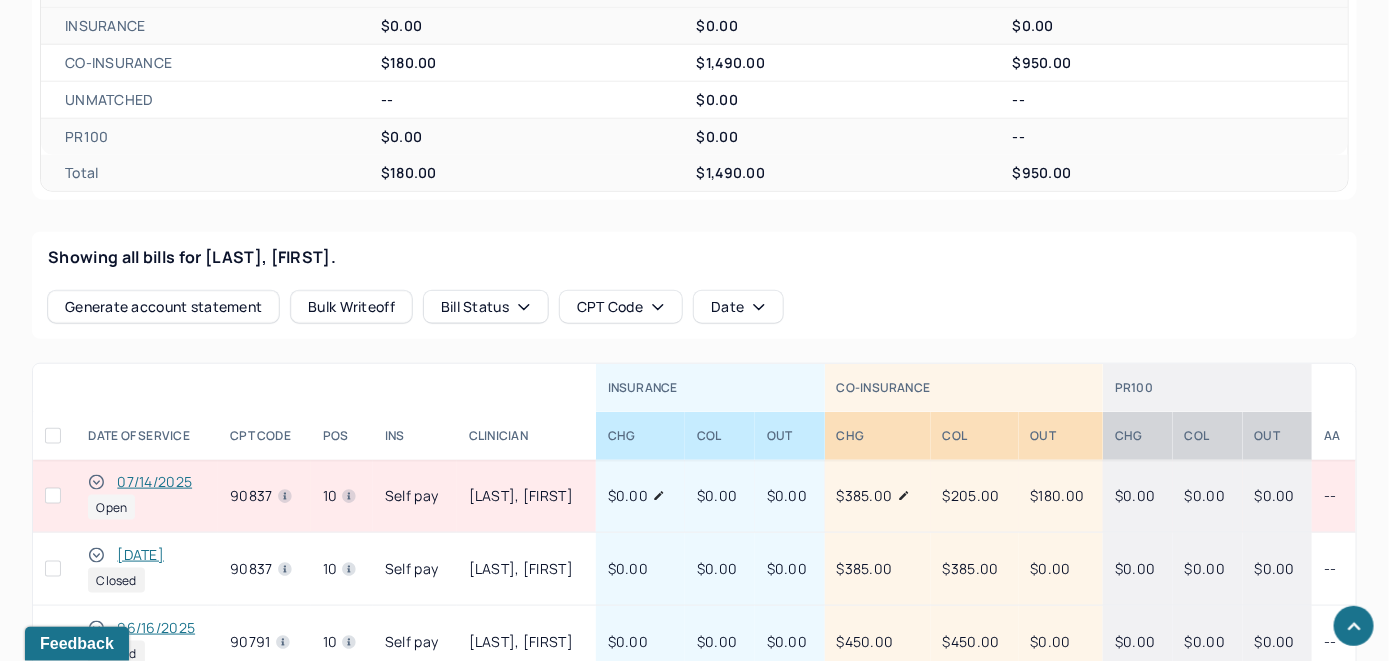 click on "07/14/2025" at bounding box center (154, 482) 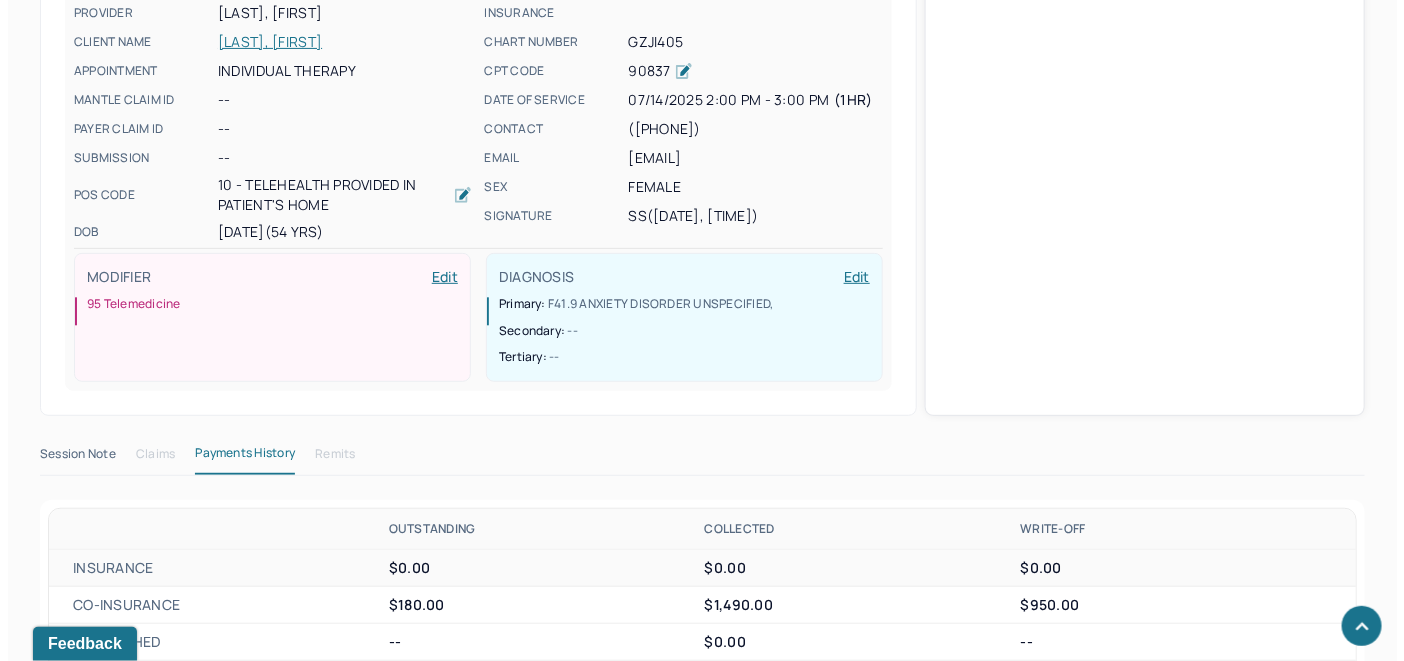 scroll, scrollTop: 657, scrollLeft: 0, axis: vertical 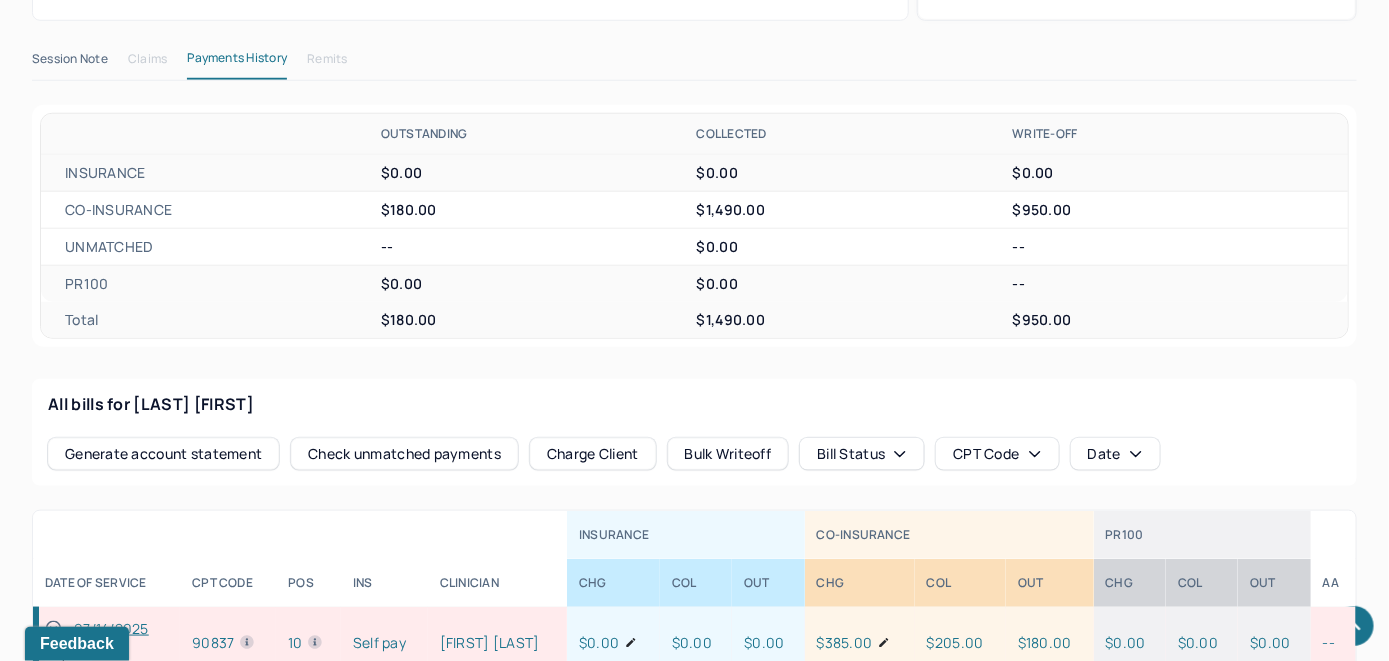 click on "Check unmatched payments" at bounding box center (404, 454) 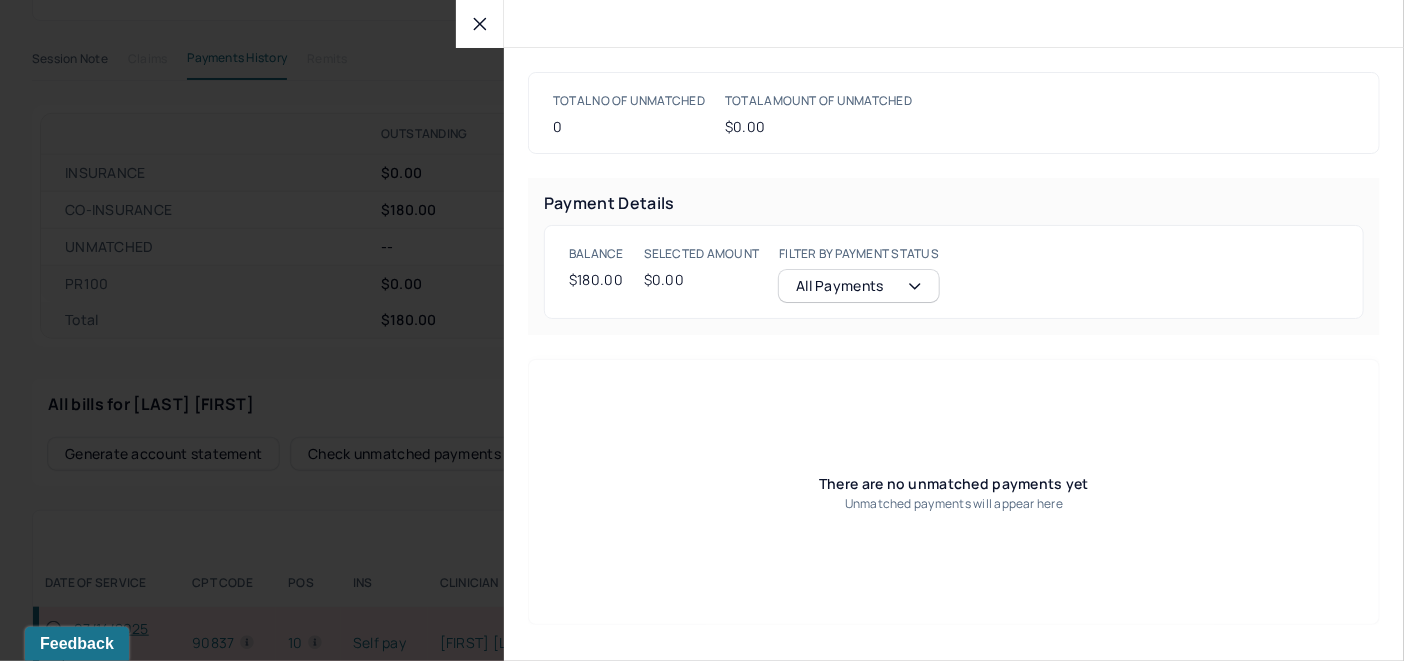 click at bounding box center [480, 24] 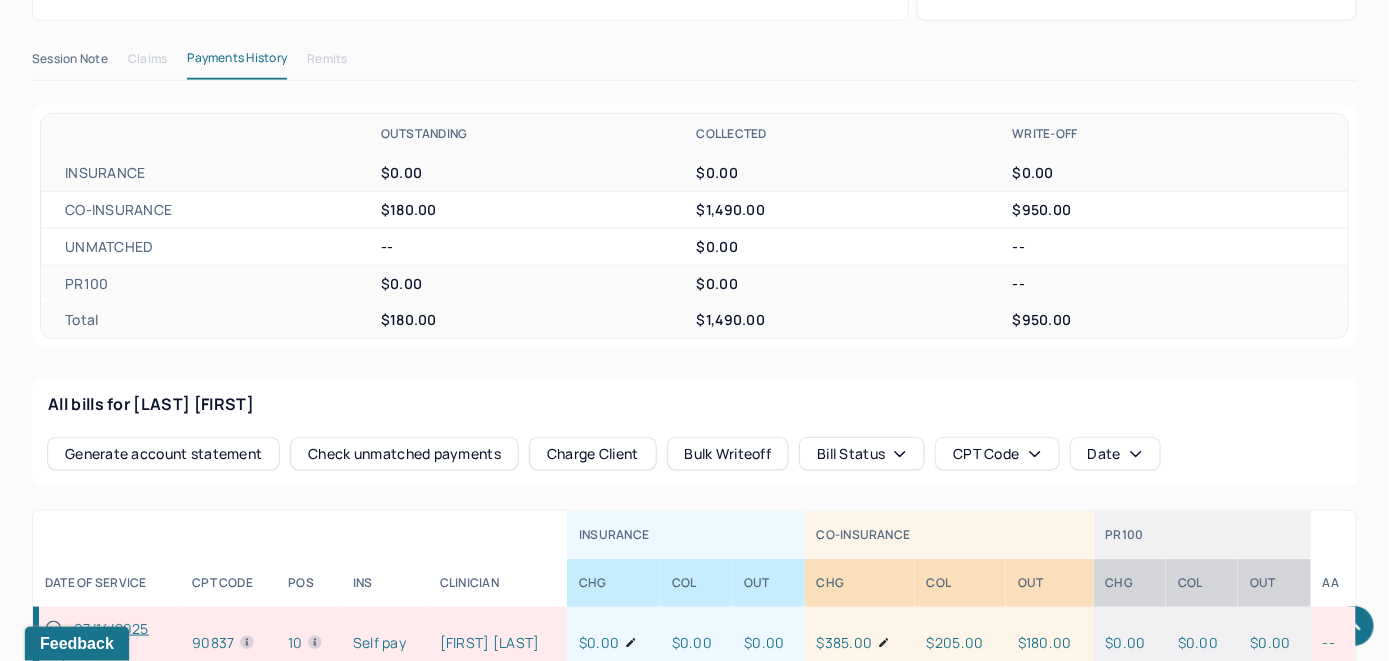 click on "Charge Client" at bounding box center (593, 454) 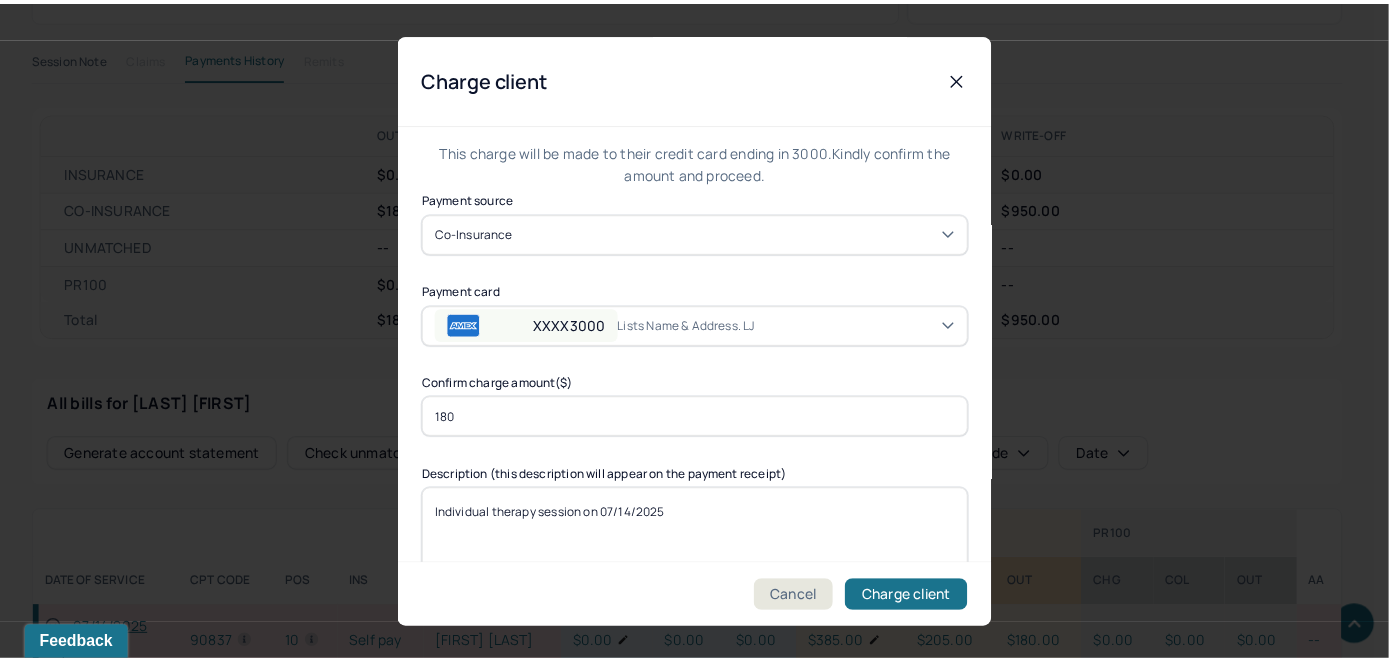 scroll, scrollTop: 121, scrollLeft: 0, axis: vertical 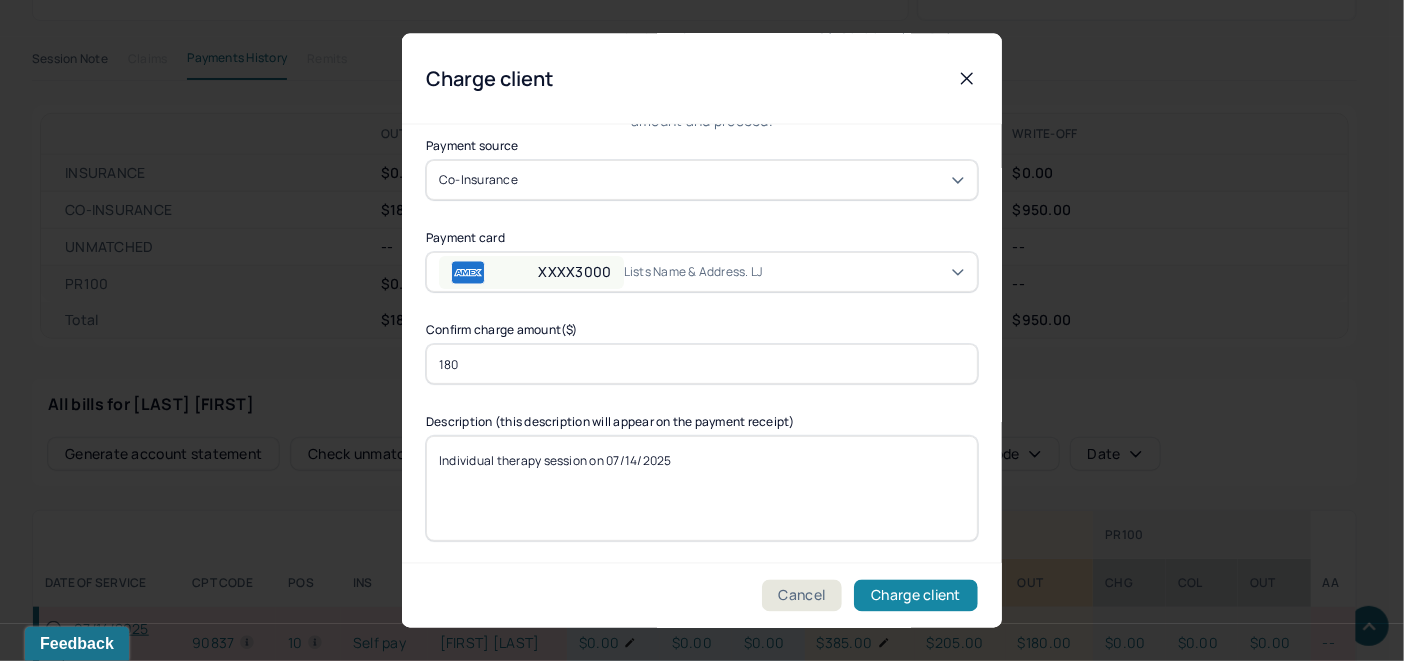 click on "Charge client" at bounding box center (916, 596) 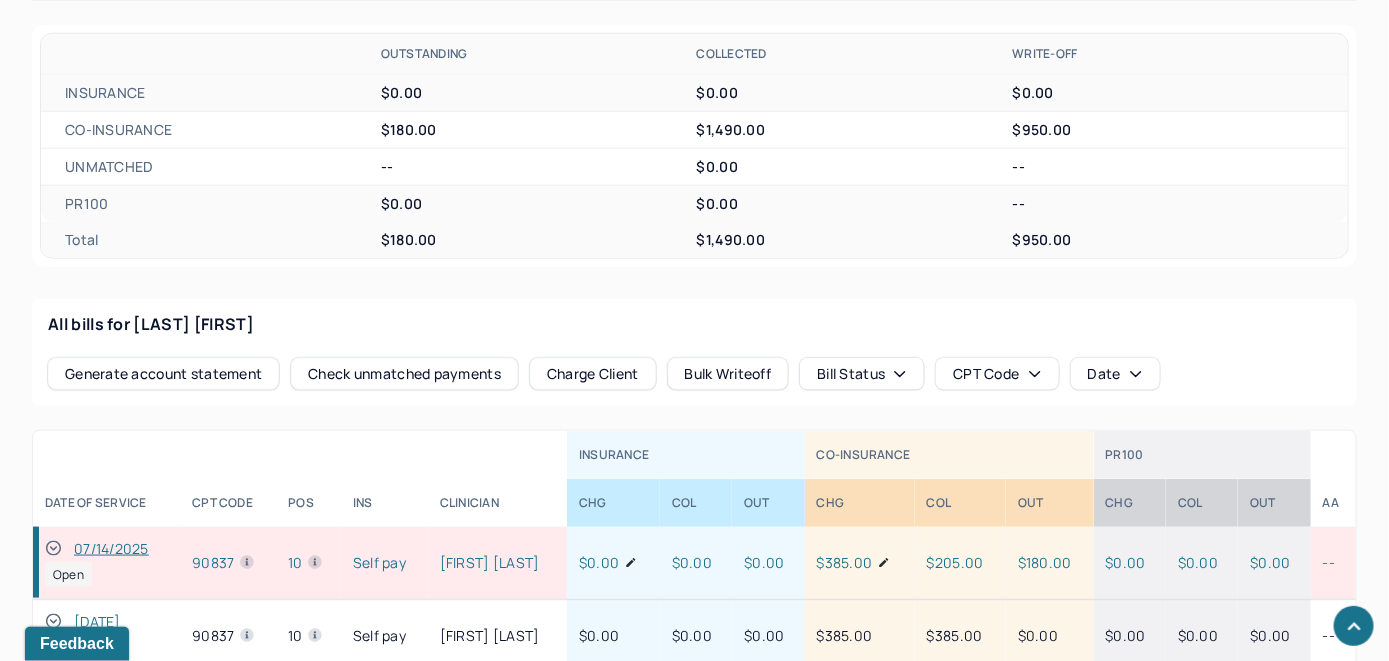 scroll, scrollTop: 957, scrollLeft: 0, axis: vertical 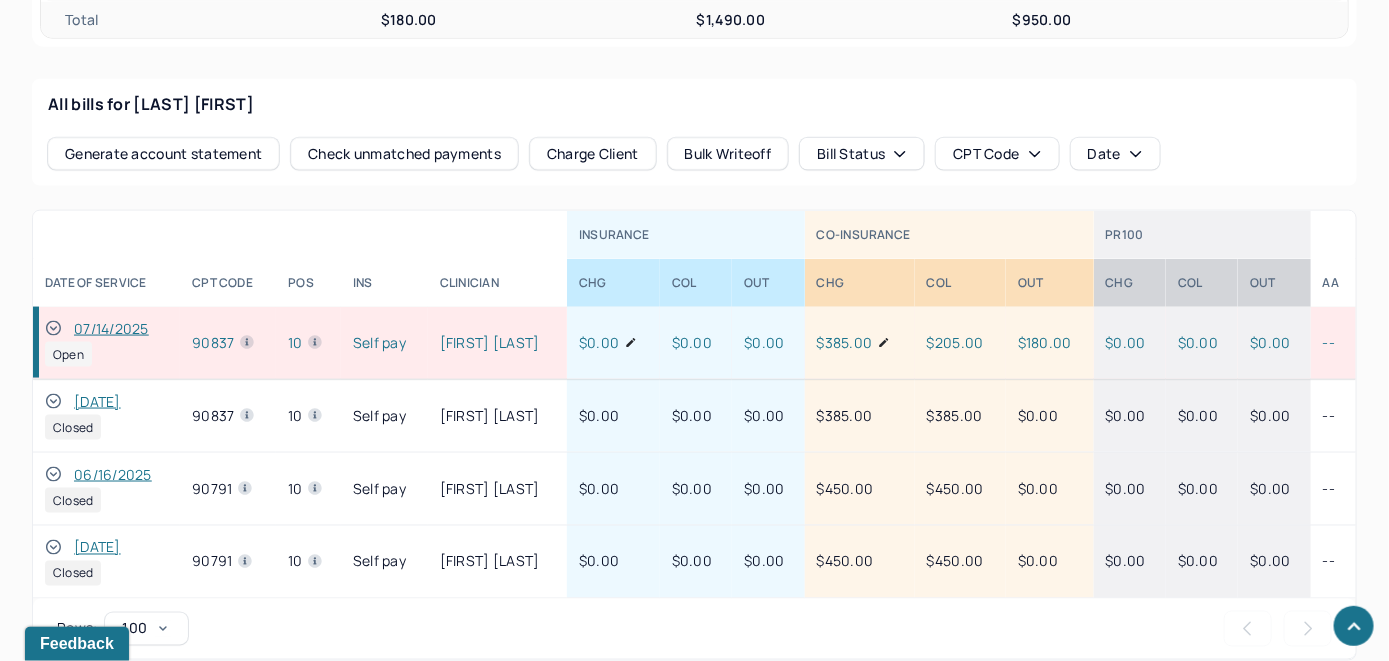 click 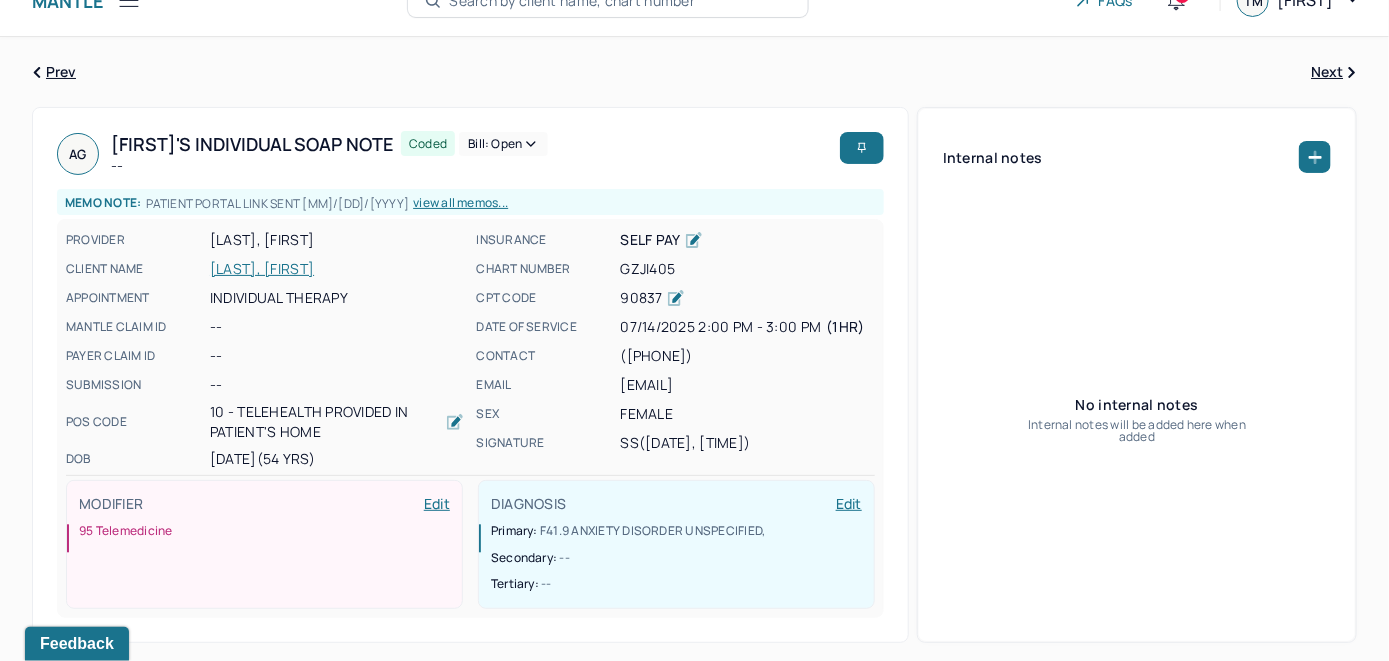 scroll, scrollTop: 0, scrollLeft: 0, axis: both 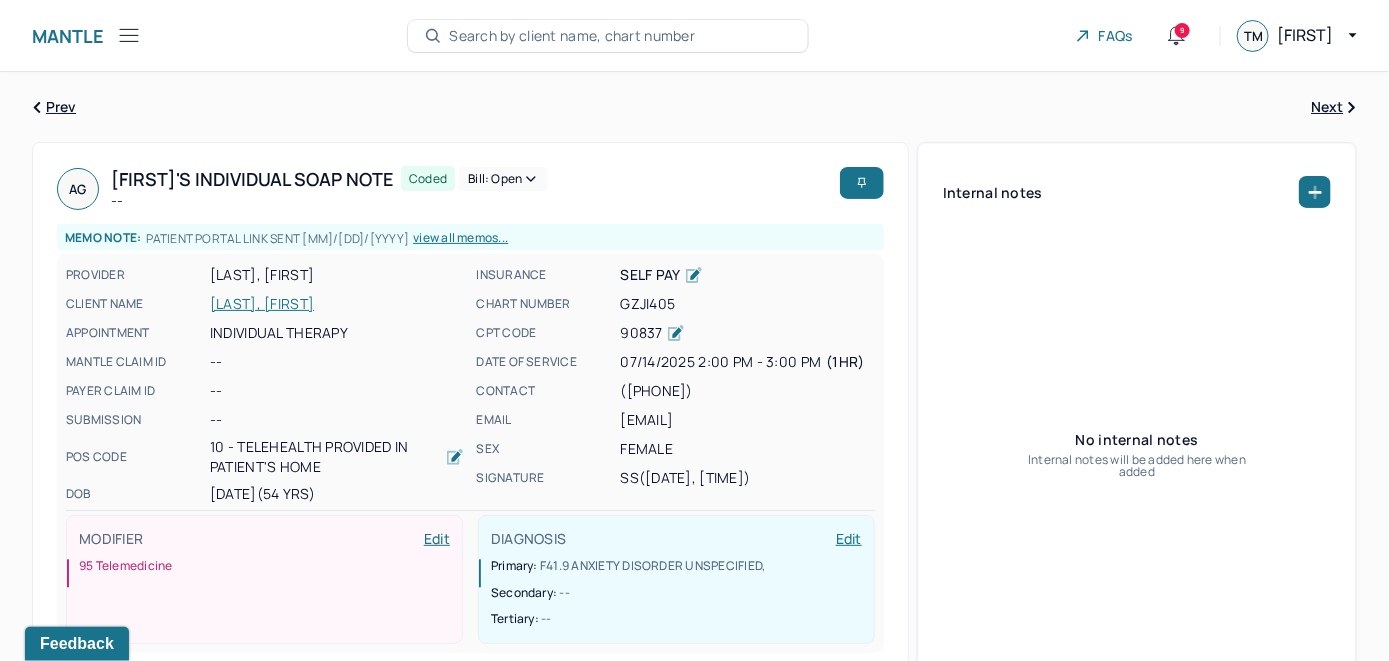 click on "Bill: Open" at bounding box center [503, 179] 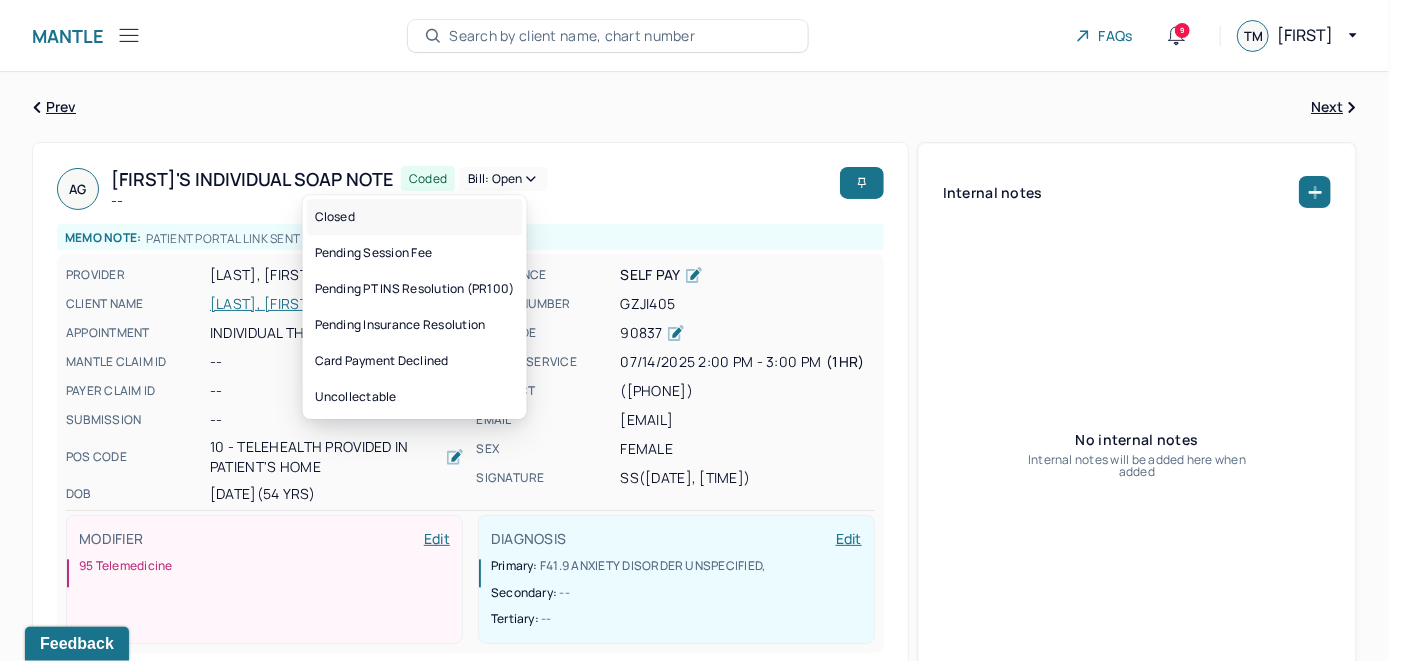 click on "Closed" at bounding box center (415, 217) 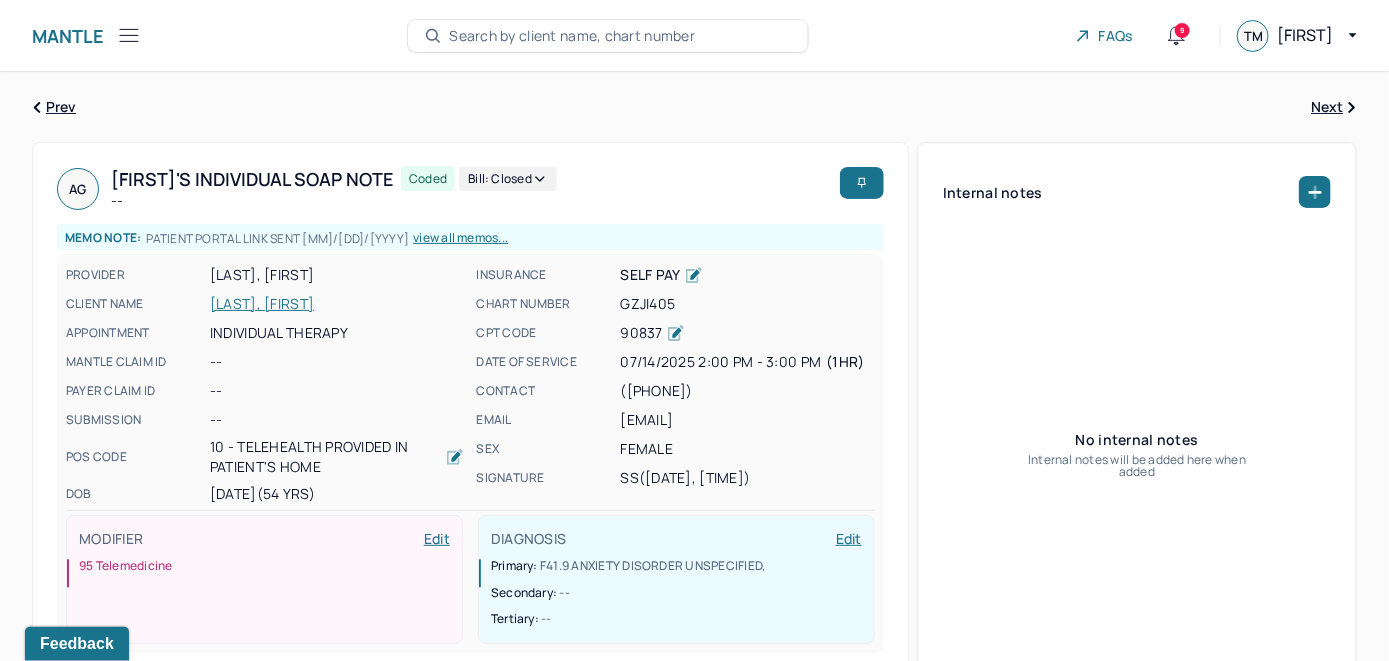 click on "Search by client name, chart number" at bounding box center [572, 36] 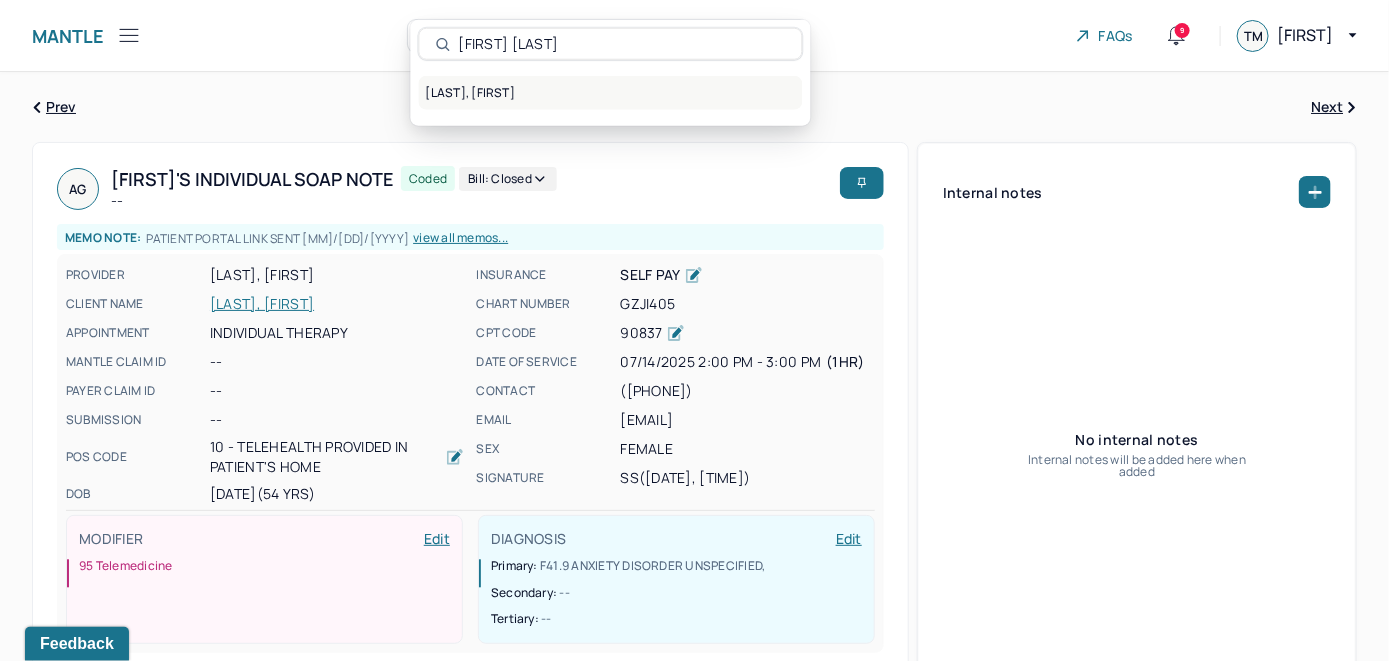 type on "[FIRST] [LAST]" 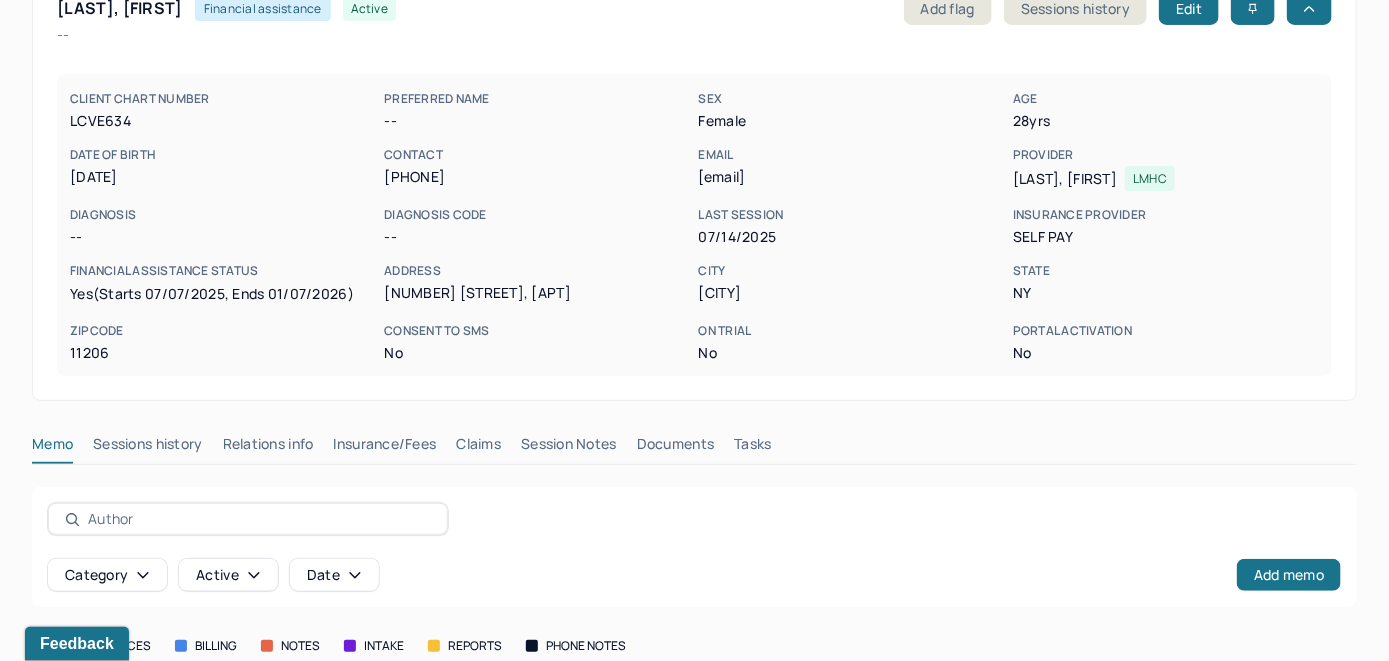 scroll, scrollTop: 79, scrollLeft: 0, axis: vertical 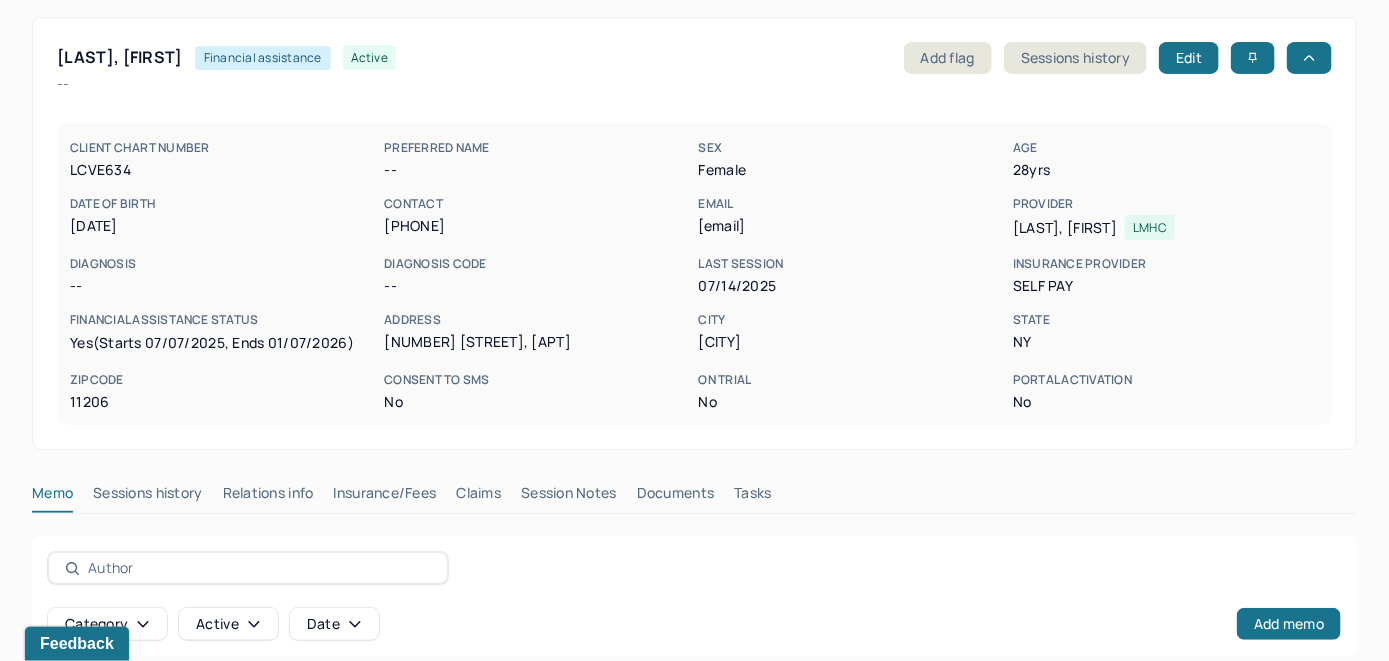 click on "Insurance/Fees" at bounding box center [385, 497] 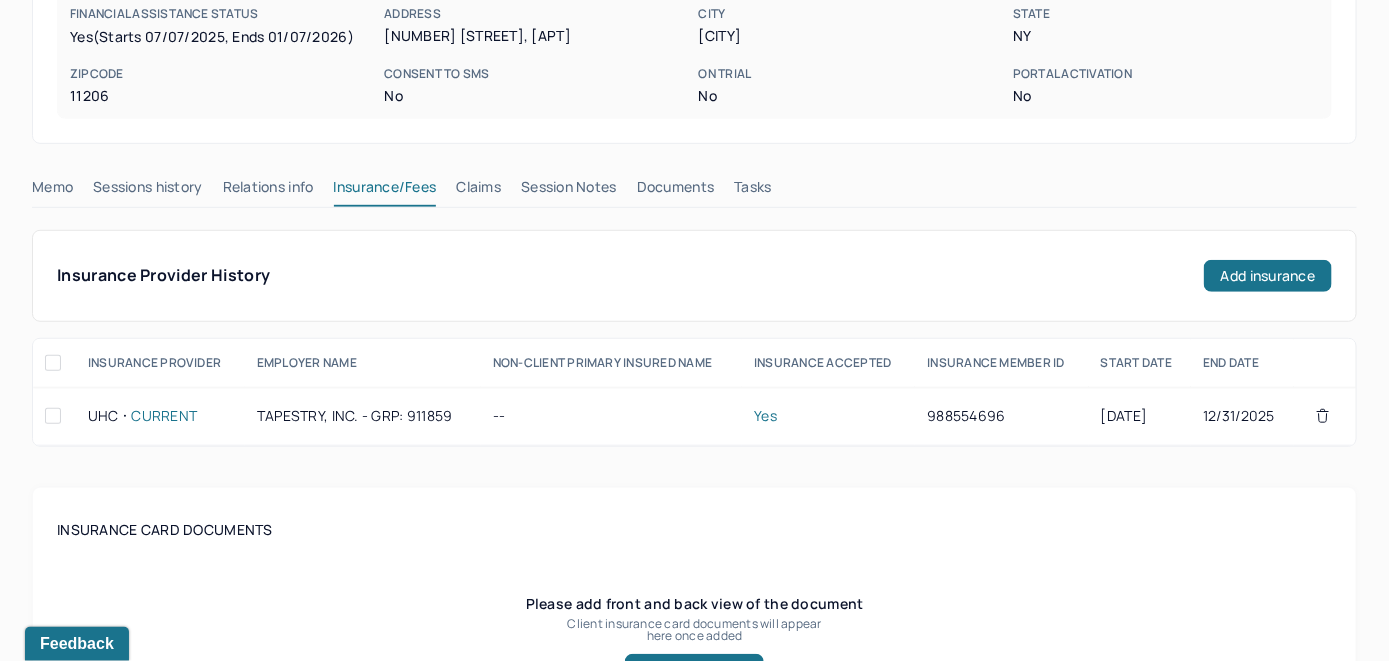 scroll, scrollTop: 379, scrollLeft: 0, axis: vertical 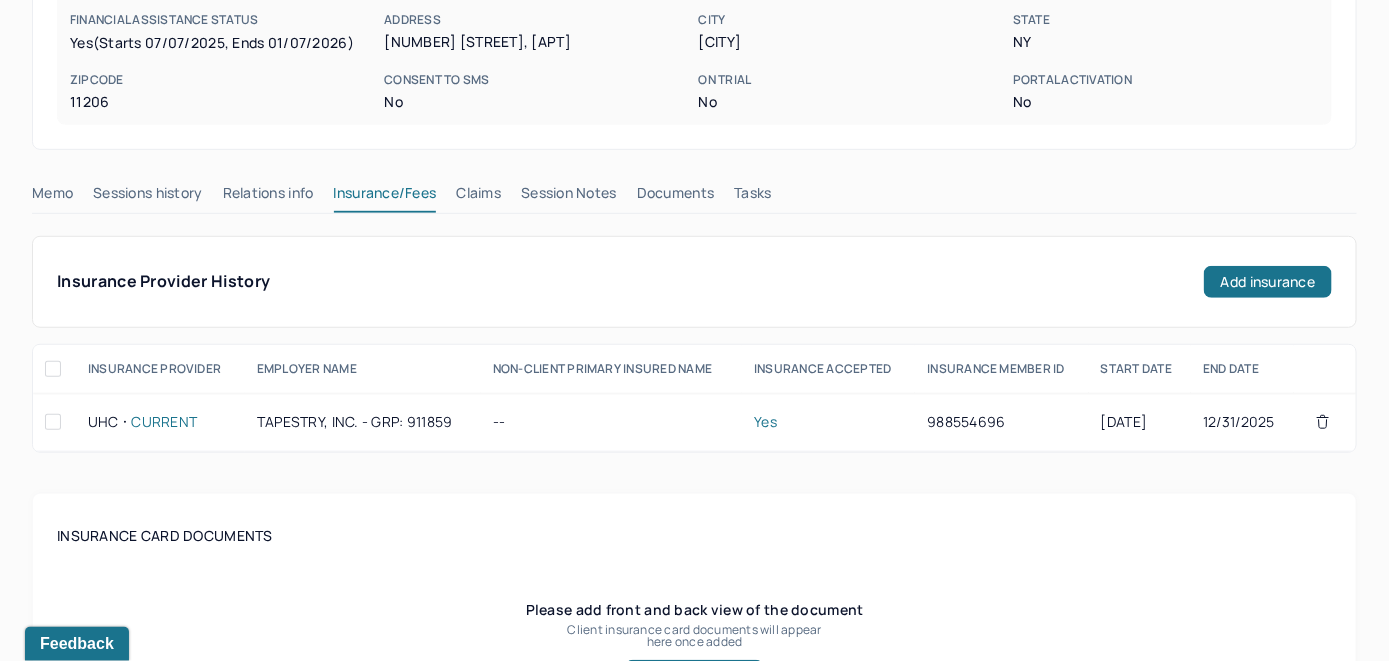 click on "Claims" at bounding box center (478, 197) 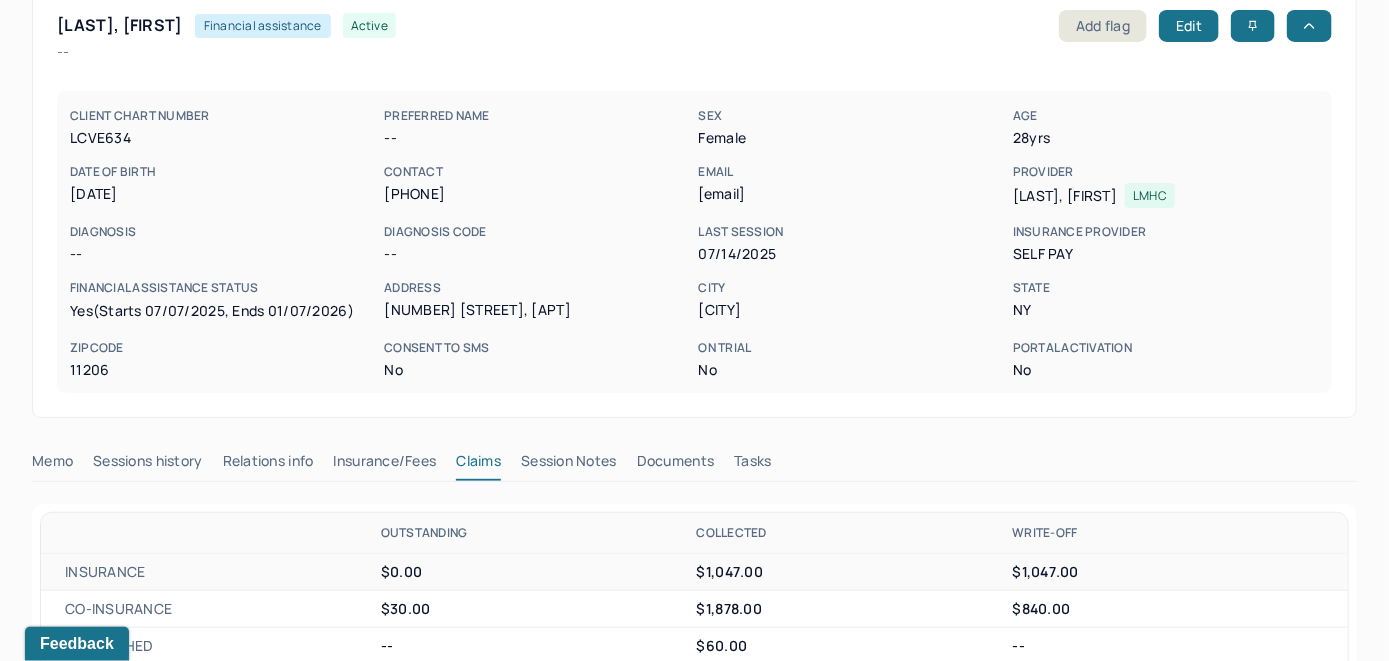 scroll, scrollTop: 0, scrollLeft: 0, axis: both 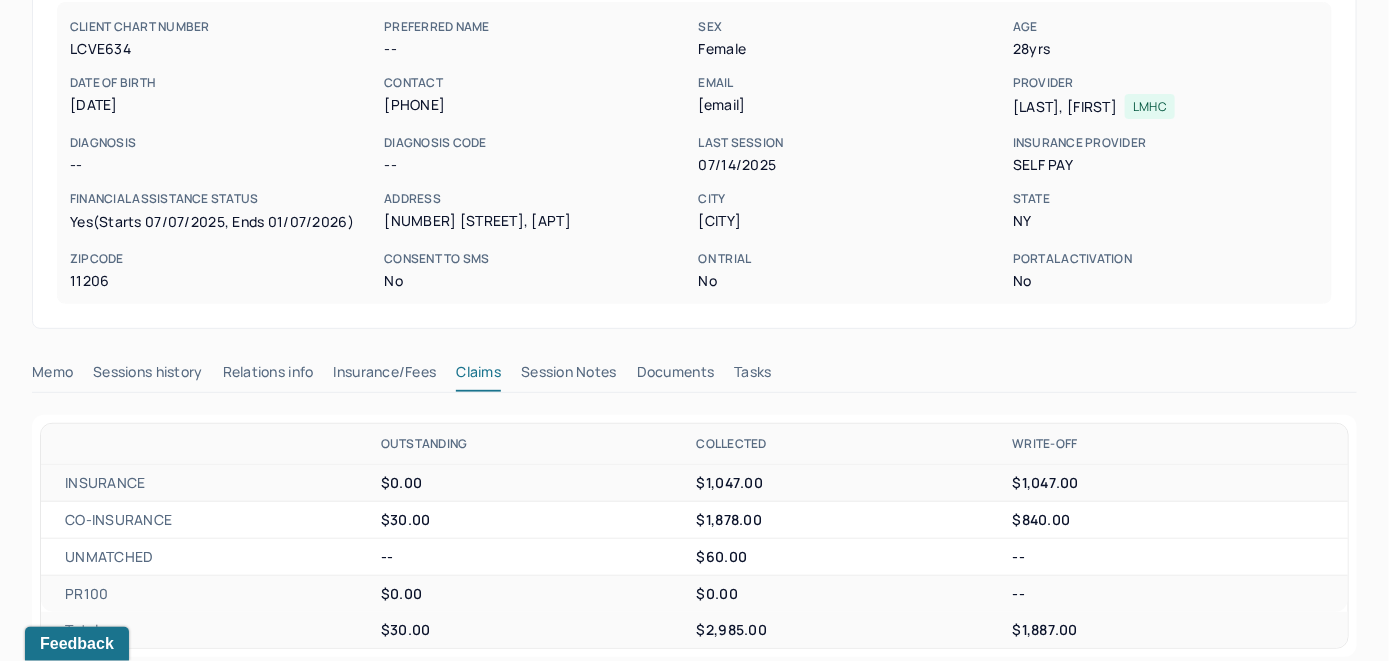 click on "Memo" at bounding box center [52, 376] 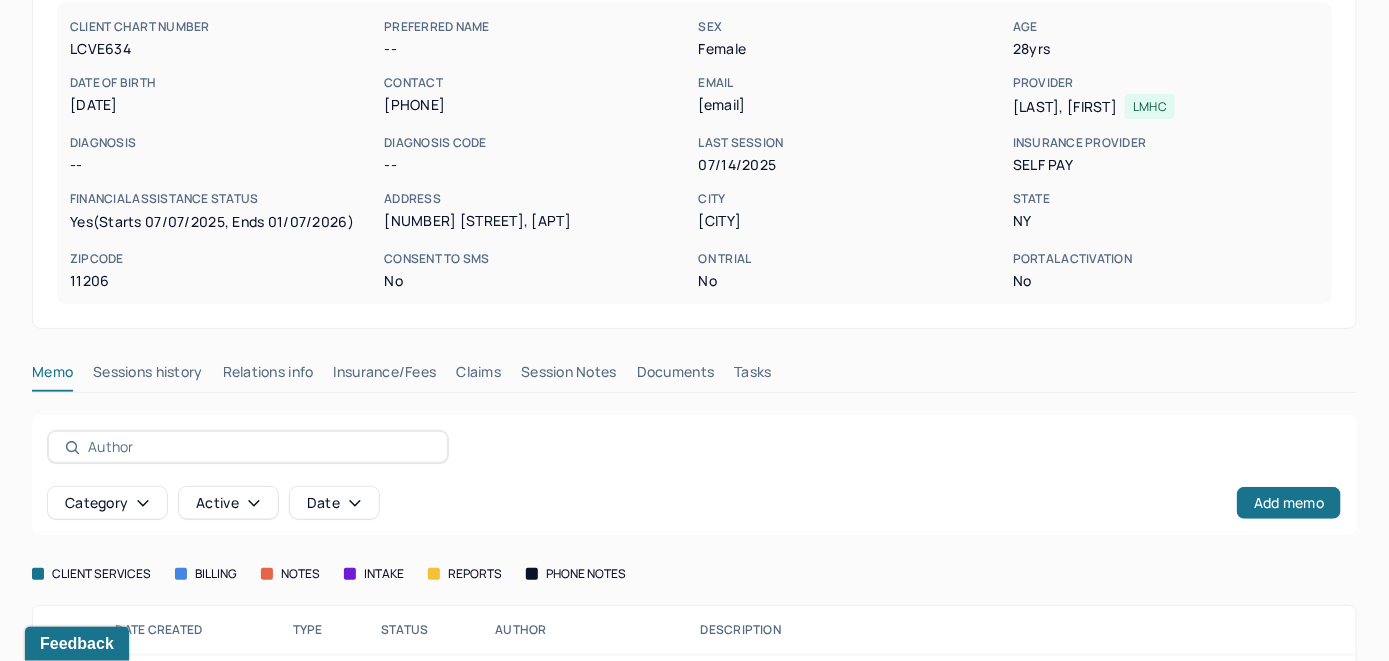scroll, scrollTop: 279, scrollLeft: 0, axis: vertical 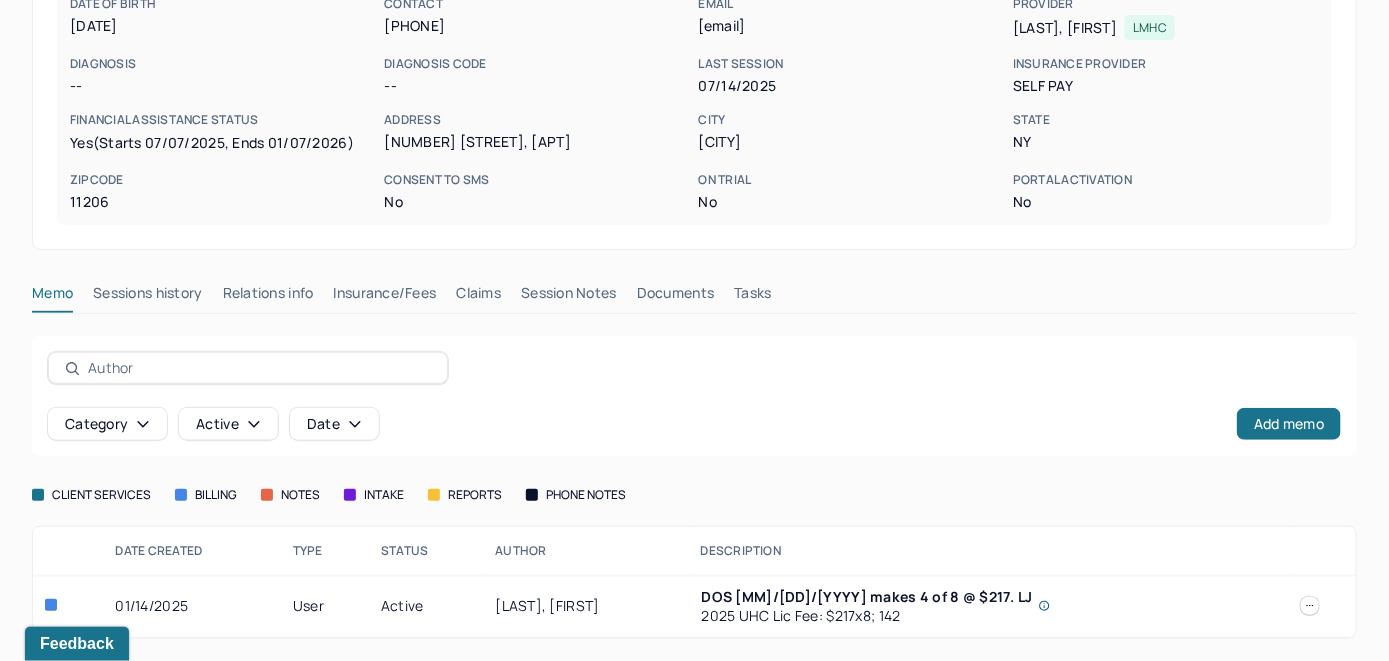 click on "Insurance/Fees" at bounding box center [385, 297] 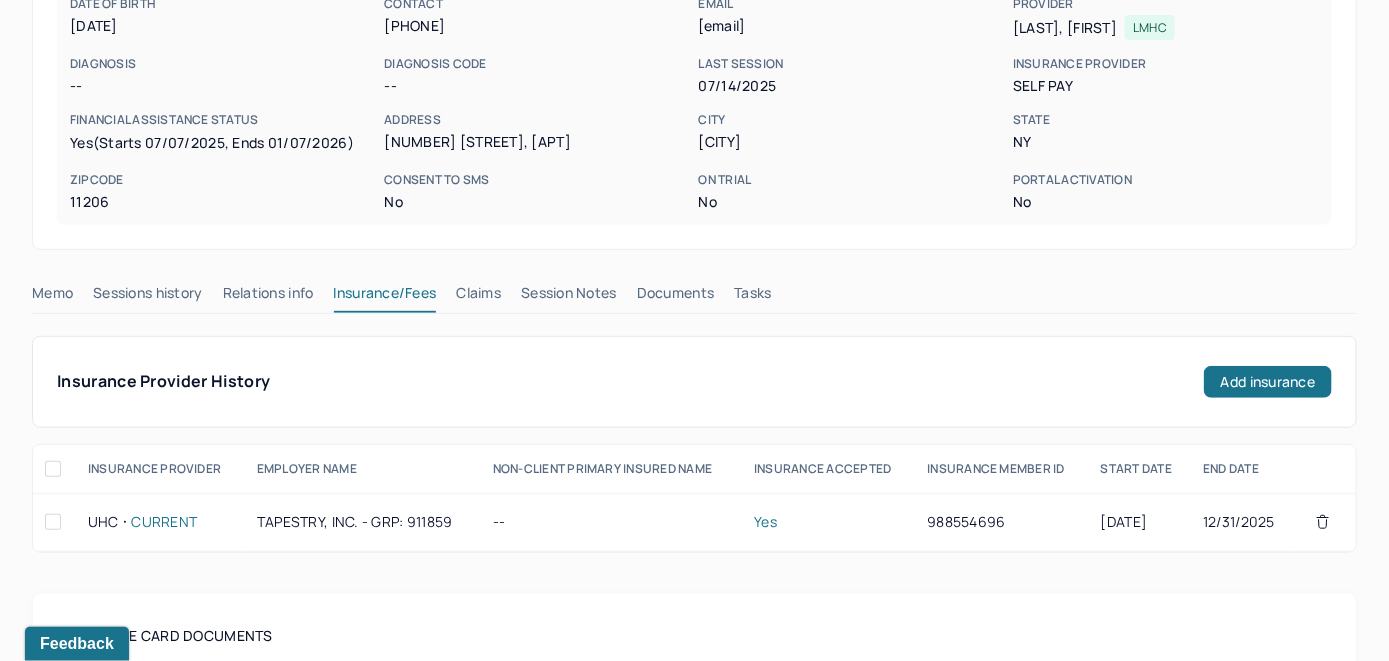 click on "Claims" at bounding box center (478, 297) 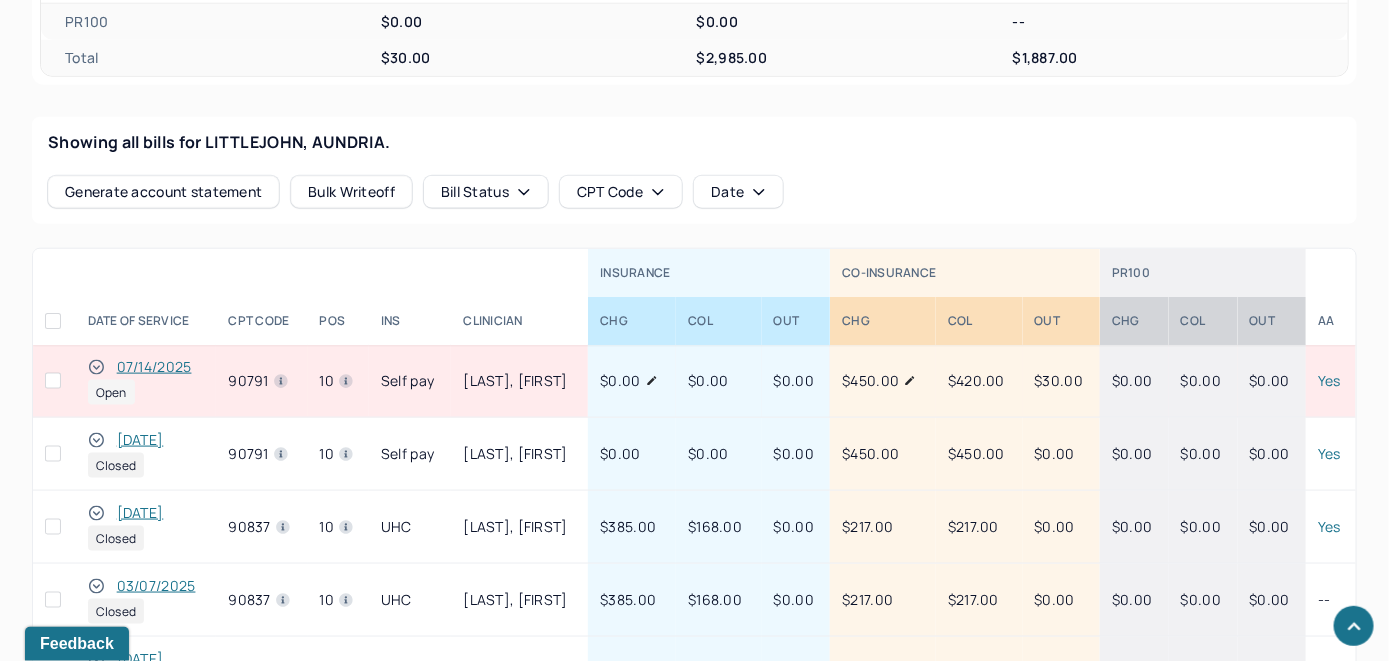 scroll, scrollTop: 779, scrollLeft: 0, axis: vertical 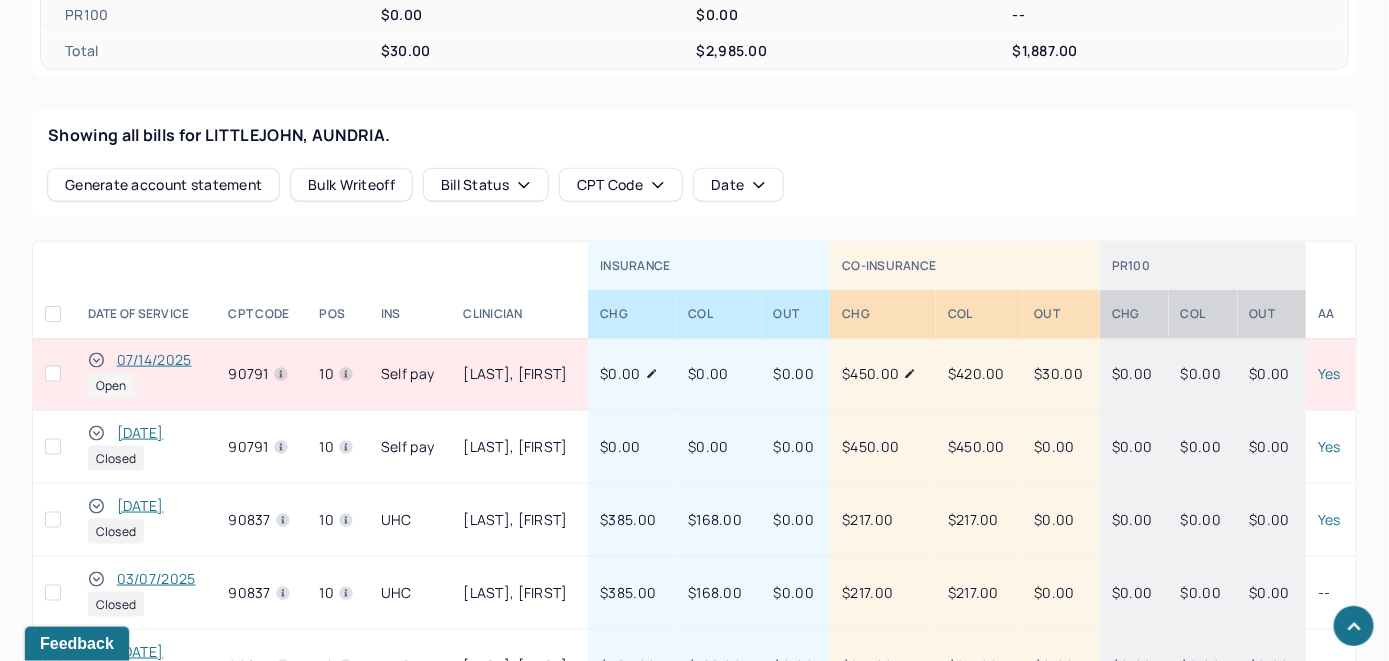 click on "07/14/2025" at bounding box center [154, 360] 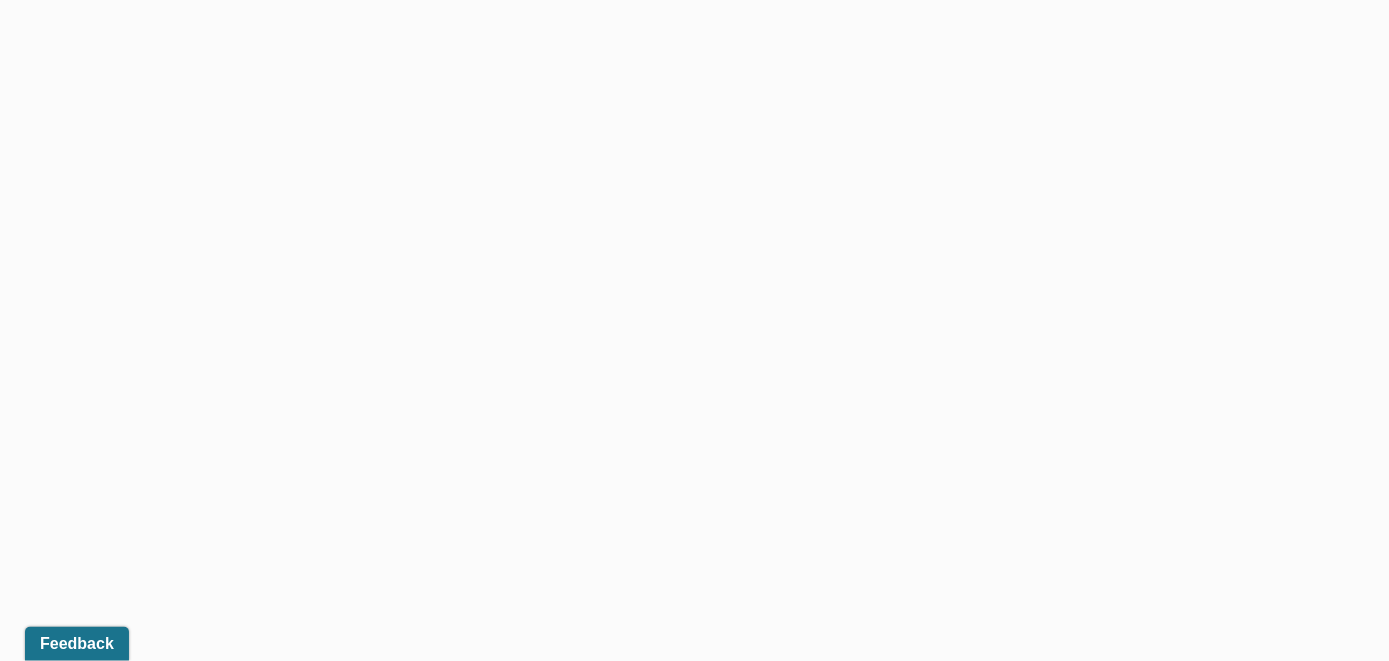 scroll, scrollTop: 779, scrollLeft: 0, axis: vertical 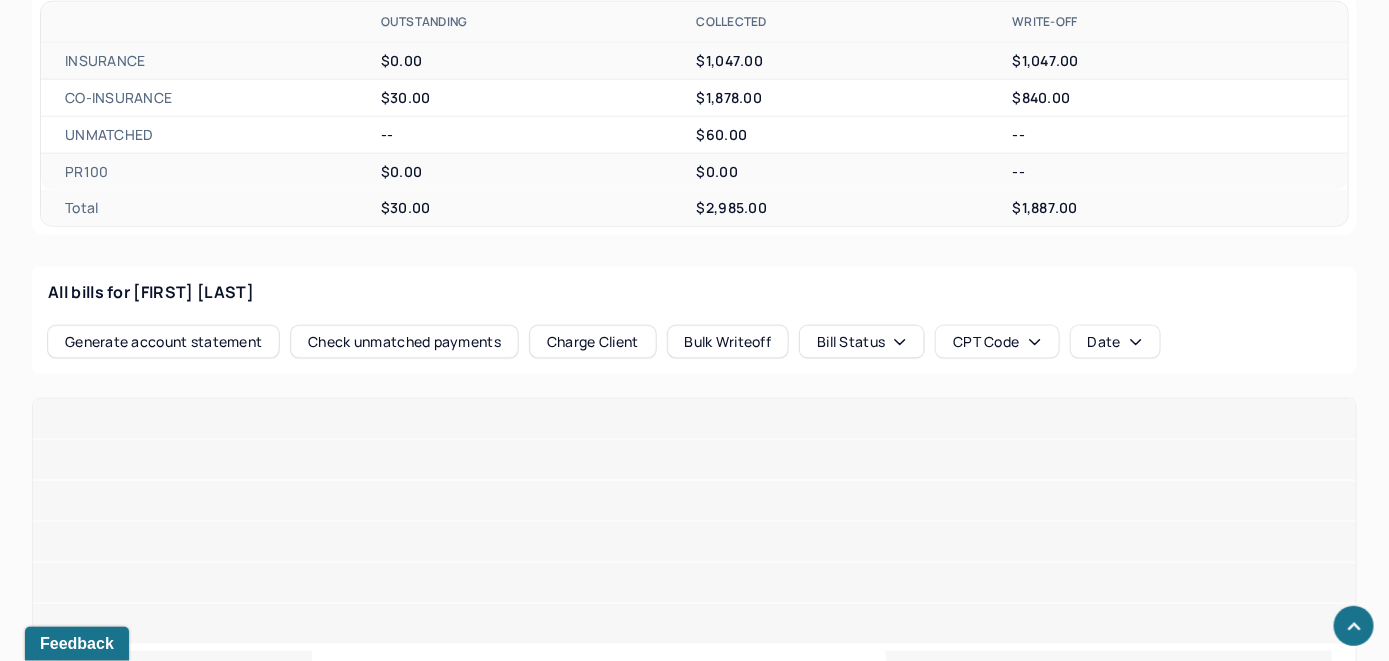 click on "Check unmatched payments" at bounding box center [404, 342] 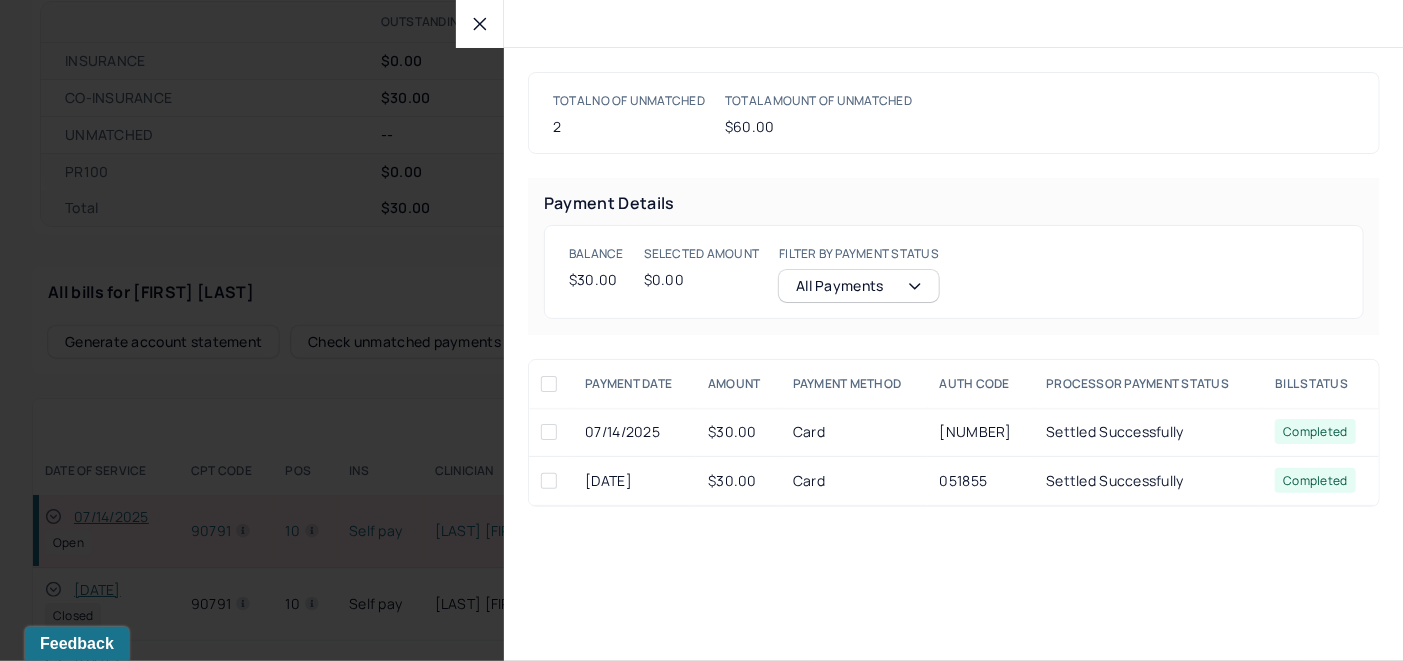 click 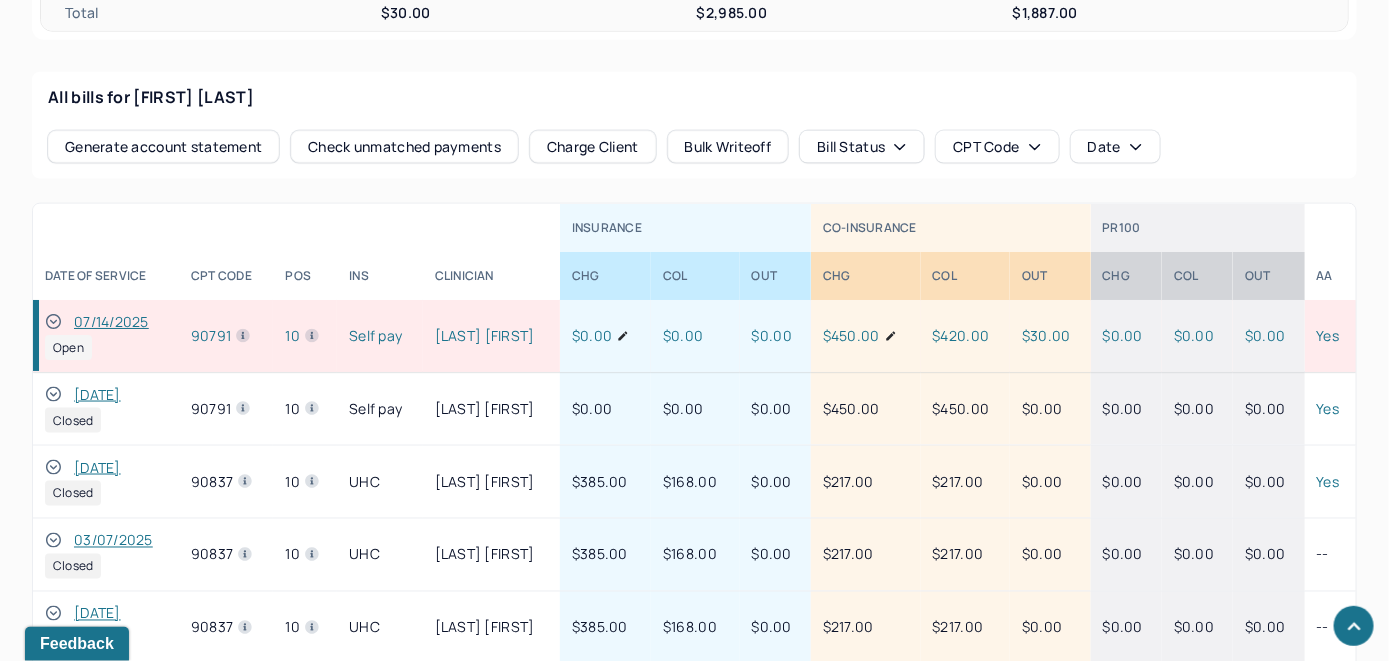 scroll, scrollTop: 979, scrollLeft: 0, axis: vertical 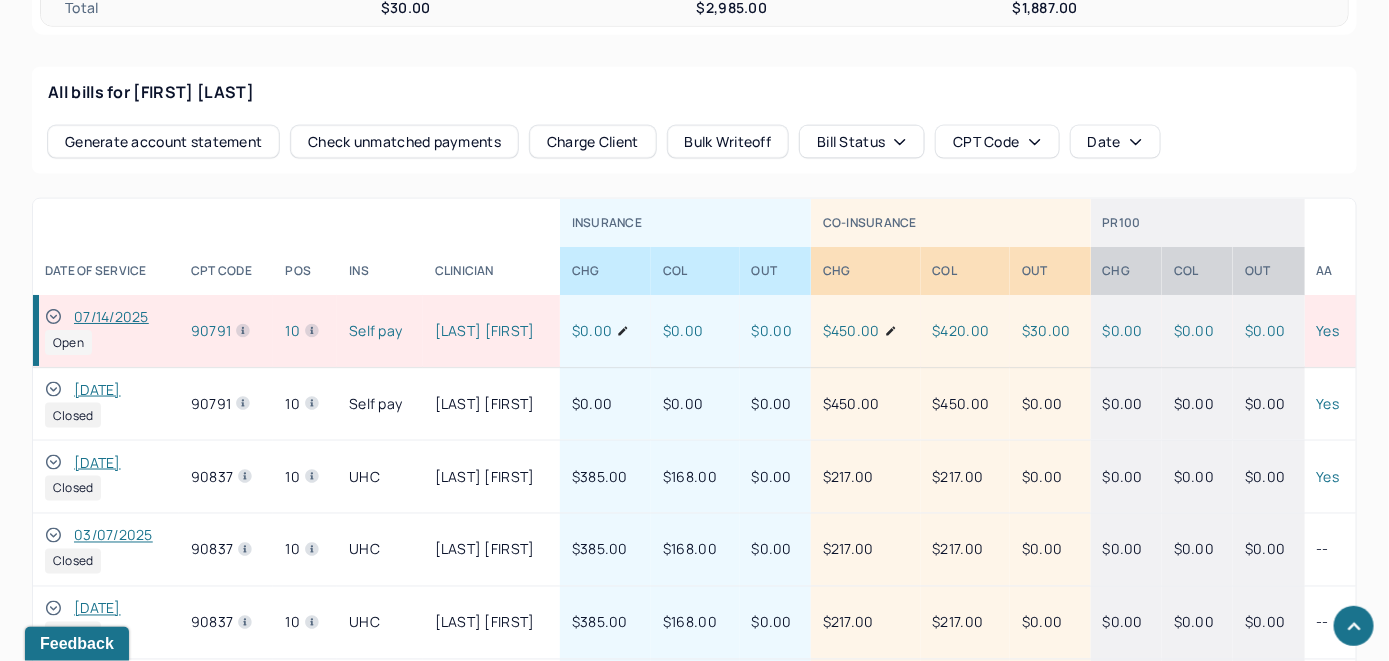 click 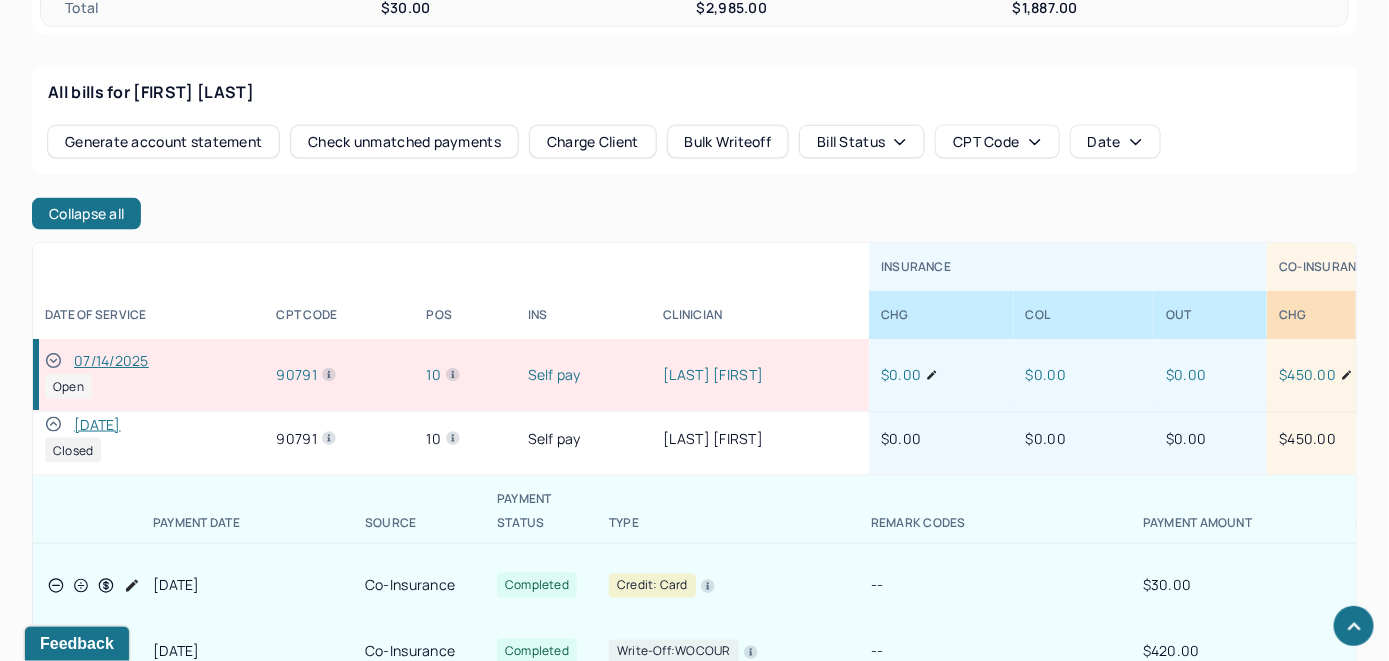 scroll, scrollTop: 0, scrollLeft: 0, axis: both 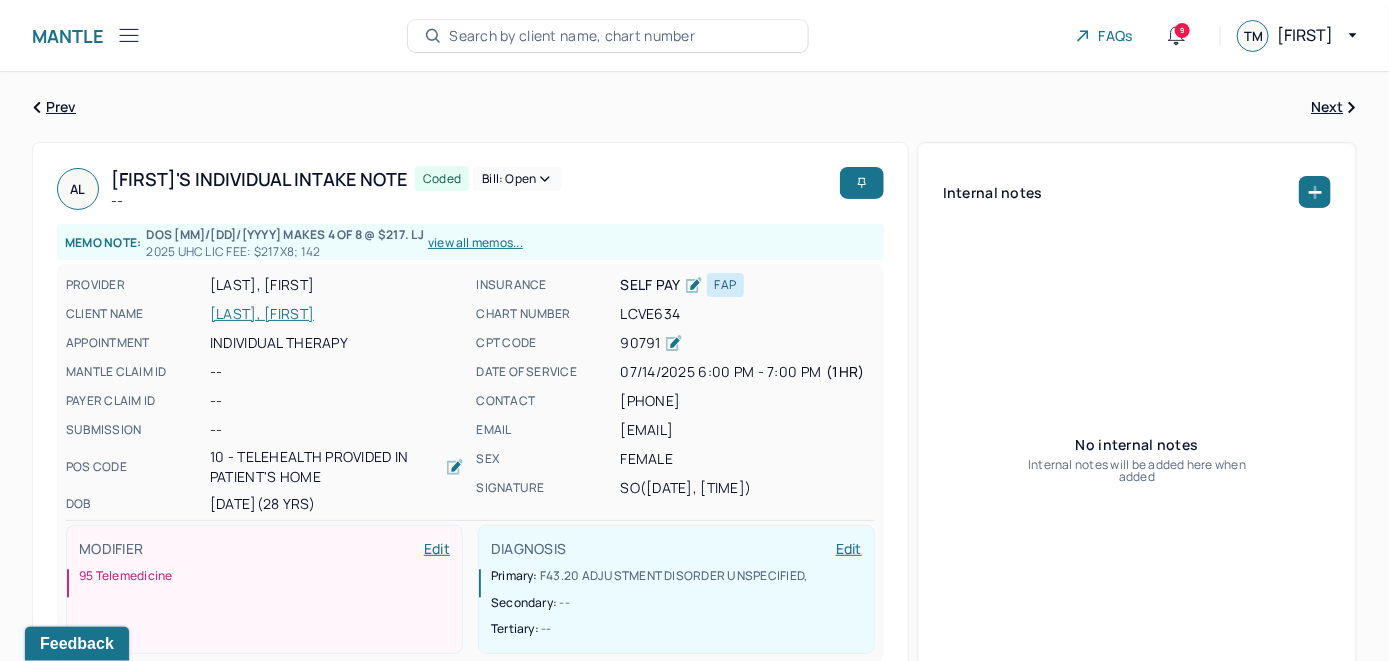drag, startPoint x: 852, startPoint y: 429, endPoint x: 614, endPoint y: 431, distance: 238.0084 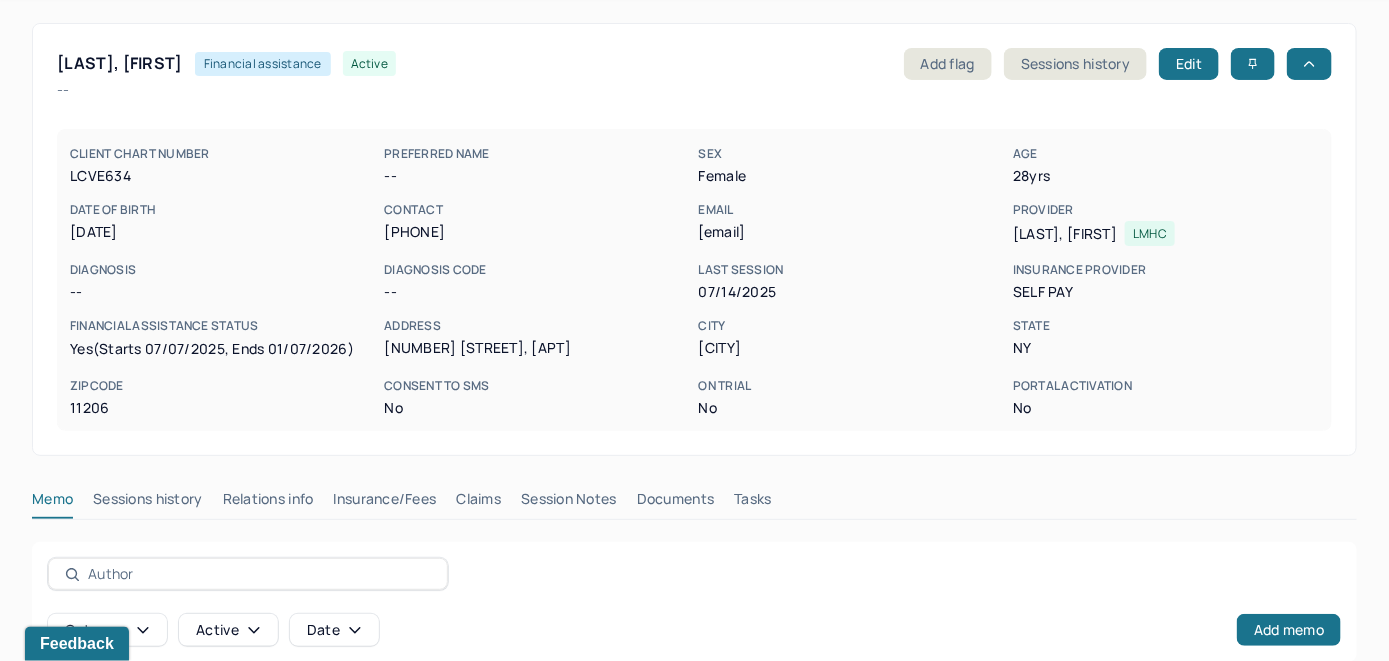 scroll, scrollTop: 279, scrollLeft: 0, axis: vertical 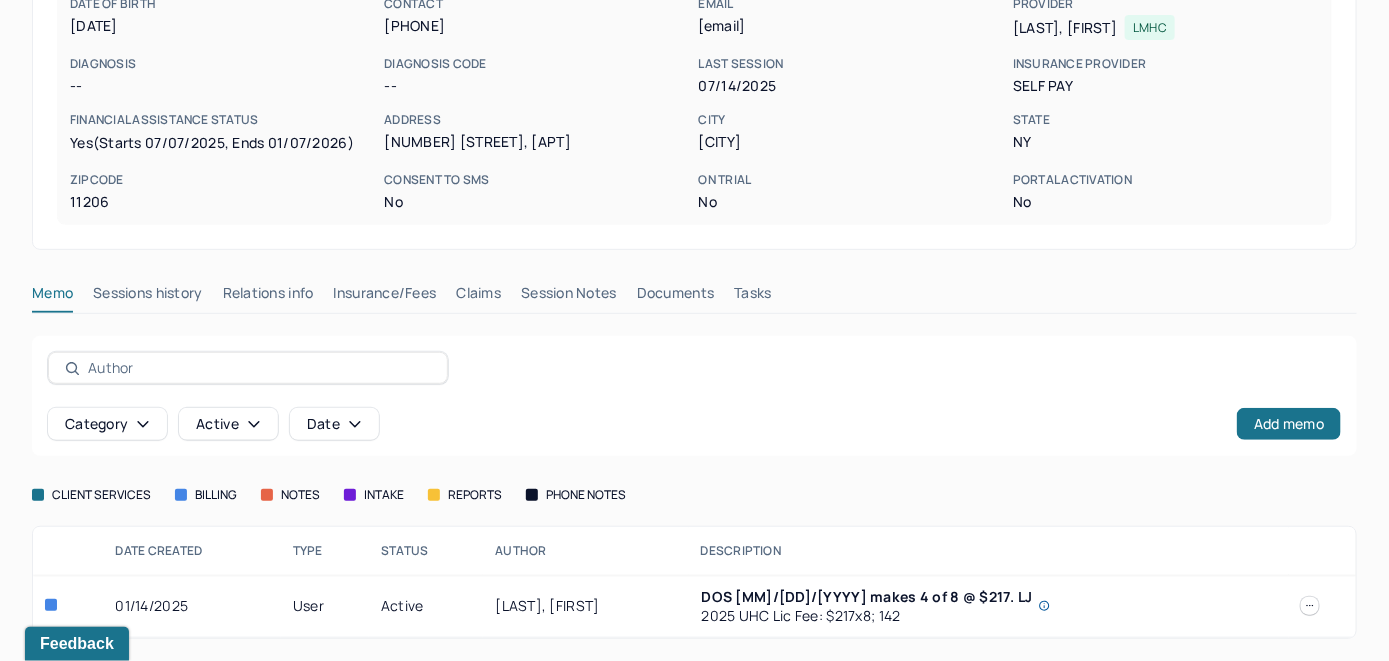 click on "Claims" at bounding box center (478, 297) 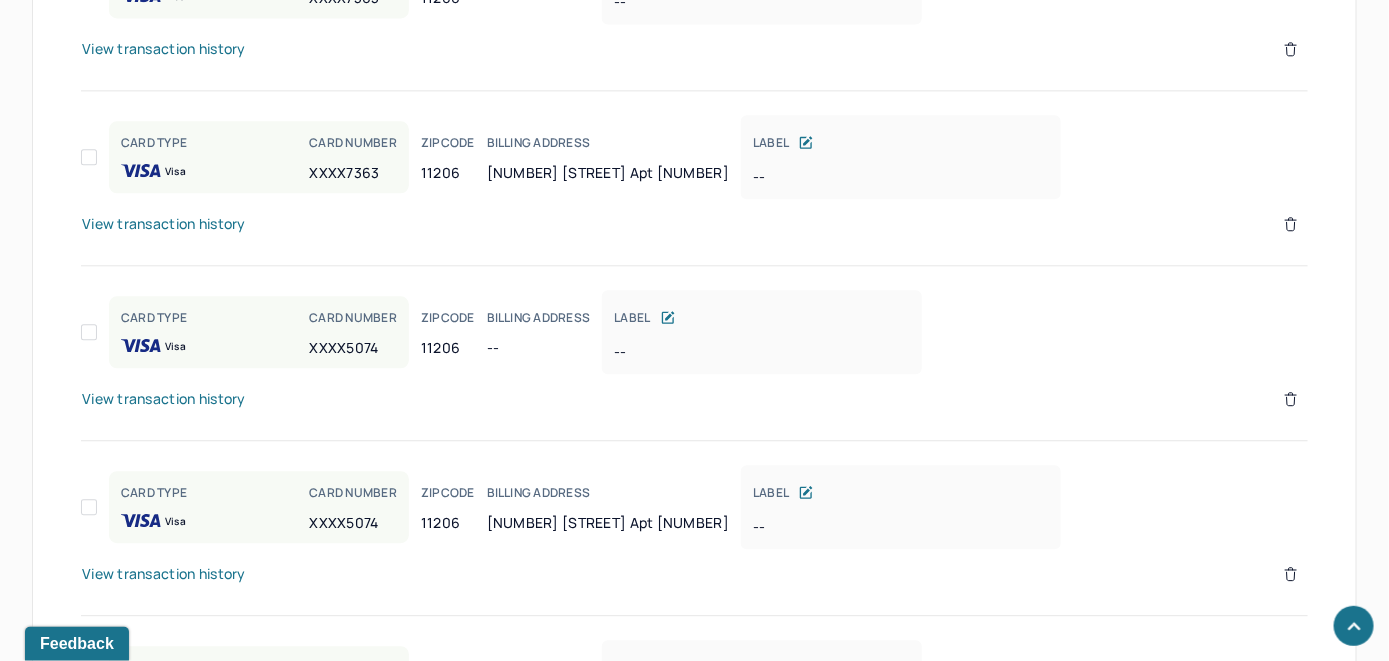scroll, scrollTop: 1579, scrollLeft: 0, axis: vertical 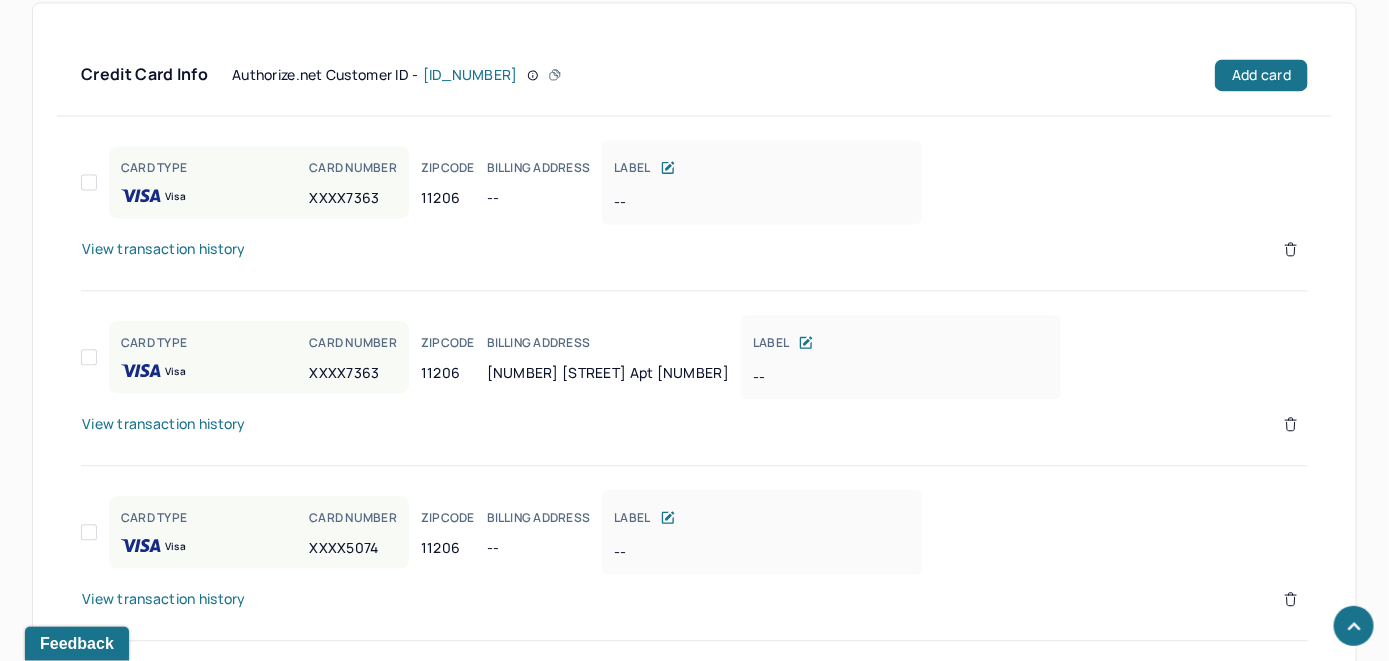 click on "View transaction history" at bounding box center (164, 249) 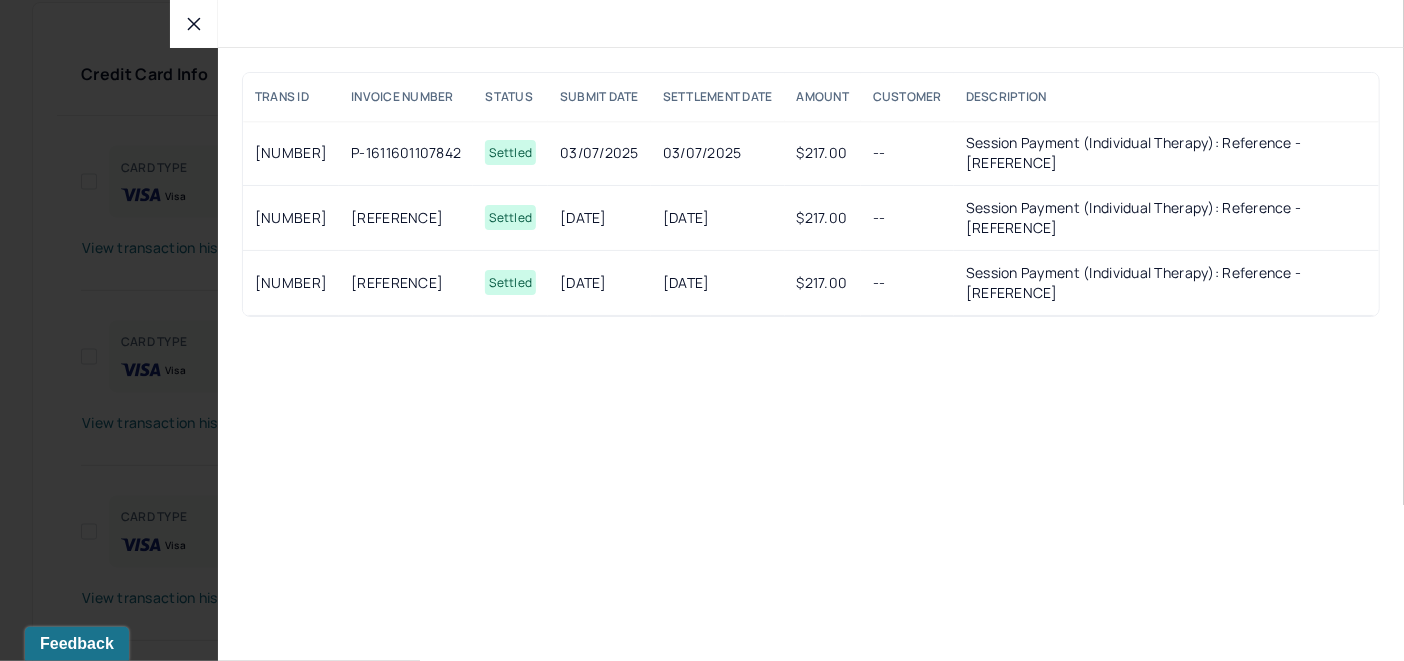 click 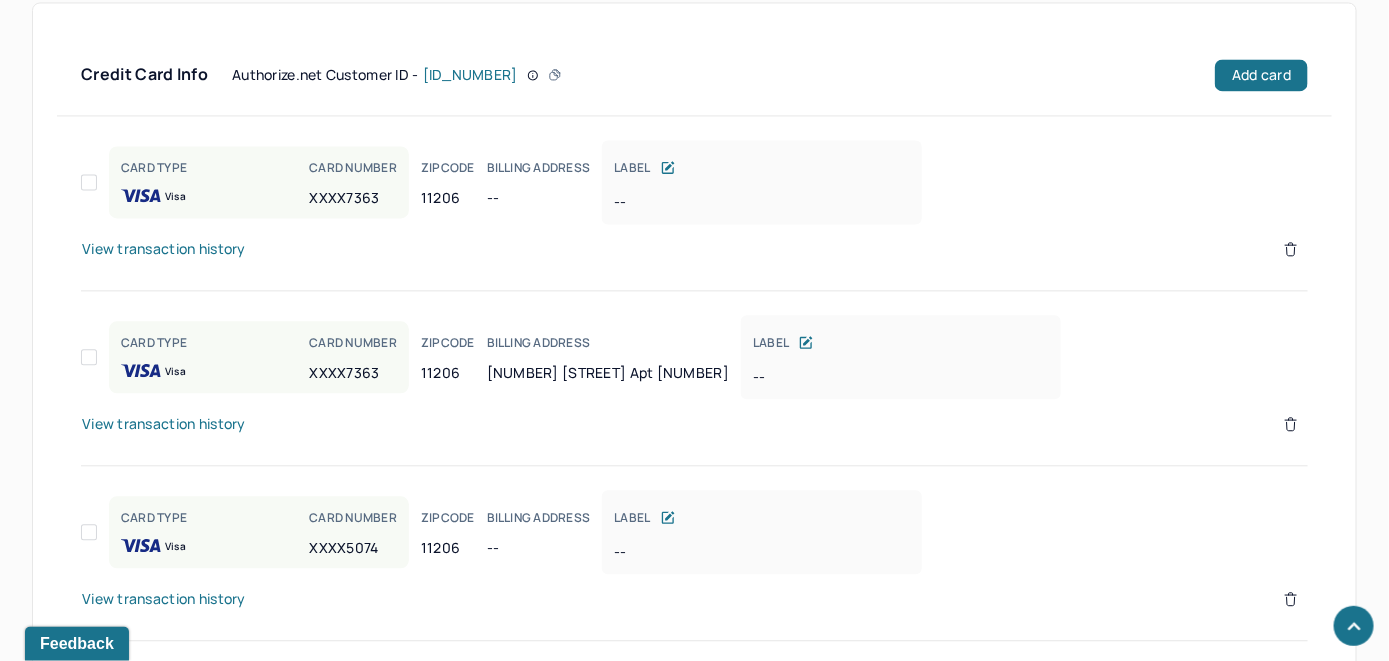 click on "View transaction history" at bounding box center (164, 424) 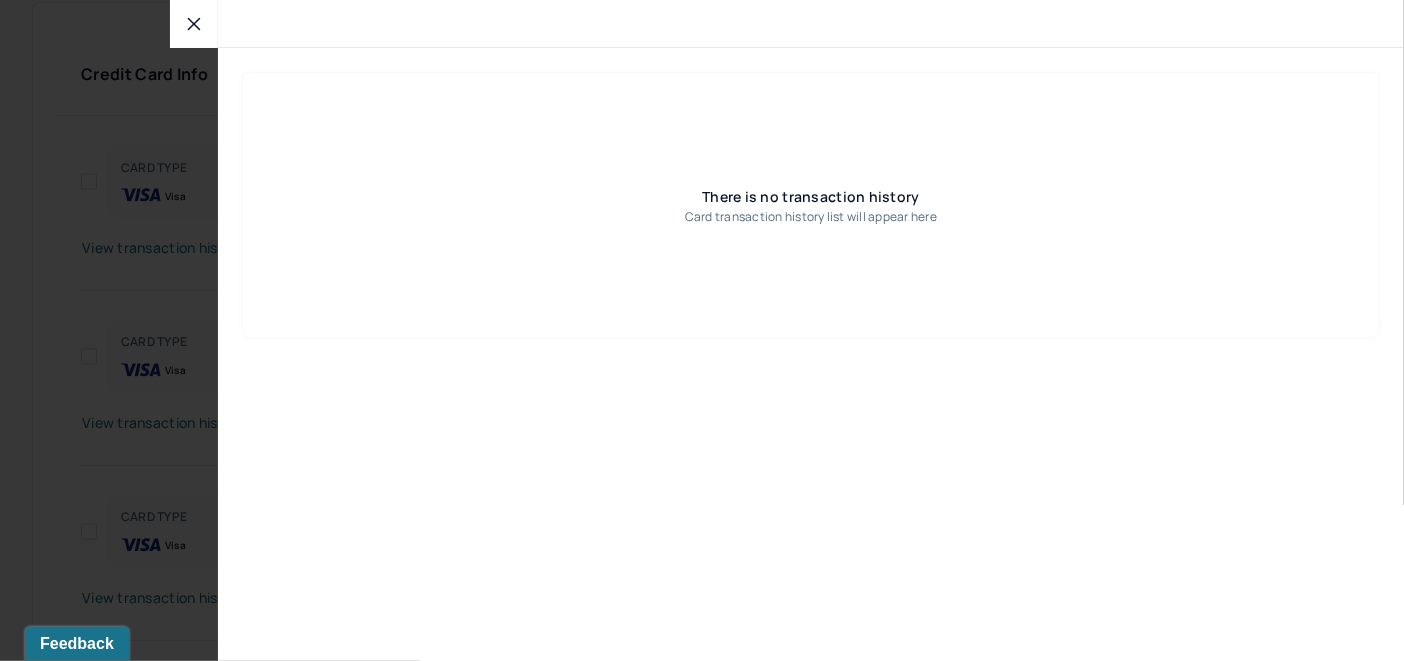 drag, startPoint x: 180, startPoint y: 33, endPoint x: 172, endPoint y: 59, distance: 27.202942 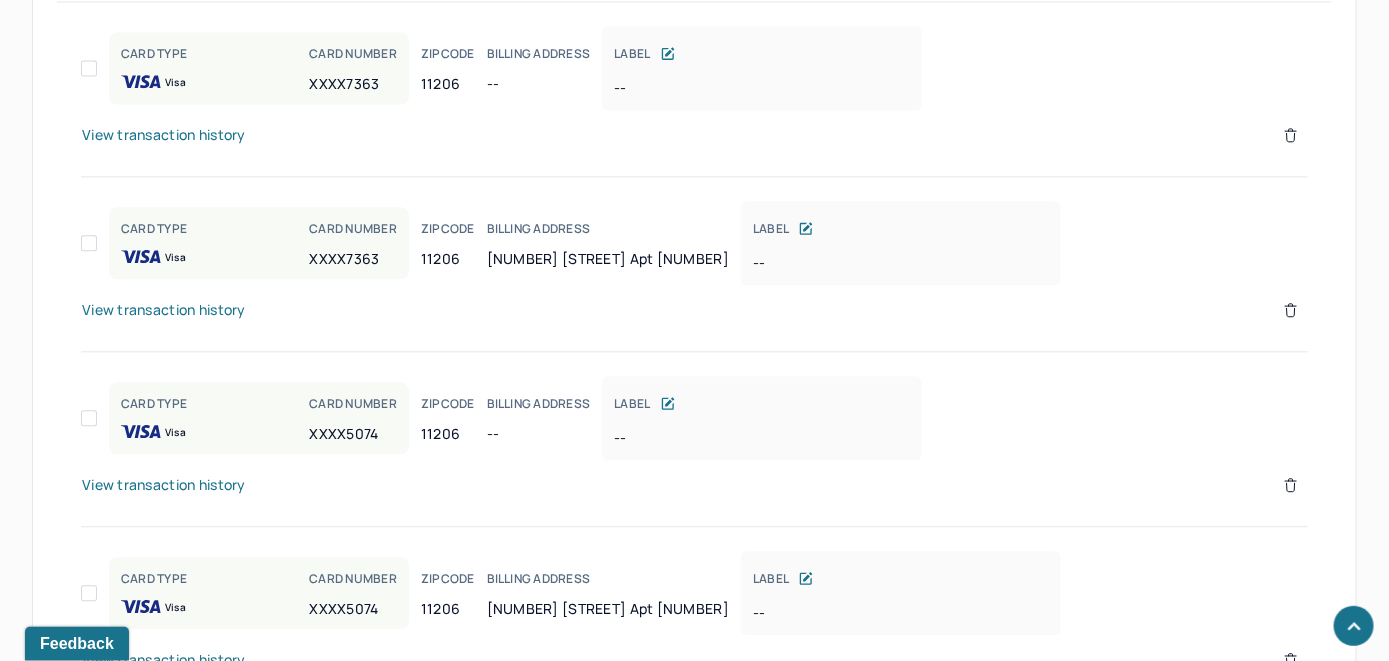 scroll, scrollTop: 1779, scrollLeft: 0, axis: vertical 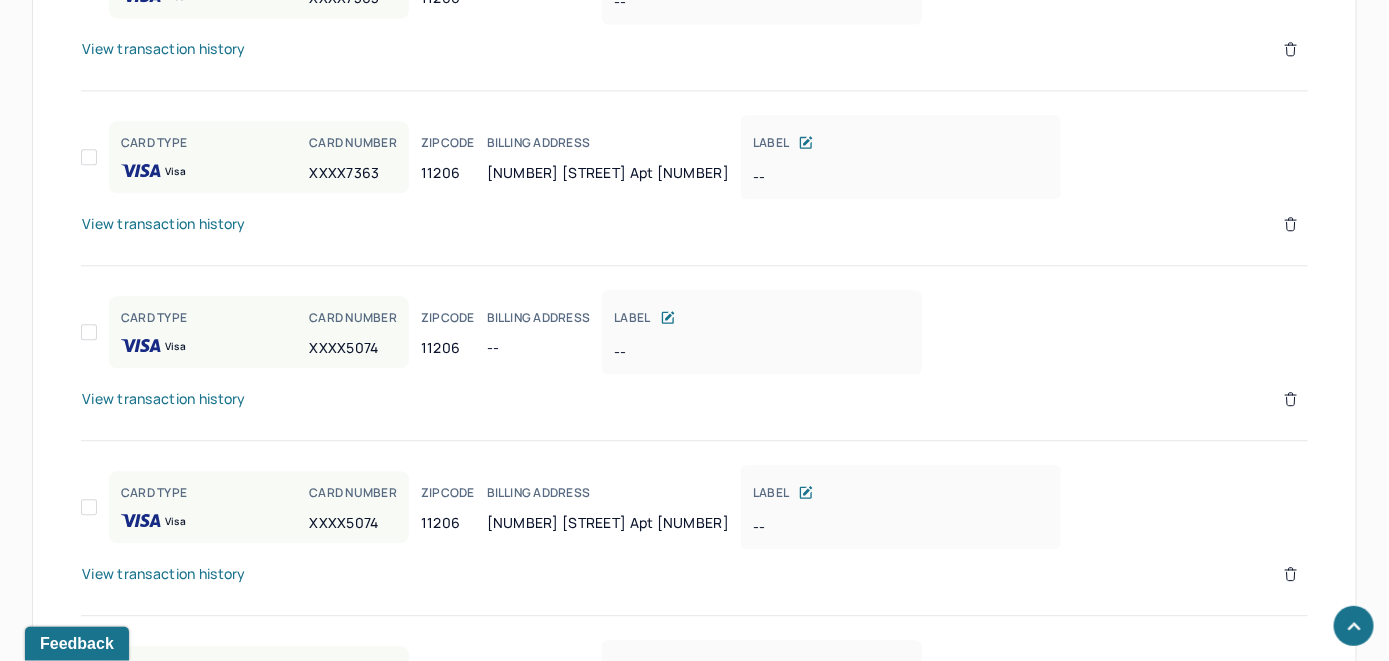 click on "View transaction history" at bounding box center [164, 399] 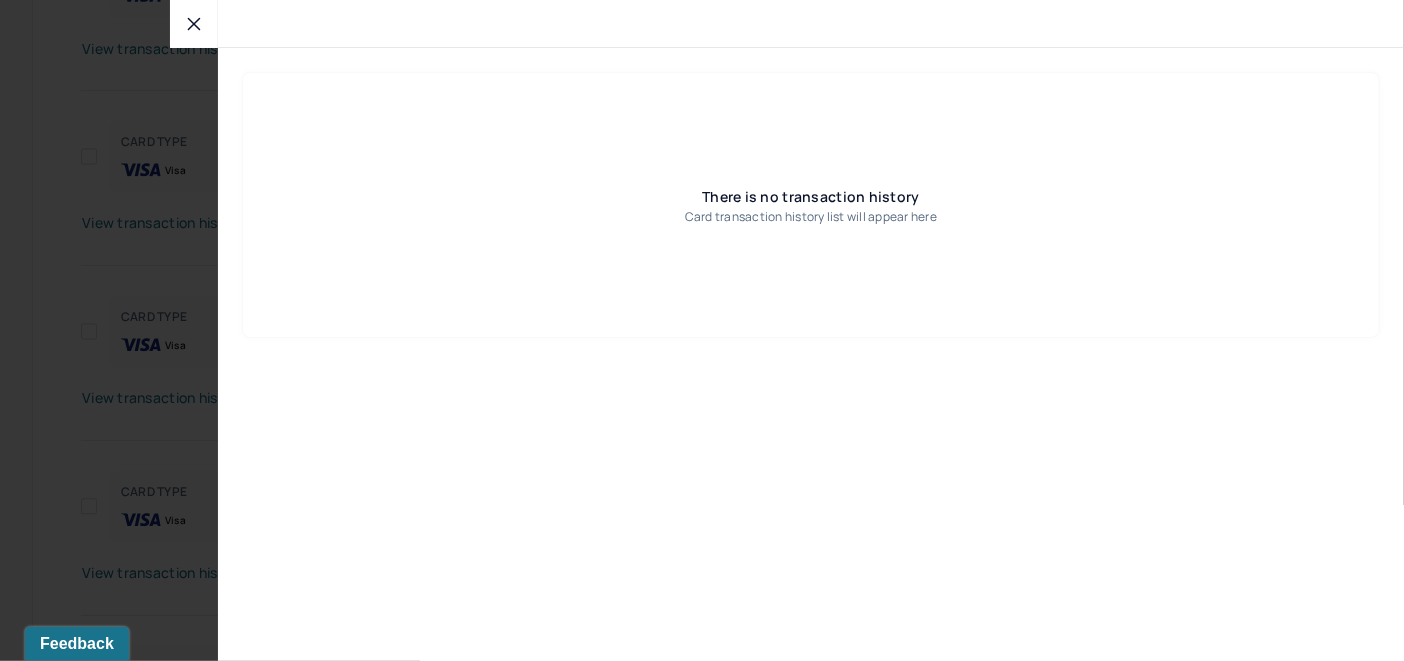 click 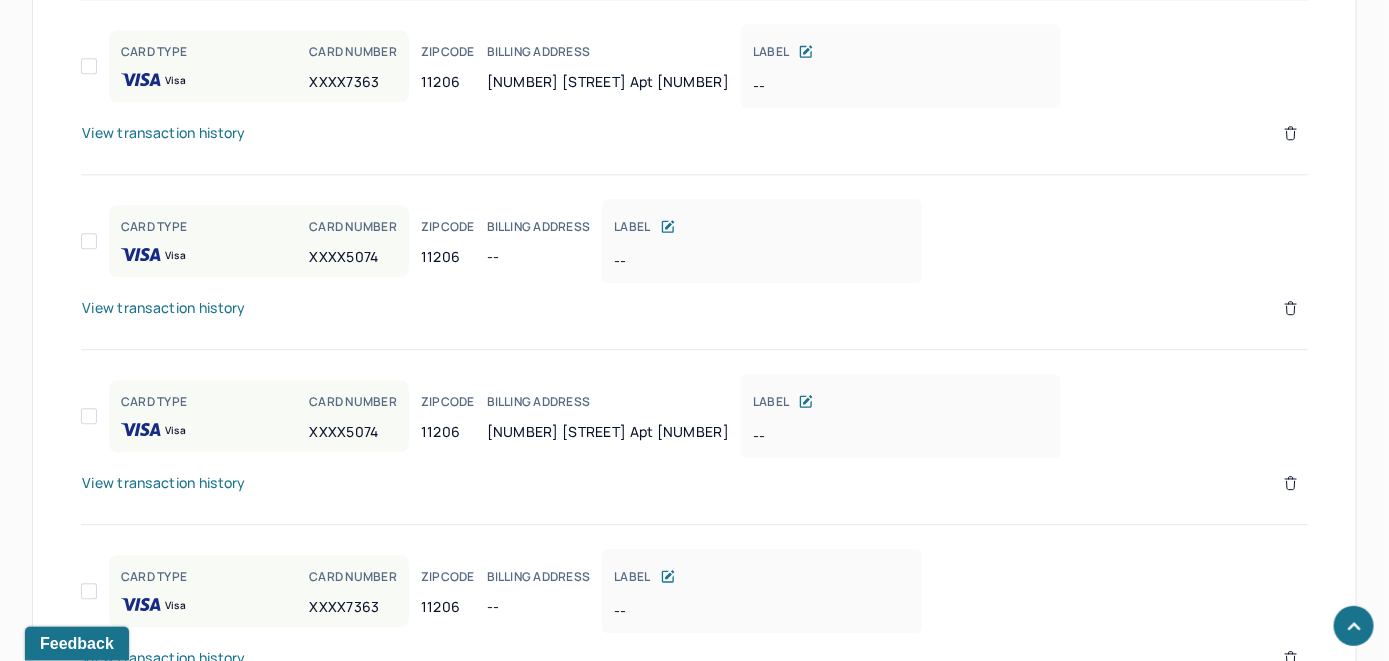 scroll, scrollTop: 2079, scrollLeft: 0, axis: vertical 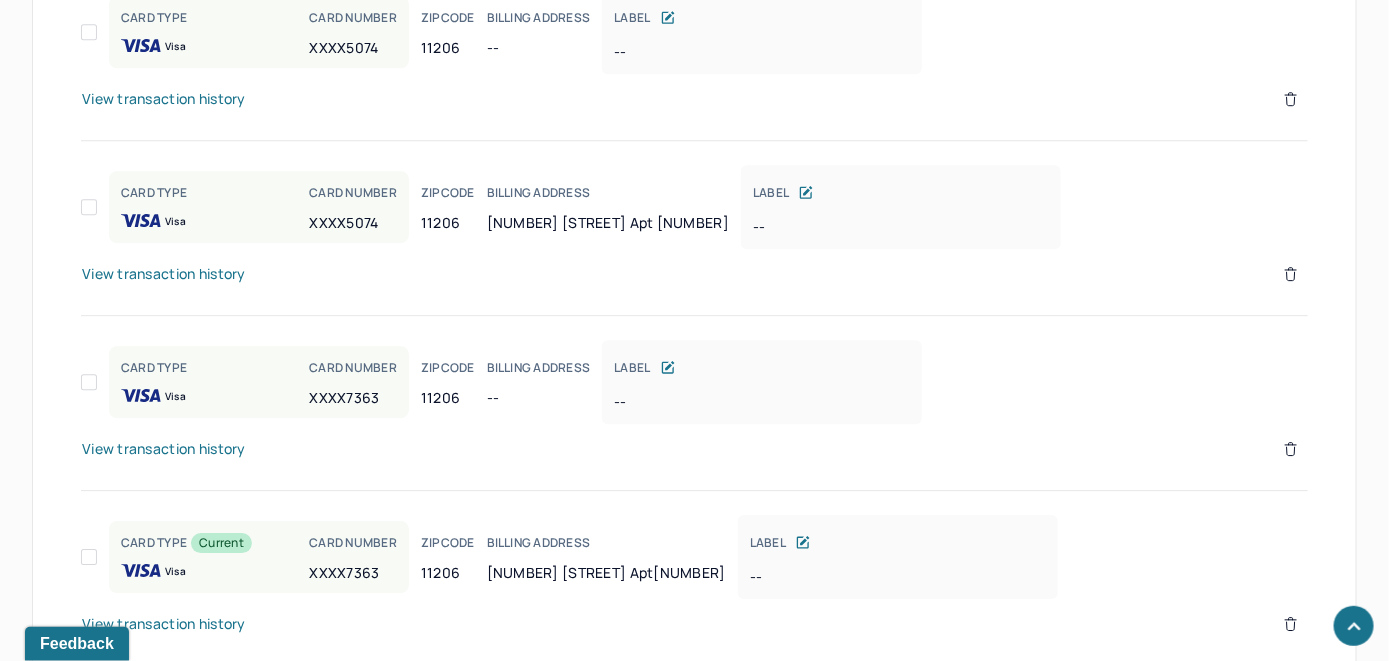 click on "View transaction history" at bounding box center [164, 274] 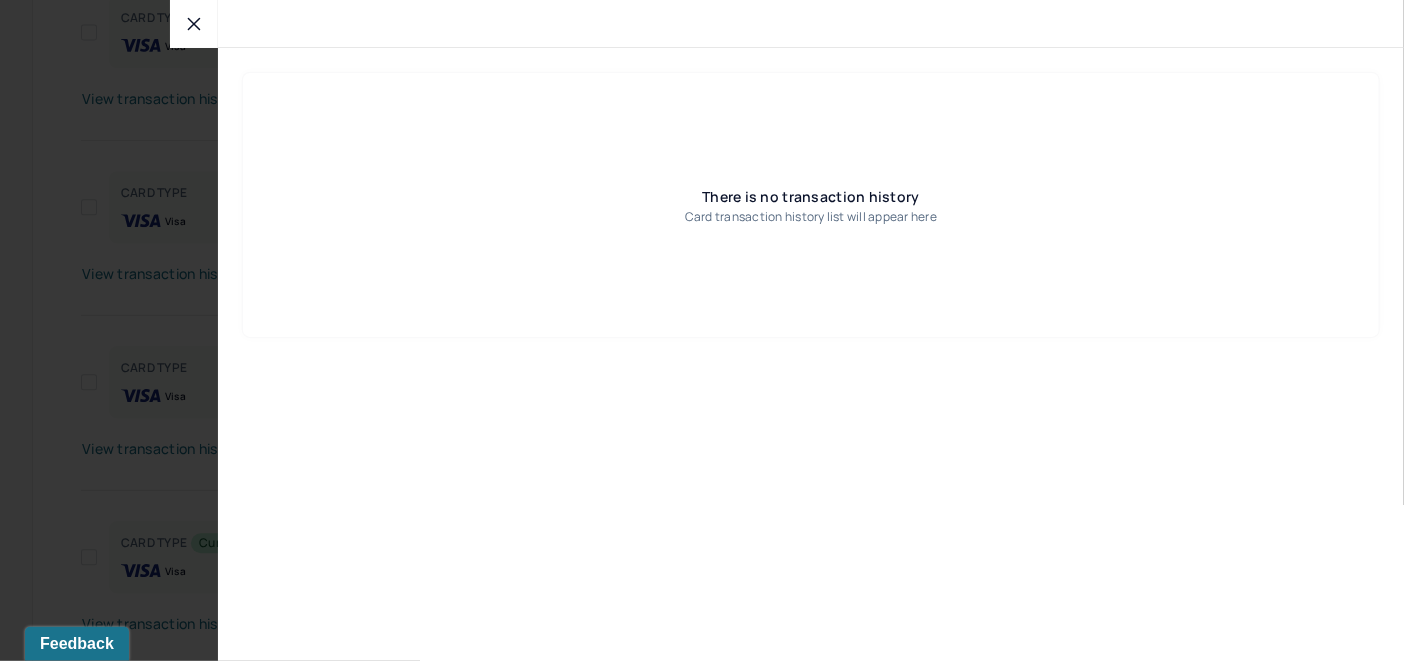 click 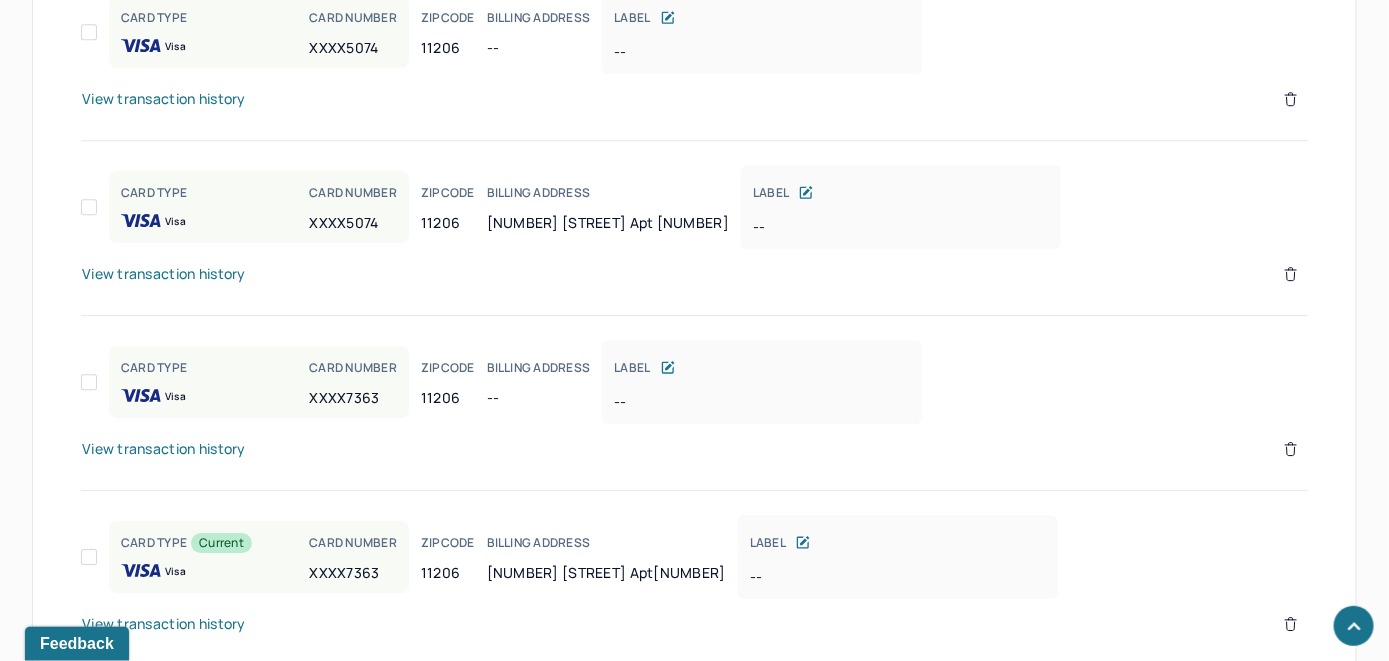 click on "View transaction history" at bounding box center (164, 449) 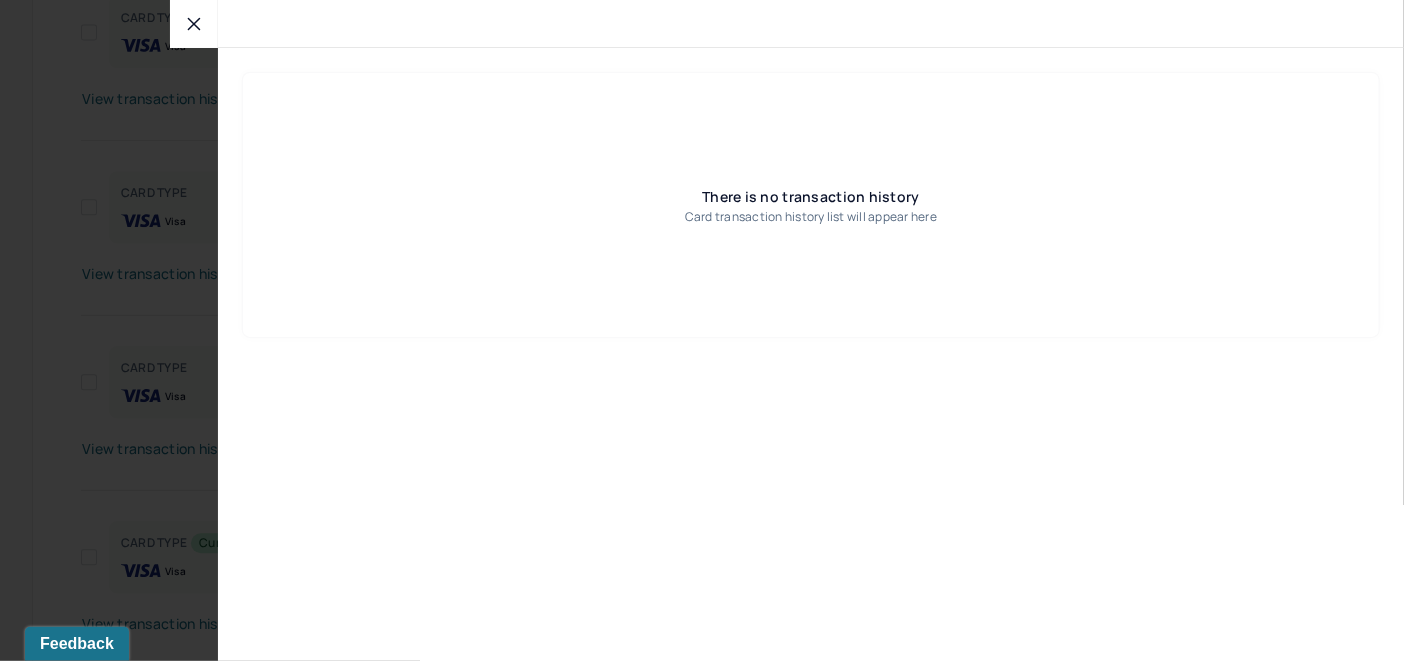 click 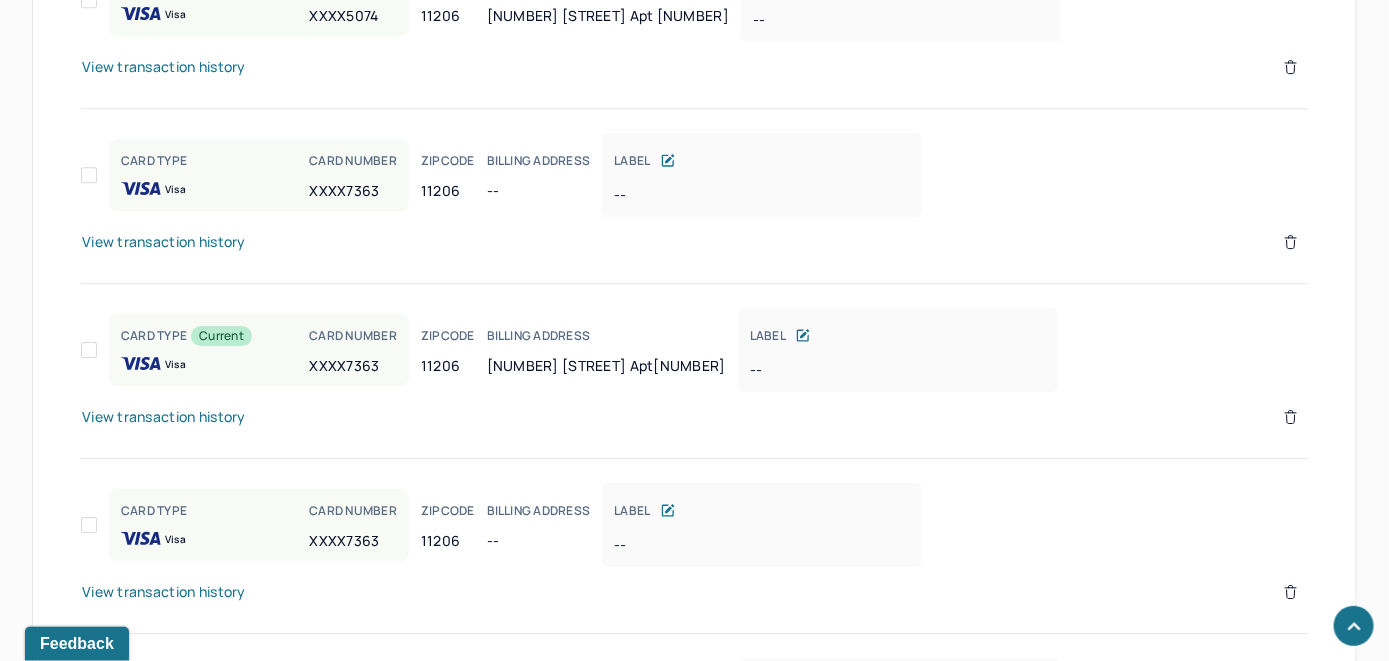 scroll, scrollTop: 2379, scrollLeft: 0, axis: vertical 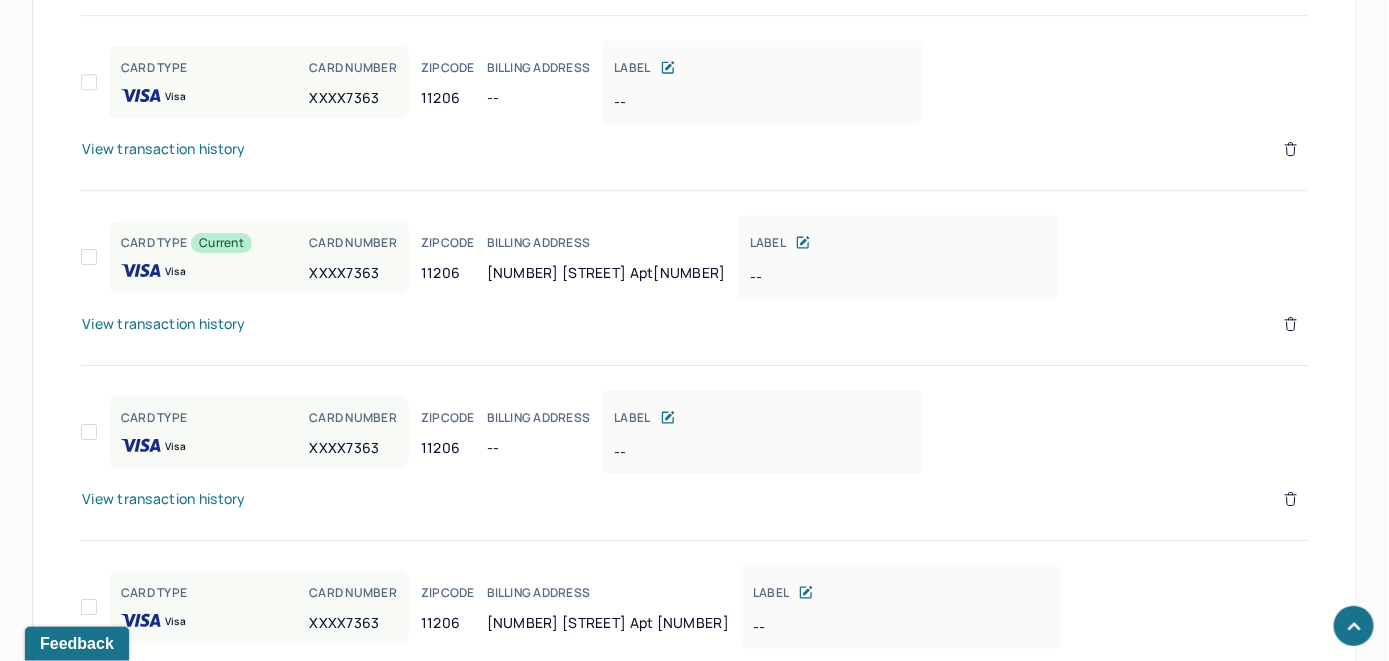 click on "View transaction history" at bounding box center (164, 324) 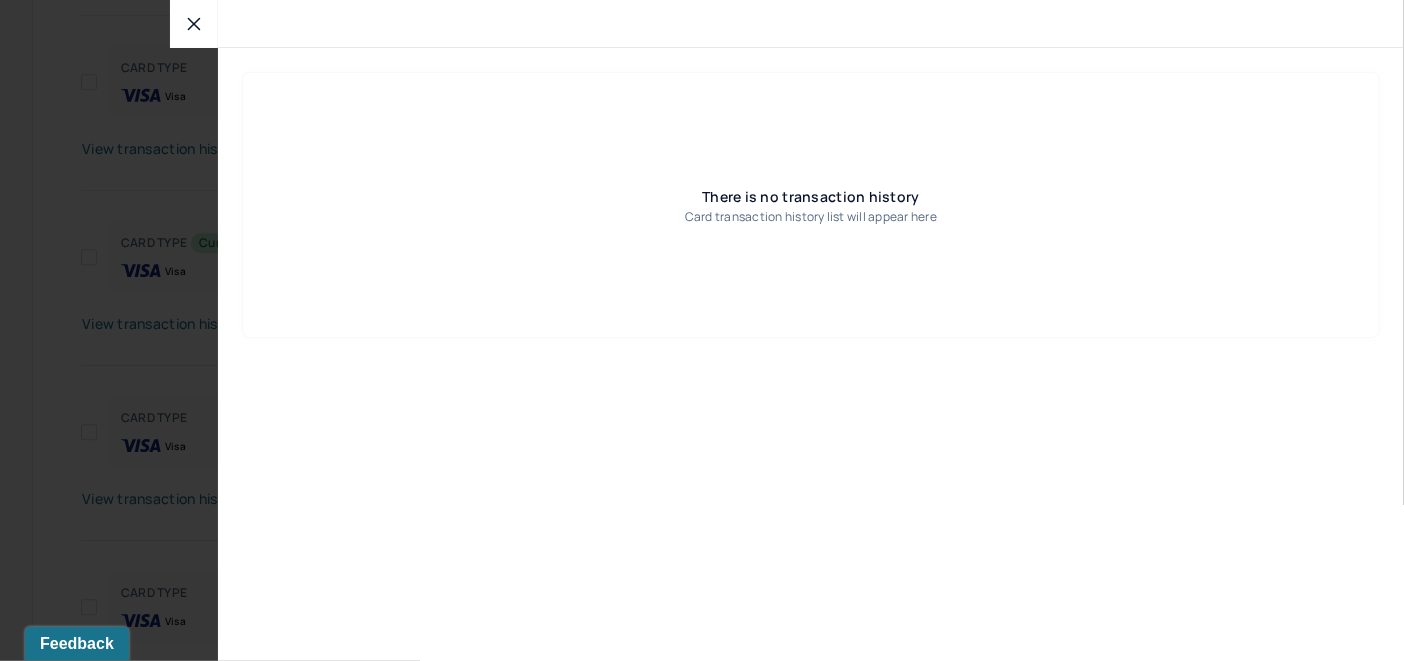 click 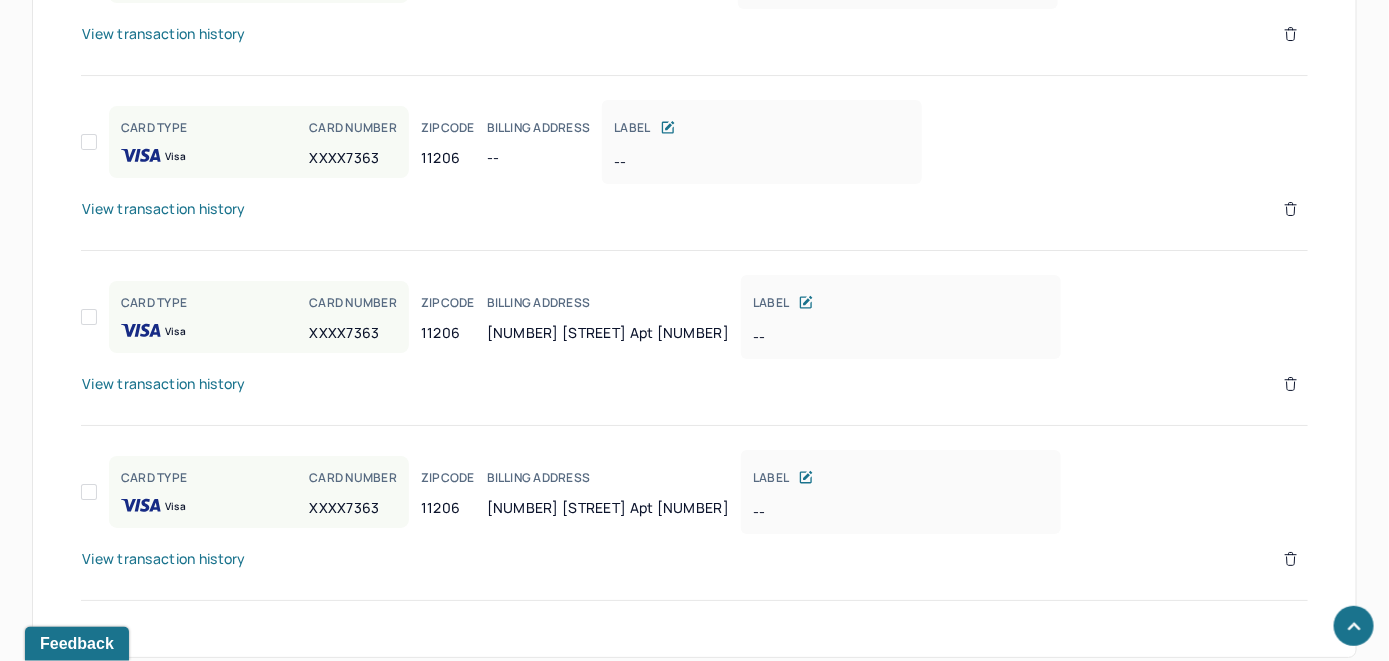 scroll, scrollTop: 2679, scrollLeft: 0, axis: vertical 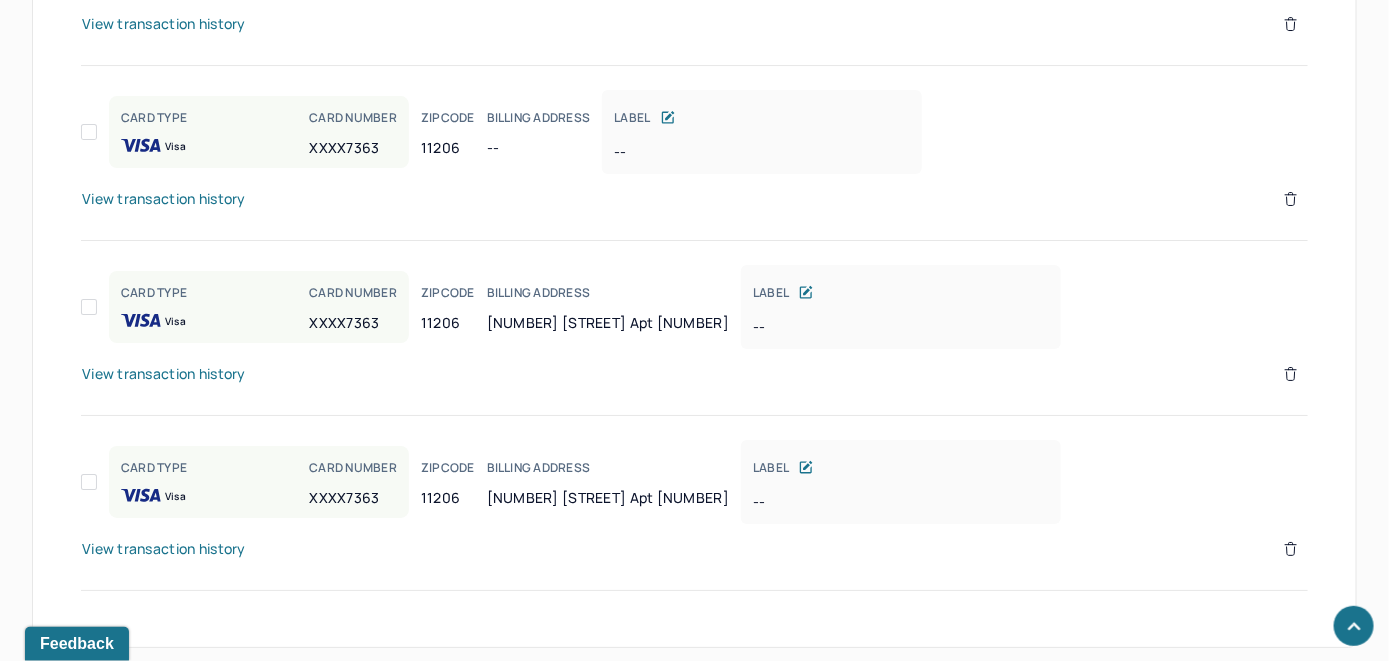 click on "View transaction history" at bounding box center [164, 199] 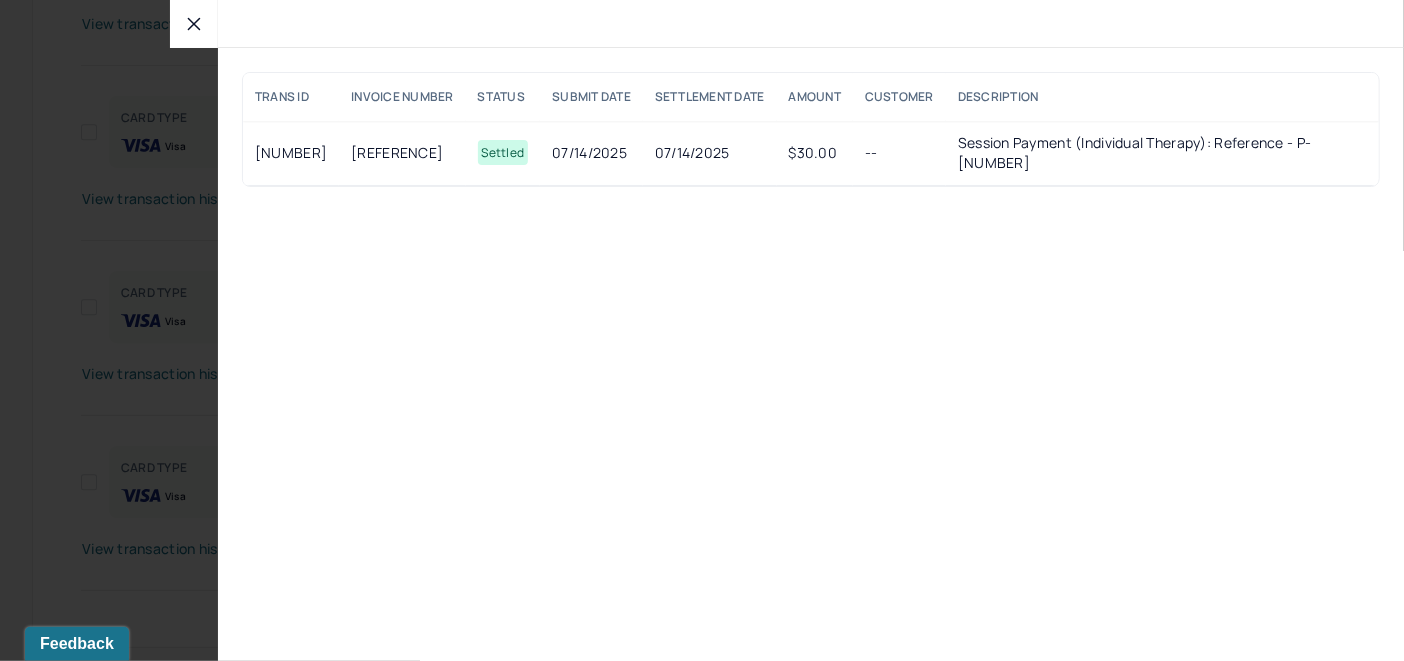 click 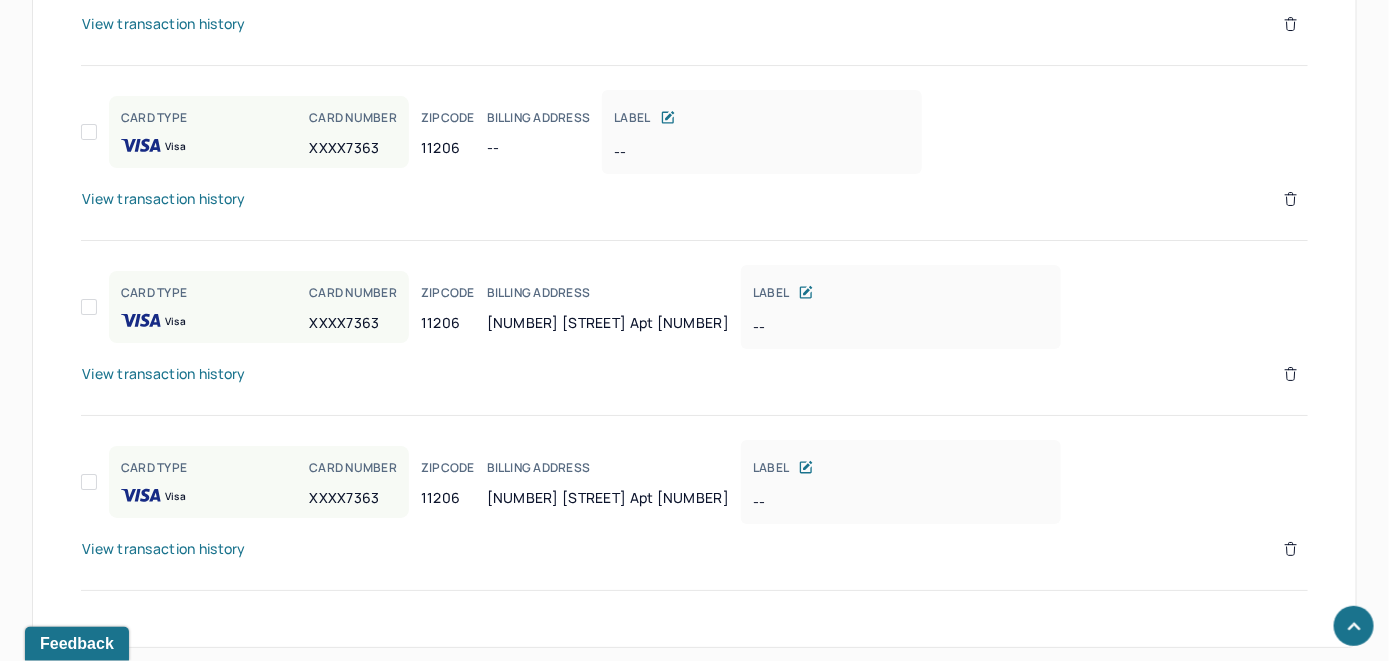 click on "CARD TYPE Visa CARD NUMBER XXXX[NUMBER] ZIPCODE [POSTAL_CODE] BILLING ADDRESS [NUMBER] [STREET] Apt [APARTMENT_NUMBER] LABEL     --" at bounding box center [694, 311] 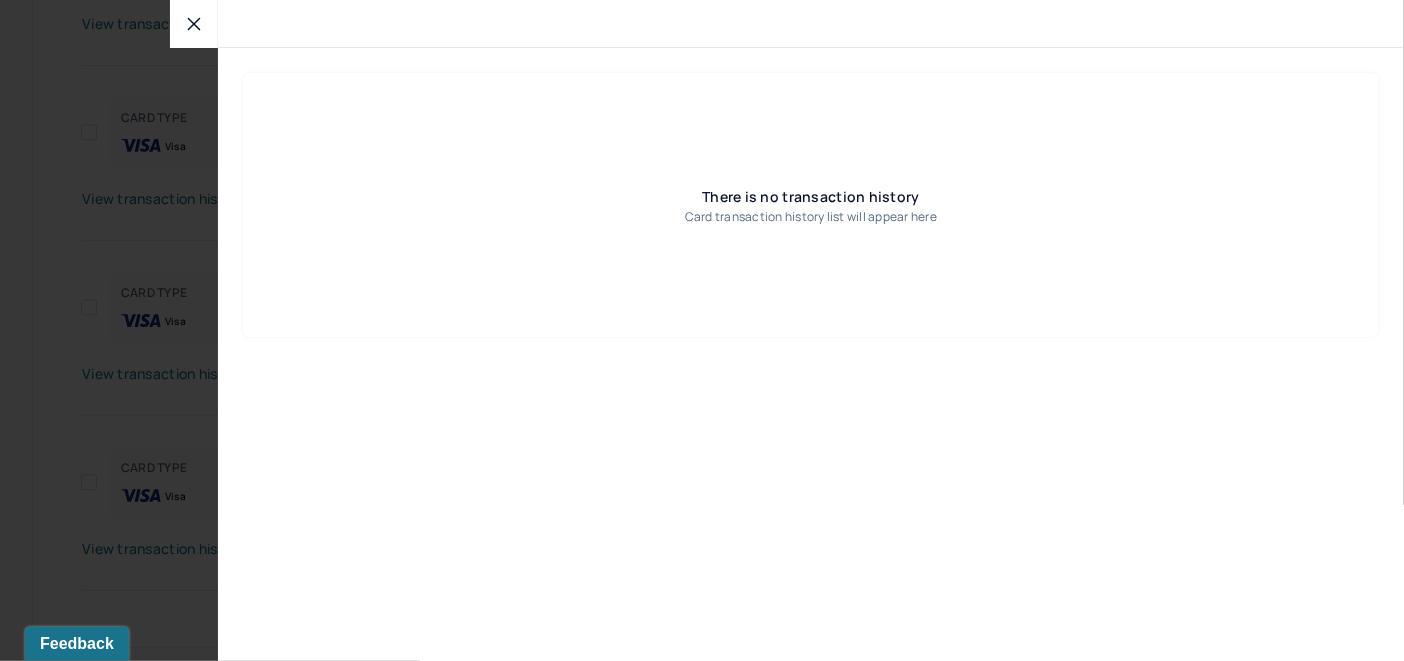 click at bounding box center (194, 24) 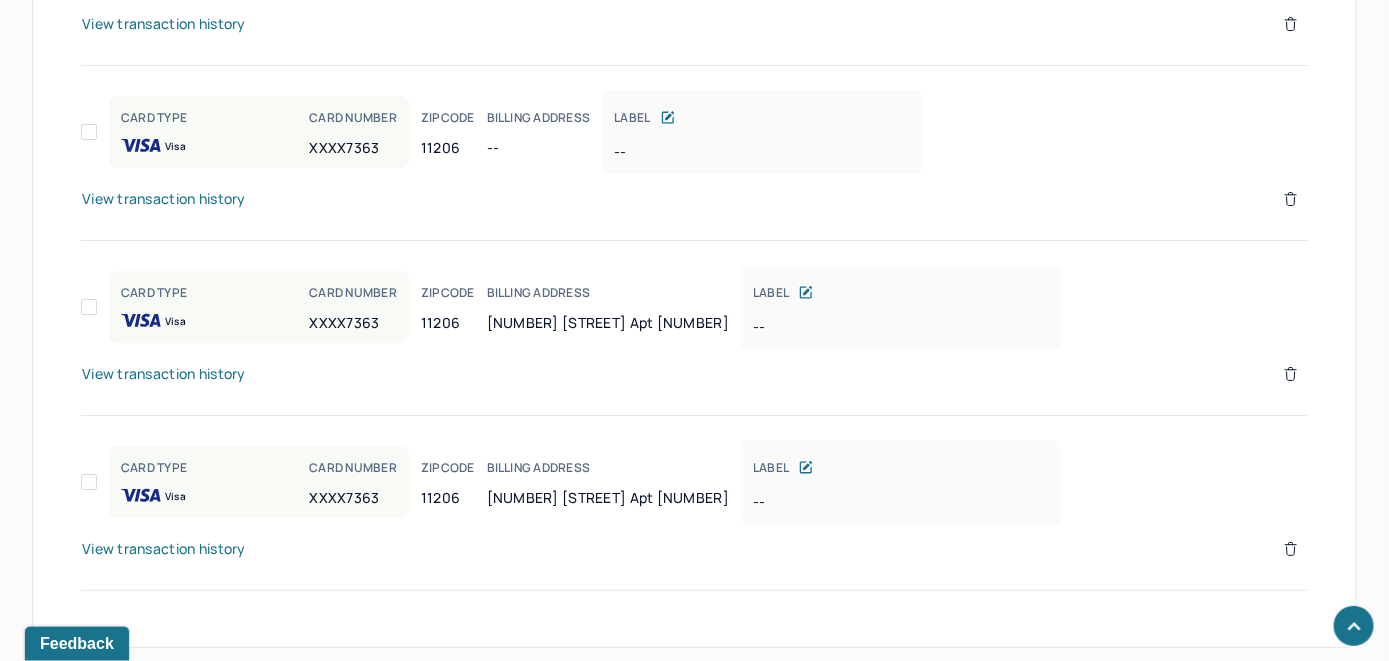 scroll, scrollTop: 2683, scrollLeft: 0, axis: vertical 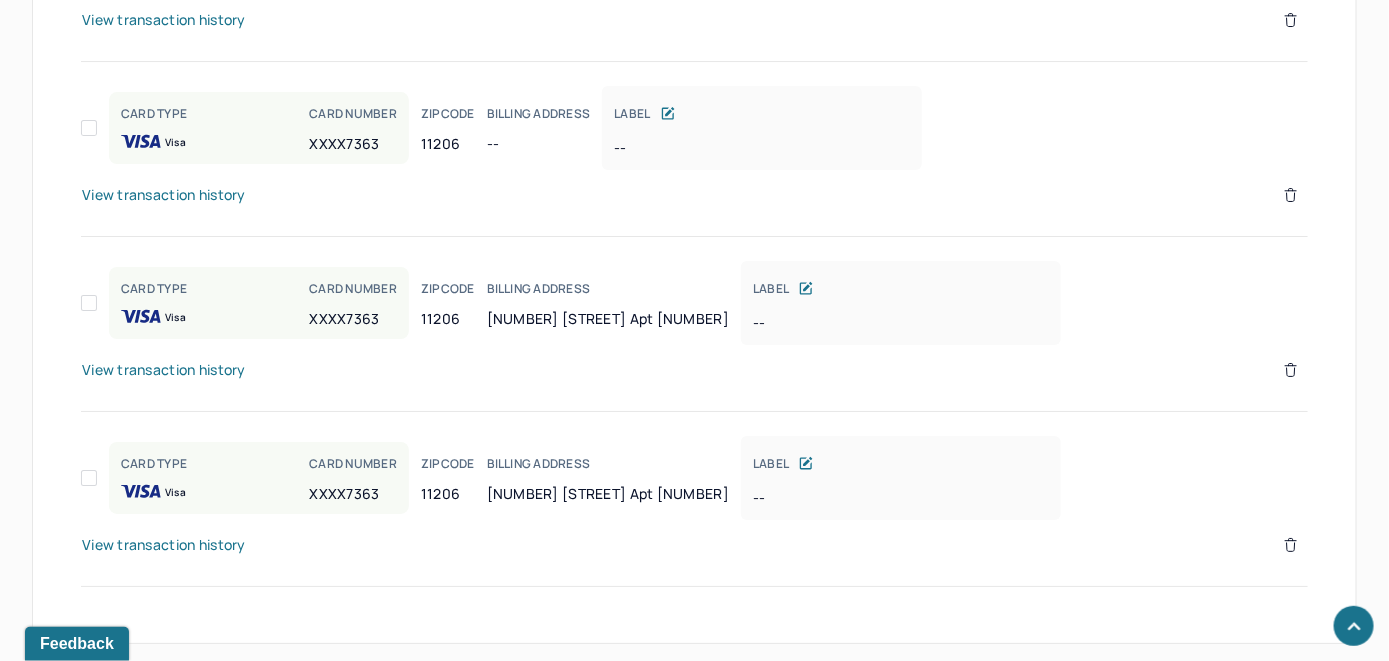 click on "View transaction history" at bounding box center (164, 545) 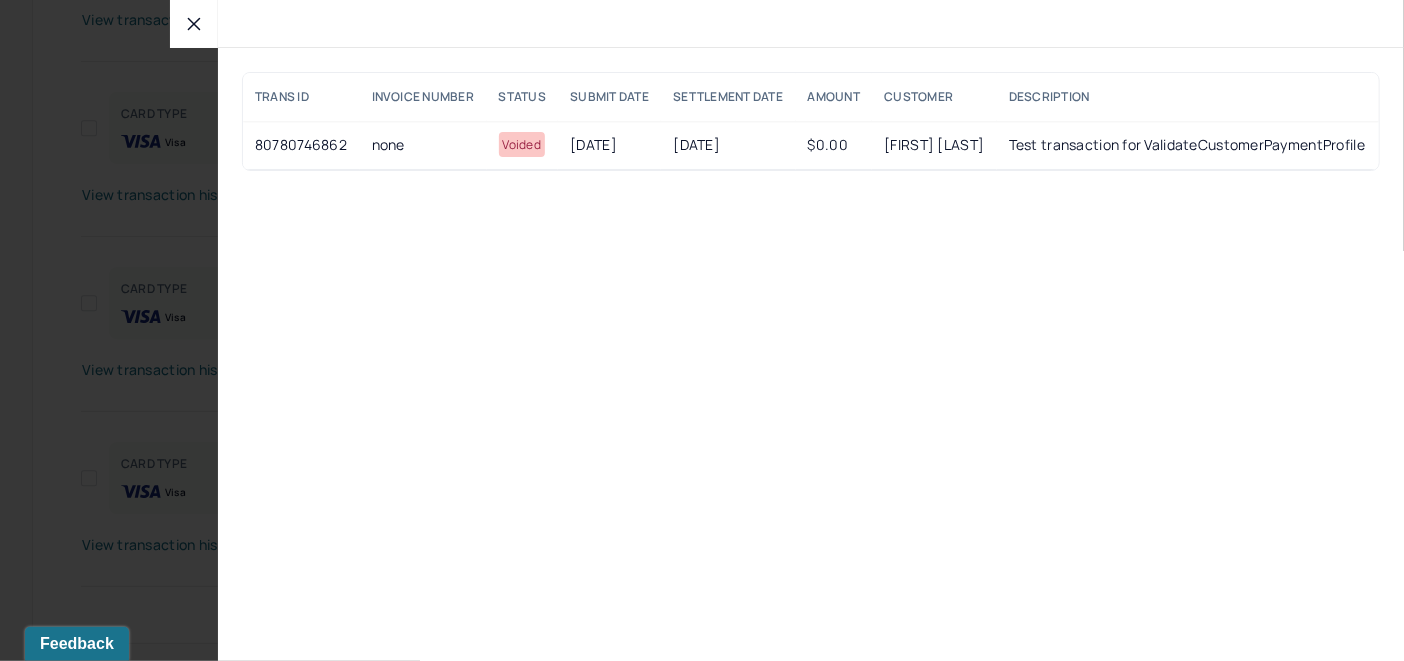 click at bounding box center [194, 24] 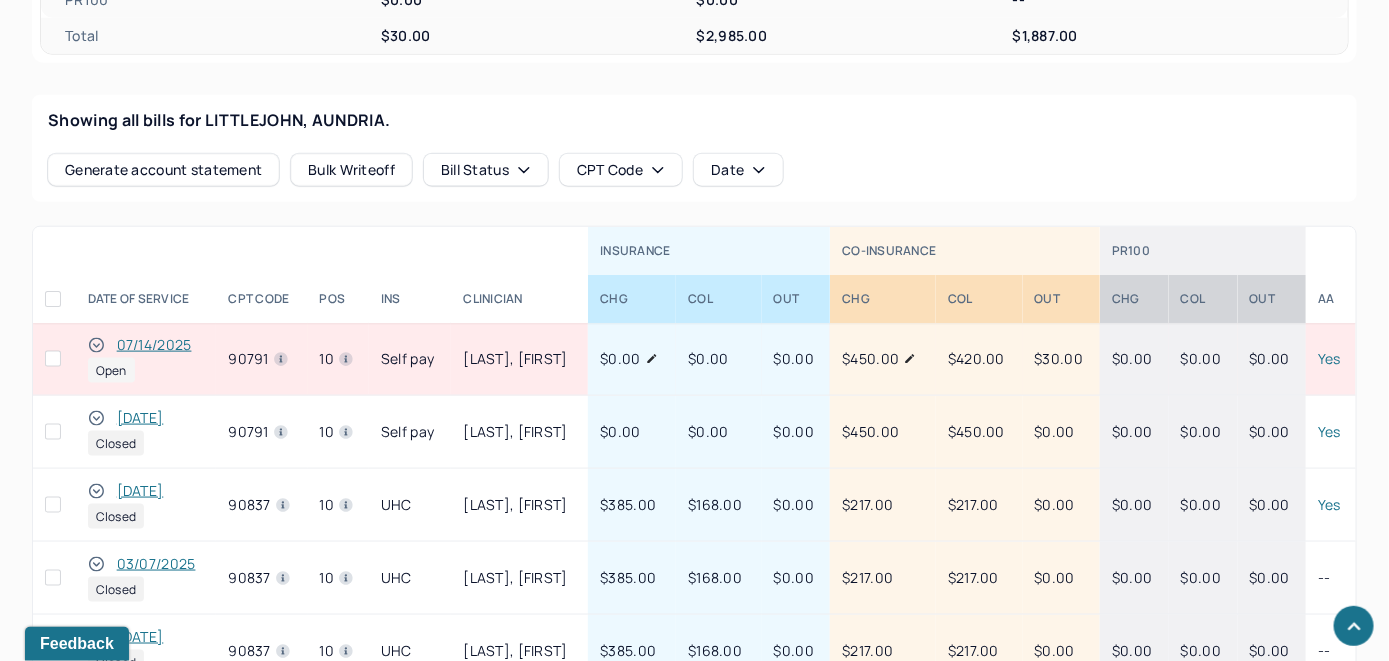 scroll, scrollTop: 783, scrollLeft: 0, axis: vertical 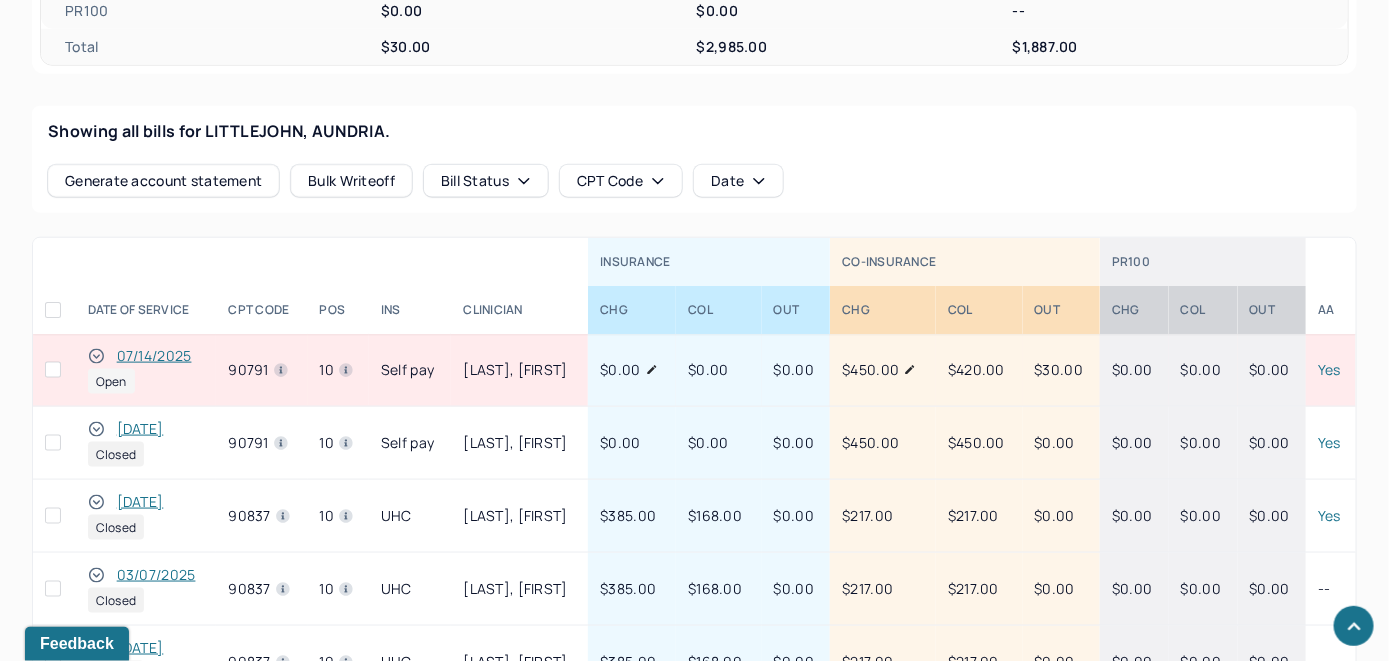 click on "07/14/2025" at bounding box center (154, 356) 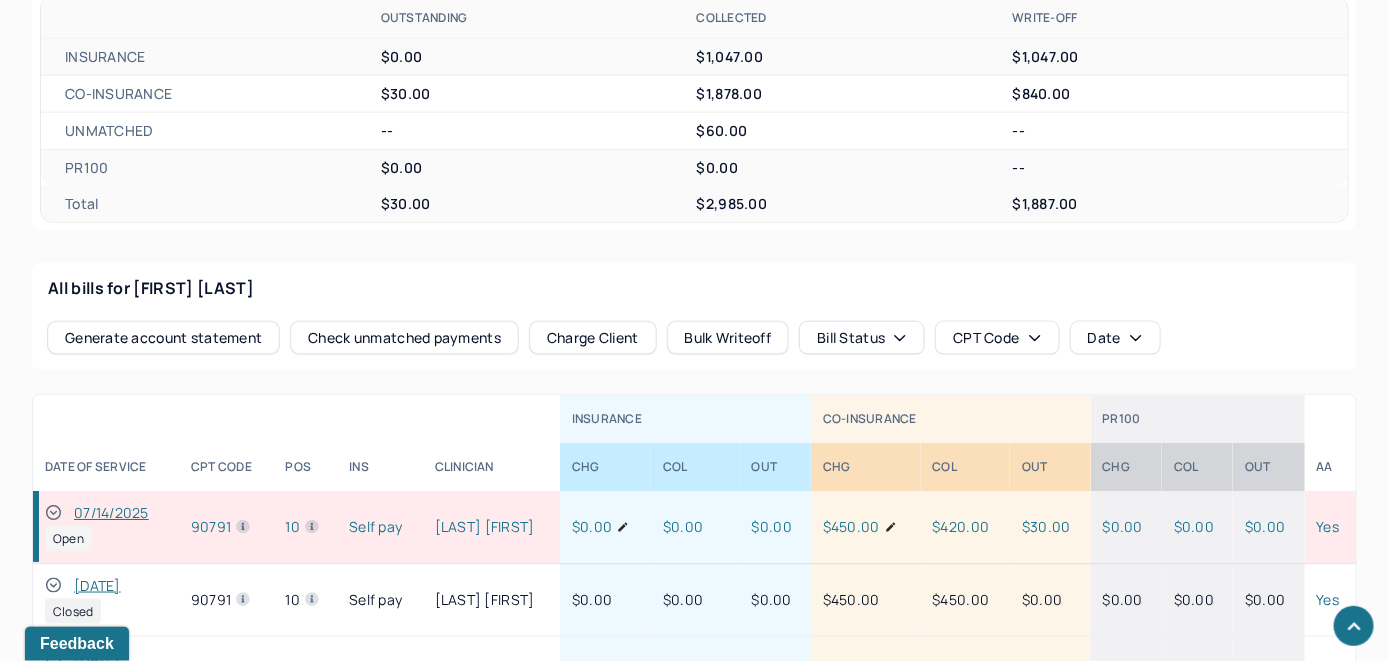 click on "Check unmatched payments" at bounding box center (404, 338) 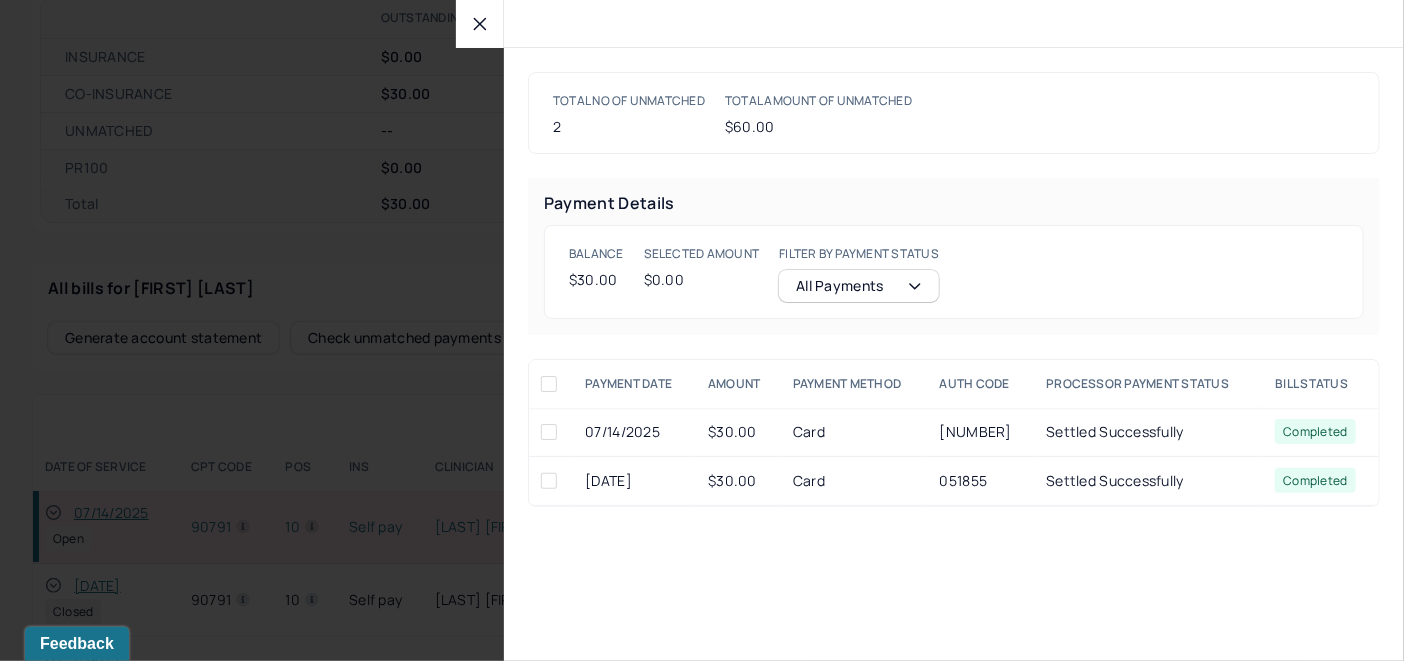 click 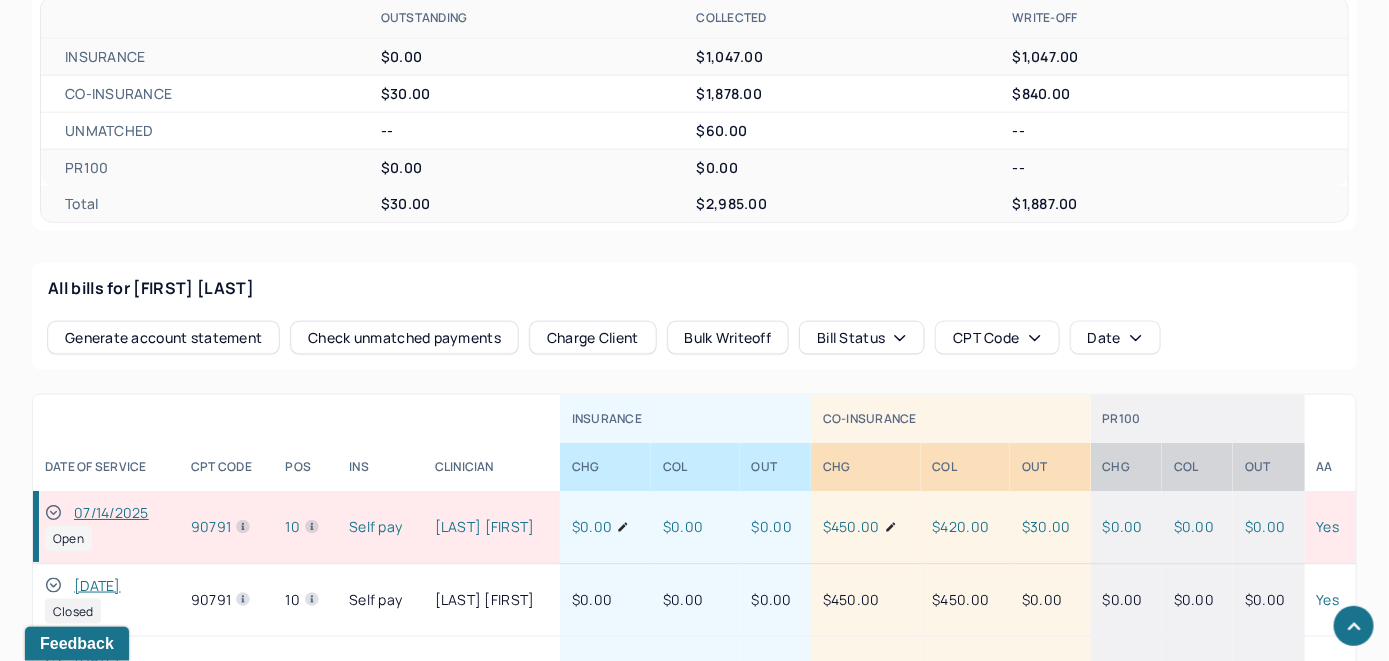 click on "07/14/2025" at bounding box center [111, 513] 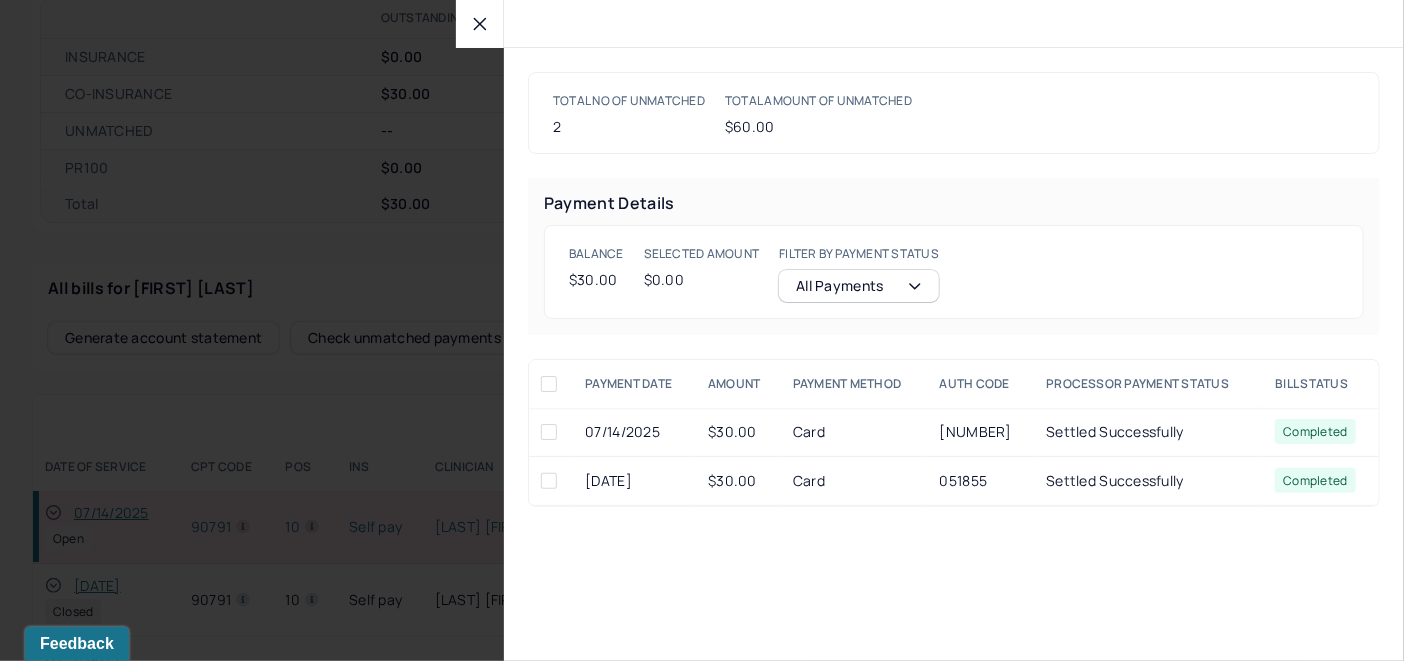 click at bounding box center (549, 432) 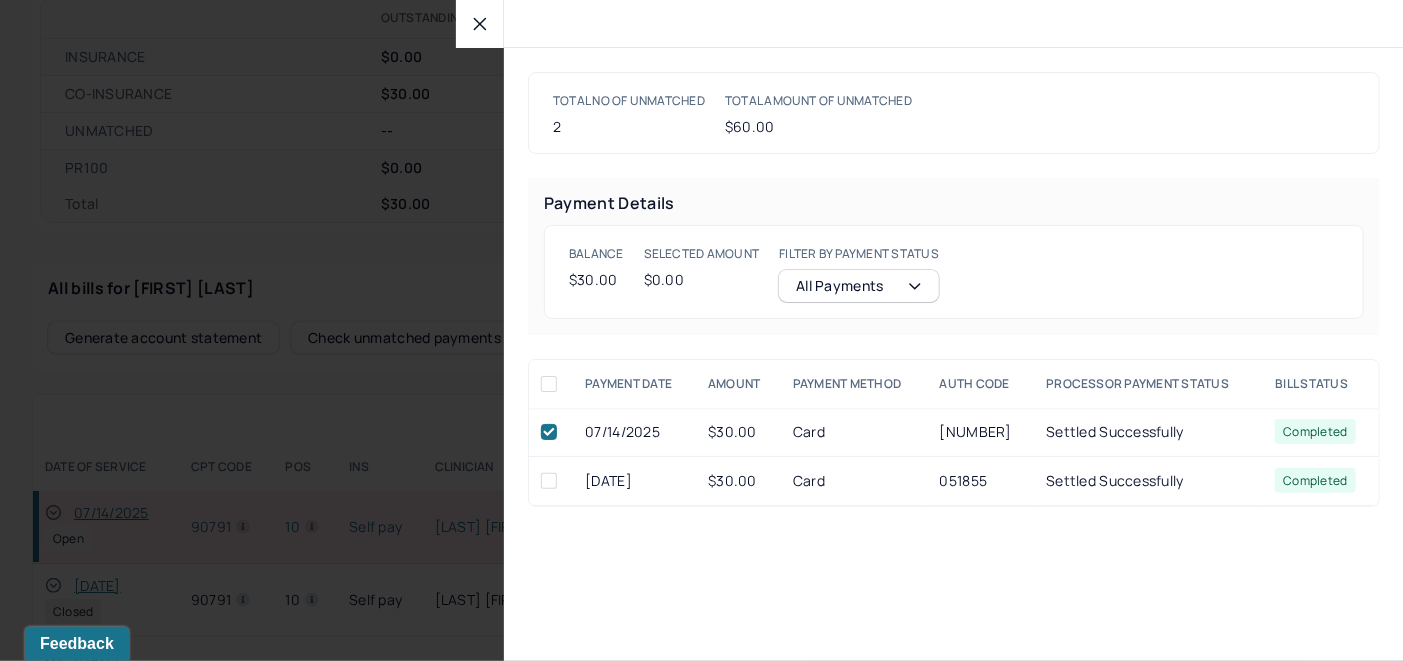 checkbox on "true" 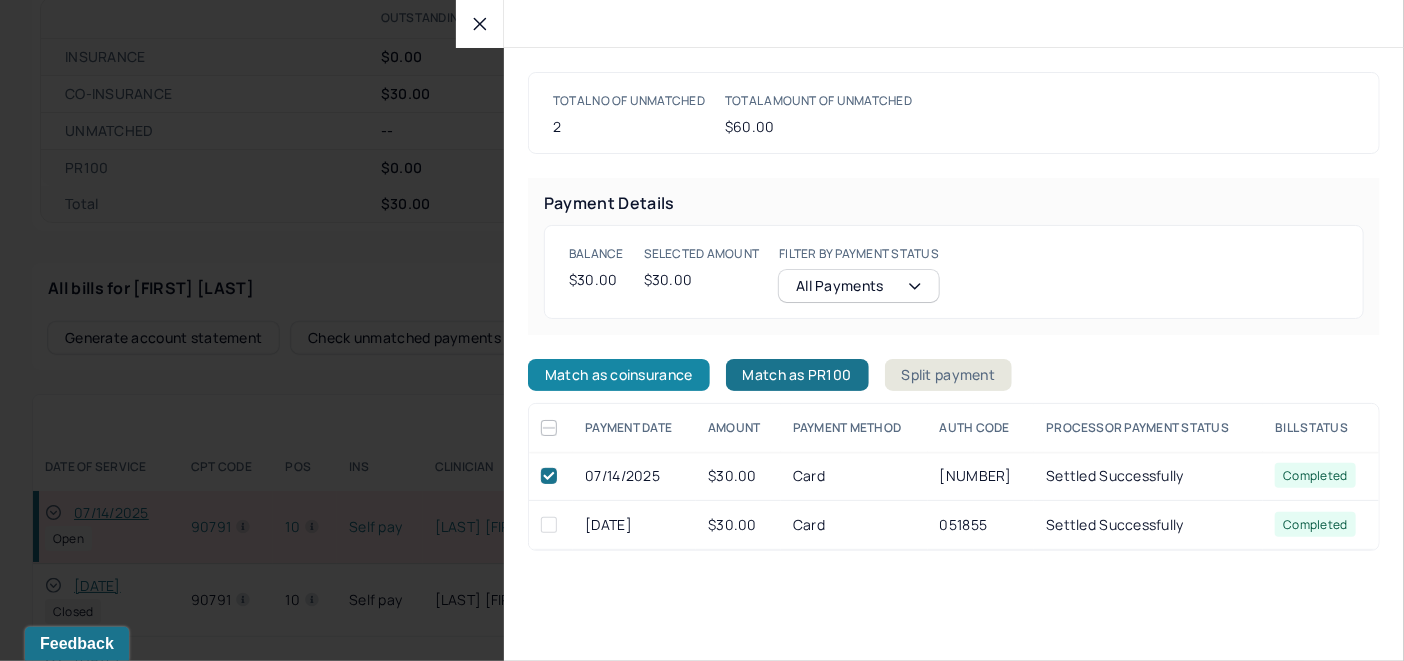 click on "Match as coinsurance" at bounding box center (619, 375) 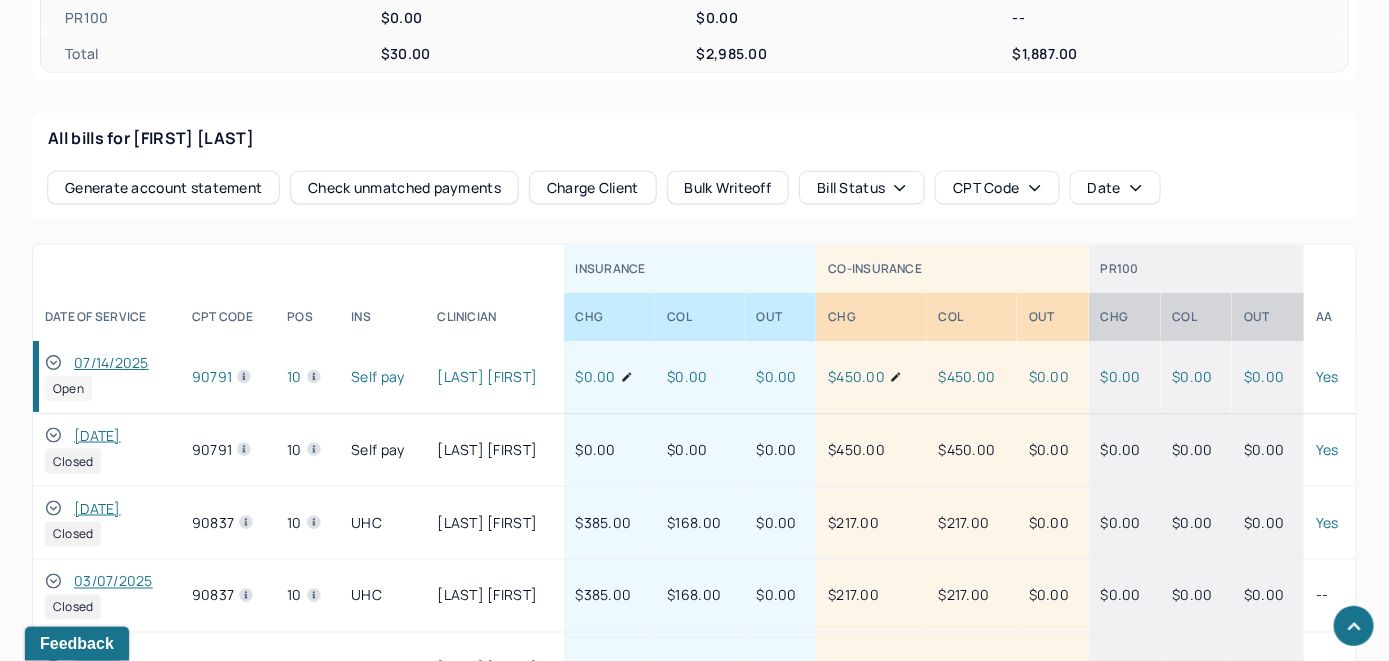 scroll, scrollTop: 983, scrollLeft: 0, axis: vertical 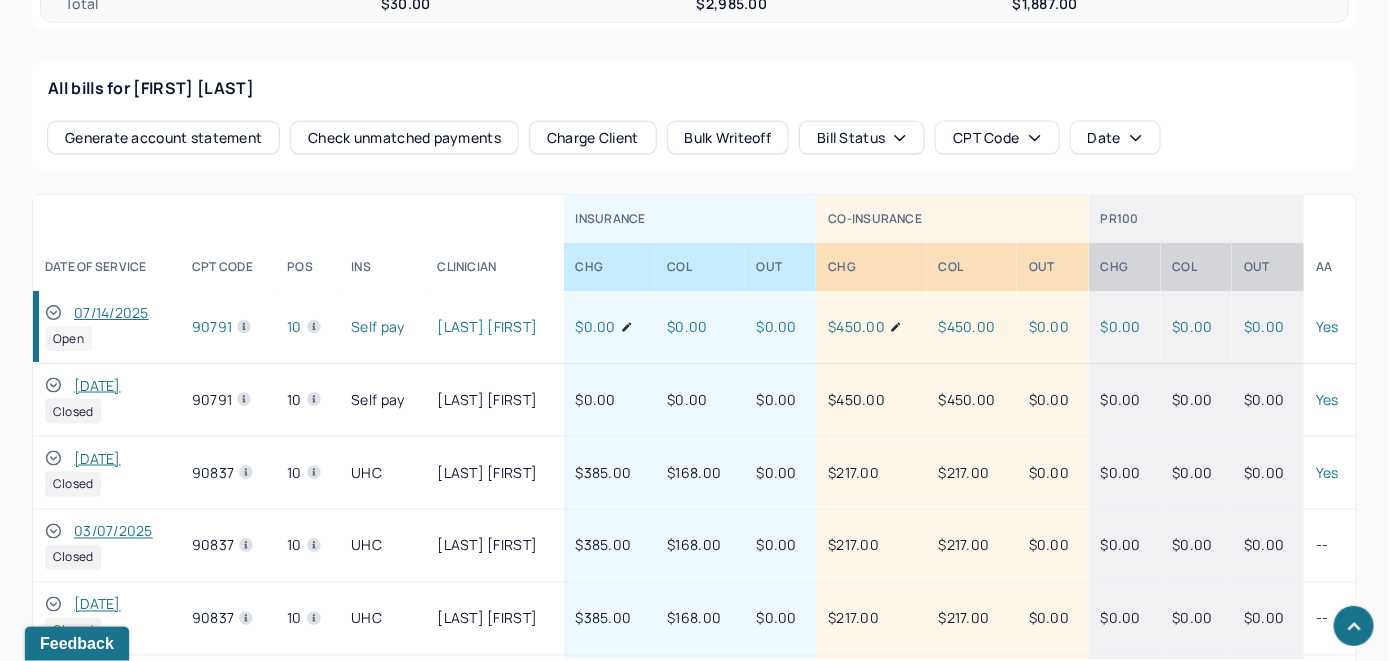click 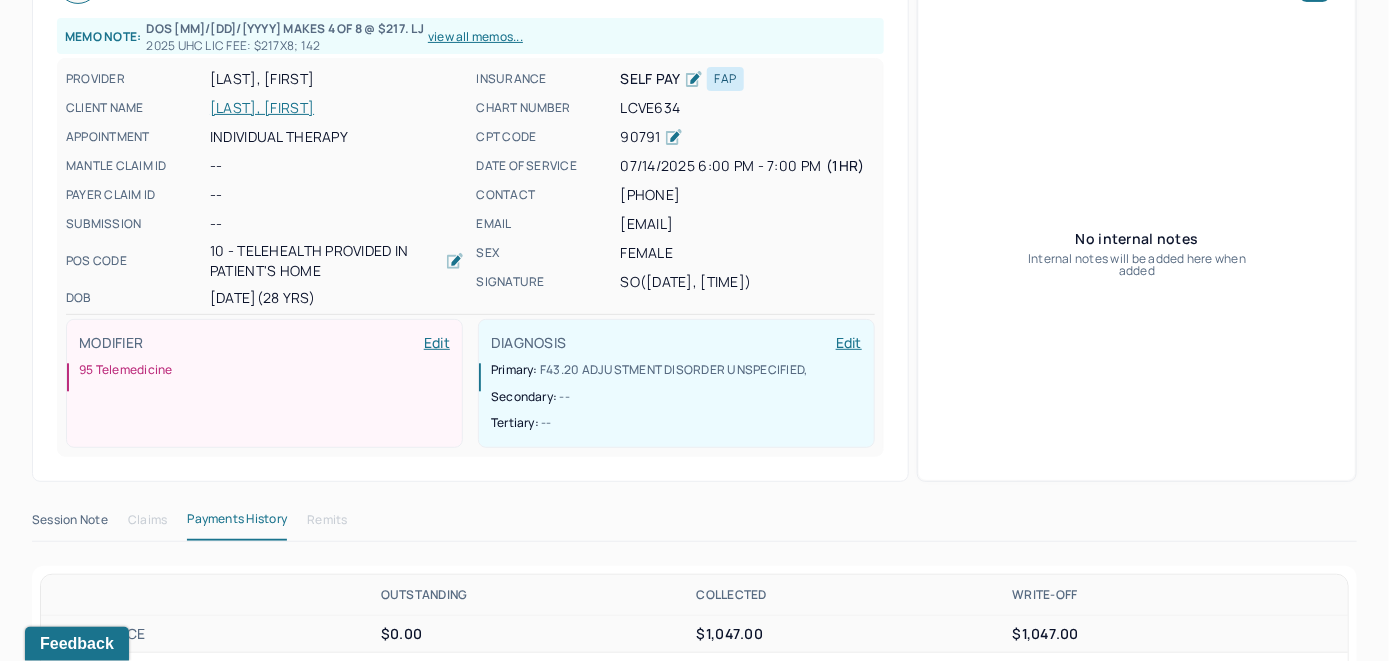 scroll, scrollTop: 83, scrollLeft: 0, axis: vertical 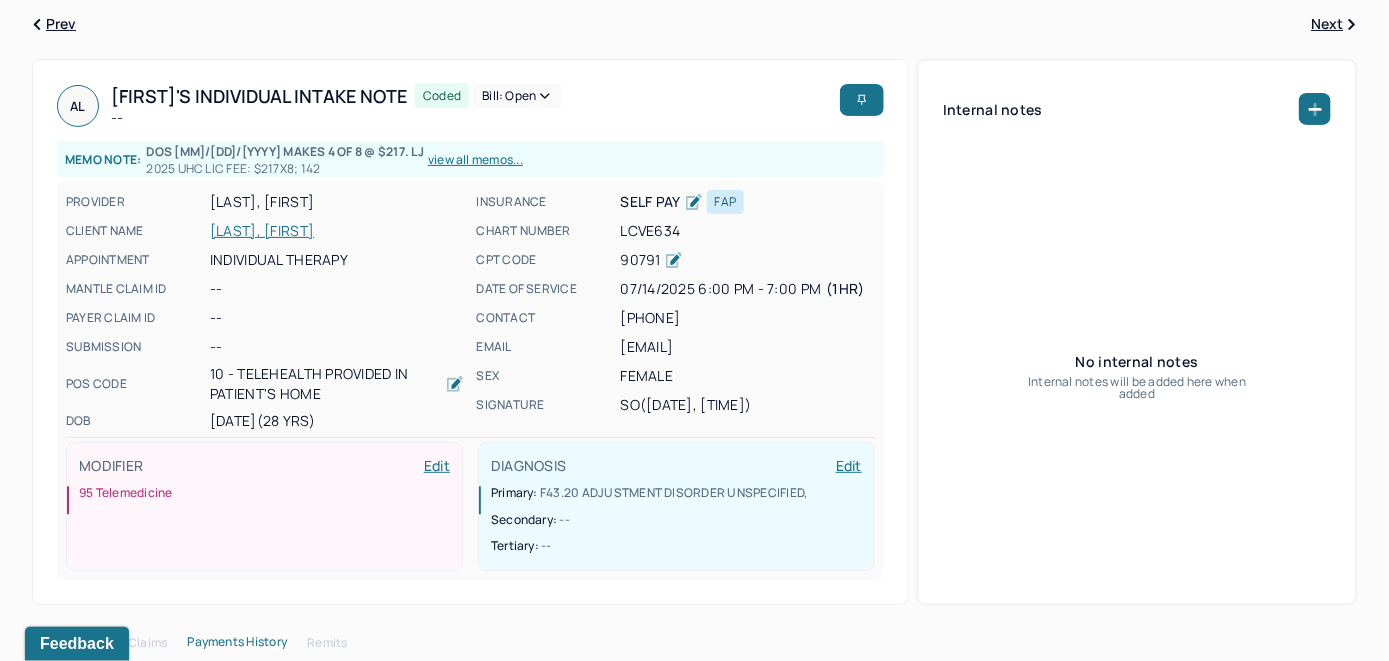 click on "Bill: Open" at bounding box center [517, 96] 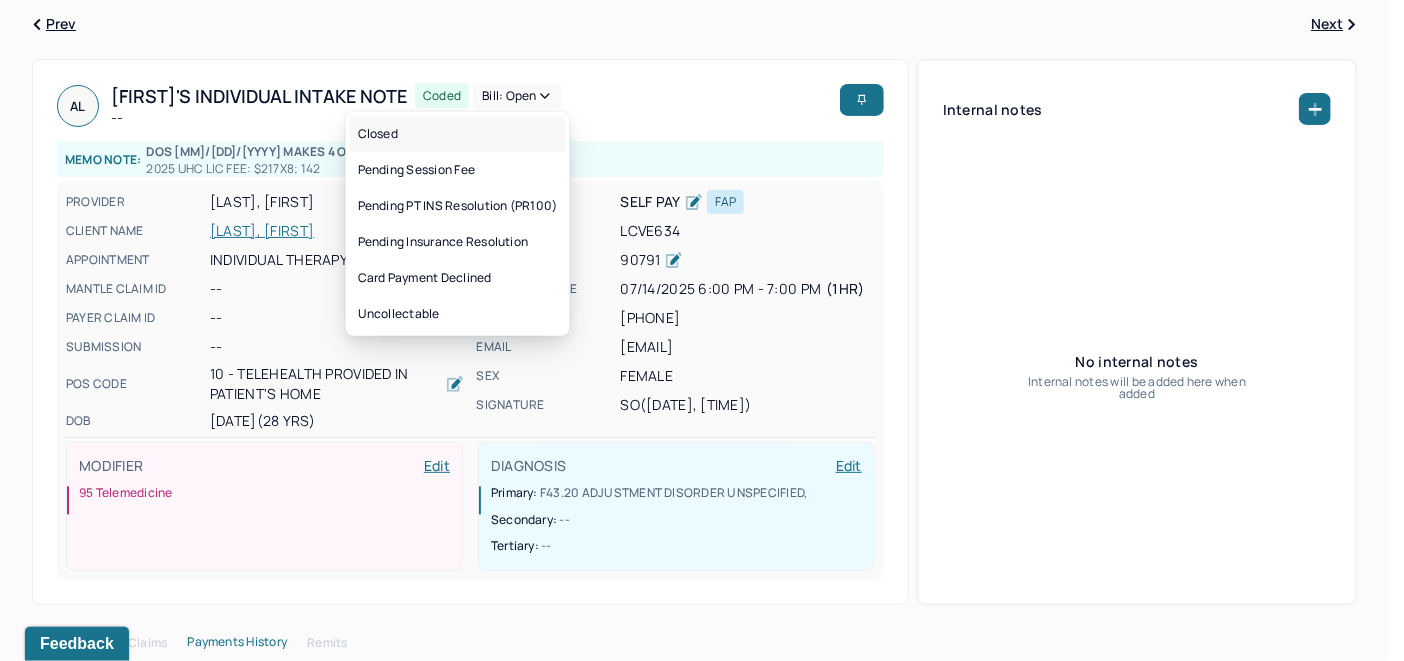 click on "Closed" at bounding box center (458, 134) 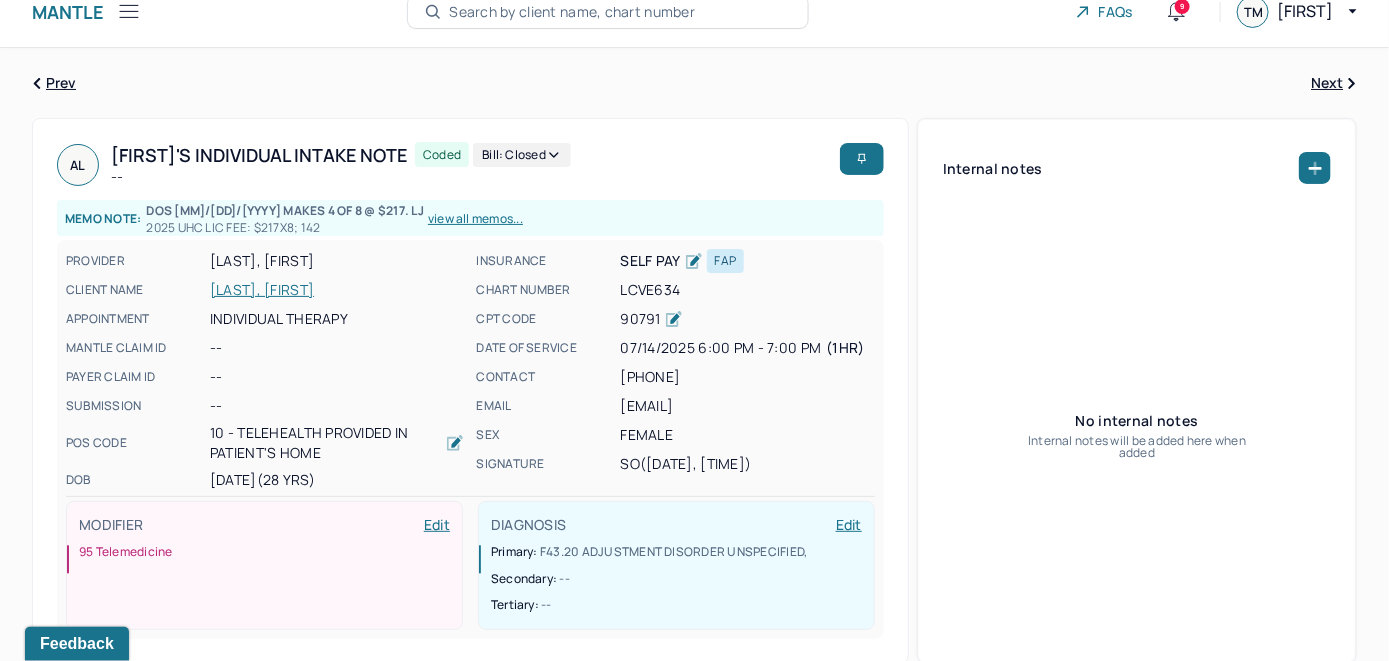 scroll, scrollTop: 0, scrollLeft: 0, axis: both 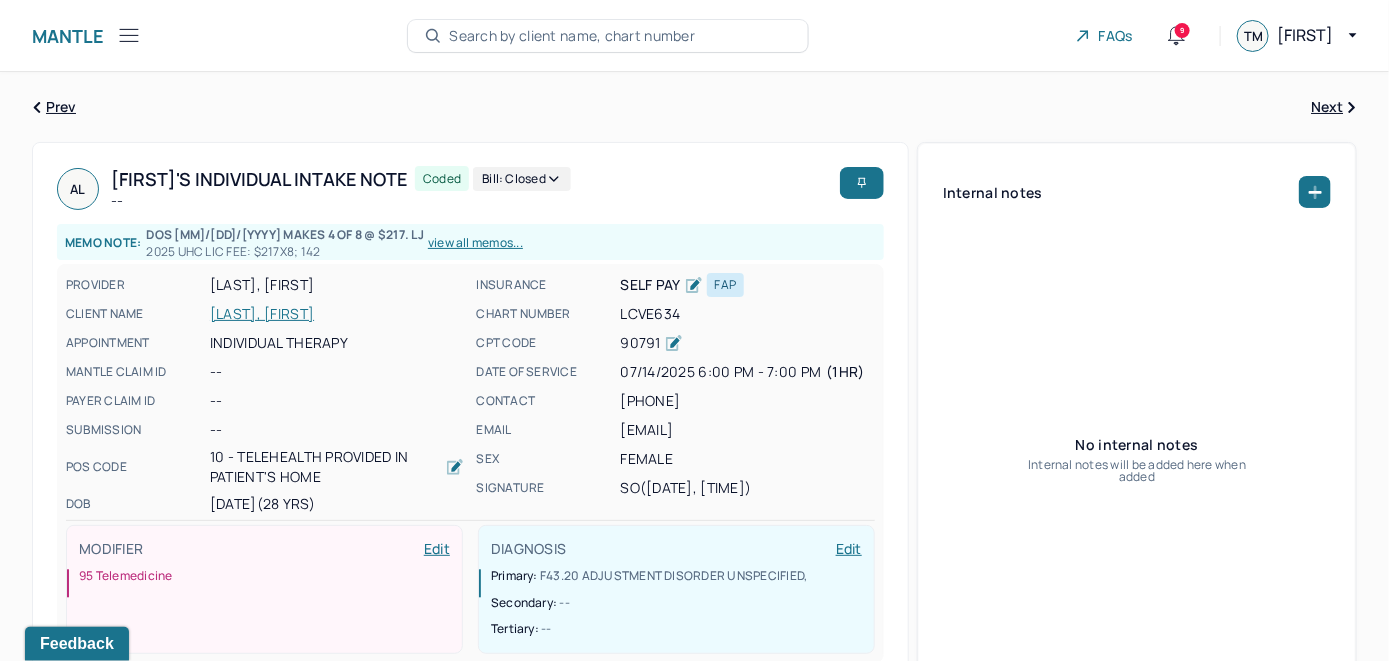 click on "Search by client name, chart number" at bounding box center (572, 36) 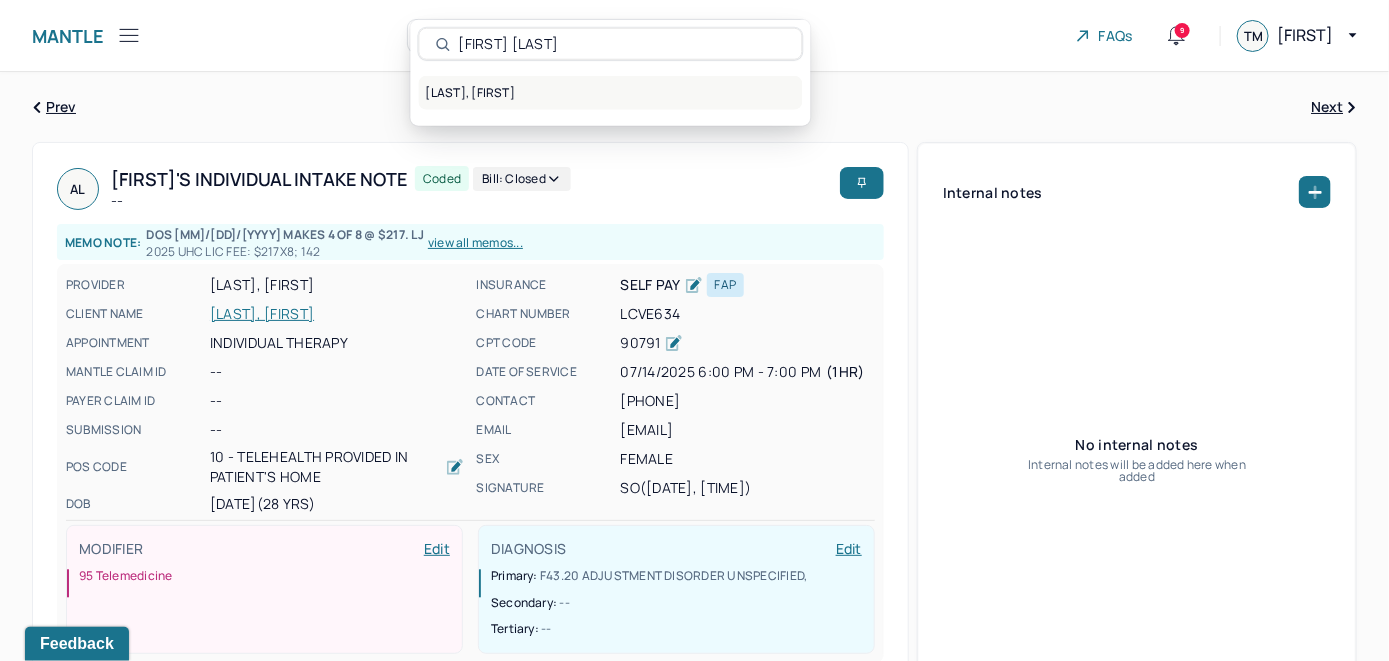 type on "[FIRST] [LAST]" 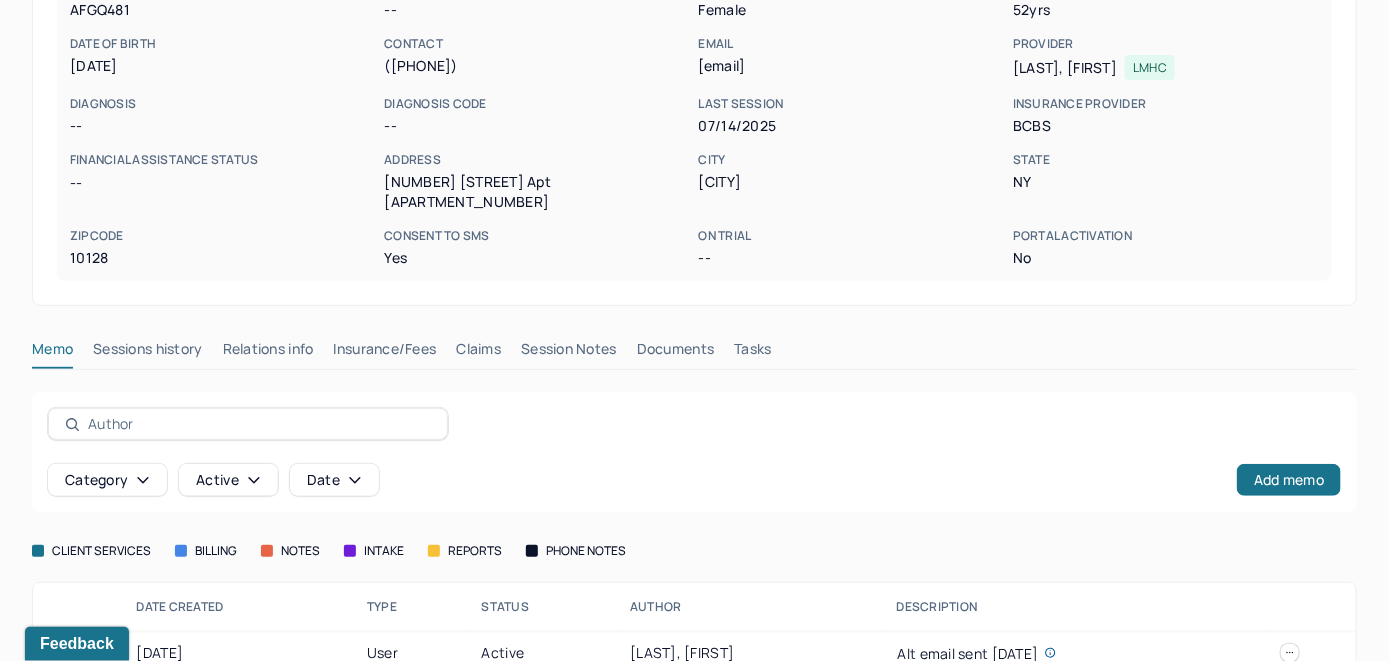 scroll, scrollTop: 261, scrollLeft: 0, axis: vertical 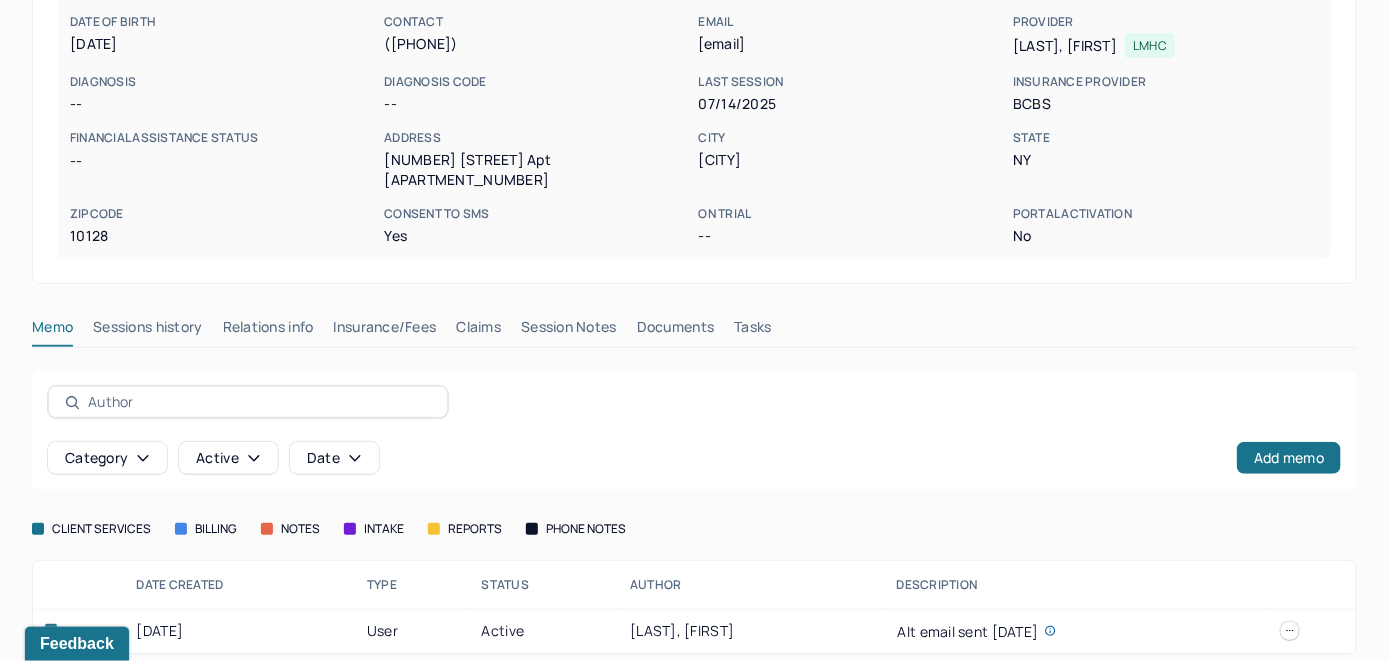 click on "Insurance/Fees" at bounding box center (385, 331) 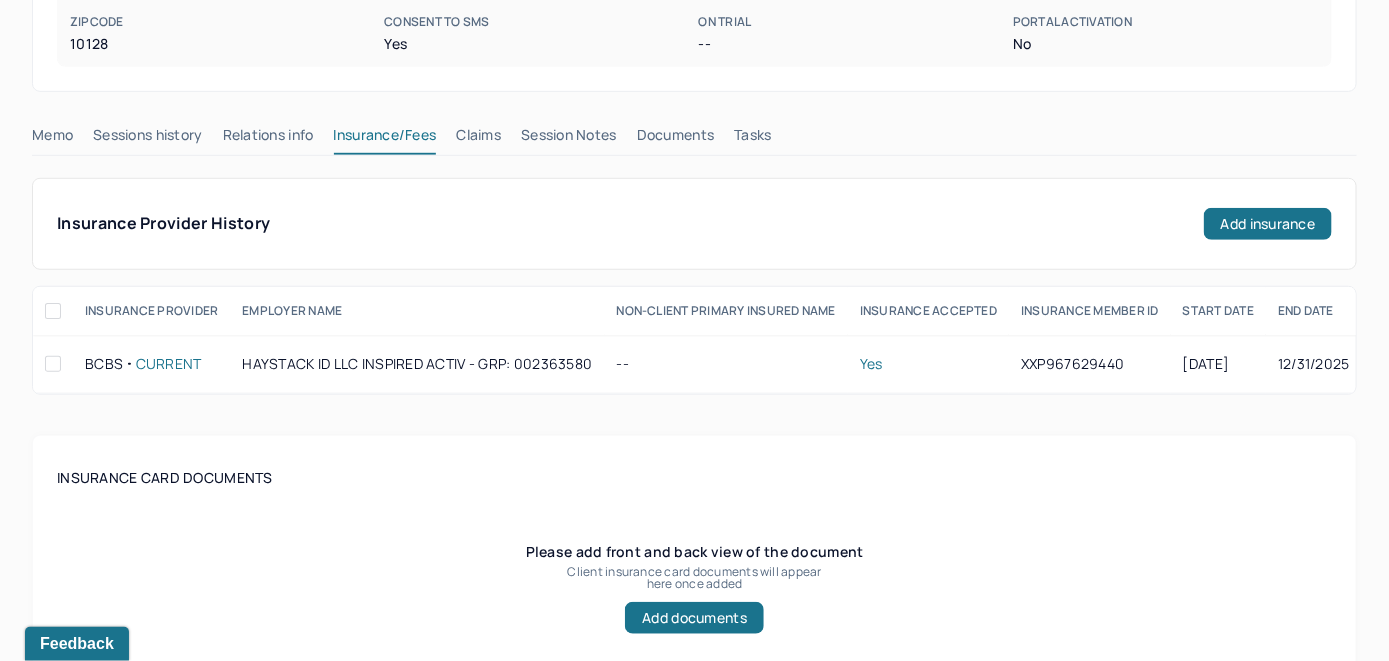 scroll, scrollTop: 361, scrollLeft: 0, axis: vertical 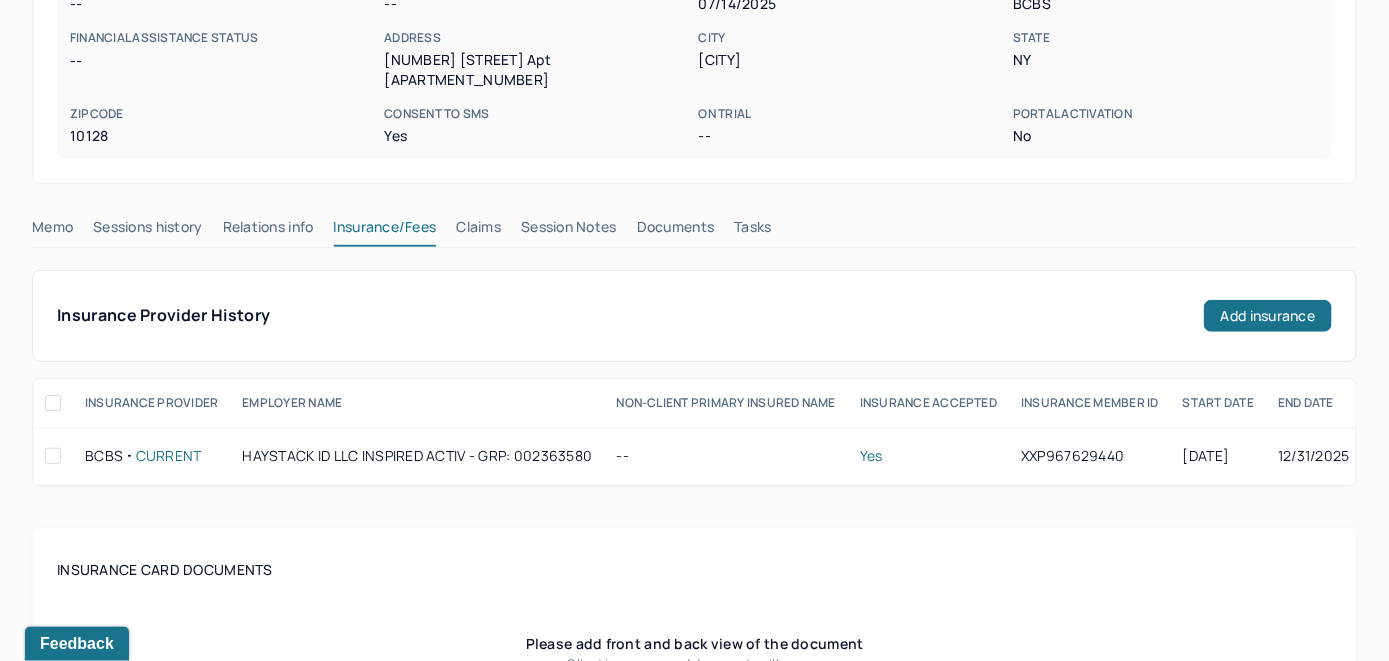 click on "Claims" at bounding box center (478, 231) 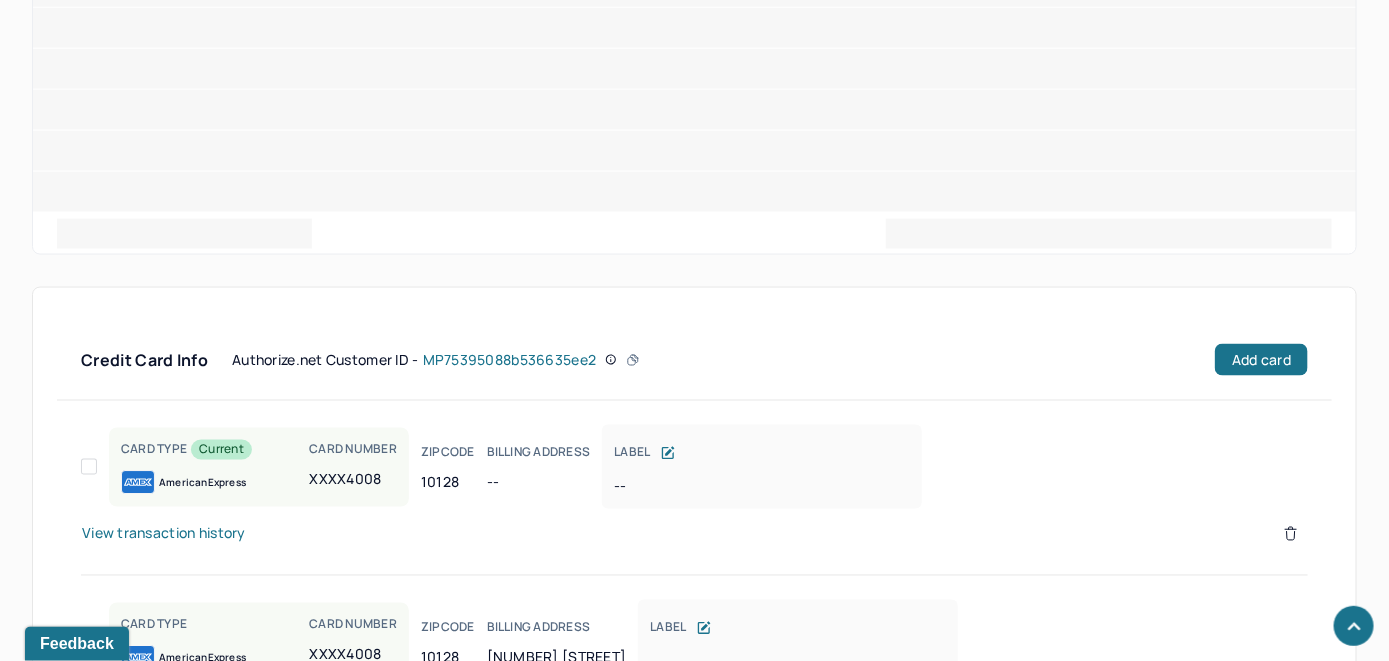 scroll, scrollTop: 1218, scrollLeft: 0, axis: vertical 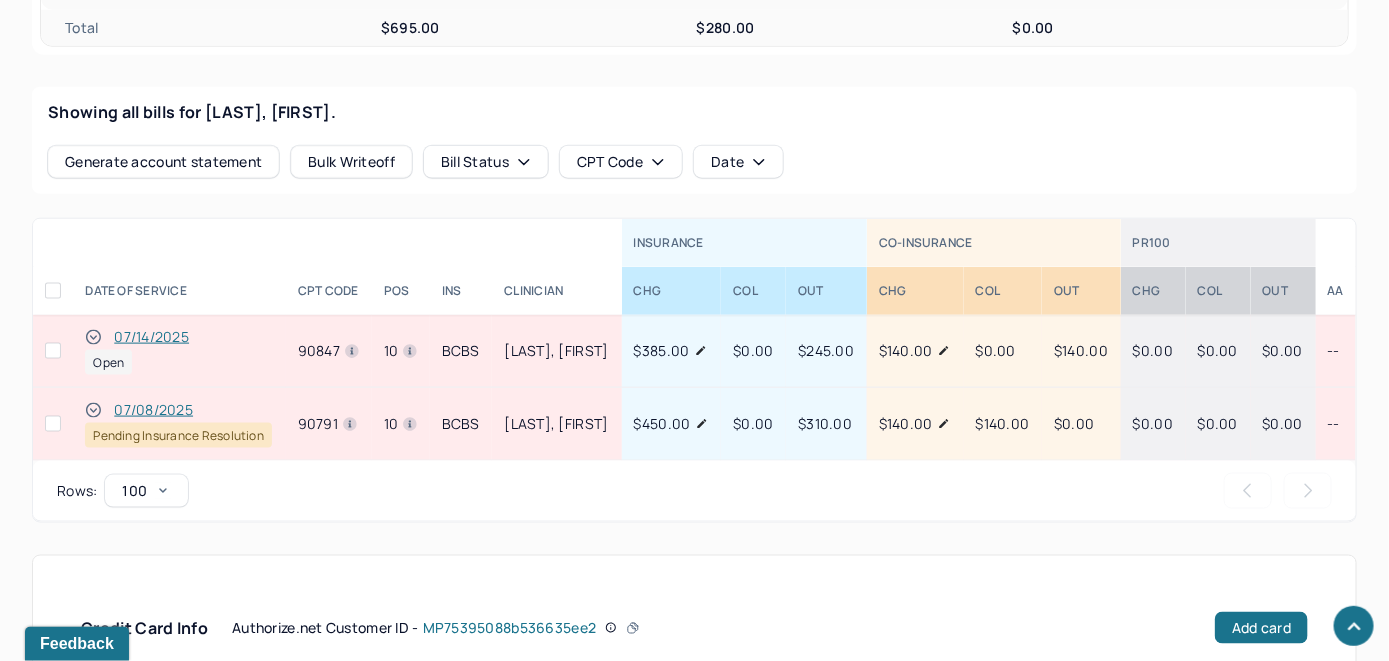 click on "07/14/2025" at bounding box center [151, 337] 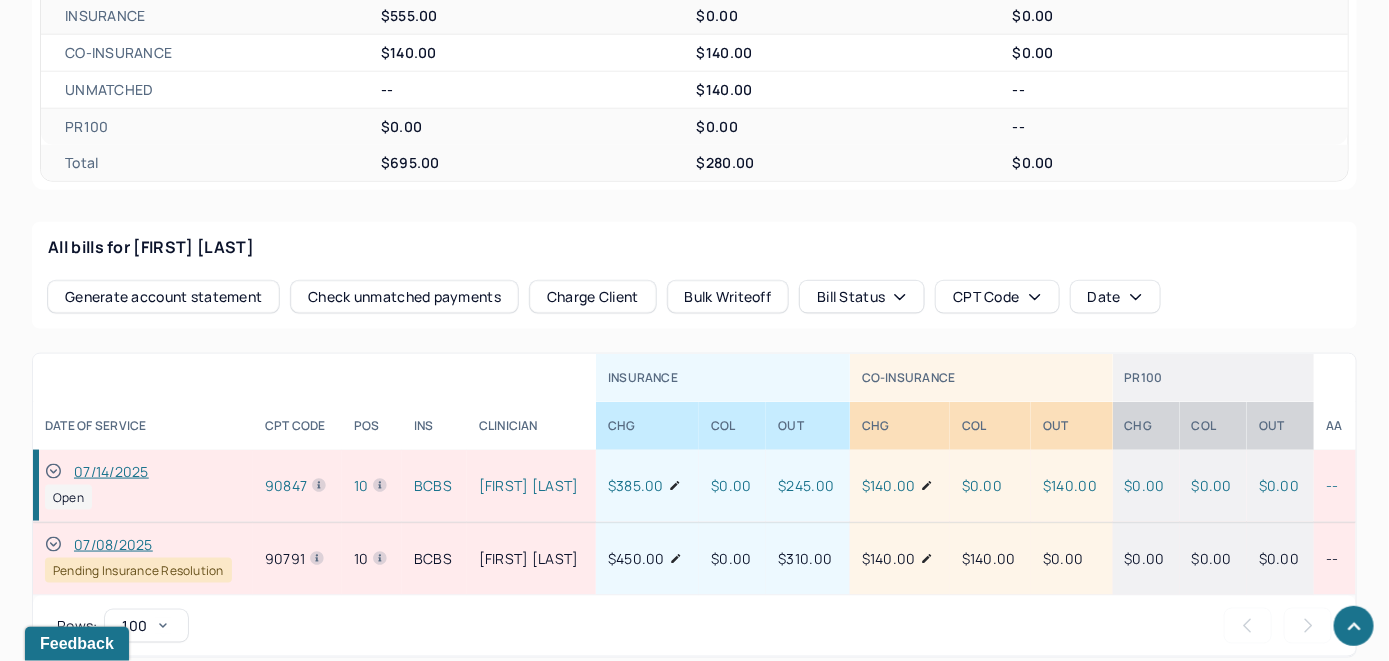 scroll, scrollTop: 818, scrollLeft: 0, axis: vertical 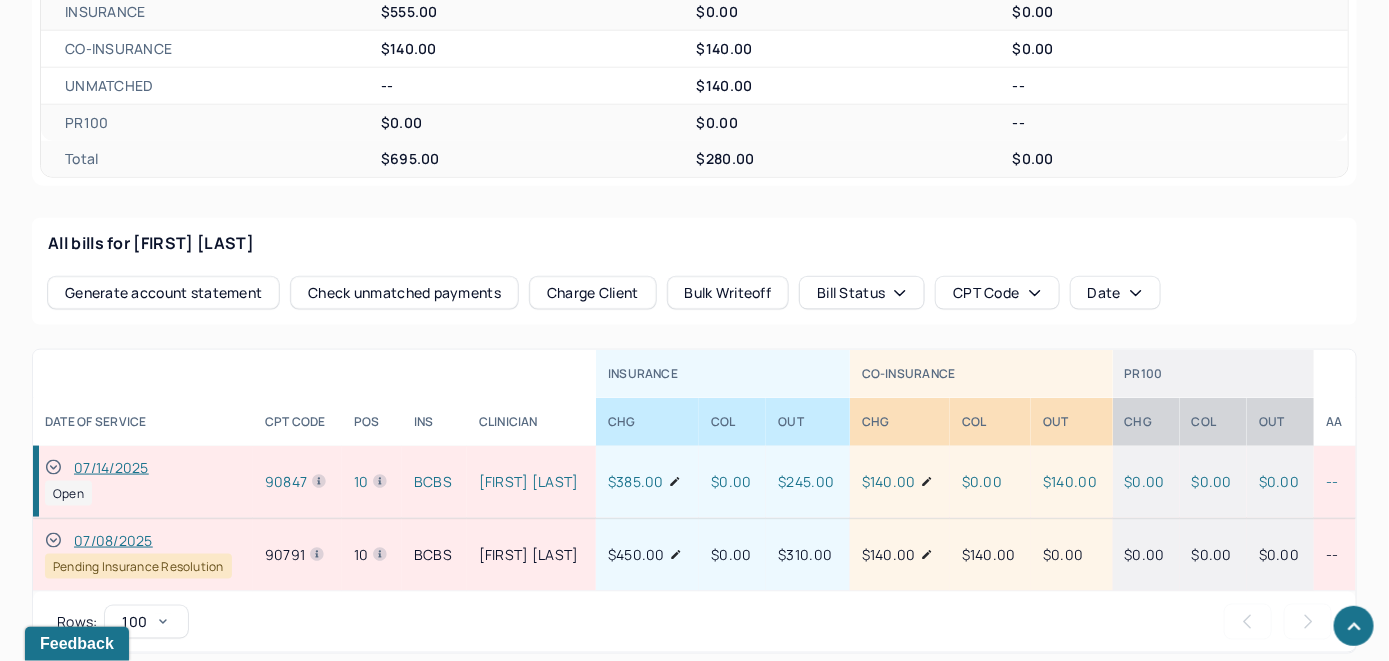 click on "Check unmatched payments" at bounding box center (404, 293) 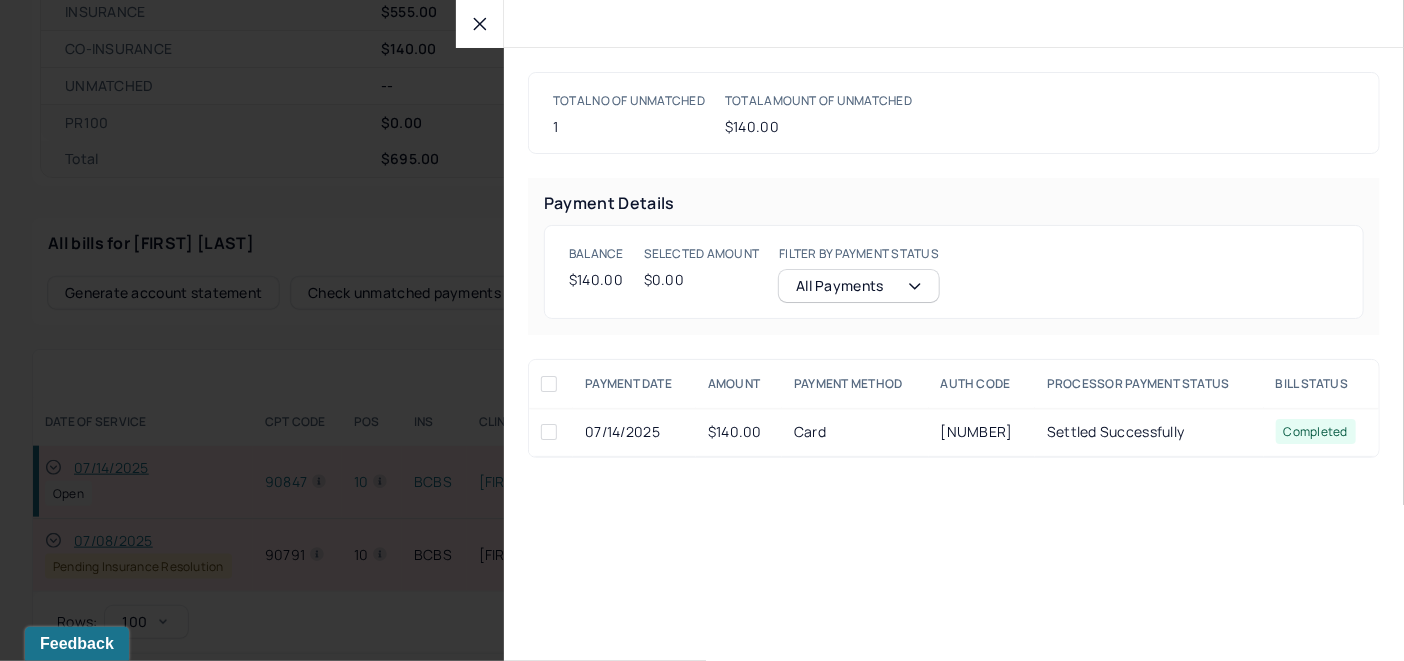 click at bounding box center [549, 432] 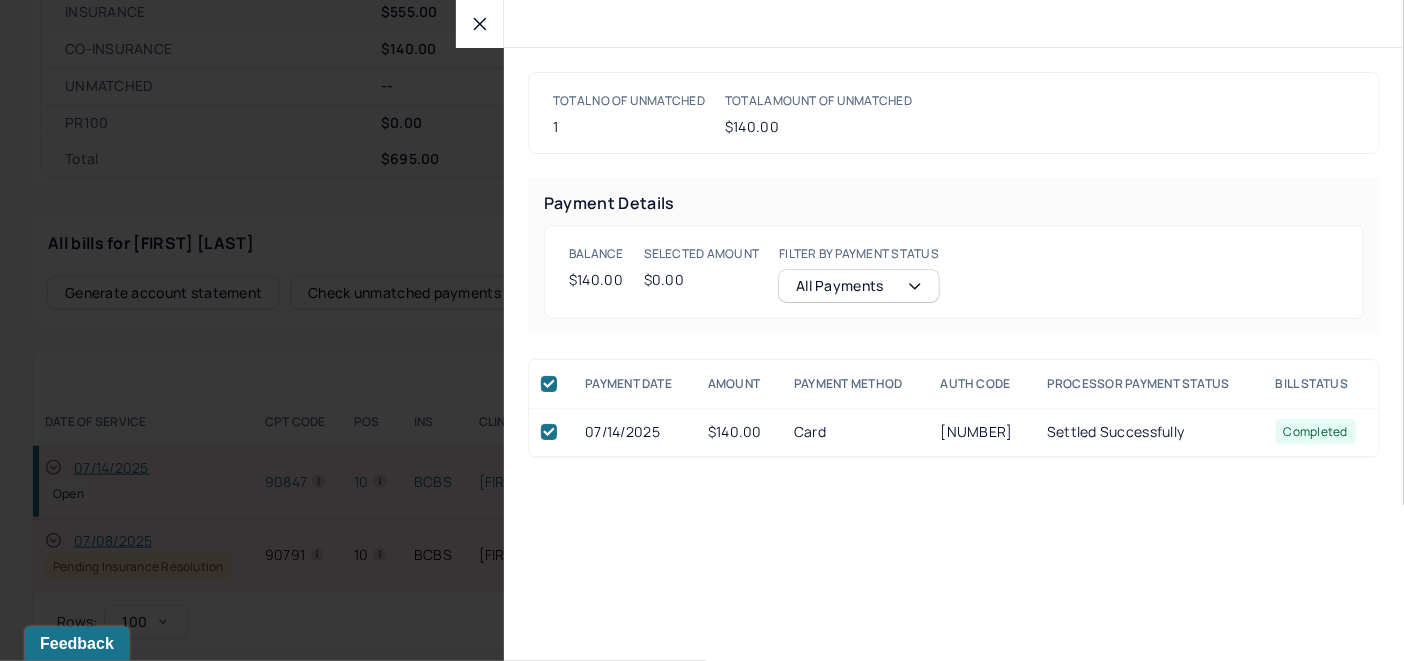 checkbox on "true" 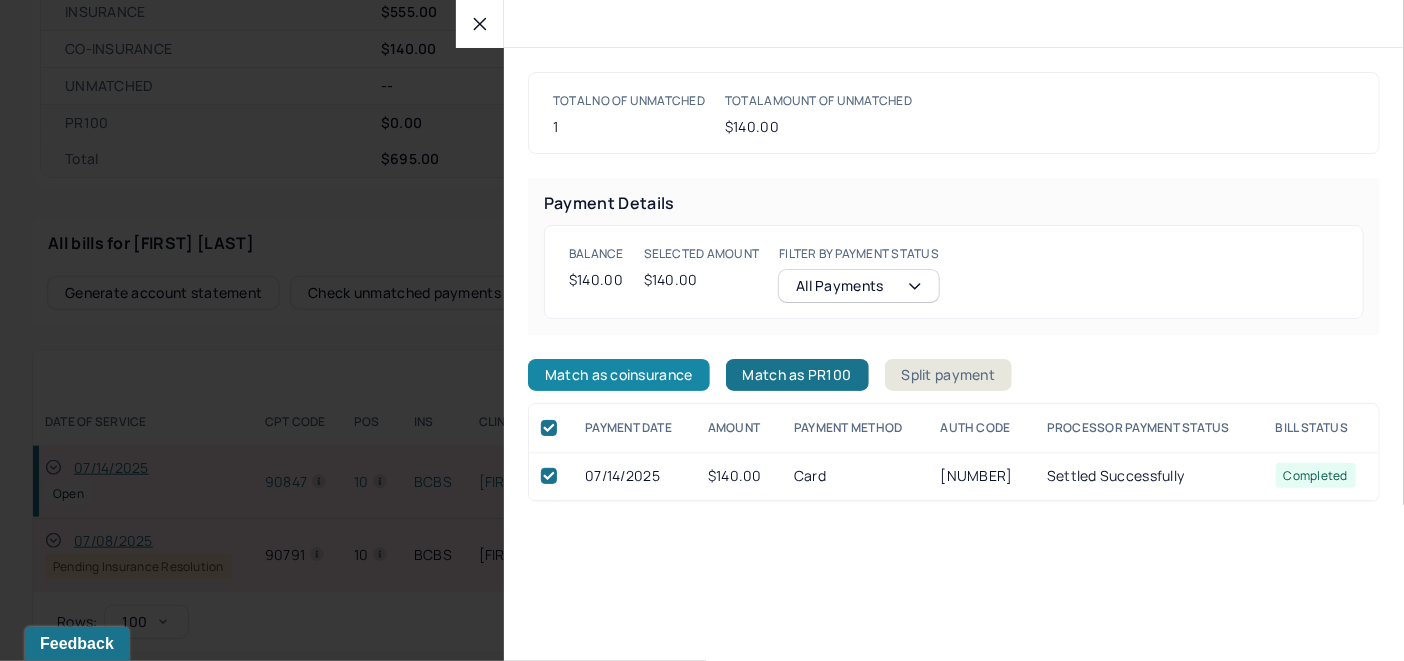 click on "Match as coinsurance" at bounding box center (619, 375) 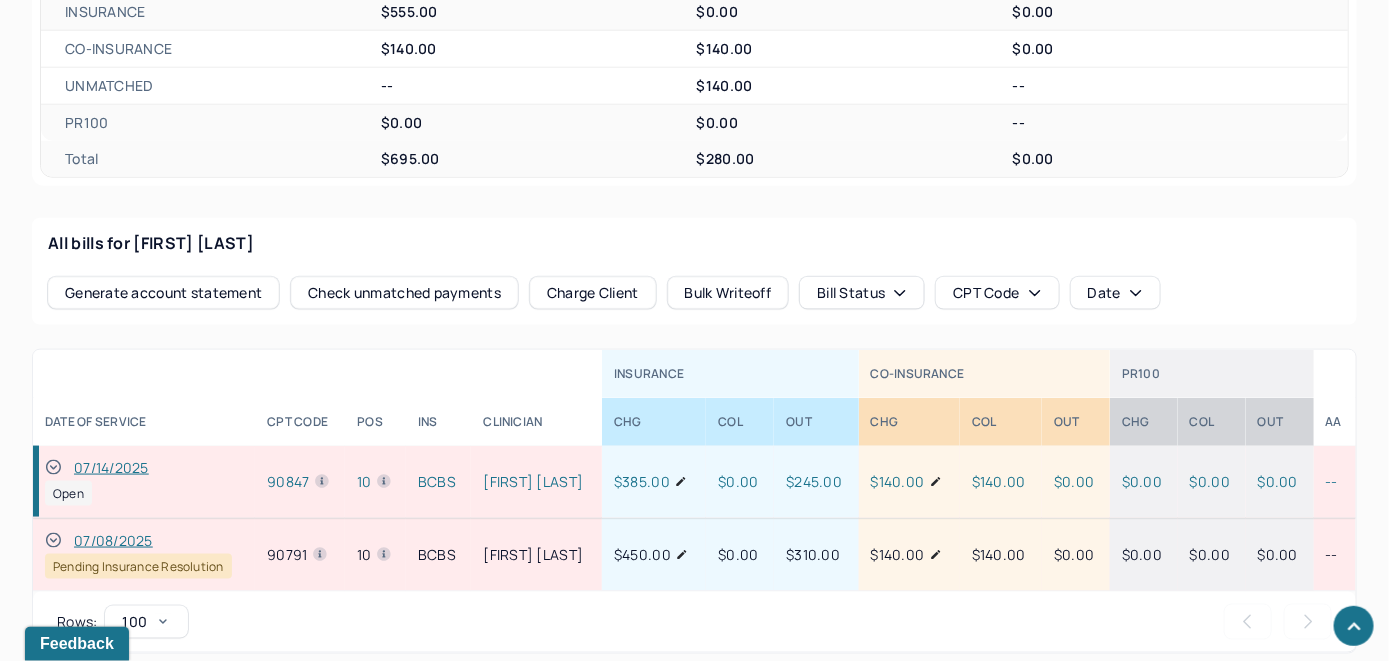 click 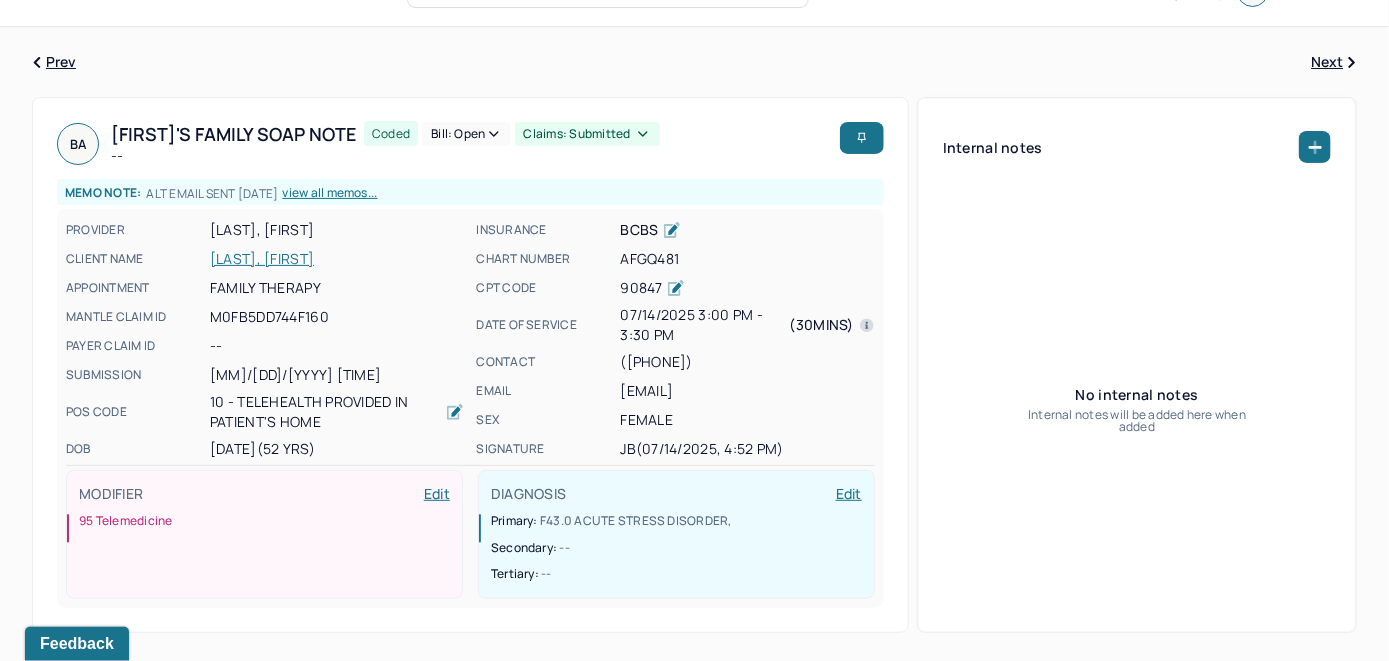 scroll, scrollTop: 18, scrollLeft: 0, axis: vertical 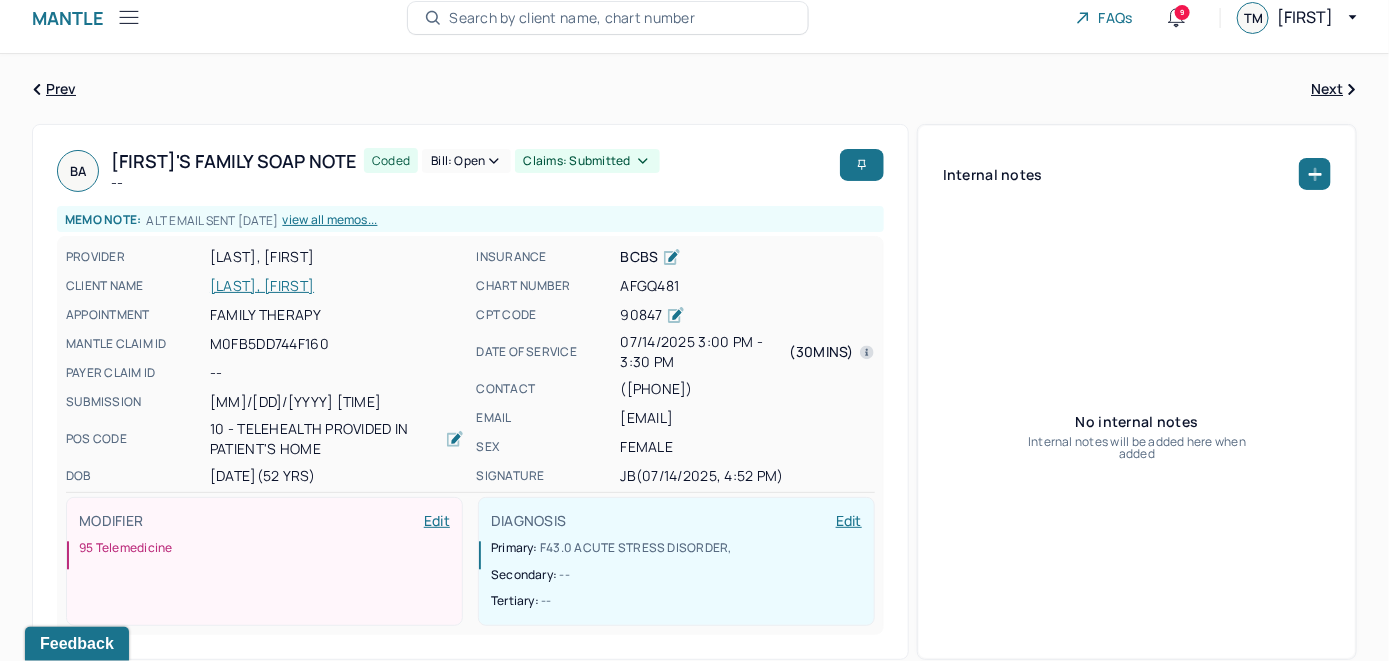 click on "Bill: Open" at bounding box center [466, 161] 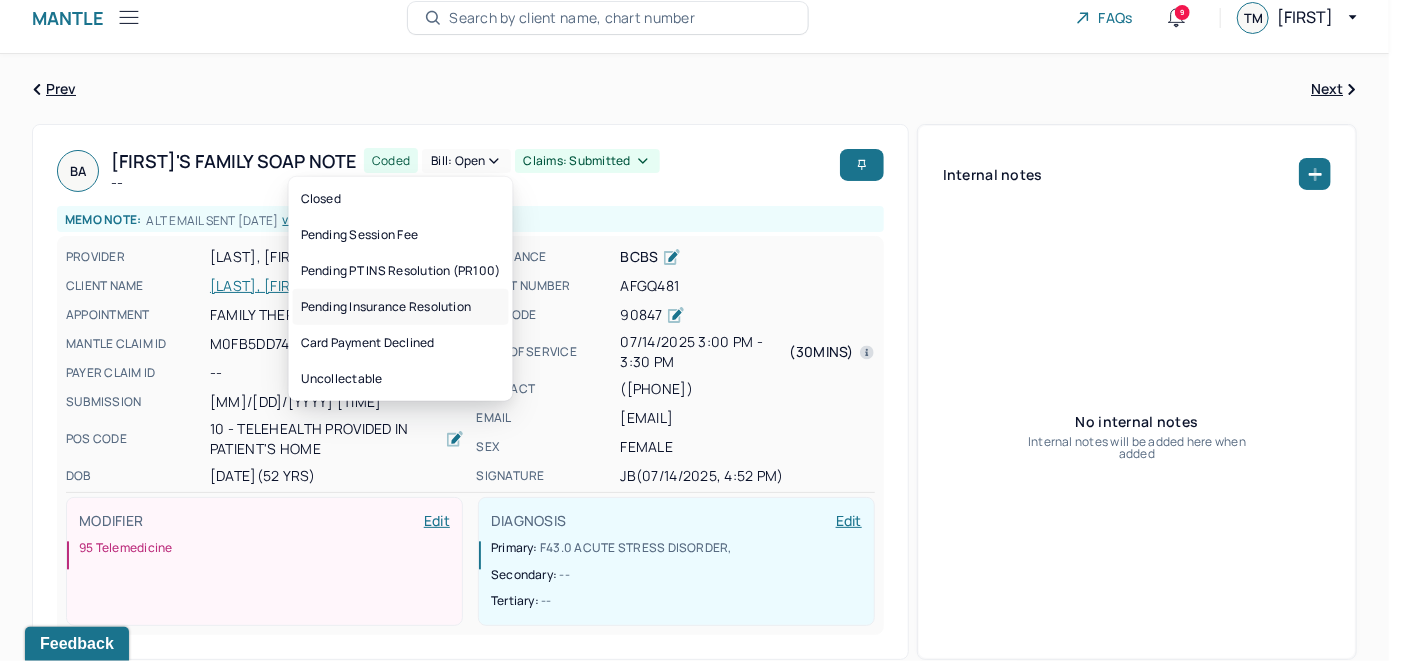 click on "Pending Insurance Resolution" at bounding box center [401, 307] 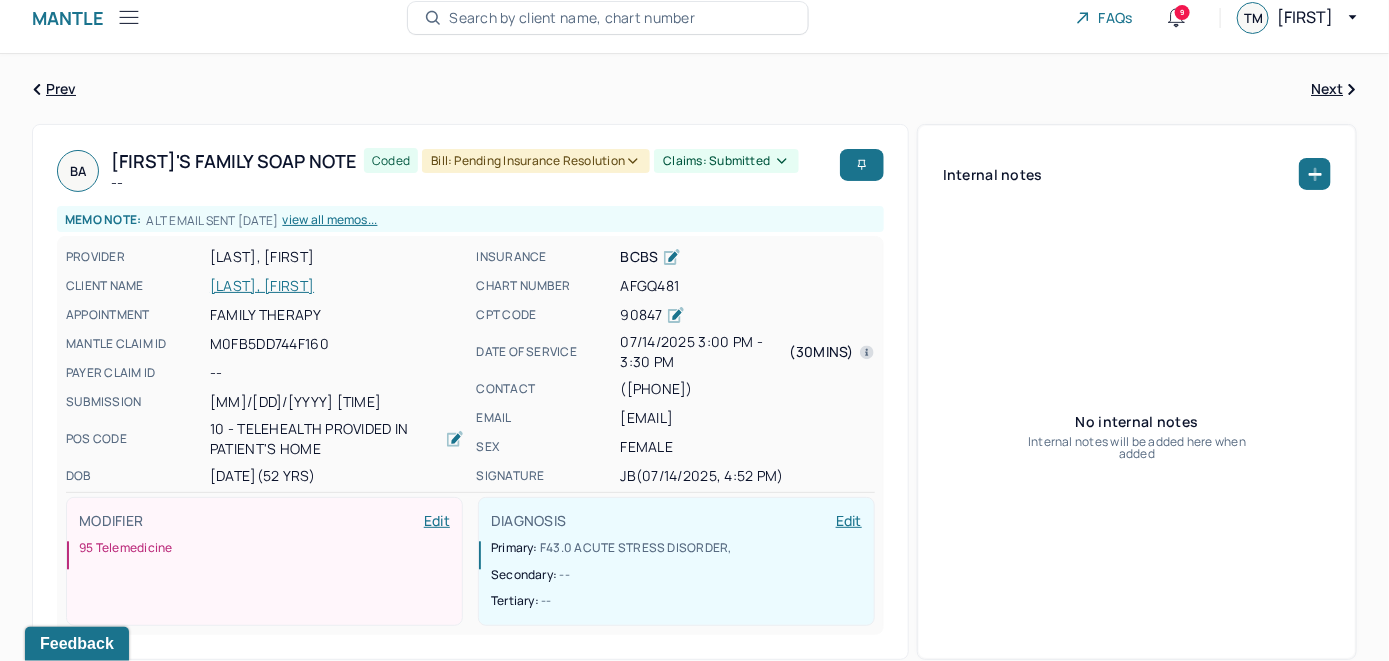 click on "Search by client name, chart number" at bounding box center [572, 18] 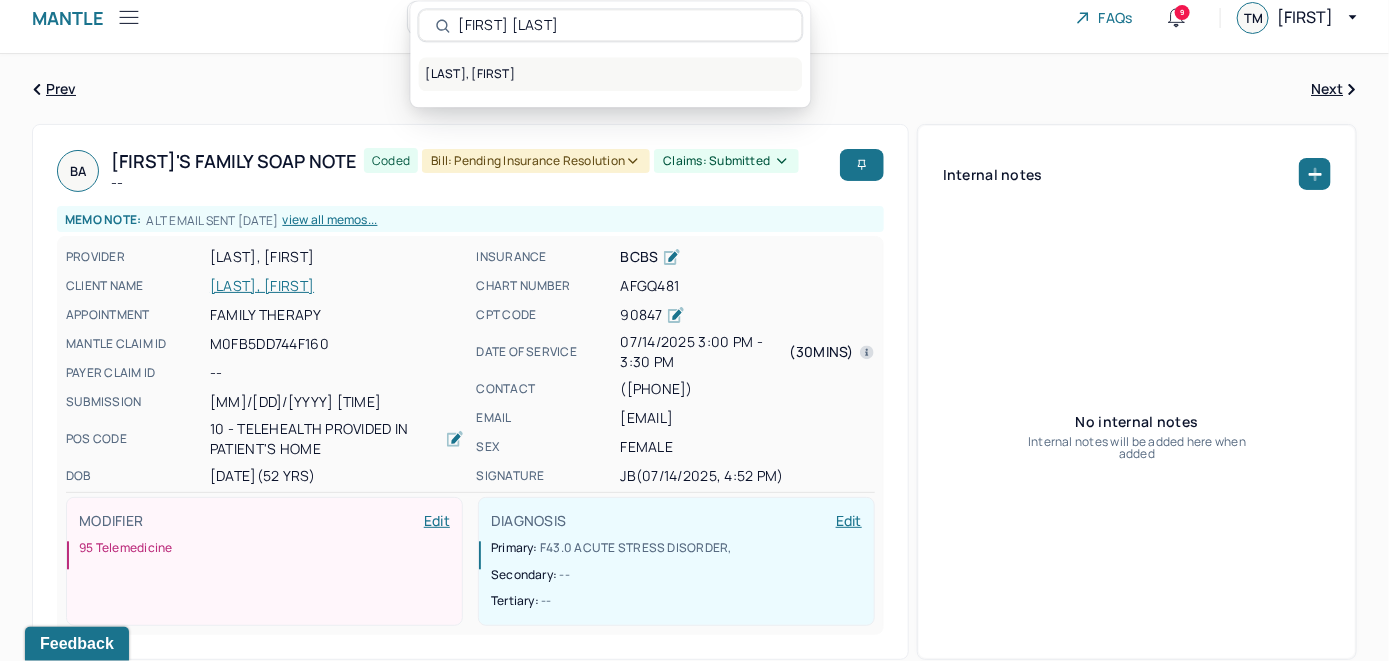 type on "[FIRST] [LAST]" 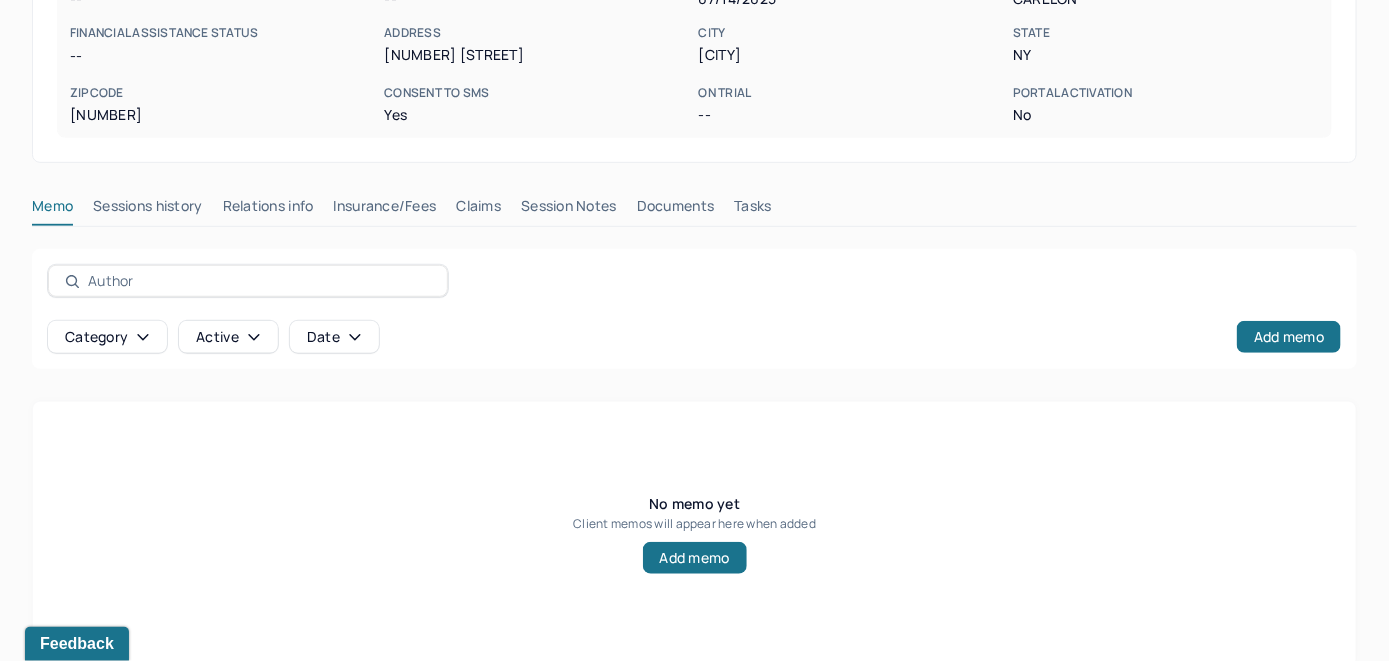 scroll, scrollTop: 393, scrollLeft: 0, axis: vertical 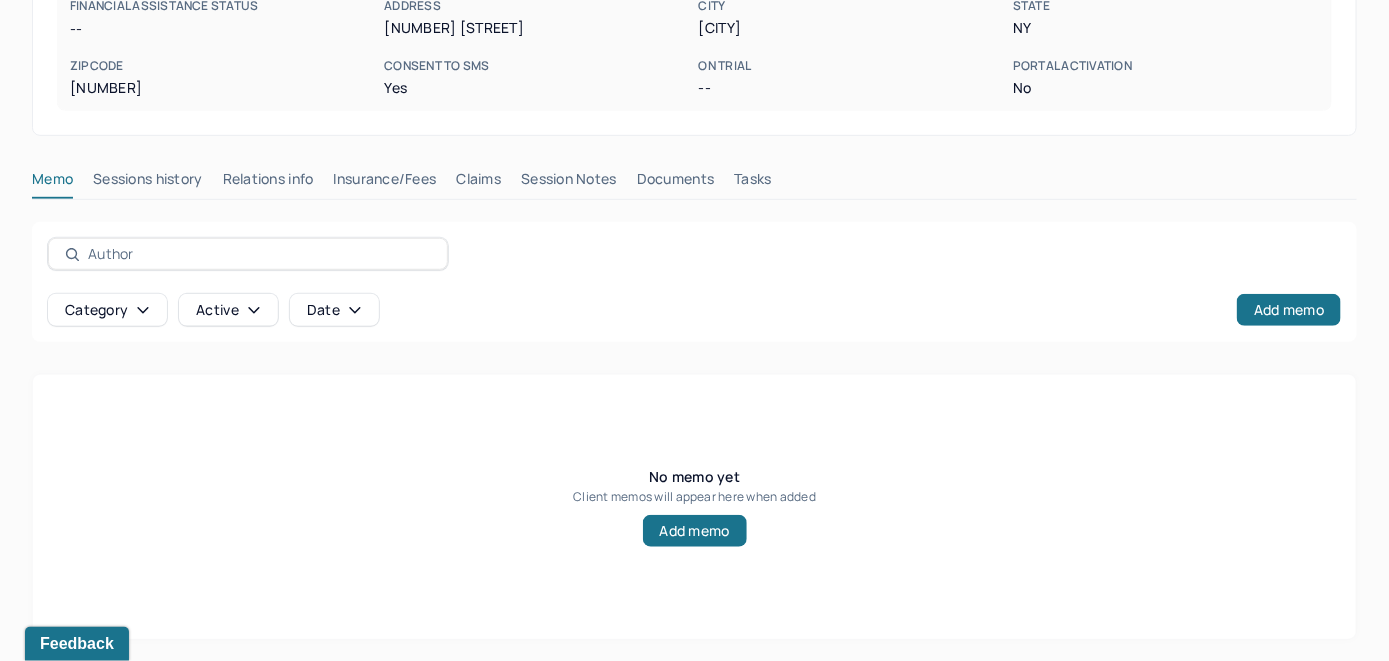click on "Insurance/Fees" at bounding box center (385, 183) 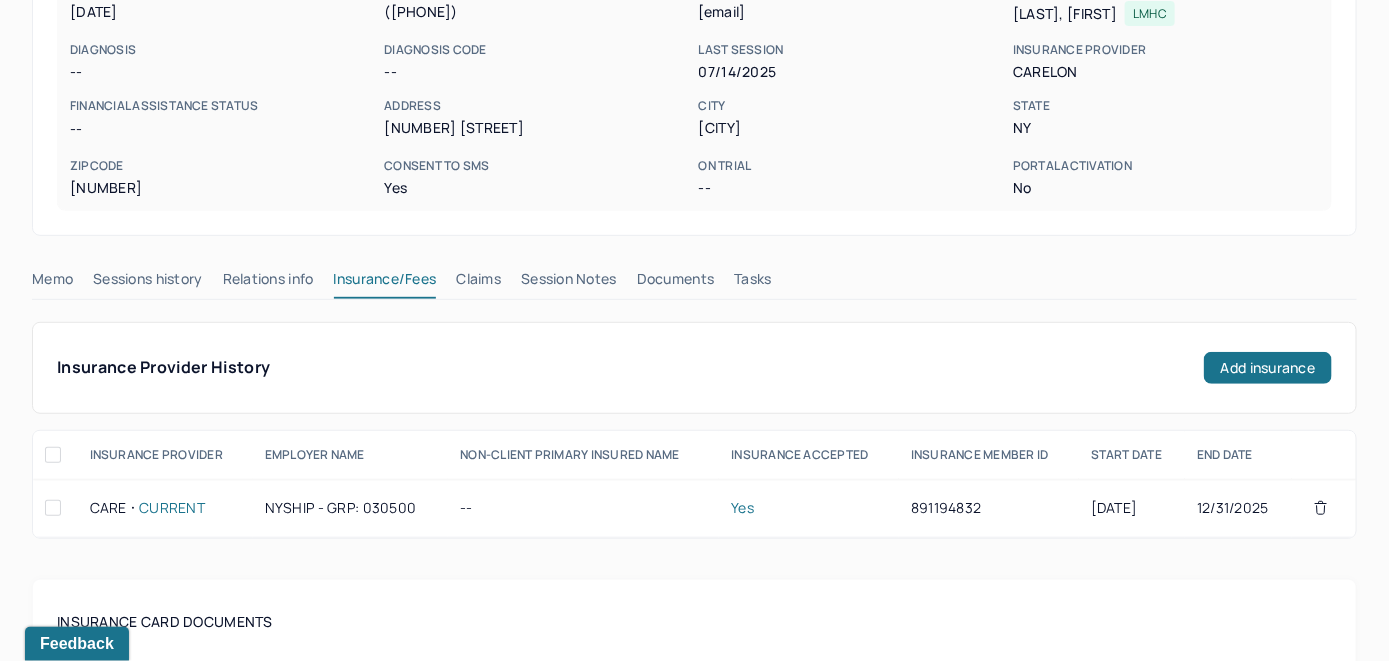 click on "Claims" at bounding box center (478, 283) 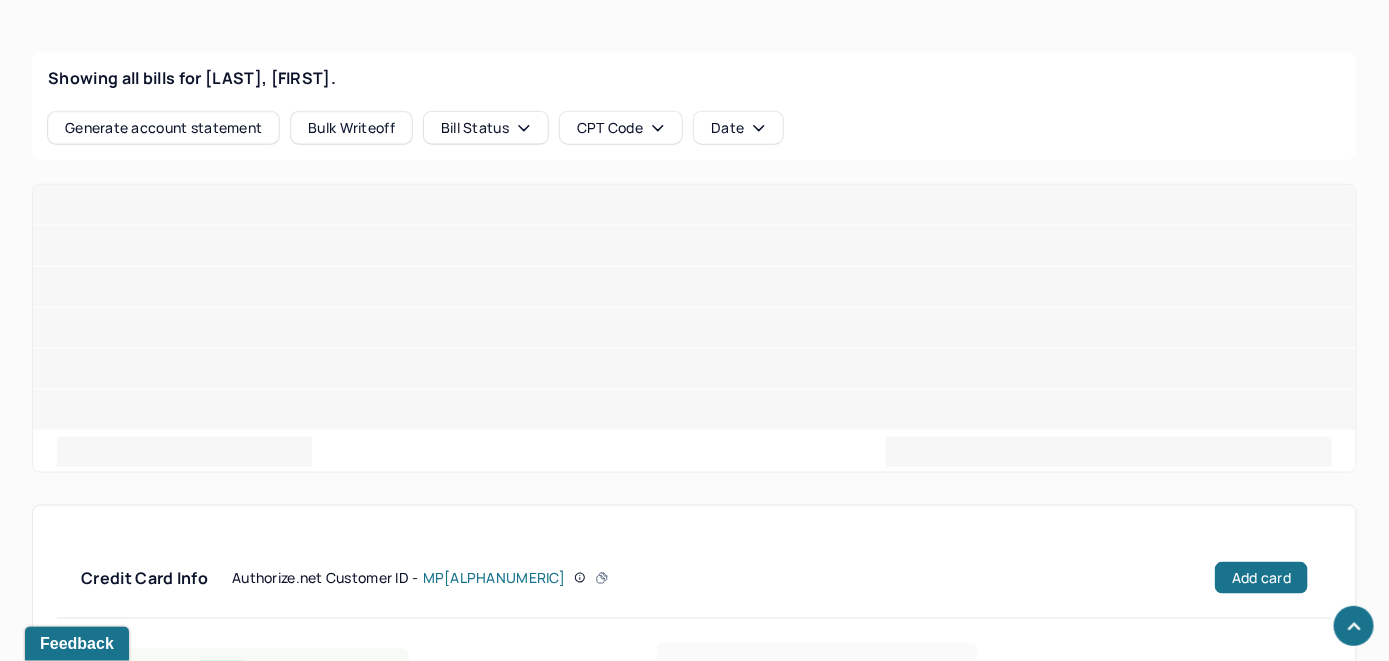 scroll, scrollTop: 1004, scrollLeft: 0, axis: vertical 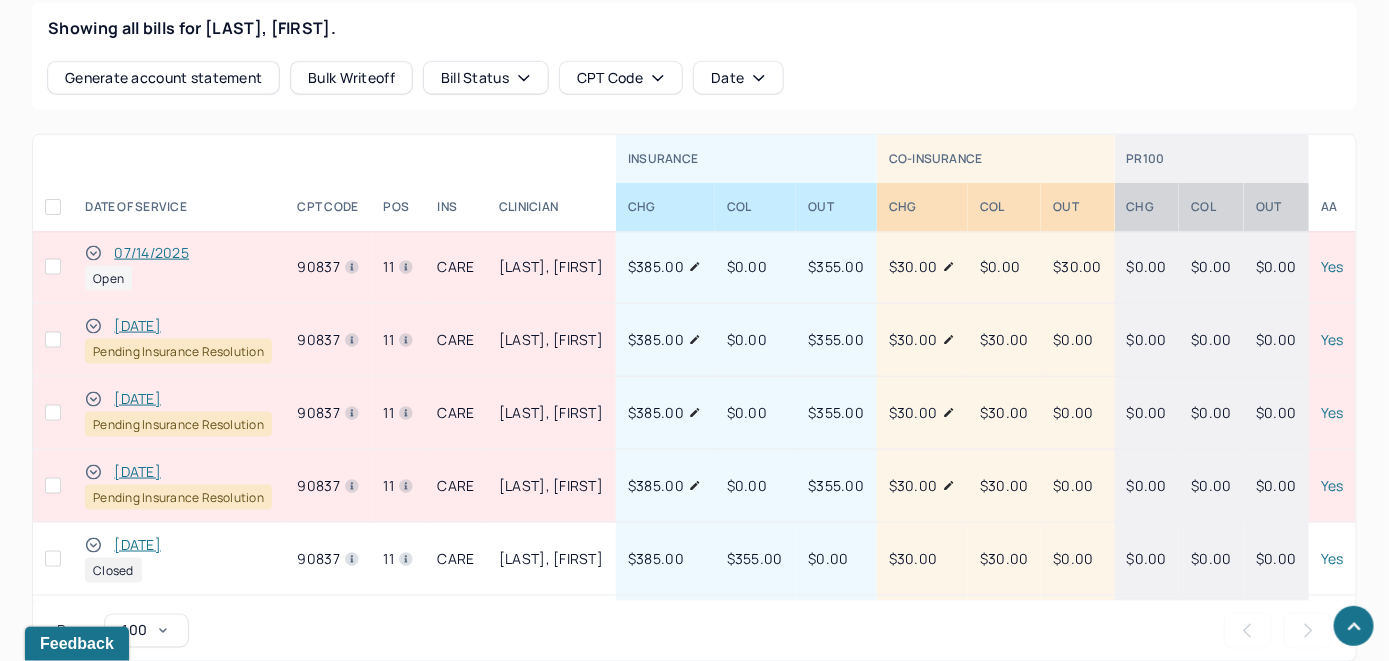 click on "07/14/2025" at bounding box center [151, 253] 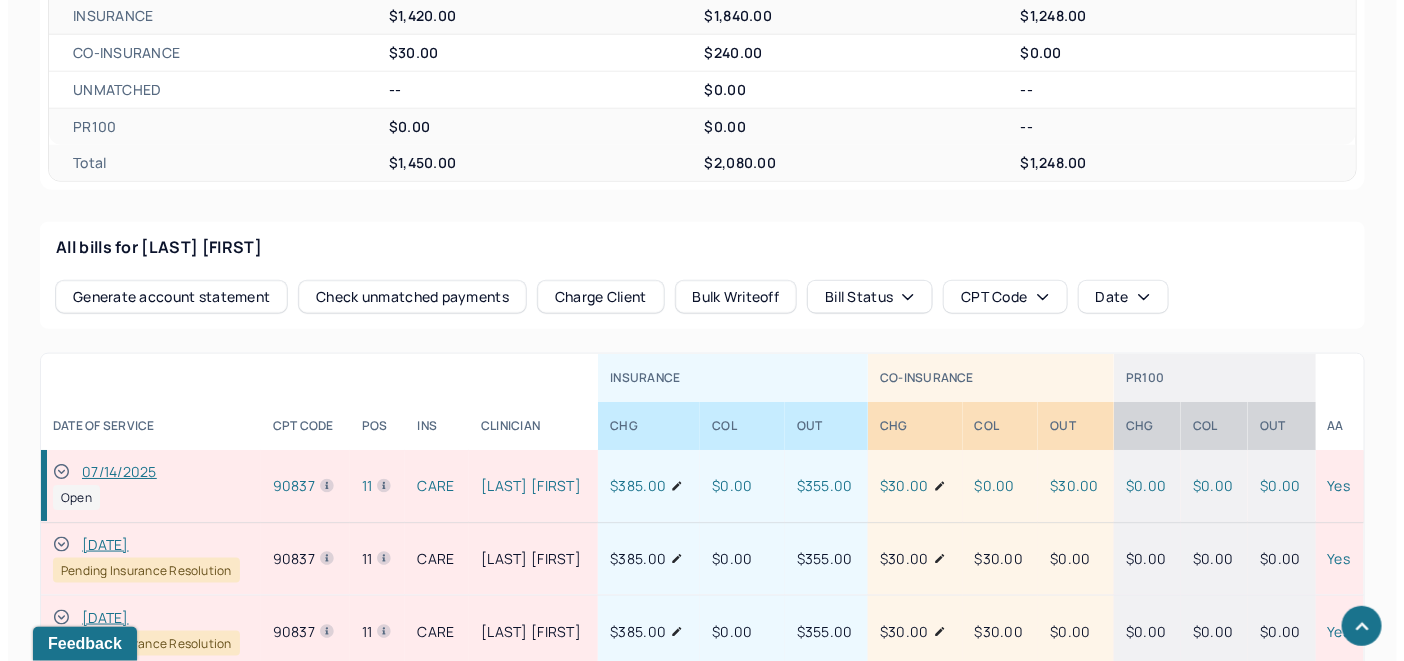 scroll, scrollTop: 886, scrollLeft: 0, axis: vertical 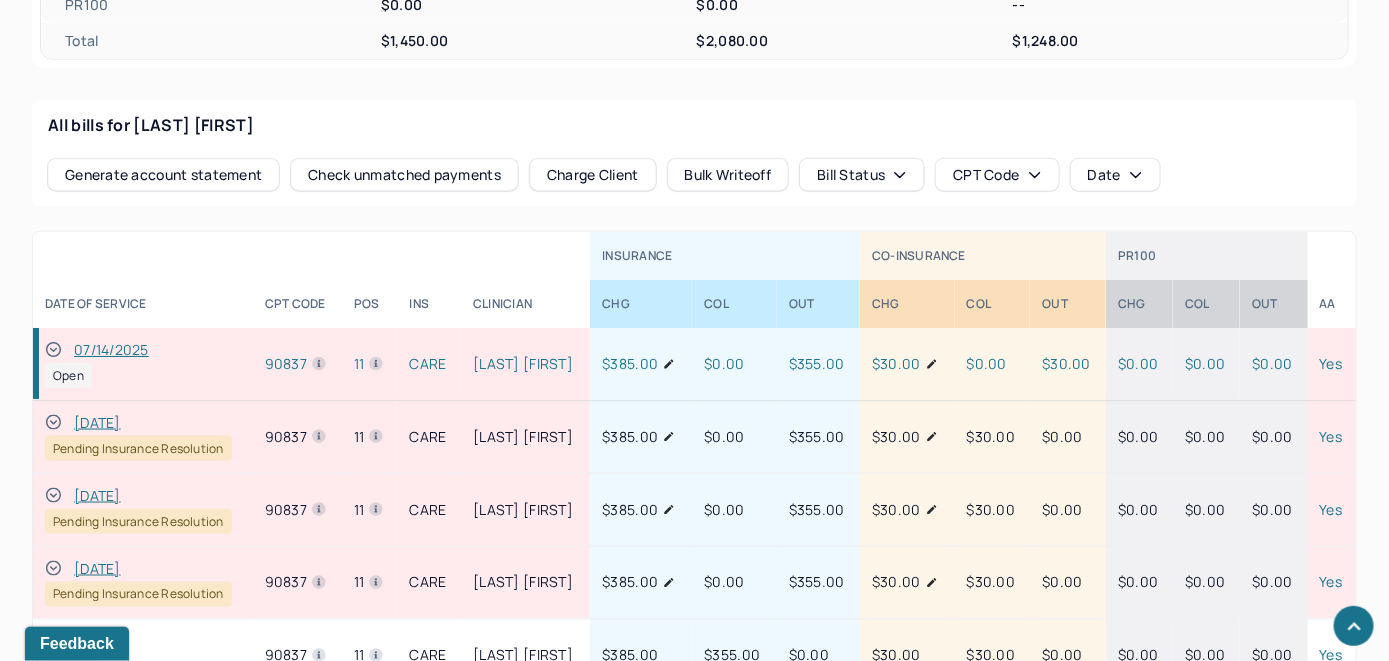 click on "Check unmatched payments" at bounding box center (404, 175) 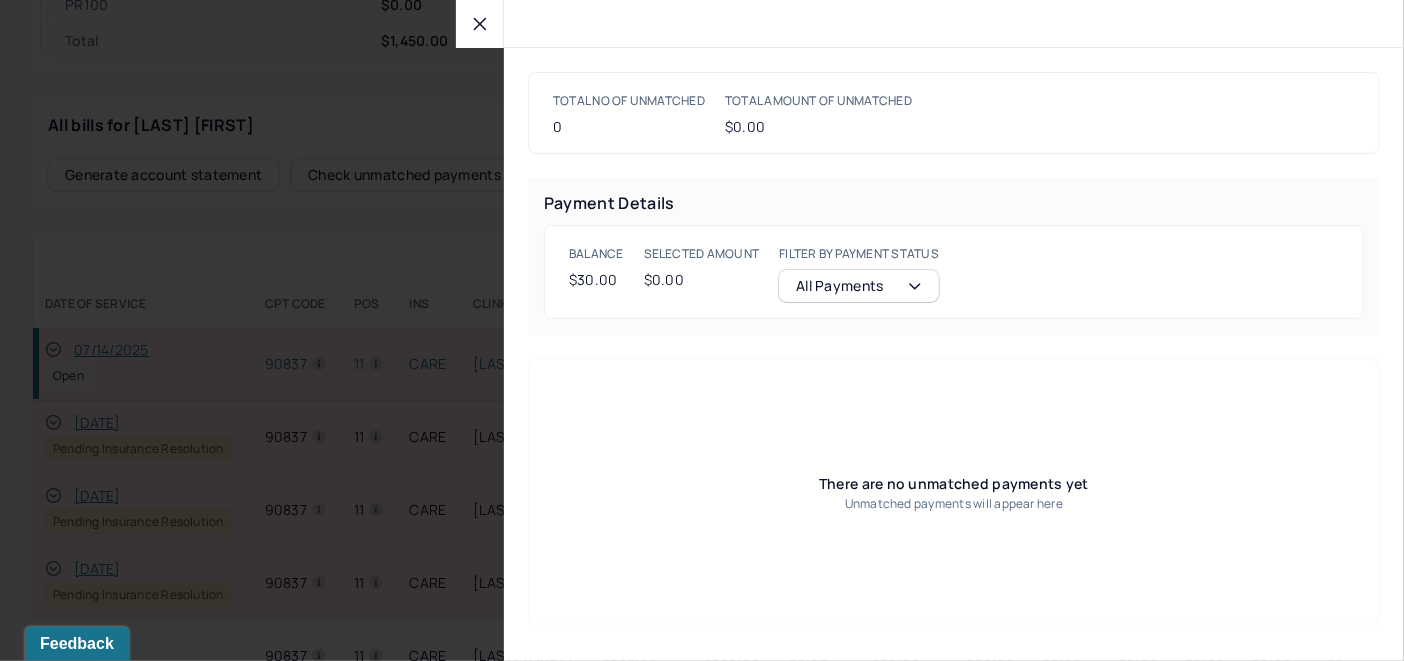 click 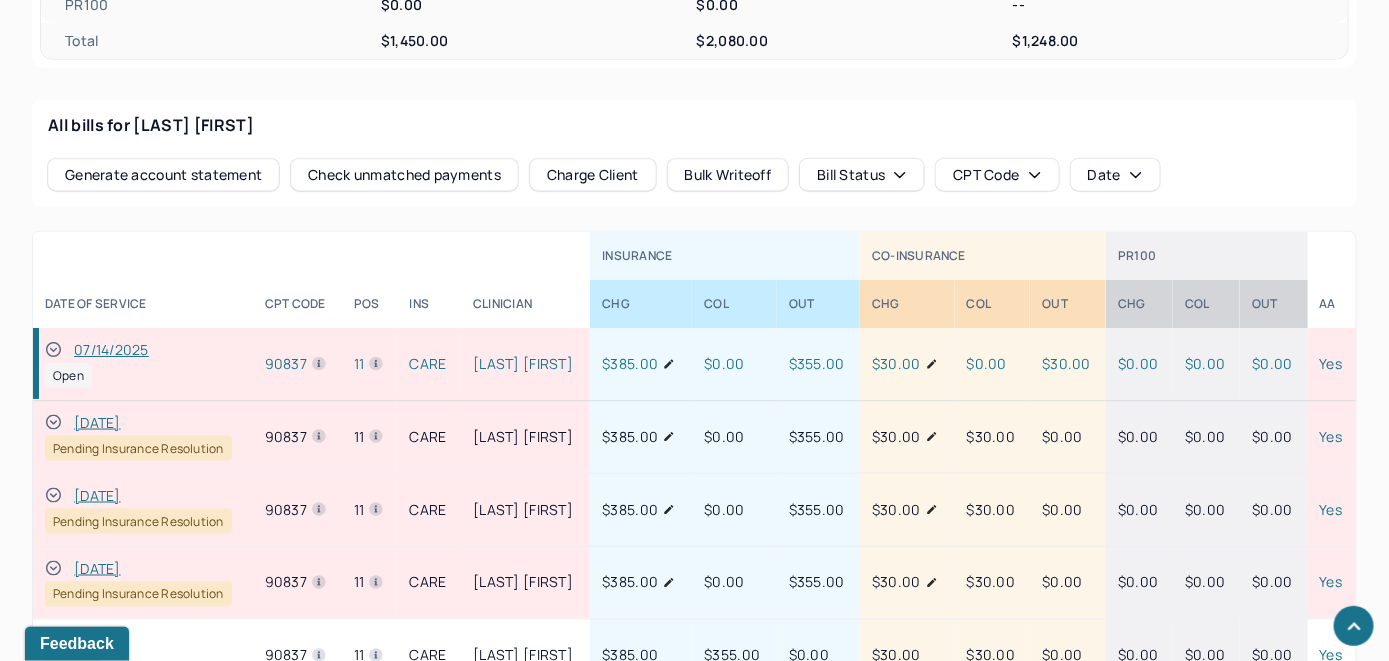 click on "Charge Client" at bounding box center (593, 175) 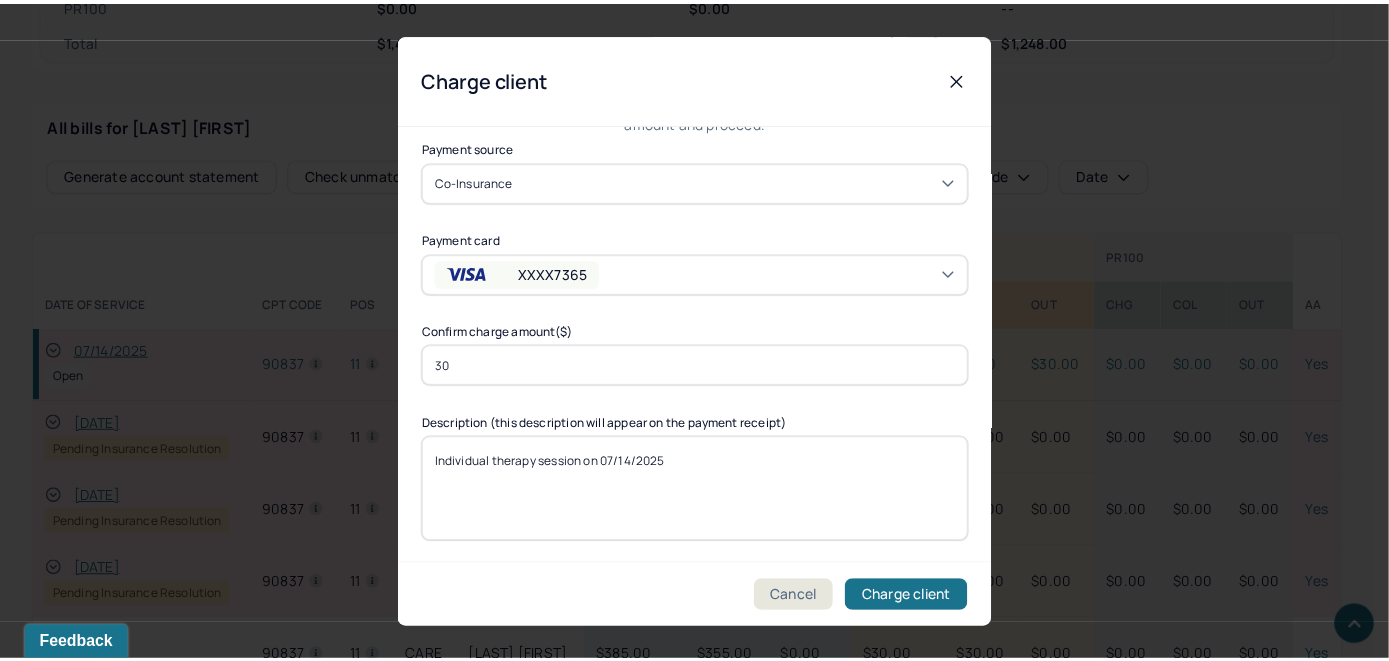 scroll, scrollTop: 121, scrollLeft: 0, axis: vertical 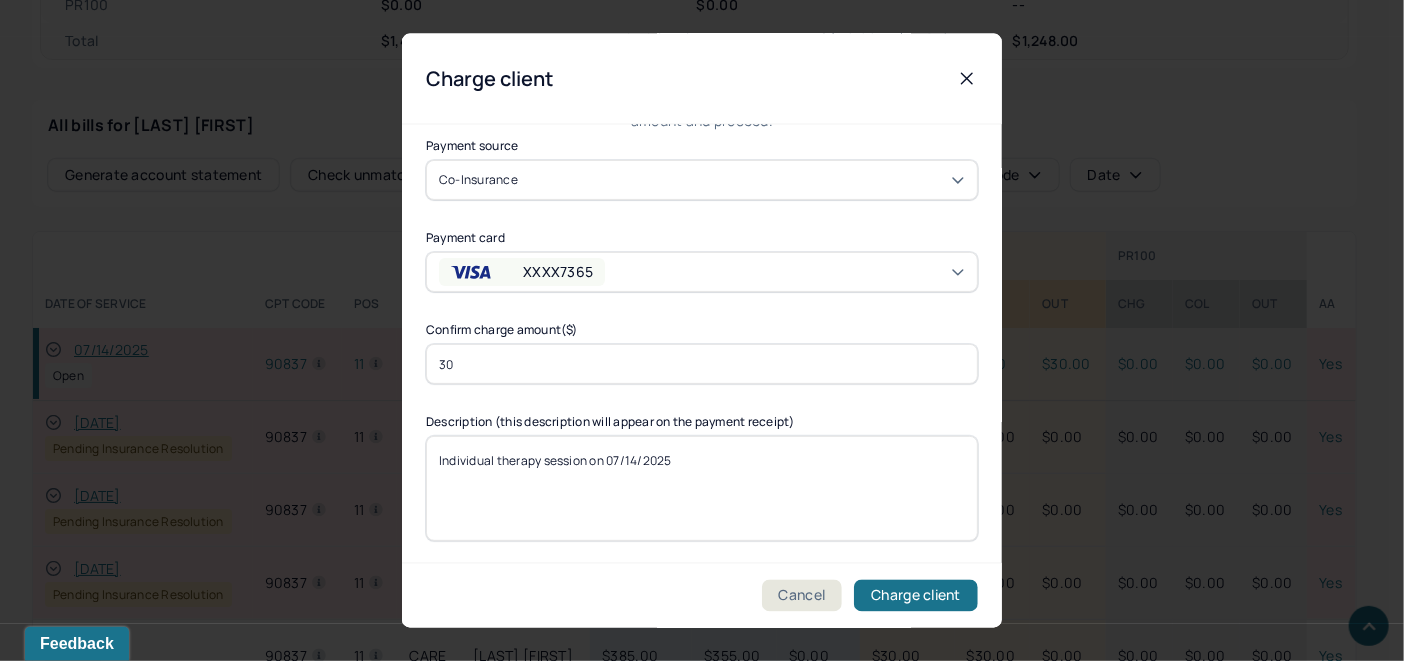 click 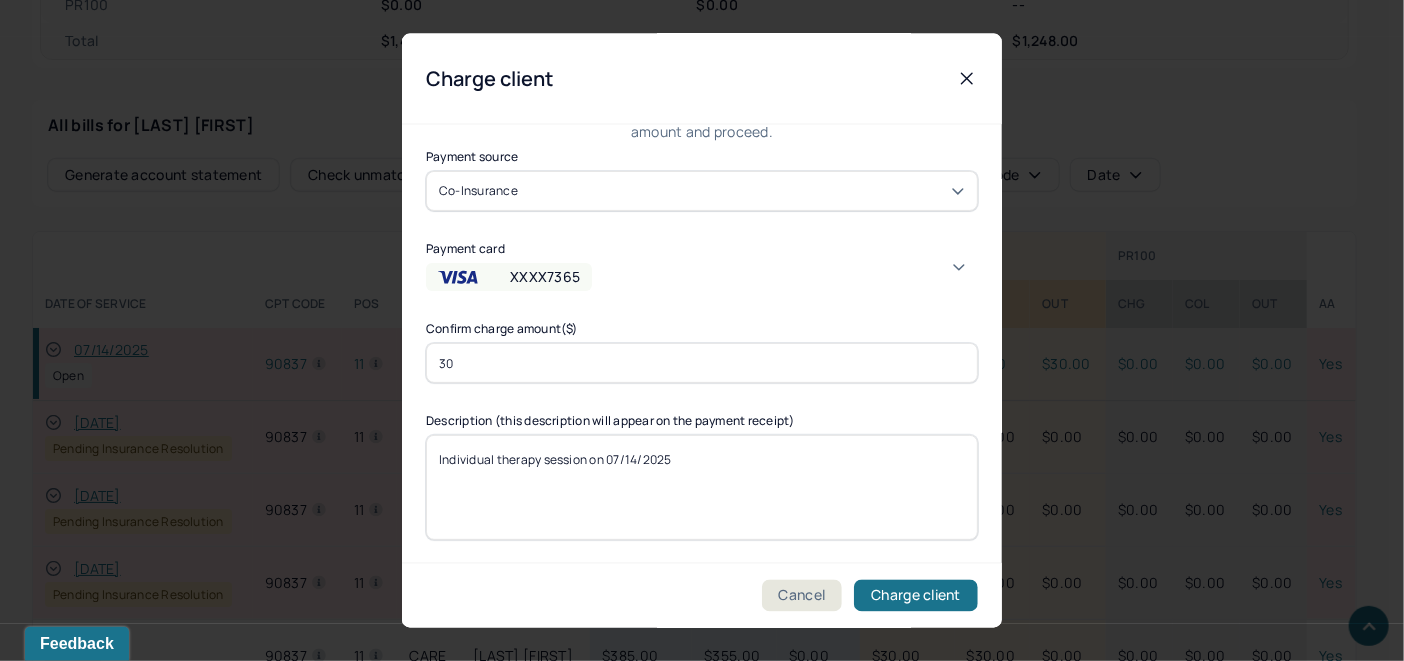 click on "XXXX7365" at bounding box center (694, 797) 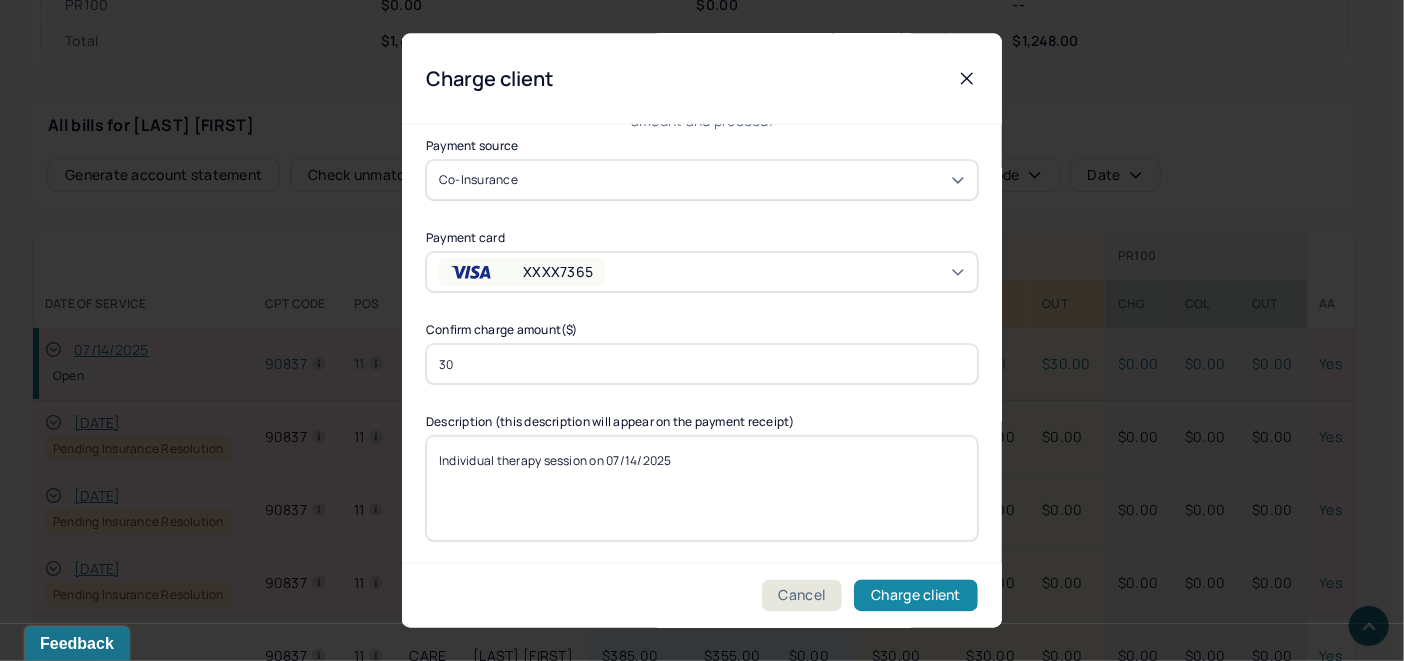 click on "Charge client" at bounding box center (916, 596) 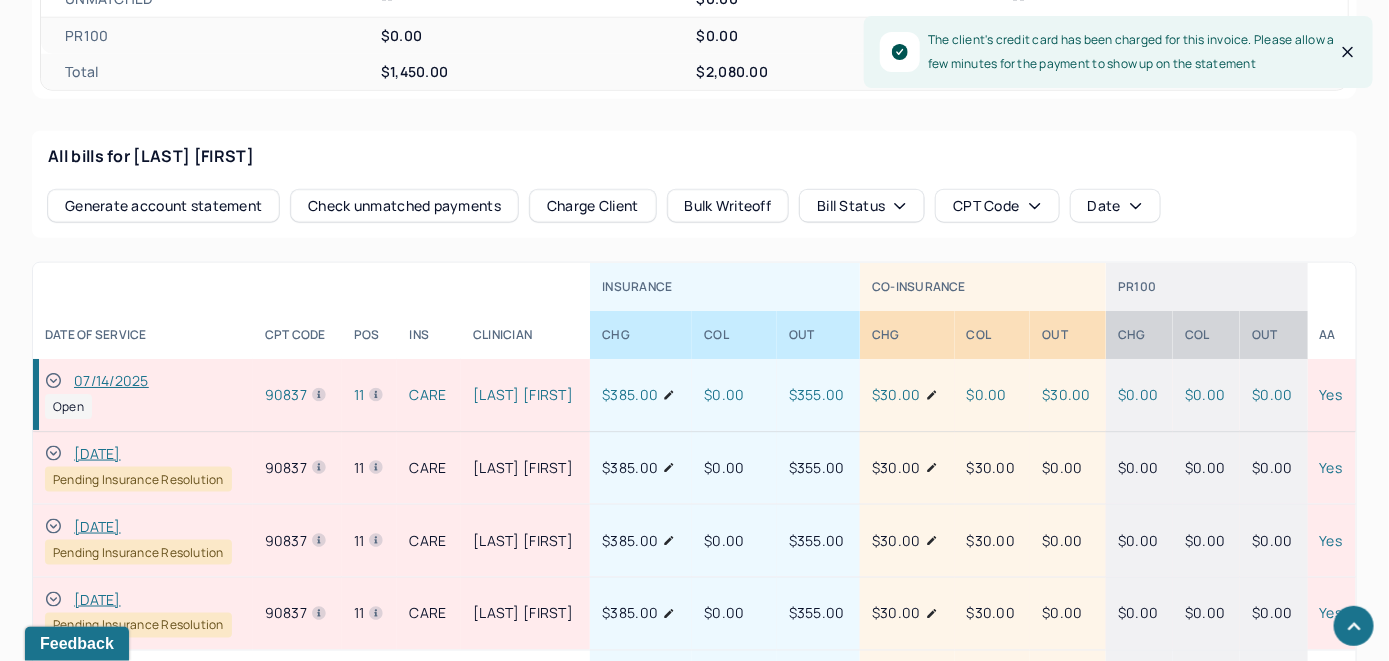scroll, scrollTop: 900, scrollLeft: 0, axis: vertical 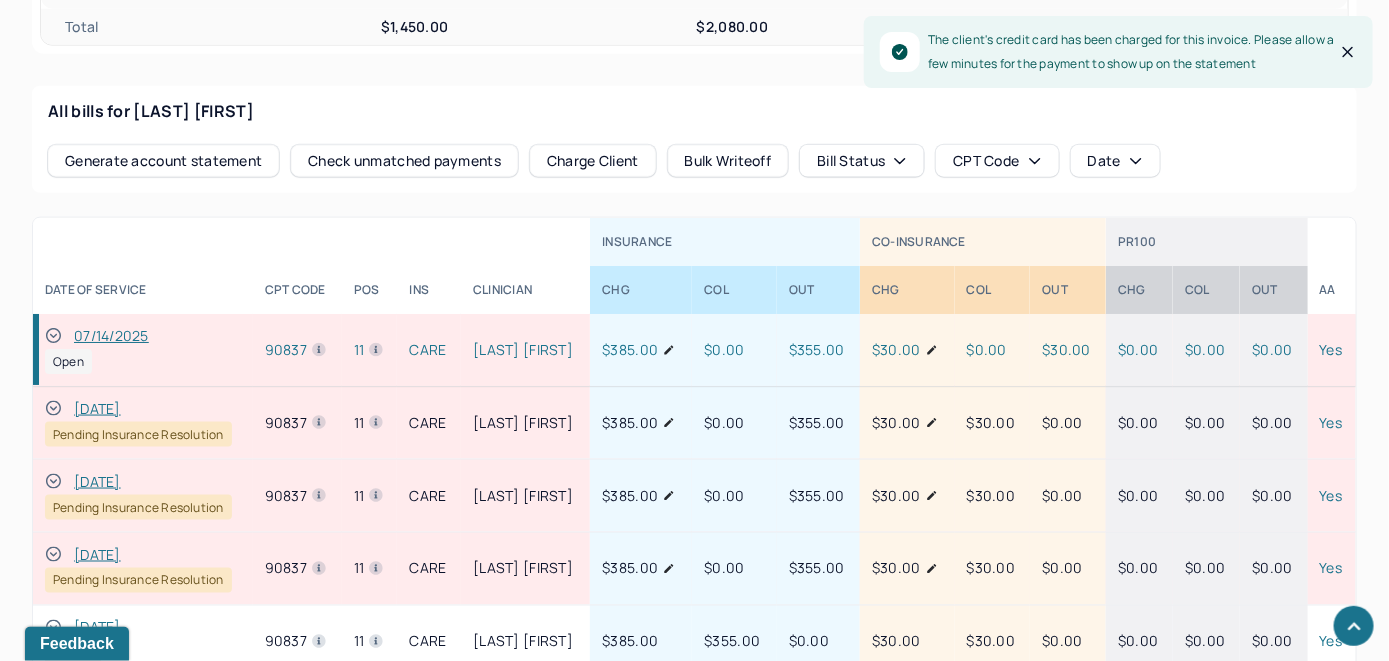 click 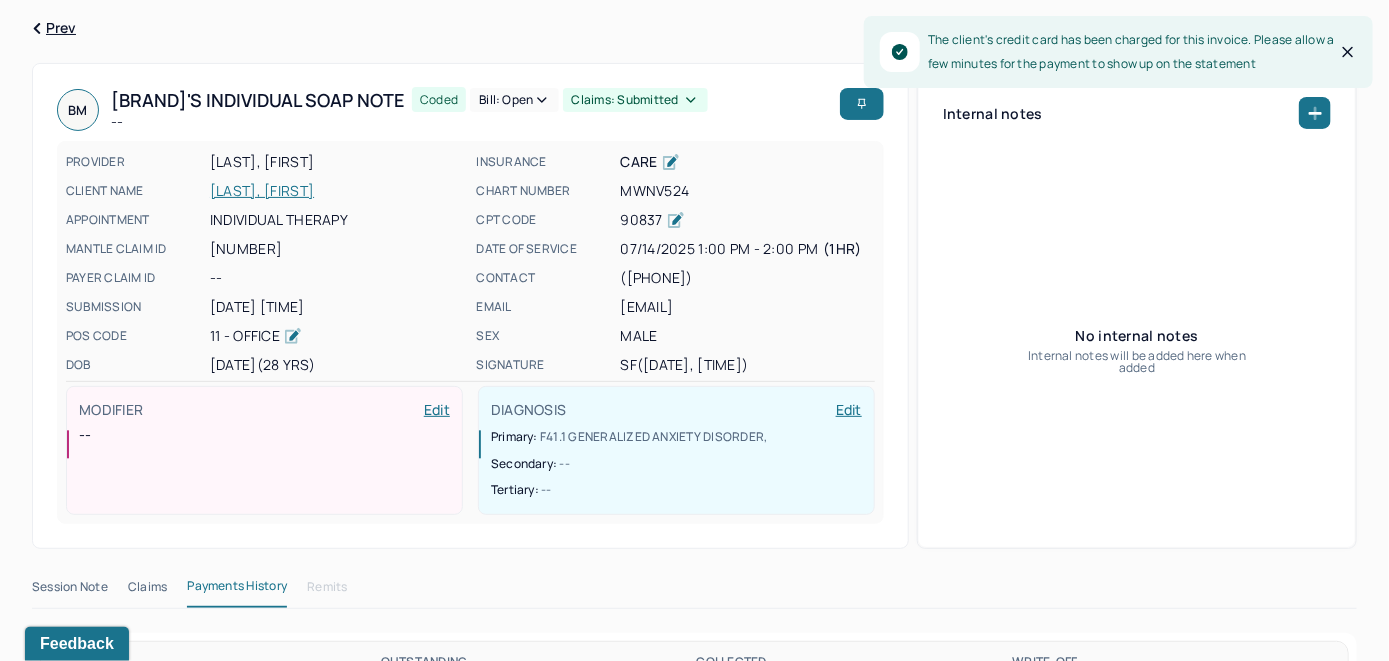 scroll, scrollTop: 0, scrollLeft: 0, axis: both 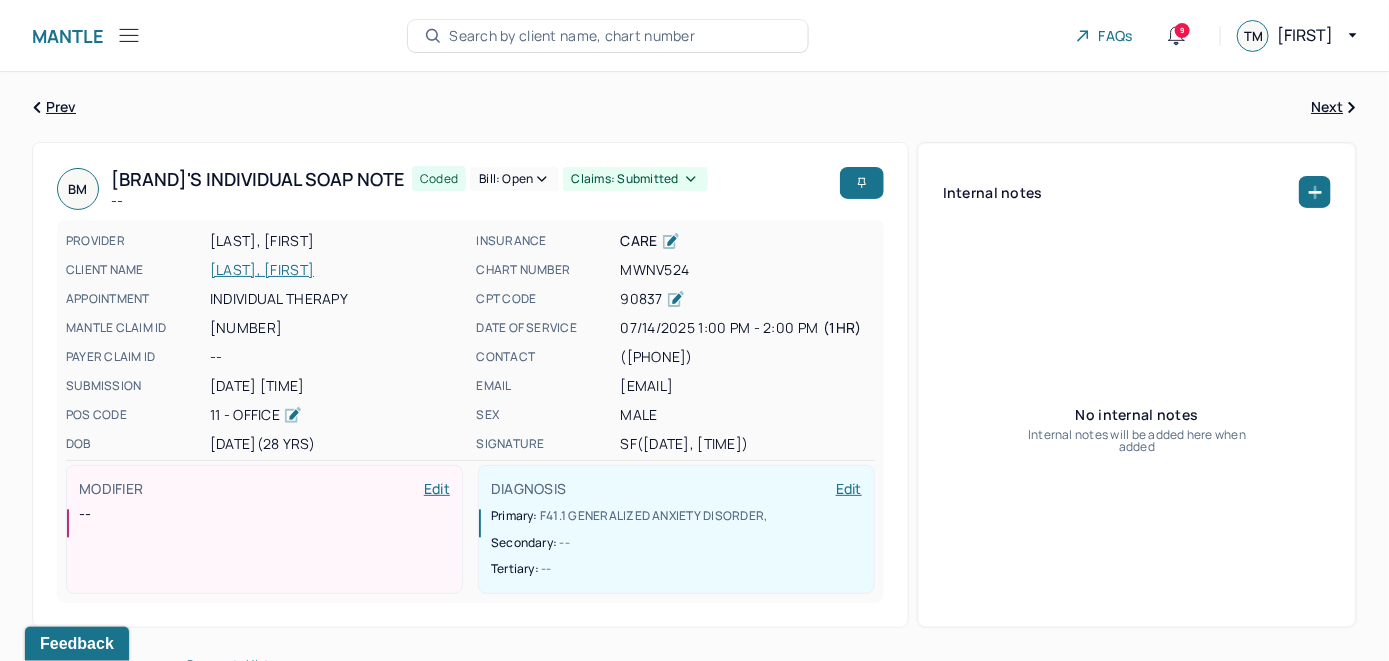 click on "Bill: Open" at bounding box center [514, 179] 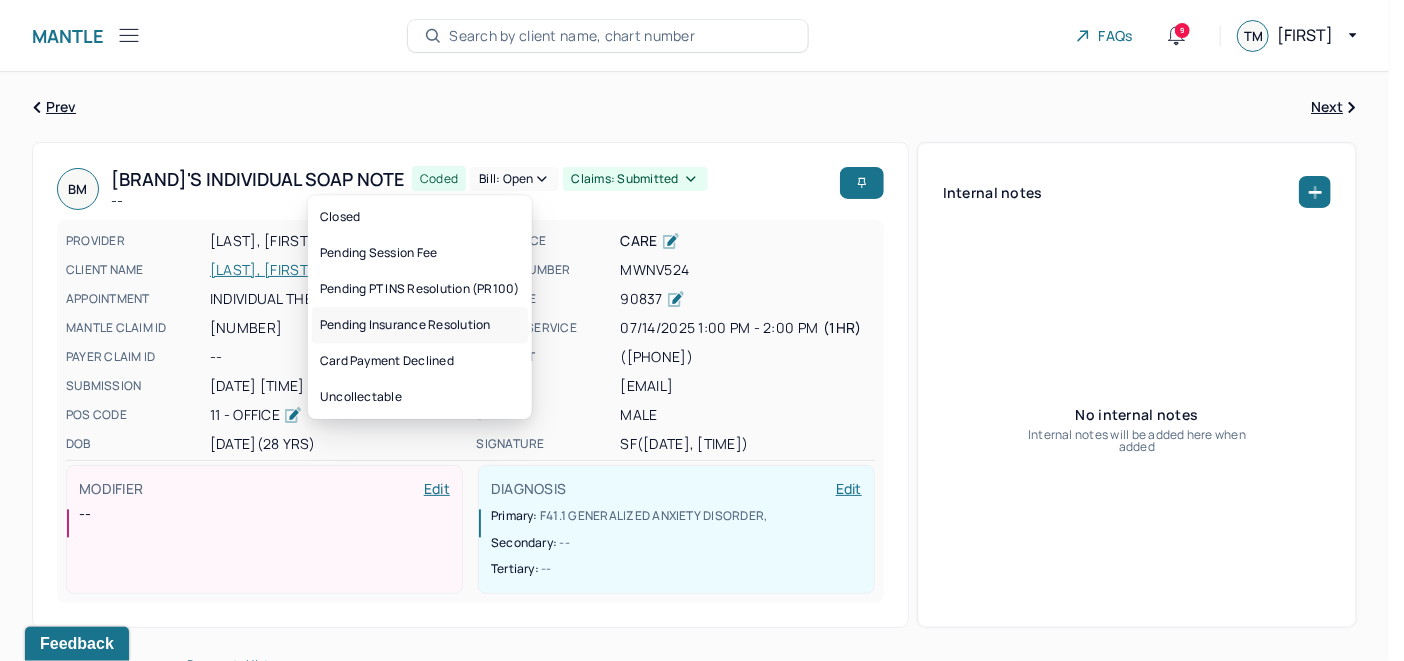 click on "Pending Insurance Resolution" at bounding box center [420, 325] 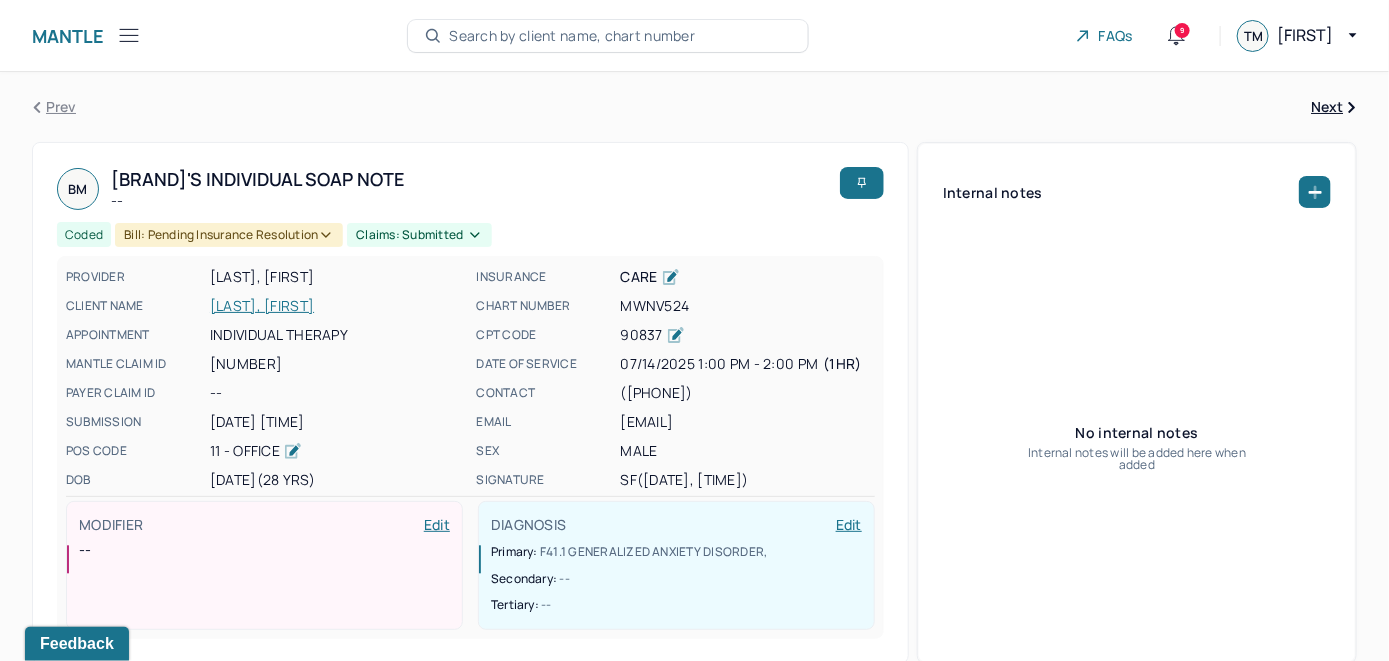 click on "Search by client name, chart number" at bounding box center [572, 36] 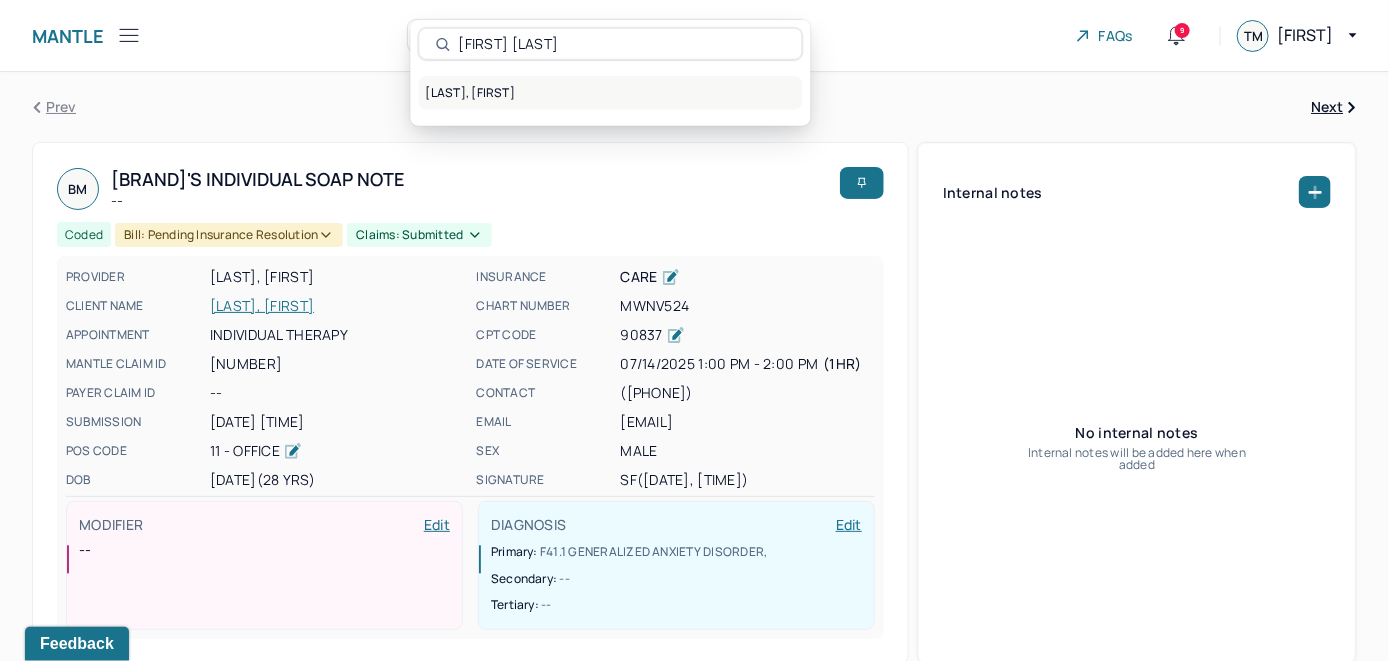 type on "[FIRST] [LAST]" 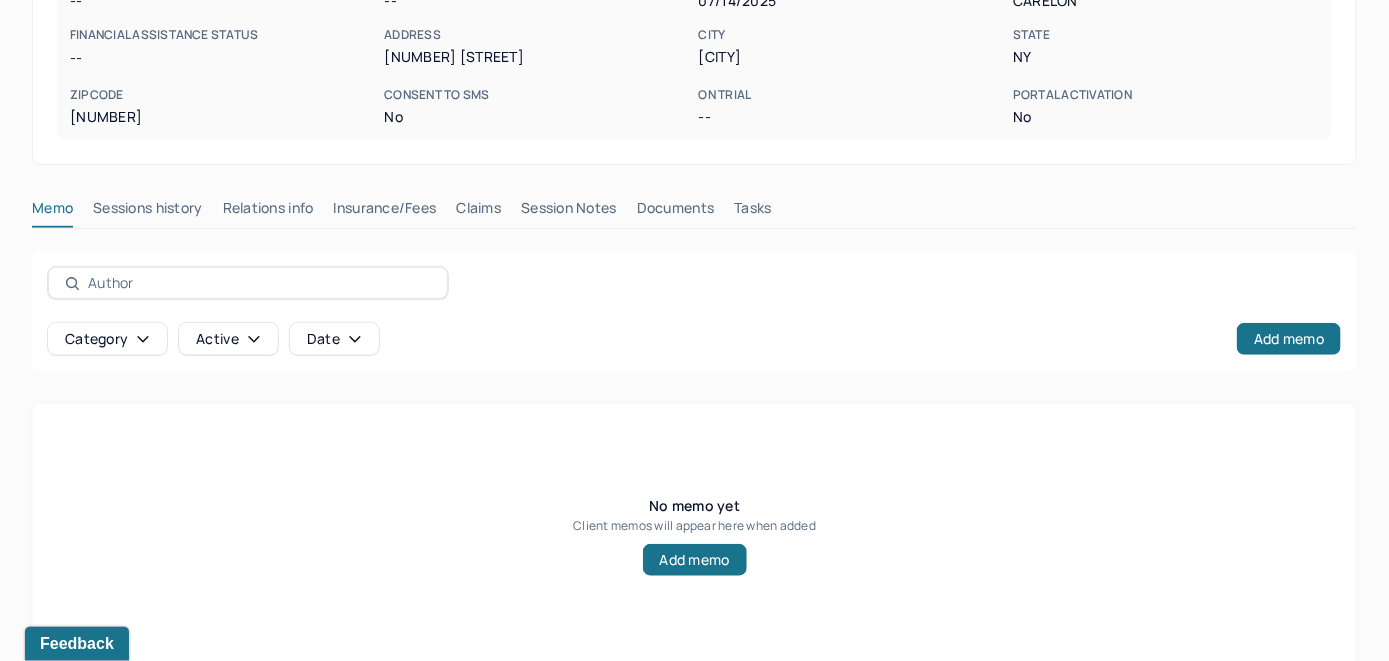 scroll, scrollTop: 393, scrollLeft: 0, axis: vertical 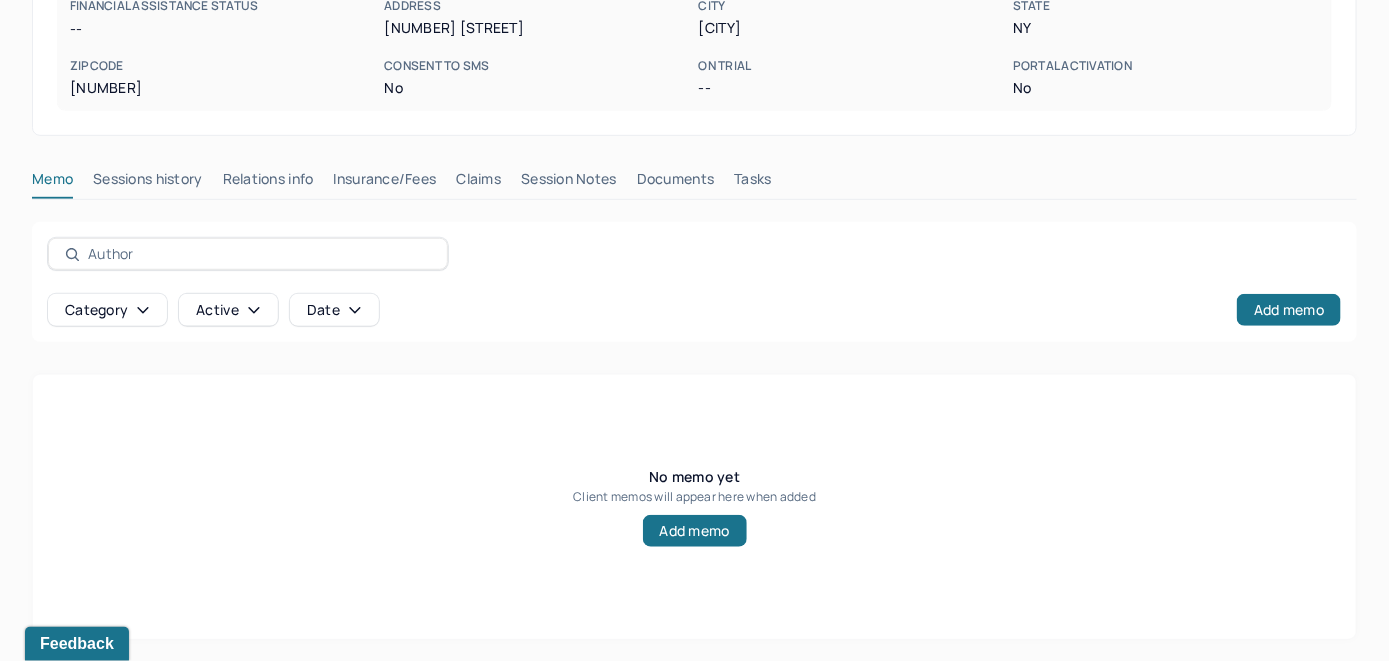click on "Insurance/Fees" at bounding box center [385, 183] 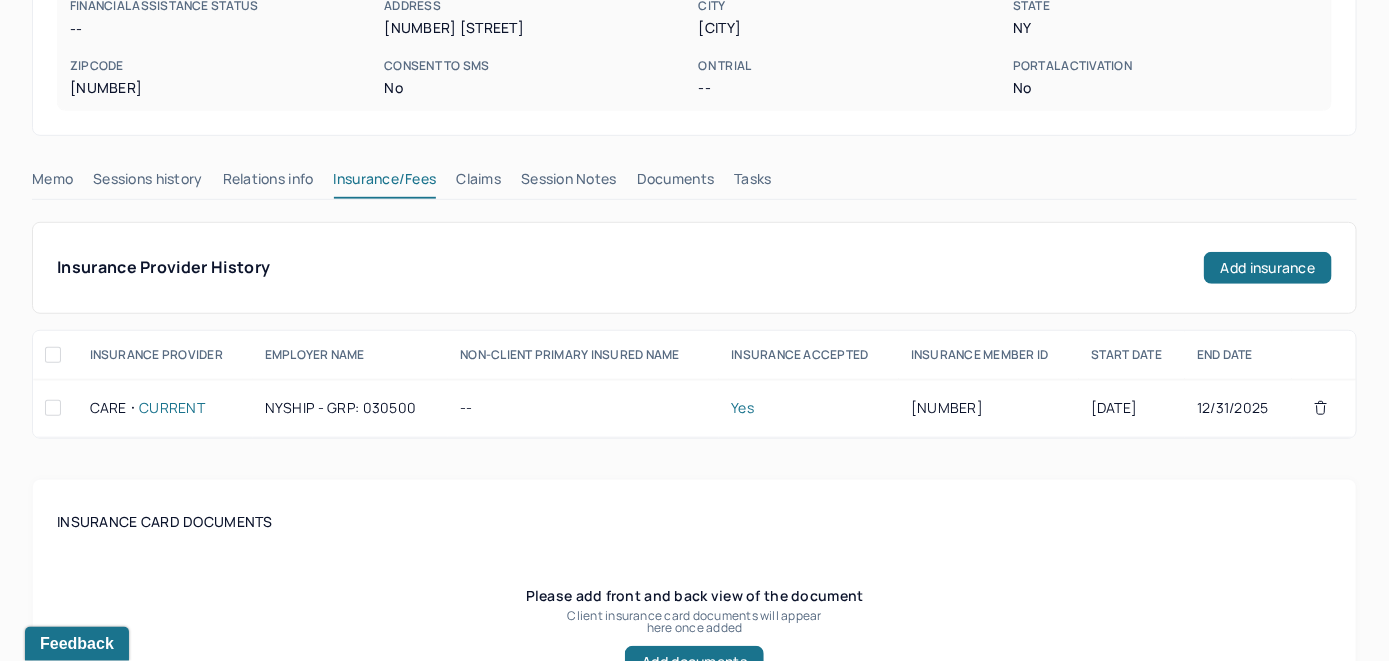 click on "Claims" at bounding box center (478, 183) 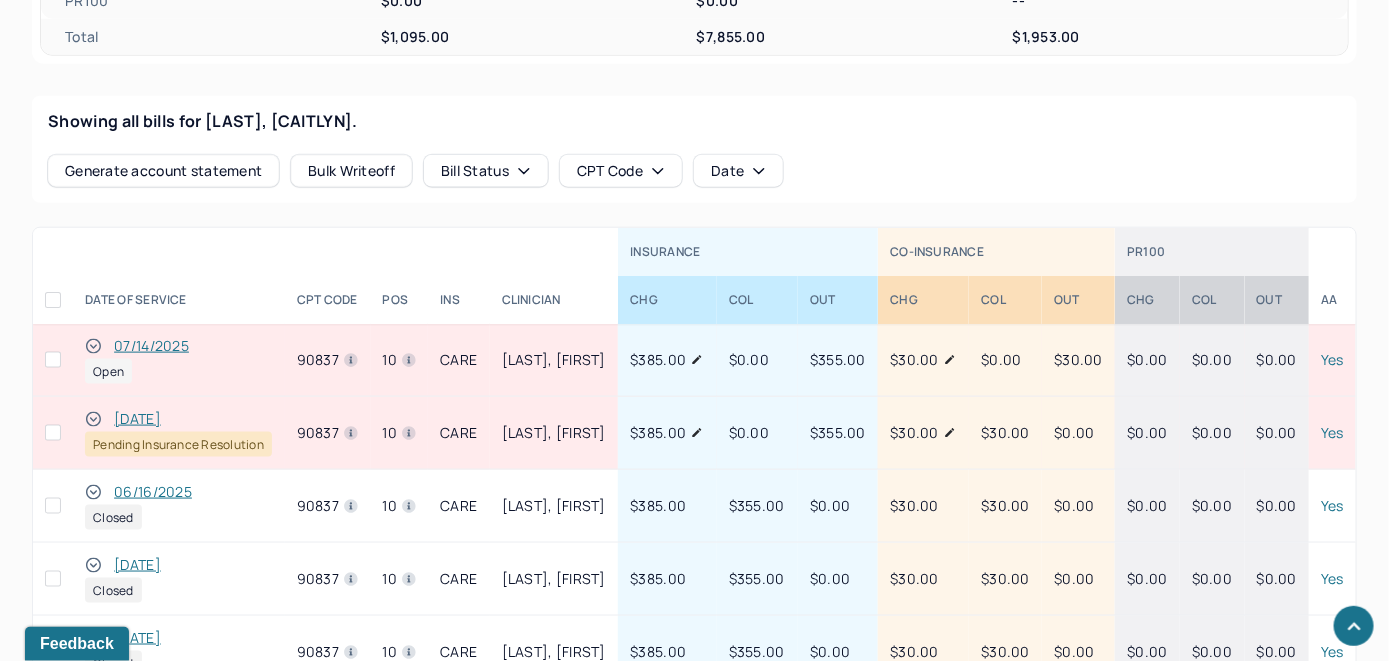 scroll, scrollTop: 835, scrollLeft: 0, axis: vertical 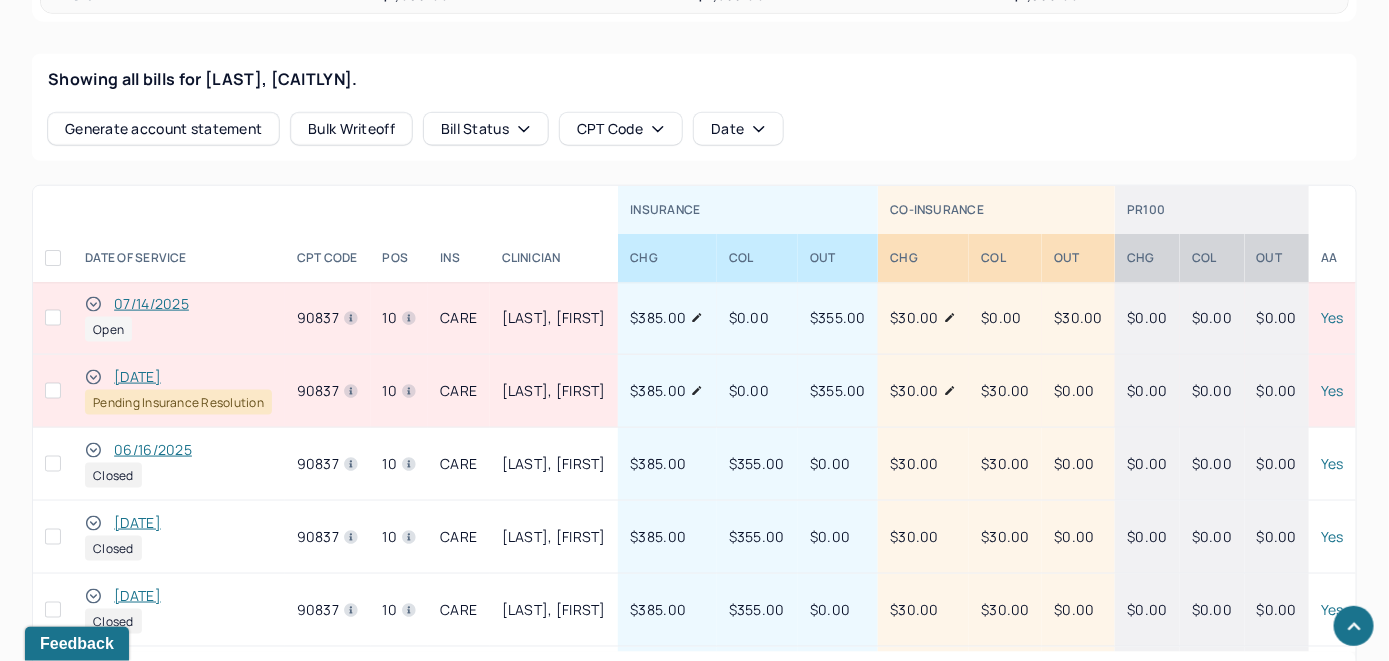 click on "07/14/2025" at bounding box center (151, 304) 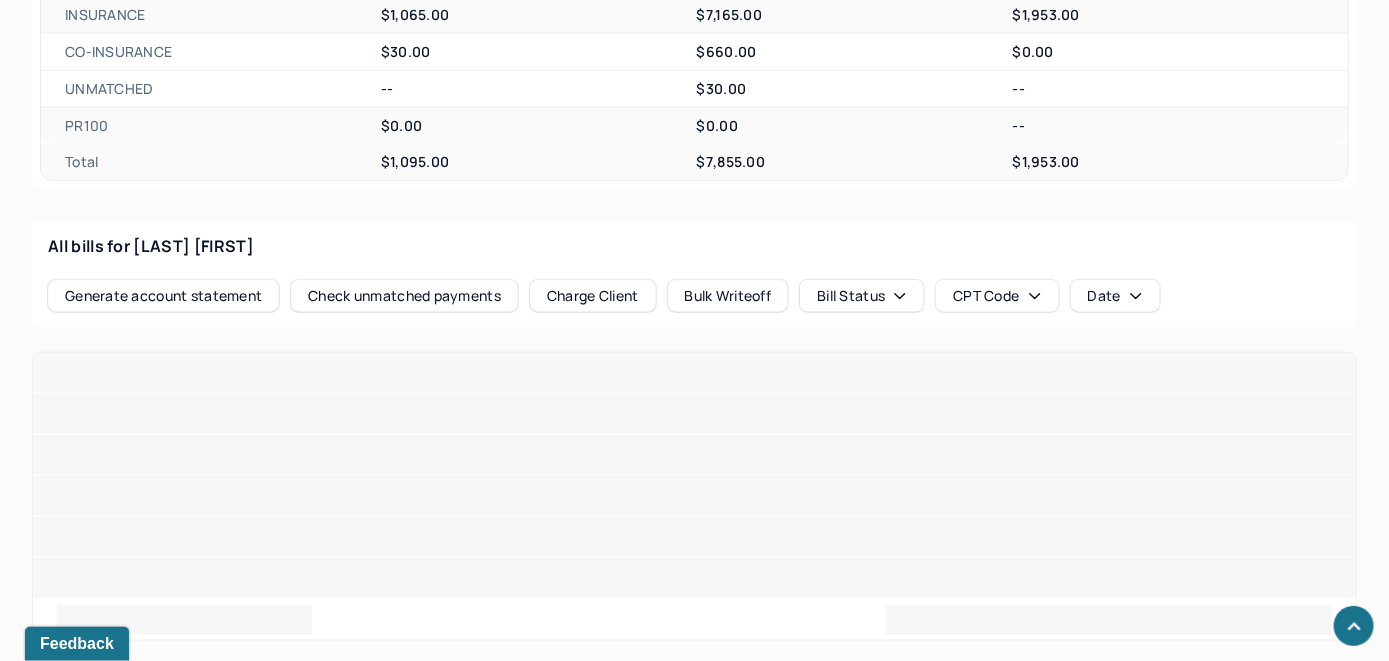 scroll, scrollTop: 835, scrollLeft: 0, axis: vertical 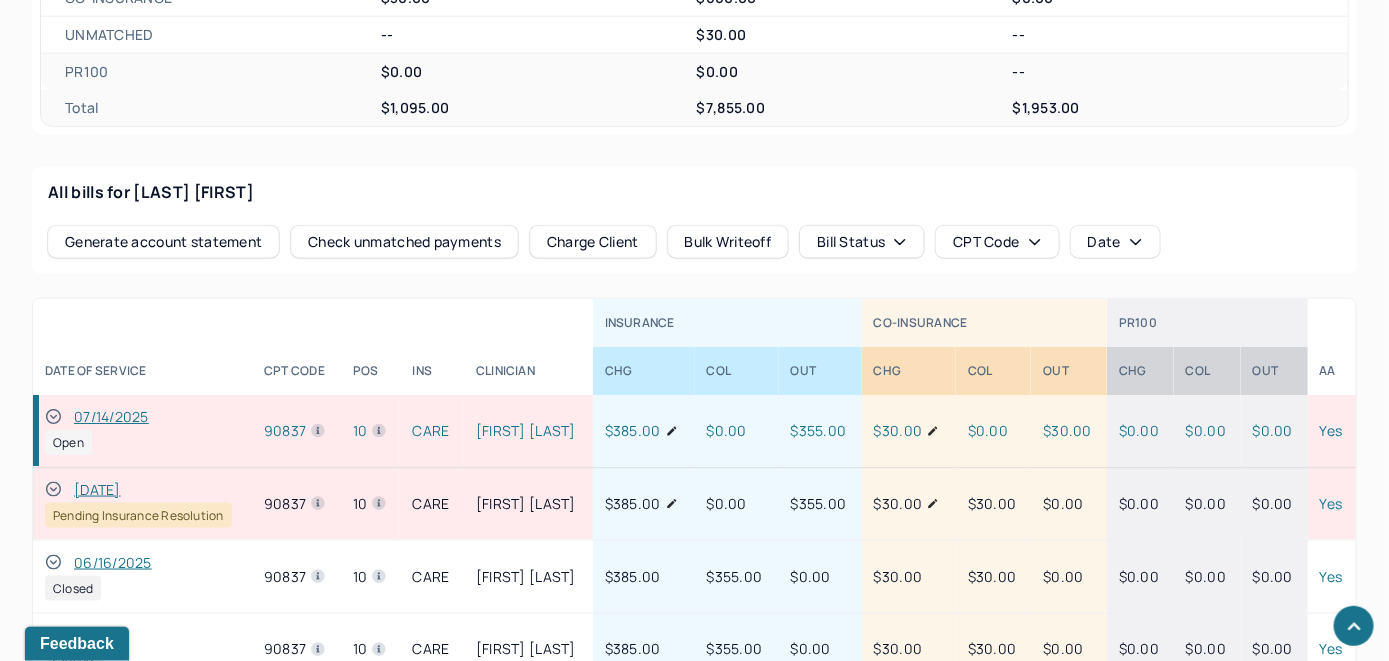 click on "All bills for   [FIRST] [LAST]   Generate account statement     Check unmatched payments     Charge Client     Bulk Writeoff     Bill Status     CPT Code     Date             INSURANCE CO-INSURANCE PR100   DATE OF SERVICE CPT CODE pos Ins CLINICIAN CHG COL OUT CHG COL OUT CHG COL OUT AA     07/14/2025 Open 90837 10 CARE Adamjee Amna $385.00     $0.00 $355.00 $30.00     $0.00 $30.00 $0.00 $0.00 $0.00 Yes     07/07/2025 Pending Insurance Resolution 90837 10 CARE Adamjee Amna $385.00     $0.00 $355.00 $30.00     $30.00 $0.00 $0.00 $0.00 $0.00 Yes     06/16/2025 Closed 90837 10 CARE Adamjee Amna $385.00 $355.00 $0.00 $30.00 $30.00 $0.00 $0.00 $0.00 $0.00 Yes     06/09/2025 Closed 90837 10 CARE Adamjee Amna $385.00 $355.00 $0.00 $30.00 $30.00 $0.00 $0.00 $0.00 $0.00 Yes     06/02/2025 Closed 90837 10 CARE Adamjee Amna $385.00 $355.00 $0.00 $30.00 $30.00 $0.00 $0.00 $0.00 $0.00 Yes     05/28/2025 Closed 90837 10 CARE Adamjee Amna $385.00 $355.00 $0.00 $30.00 $30.00 $0.00 $0.00 $0.00 $0.00 Yes     05/19/2025 Closed" at bounding box center [694, 497] 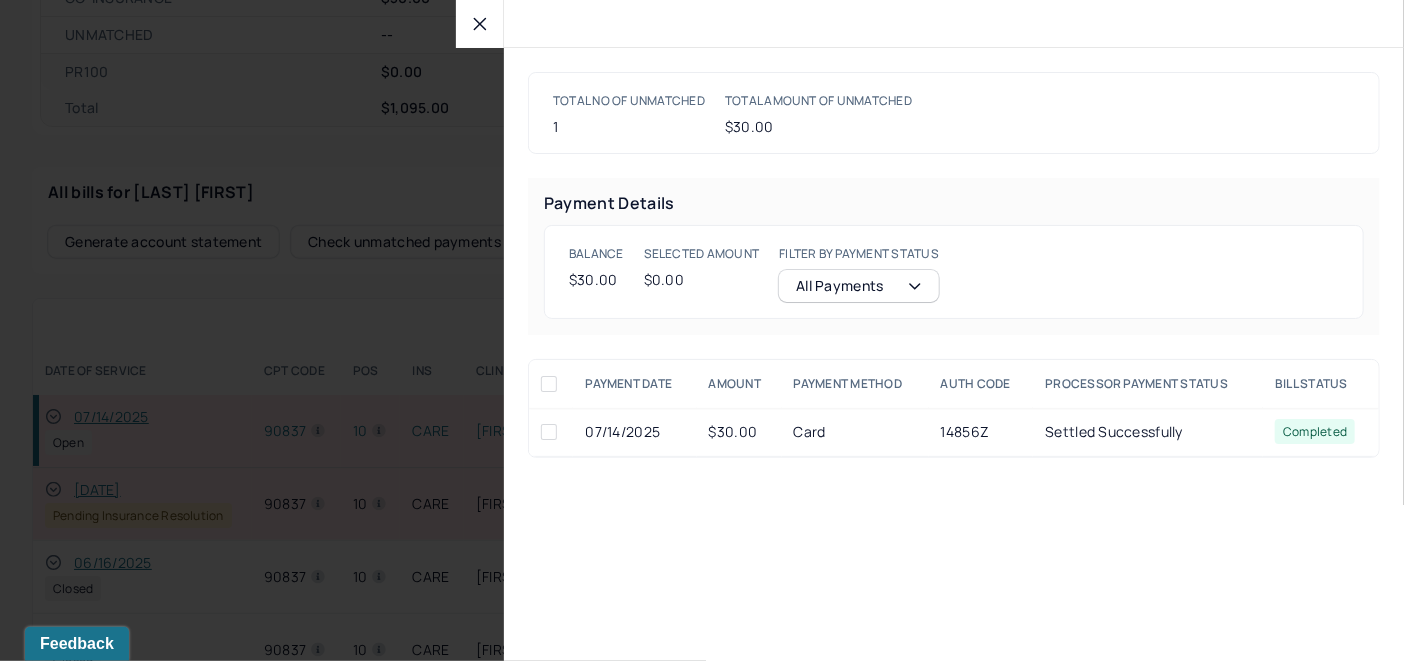 click at bounding box center [549, 432] 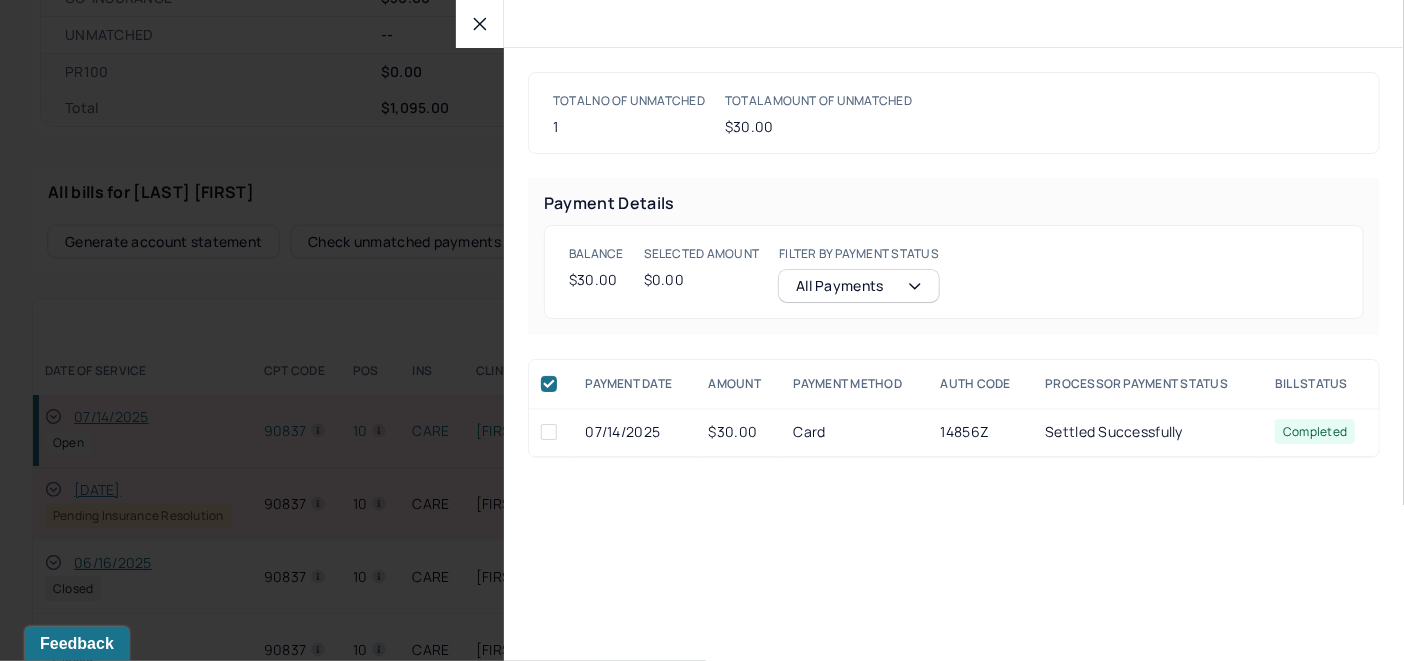 checkbox on "true" 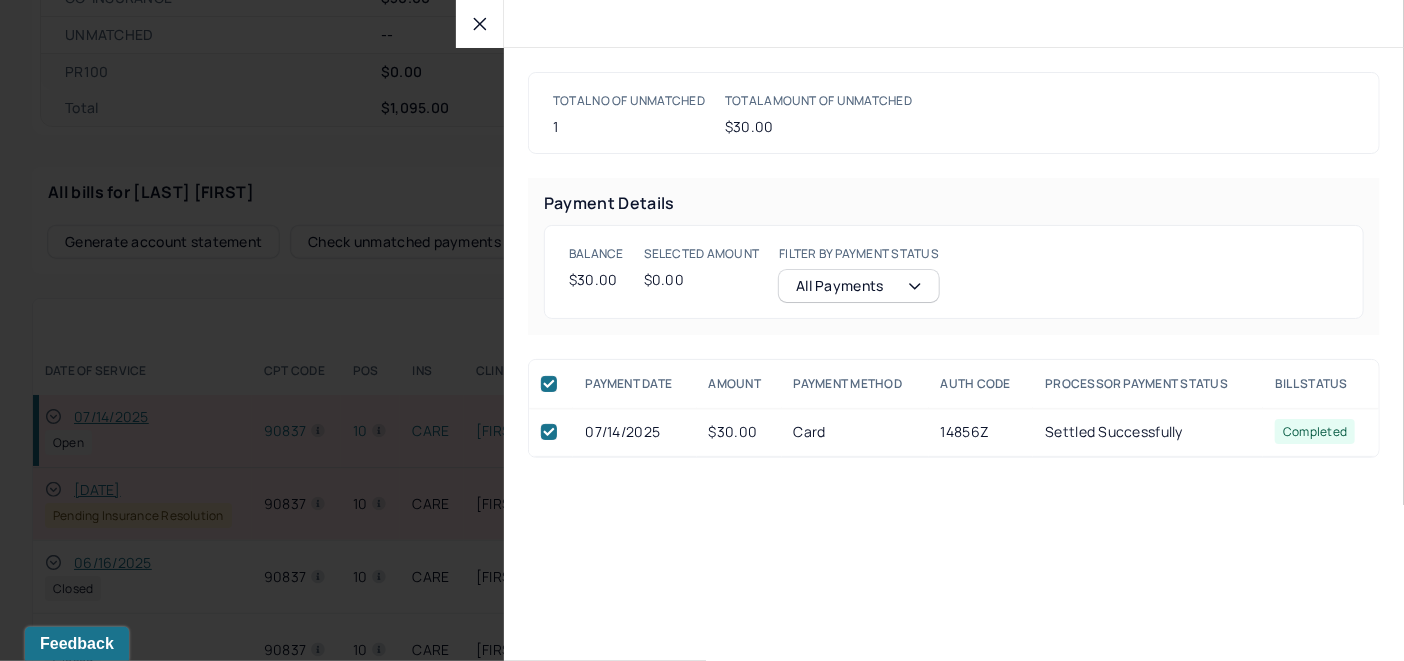 checkbox on "true" 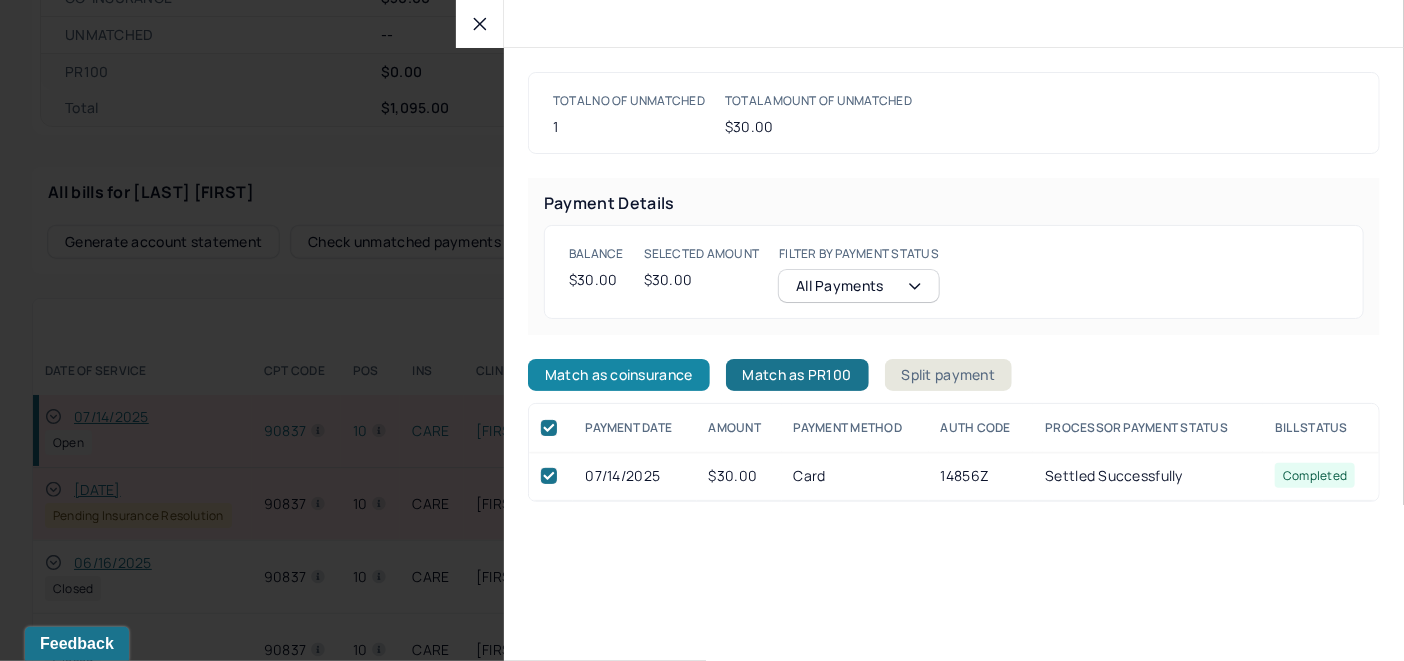 click on "Match as coinsurance" at bounding box center [619, 375] 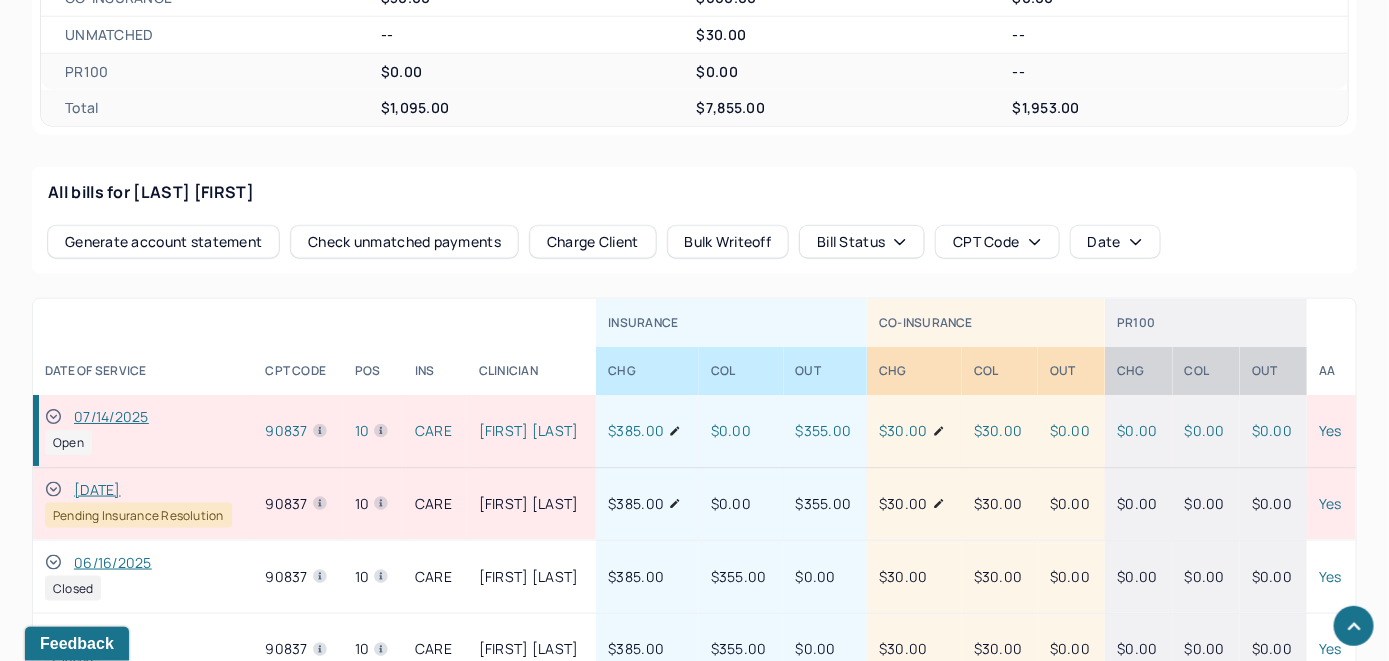 click 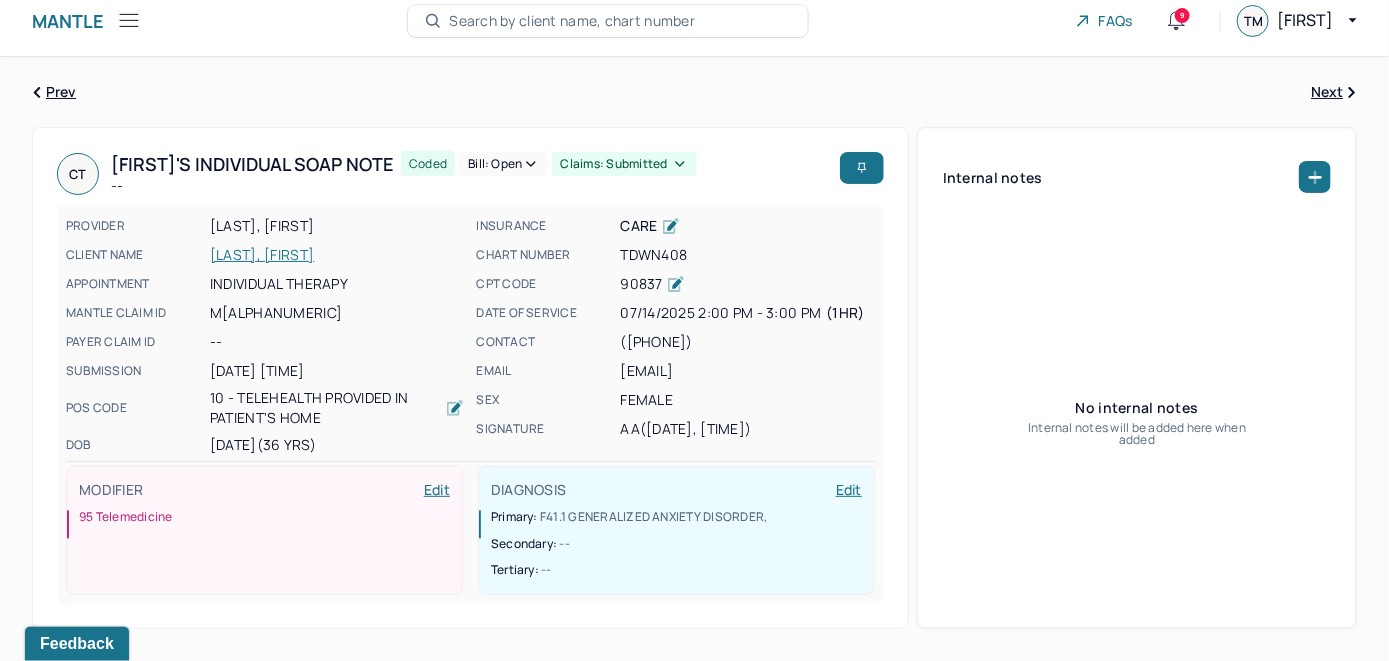scroll, scrollTop: 0, scrollLeft: 0, axis: both 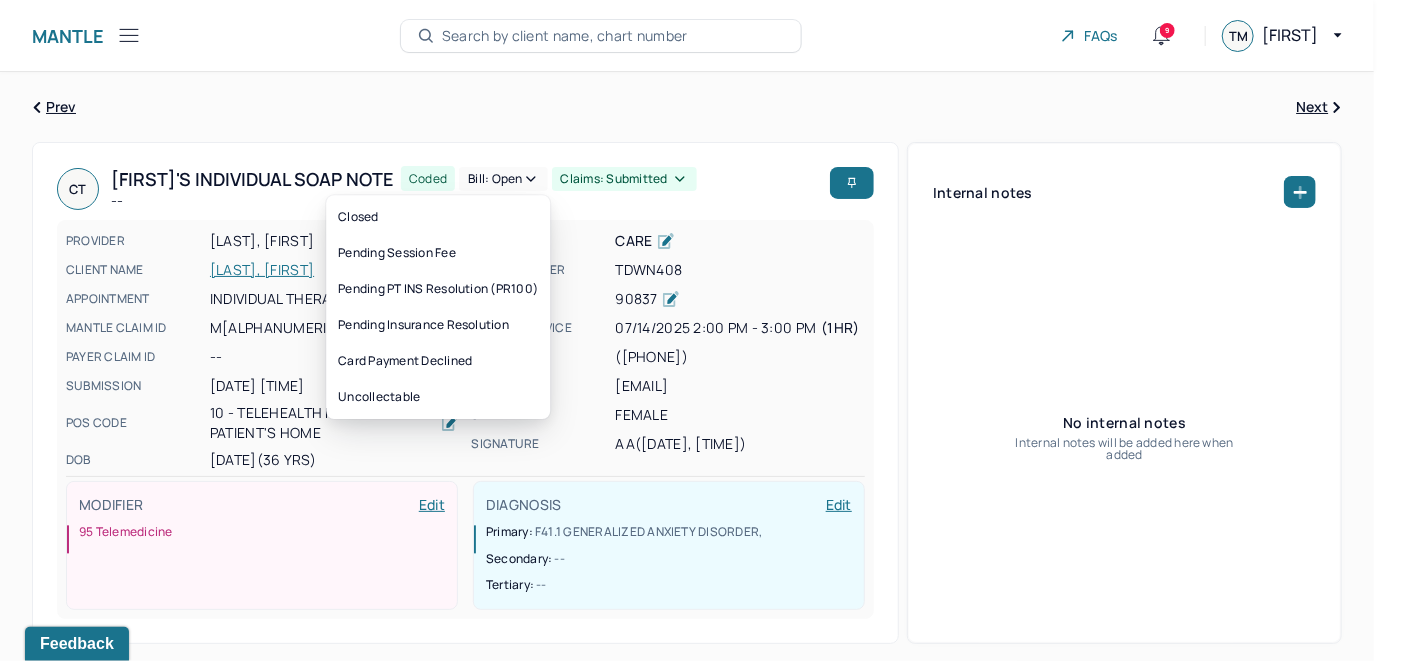 click on "Bill: Open" at bounding box center [503, 179] 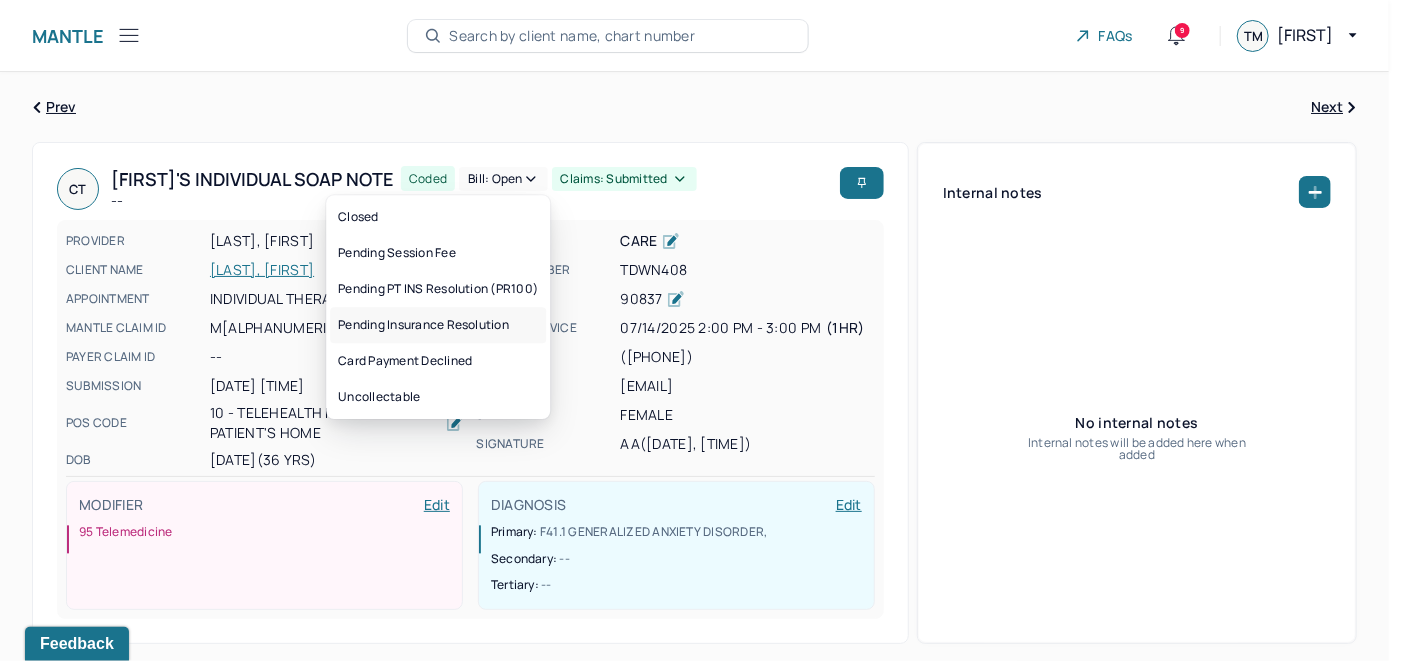 click on "Pending Insurance Resolution" at bounding box center (438, 325) 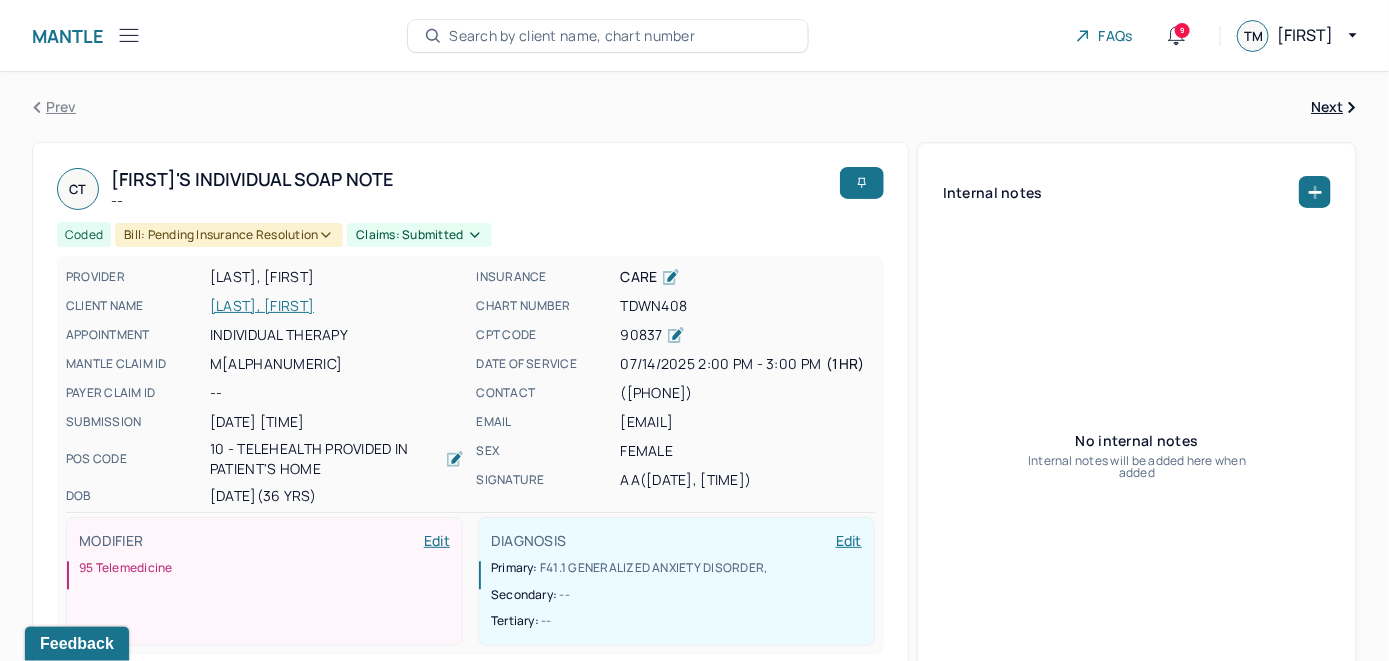 click on "Search by client name, chart number" at bounding box center [572, 36] 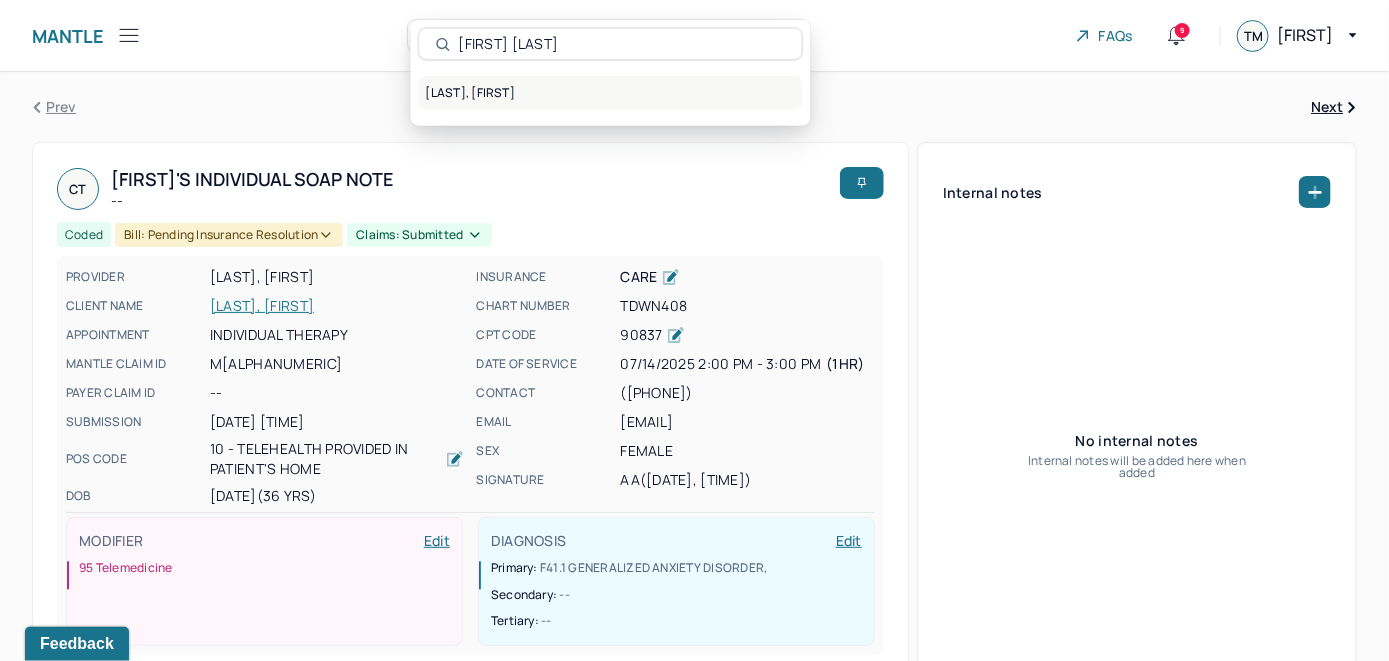 type on "[FIRST] [LAST]" 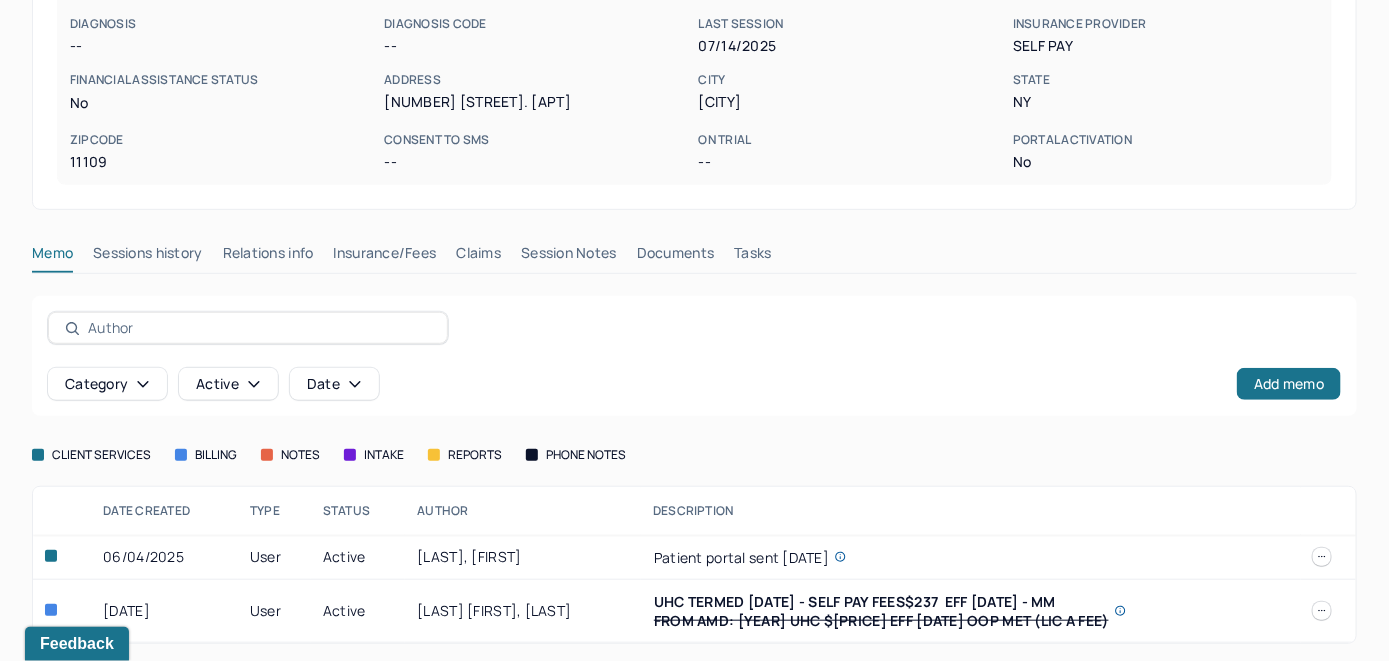 scroll, scrollTop: 324, scrollLeft: 0, axis: vertical 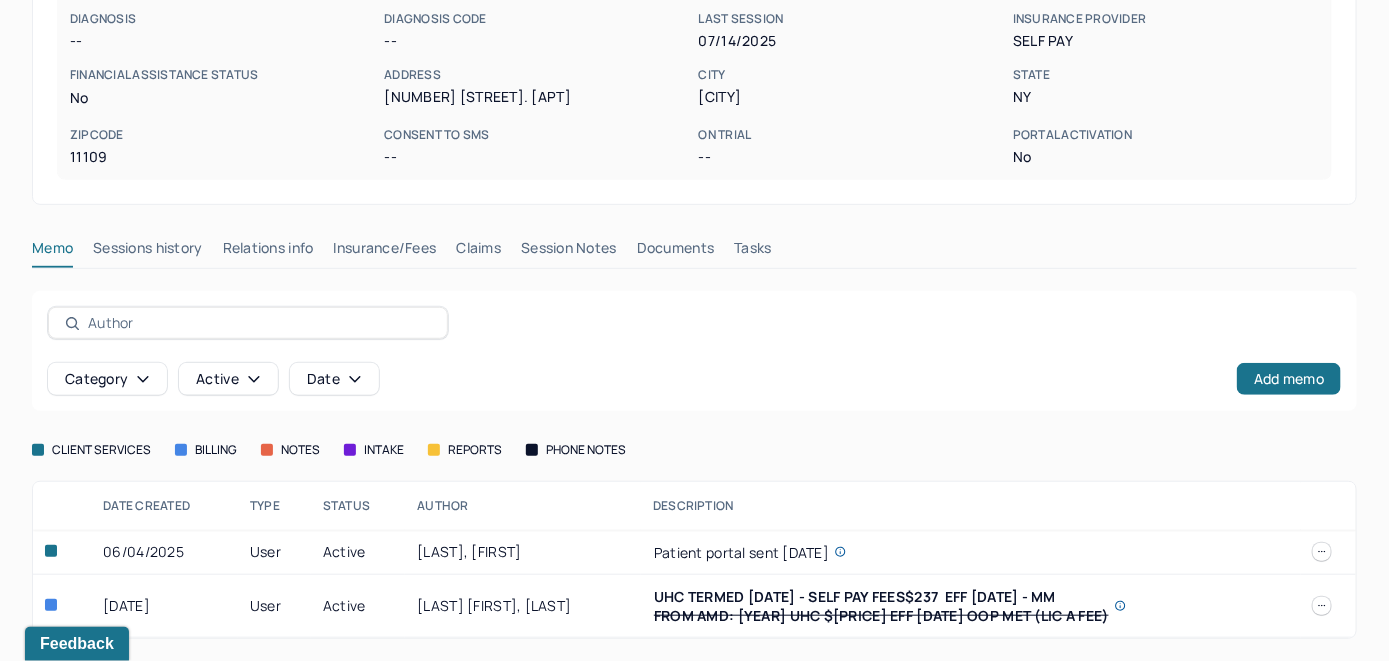 click on "Insurance/Fees" at bounding box center (385, 252) 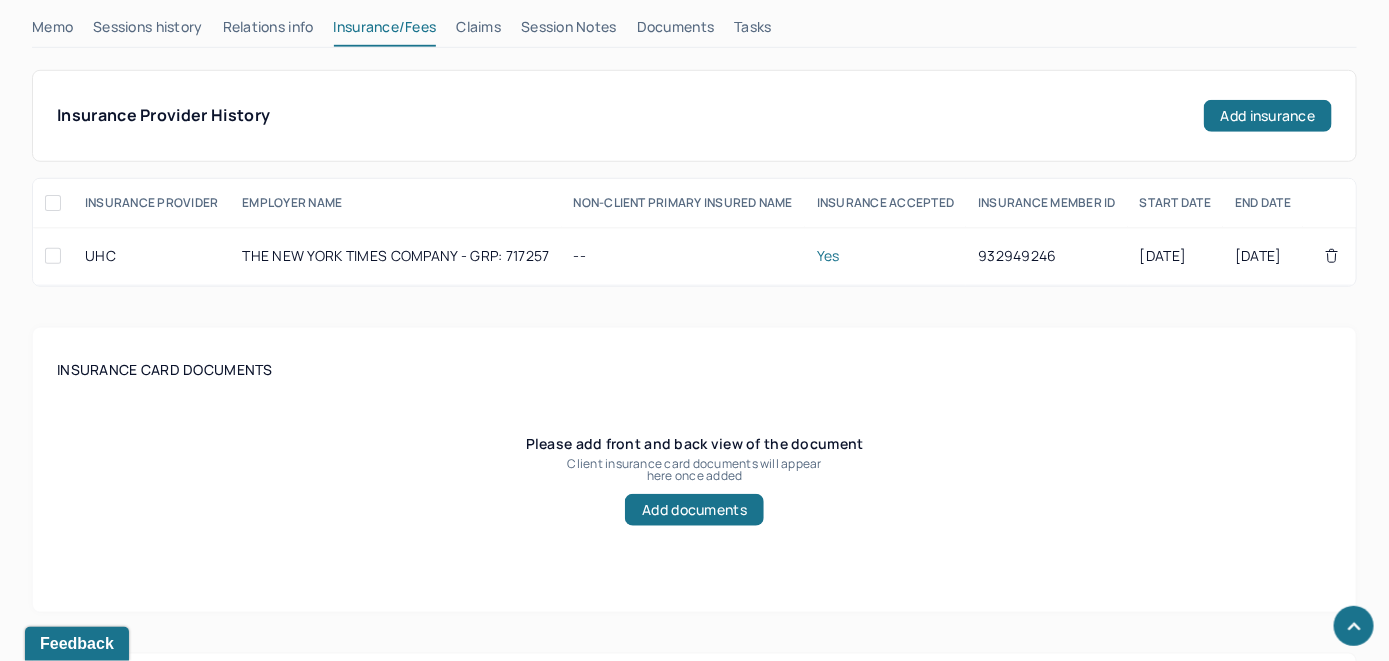 scroll, scrollTop: 424, scrollLeft: 0, axis: vertical 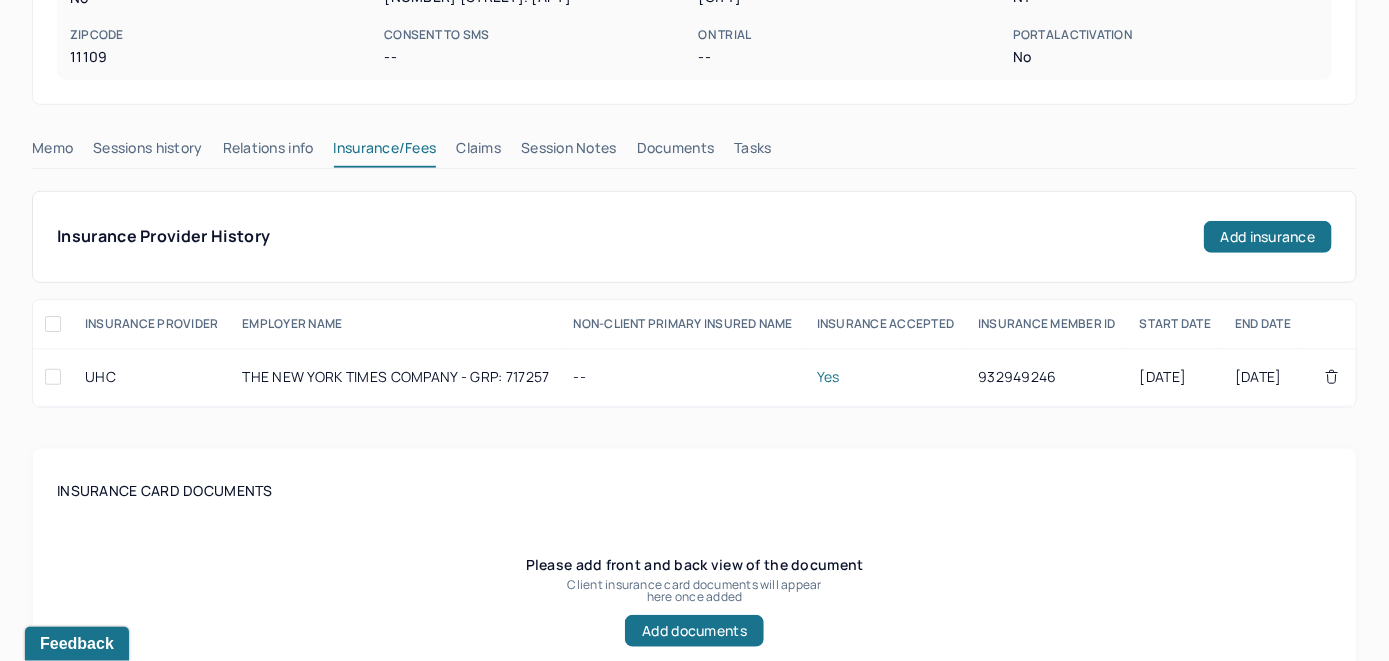 click on "Claims" at bounding box center [478, 152] 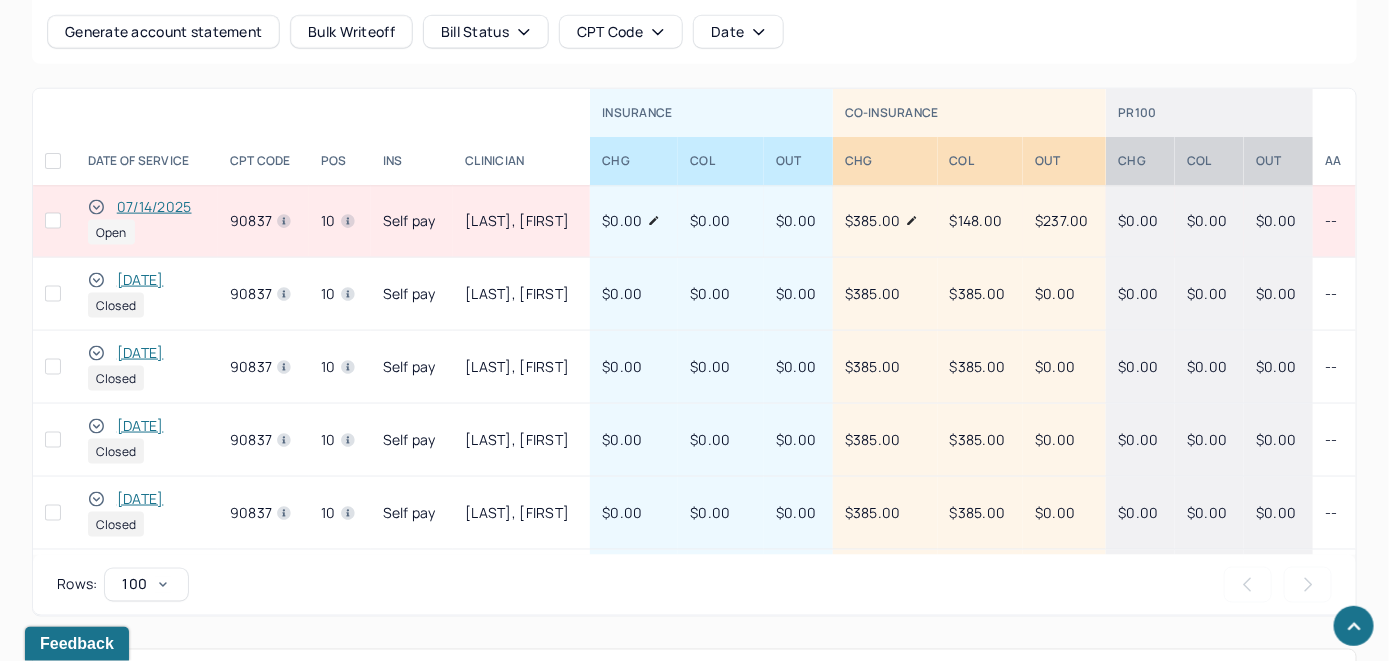 click on "07/14/2025" at bounding box center (154, 207) 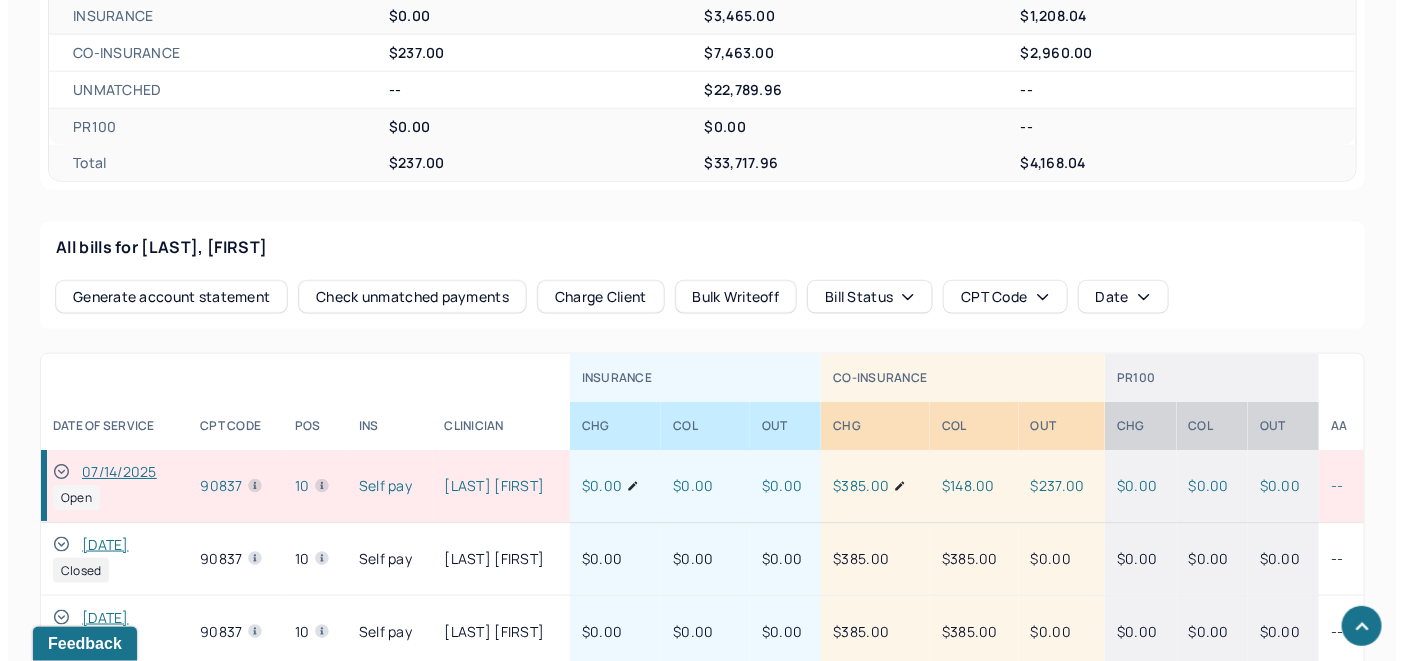 scroll, scrollTop: 932, scrollLeft: 0, axis: vertical 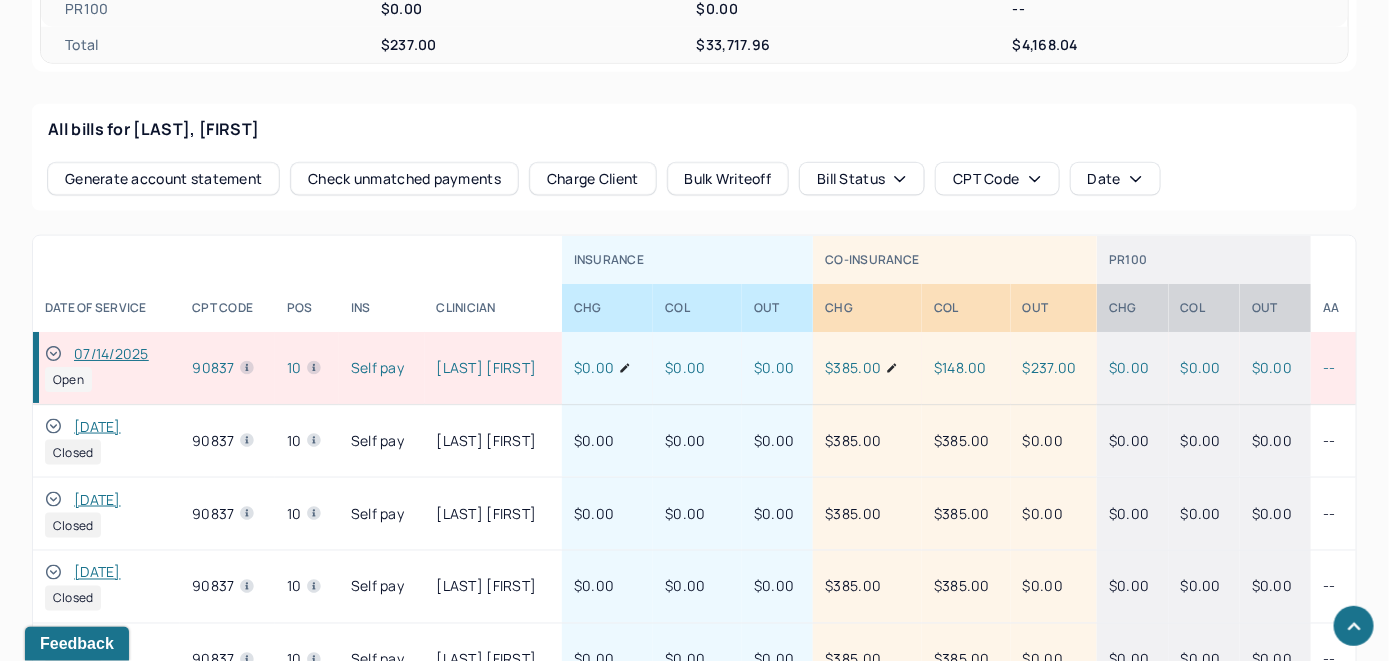 click on "Check unmatched payments" at bounding box center (404, 179) 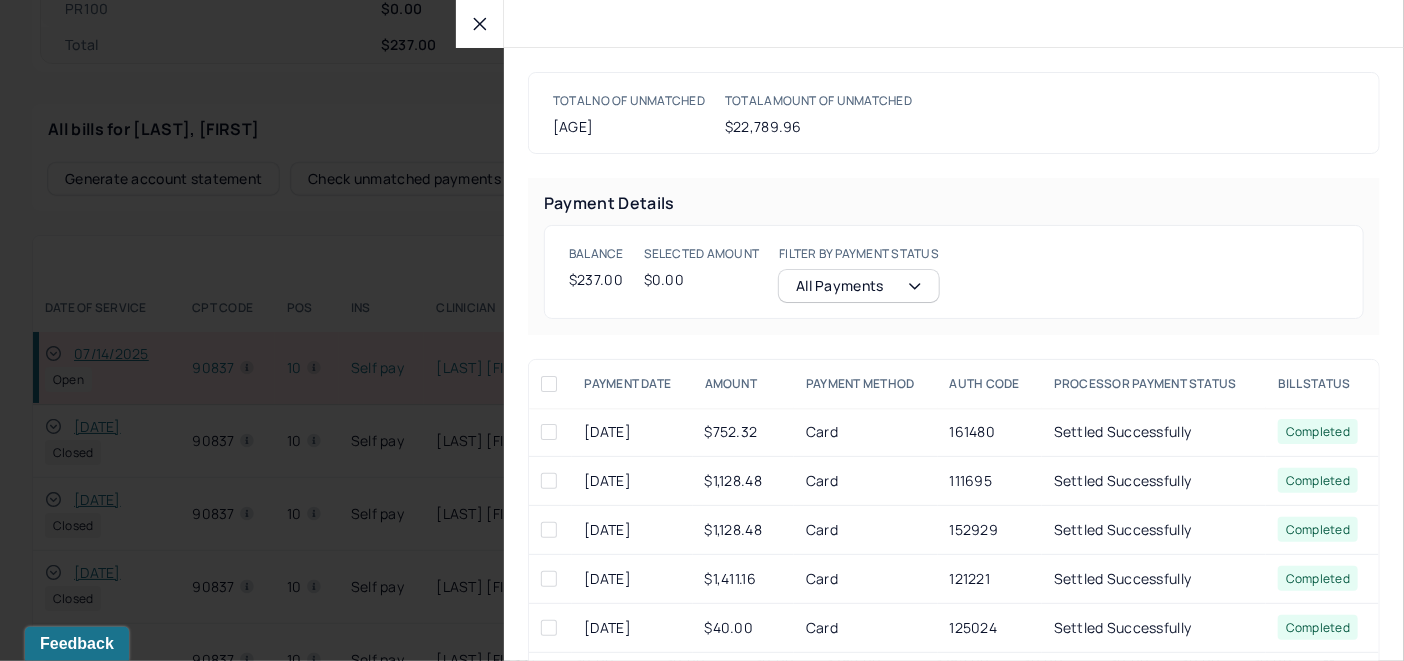 click 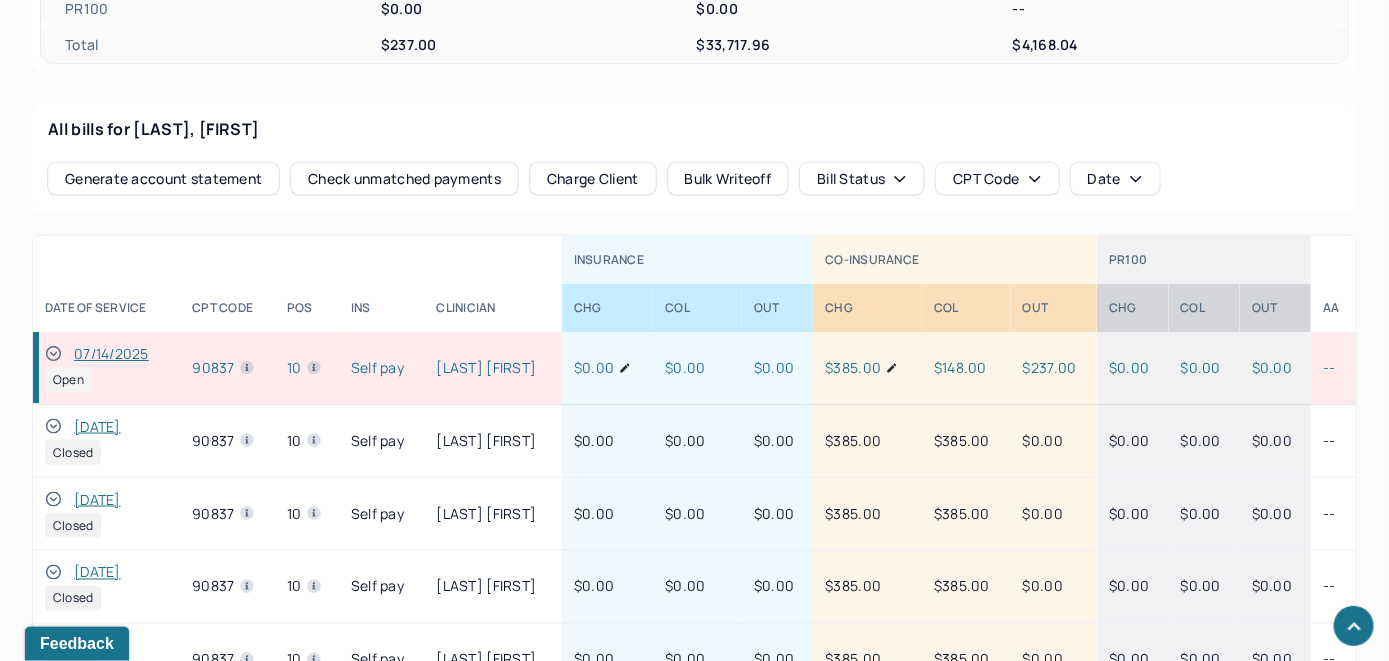 click on "Charge Client" at bounding box center (593, 179) 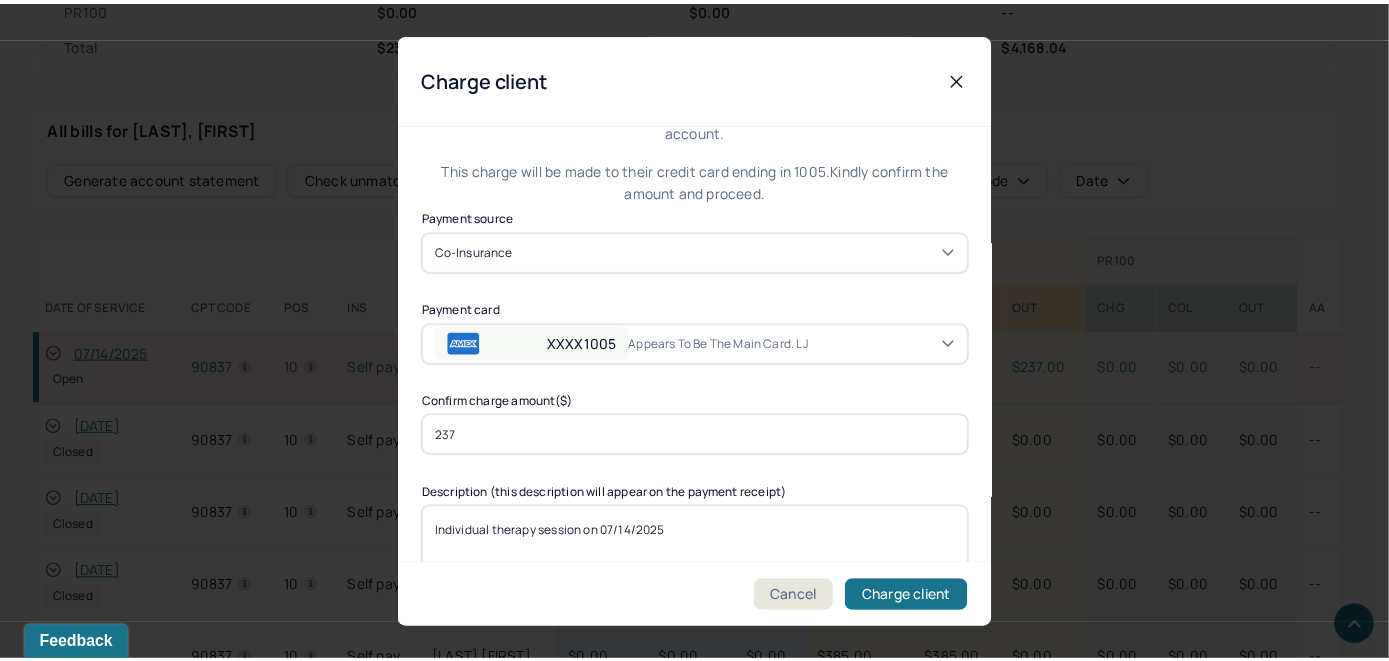 scroll, scrollTop: 121, scrollLeft: 0, axis: vertical 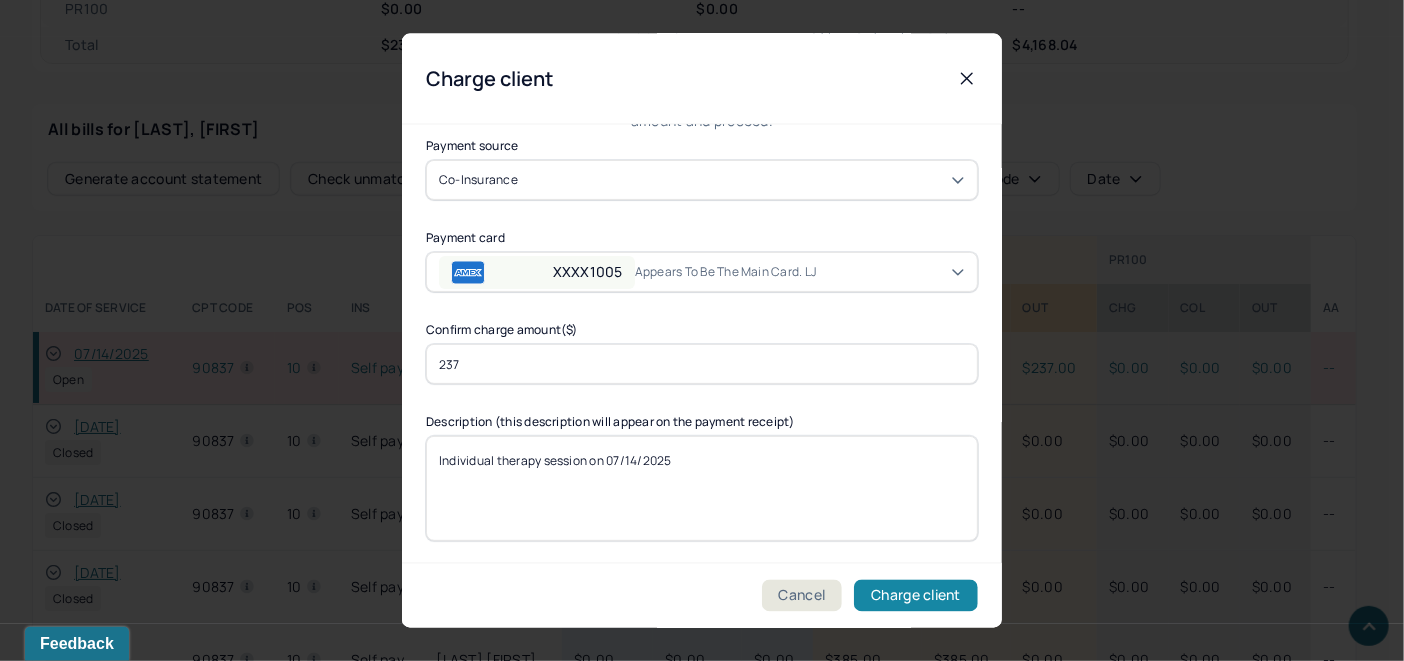click on "Charge client" at bounding box center [916, 596] 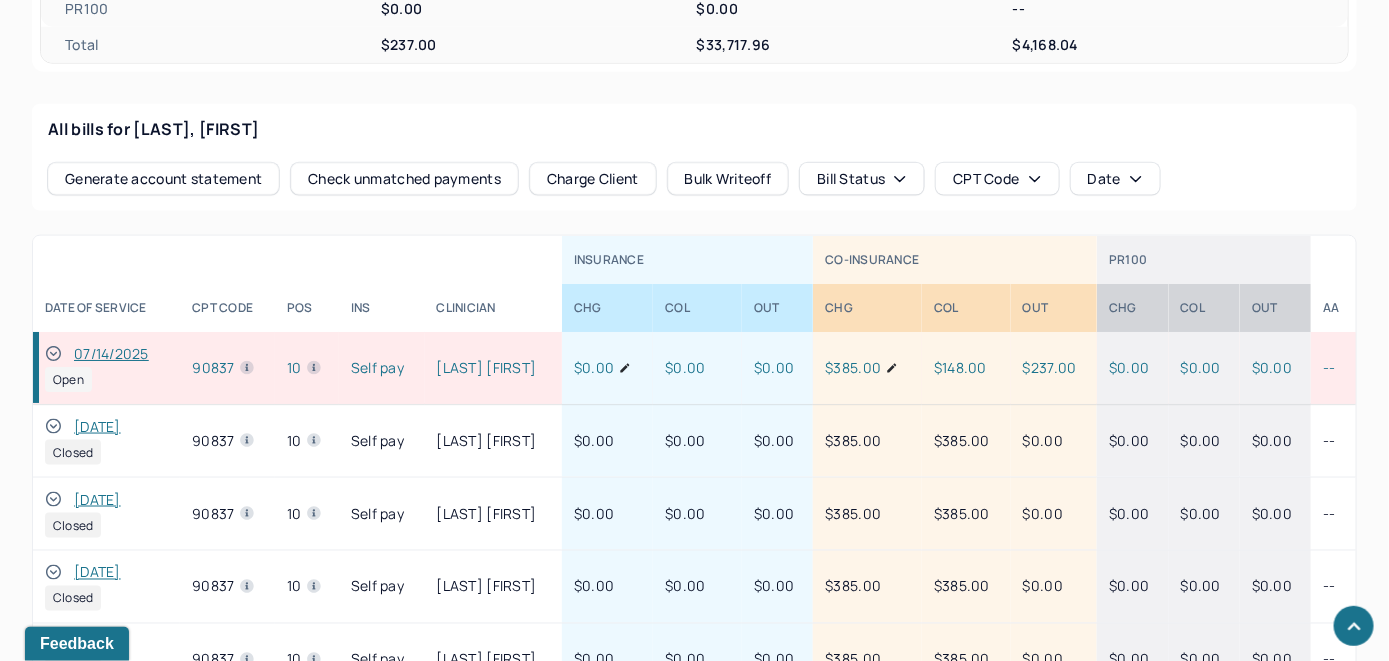 click 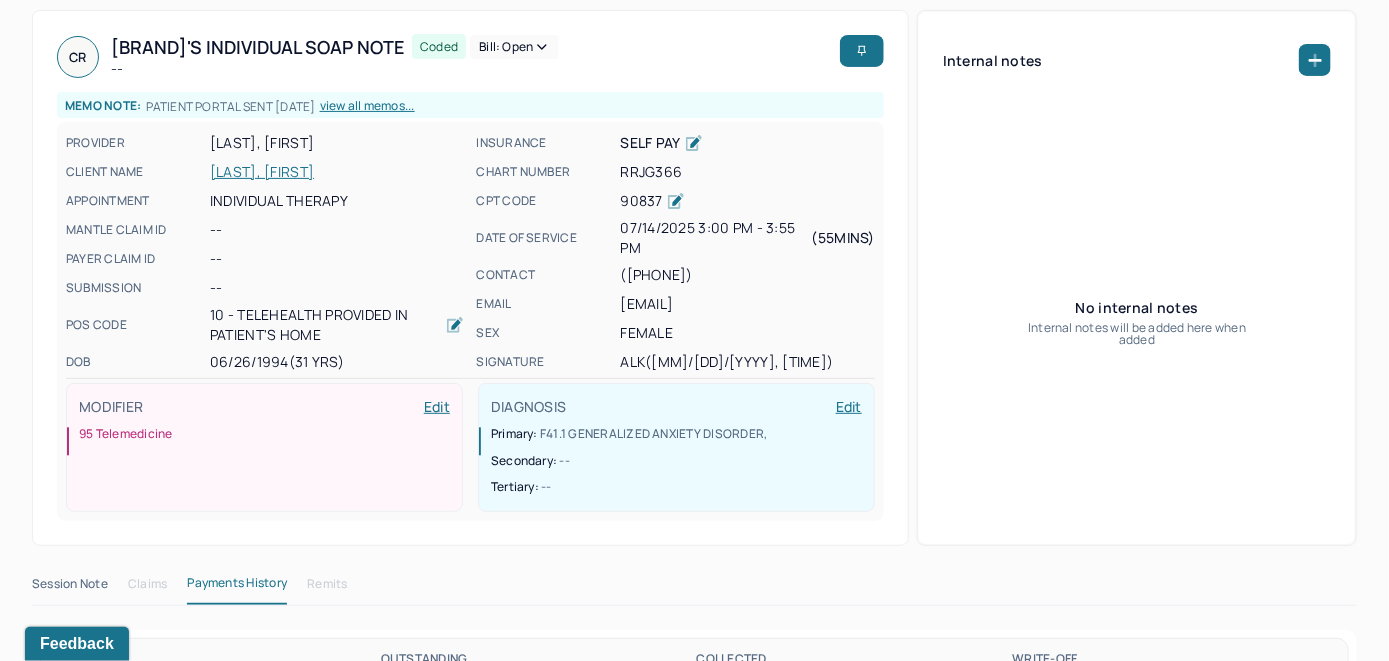 scroll, scrollTop: 0, scrollLeft: 0, axis: both 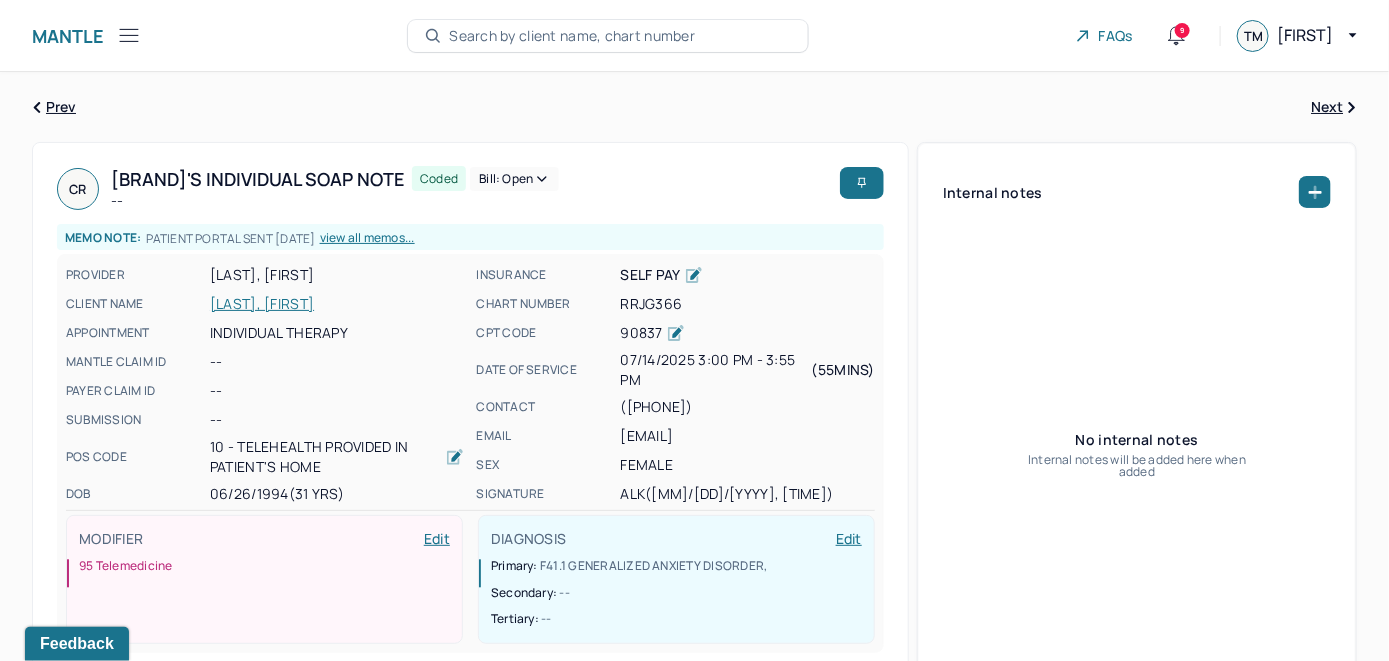 click on "Bill: Open" at bounding box center (514, 179) 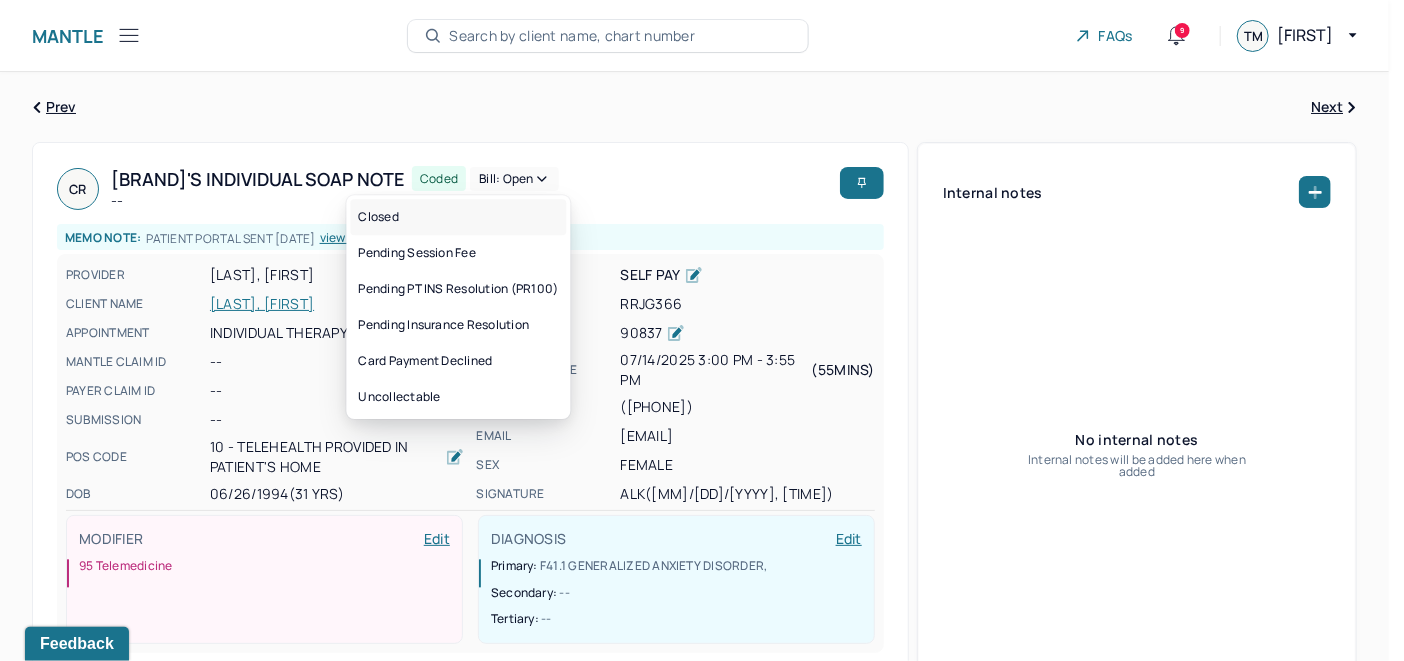 click on "Closed" at bounding box center (458, 217) 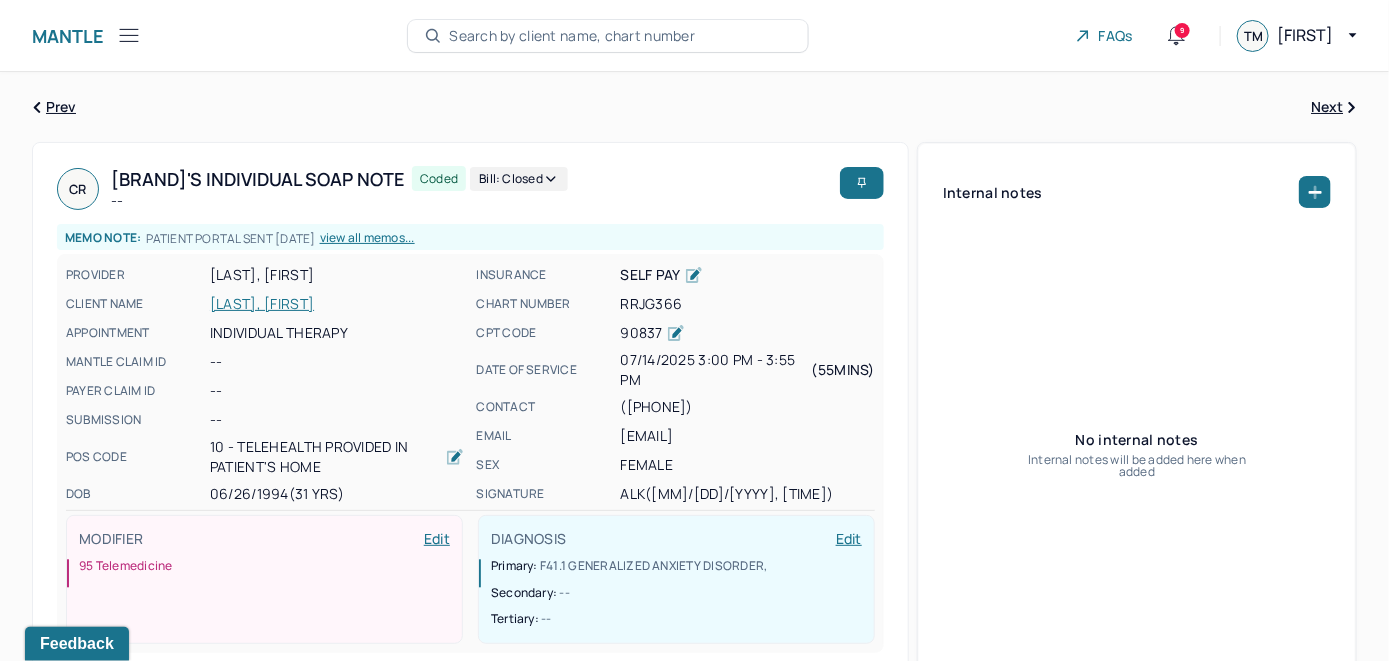 click on "Search by client name, chart number" at bounding box center (572, 36) 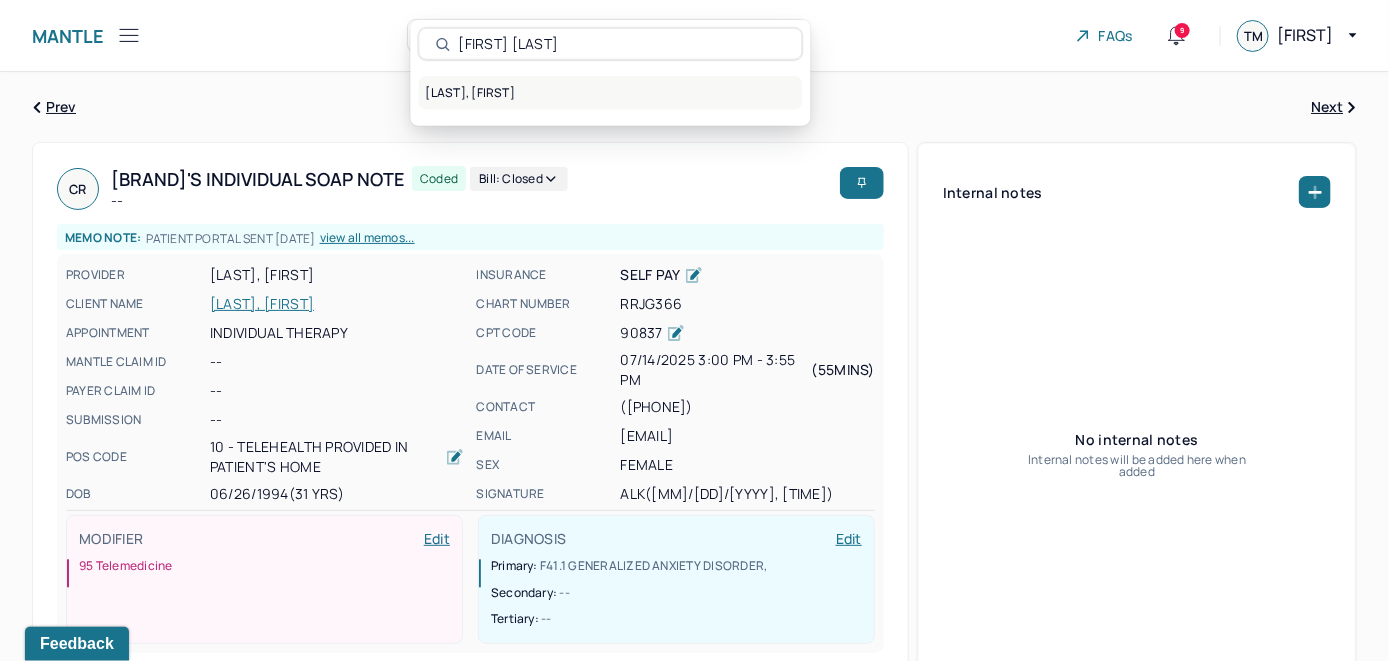 type on "[FIRST] [LAST]" 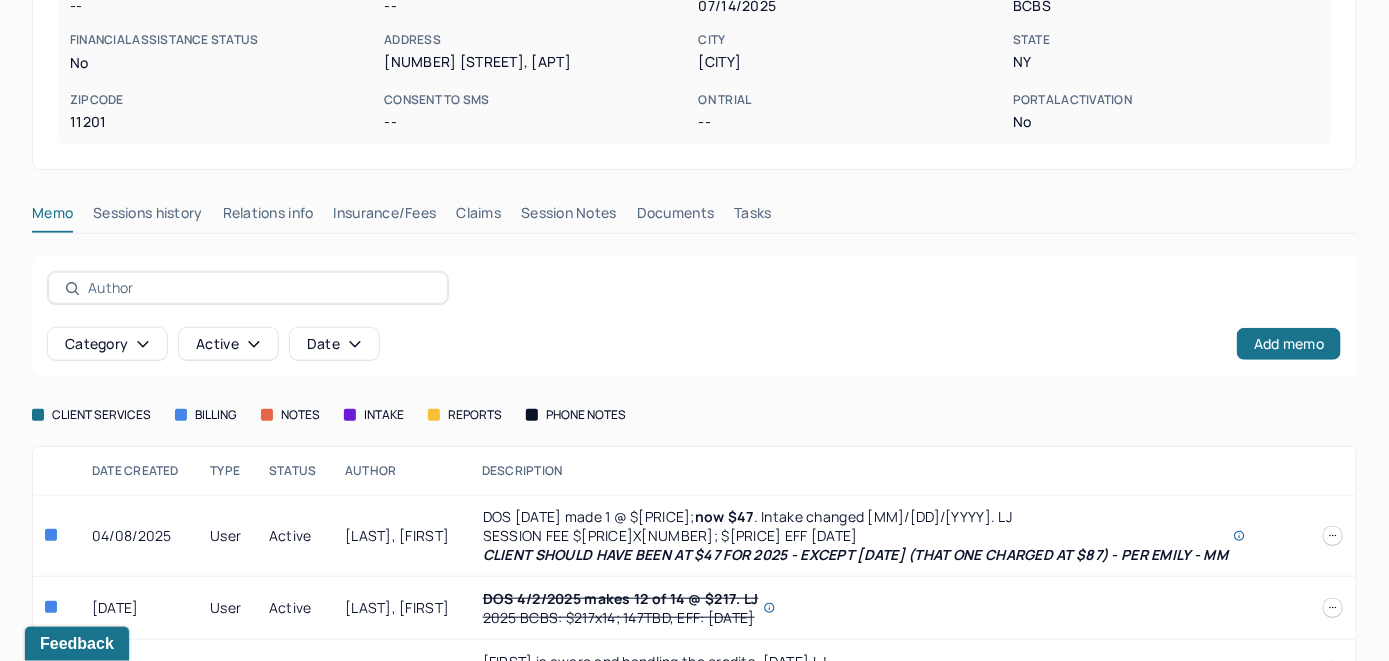 scroll, scrollTop: 426, scrollLeft: 0, axis: vertical 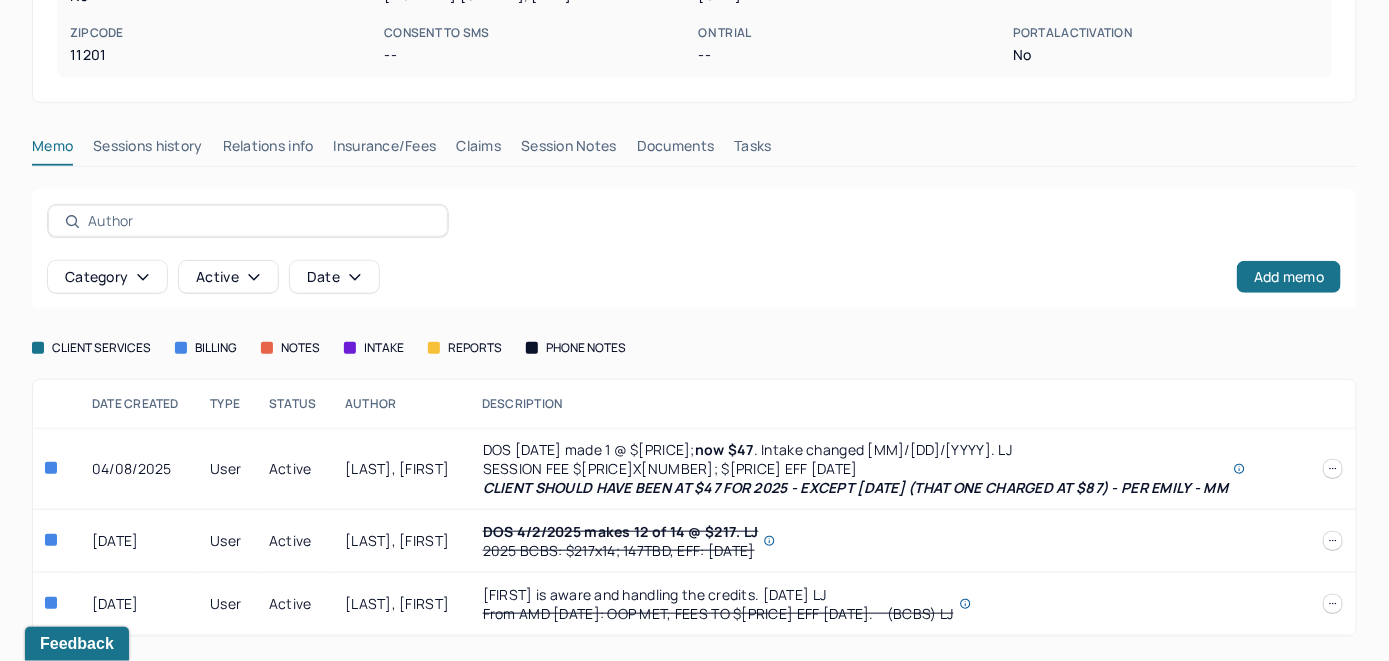 click on "Insurance/Fees" at bounding box center [385, 150] 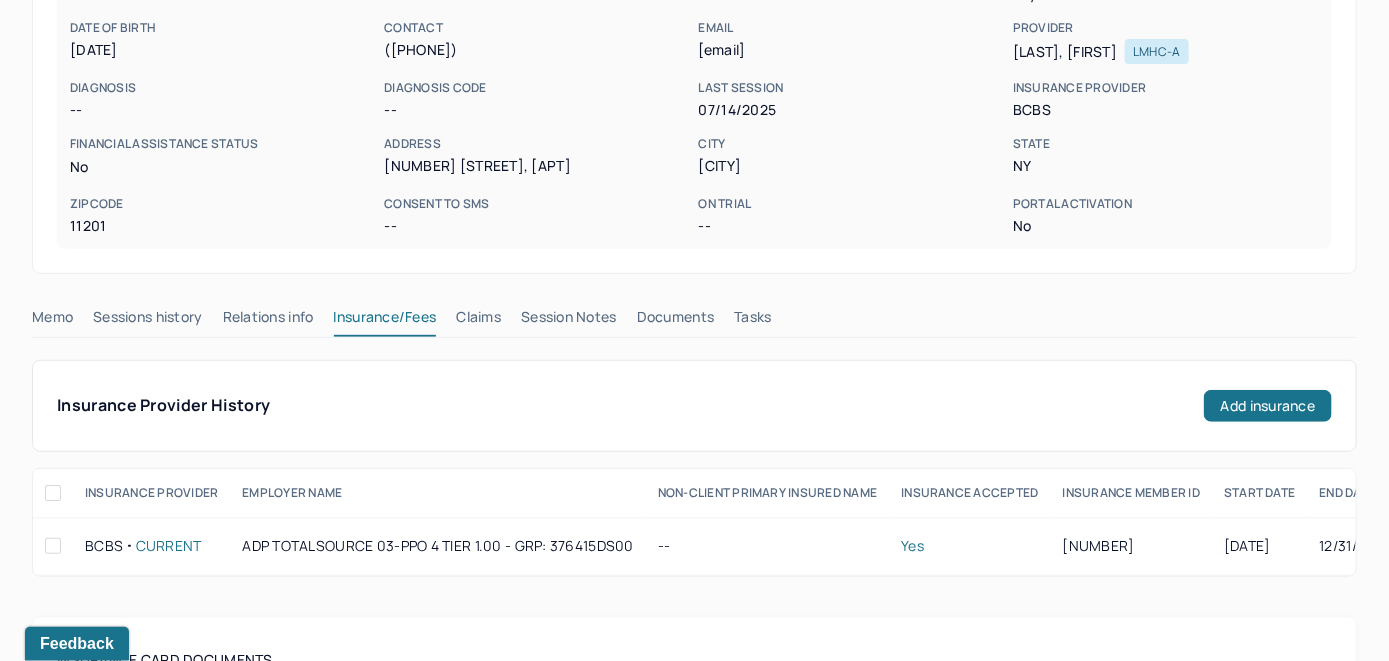scroll, scrollTop: 226, scrollLeft: 0, axis: vertical 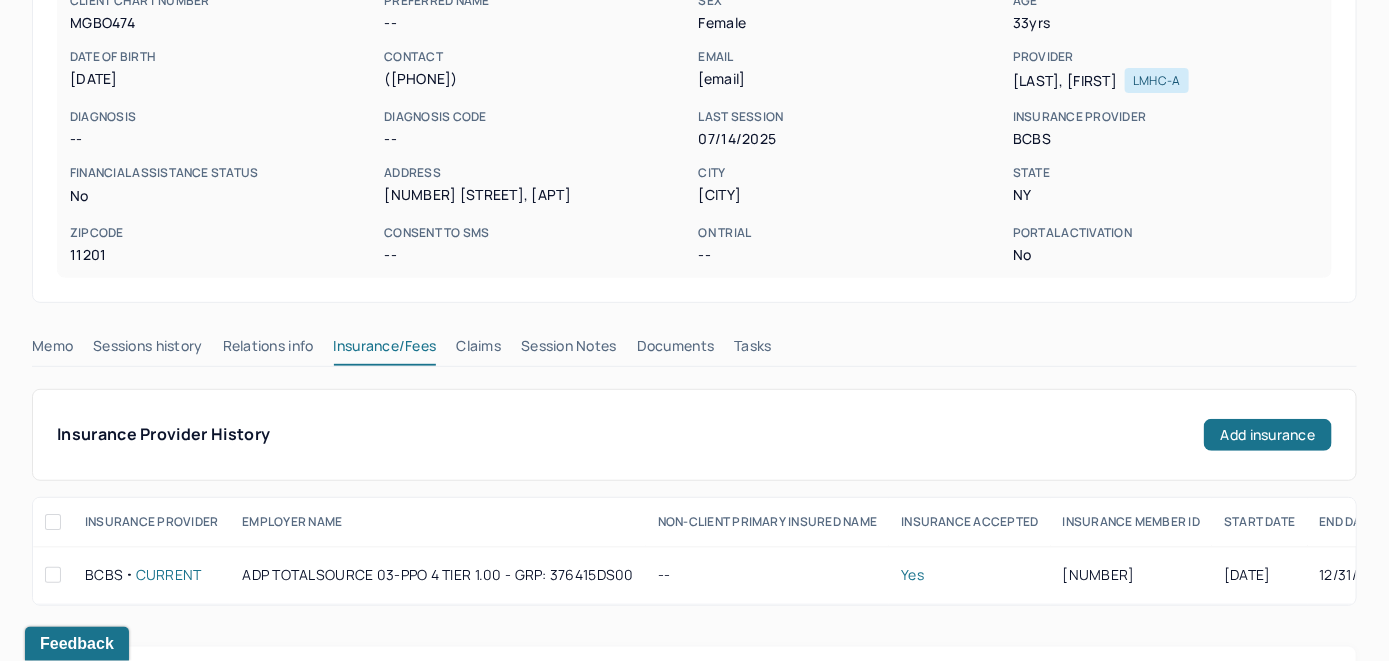 click on "Claims" at bounding box center (478, 350) 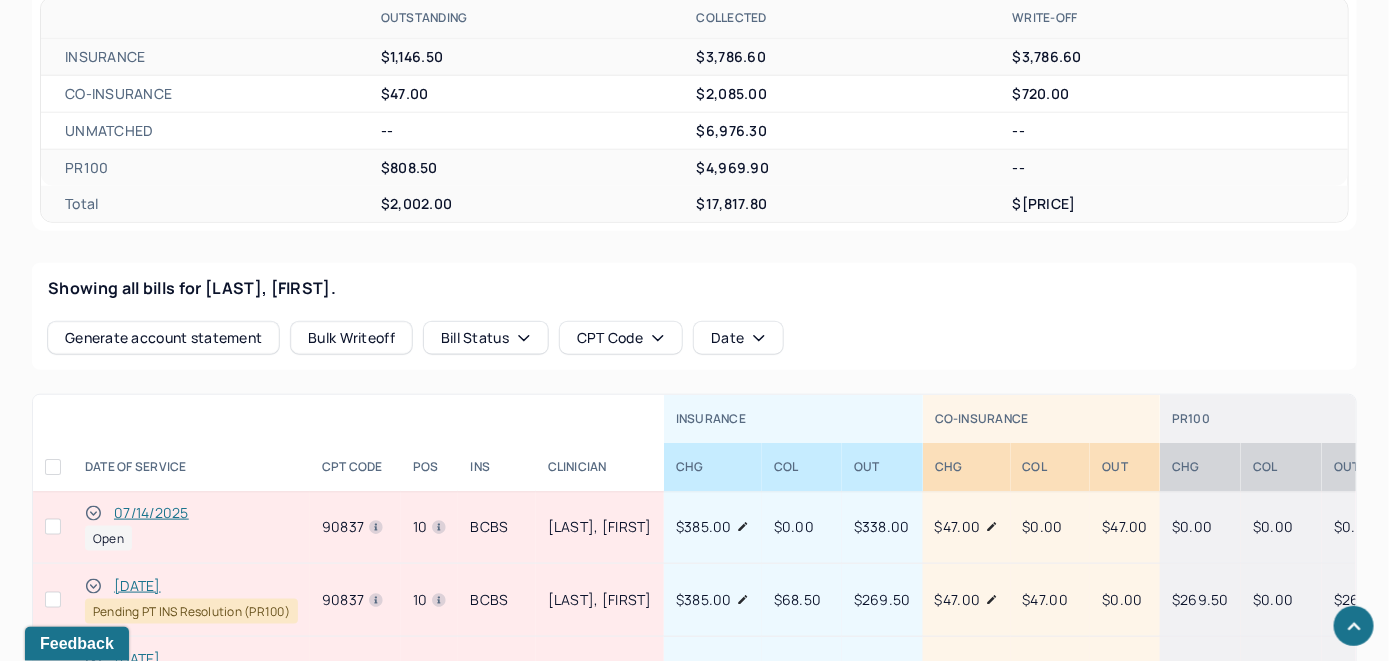 scroll, scrollTop: 667, scrollLeft: 0, axis: vertical 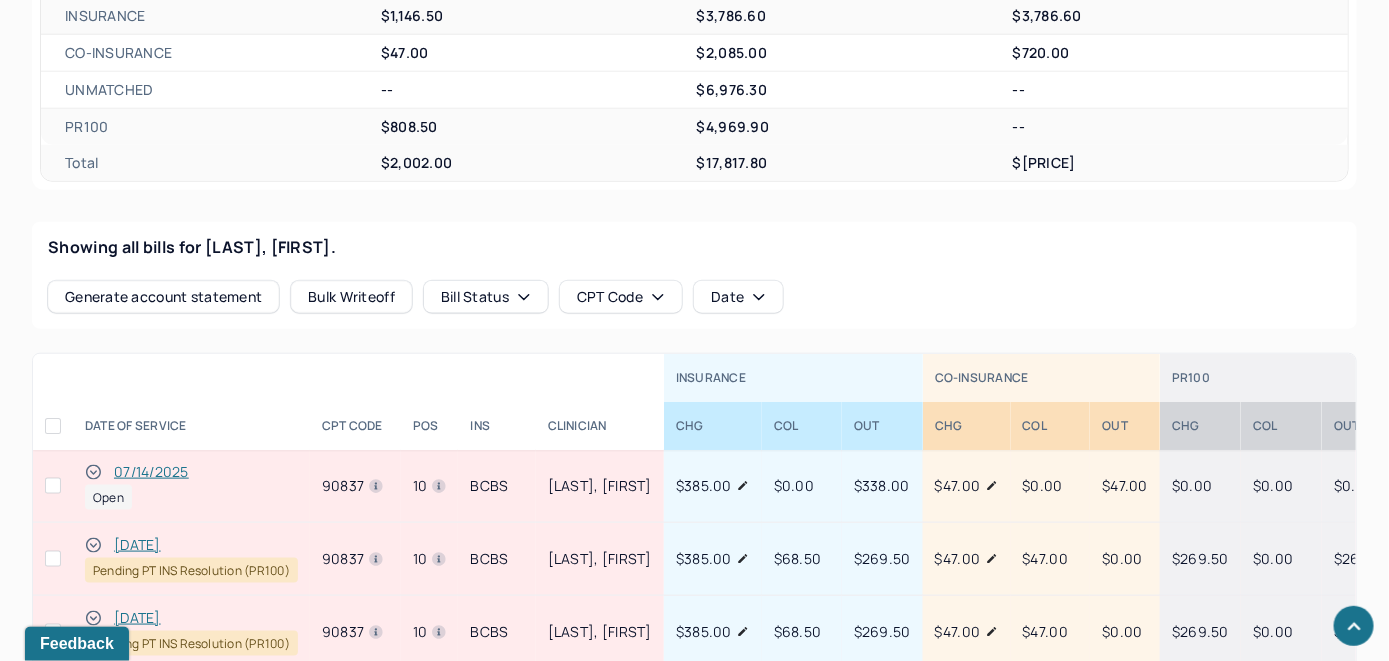 click on "07/14/2025" at bounding box center [151, 472] 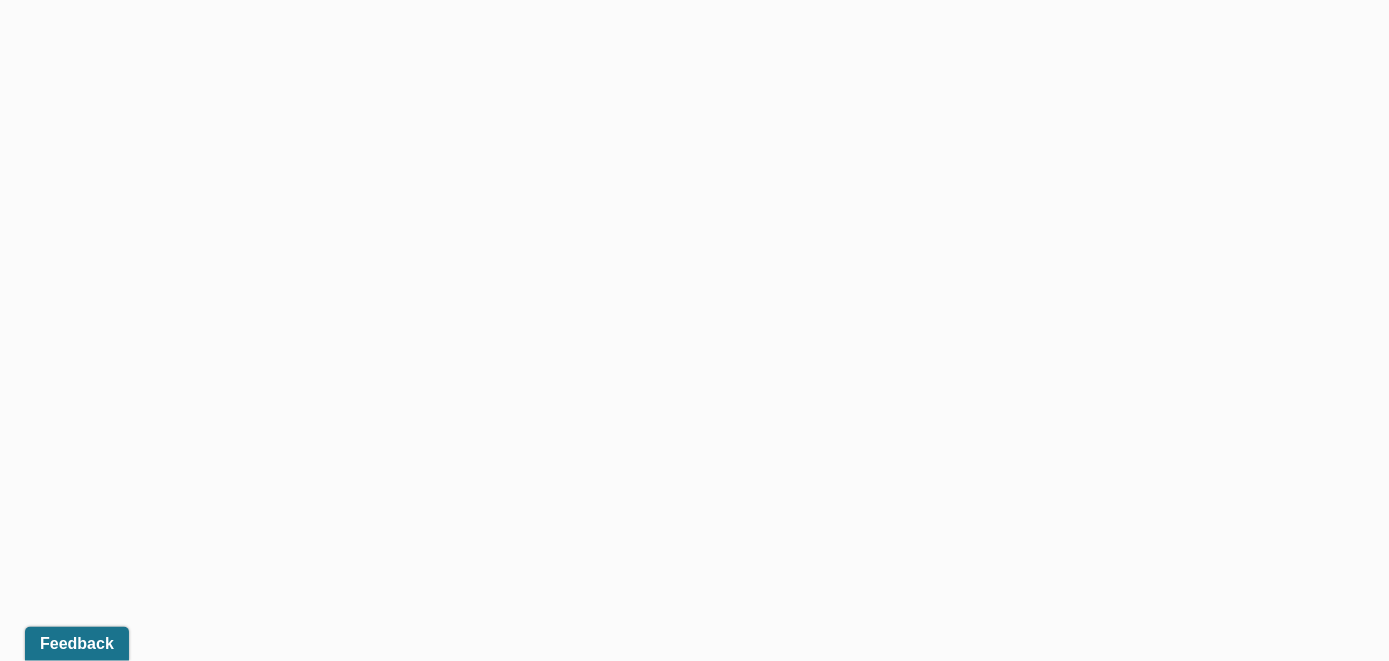 scroll, scrollTop: 228, scrollLeft: 0, axis: vertical 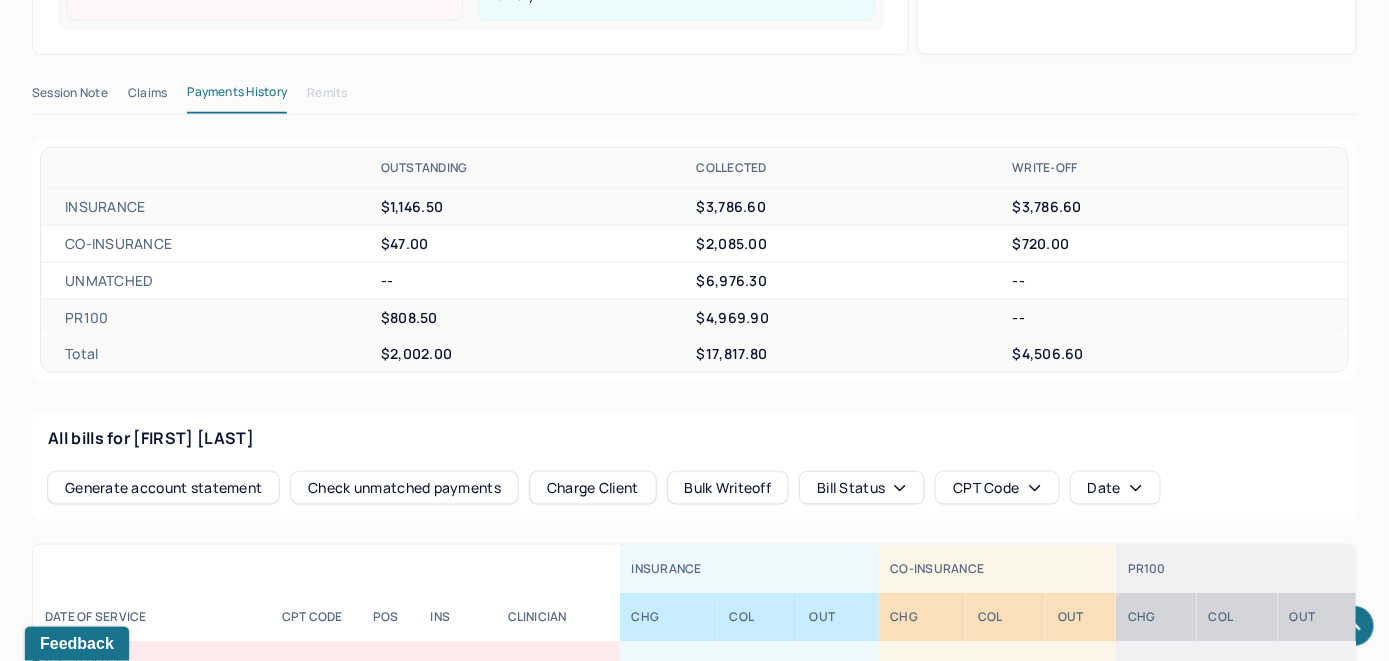click on "Check unmatched payments" at bounding box center [404, 488] 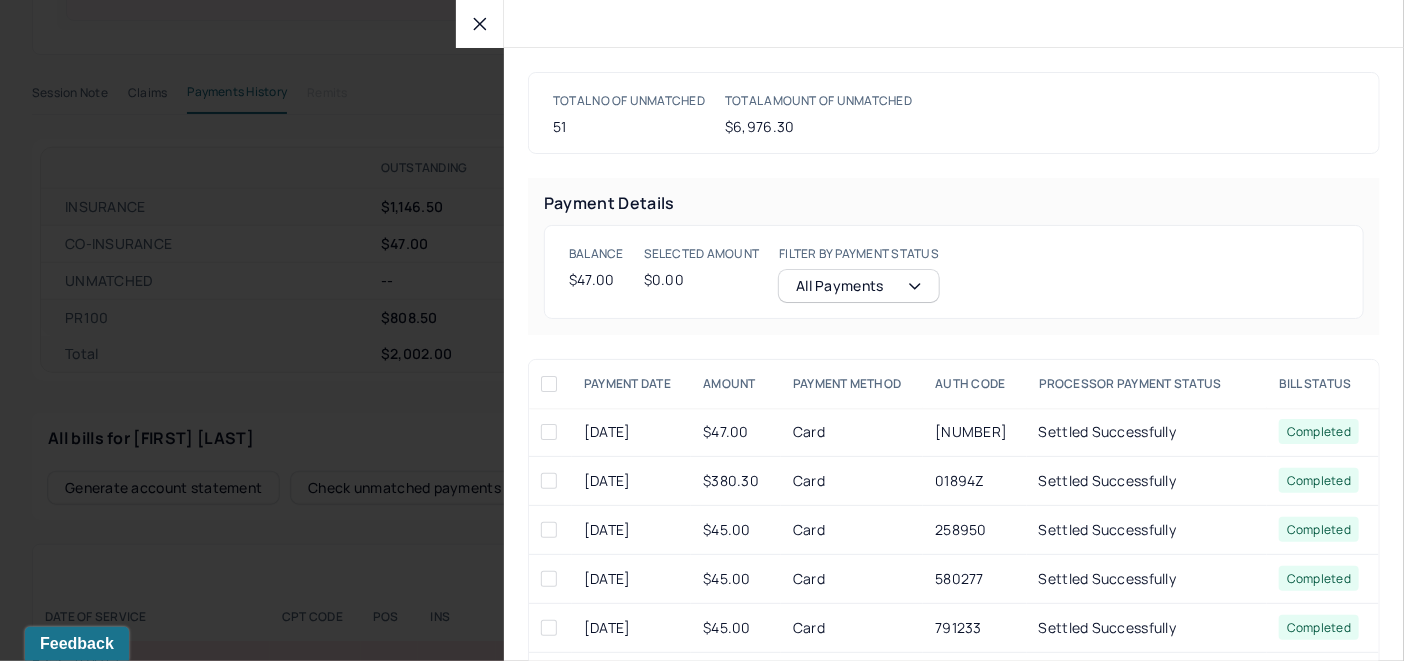 click at bounding box center (549, 432) 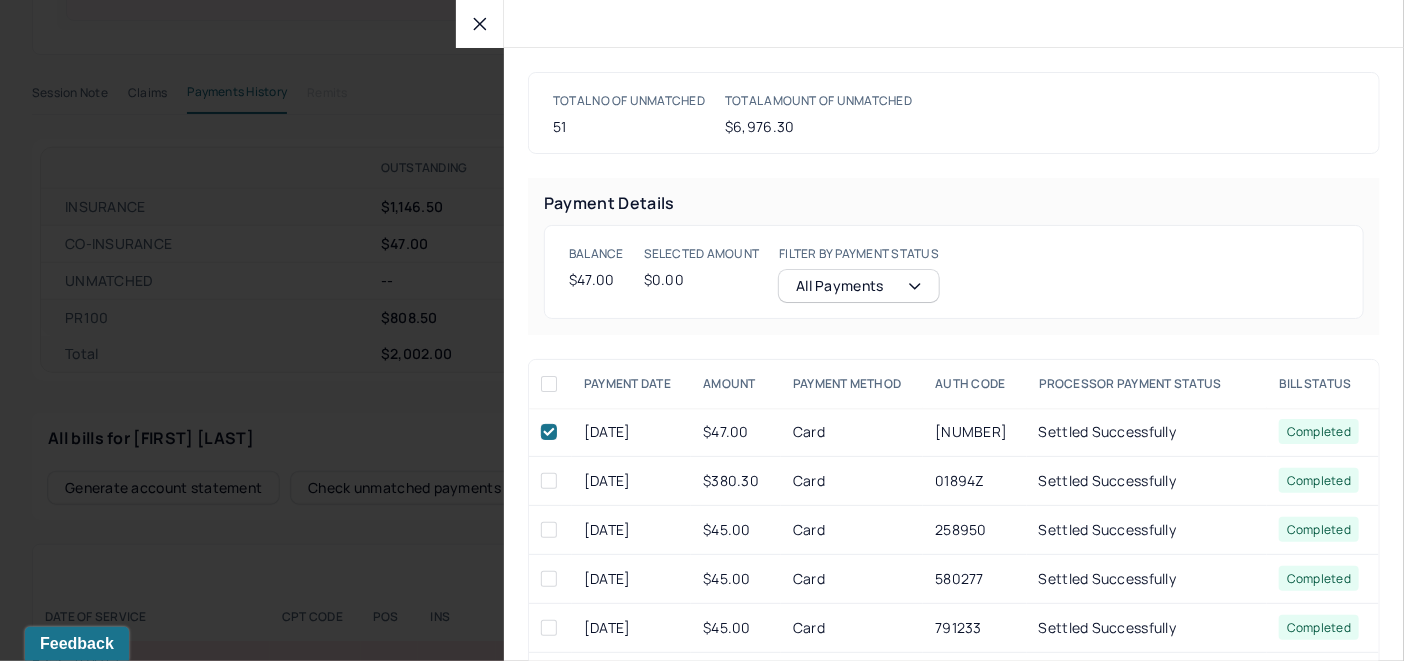 checkbox on "true" 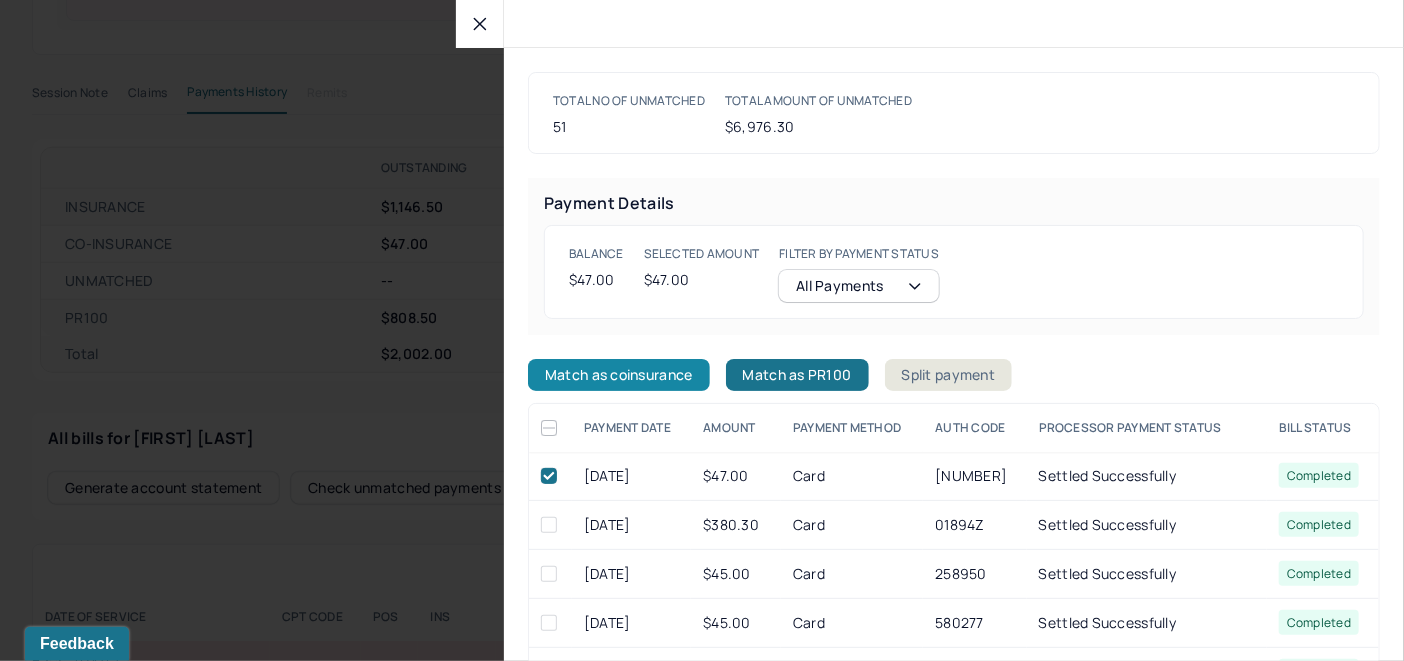click on "Match as coinsurance" at bounding box center [619, 375] 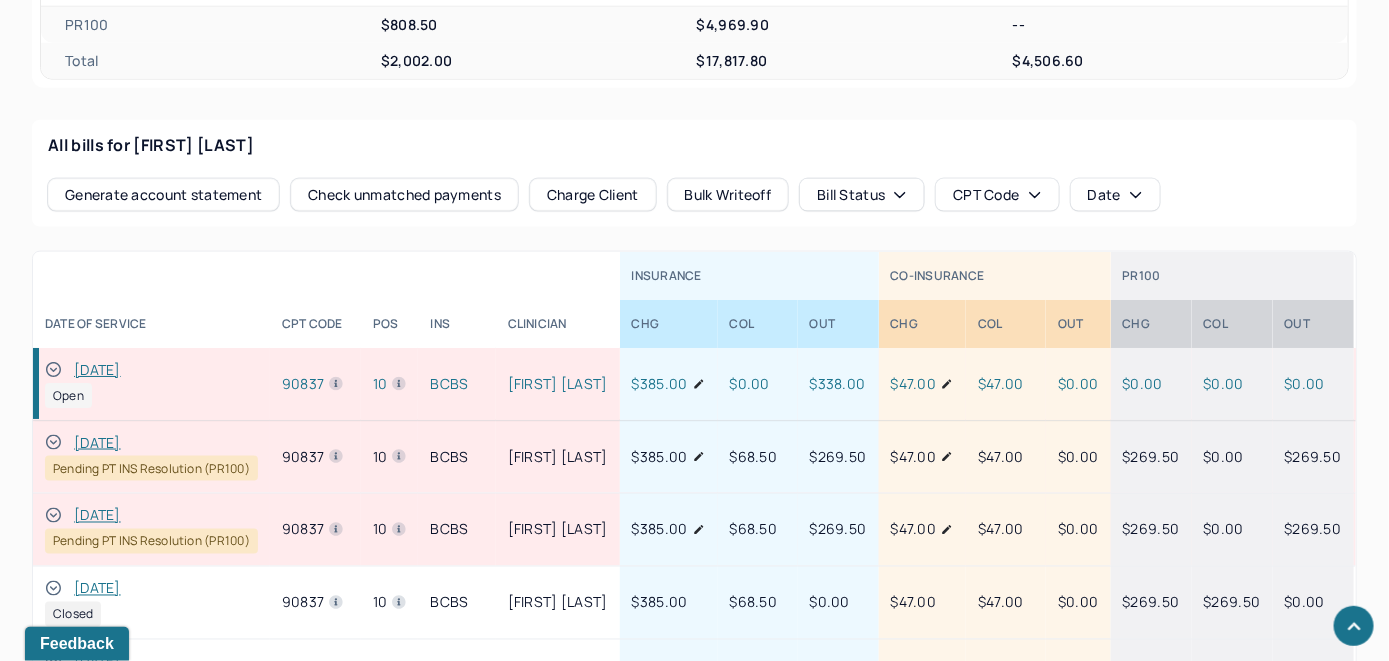 scroll, scrollTop: 967, scrollLeft: 0, axis: vertical 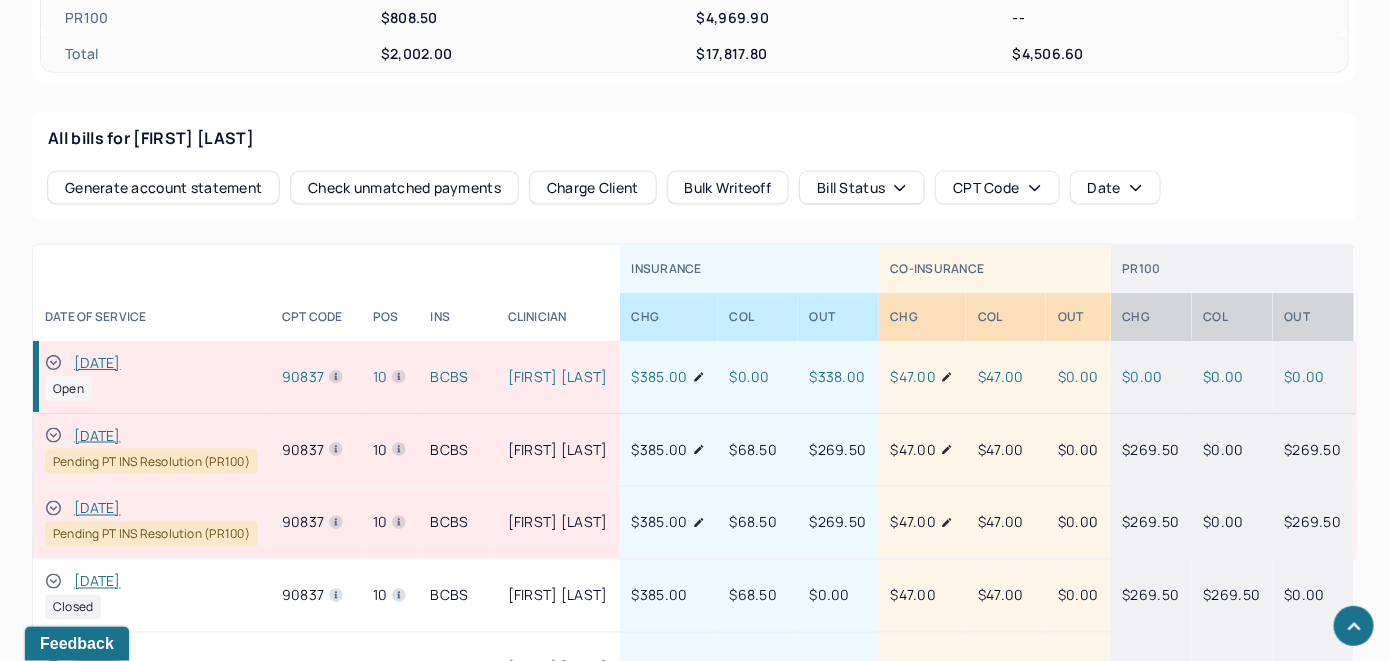 click 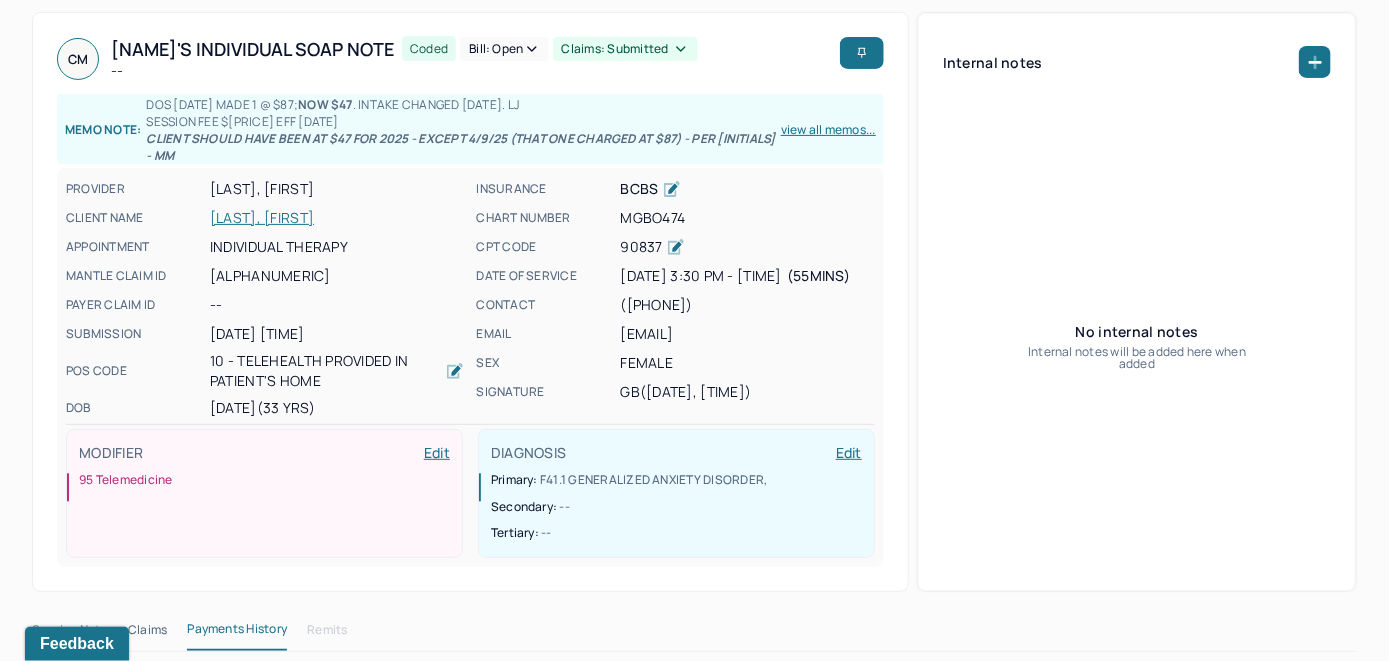 scroll, scrollTop: 0, scrollLeft: 0, axis: both 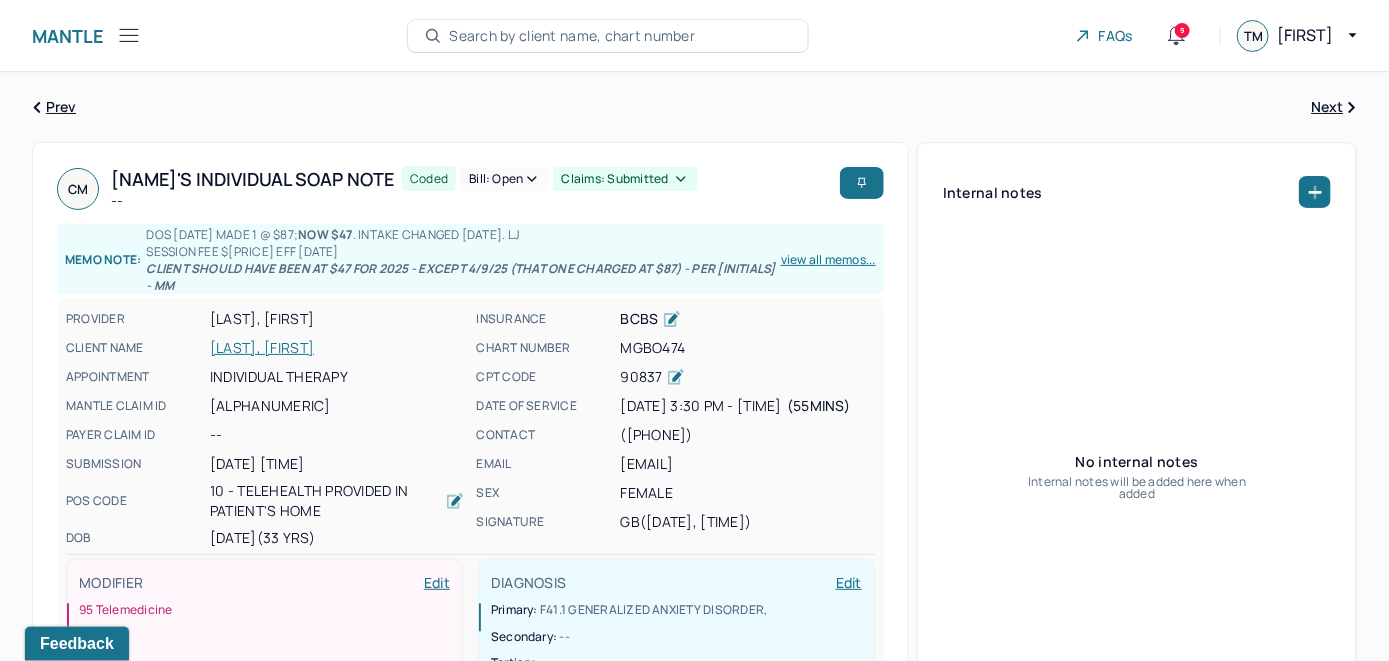 click on "Bill: Open" at bounding box center [504, 179] 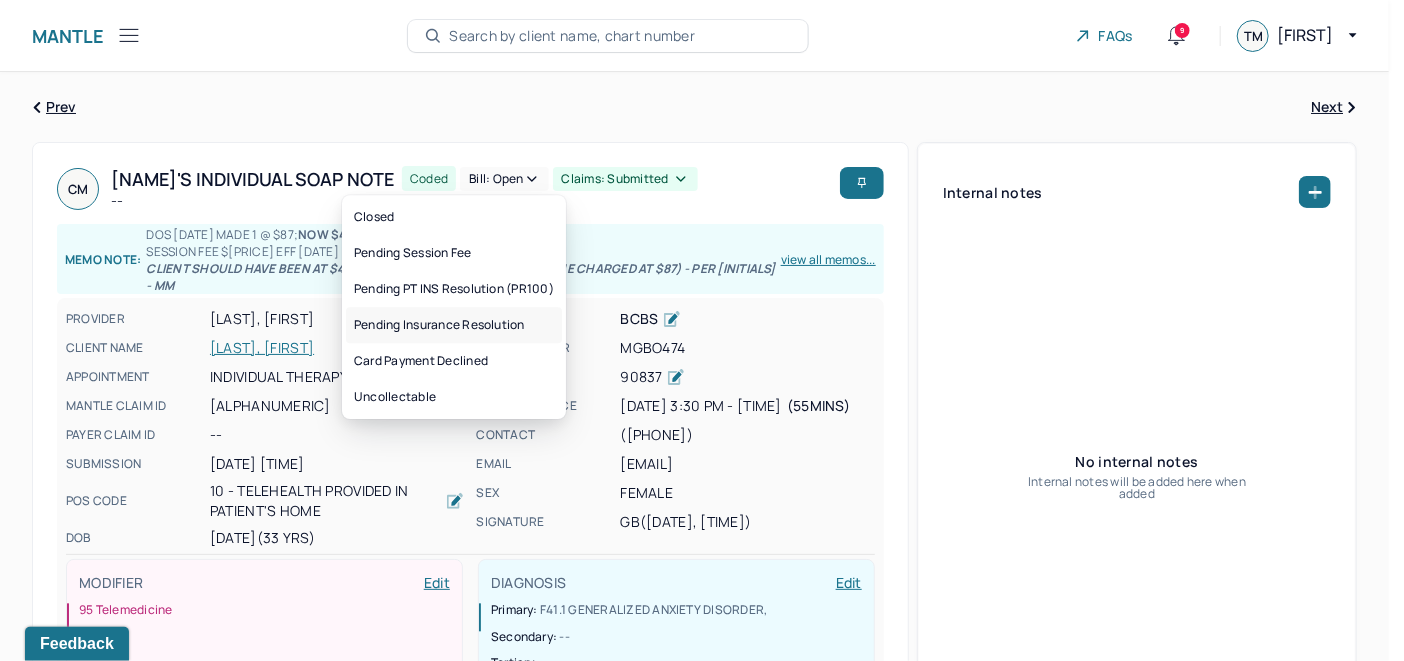 click on "Pending Insurance Resolution" at bounding box center (454, 325) 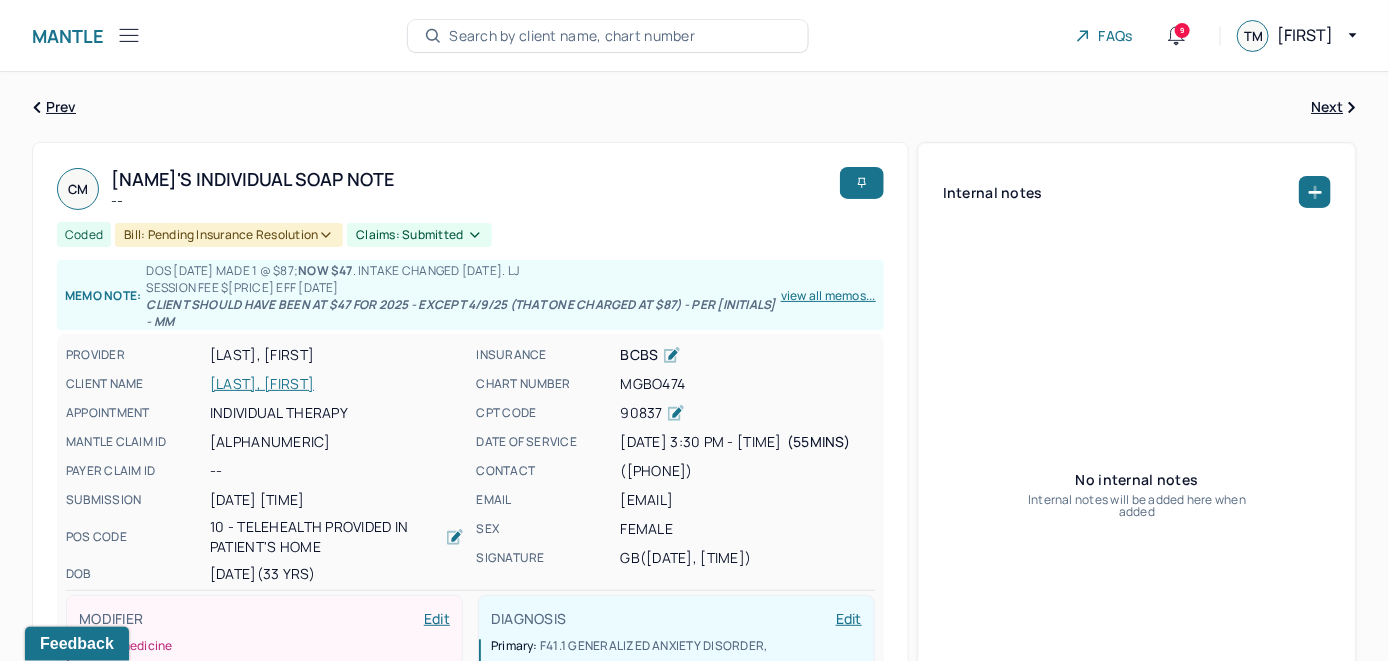 click on "Search by client name, chart number" at bounding box center (572, 36) 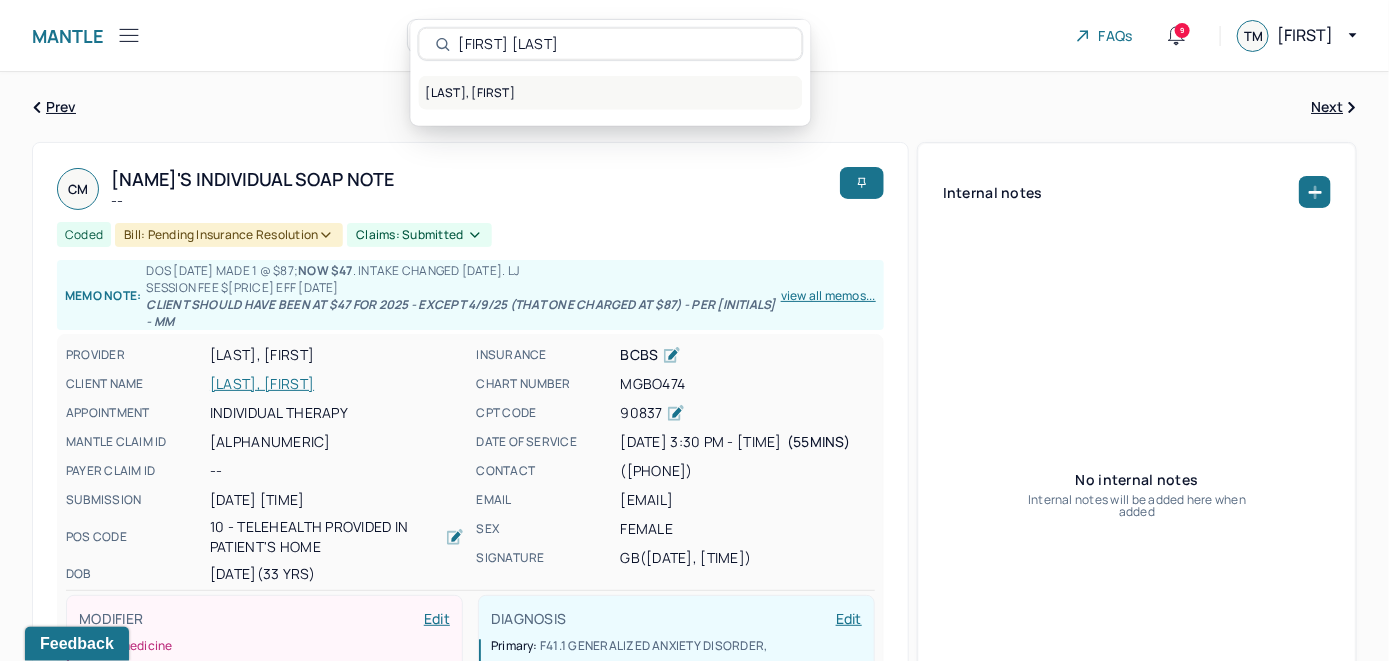 type on "[FIRST] [LAST]" 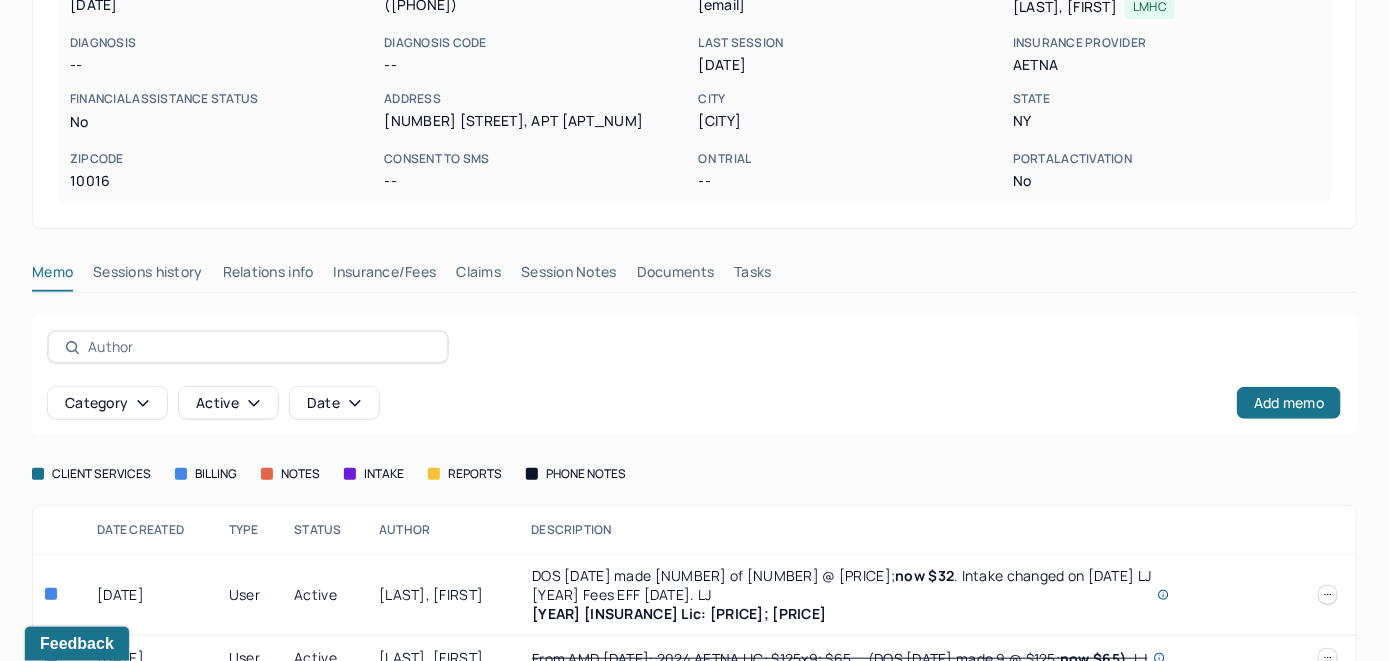 scroll, scrollTop: 343, scrollLeft: 0, axis: vertical 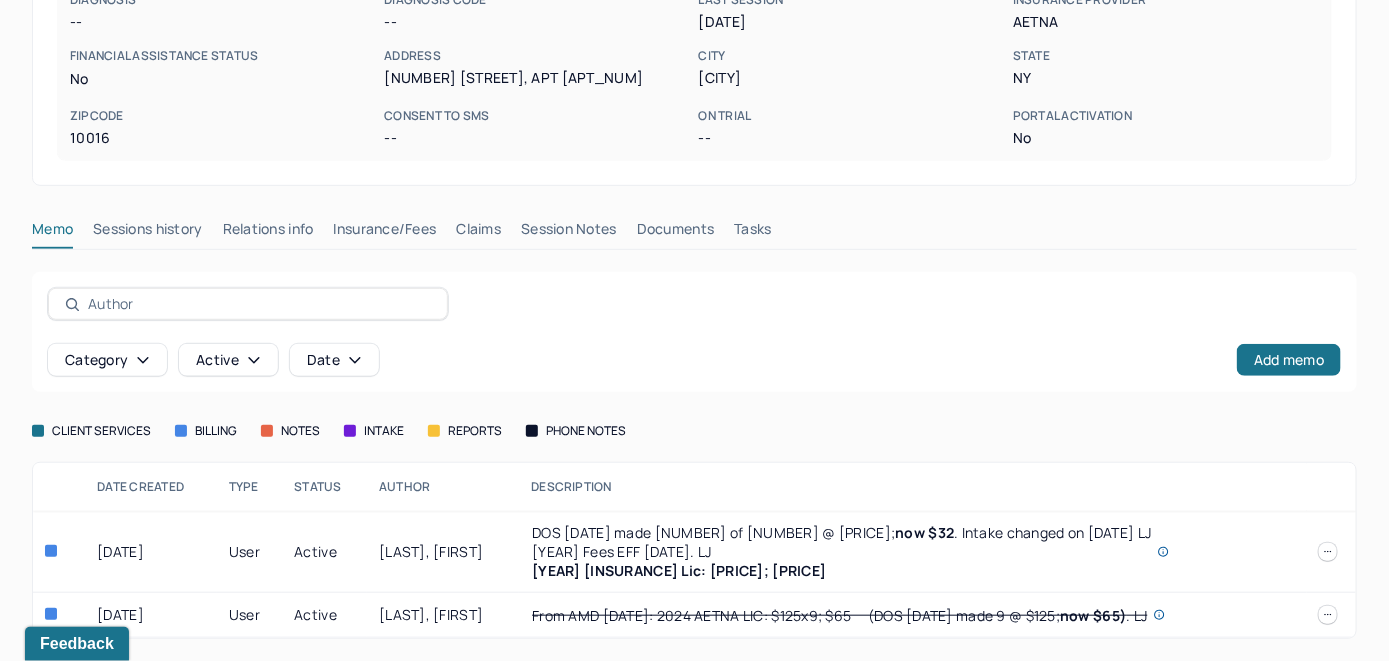 click on "Insurance/Fees" at bounding box center [385, 233] 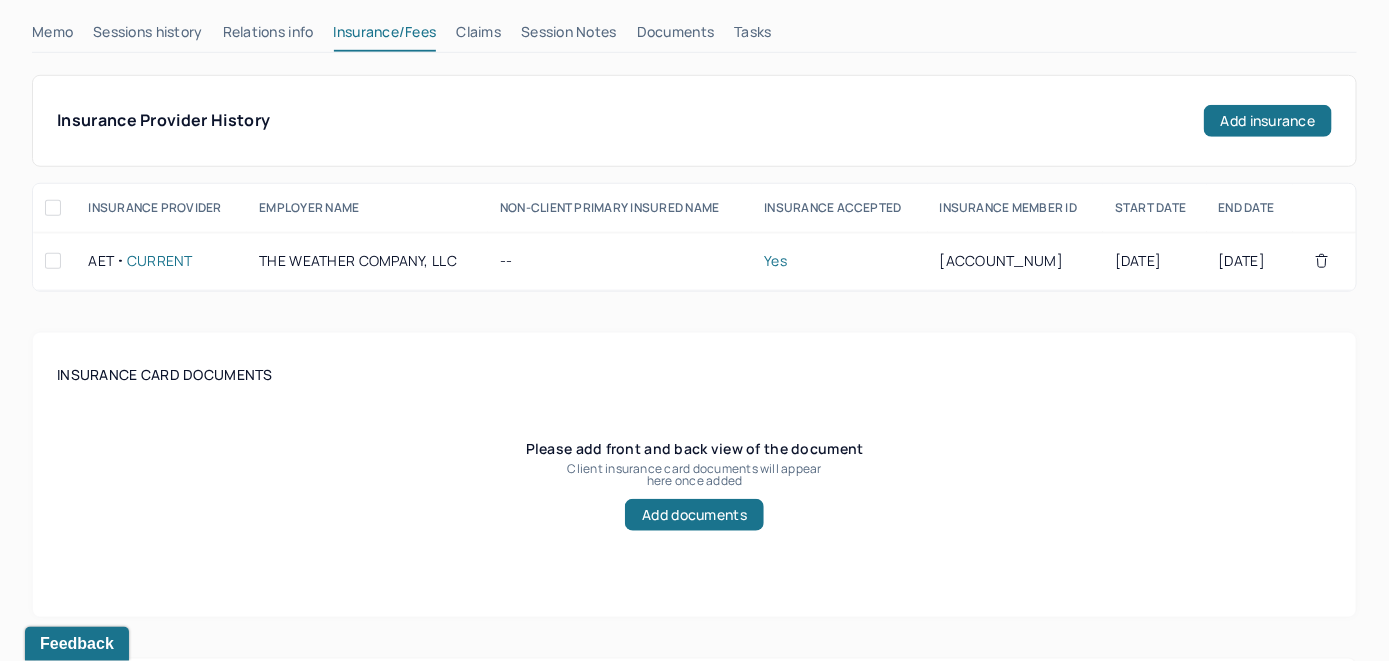 scroll, scrollTop: 543, scrollLeft: 0, axis: vertical 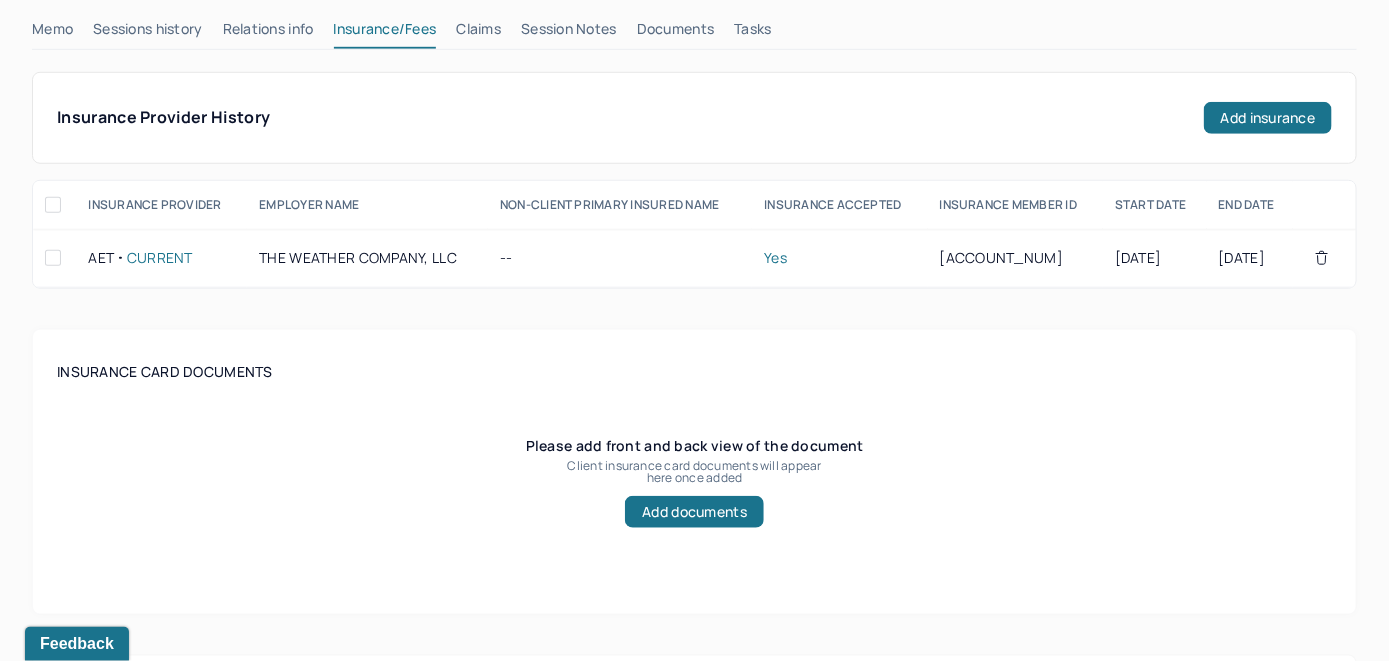 click on "Claims" at bounding box center (478, 33) 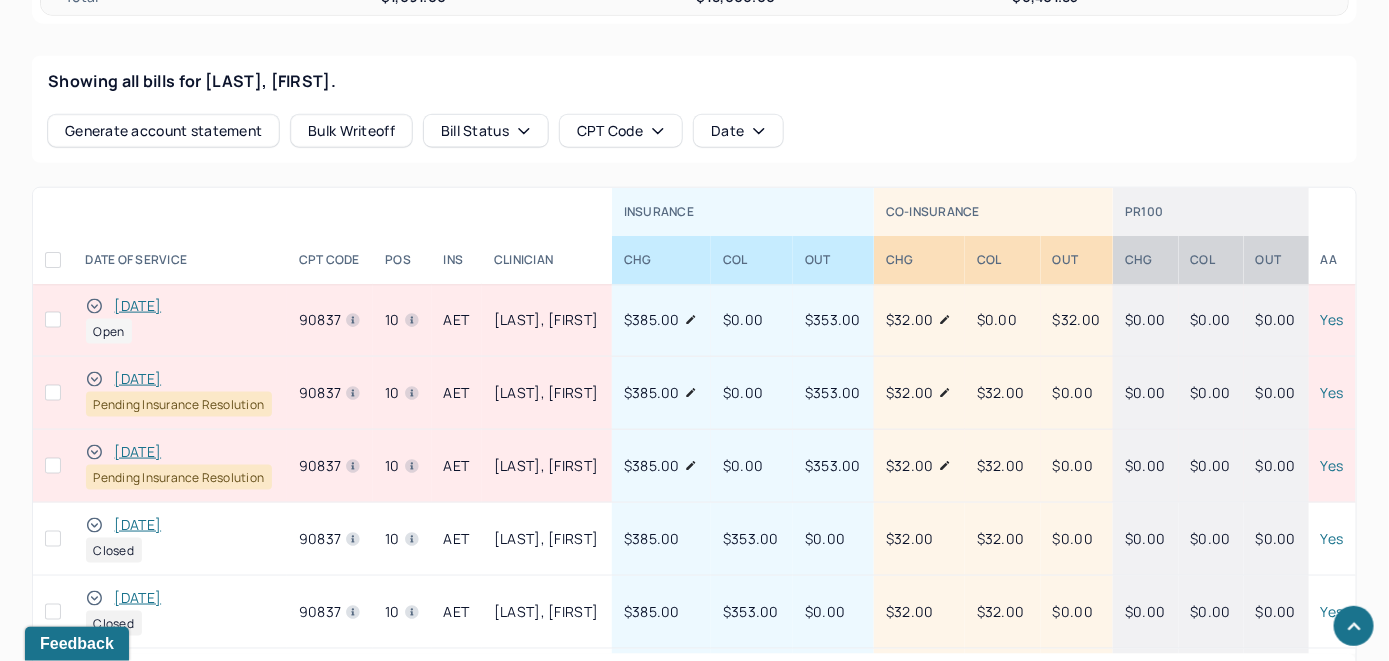 scroll, scrollTop: 874, scrollLeft: 0, axis: vertical 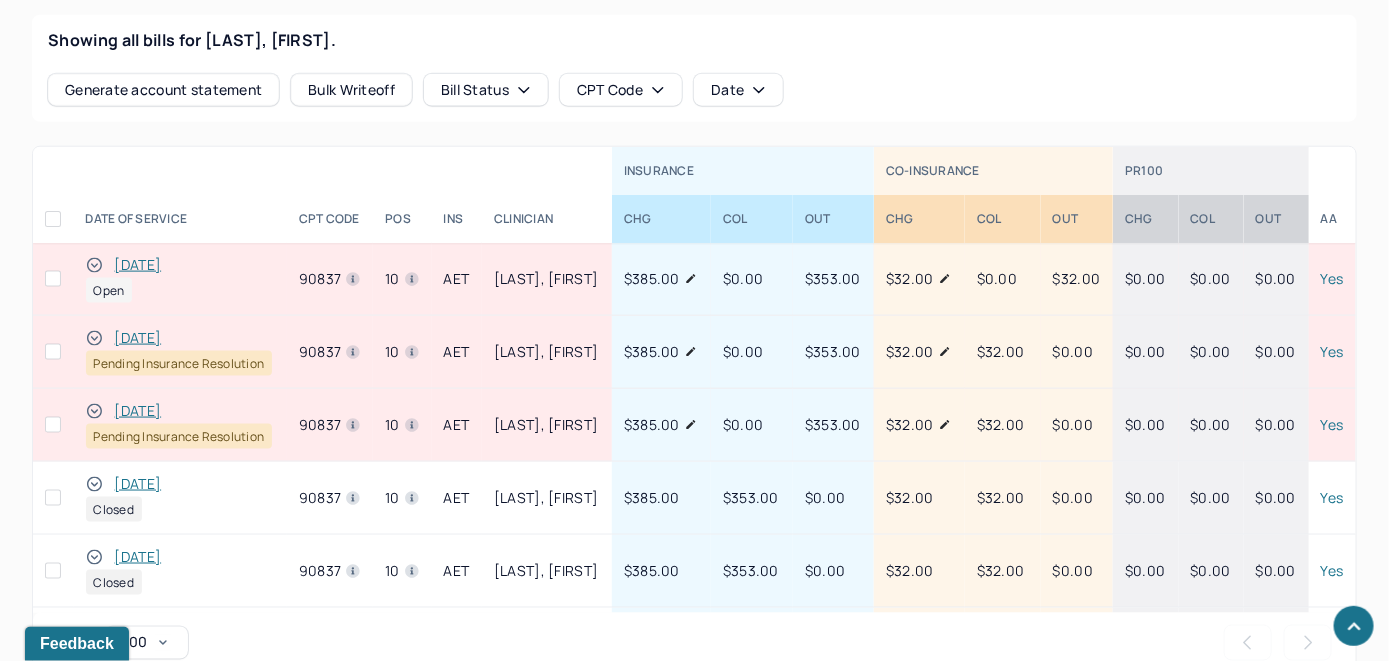 click on "07/14/2025" at bounding box center (138, 265) 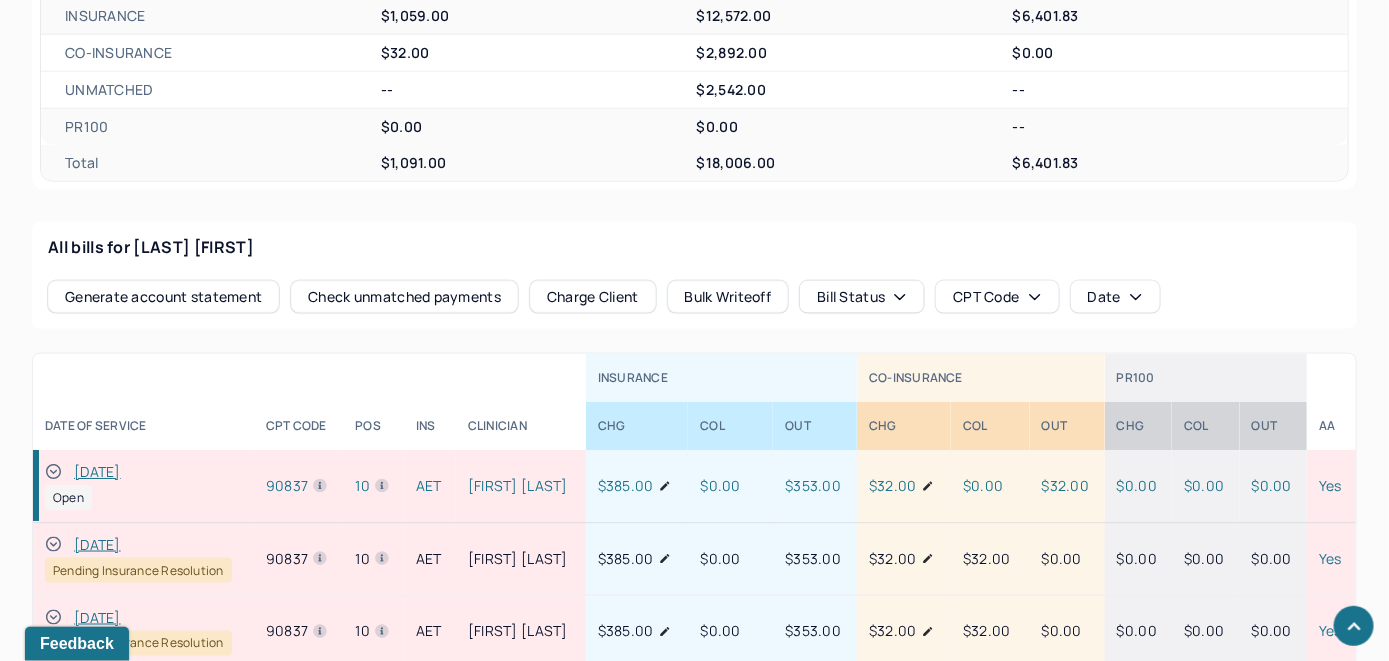 scroll, scrollTop: 874, scrollLeft: 0, axis: vertical 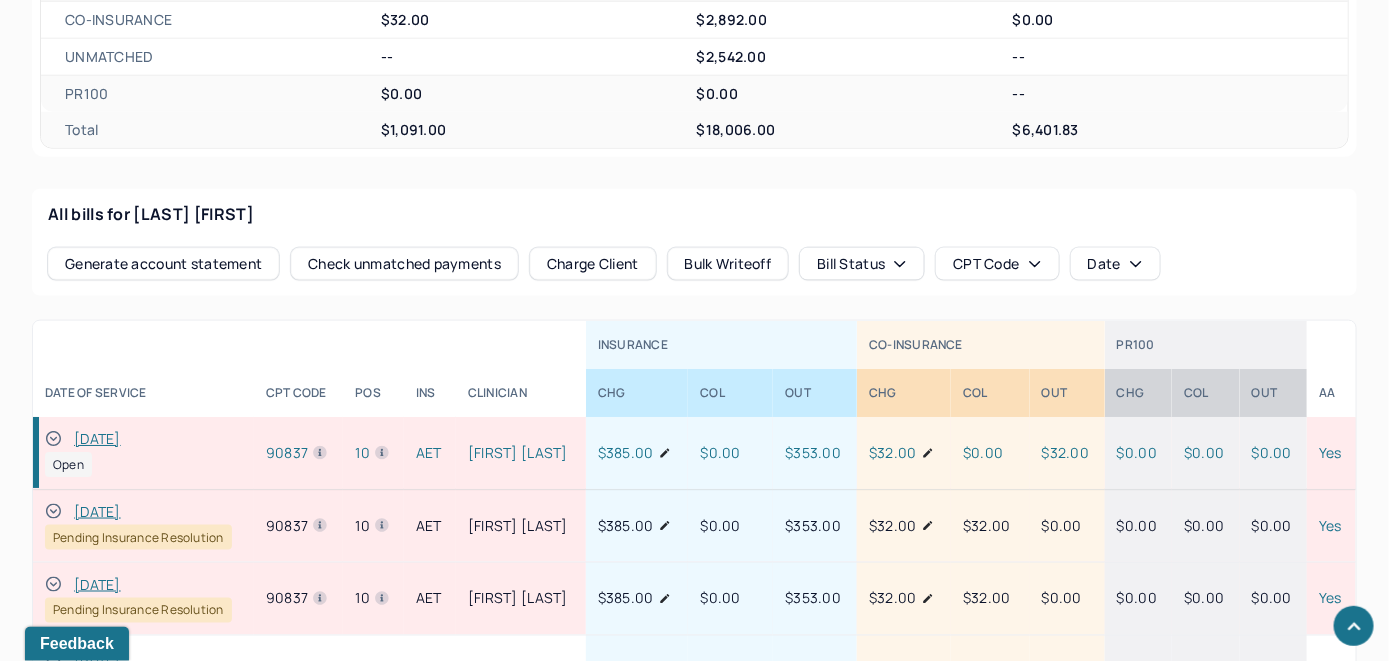 click on "Check unmatched payments" at bounding box center (404, 264) 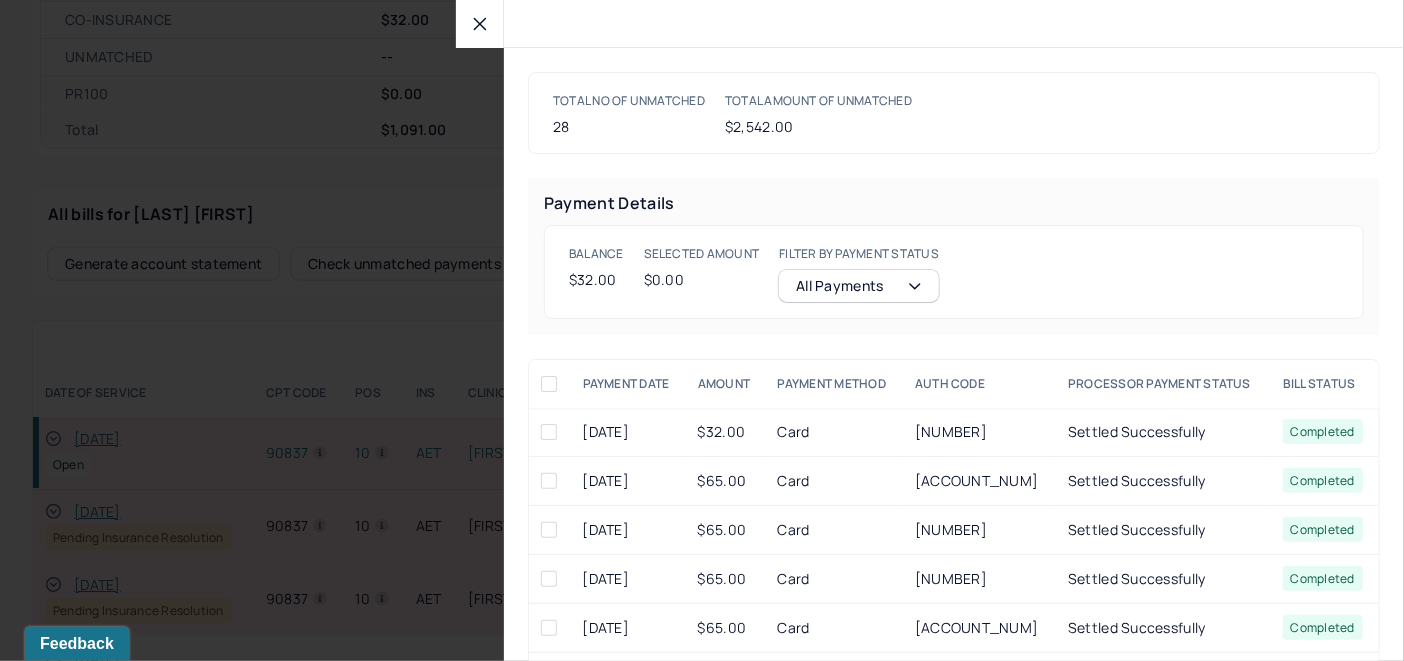 click at bounding box center (549, 432) 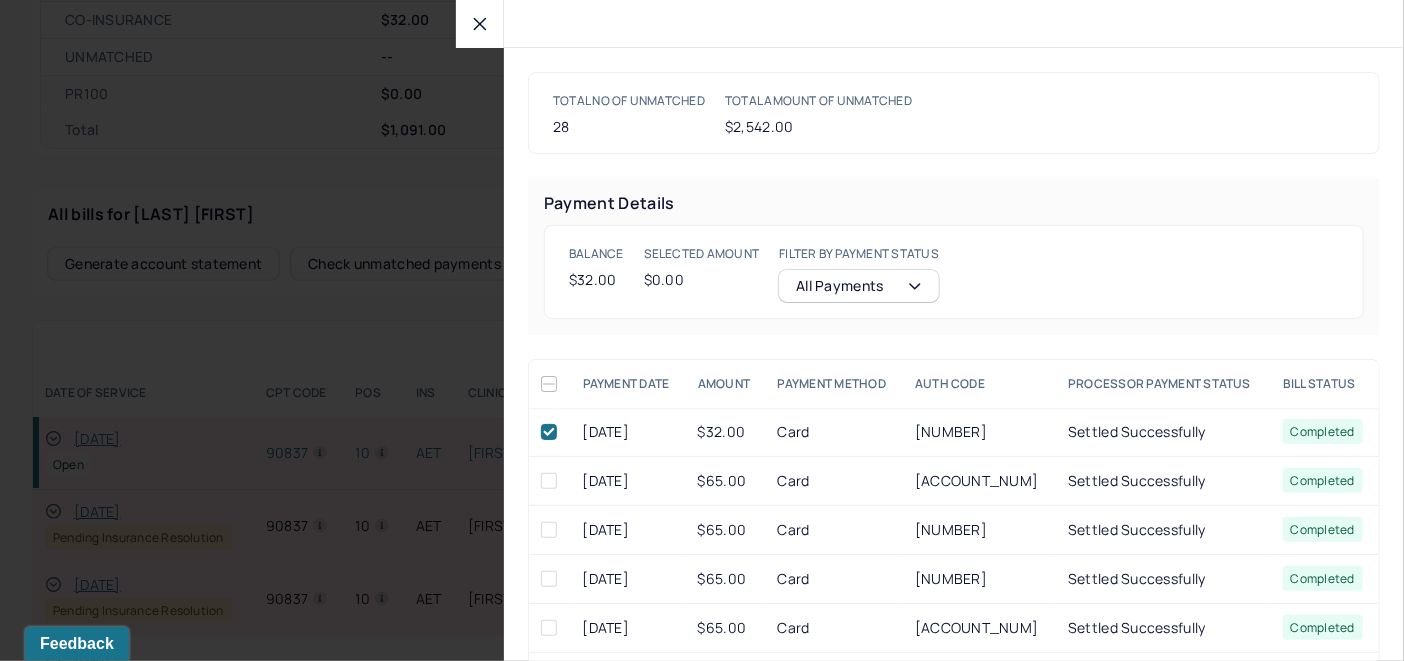 checkbox on "true" 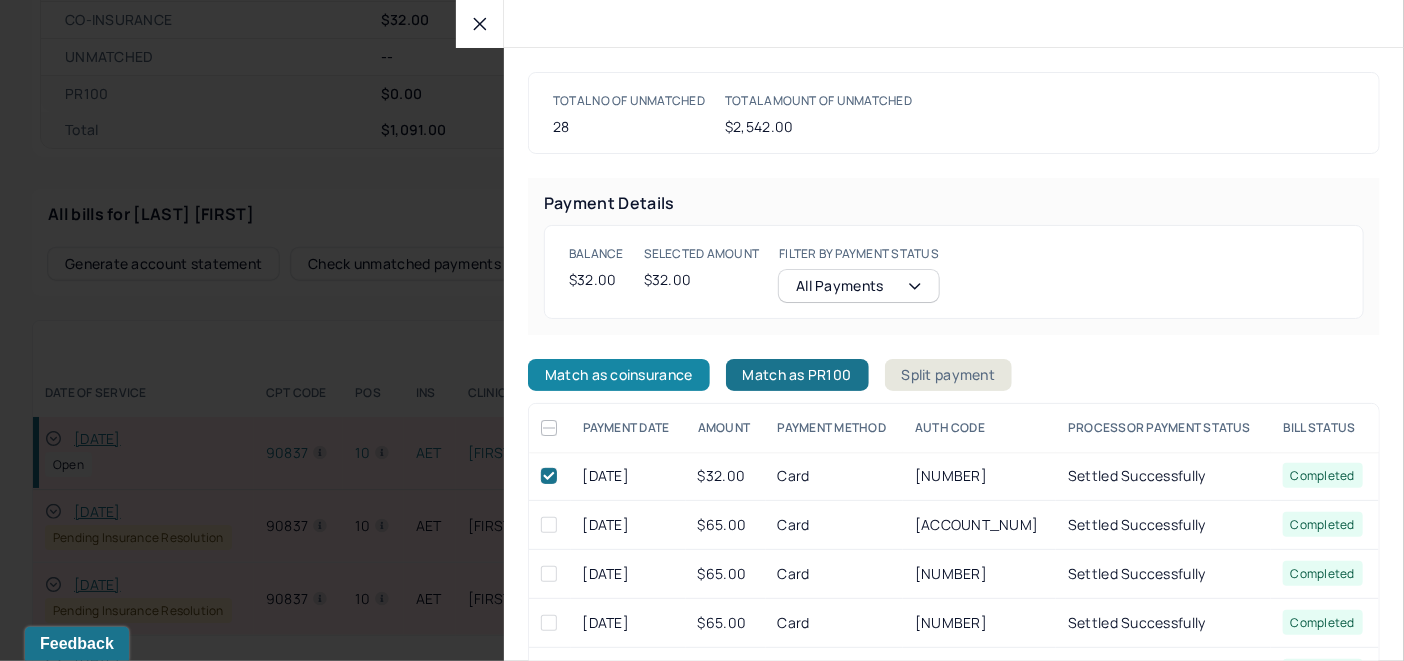 click on "Match as coinsurance" at bounding box center (619, 375) 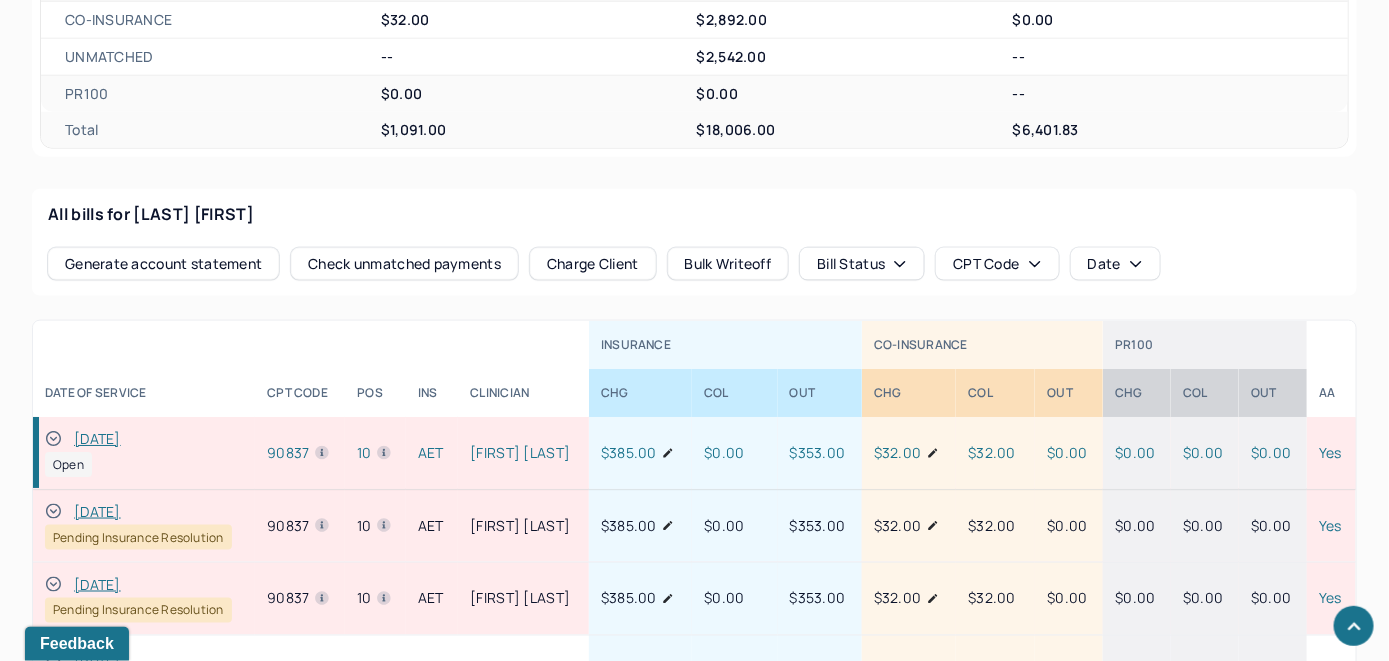 click 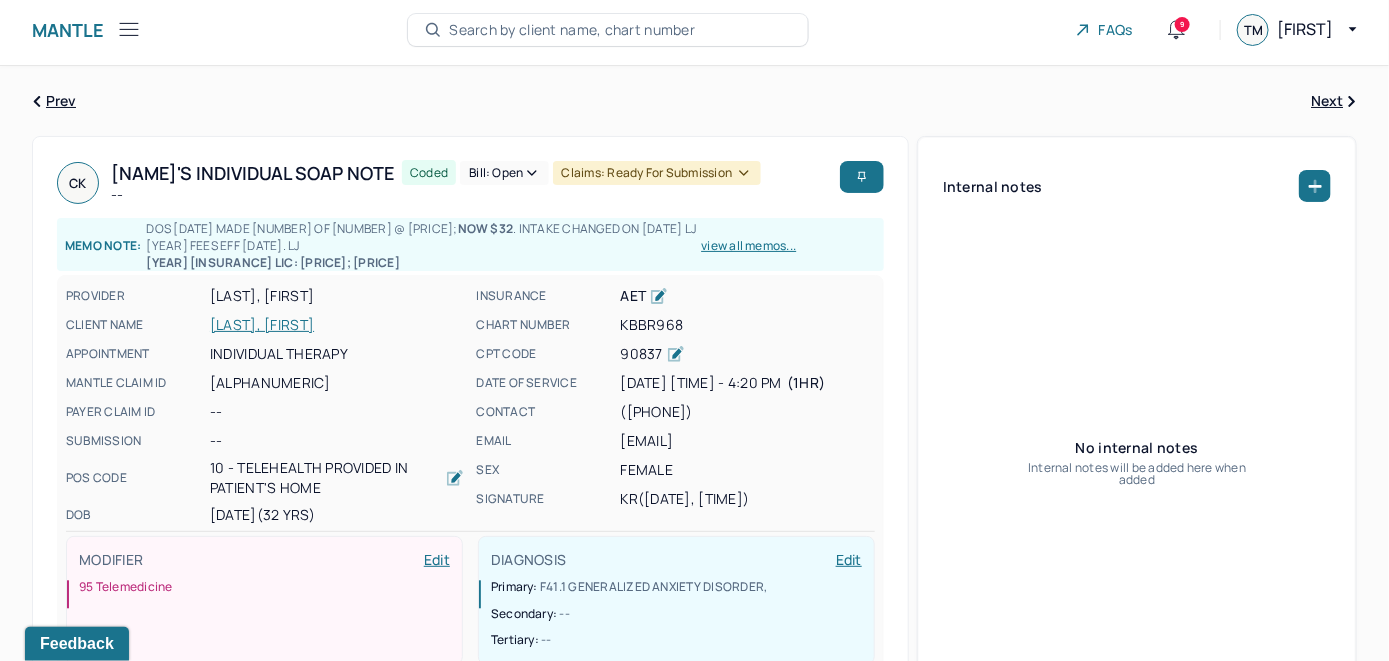 scroll, scrollTop: 0, scrollLeft: 0, axis: both 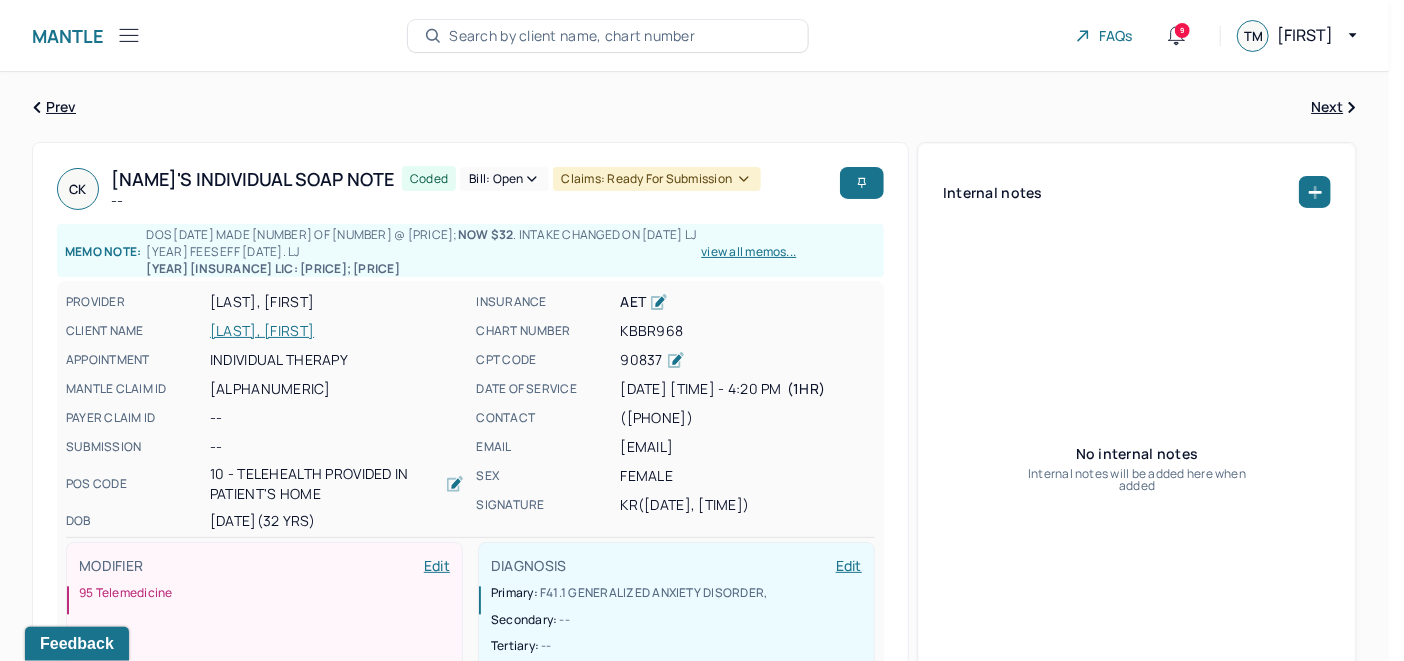 click on "Bill: Open" at bounding box center [504, 179] 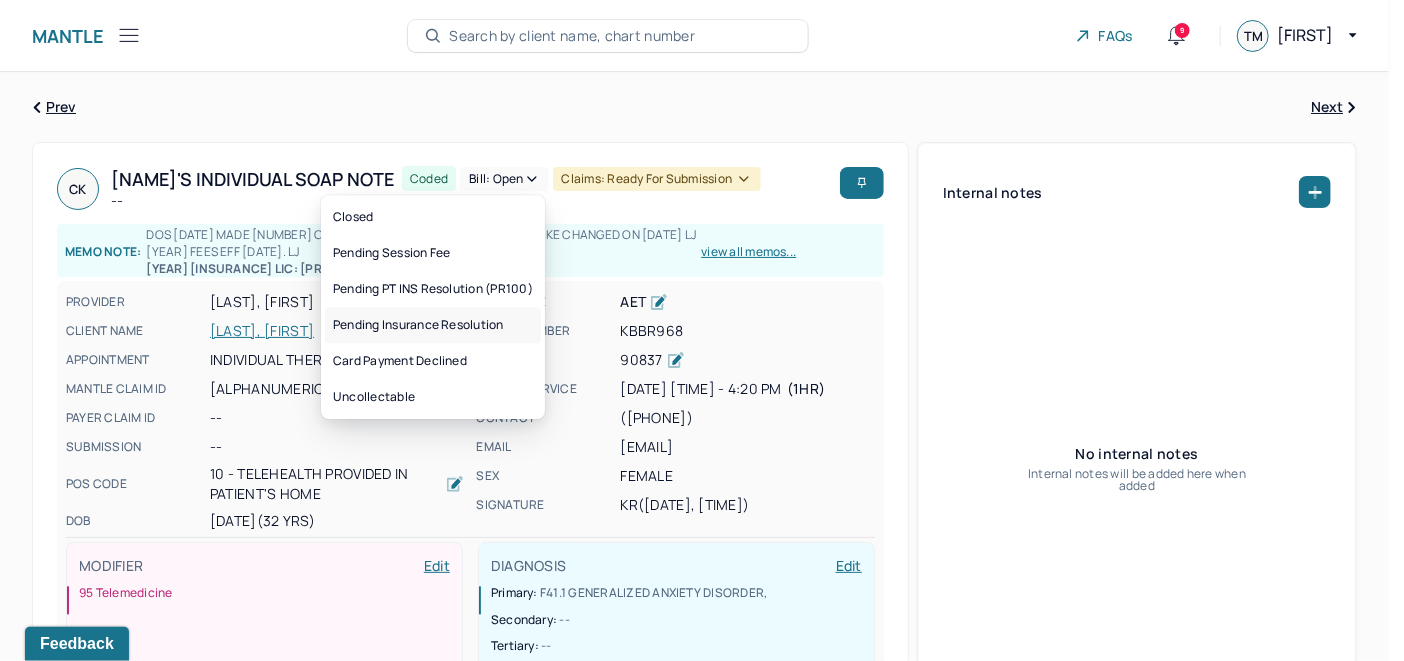 click on "Pending Insurance Resolution" at bounding box center [433, 325] 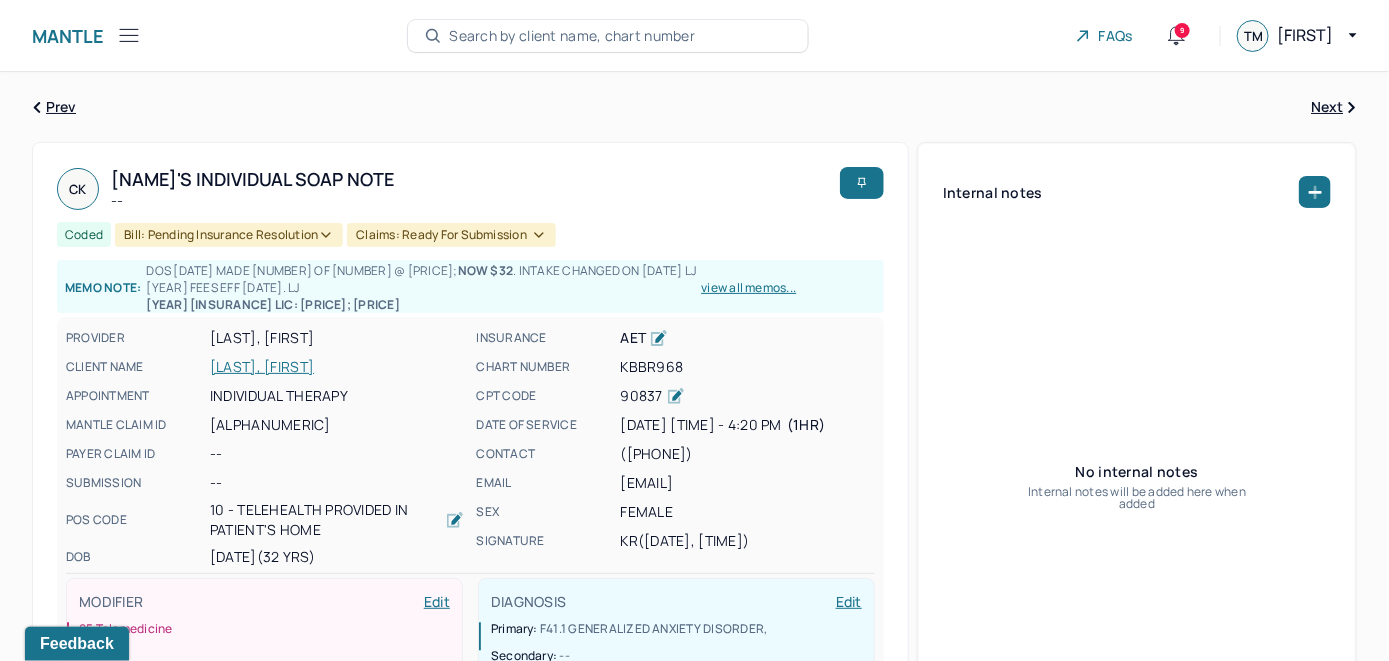 click on "Search by client name, chart number" at bounding box center (572, 36) 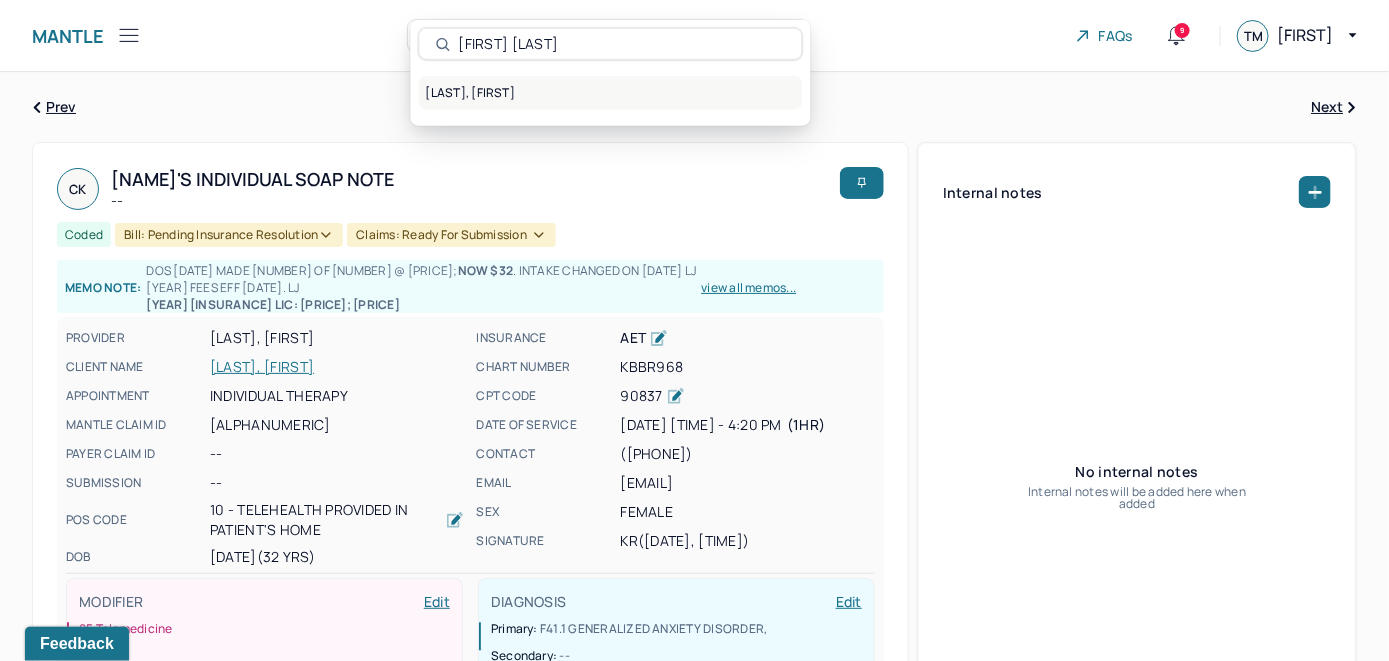 type on "Chloe Smith" 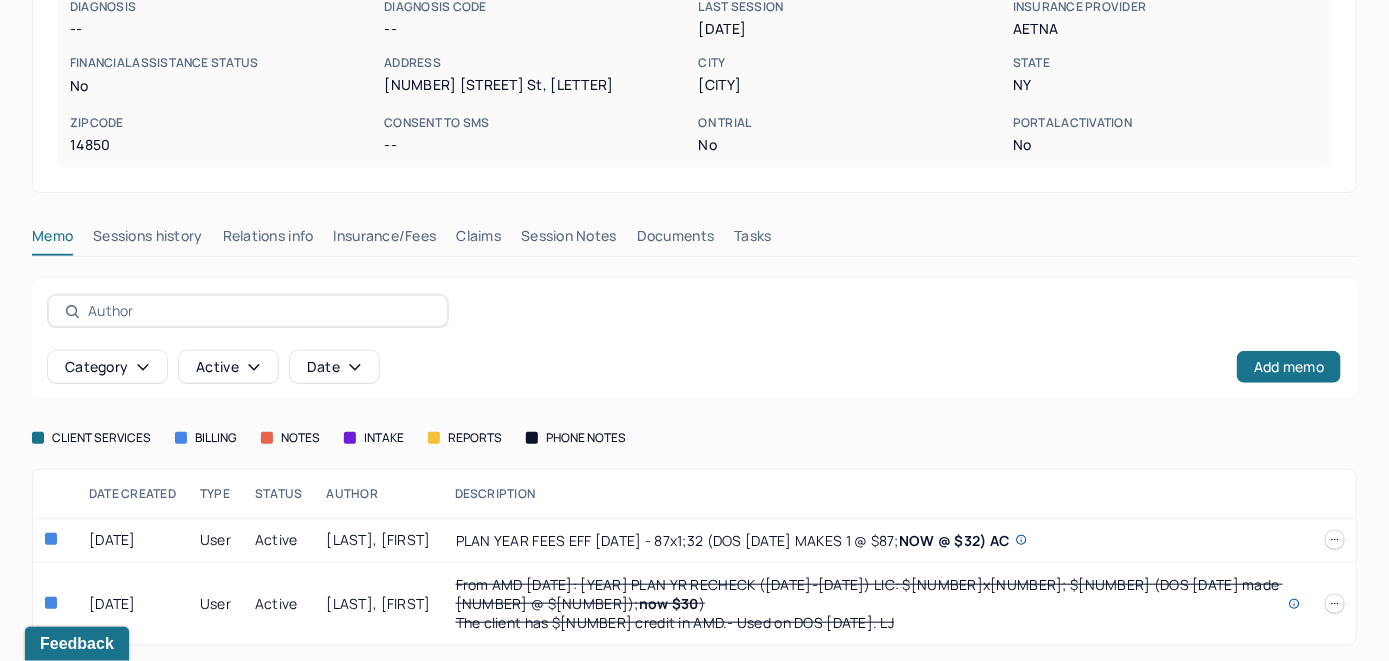 scroll, scrollTop: 343, scrollLeft: 0, axis: vertical 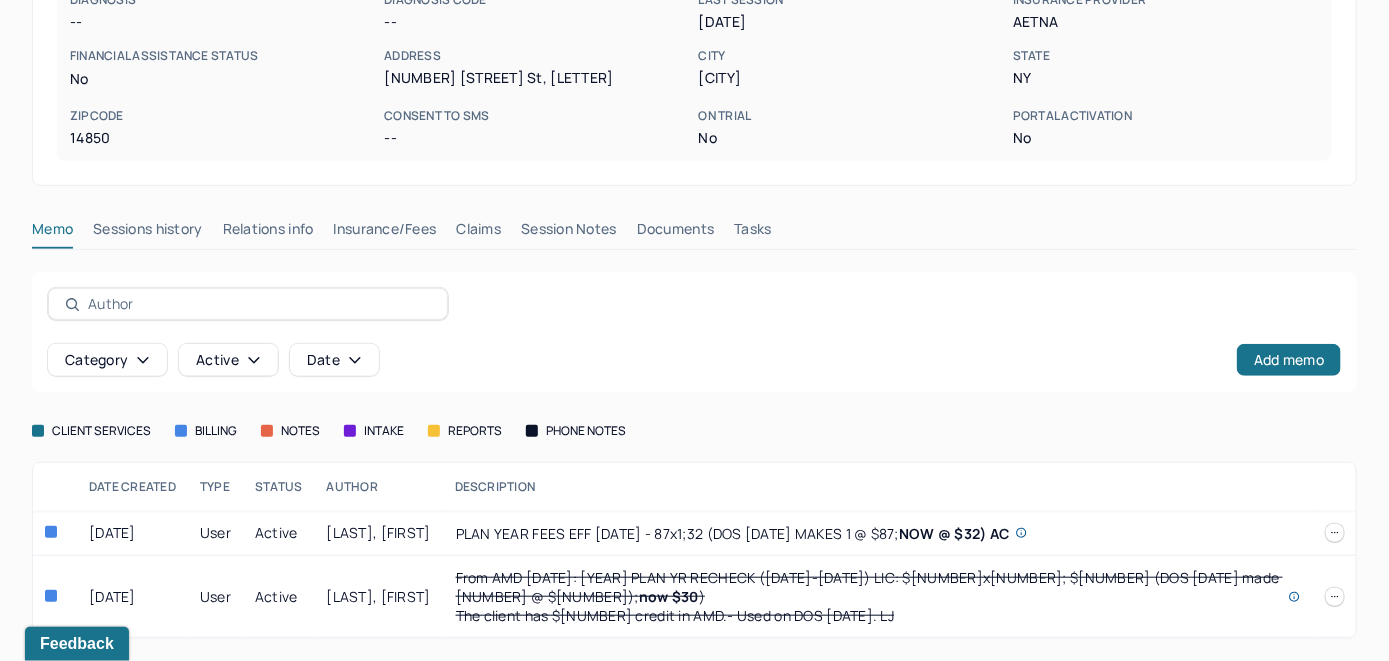 click on "Insurance/Fees" at bounding box center [385, 233] 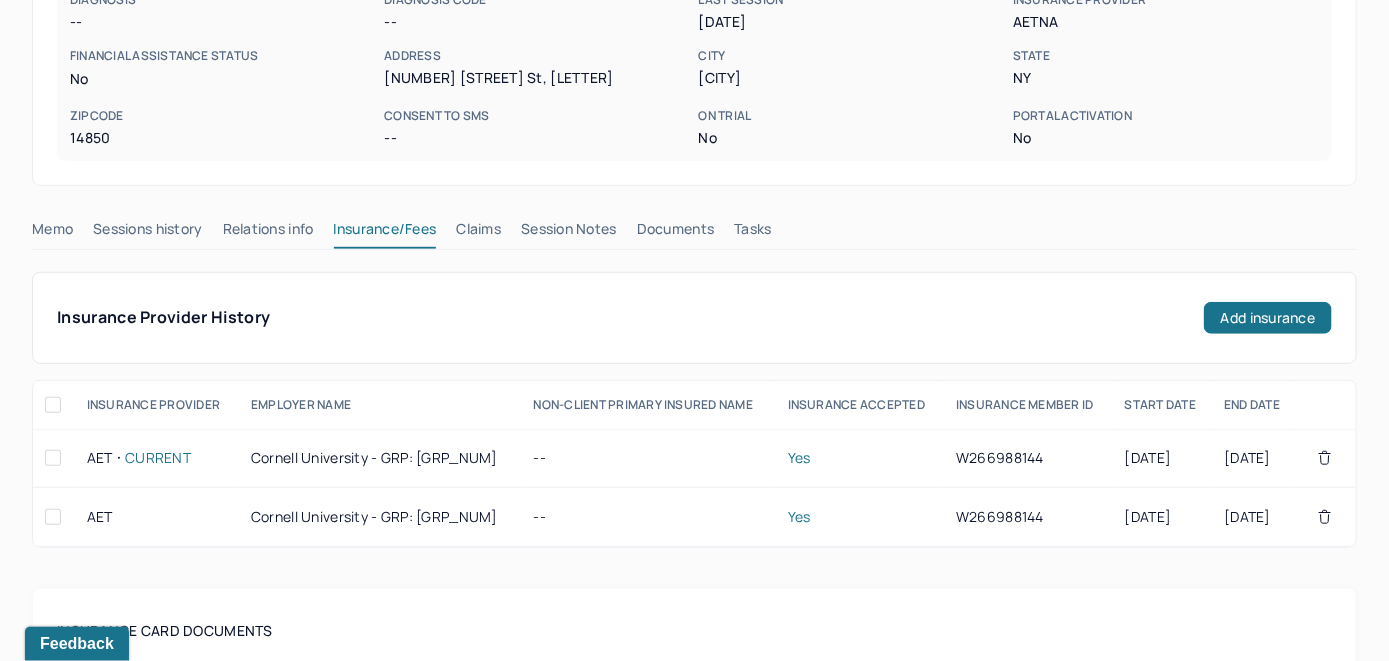click on "Claims" at bounding box center (478, 233) 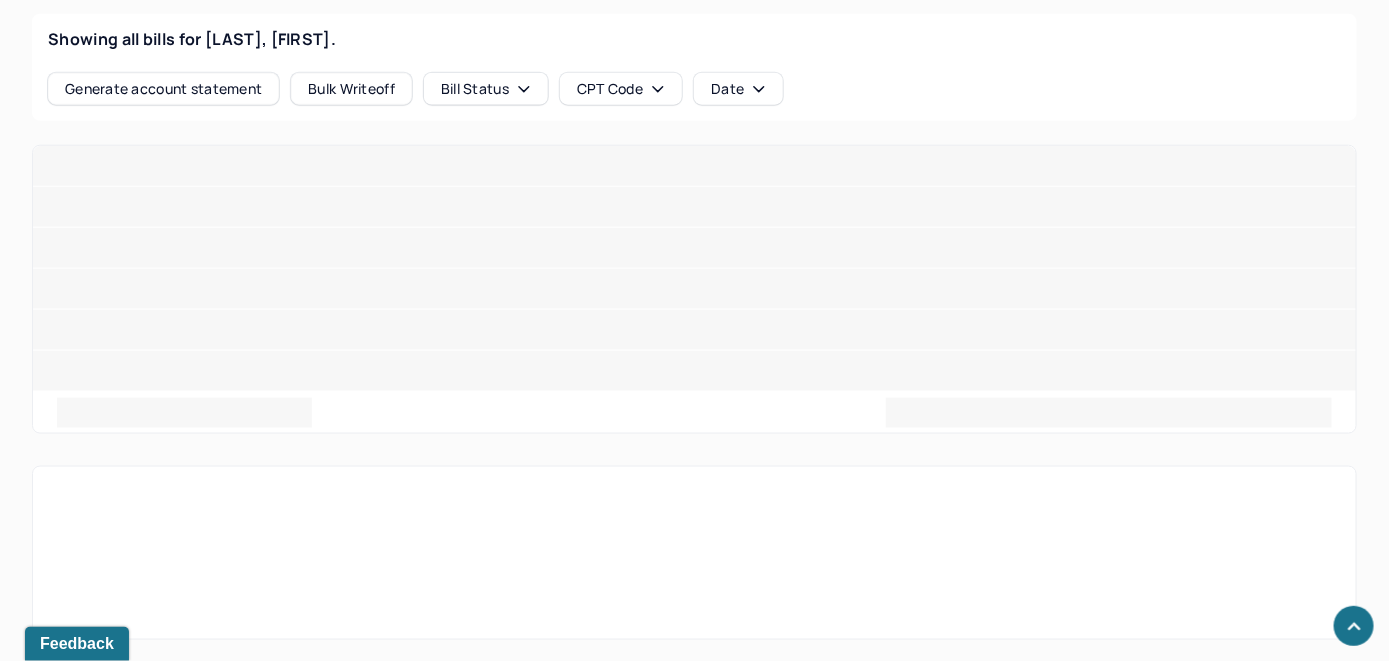 scroll, scrollTop: 833, scrollLeft: 0, axis: vertical 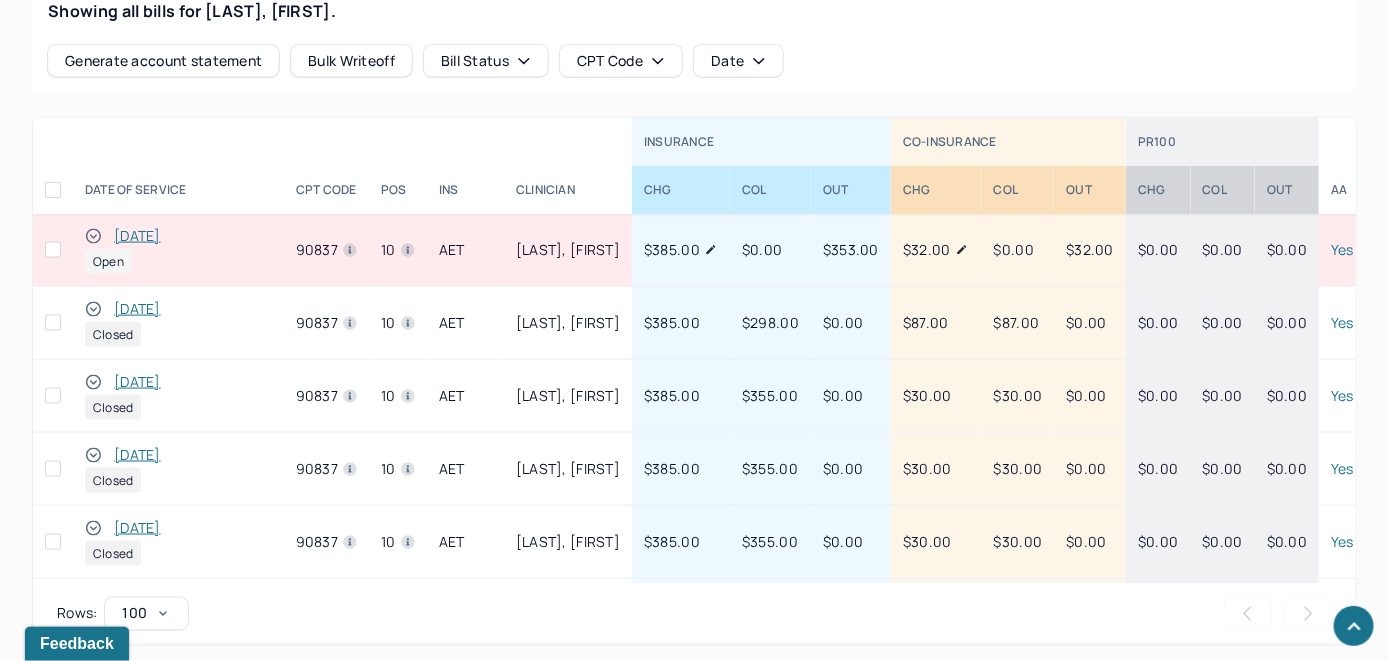 click on "07/14/2025" at bounding box center (137, 236) 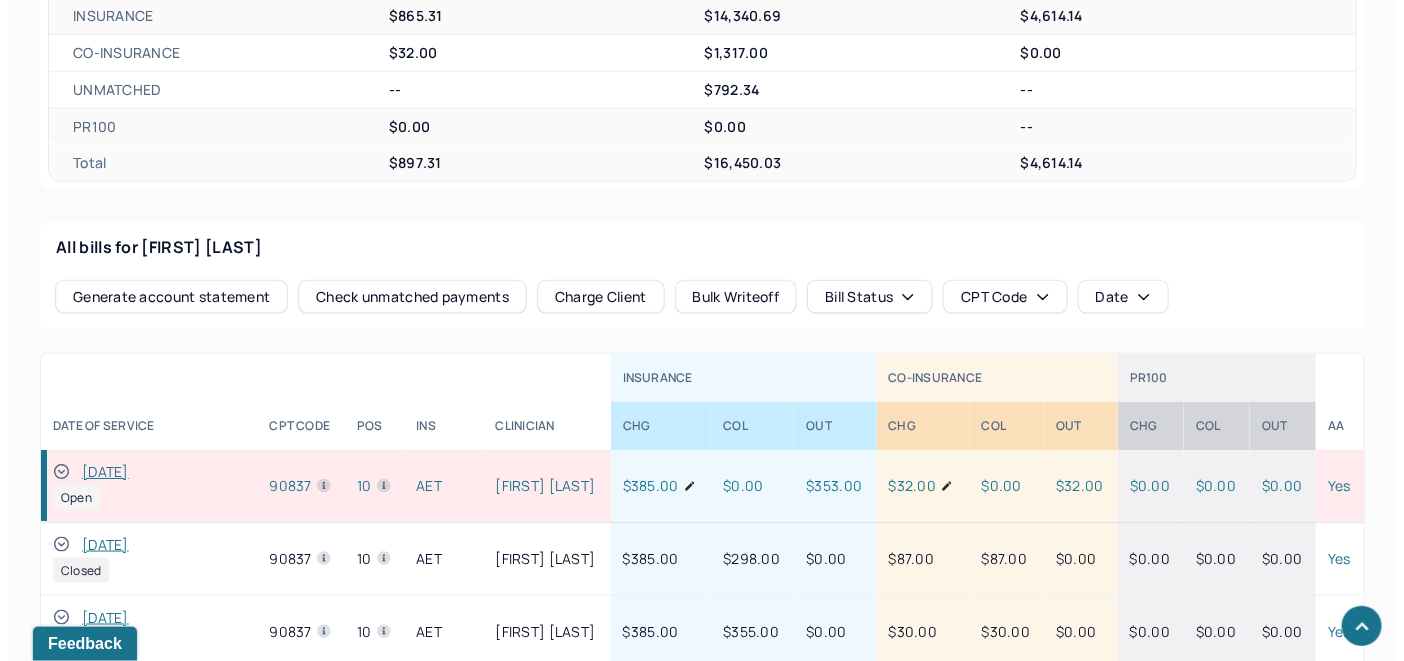 scroll, scrollTop: 903, scrollLeft: 0, axis: vertical 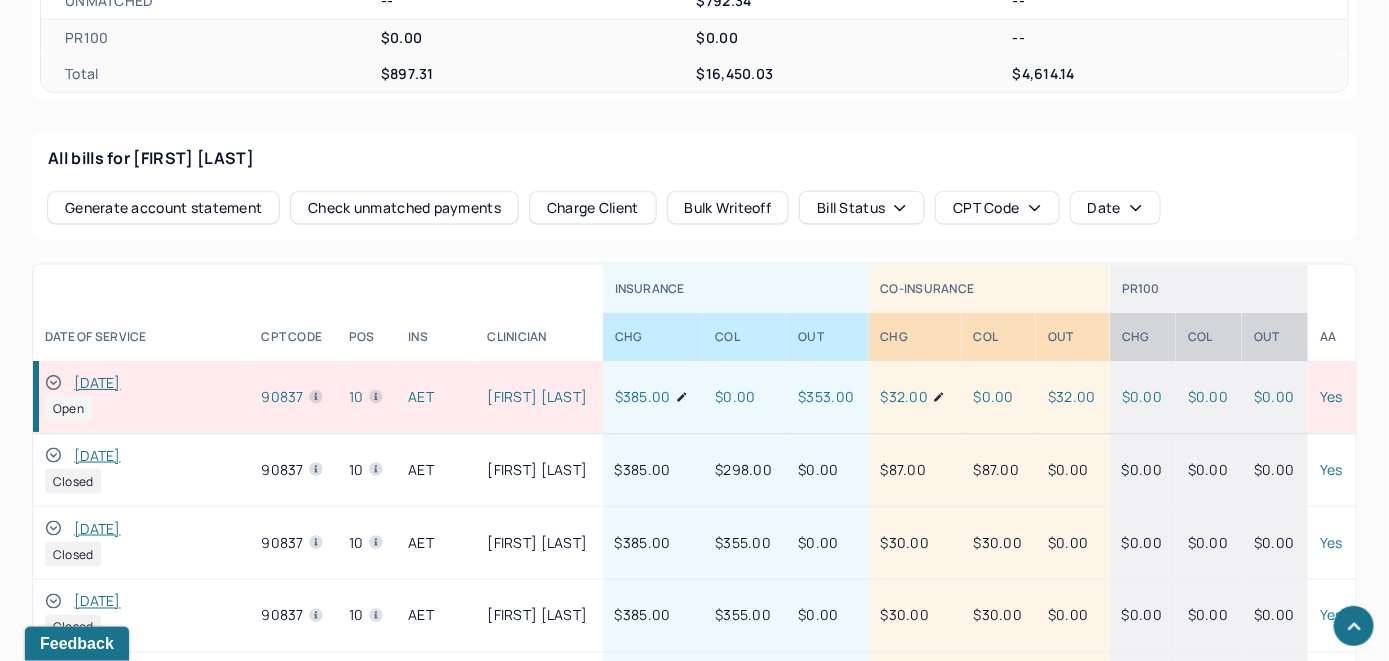 click on "Check unmatched payments" at bounding box center (404, 208) 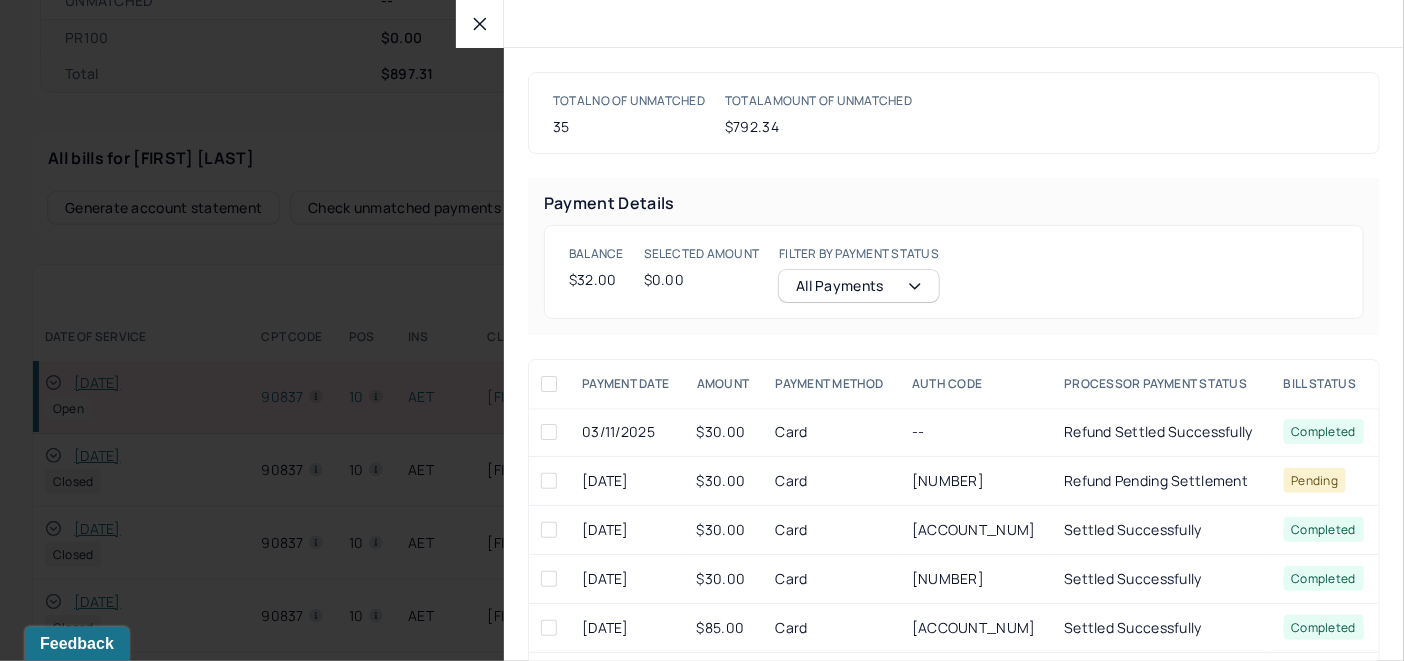 click at bounding box center (480, 24) 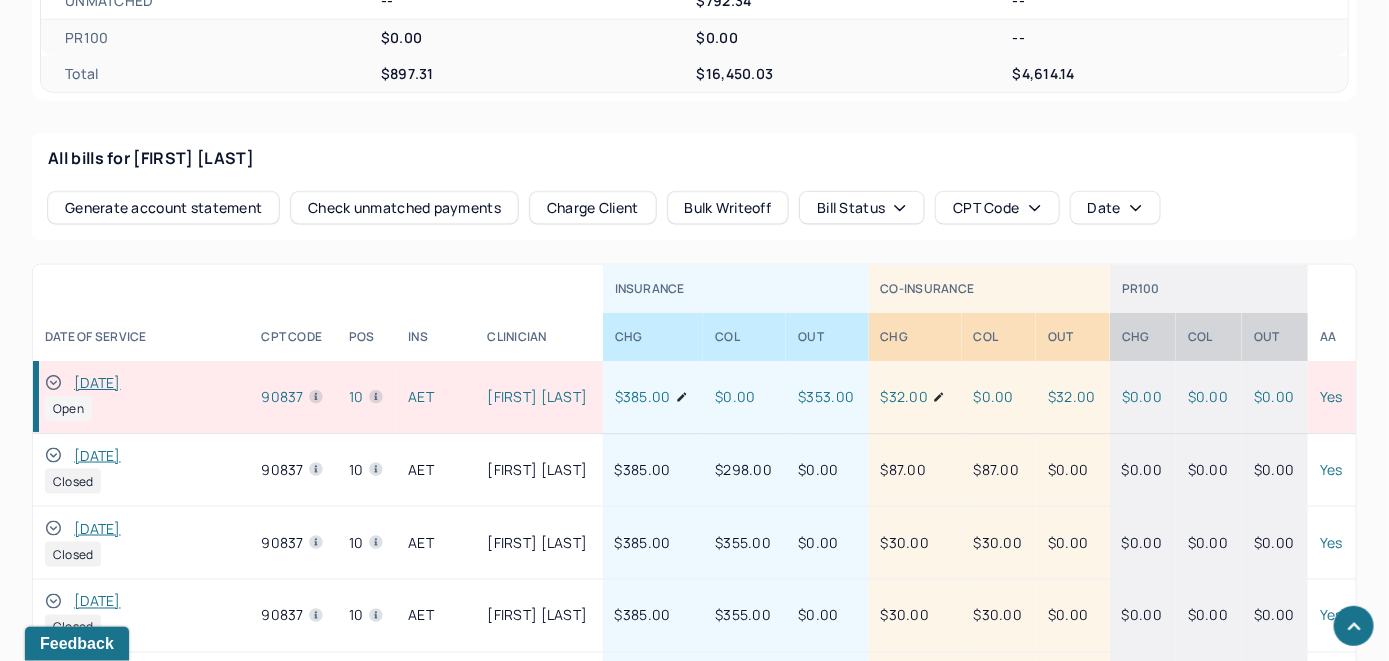 click on "07/14/2025" at bounding box center [97, 383] 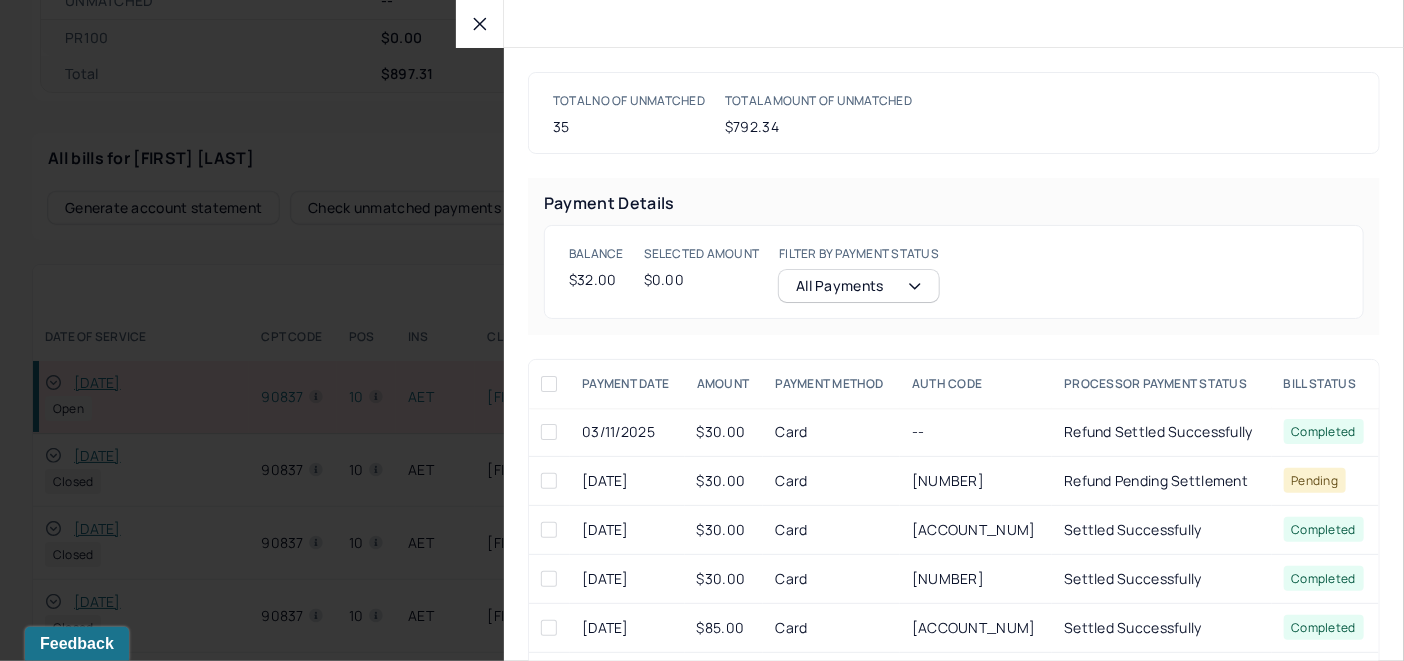 click 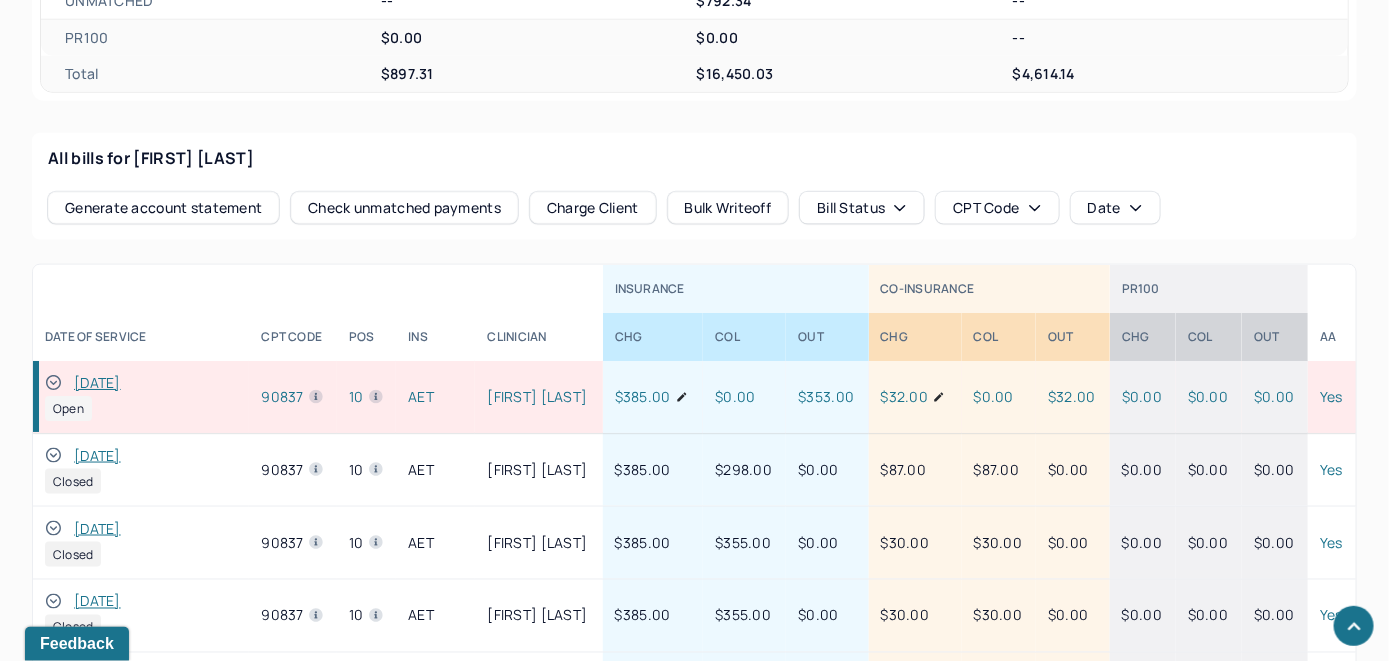 click on "Charge Client" at bounding box center (593, 208) 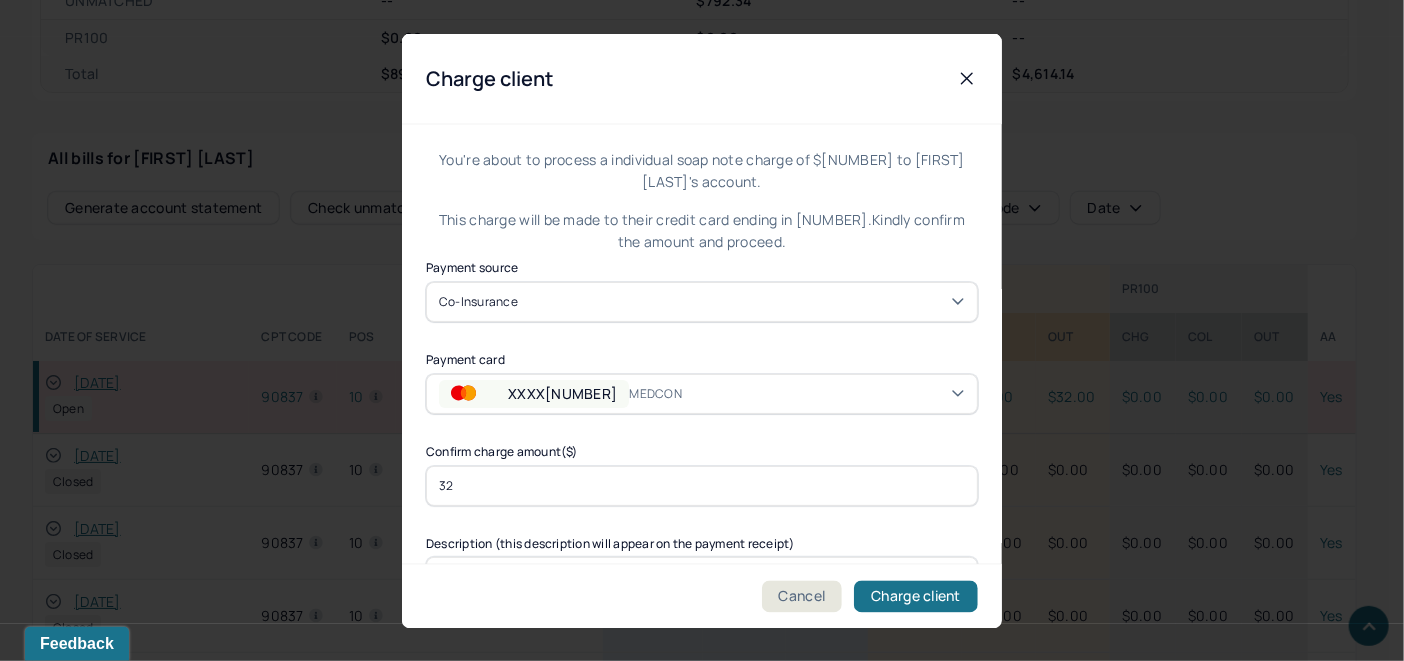 click on "XXXX3169 MEDCON" at bounding box center [702, 393] 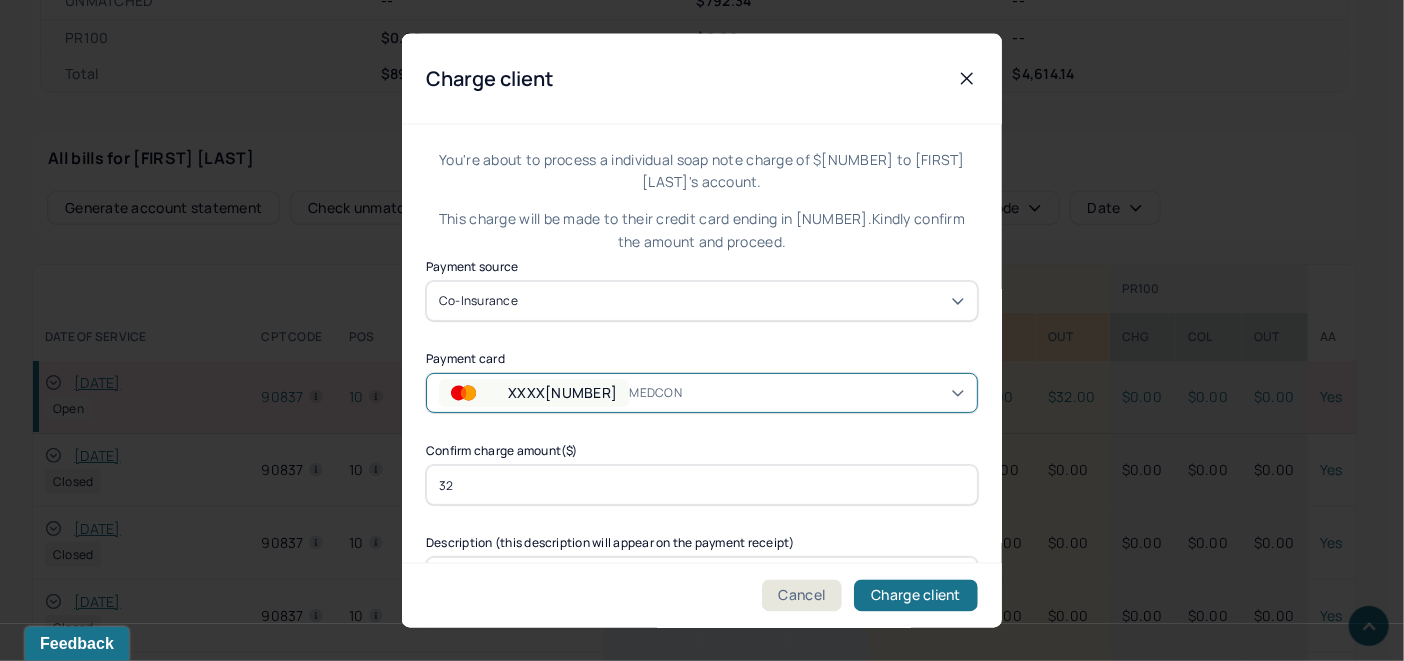 click on "Appears to be the main card that also lists name & address info. LJ" at bounding box center (1038, 956) 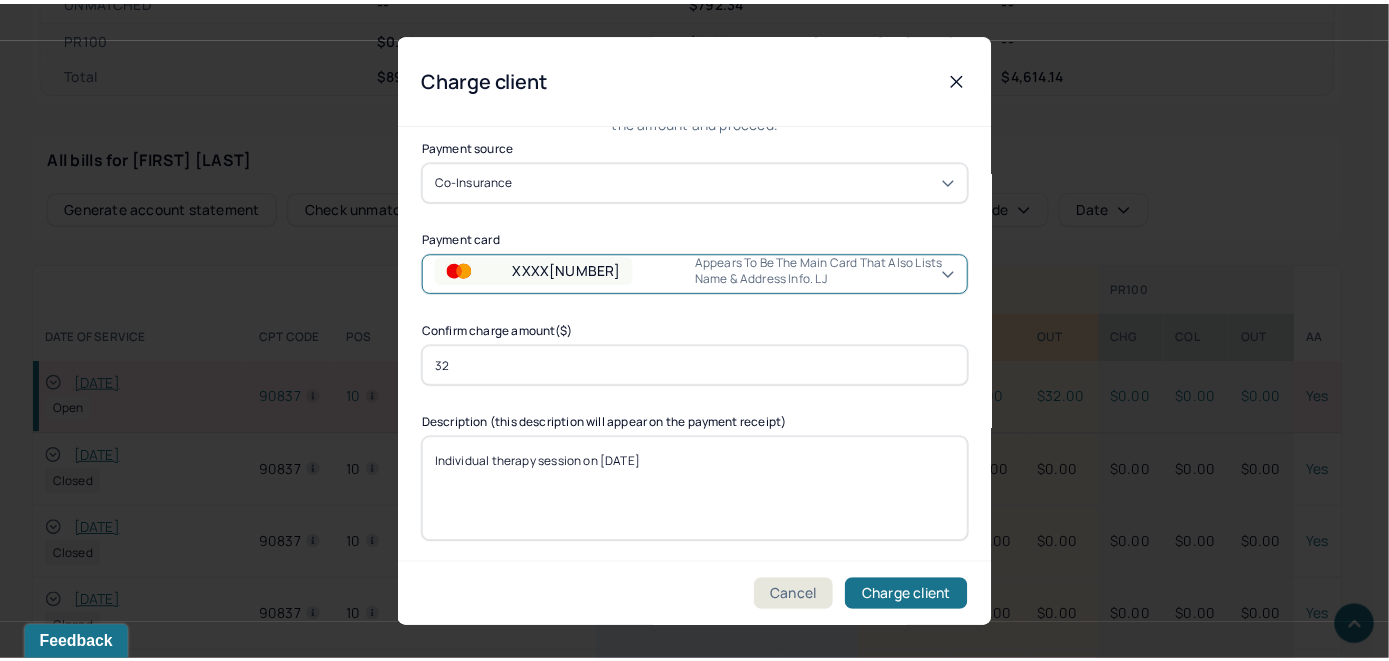 scroll, scrollTop: 121, scrollLeft: 0, axis: vertical 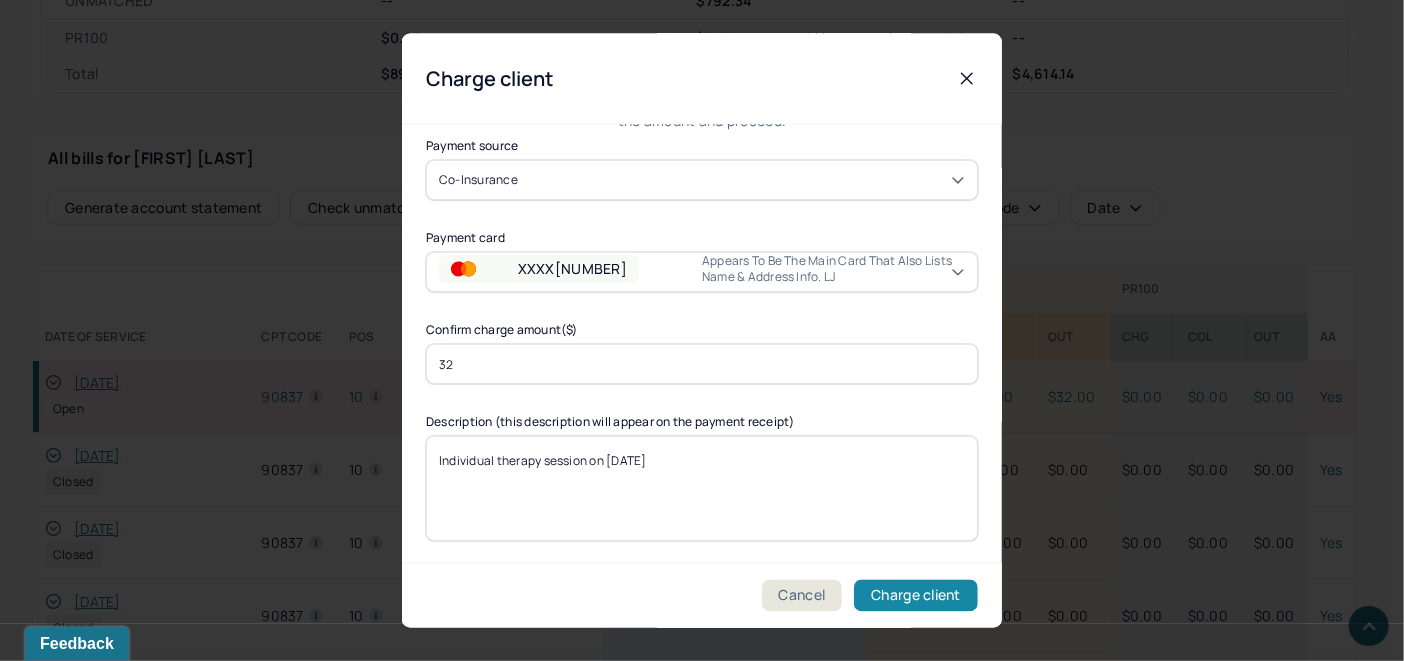 click on "Charge client" at bounding box center (916, 596) 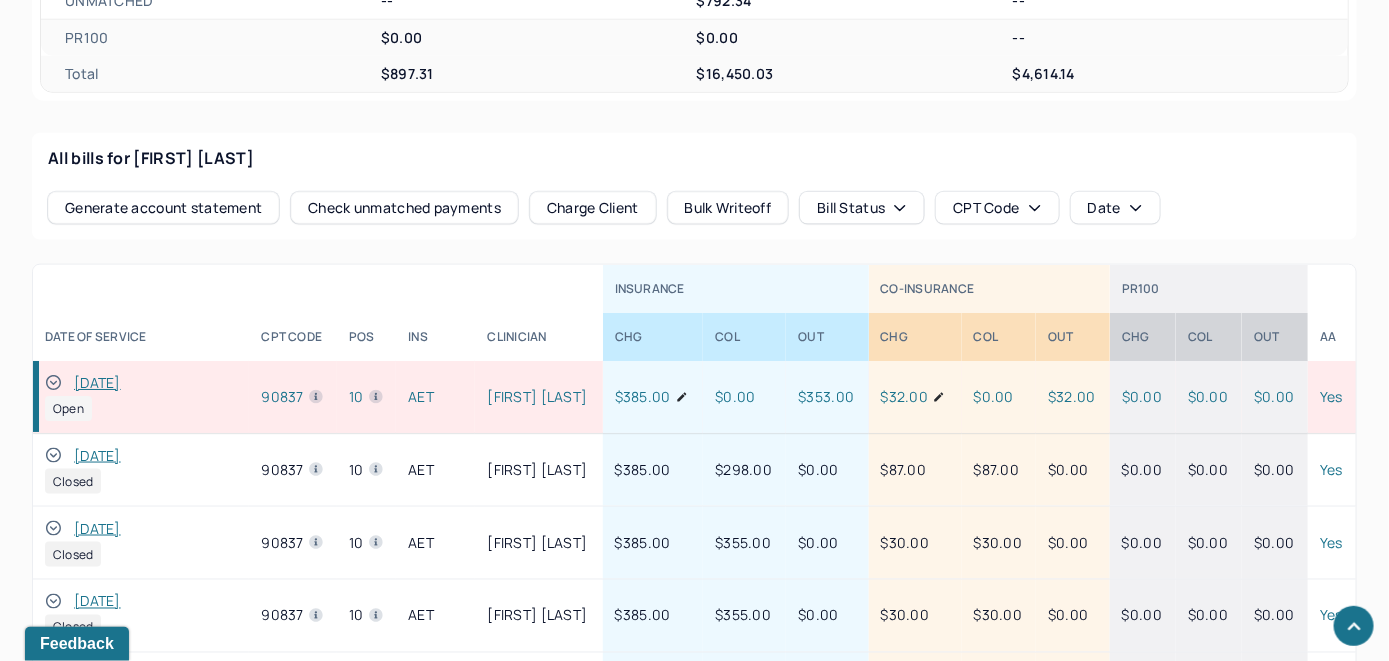 drag, startPoint x: 50, startPoint y: 378, endPoint x: 107, endPoint y: 356, distance: 61.09828 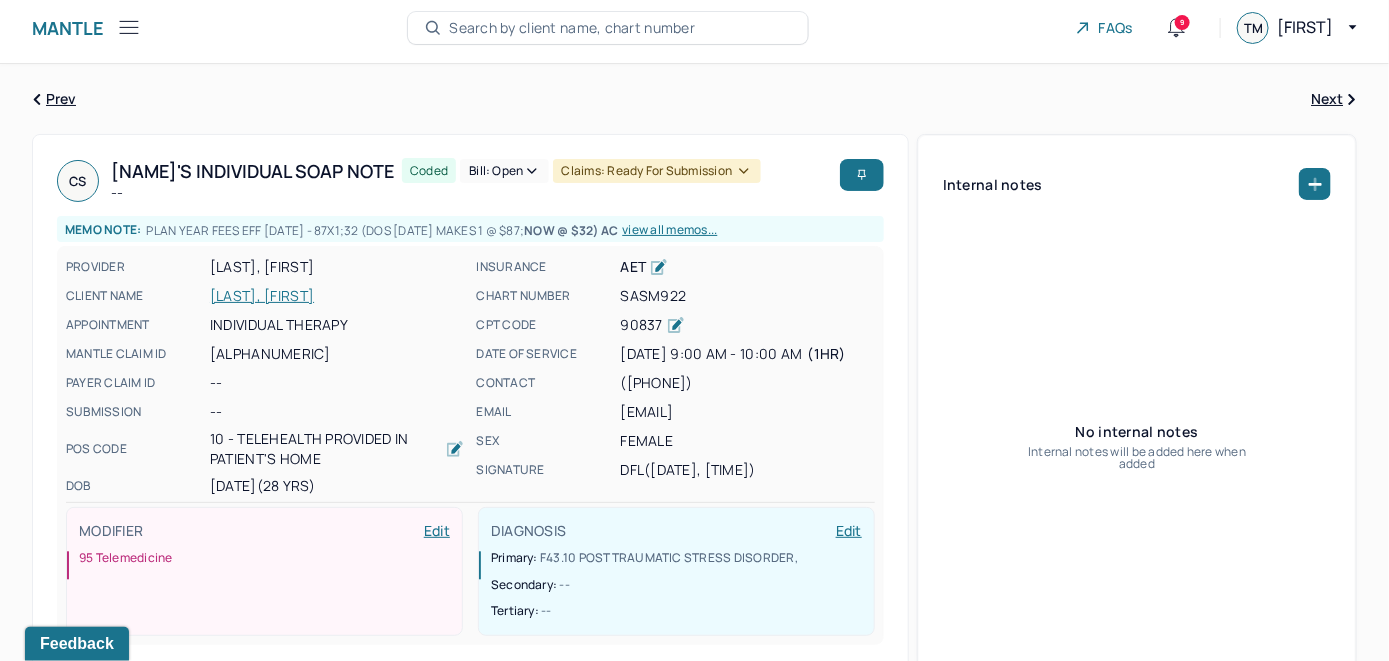 scroll, scrollTop: 0, scrollLeft: 0, axis: both 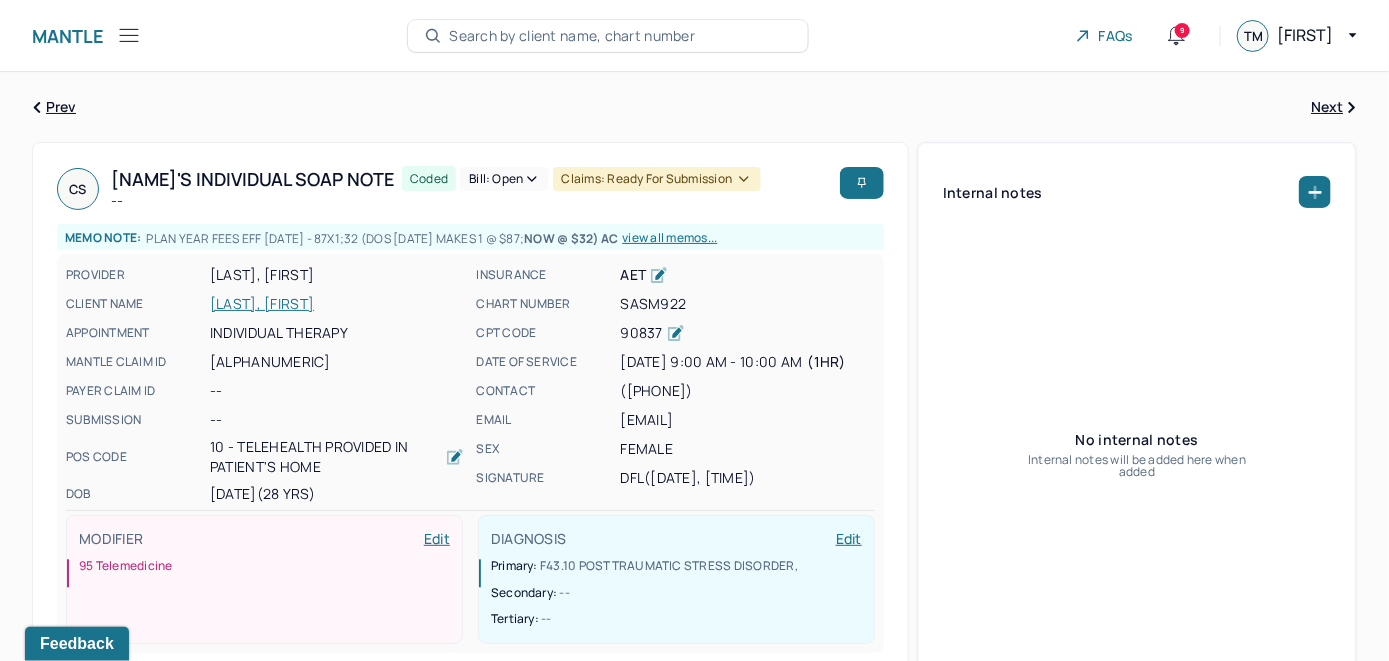 click on "Bill: Open" at bounding box center (504, 179) 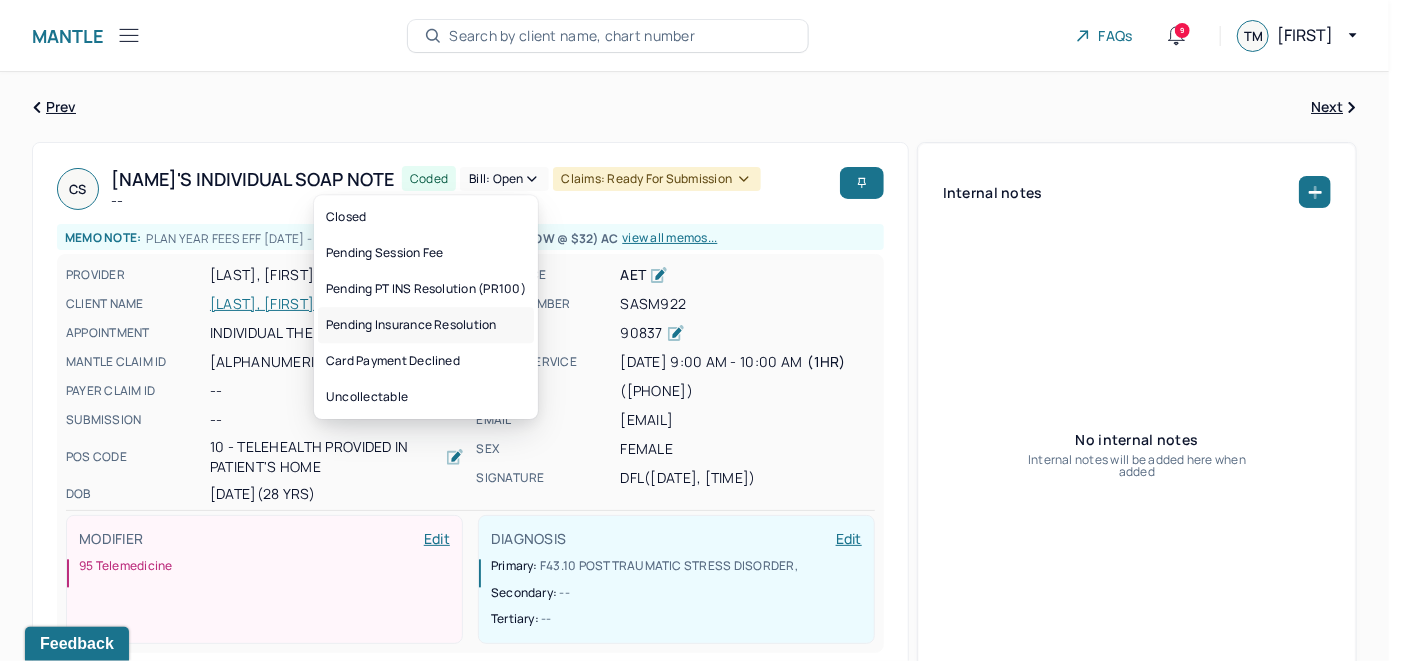 click on "Pending Insurance Resolution" at bounding box center [426, 325] 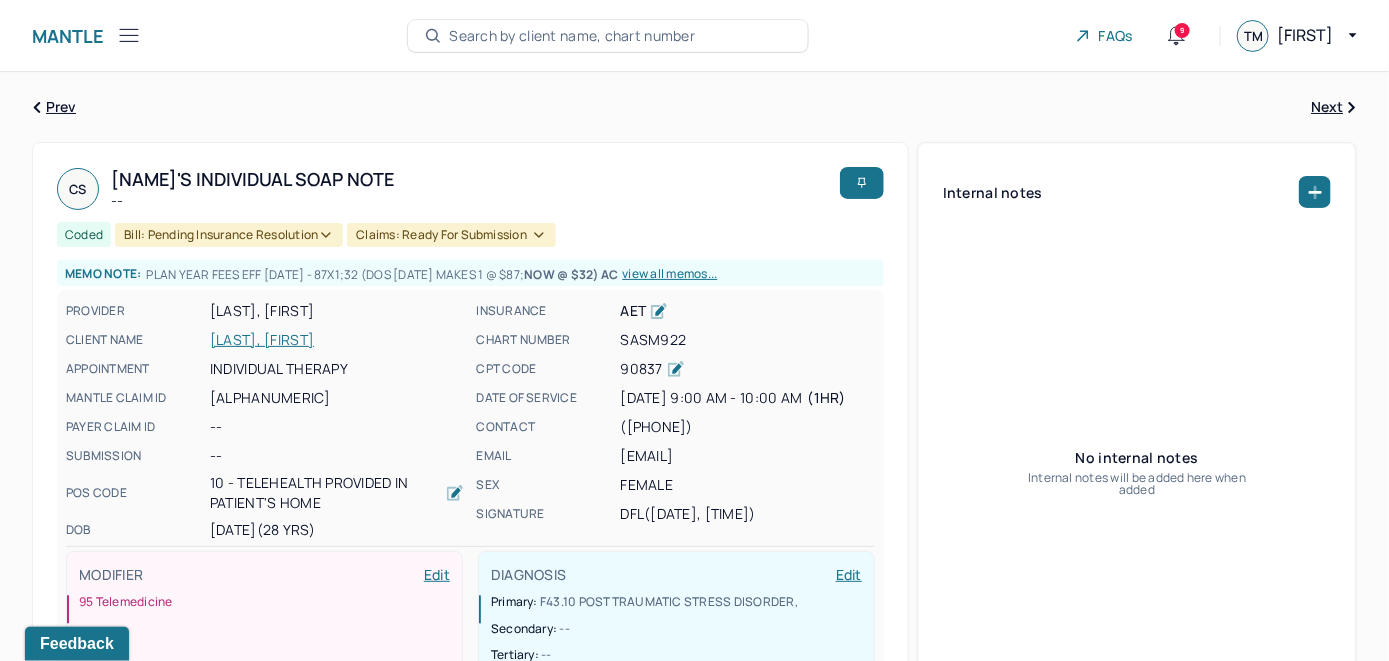 click on "Search by client name, chart number" at bounding box center [608, 36] 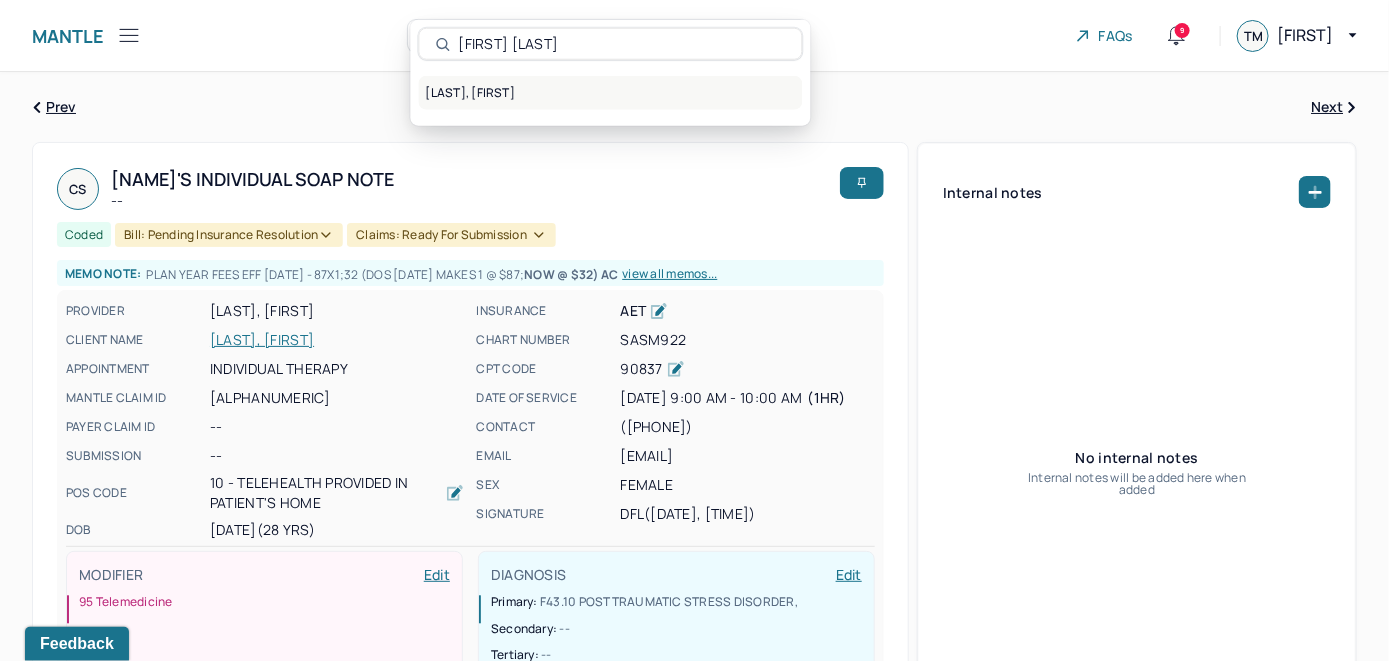 type on "Daniel Misar" 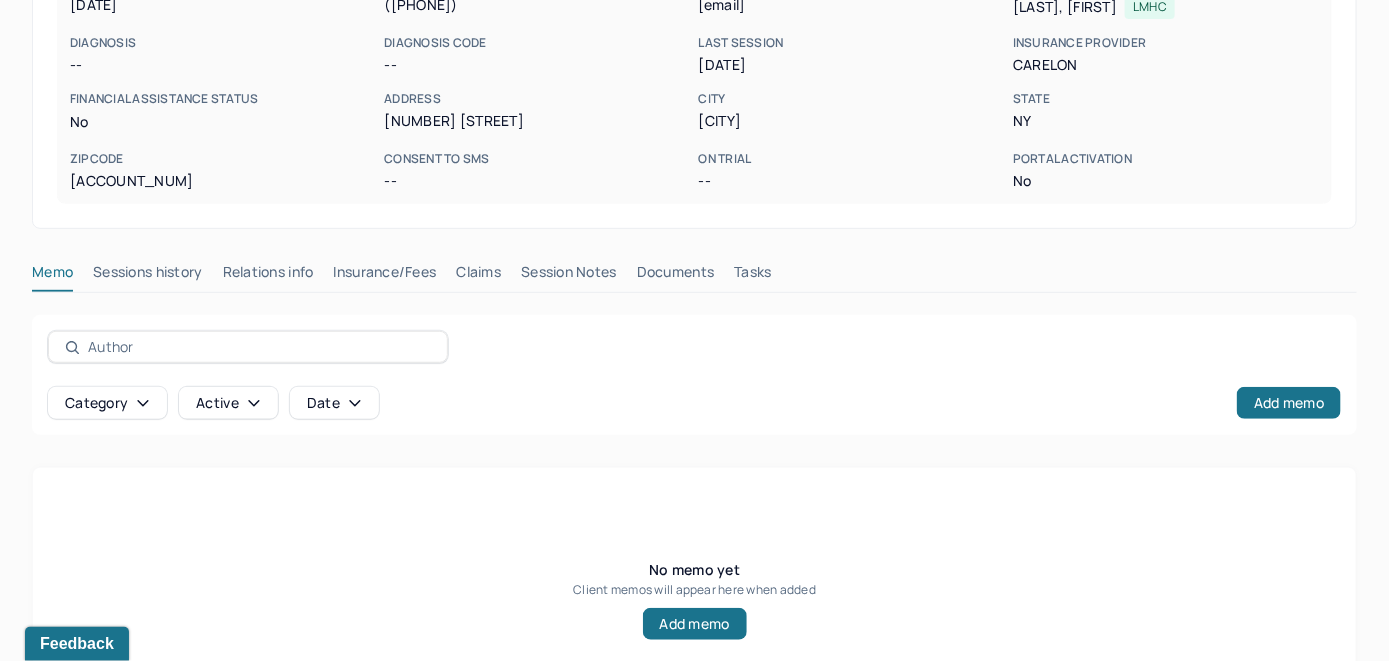 scroll, scrollTop: 393, scrollLeft: 0, axis: vertical 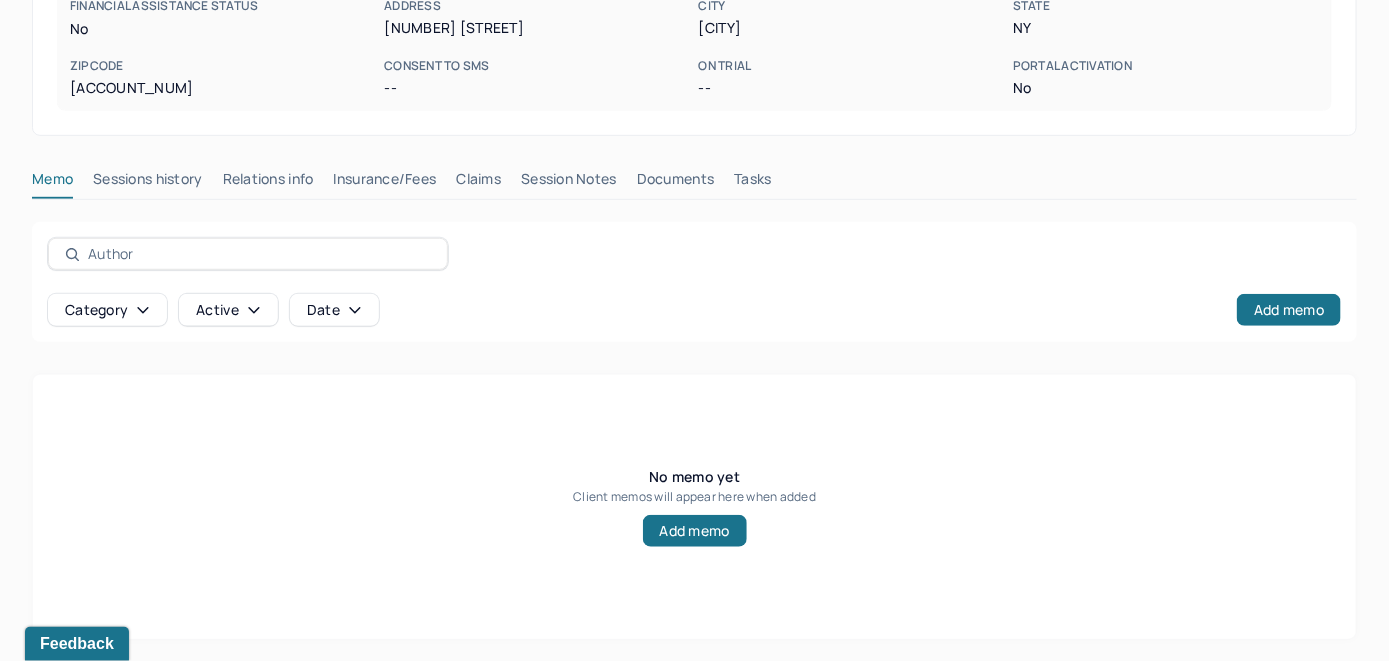 click on "Insurance/Fees" at bounding box center (385, 183) 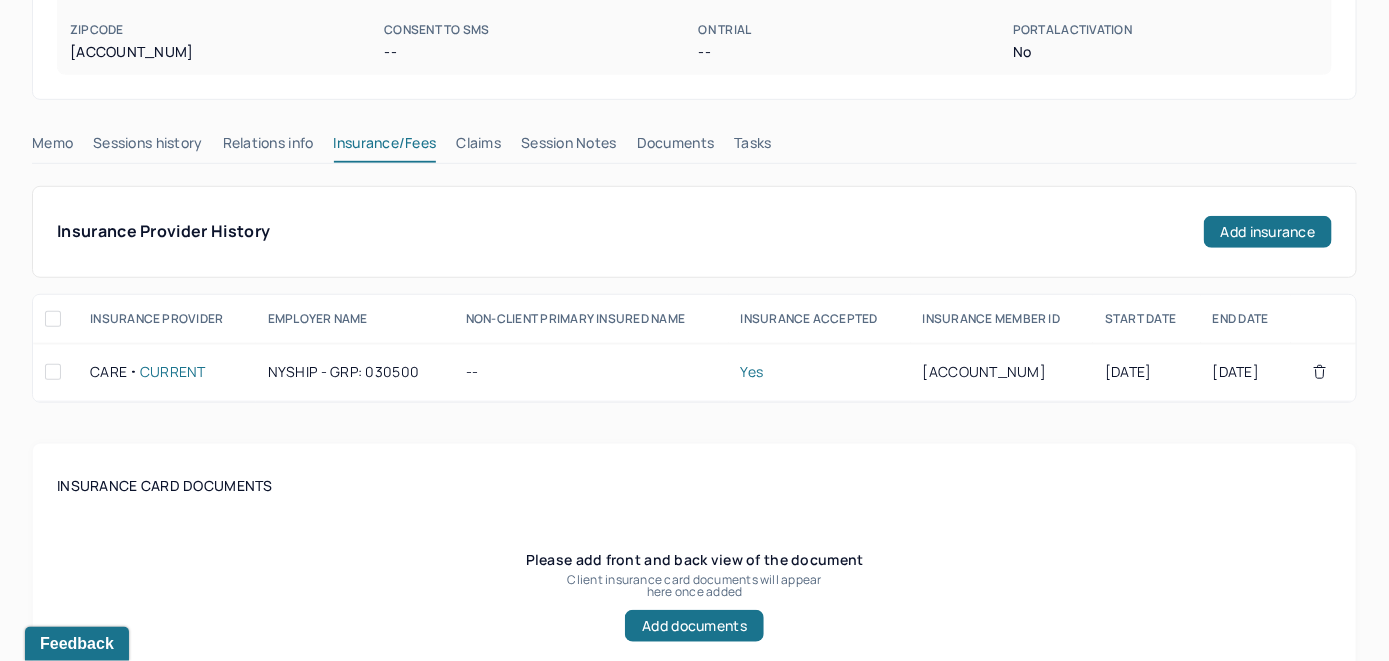 scroll, scrollTop: 393, scrollLeft: 0, axis: vertical 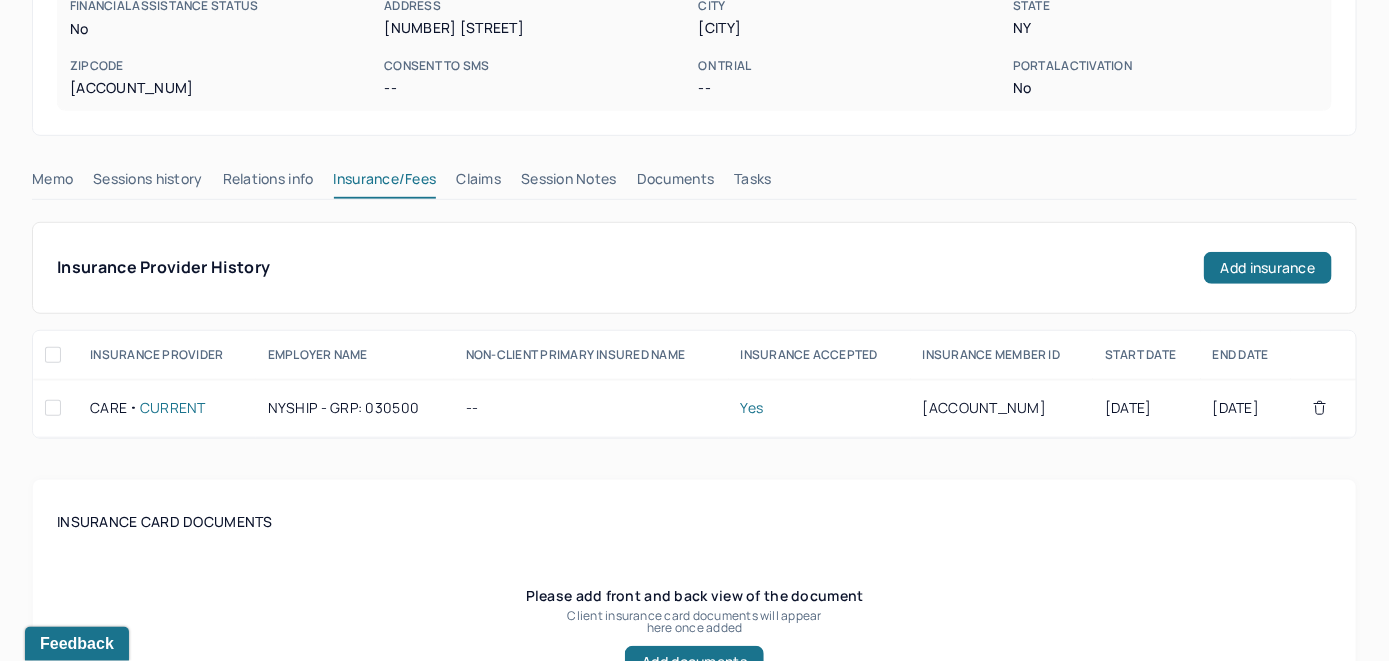 click on "Claims" at bounding box center [478, 183] 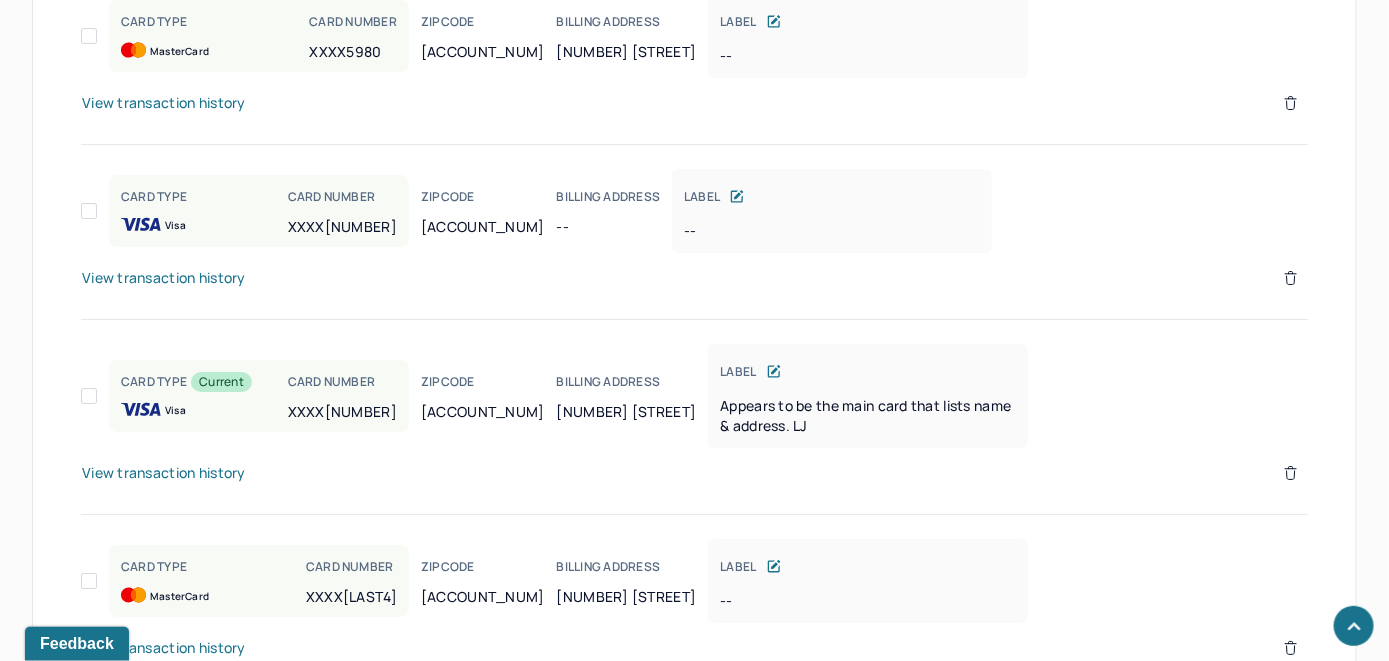 scroll, scrollTop: 2617, scrollLeft: 0, axis: vertical 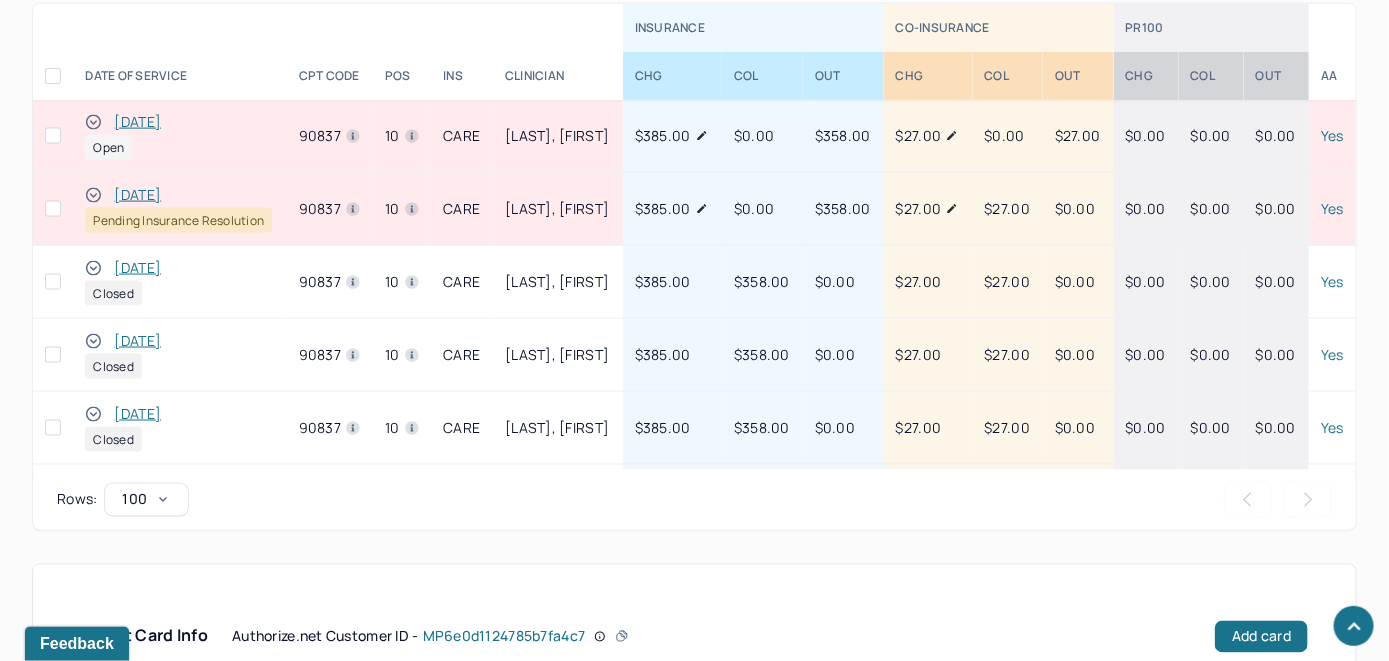click on "07/14/2025" at bounding box center [137, 122] 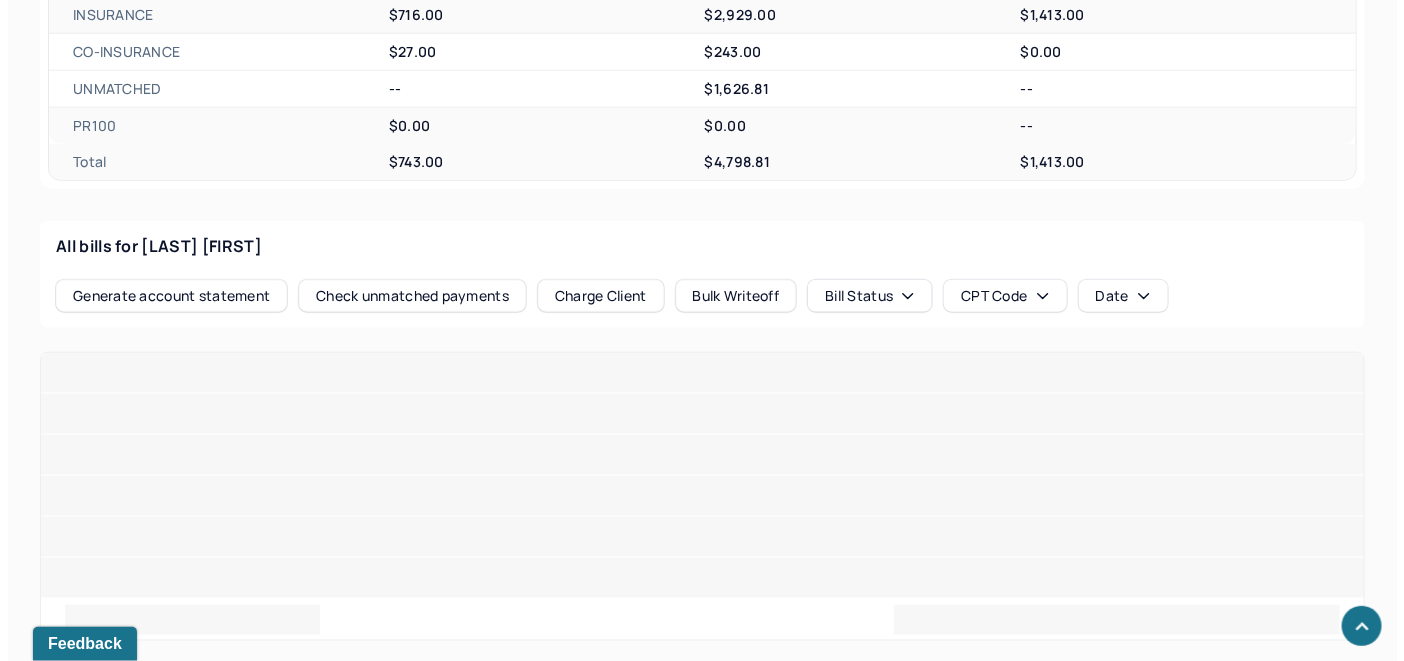 scroll, scrollTop: 1017, scrollLeft: 0, axis: vertical 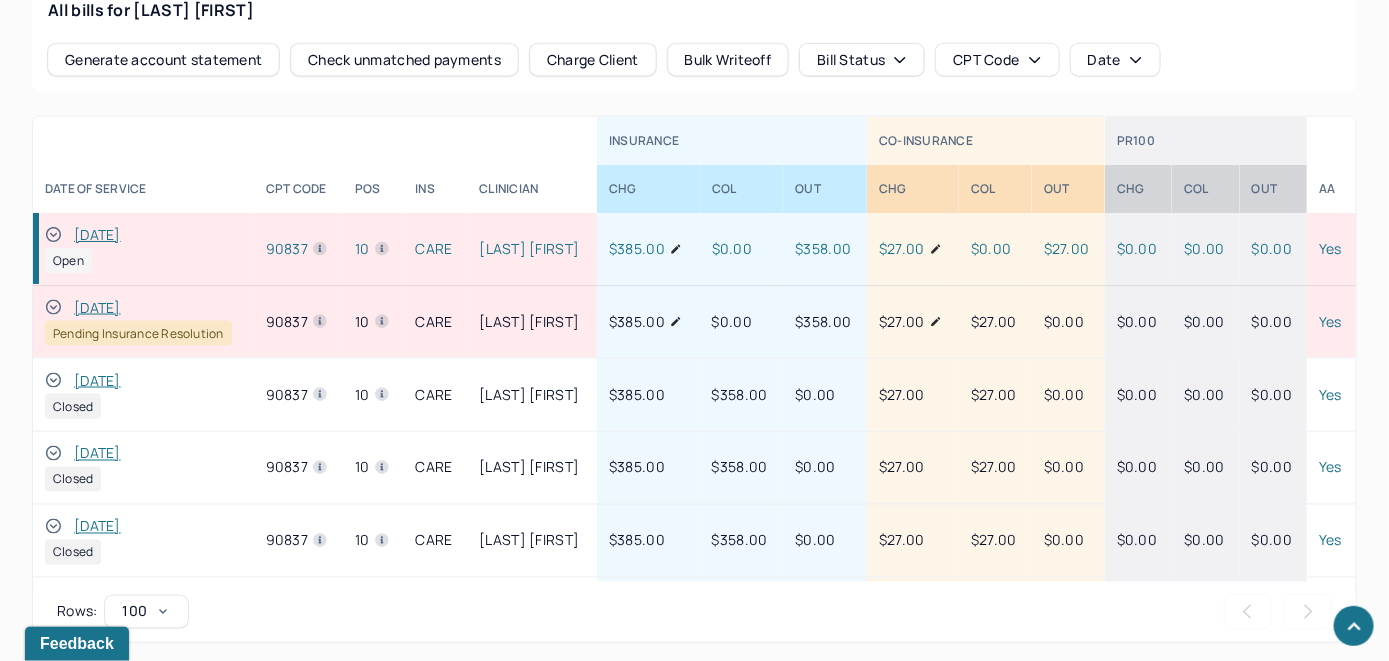 click on "Check unmatched payments" at bounding box center [404, 60] 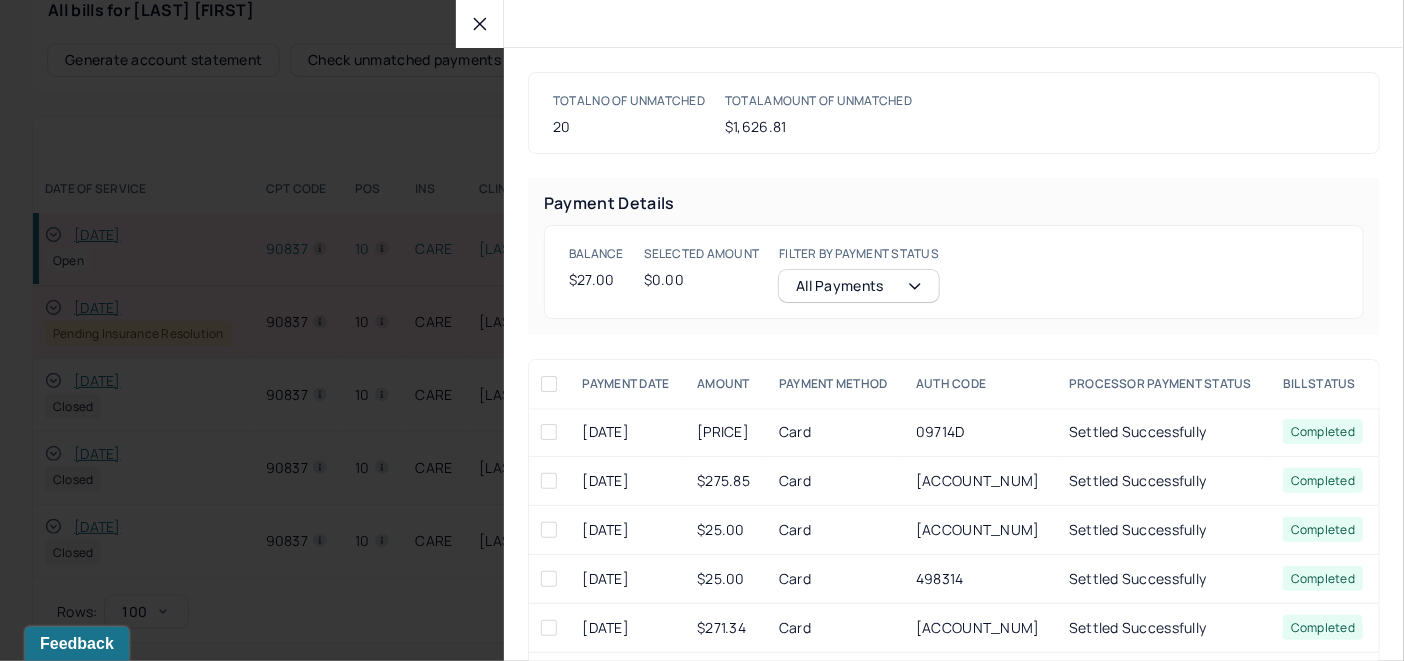 click 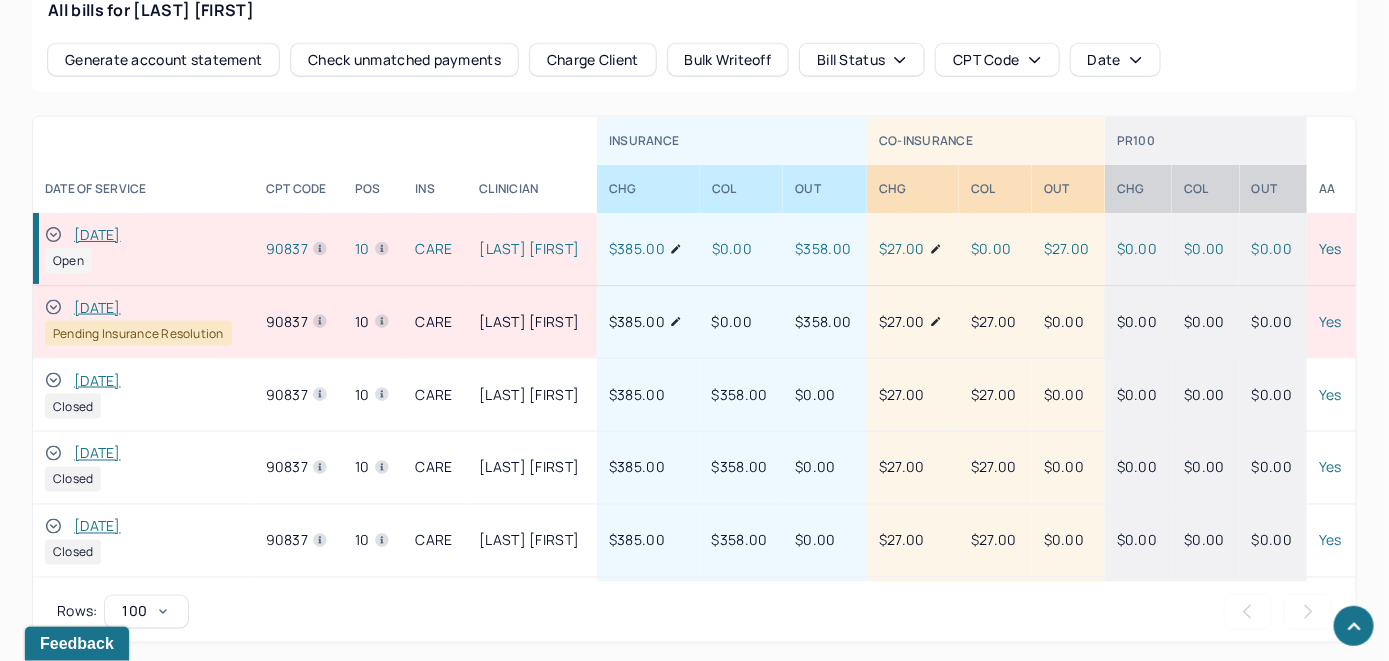 click on "Charge Client" at bounding box center [593, 60] 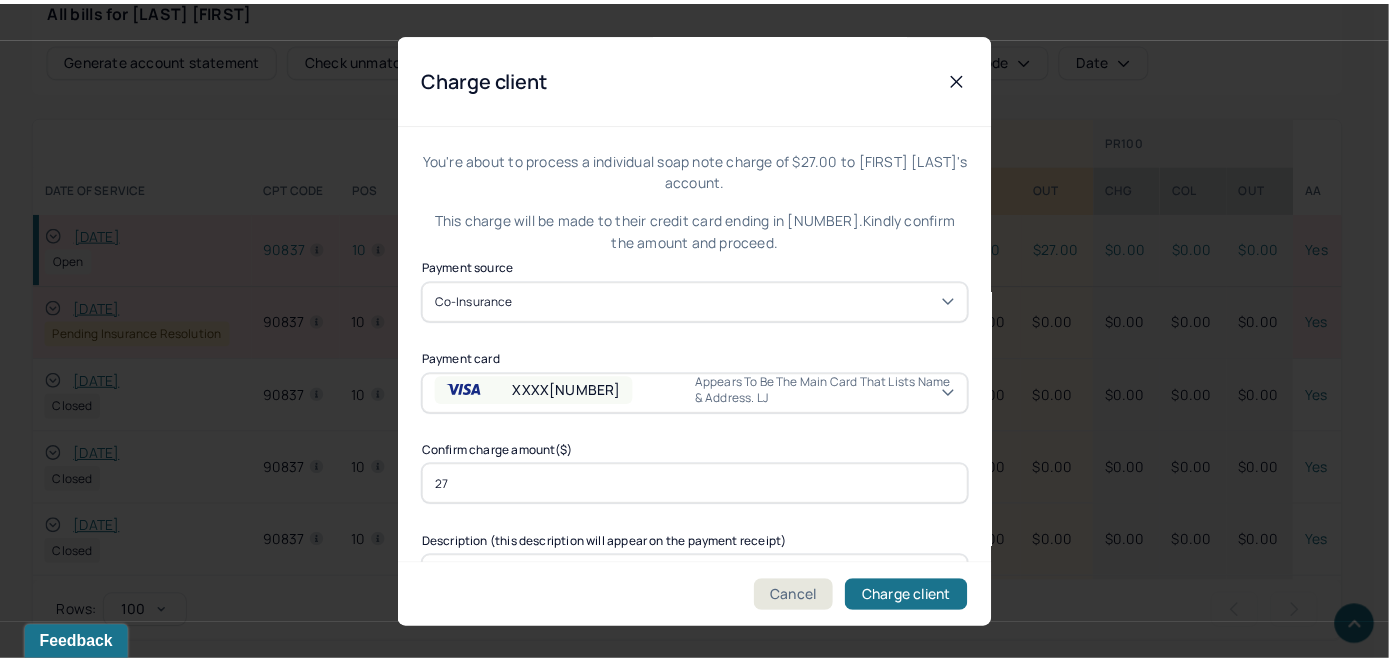 scroll, scrollTop: 121, scrollLeft: 0, axis: vertical 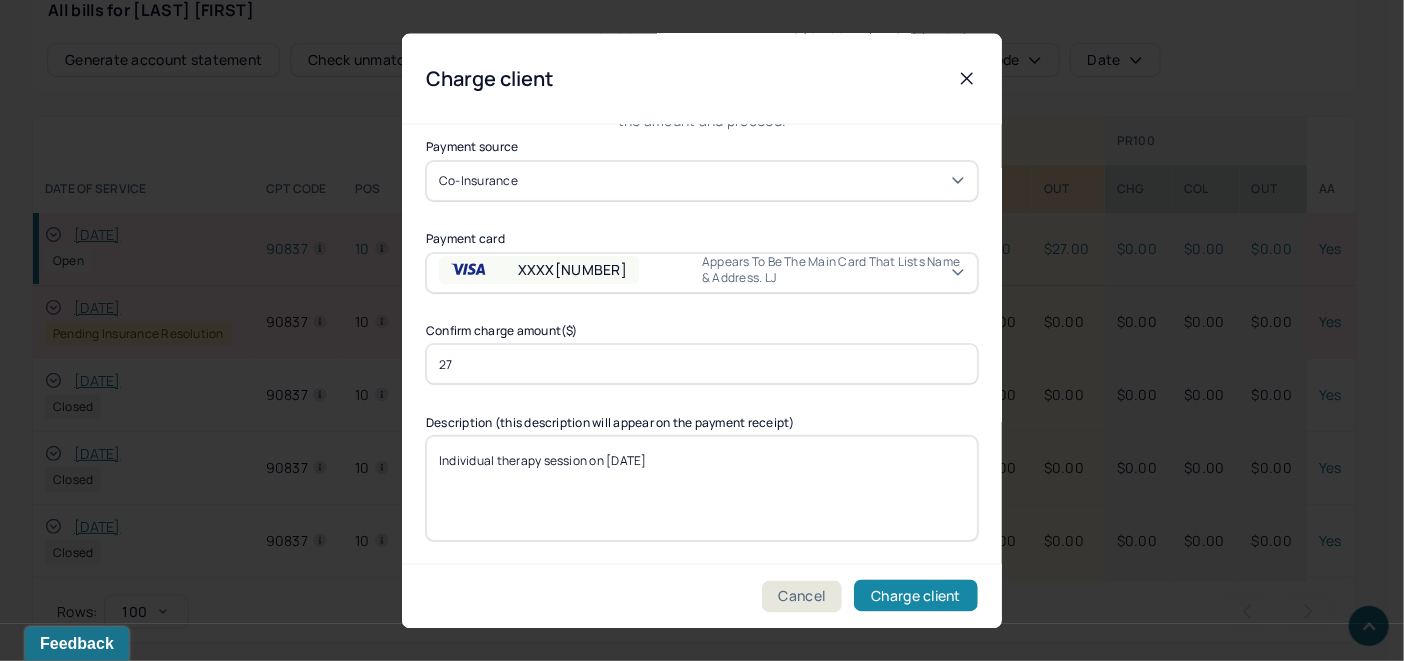 click on "Charge client" at bounding box center (916, 596) 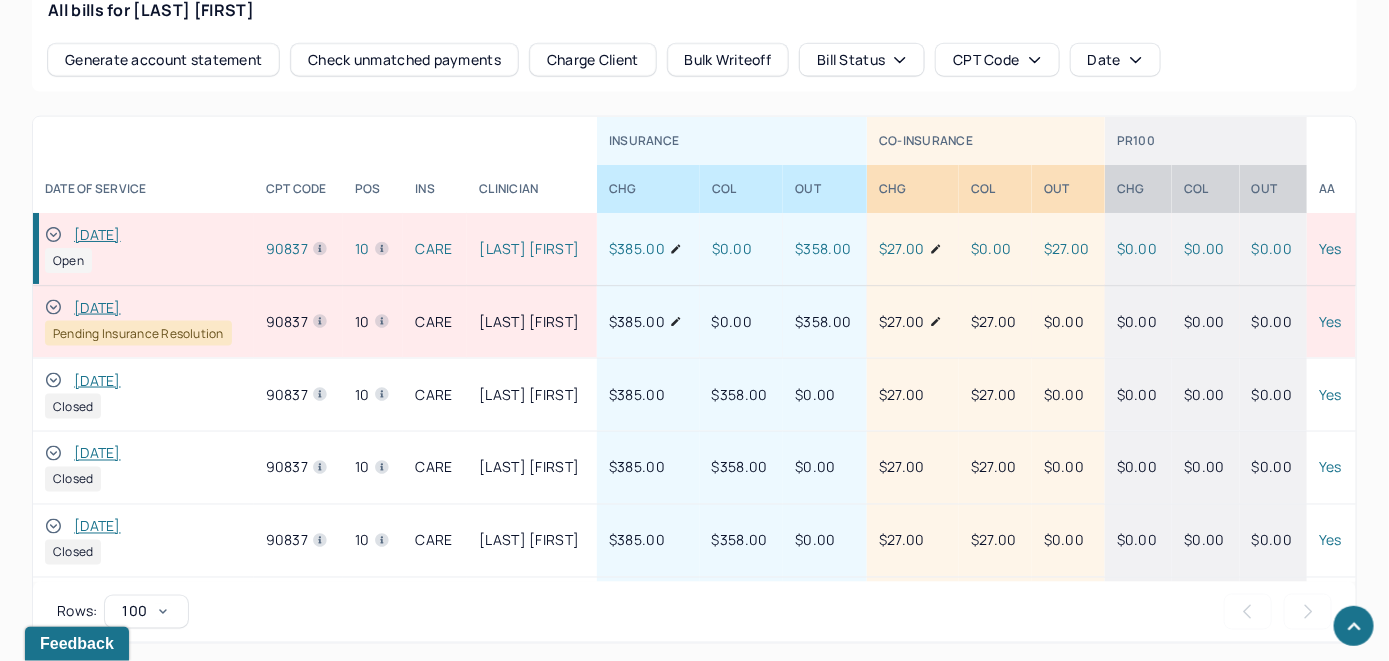 click 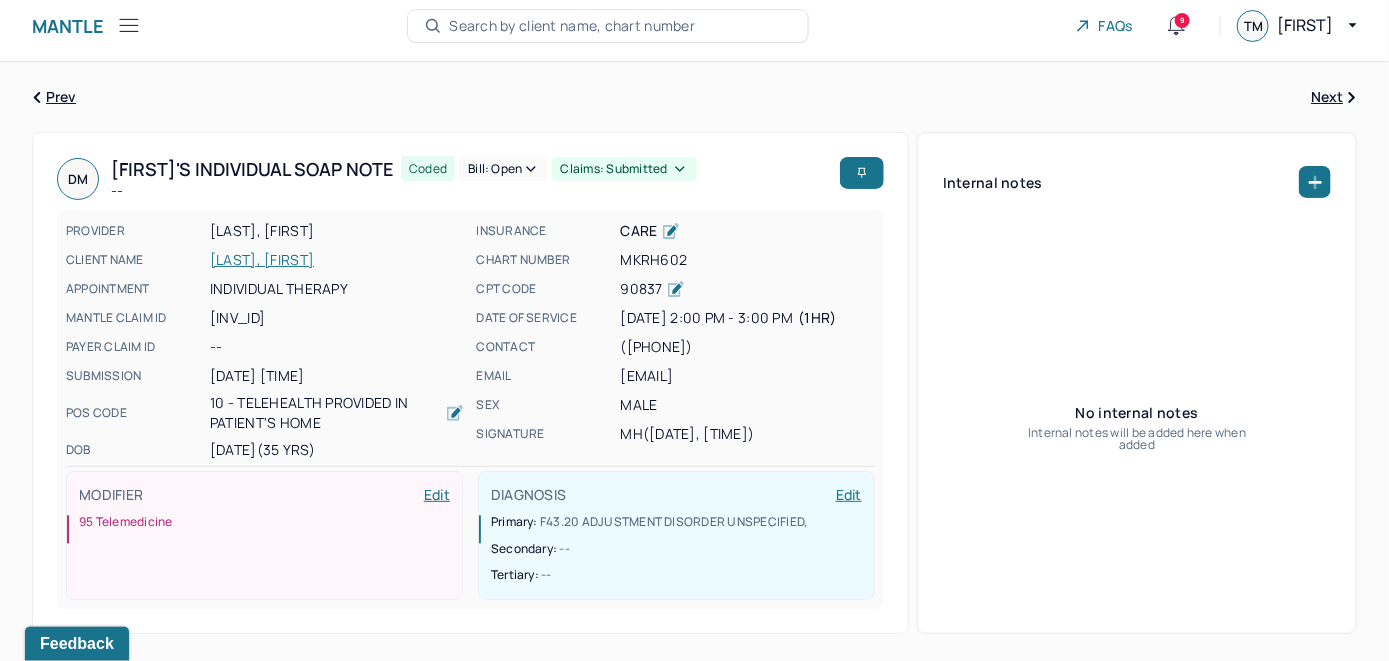 scroll, scrollTop: 0, scrollLeft: 0, axis: both 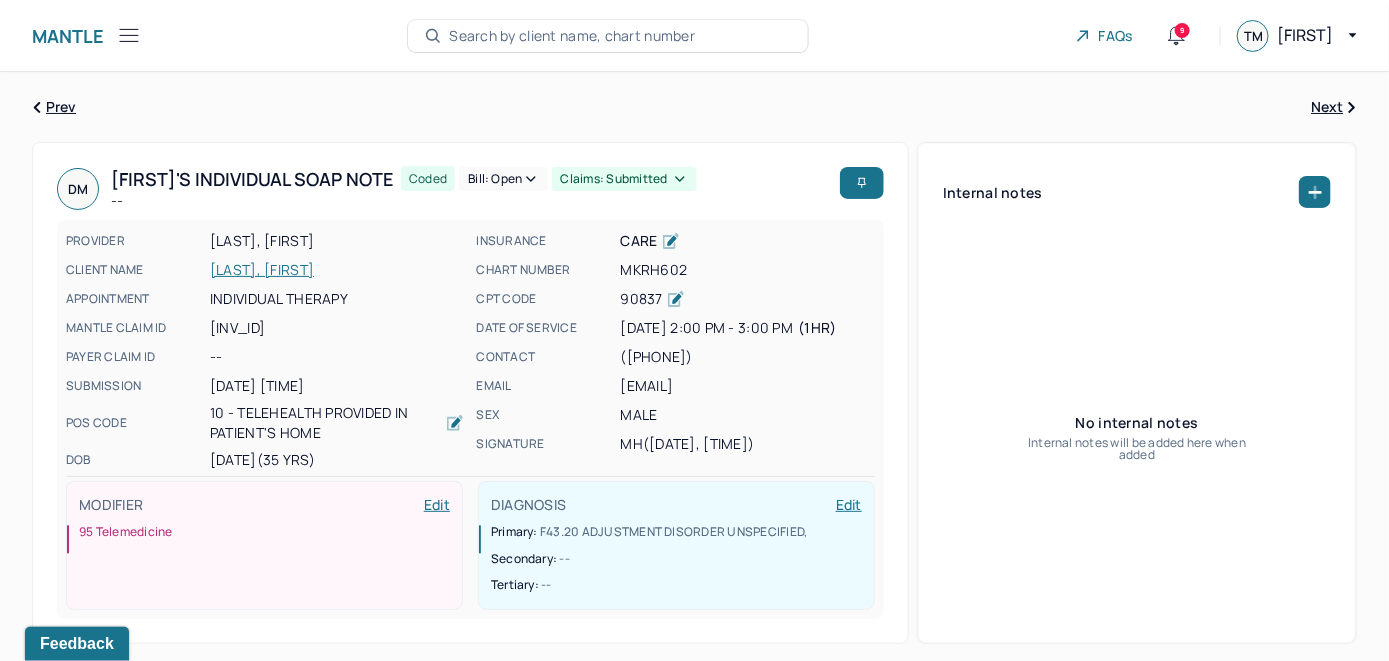 click on "Bill: Open" at bounding box center (503, 179) 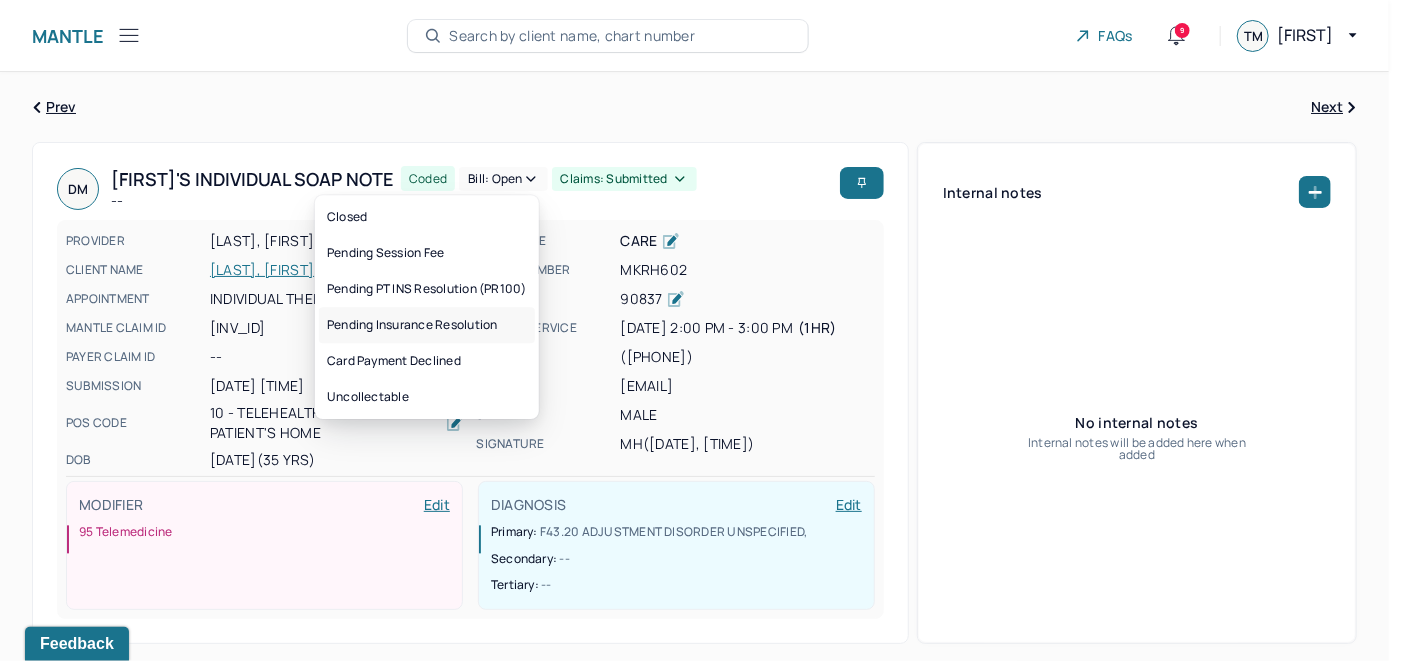 click on "Pending Insurance Resolution" at bounding box center [427, 325] 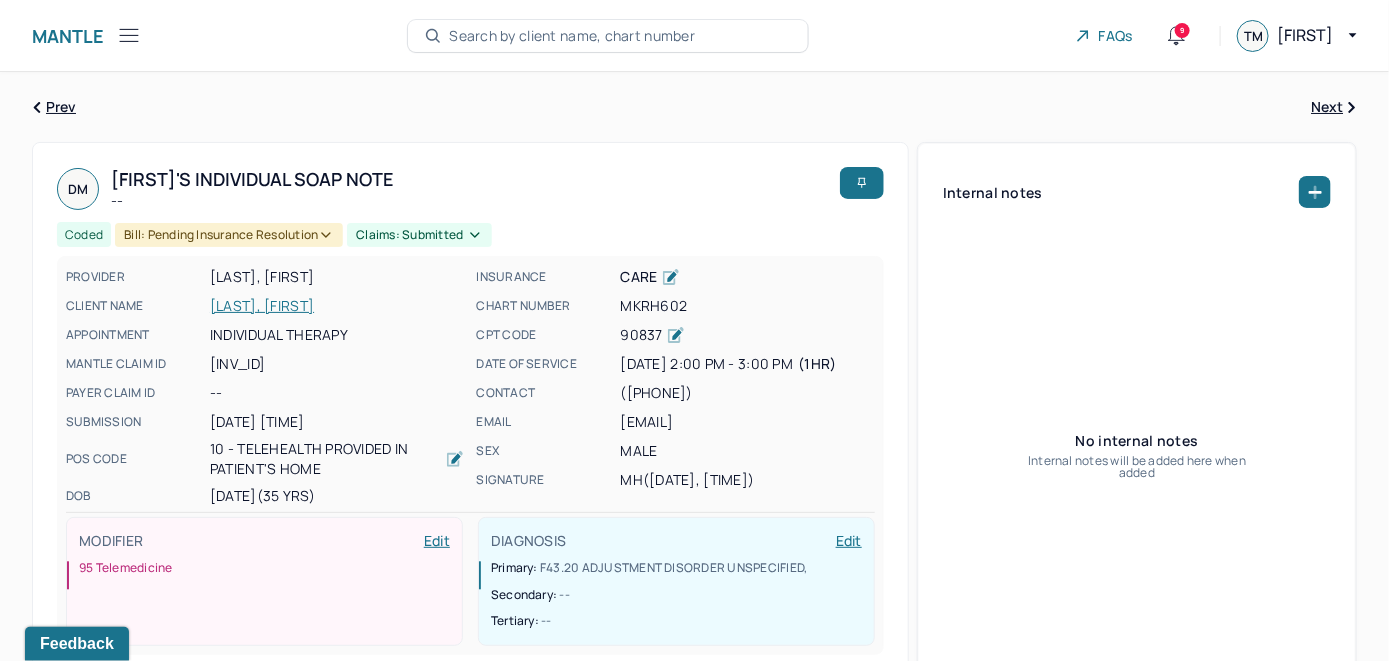 click on "Search by client name, chart number" at bounding box center (572, 36) 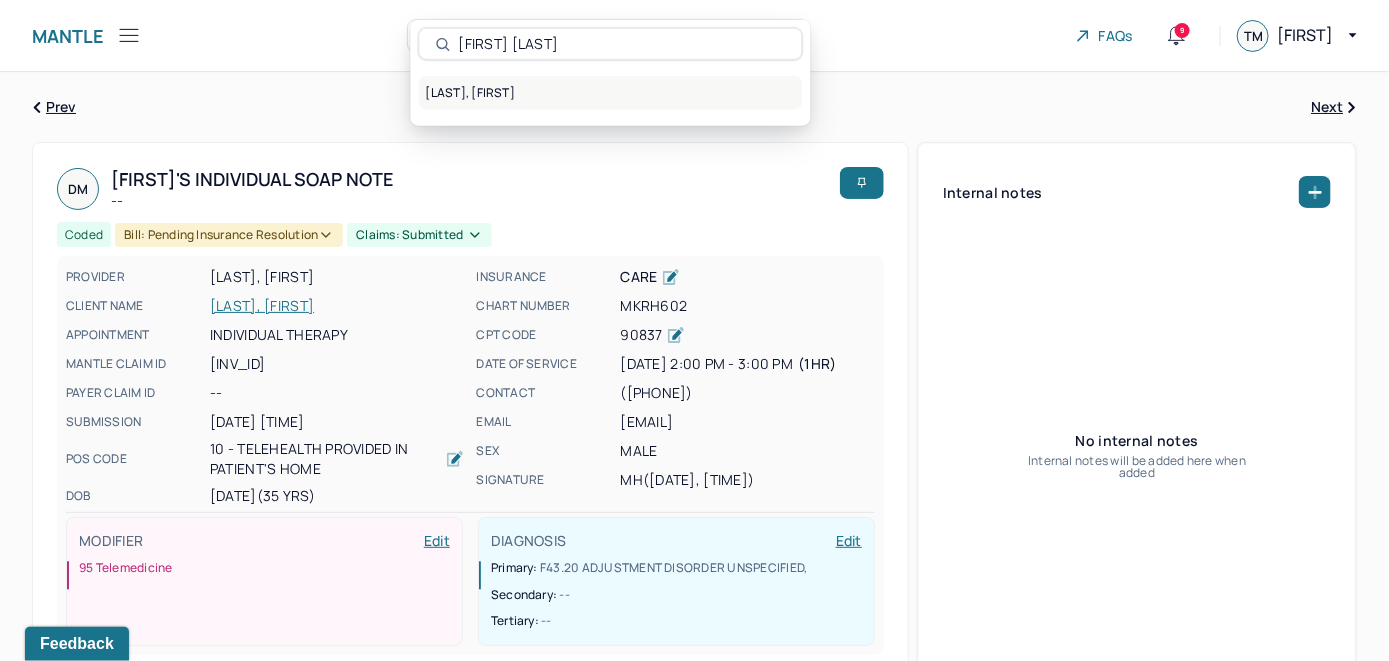 type on "Daniel Perlman" 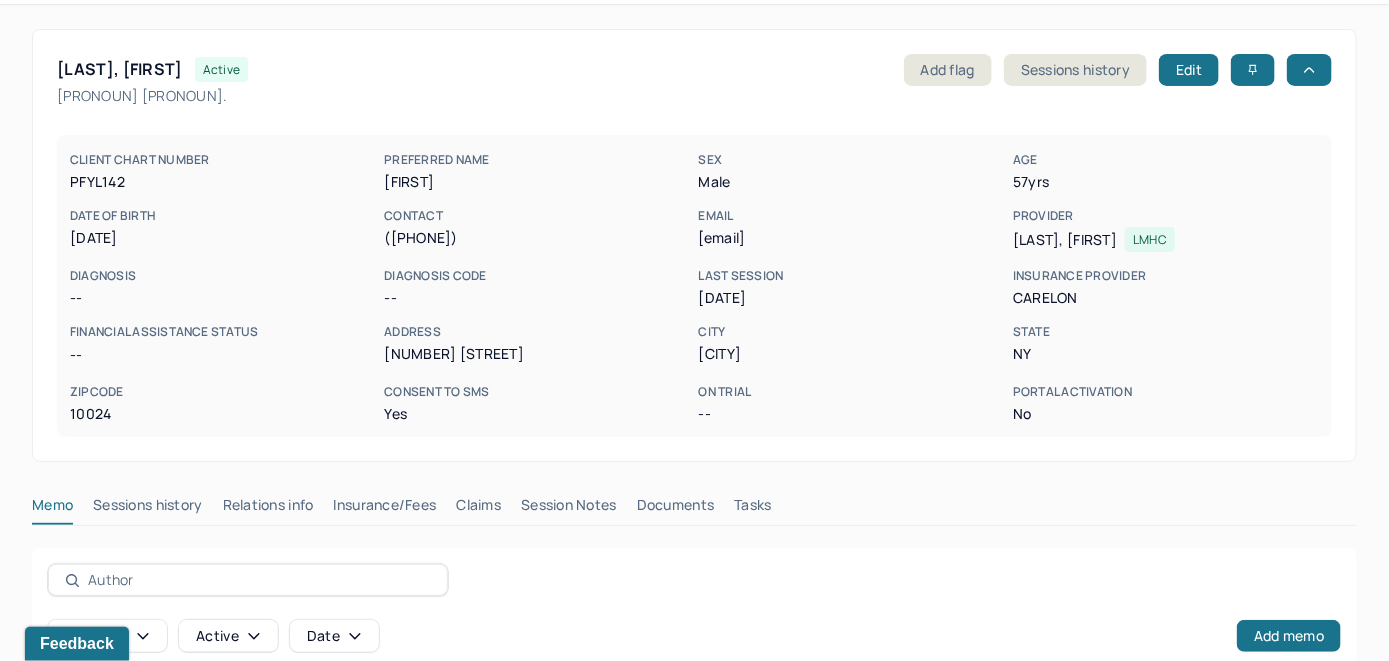 scroll, scrollTop: 261, scrollLeft: 0, axis: vertical 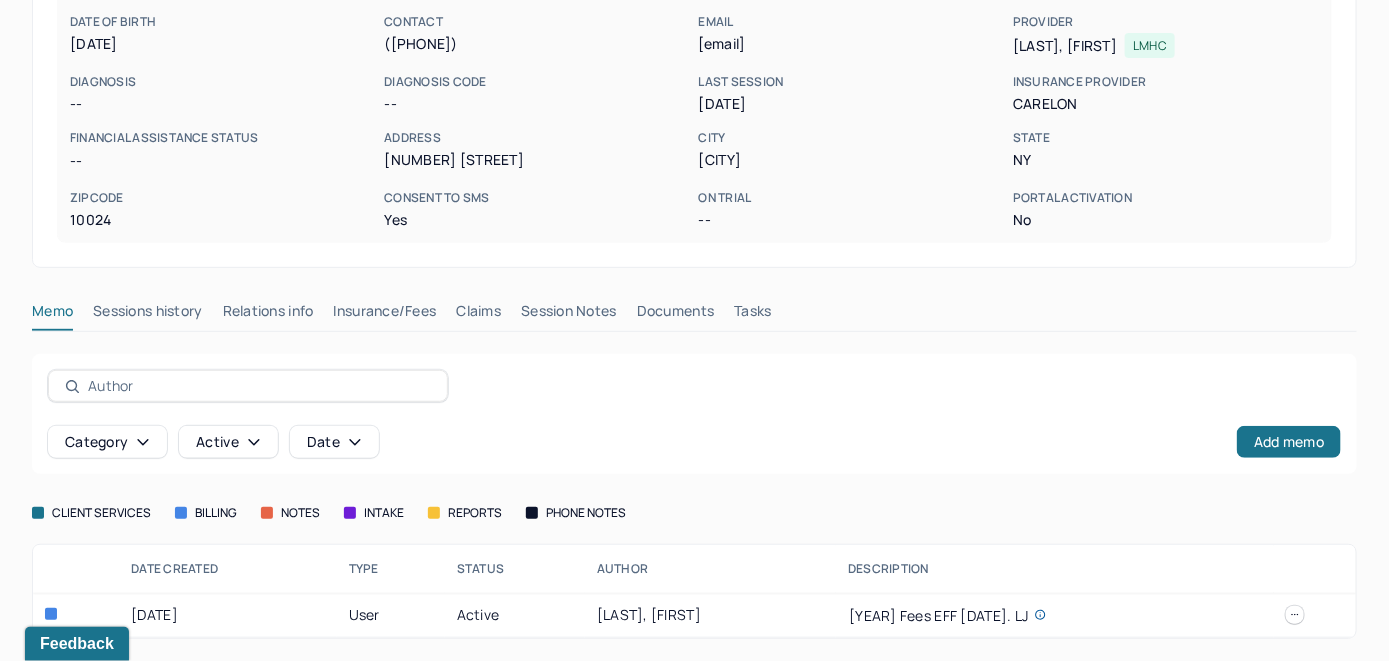 click on "Insurance/Fees" at bounding box center (385, 315) 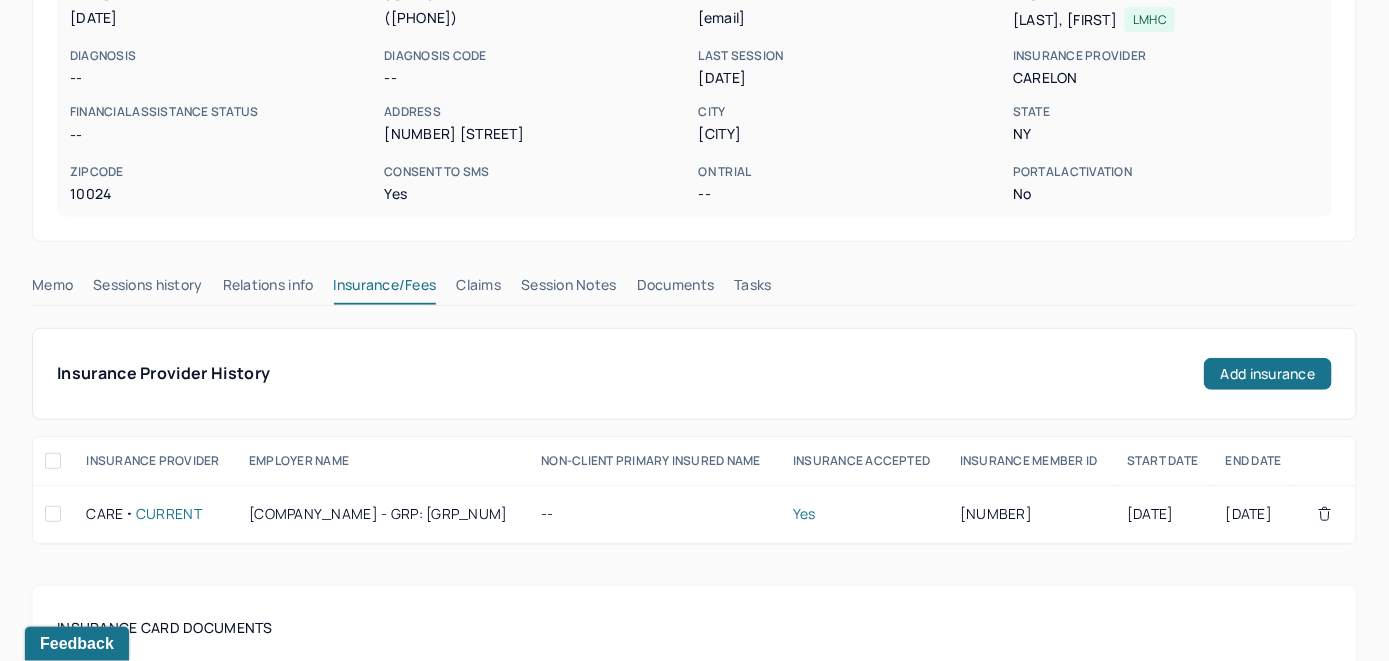 scroll, scrollTop: 61, scrollLeft: 0, axis: vertical 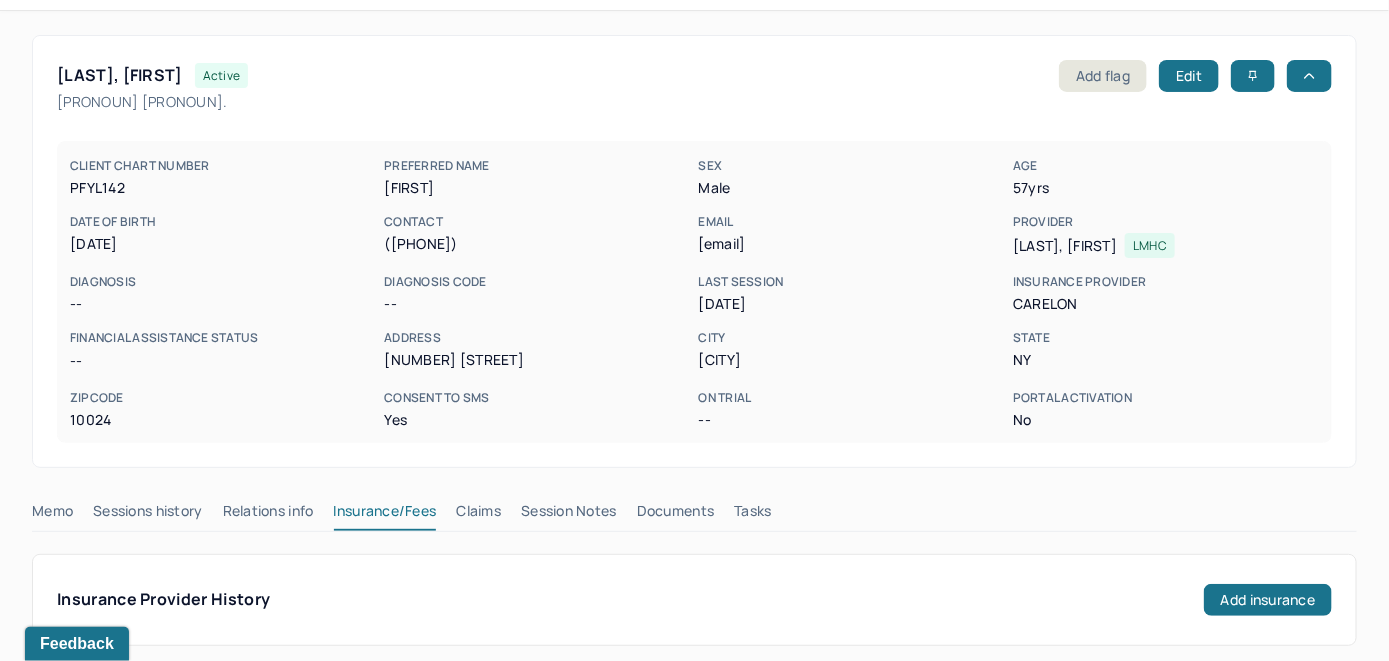 click on "Claims" at bounding box center (478, 515) 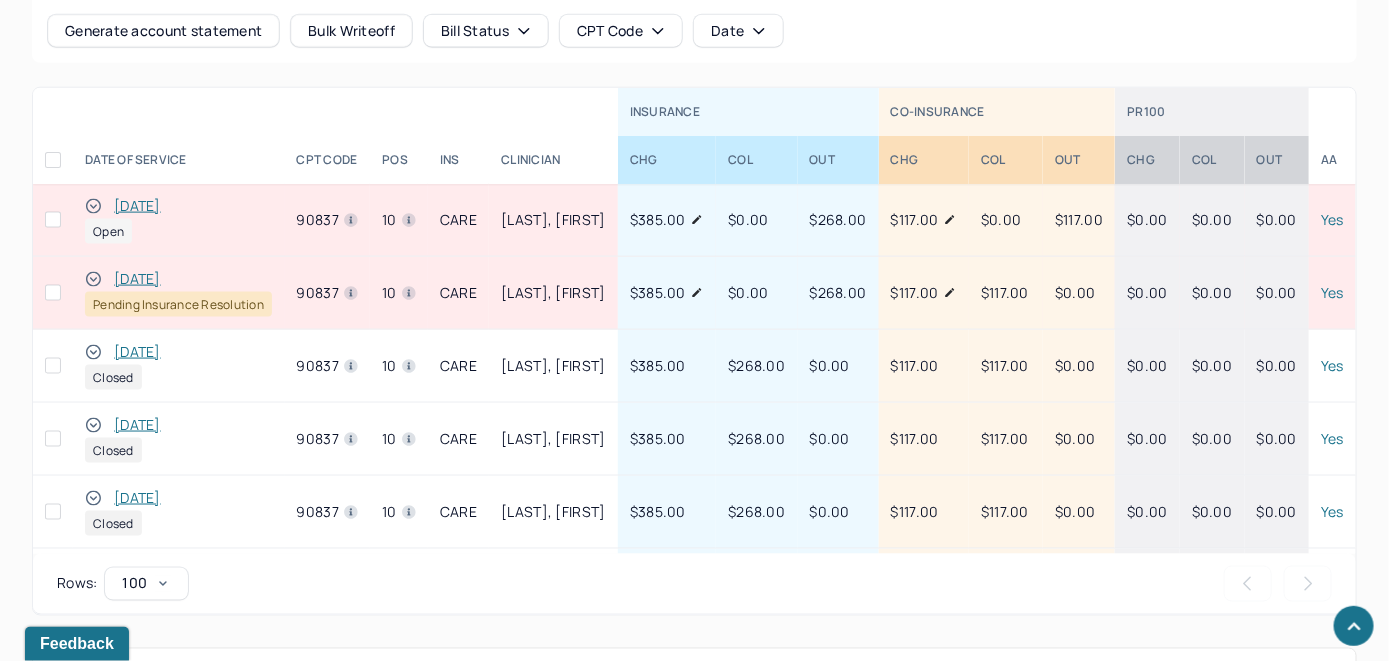 scroll, scrollTop: 856, scrollLeft: 0, axis: vertical 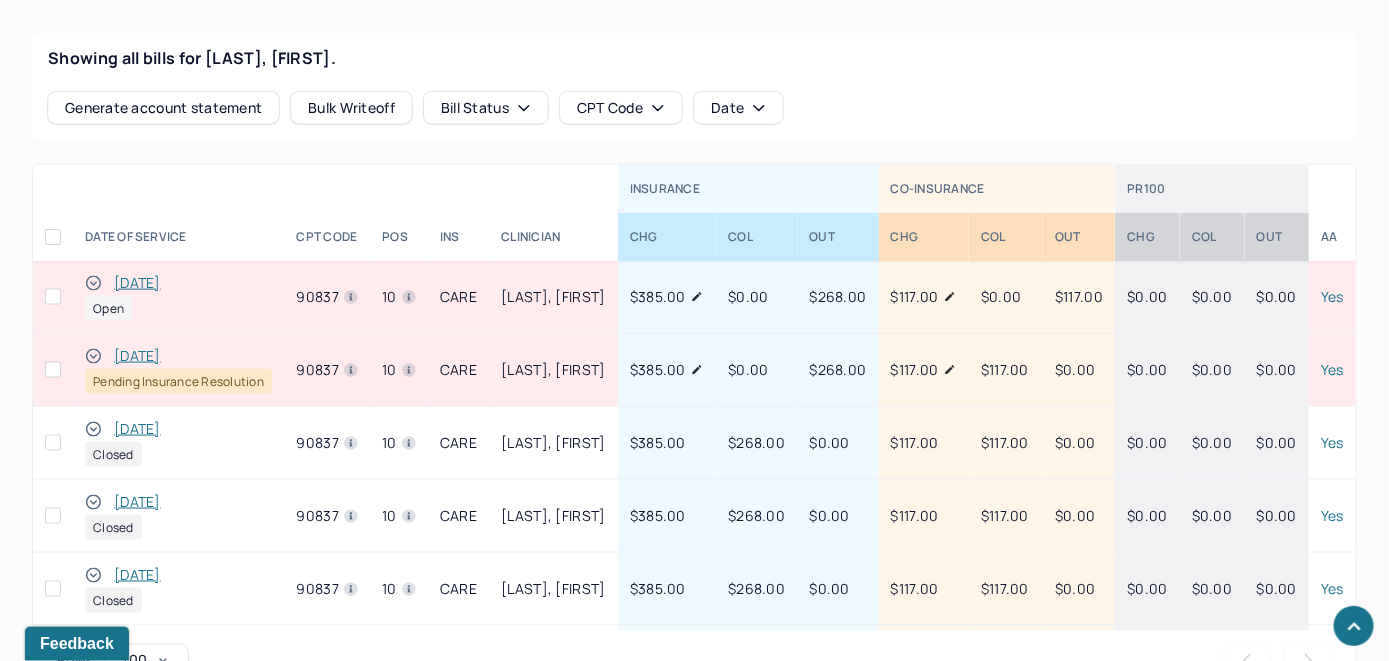 click on "07/14/2025" at bounding box center [137, 283] 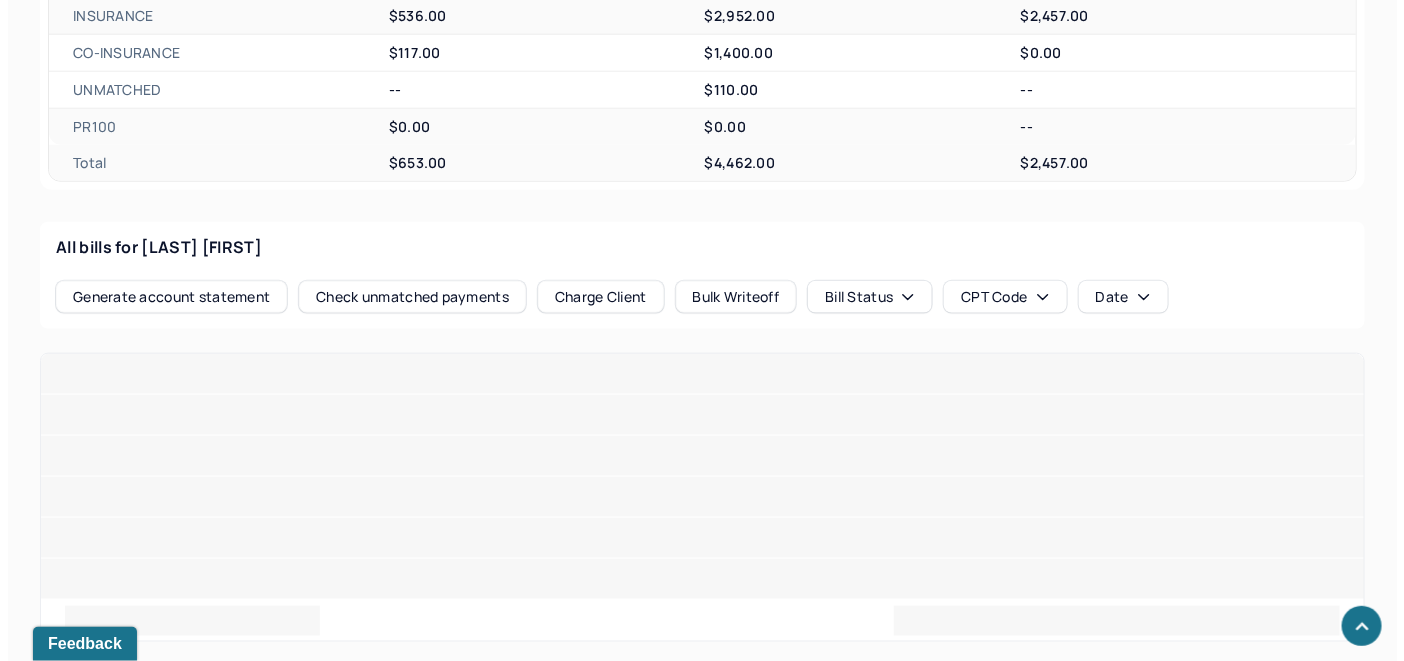 scroll, scrollTop: 856, scrollLeft: 0, axis: vertical 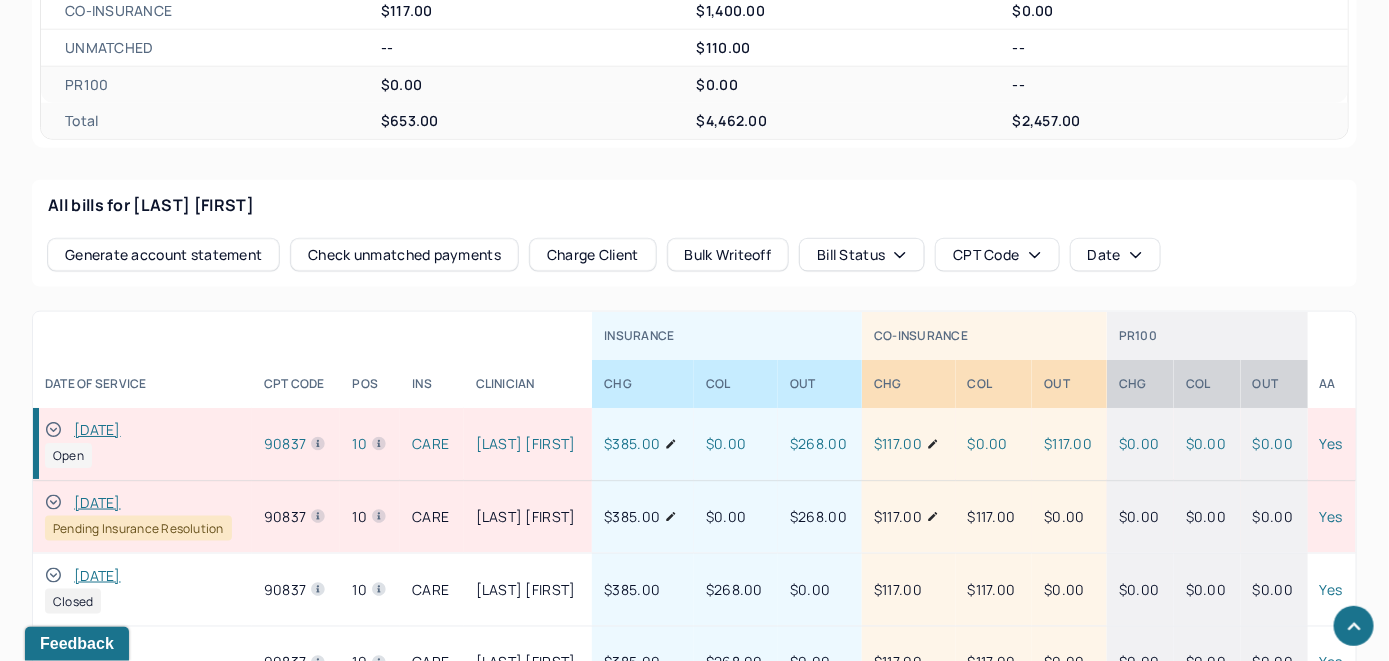click on "Check unmatched payments" at bounding box center (404, 255) 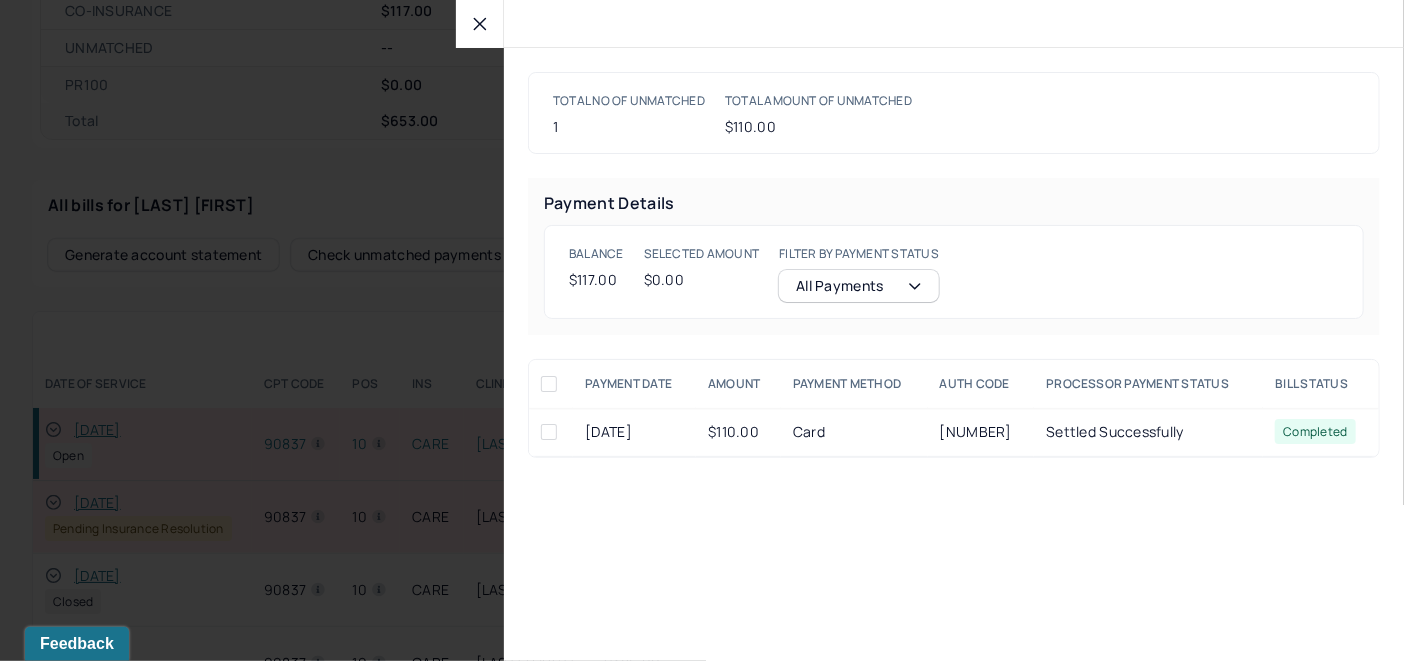 click 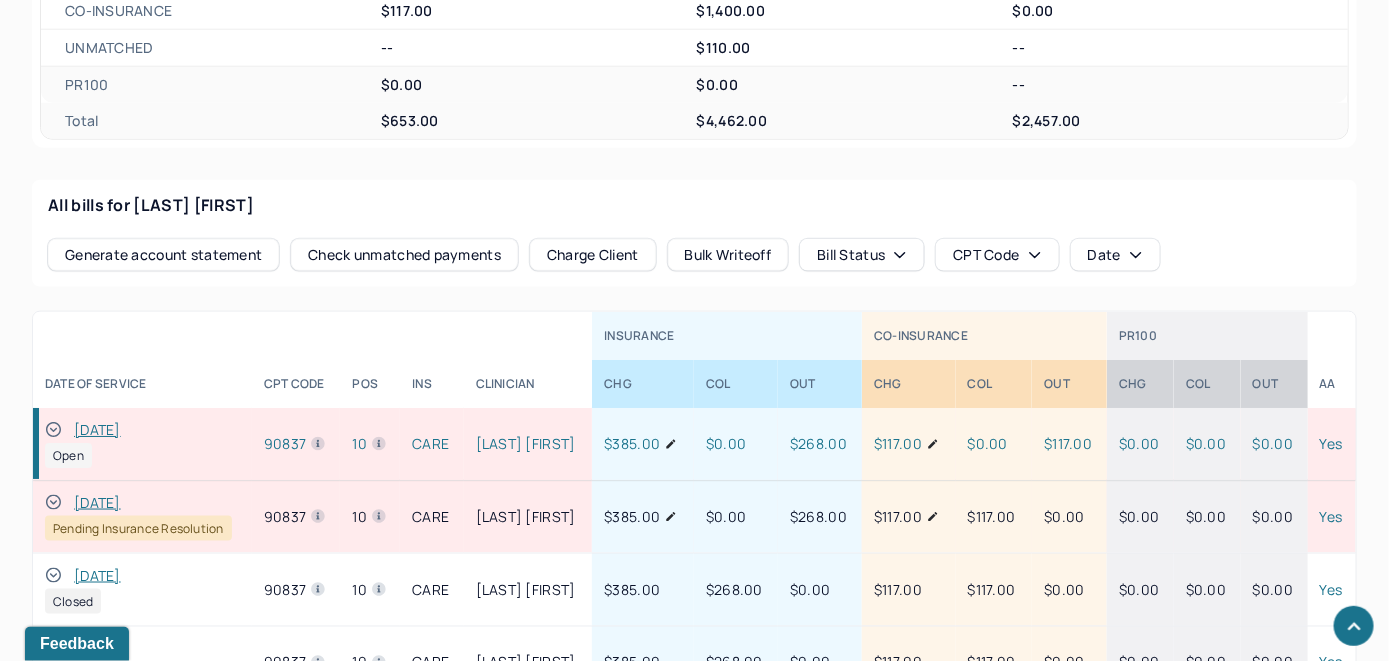 click on "Charge Client" at bounding box center (593, 255) 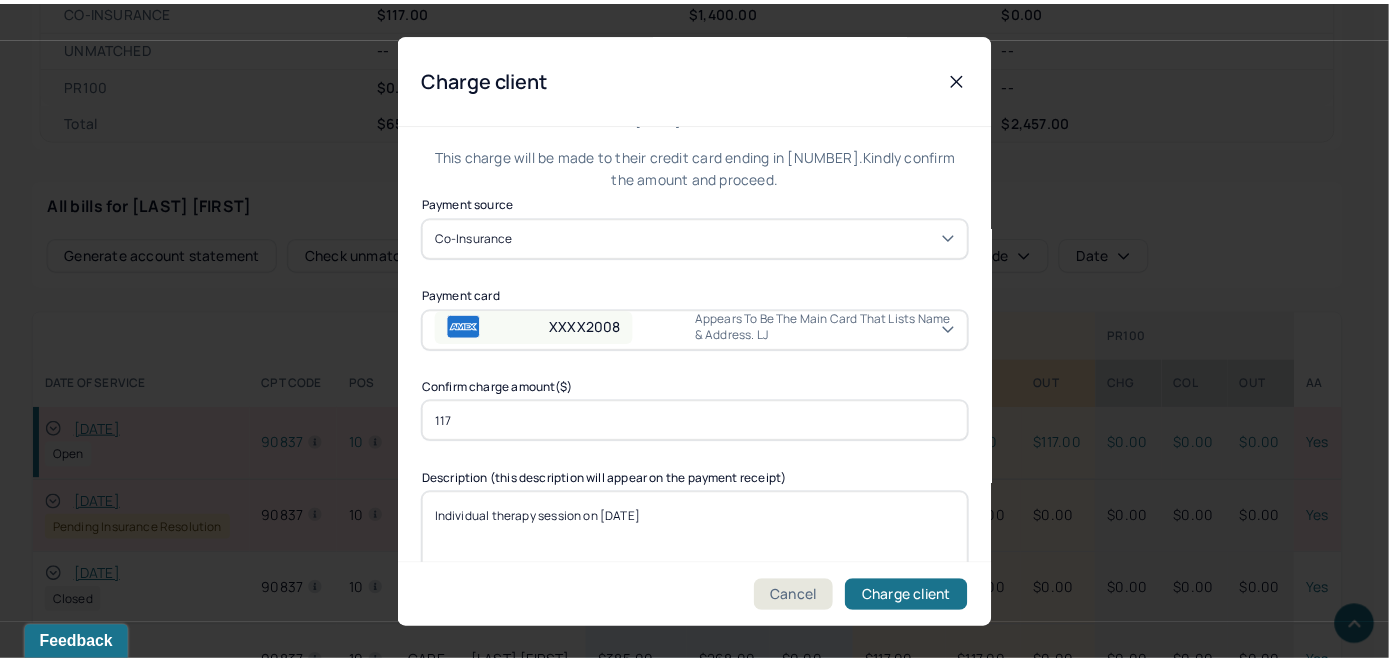 scroll, scrollTop: 121, scrollLeft: 0, axis: vertical 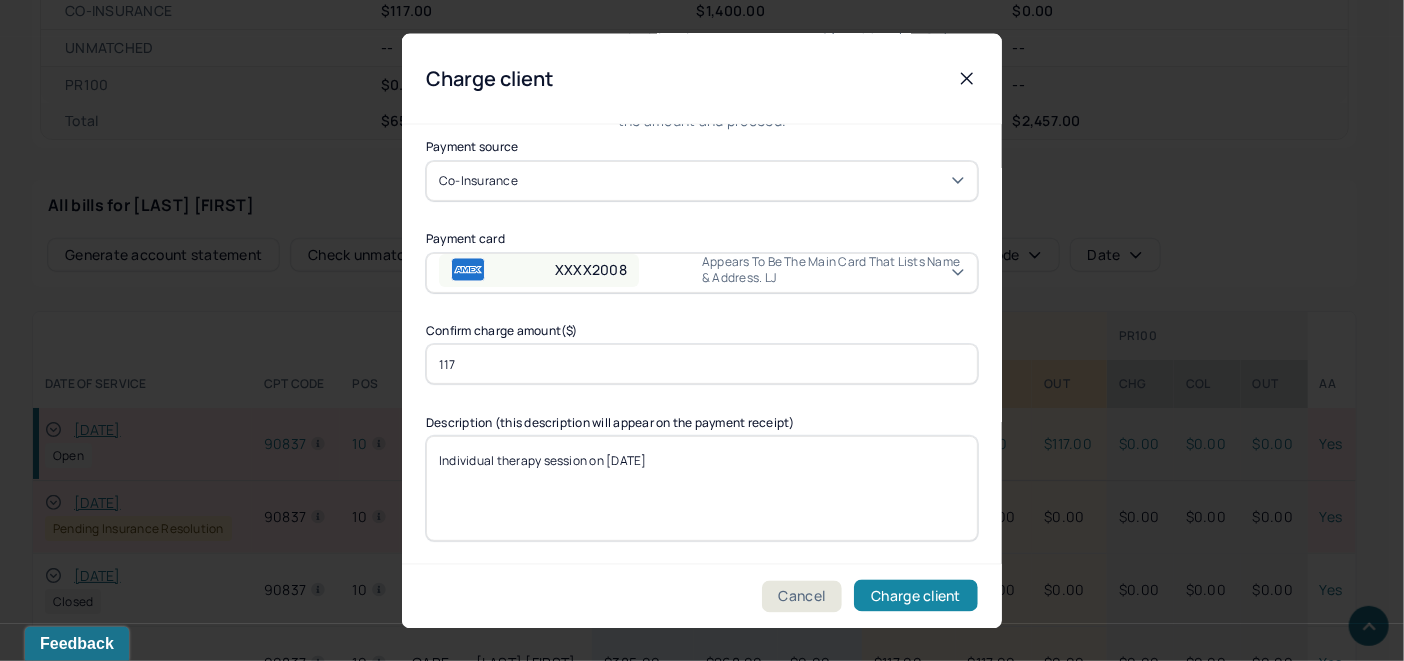 click on "Charge client" at bounding box center [916, 596] 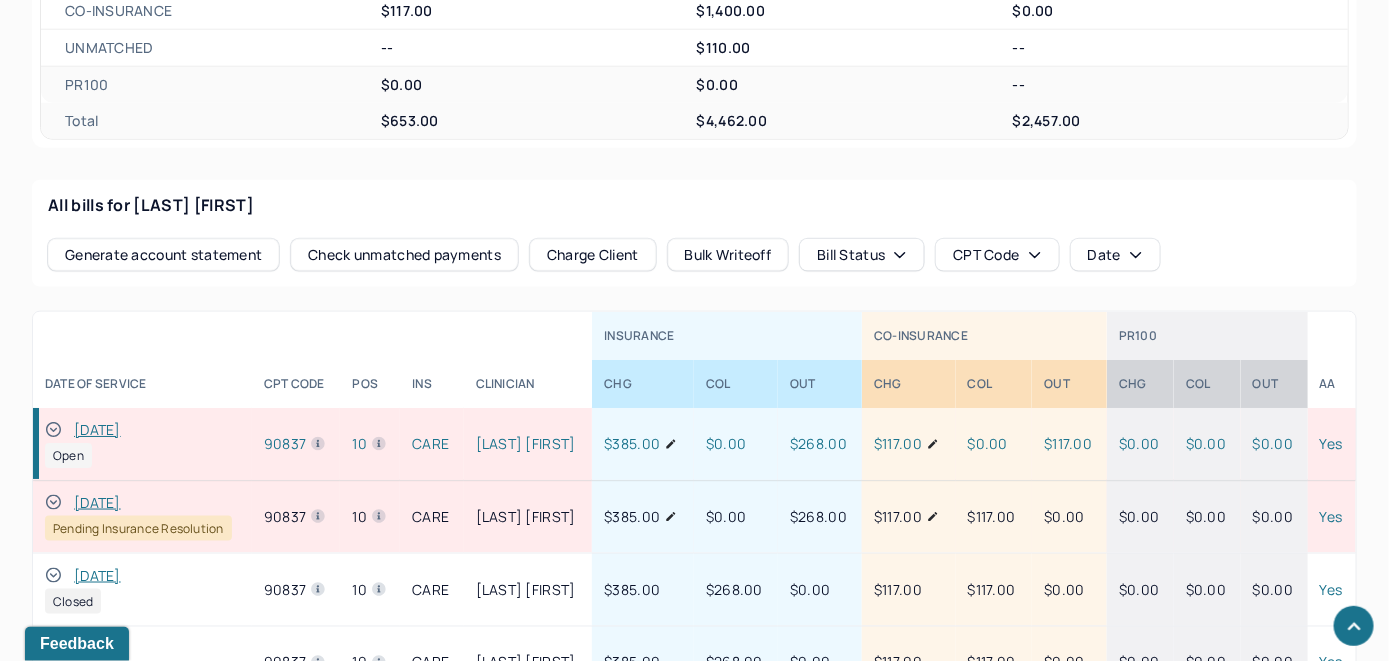 click 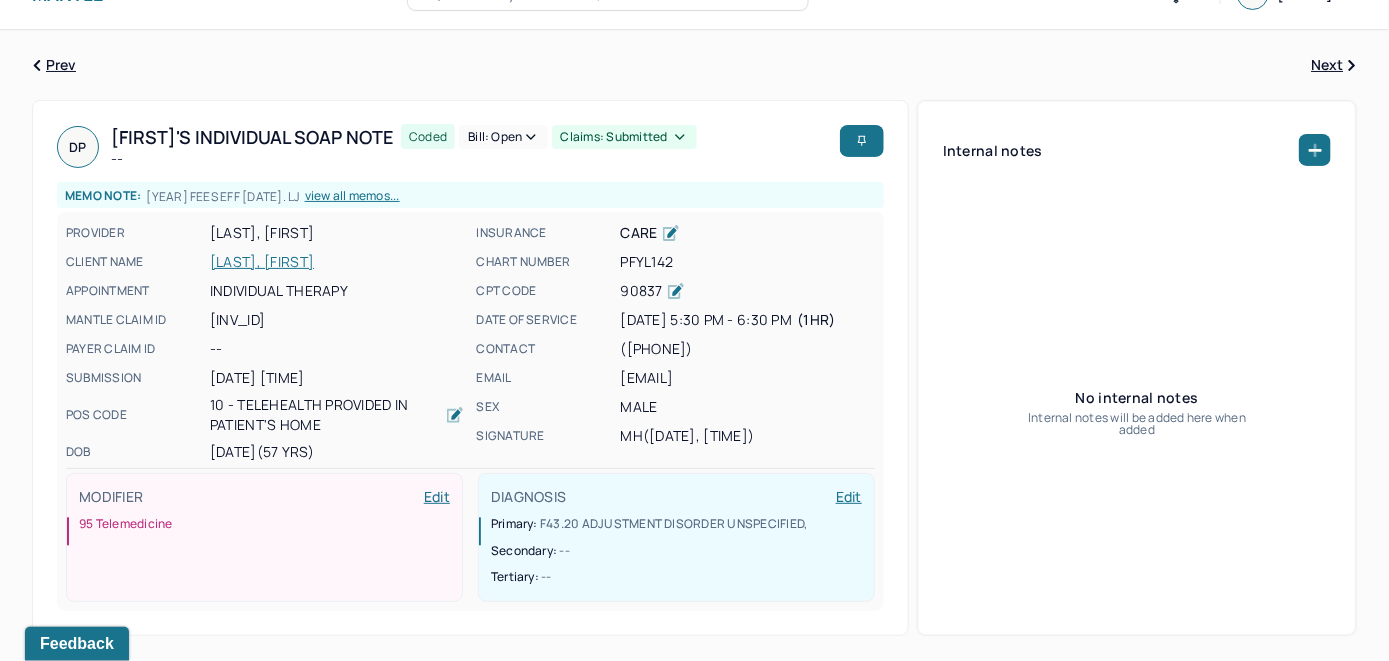 scroll, scrollTop: 0, scrollLeft: 0, axis: both 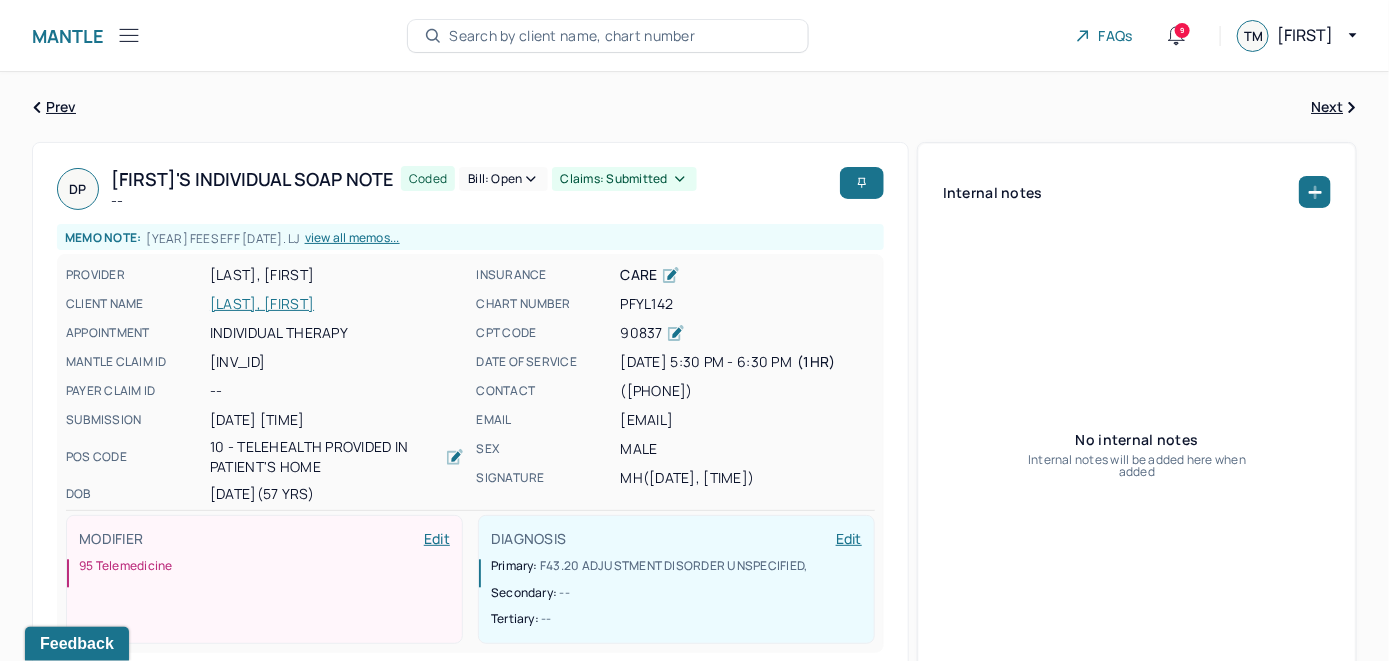 click on "Bill: Open" at bounding box center (503, 179) 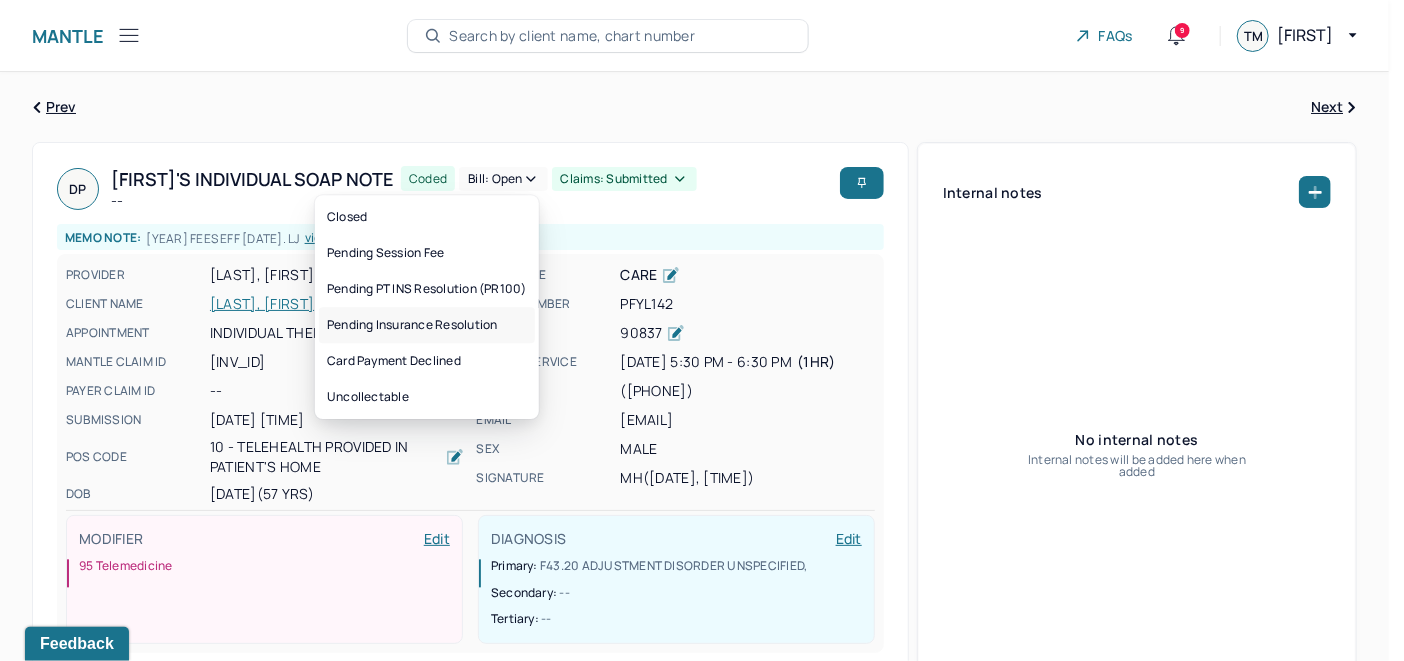 click on "Pending Insurance Resolution" at bounding box center (427, 325) 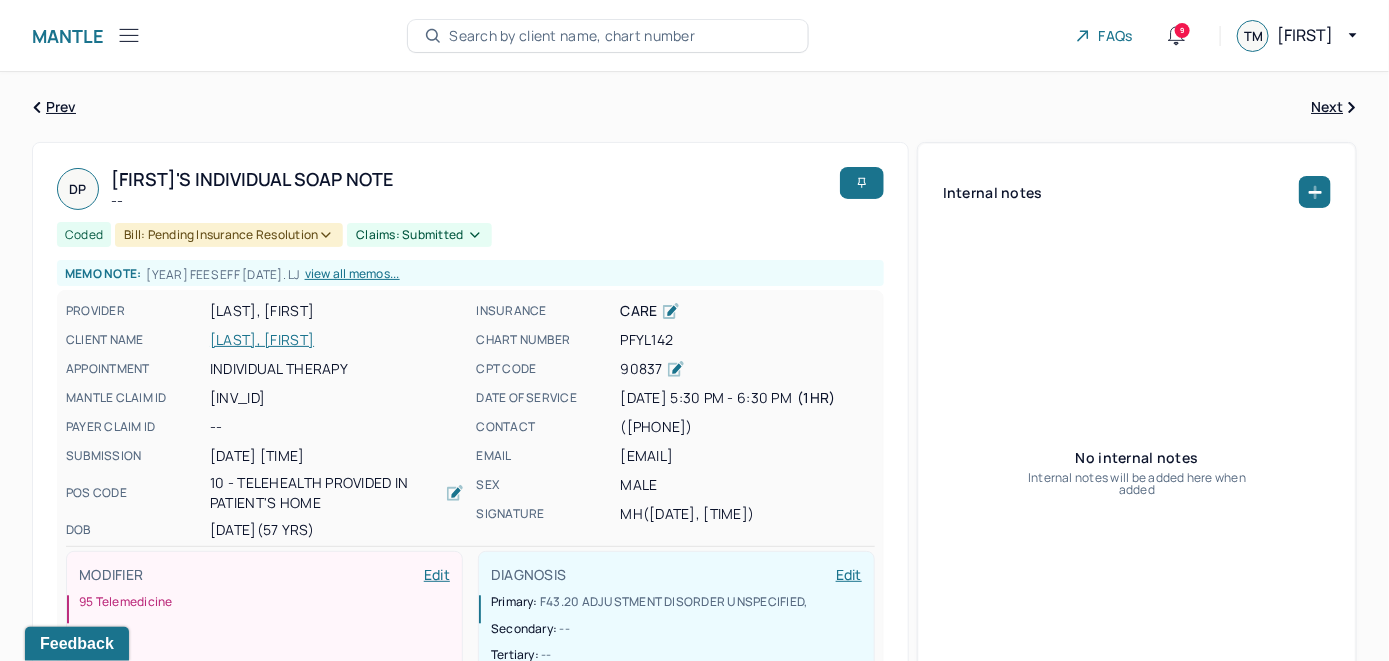 click on "Search by client name, chart number" at bounding box center (572, 36) 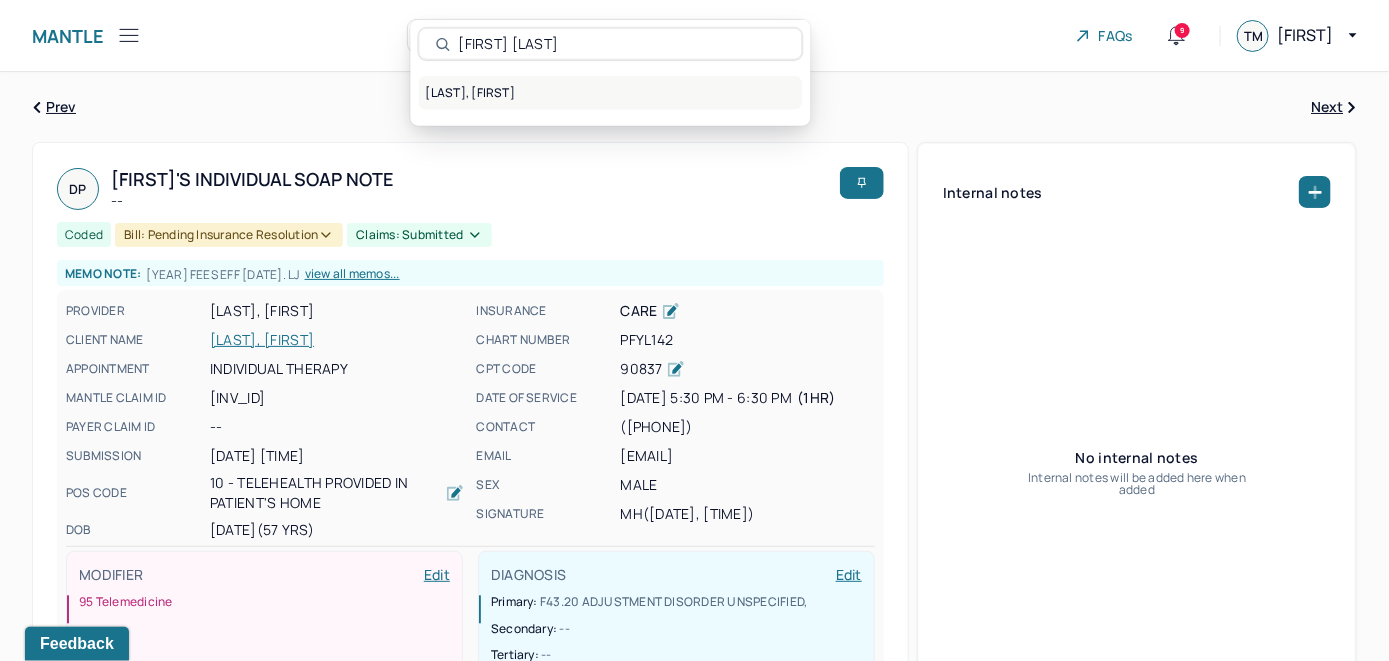type on "Dylan Sidali" 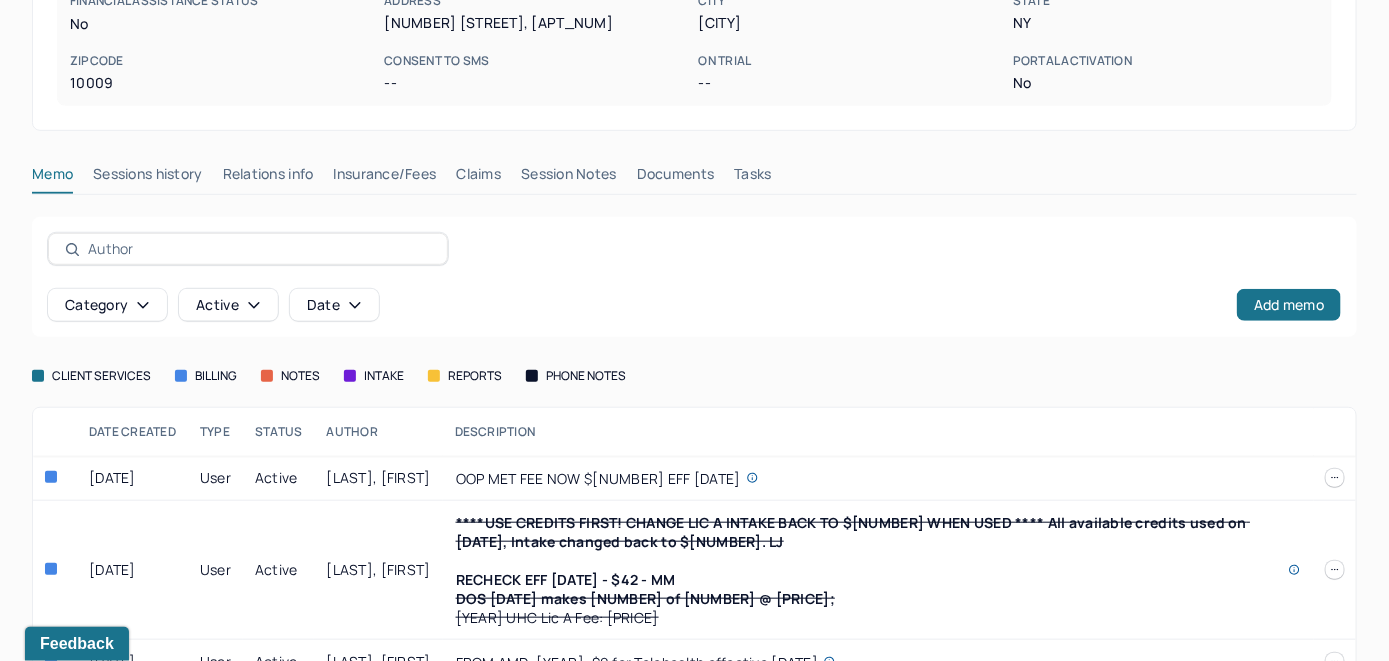 scroll, scrollTop: 400, scrollLeft: 0, axis: vertical 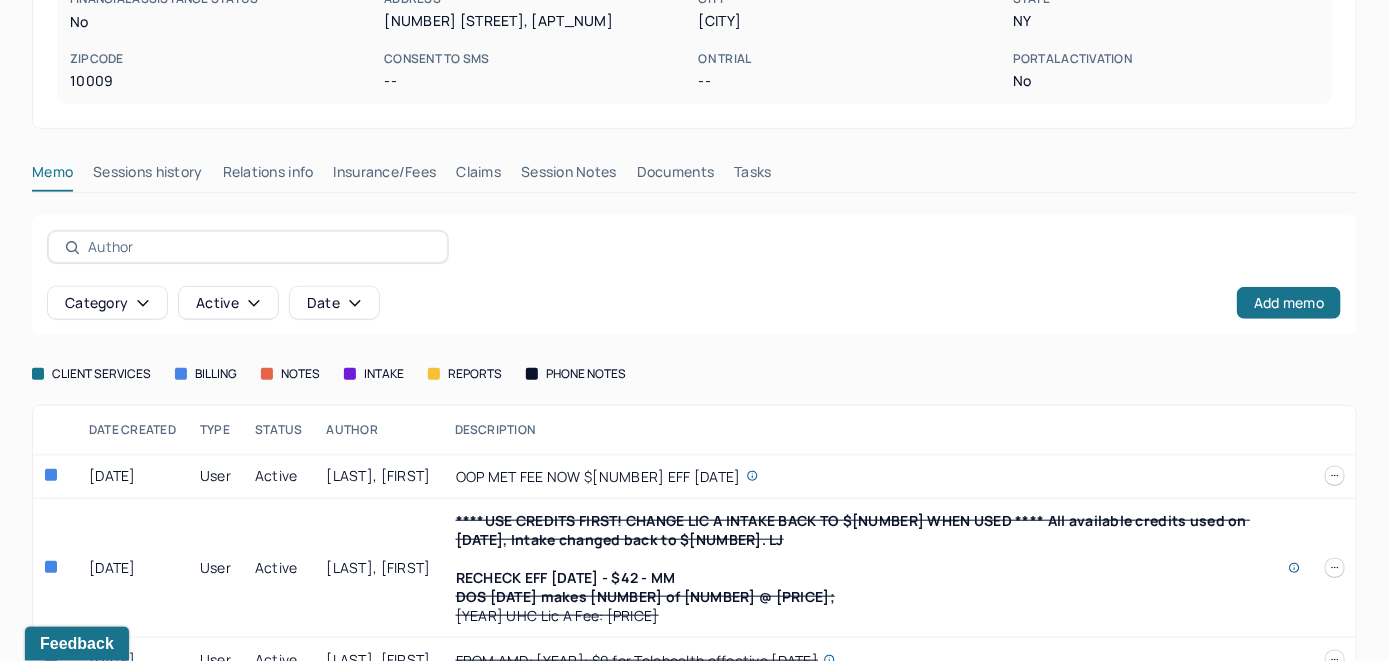 click on "Insurance/Fees" at bounding box center (385, 176) 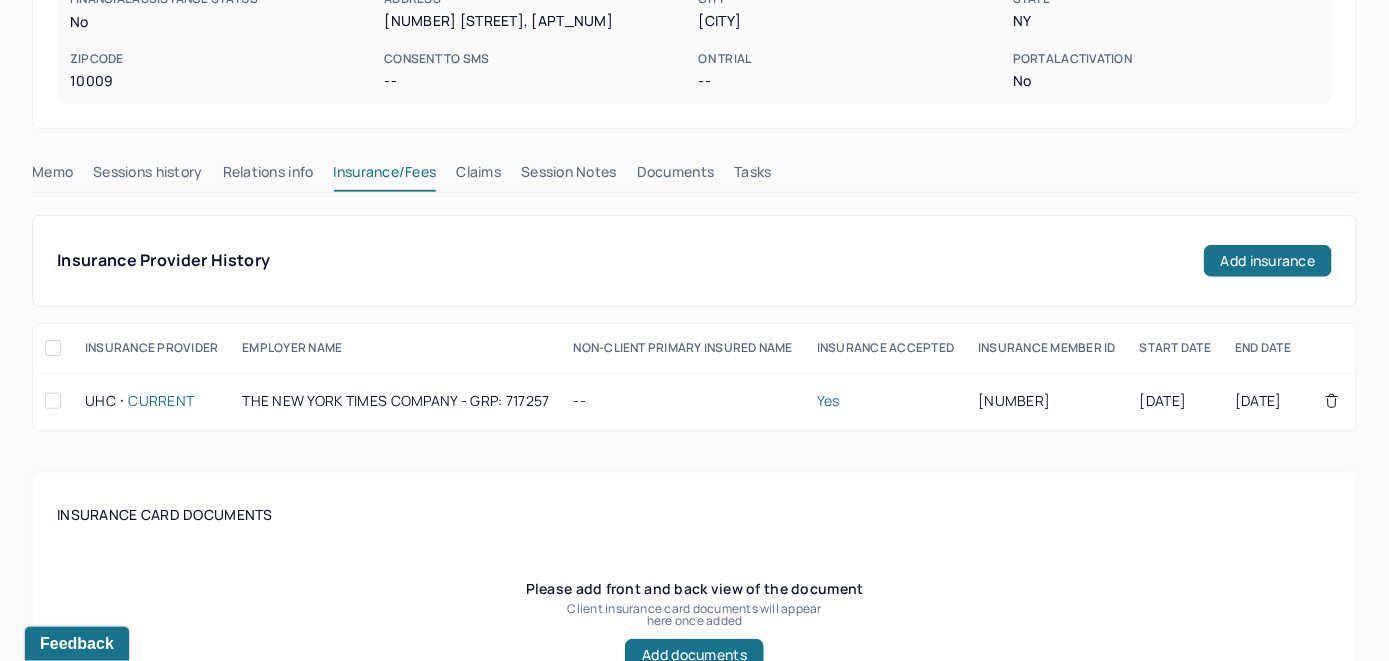 scroll, scrollTop: 300, scrollLeft: 0, axis: vertical 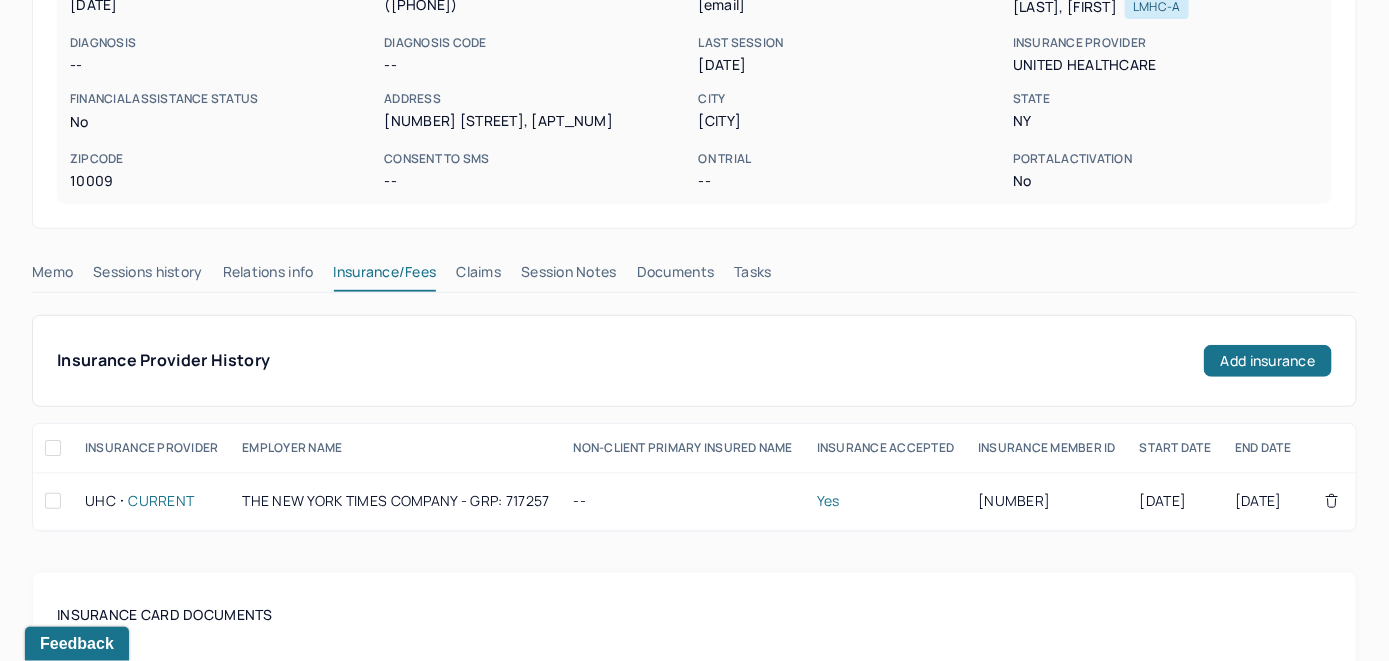 click on "Claims" at bounding box center [478, 276] 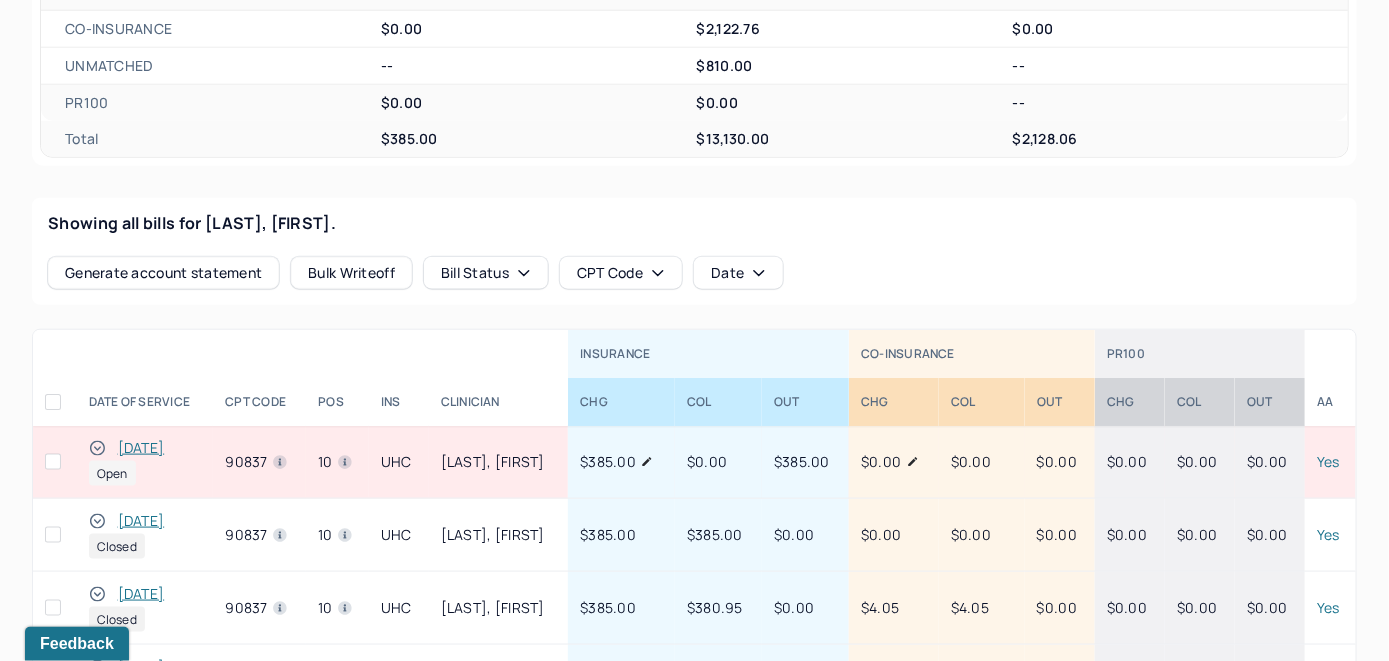 scroll, scrollTop: 700, scrollLeft: 0, axis: vertical 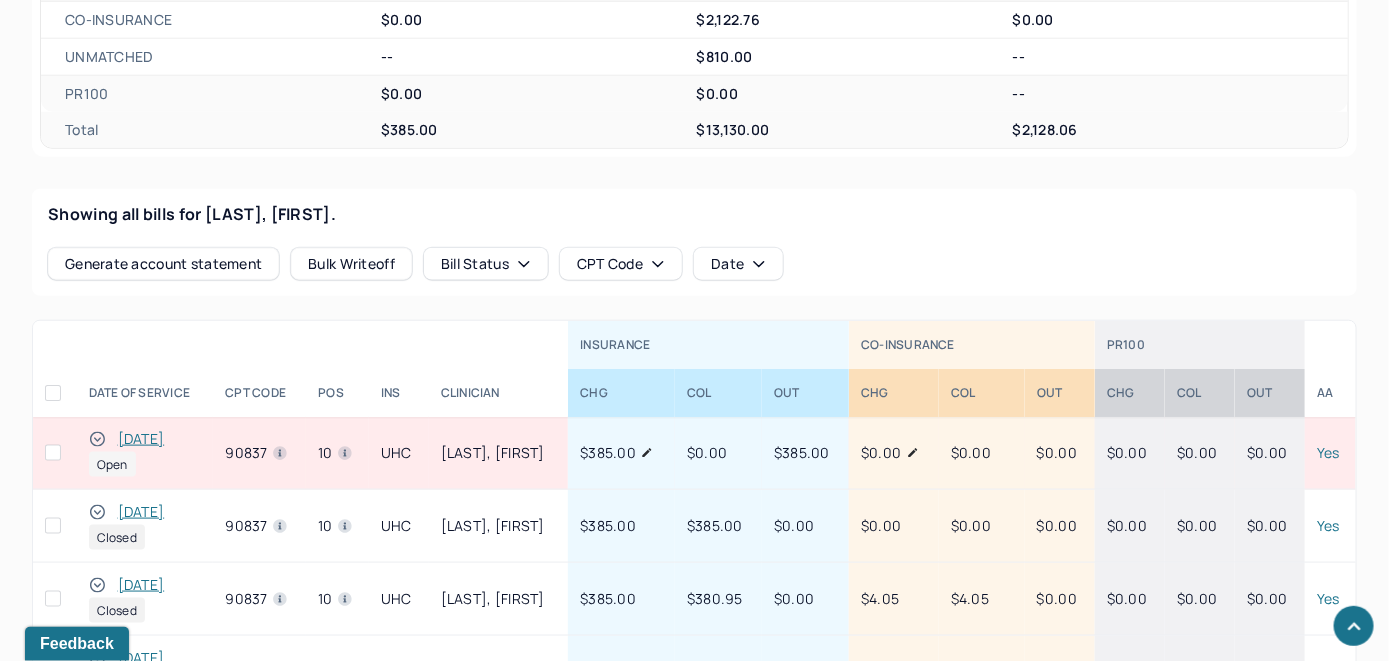click on "07/14/2025" at bounding box center (141, 439) 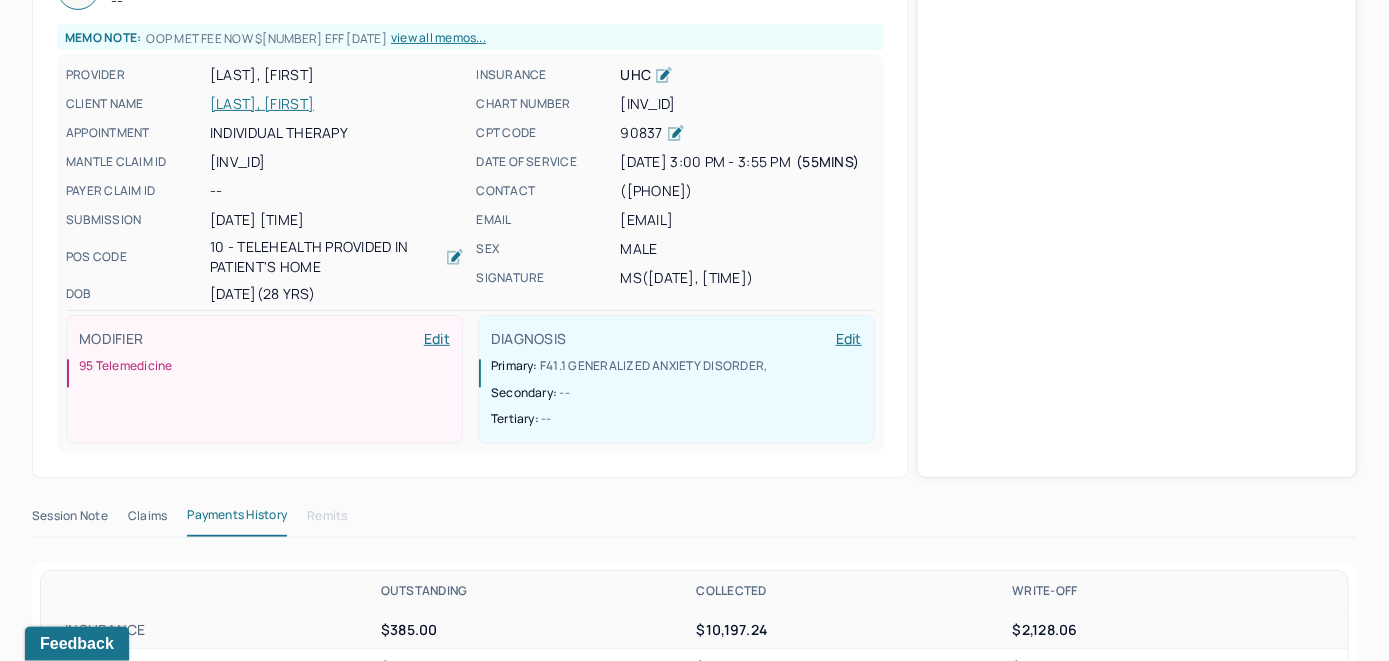 scroll, scrollTop: 0, scrollLeft: 0, axis: both 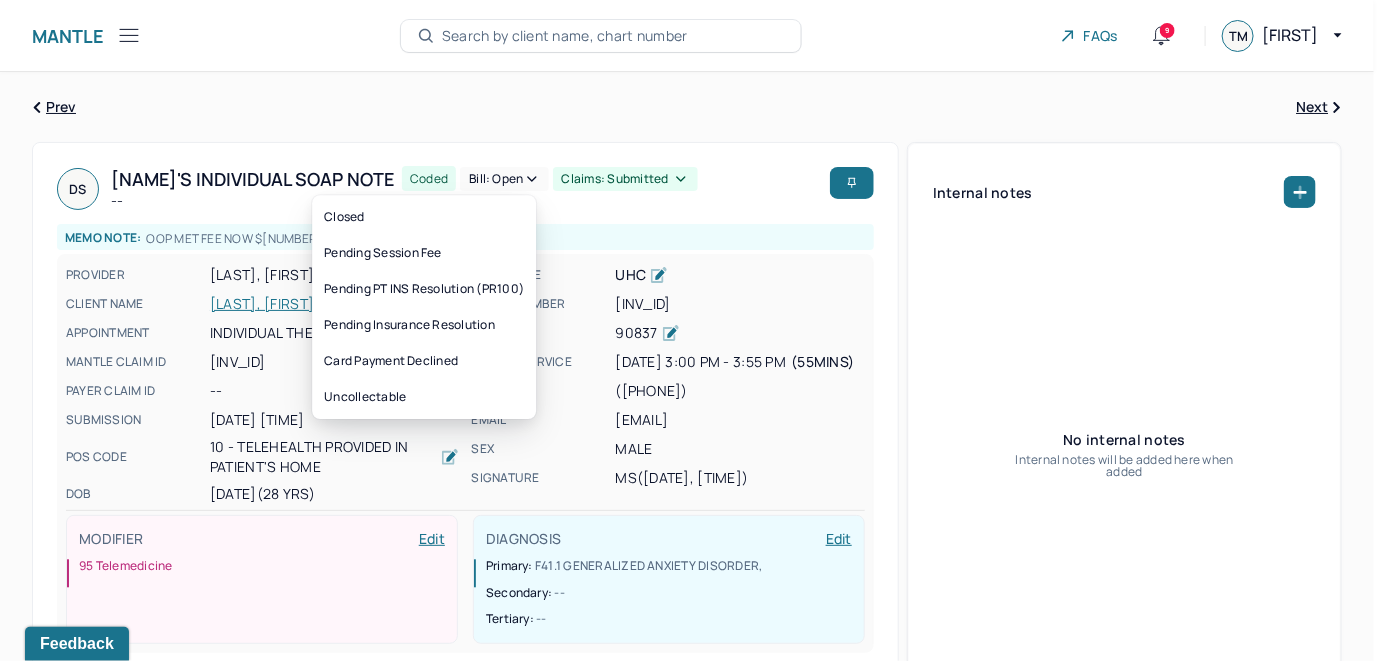 click on "Bill: Open" at bounding box center [504, 179] 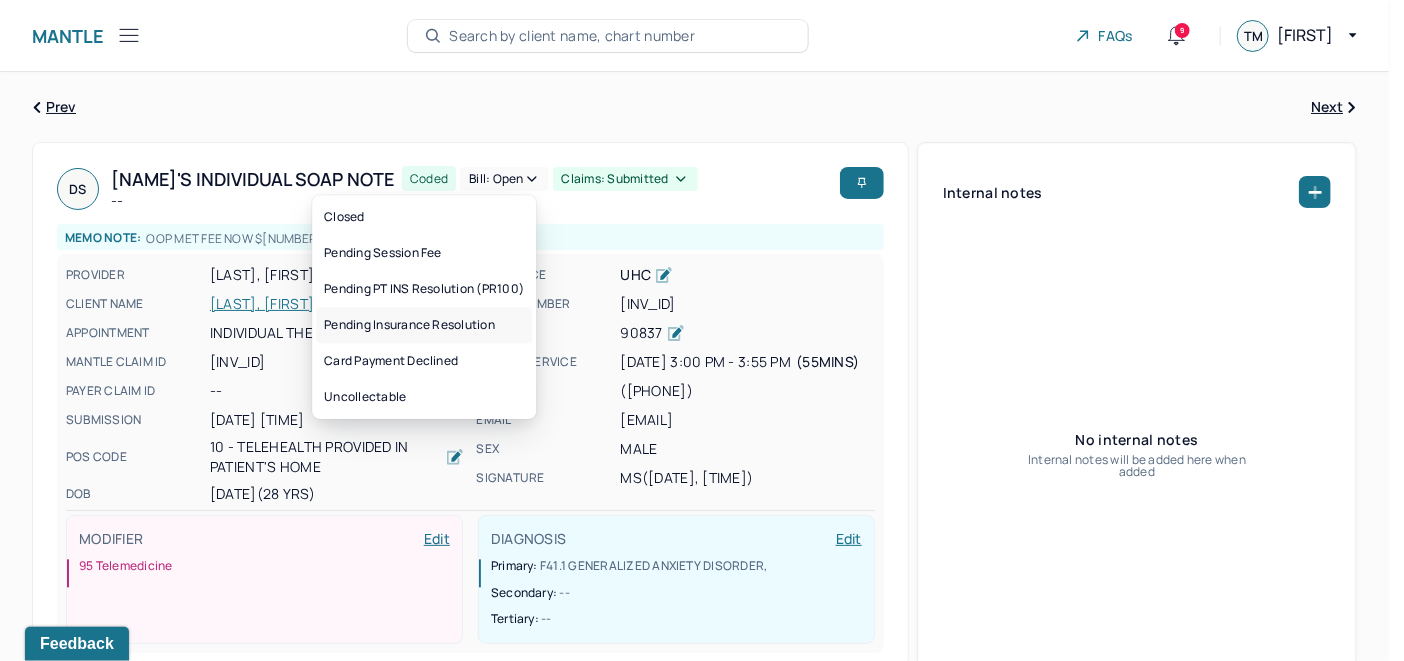click on "Pending Insurance Resolution" at bounding box center [424, 325] 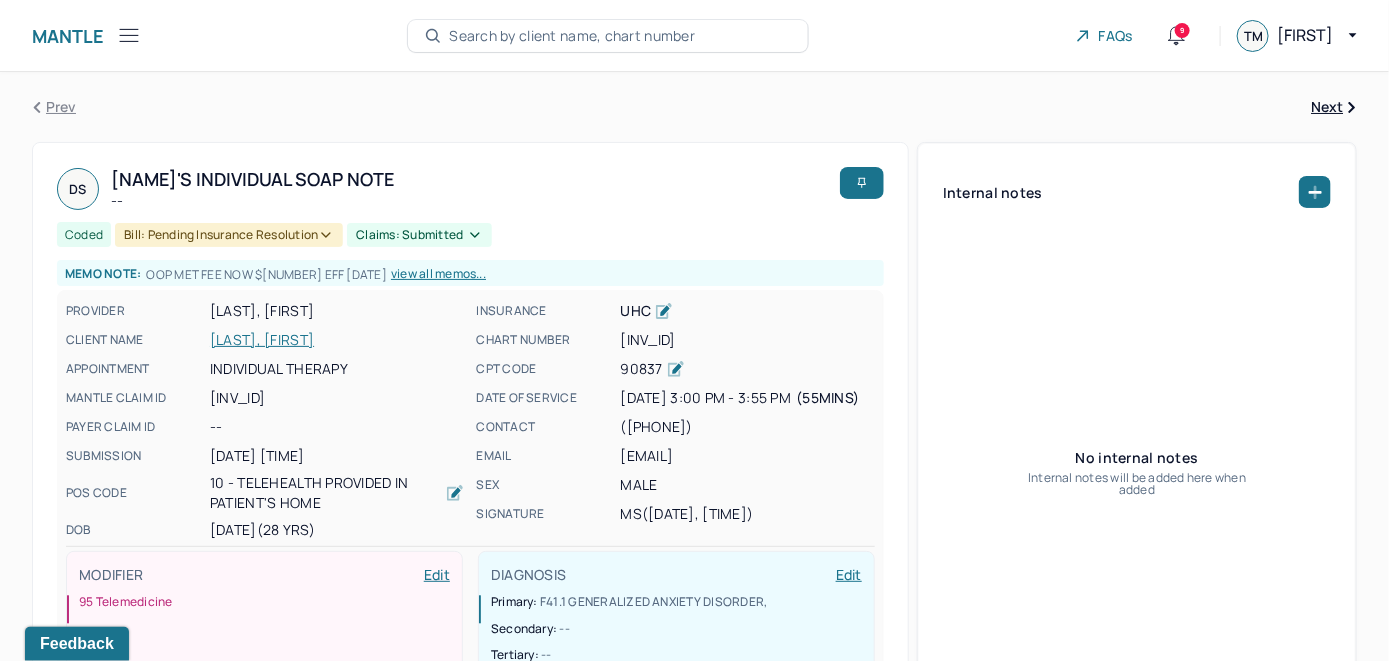 click on "Search by client name, chart number" at bounding box center (572, 36) 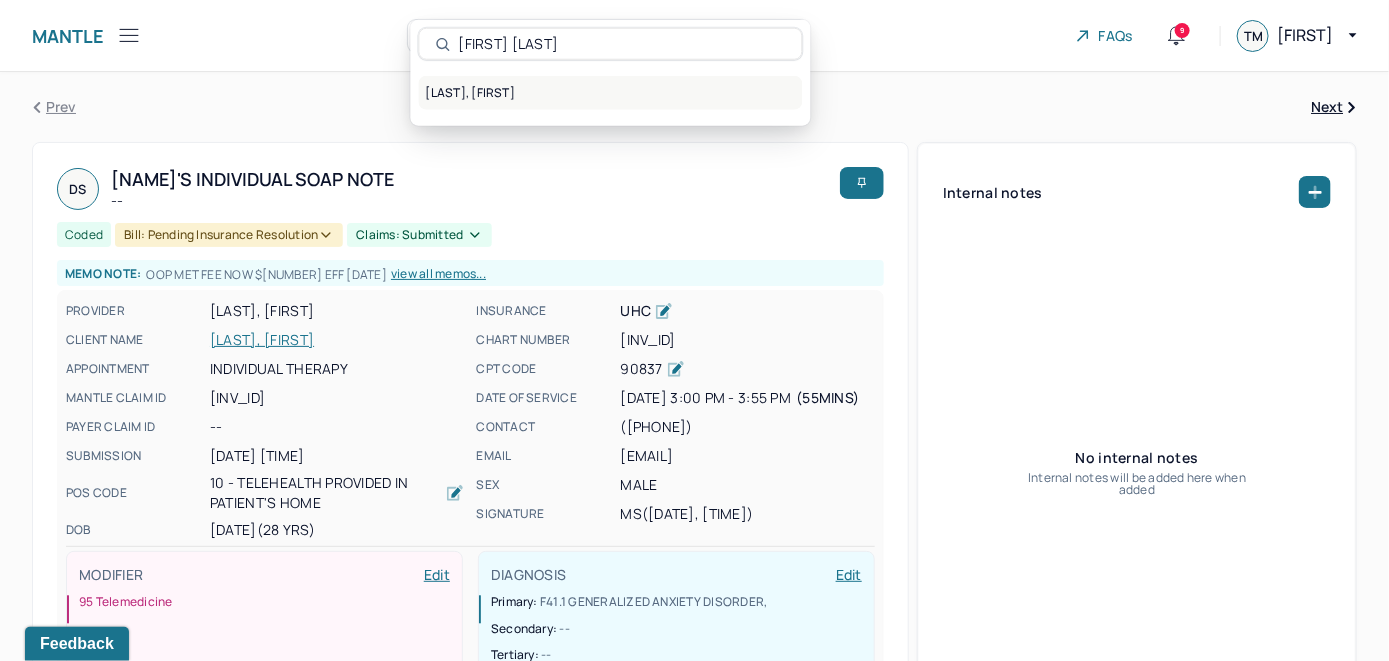 type on "Elisa Jastremski" 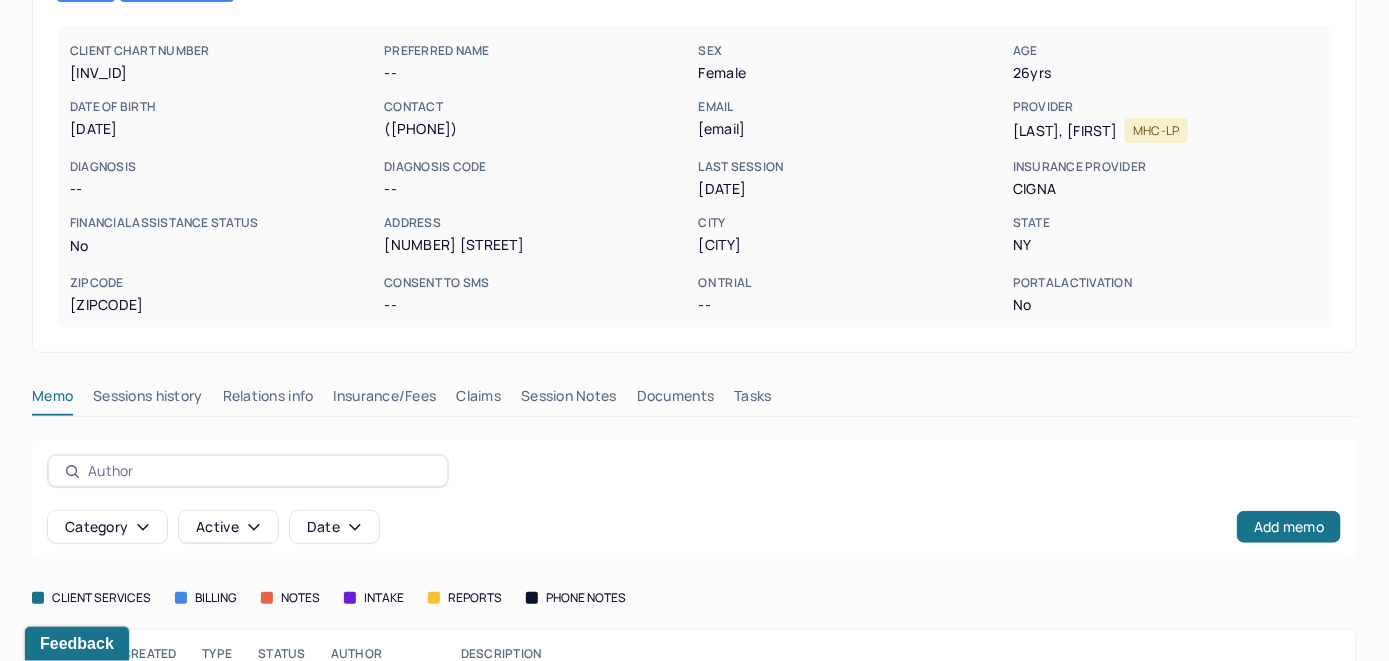 scroll, scrollTop: 300, scrollLeft: 0, axis: vertical 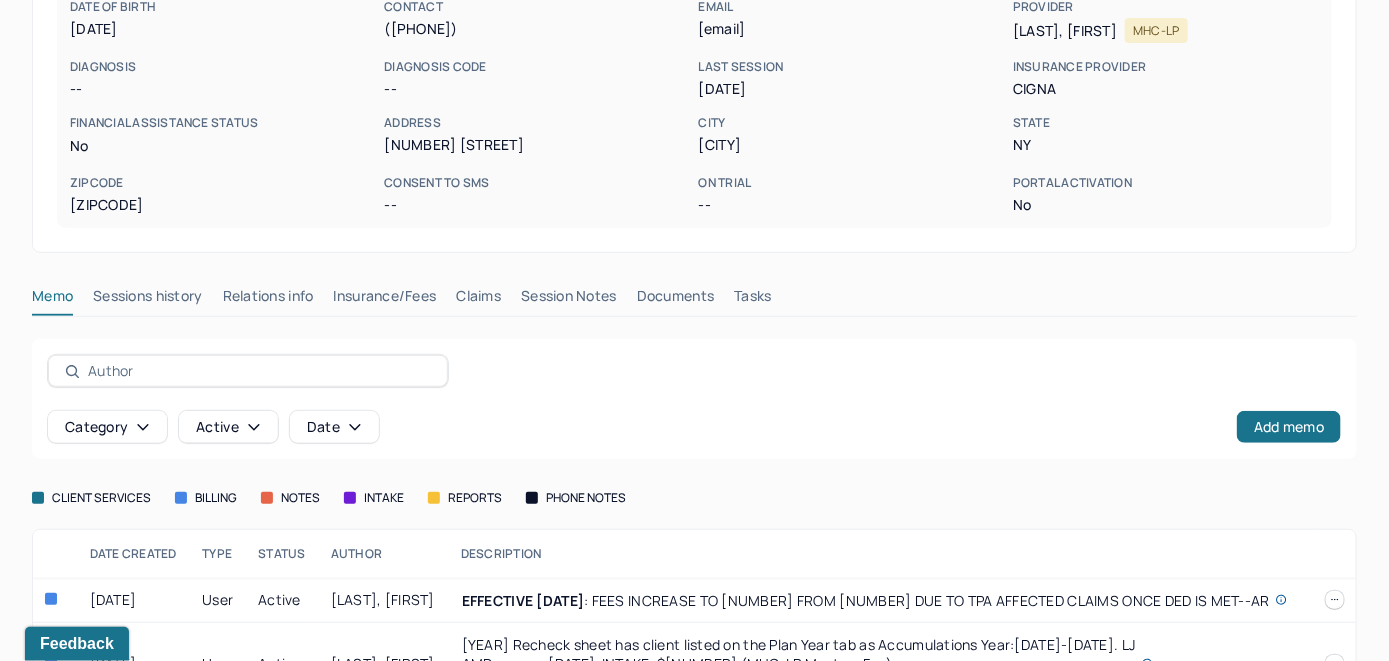 click on "Insurance/Fees" at bounding box center [385, 300] 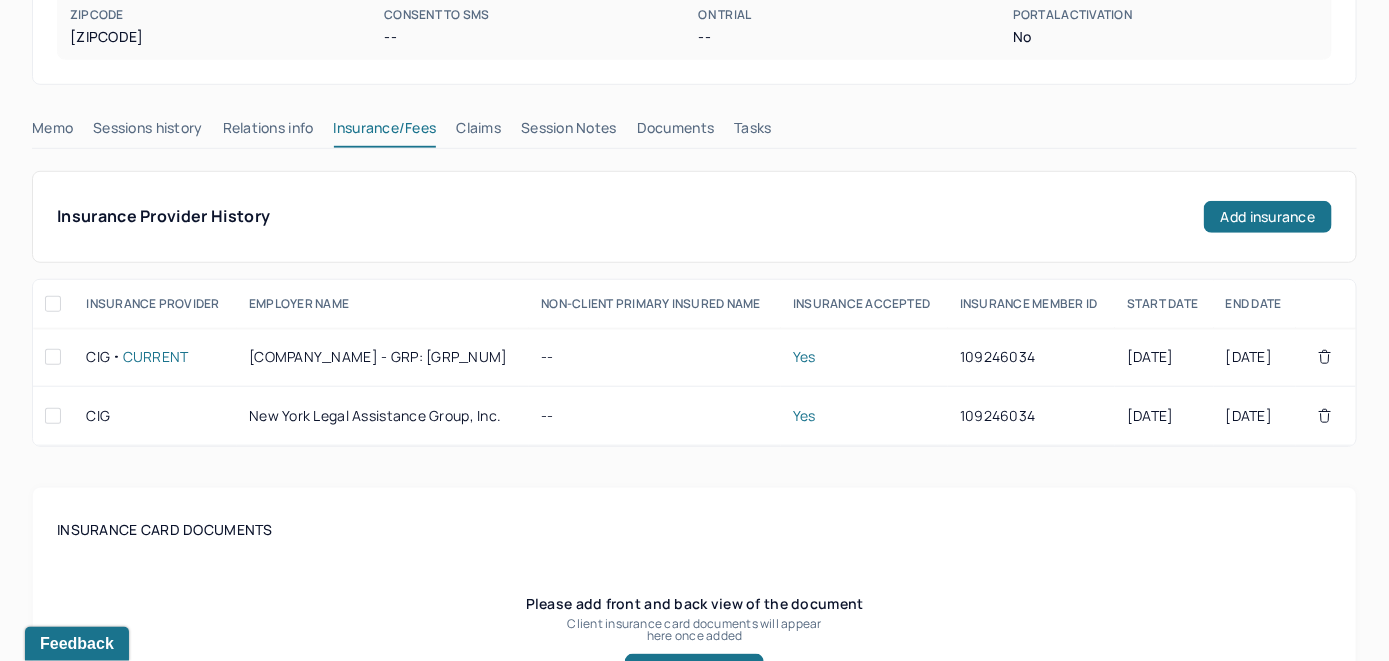 scroll, scrollTop: 400, scrollLeft: 0, axis: vertical 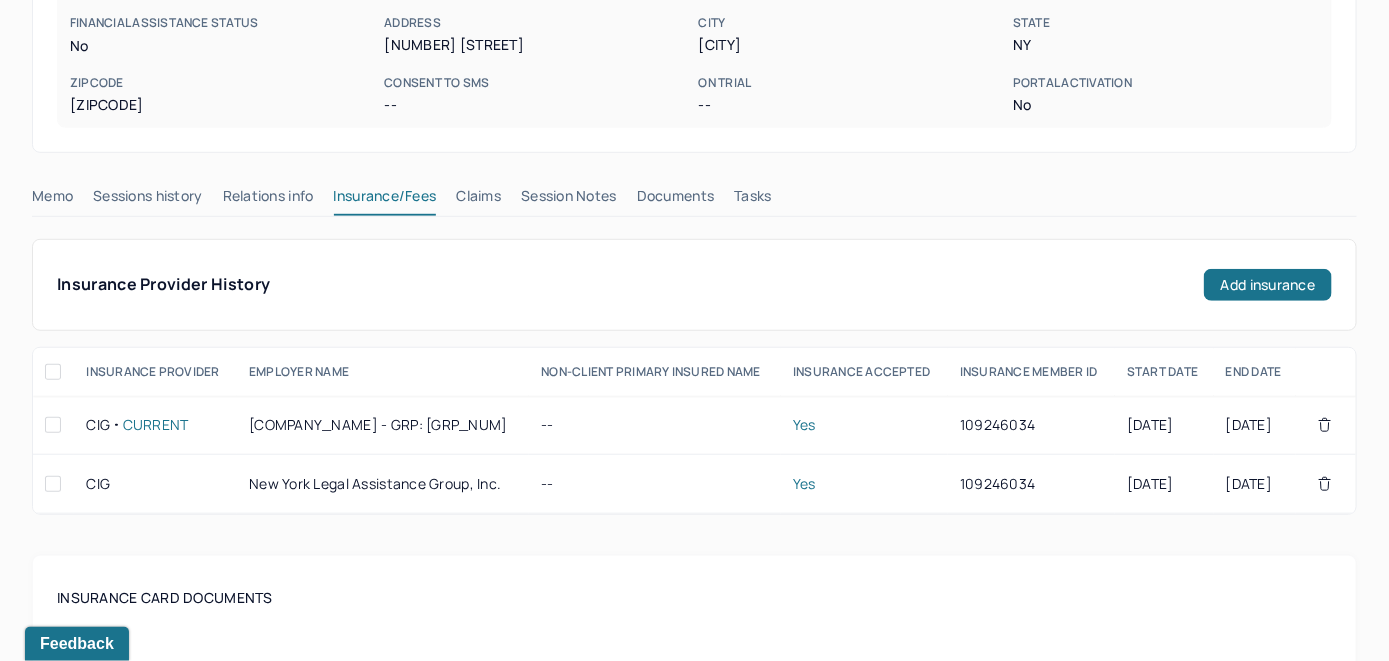 click on "Claims" at bounding box center (478, 200) 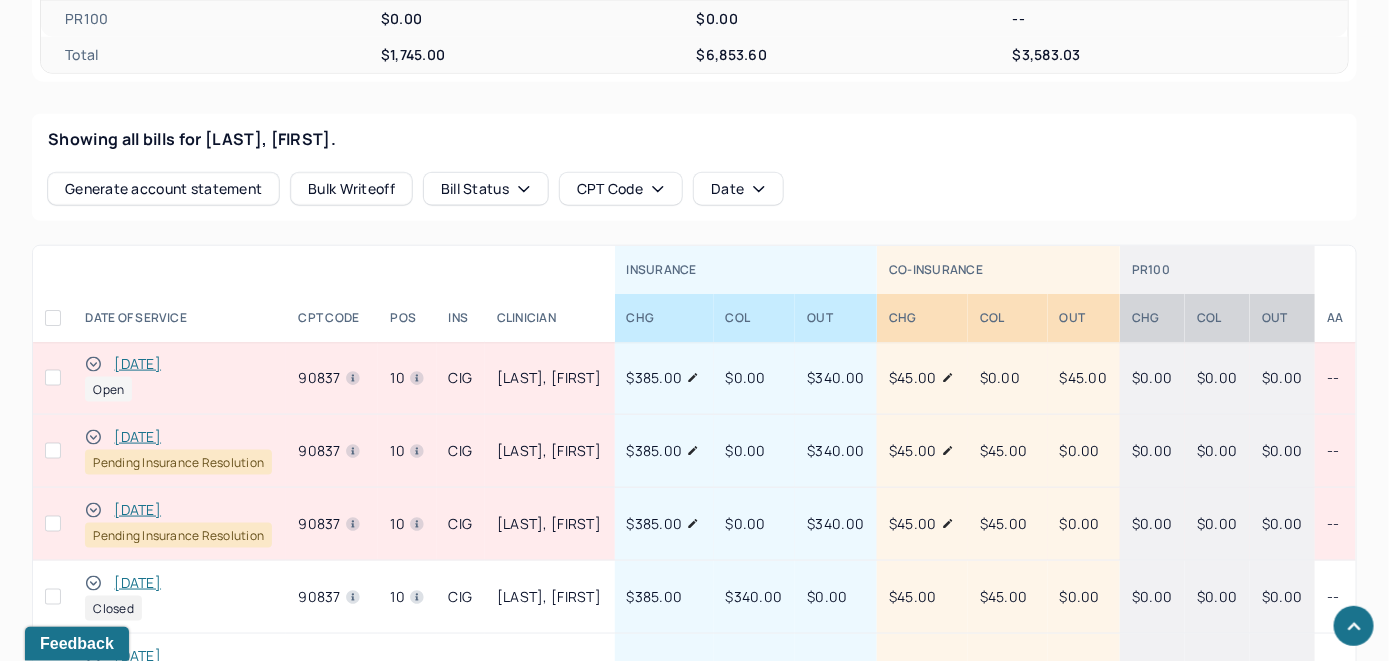 scroll, scrollTop: 800, scrollLeft: 0, axis: vertical 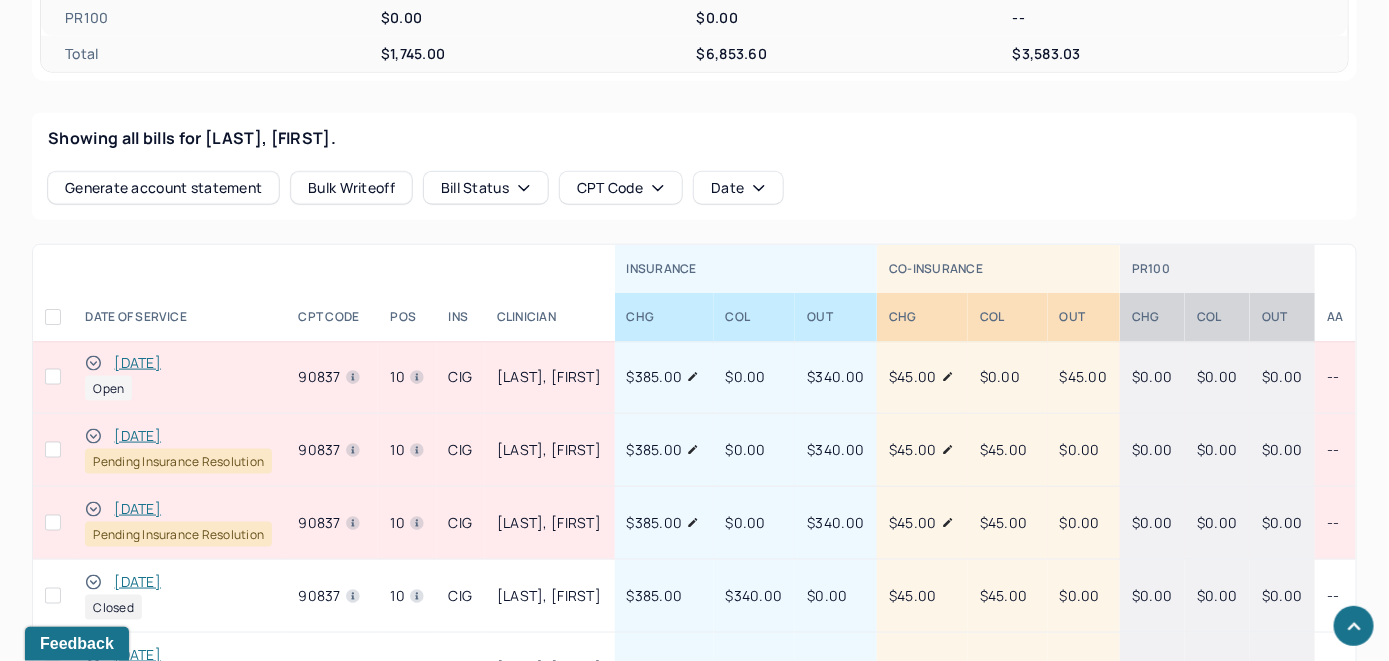 click 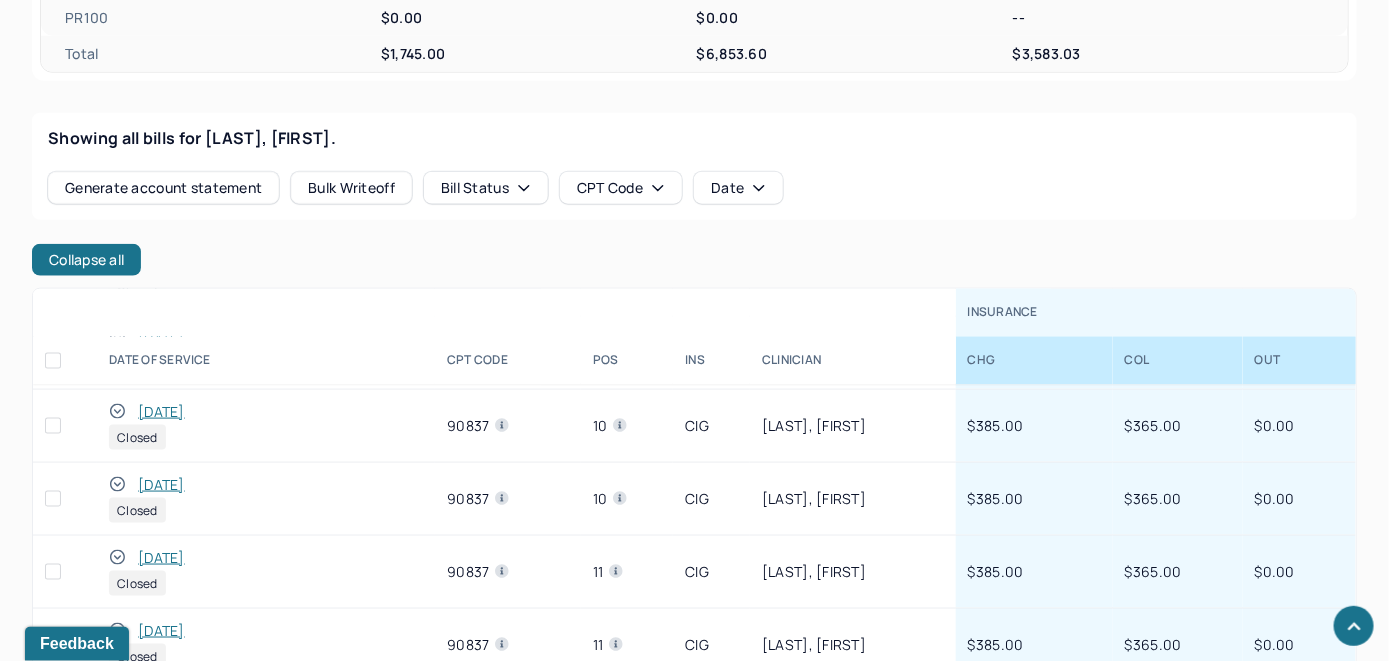 scroll, scrollTop: 1526, scrollLeft: 0, axis: vertical 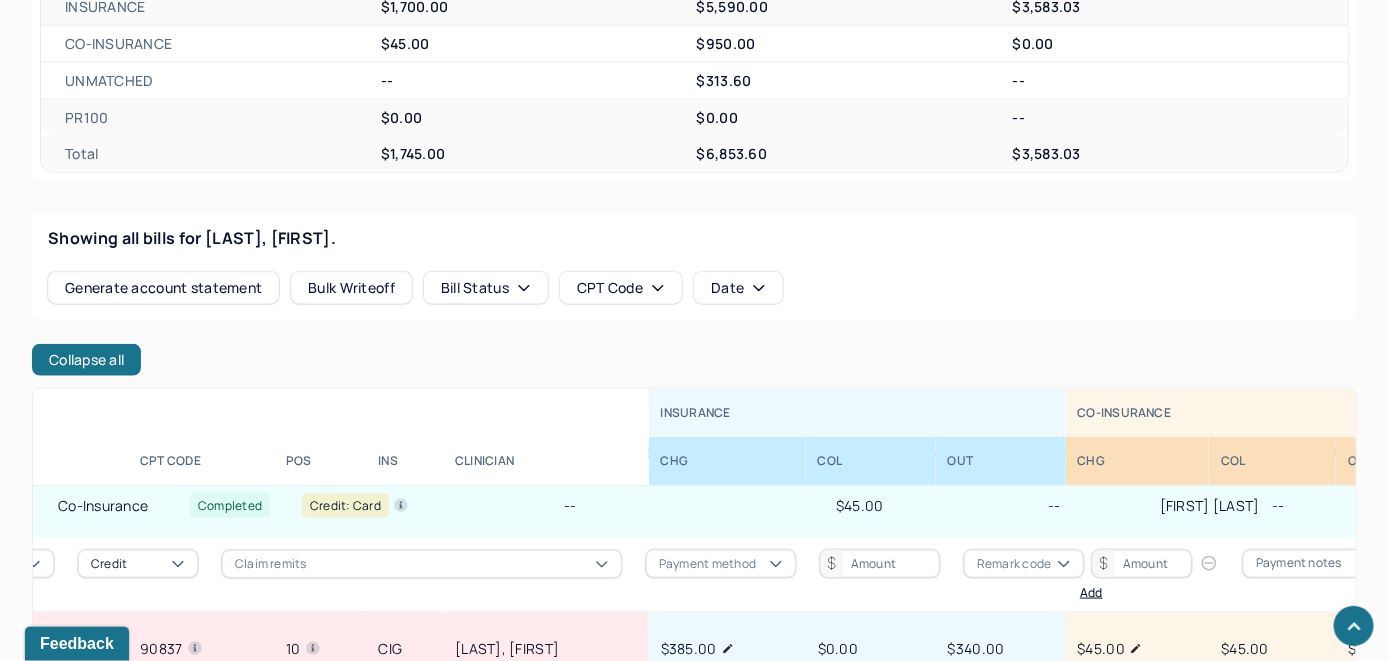 click on "JASTREMSKI, ELISA active   Add flag     Edit               She/her   TPA     Payment Plan   CLIENT CHART NUMBER JVNQ250 PREFERRED NAME -- SEX female AGE 26  yrs DATE OF BIRTH 10/20/1998  CONTACT (718) 619-7596 EMAIL e.c.jastremski@gmail.com PROVIDER WESSLER, MEGAN MHC-LP DIAGNOSIS -- DIAGNOSIS CODE -- LAST SESSION 07/14/2025 insurance provider CIGna FINANCIAL ASSISTANCE STATUS no Address 266 Durant Ave City Staten Island State NY Zipcode 10306 Consent to Sms -- On Trial -- Portal Activation No   Memo     Sessions history     Relations info     Insurance/Fees     Claims     Session Notes     Documents     Tasks    OUTSTANDING COLLECTED WRITE-OFF INSURANCE $1,700.00 $5,590.00 $3,583.03 CO-INSURANCE $45.00 $950.00 $0.00 UNMATCHED -- $313.60 -- PR100 $0.00 $0.00 -- Total $1,745.00 $6,853.60 $3,583.03 Showing all bills for JASTREMSKI, ELISA.    Generate account statement     Bulk Writeoff     Bill Status     CPT Code     Date     Collapse all   INSURANCE CO-INSURANCE PR100 DATE OF SERVICE CPT CODE pos Ins CHG COL" at bounding box center [694, 1045] 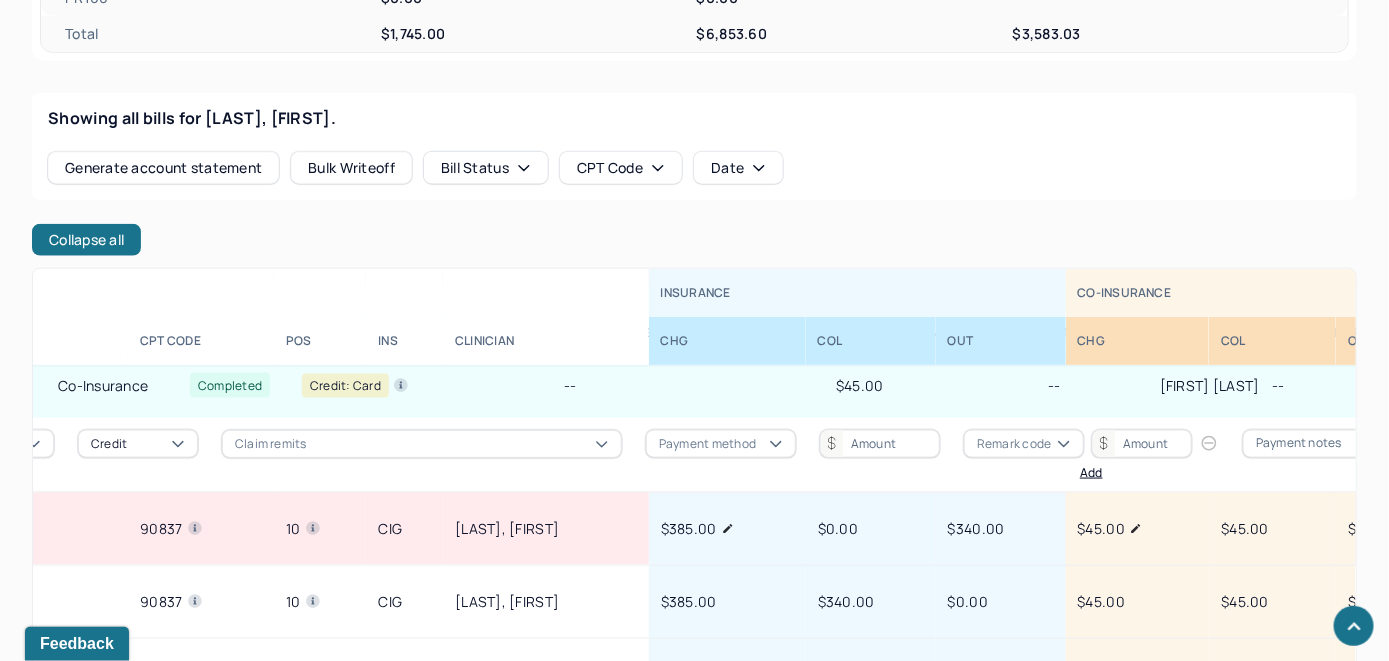 scroll, scrollTop: 1000, scrollLeft: 0, axis: vertical 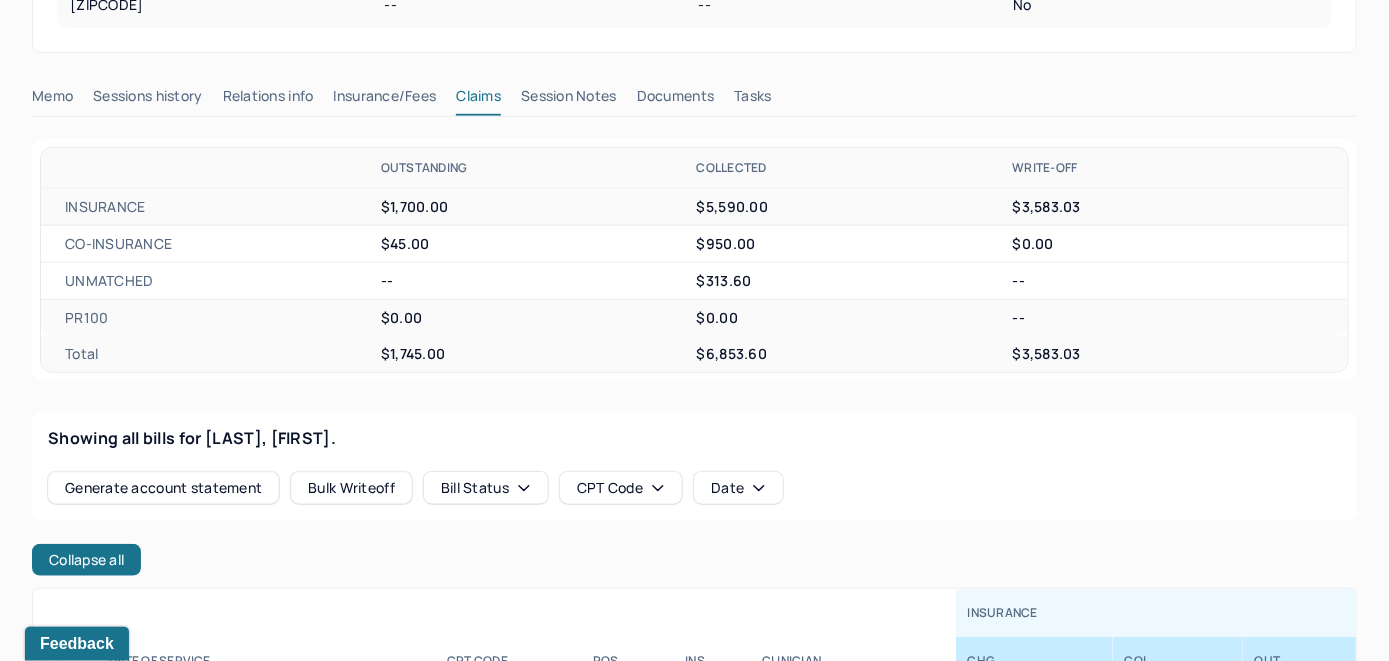 click on "Memo" at bounding box center (52, 100) 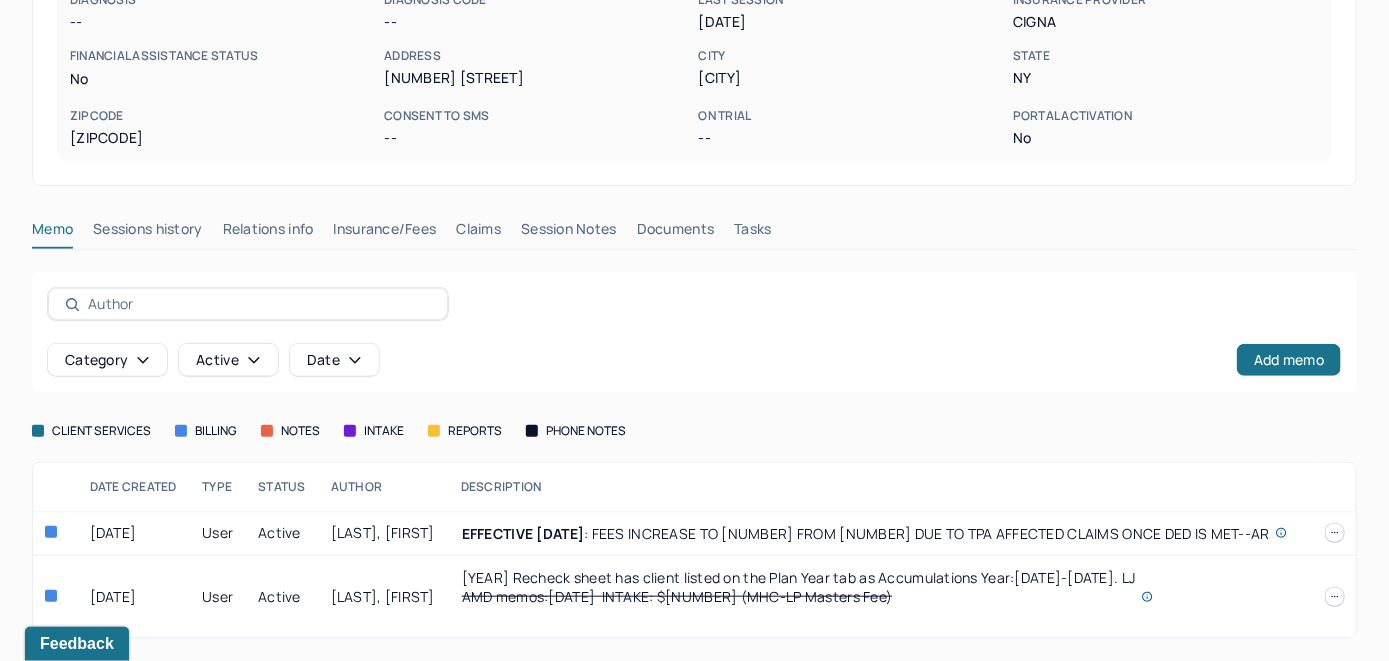 scroll, scrollTop: 368, scrollLeft: 0, axis: vertical 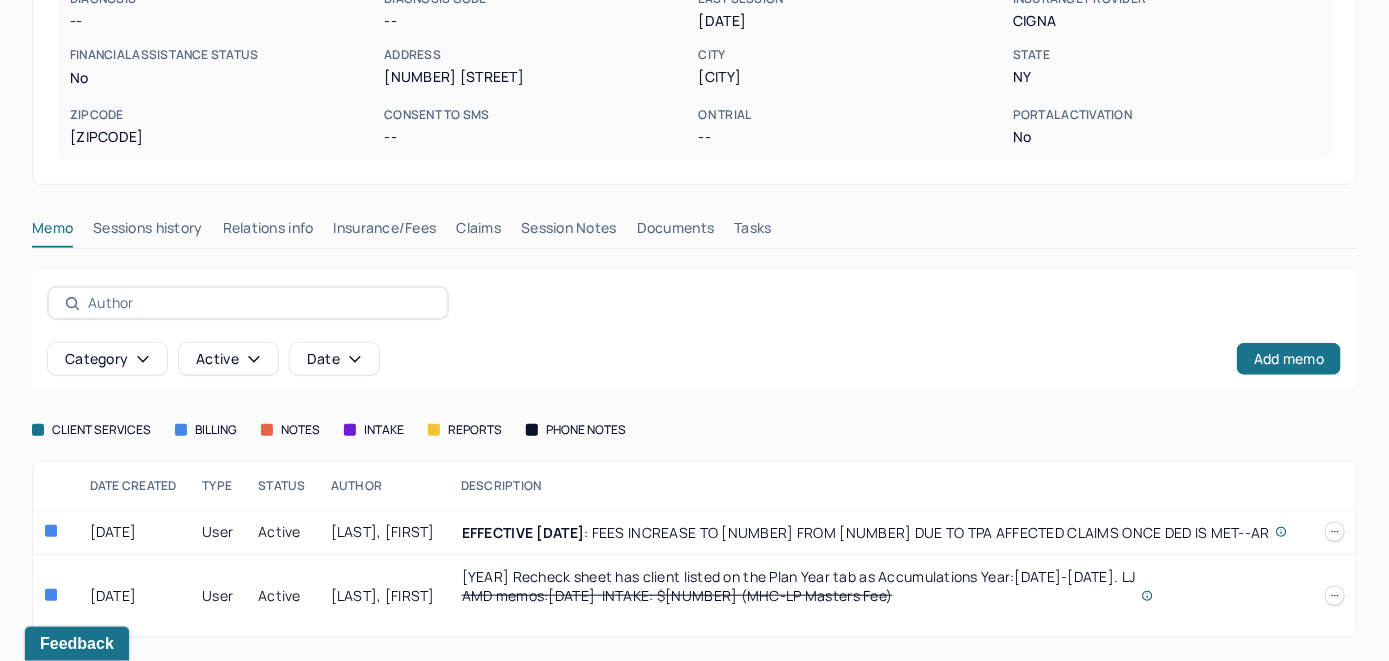 click on "Claims" at bounding box center (478, 232) 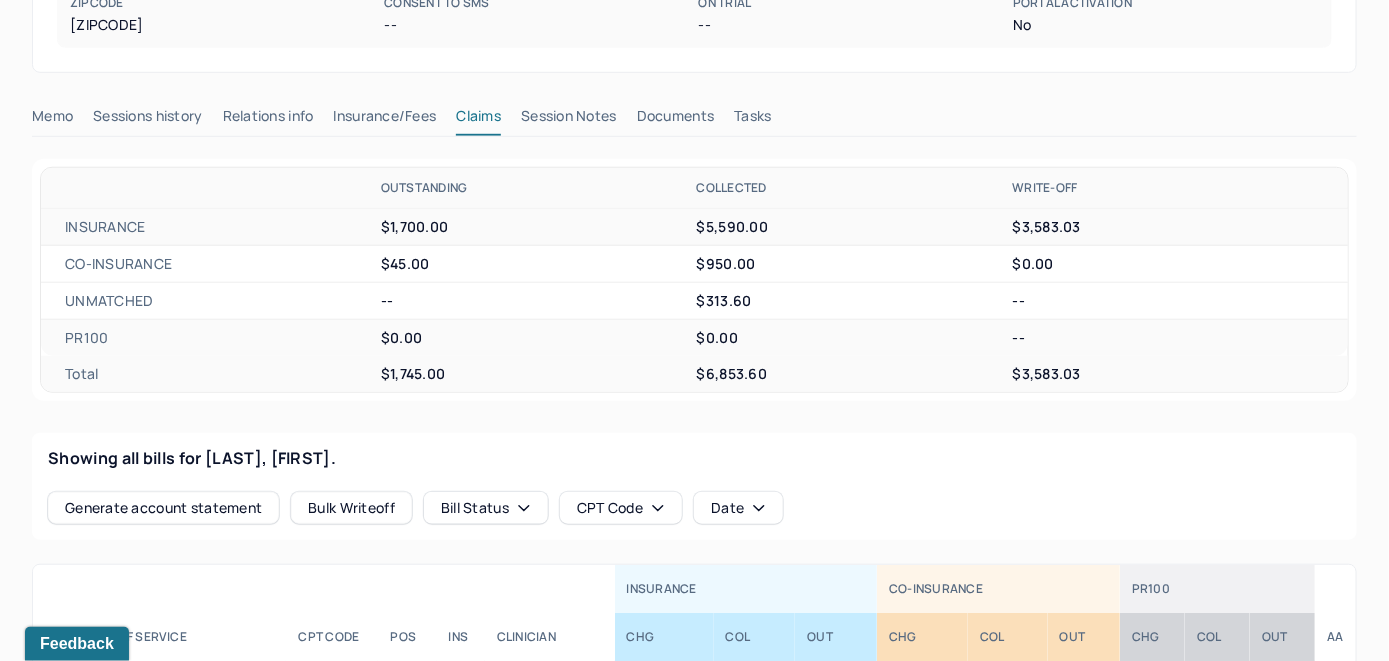 scroll, scrollTop: 668, scrollLeft: 0, axis: vertical 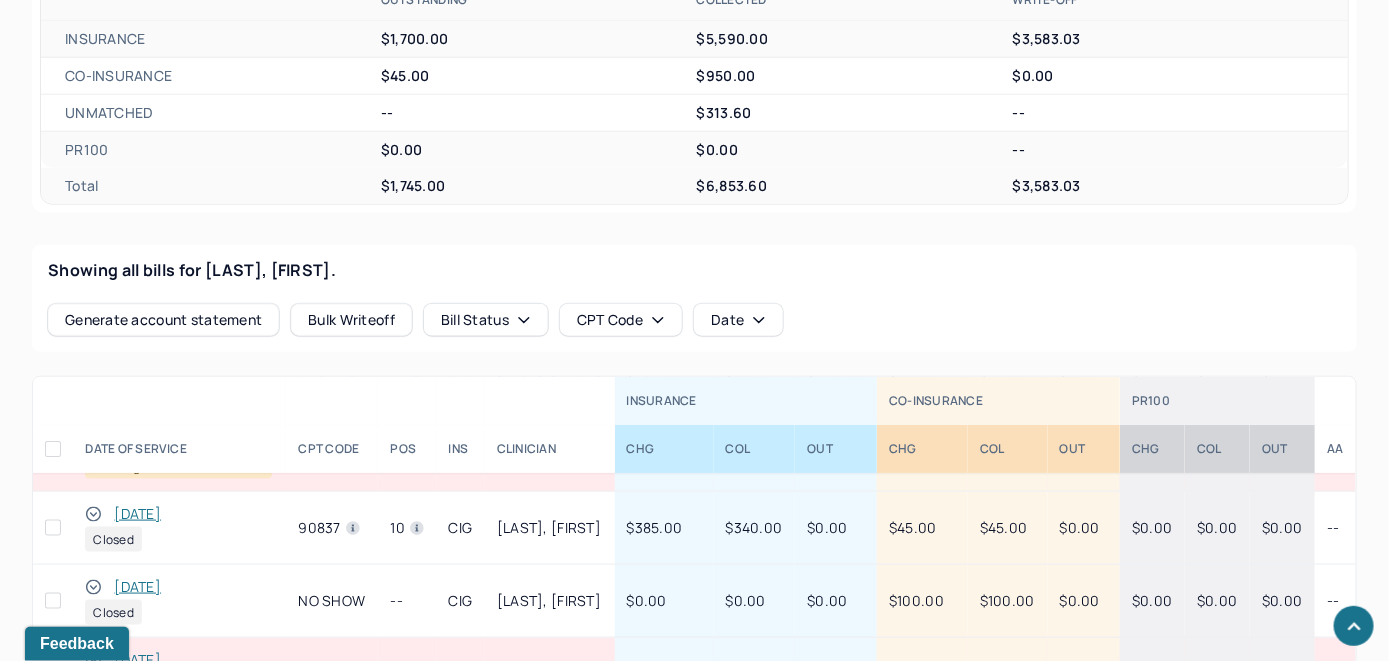 click on "Showing all bills for JASTREMSKI, ELISA." at bounding box center (694, 270) 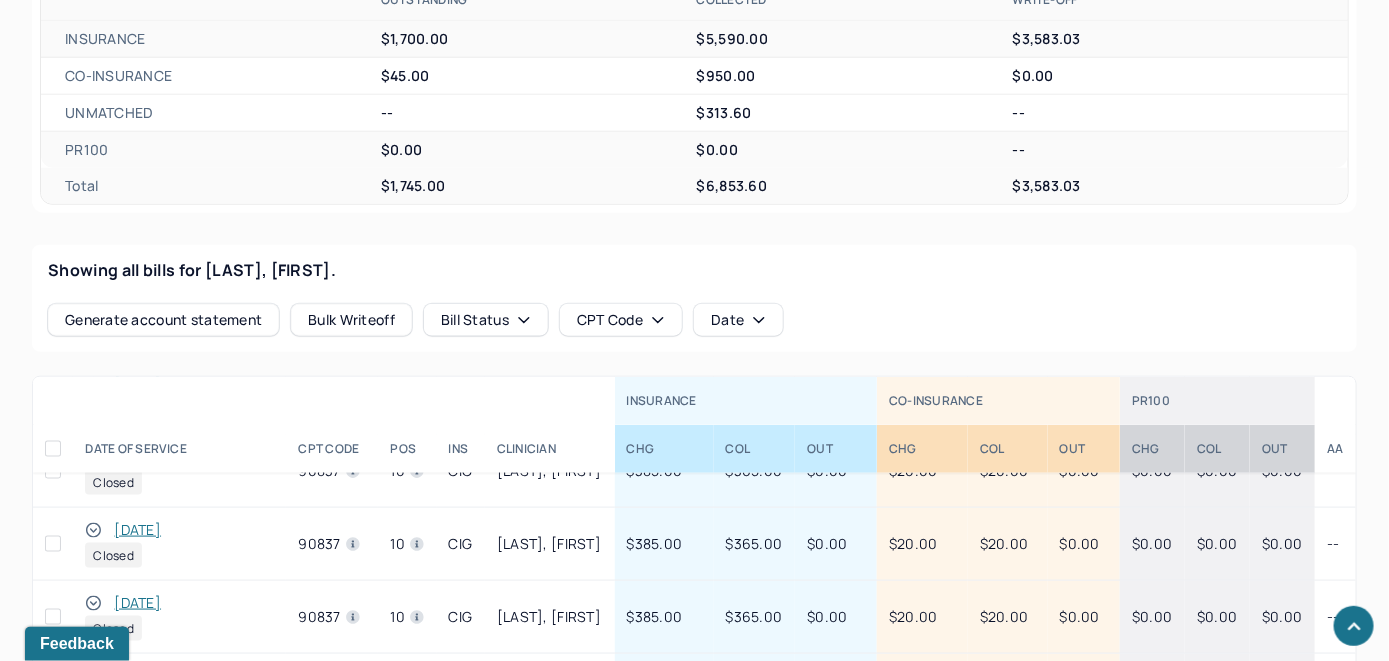 scroll, scrollTop: 1319, scrollLeft: 0, axis: vertical 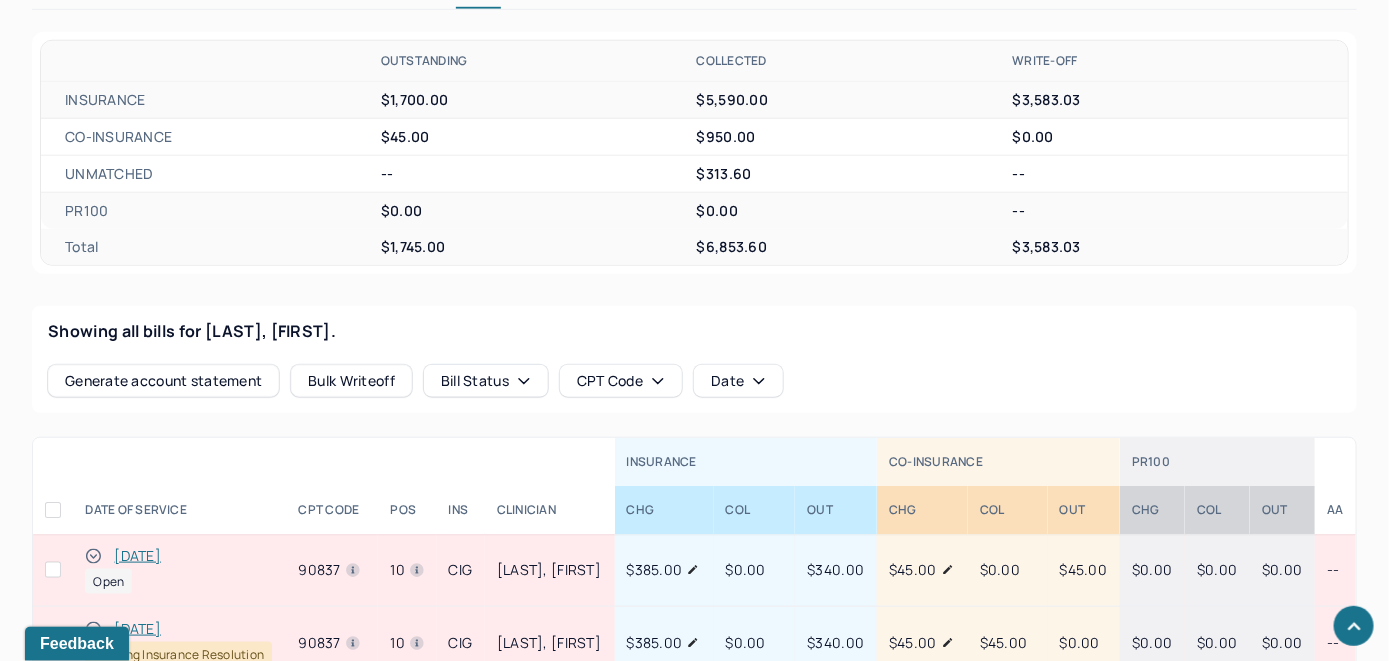 click on "07/14/2025" at bounding box center [137, 556] 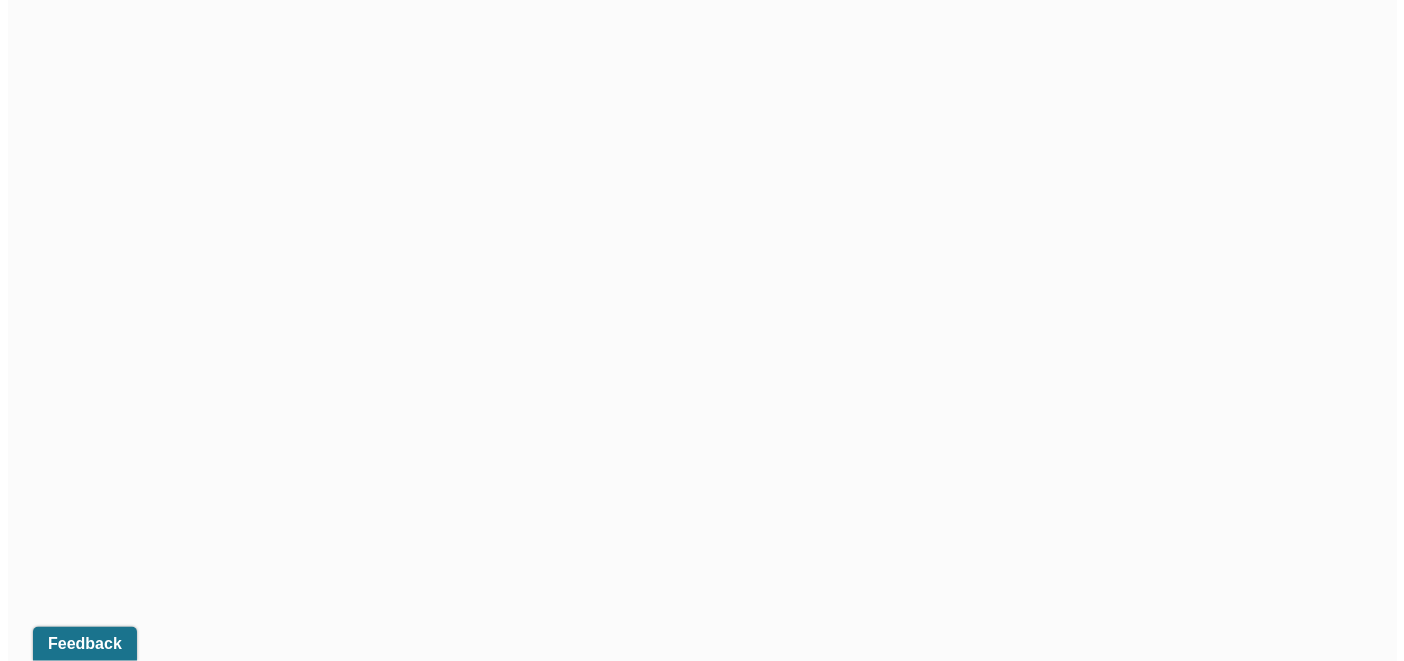 scroll, scrollTop: 607, scrollLeft: 0, axis: vertical 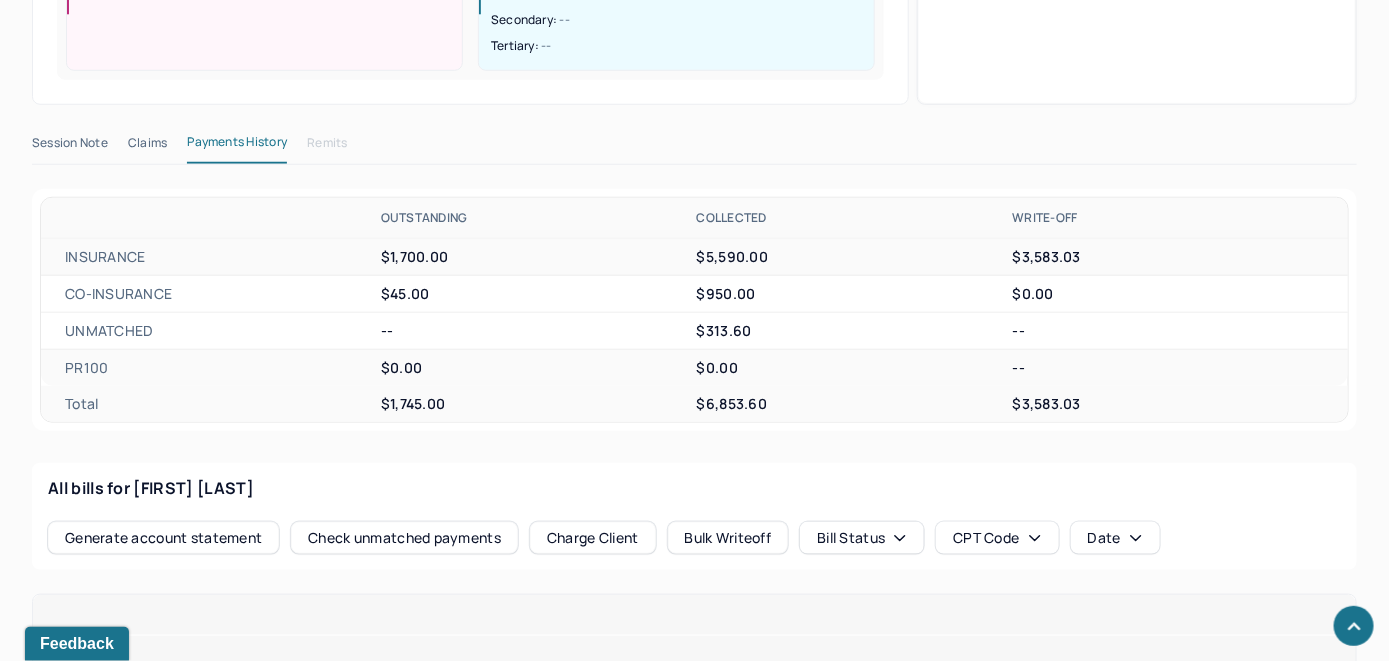 click on "Check unmatched payments" at bounding box center [404, 538] 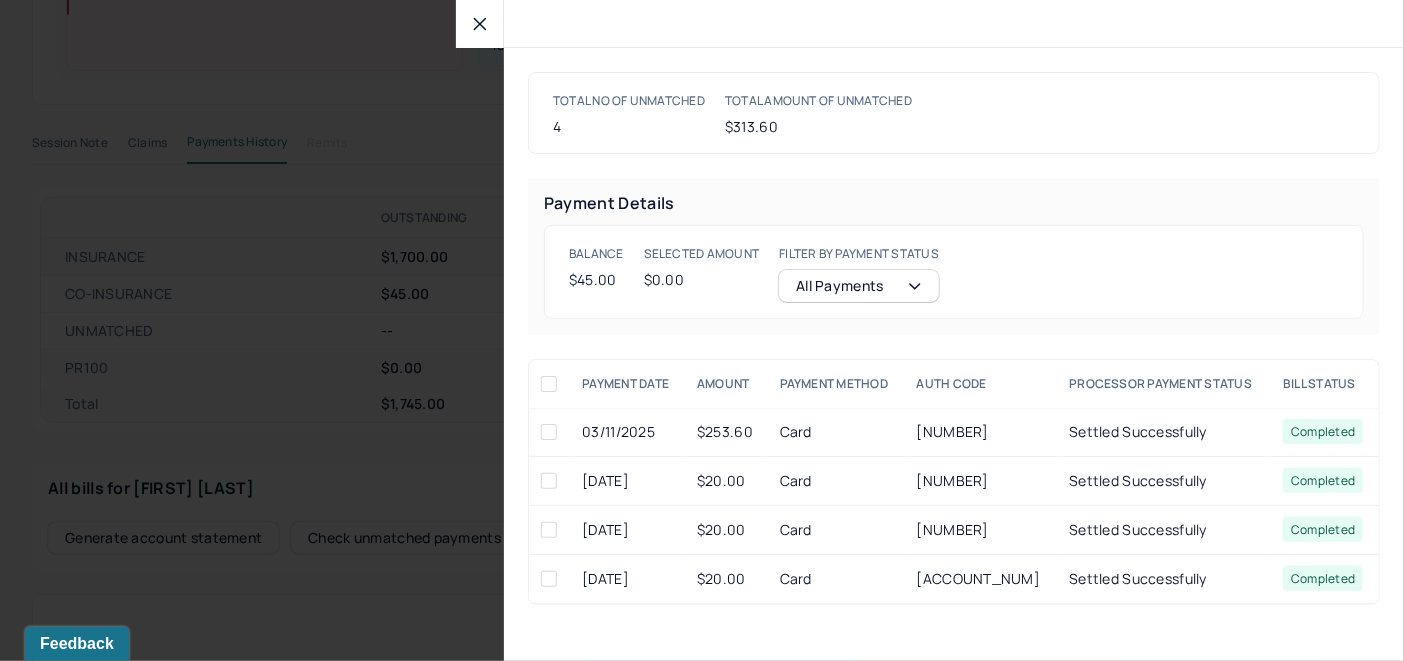 click 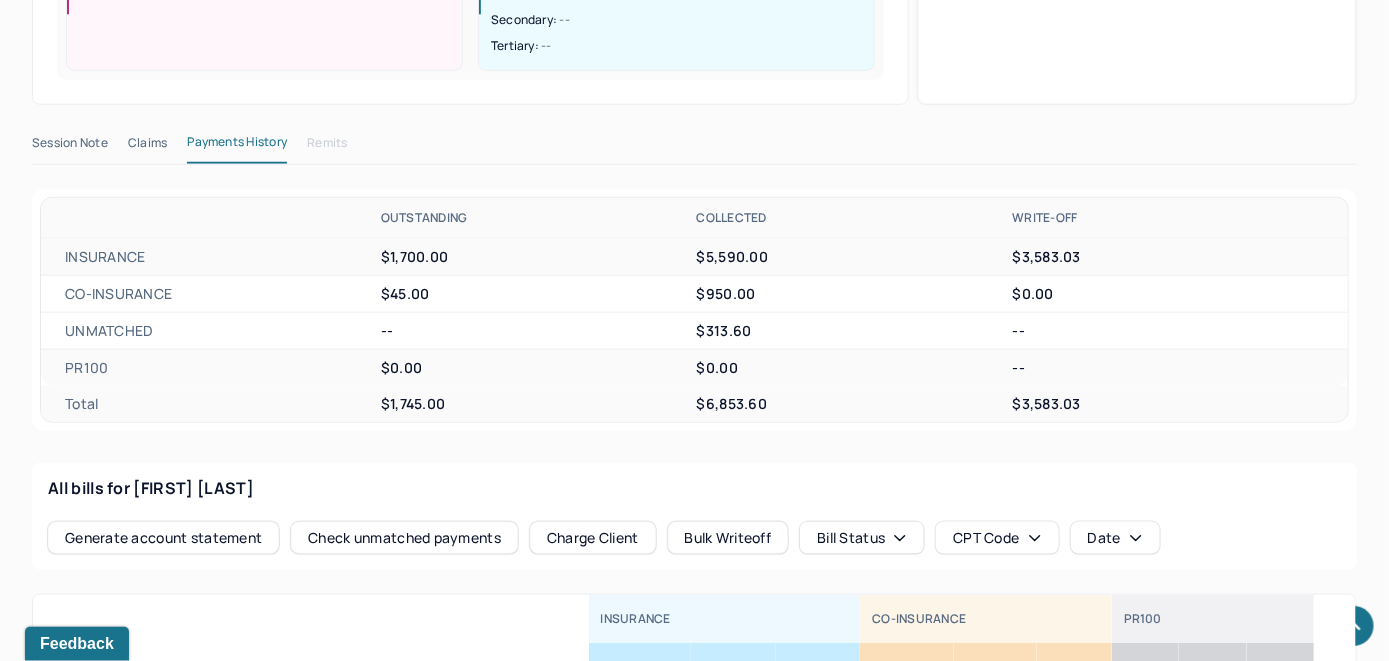 click on "Charge Client" at bounding box center [593, 538] 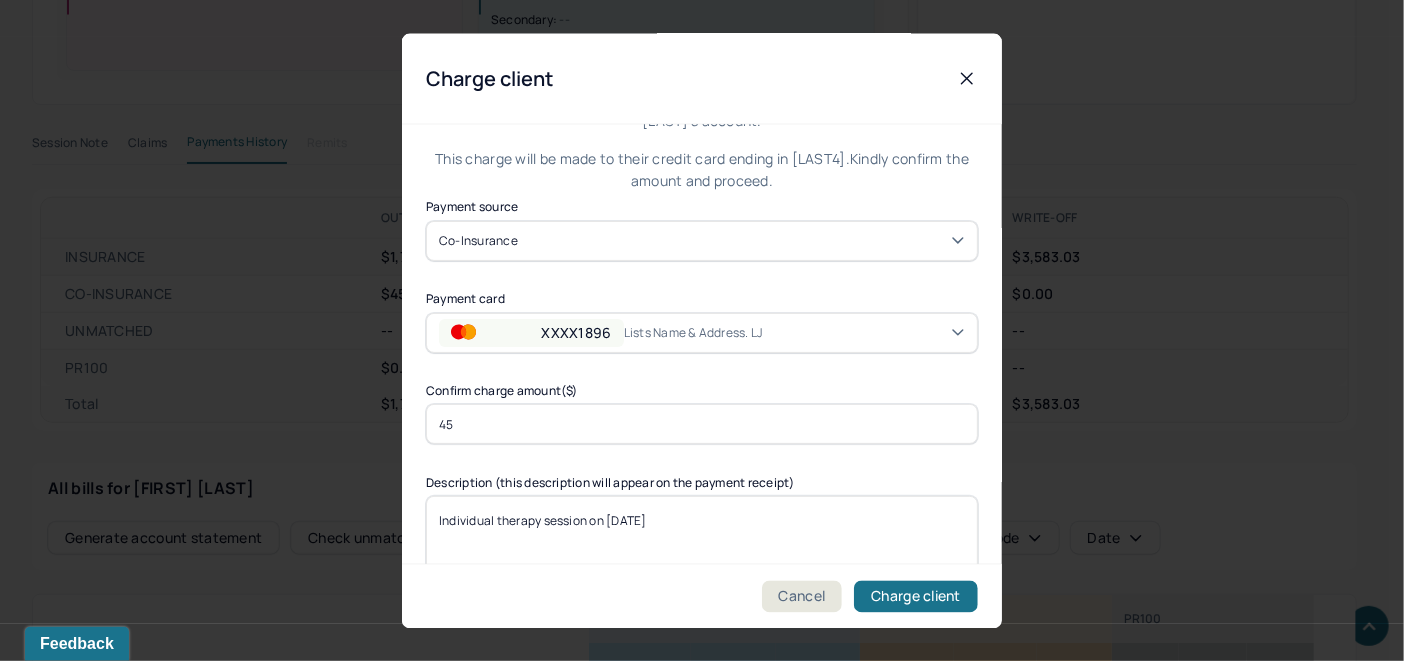 scroll, scrollTop: 121, scrollLeft: 0, axis: vertical 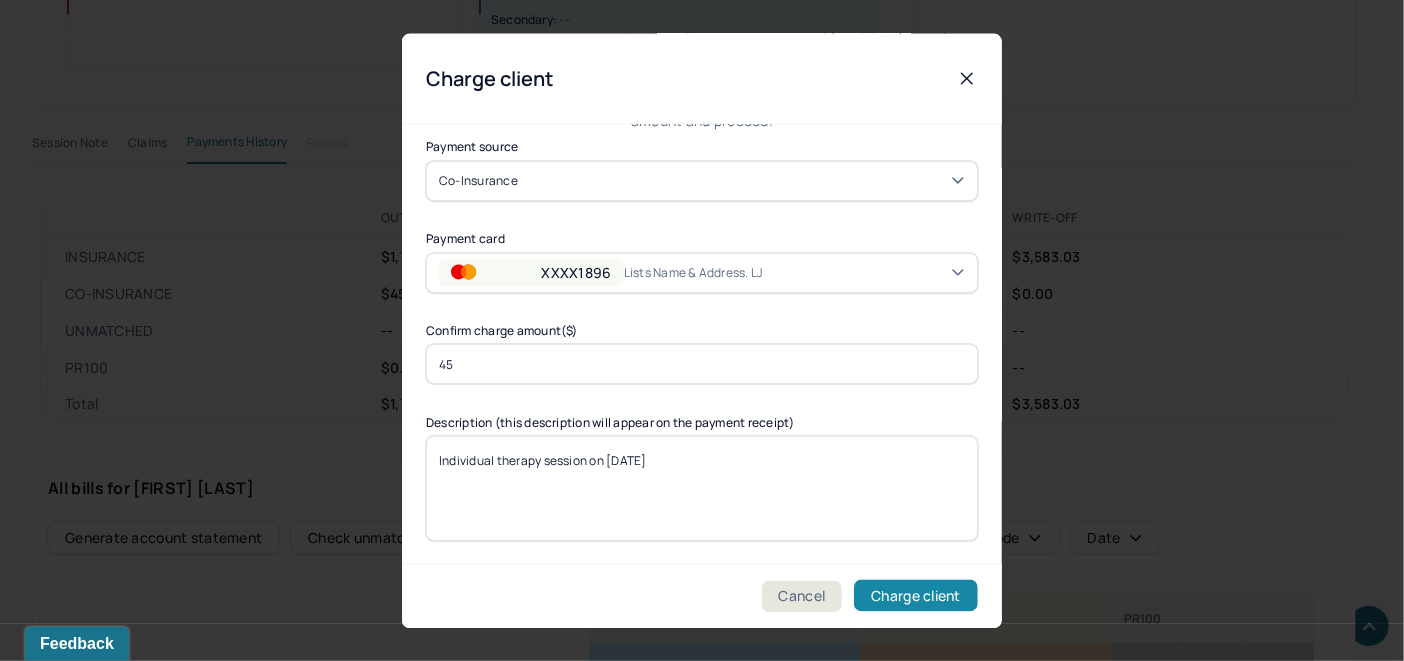 click on "Charge client" at bounding box center [916, 596] 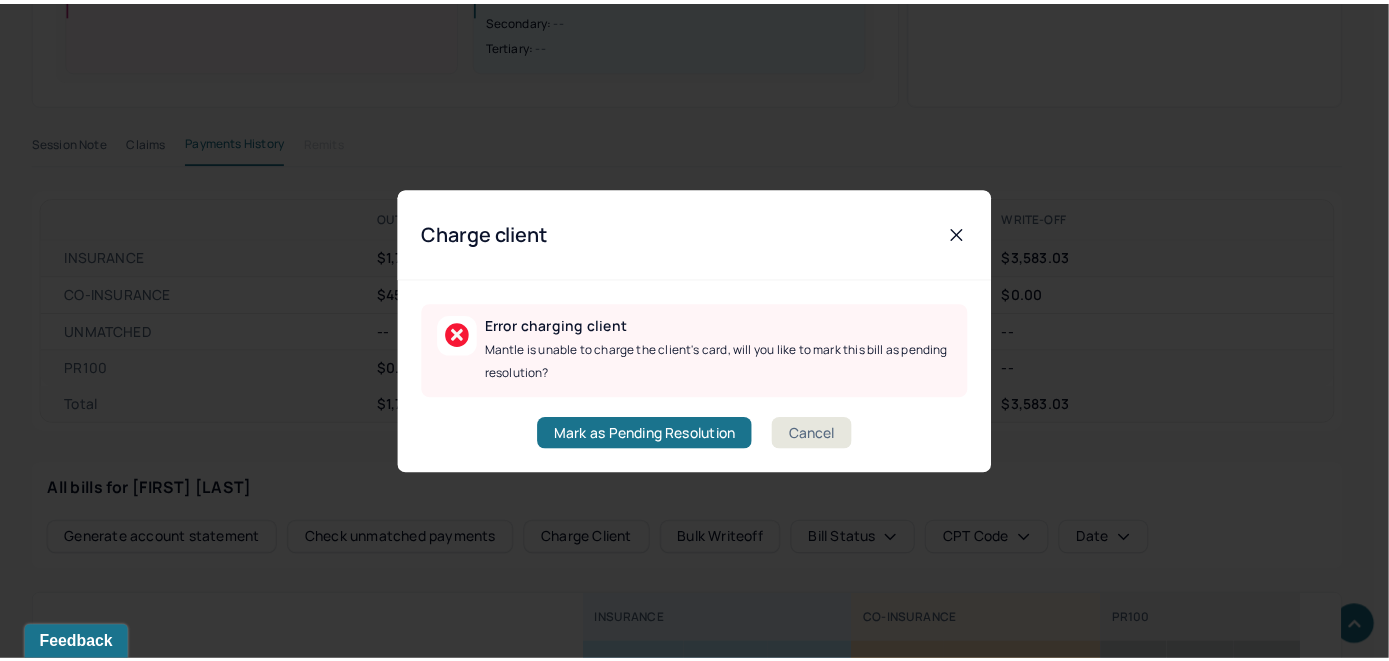 scroll, scrollTop: 0, scrollLeft: 0, axis: both 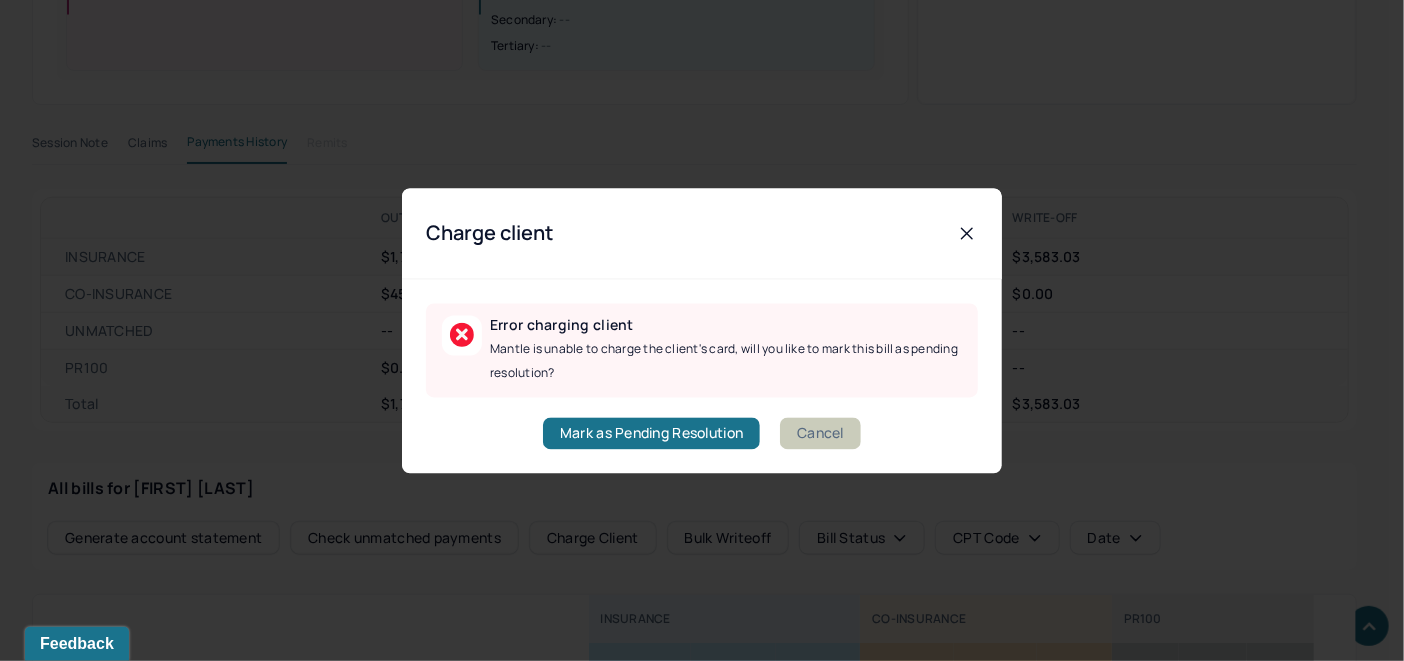 click on "Cancel" at bounding box center (820, 433) 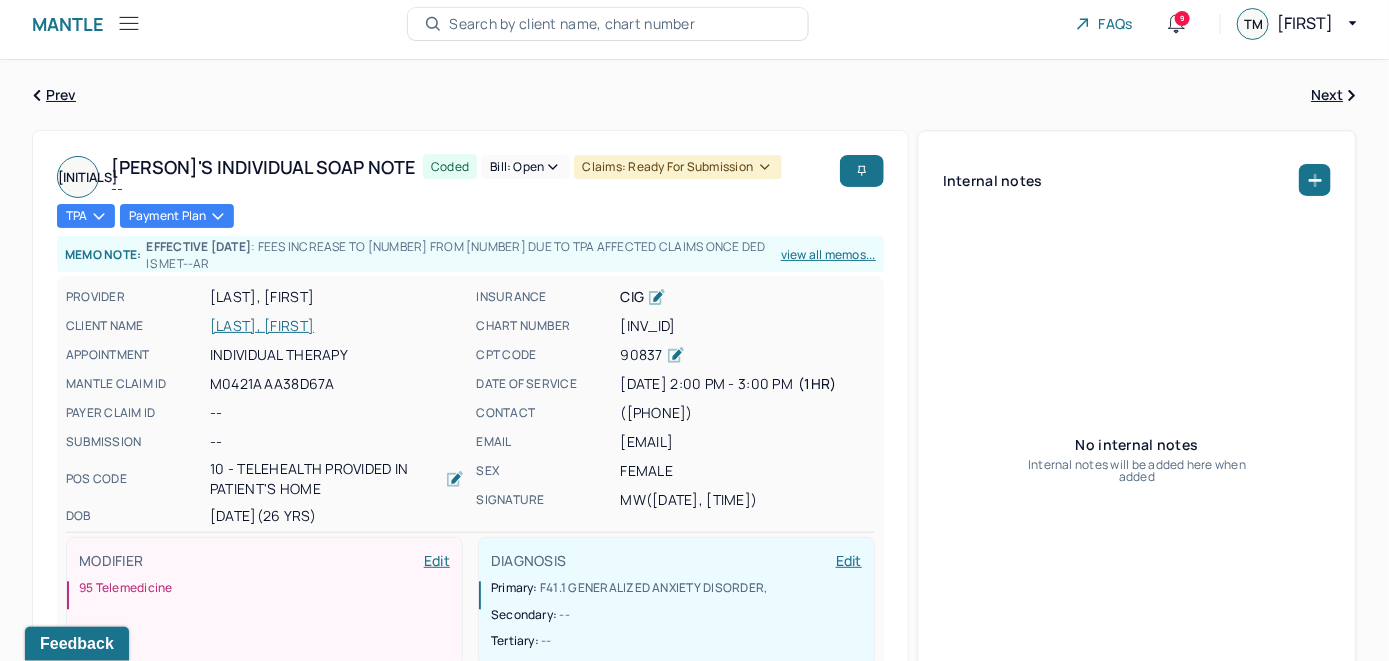 scroll, scrollTop: 7, scrollLeft: 0, axis: vertical 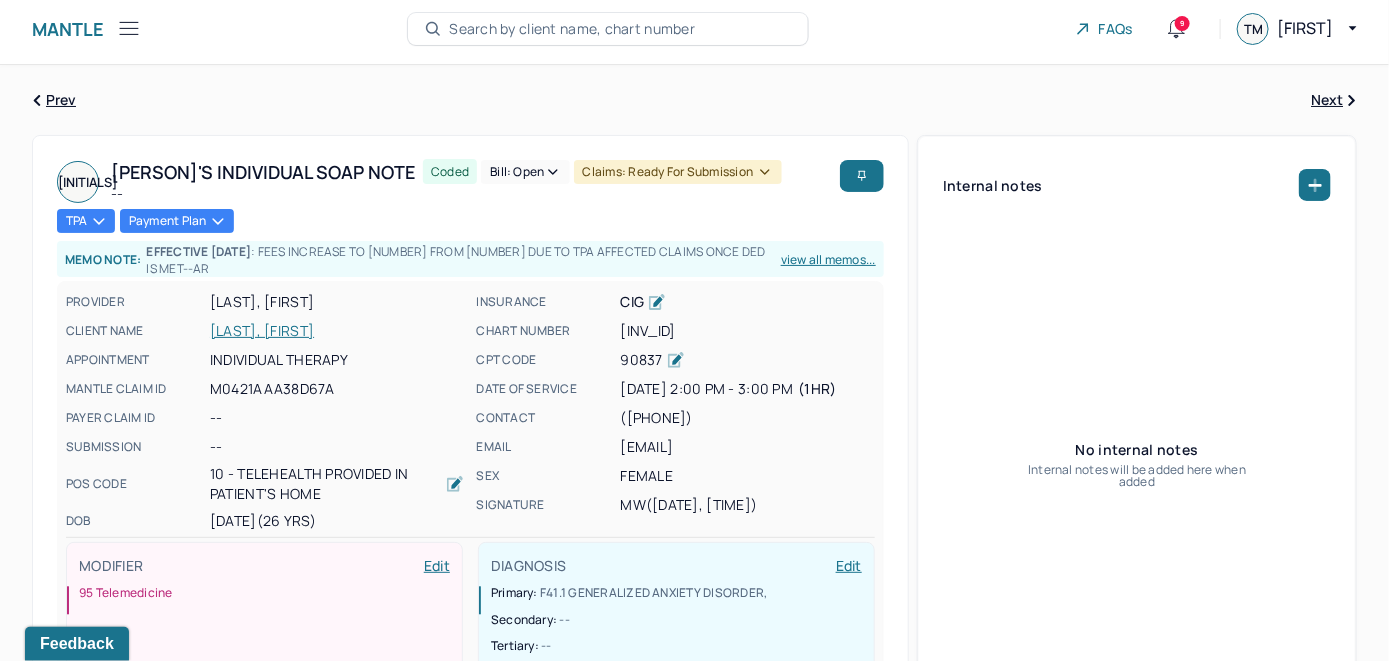 click on "JASTREMSKI, ELISA" at bounding box center (337, 331) 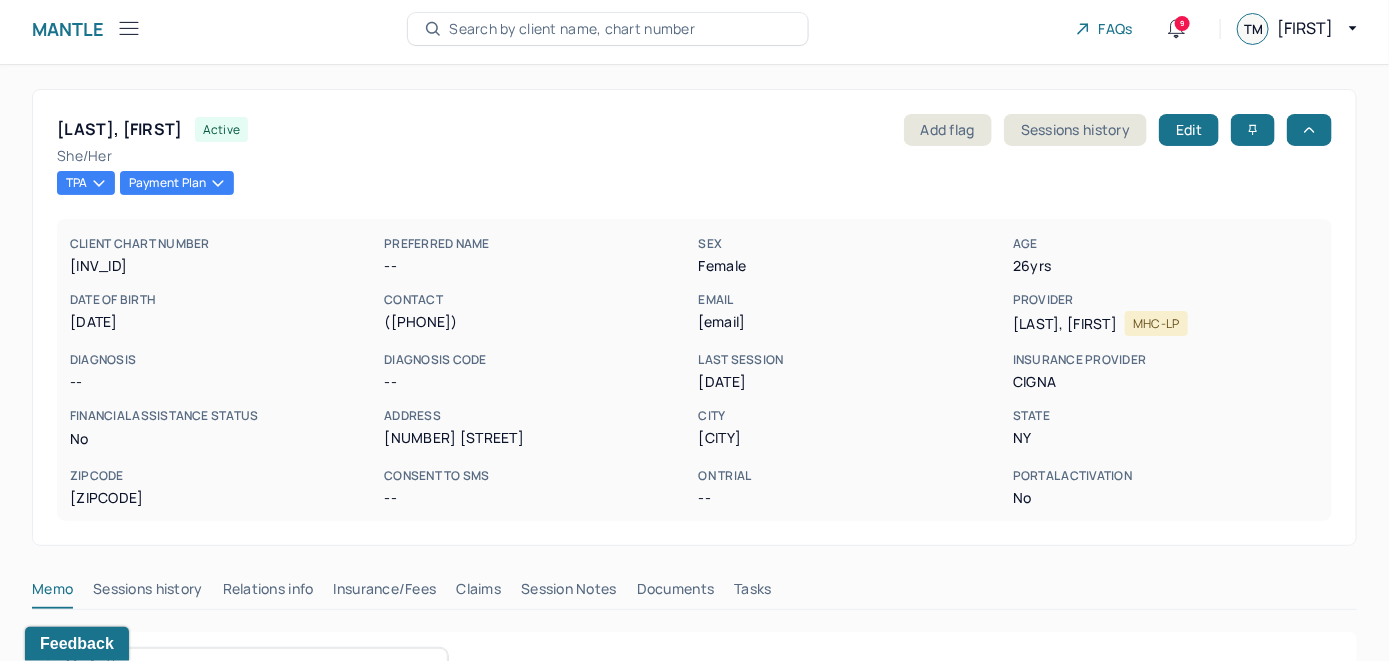 scroll, scrollTop: 207, scrollLeft: 0, axis: vertical 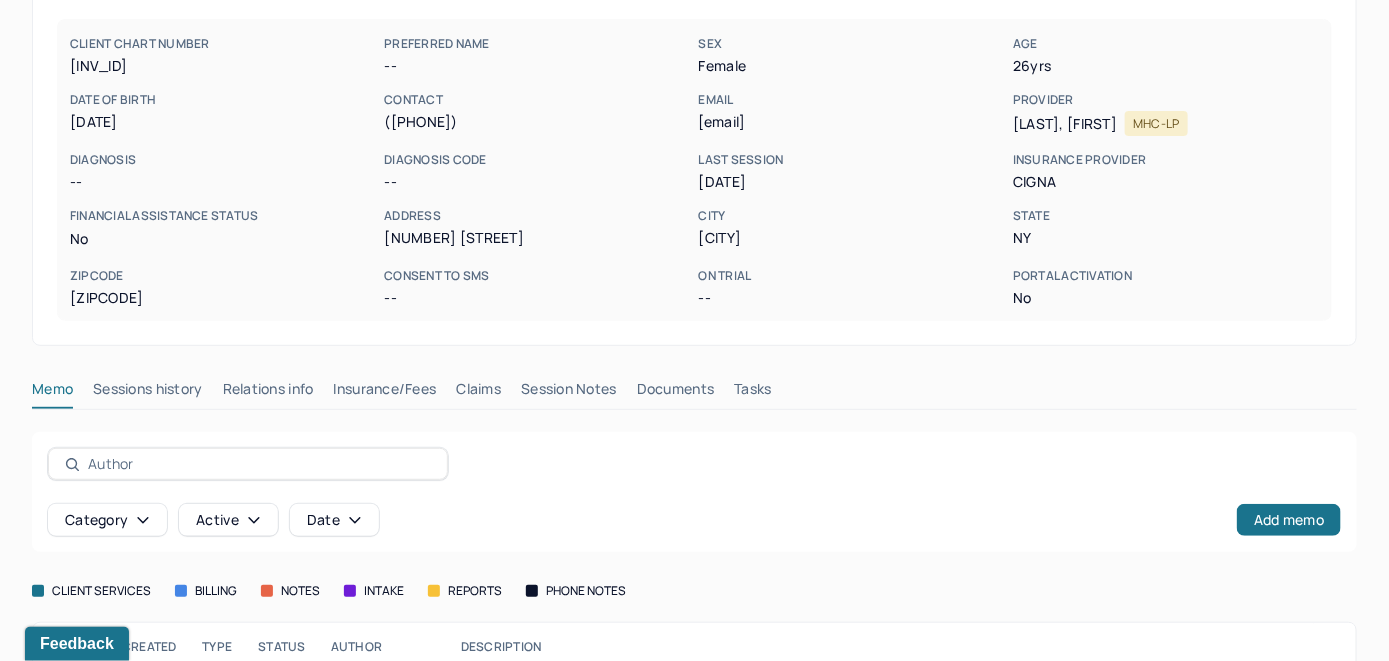 click on "Claims" at bounding box center [478, 393] 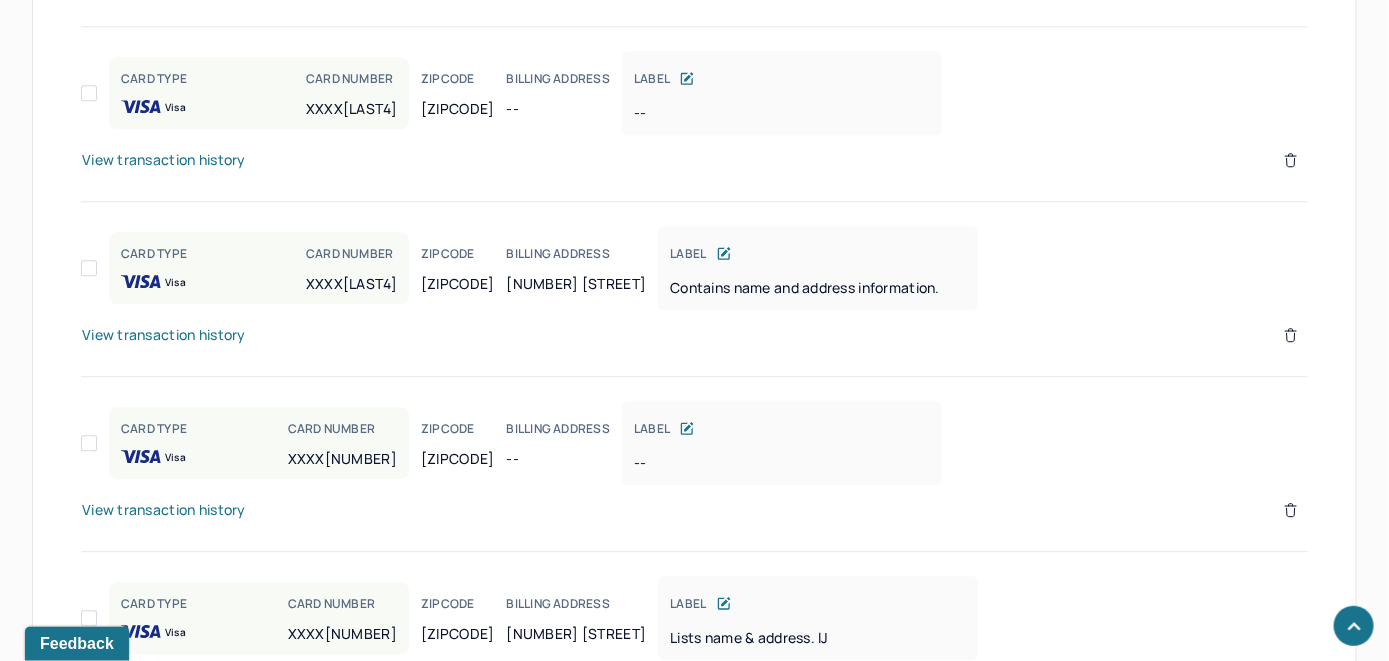 scroll, scrollTop: 1807, scrollLeft: 0, axis: vertical 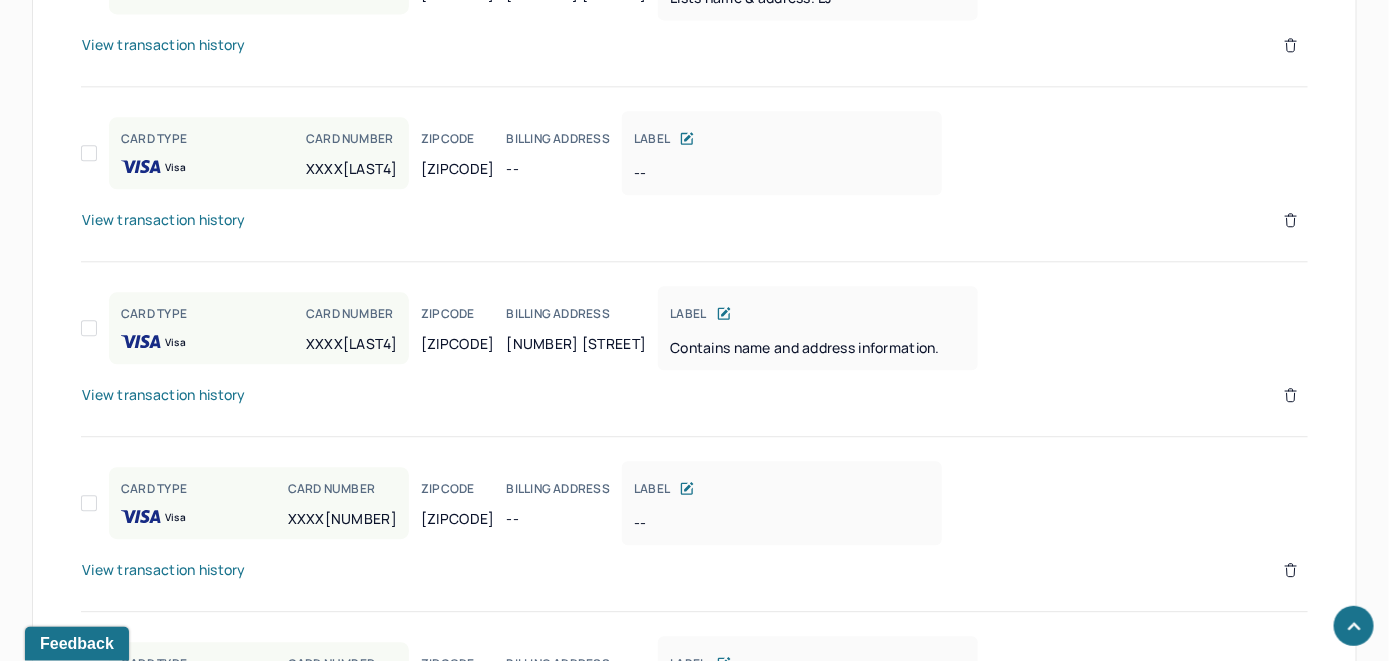 click 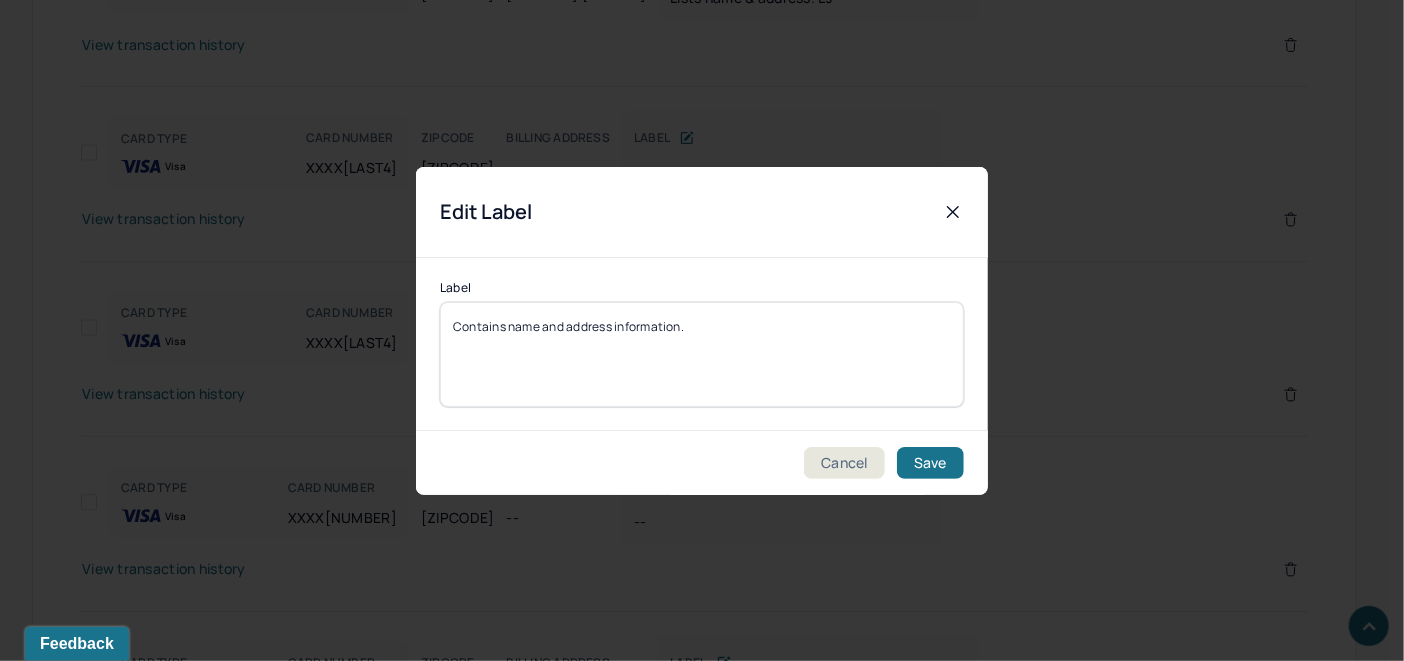 click on "Contains name and address information." at bounding box center [702, 354] 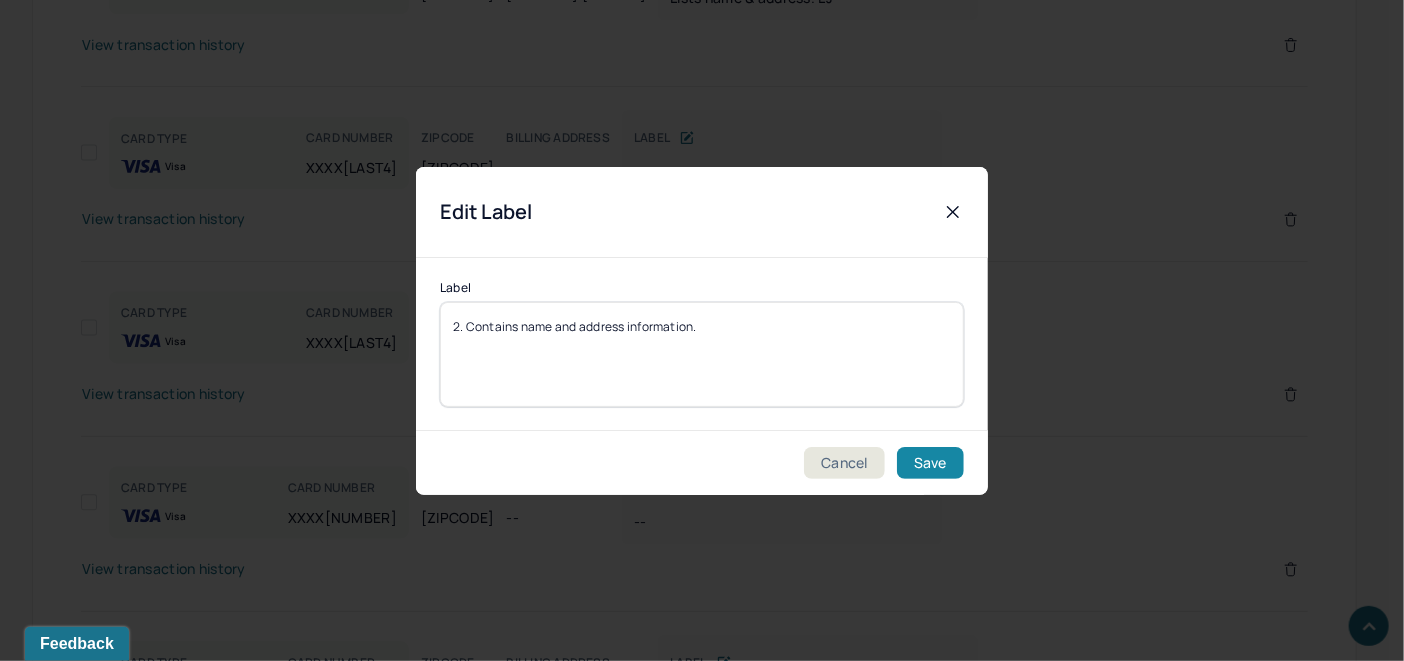 type on "2. Contains name and address information." 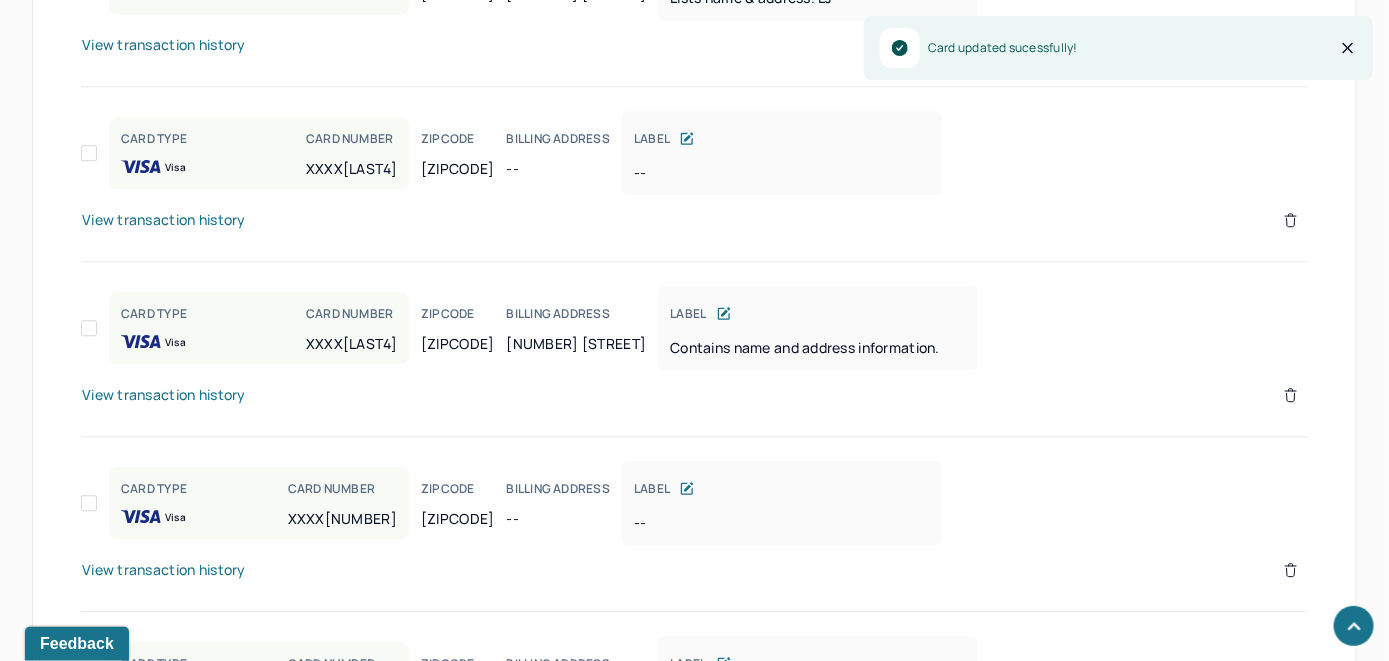 scroll, scrollTop: 2007, scrollLeft: 0, axis: vertical 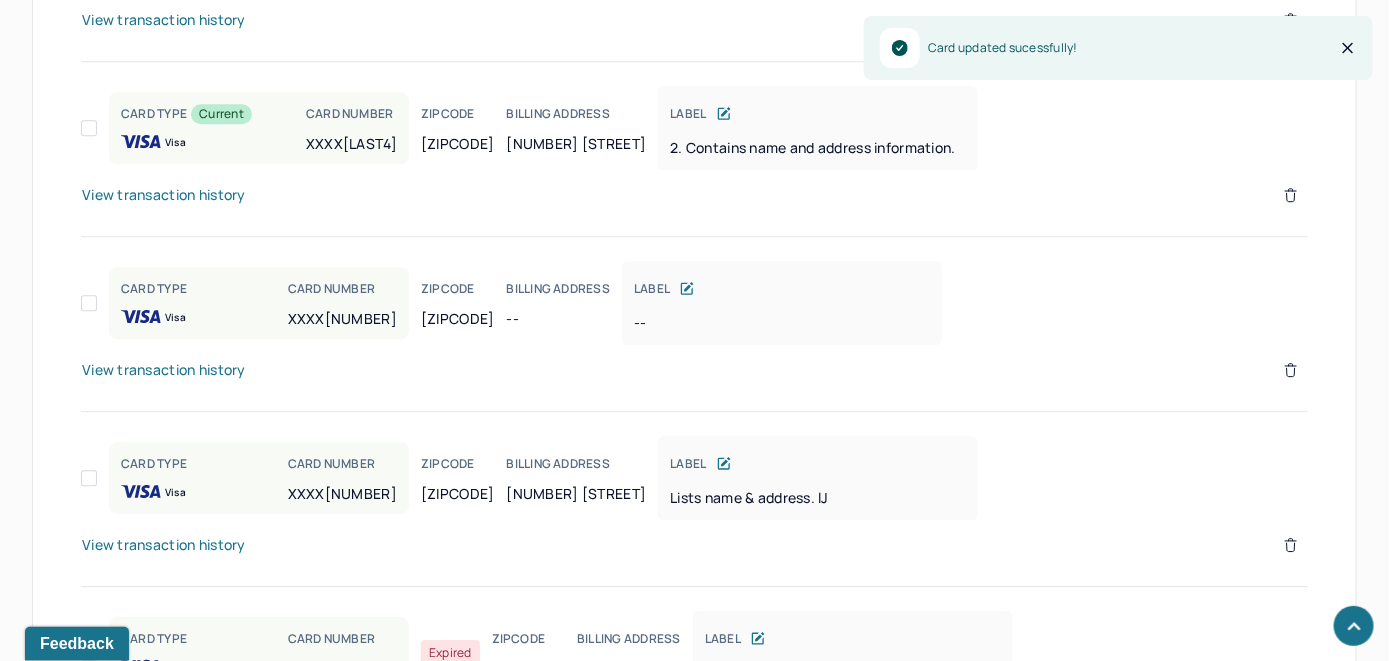 click 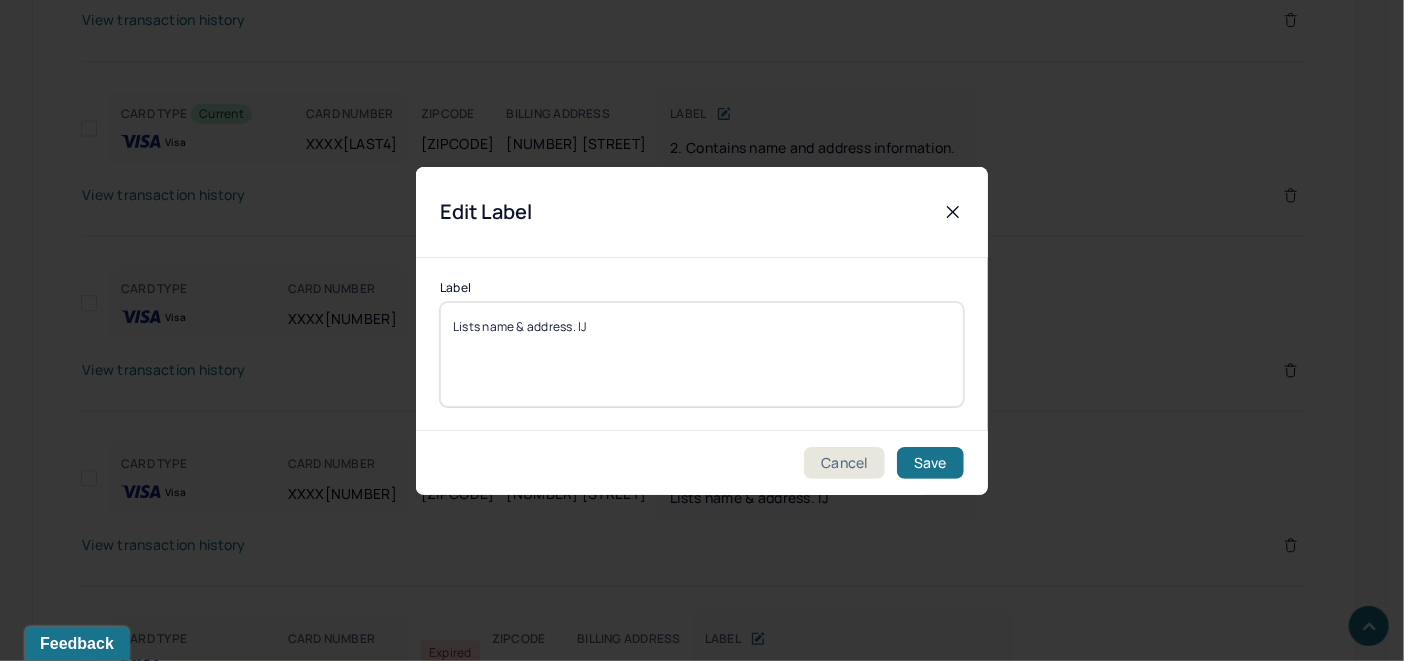 click on "Lists name & address. lJ" at bounding box center (702, 354) 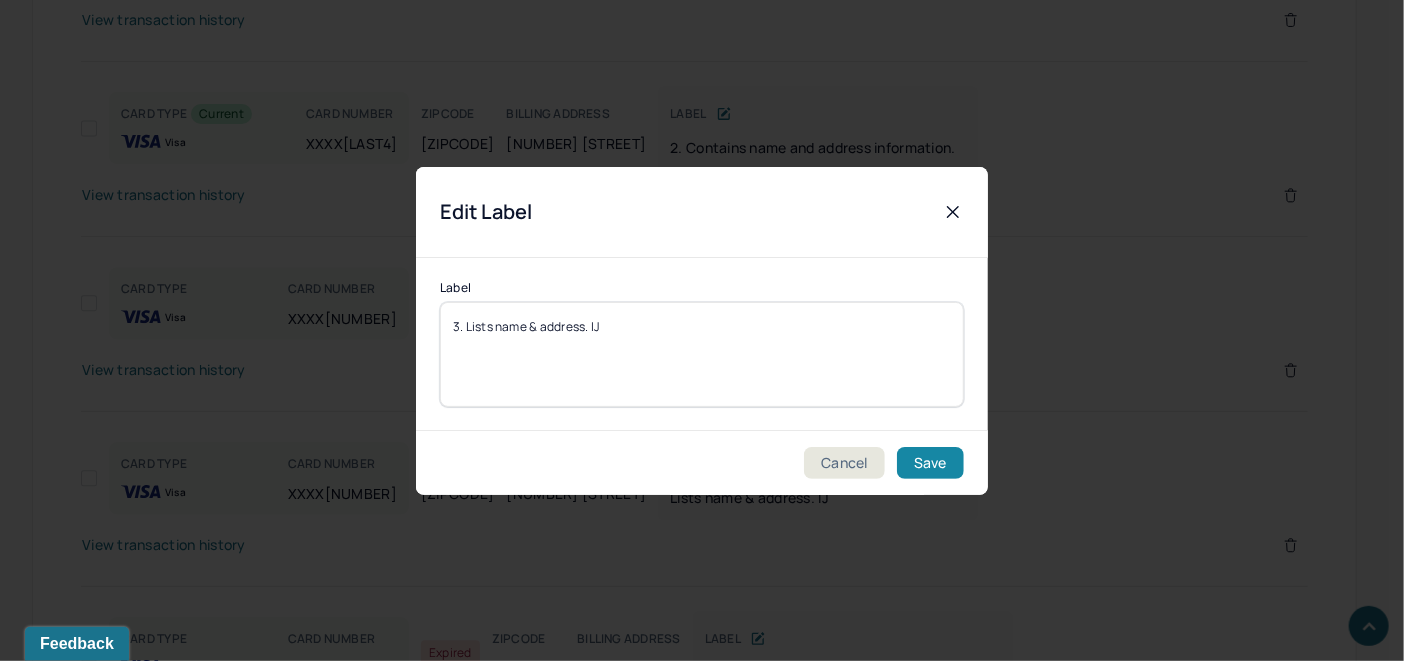 type on "3. Lists name & address. lJ" 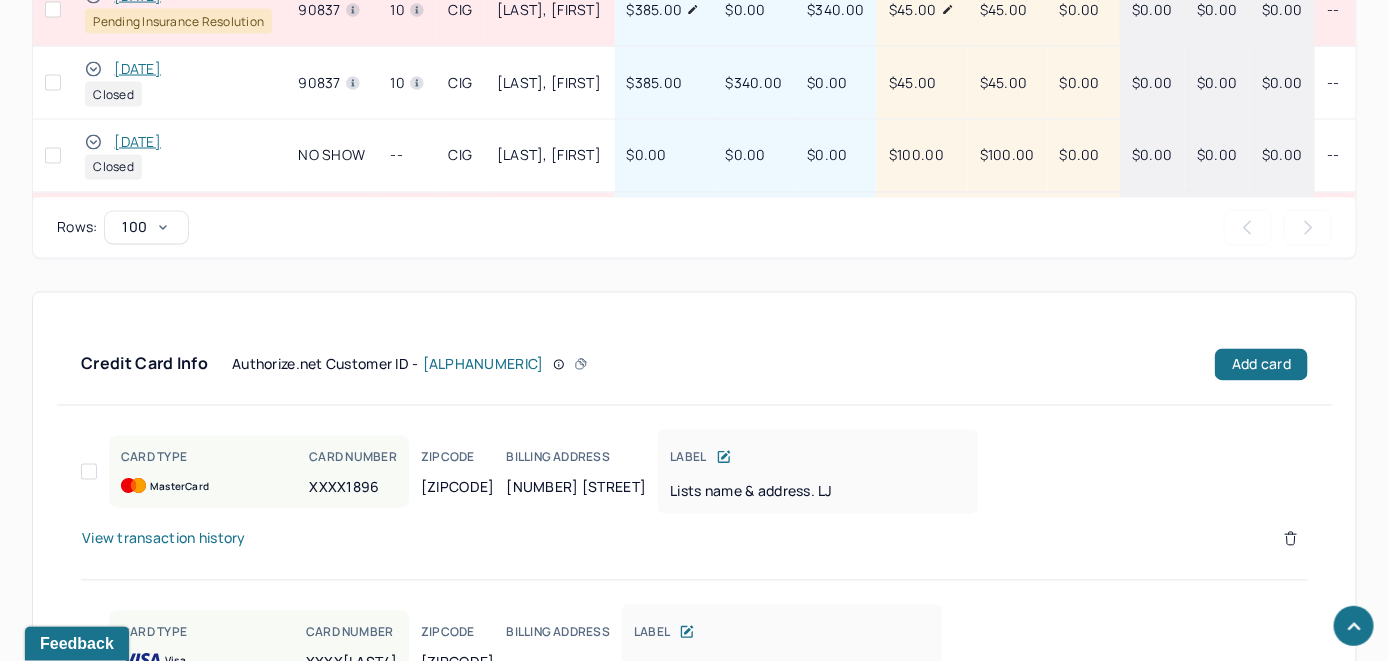 scroll, scrollTop: 1307, scrollLeft: 0, axis: vertical 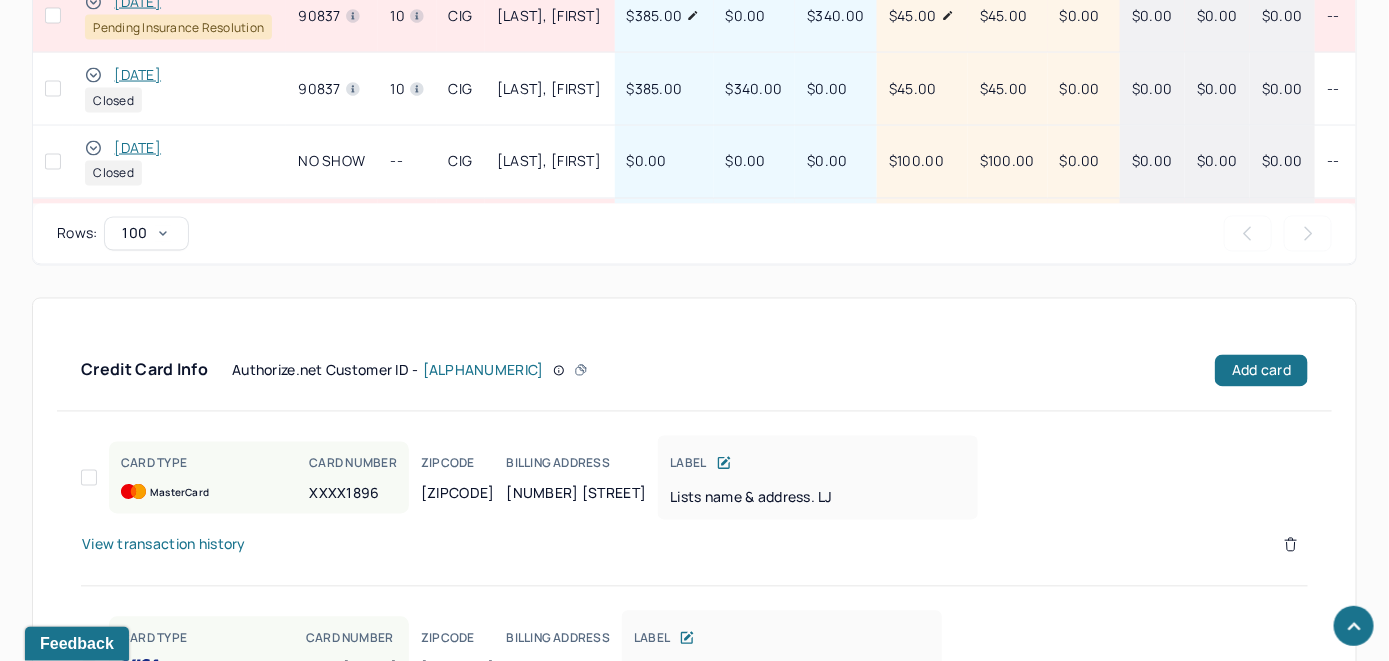 click 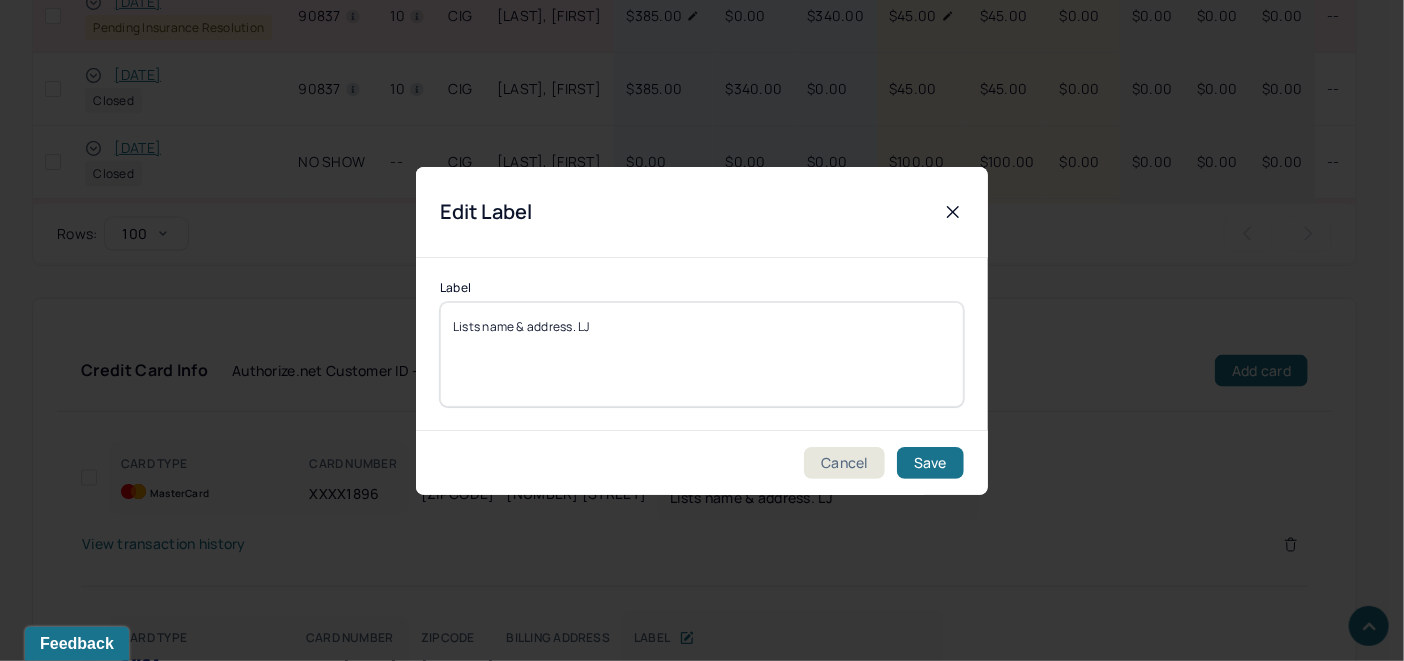 click on "Lists name & address. LJ" at bounding box center (702, 354) 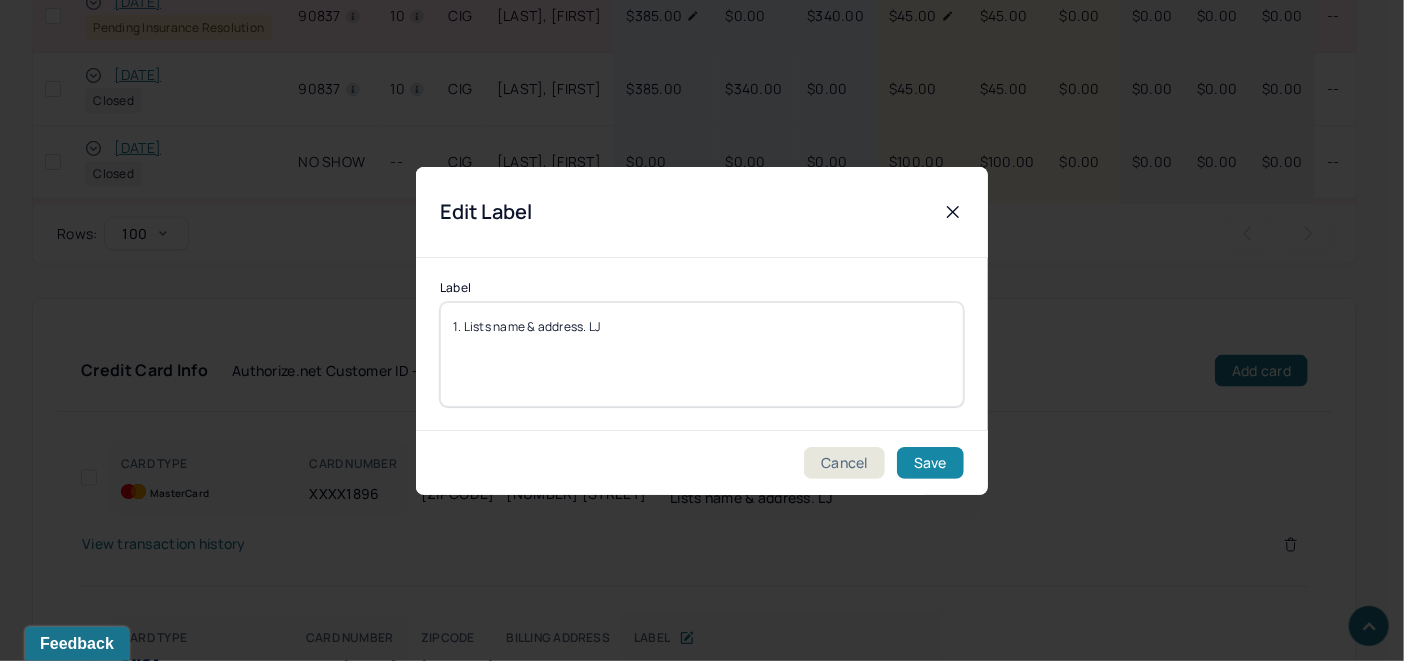 type on "1. Lists name & address. LJ" 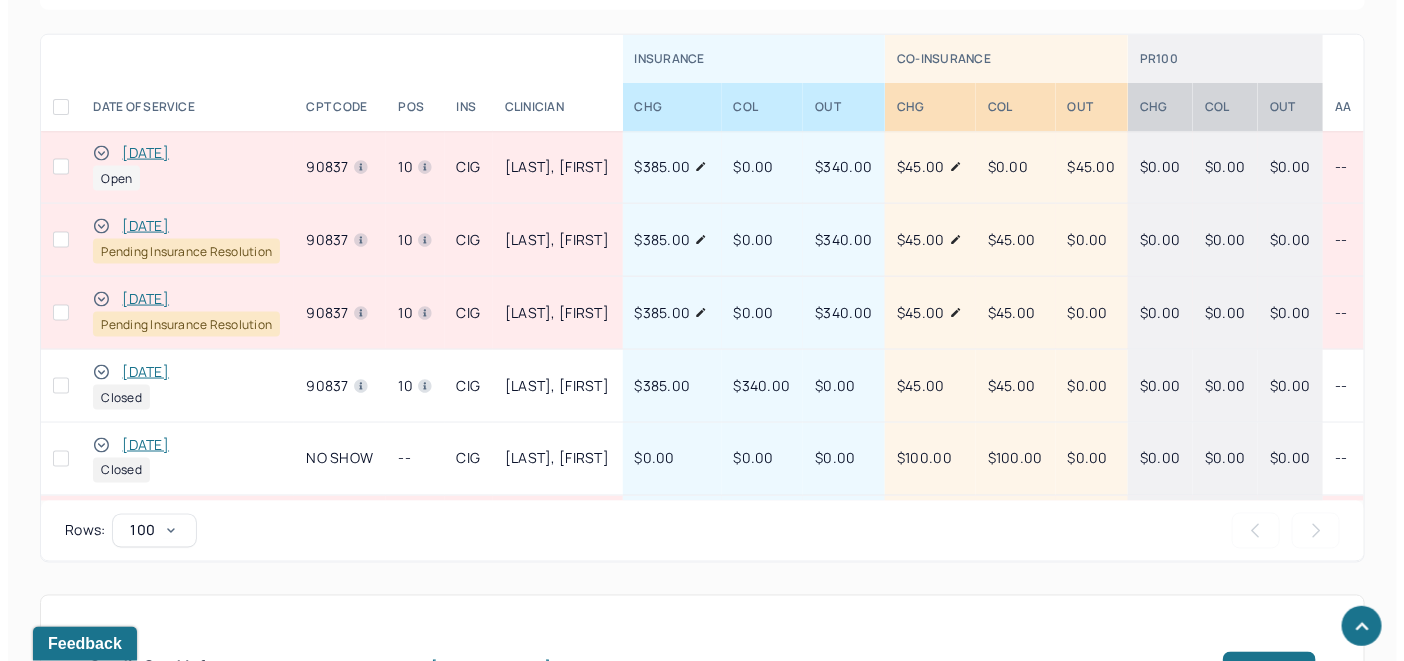 scroll, scrollTop: 1007, scrollLeft: 0, axis: vertical 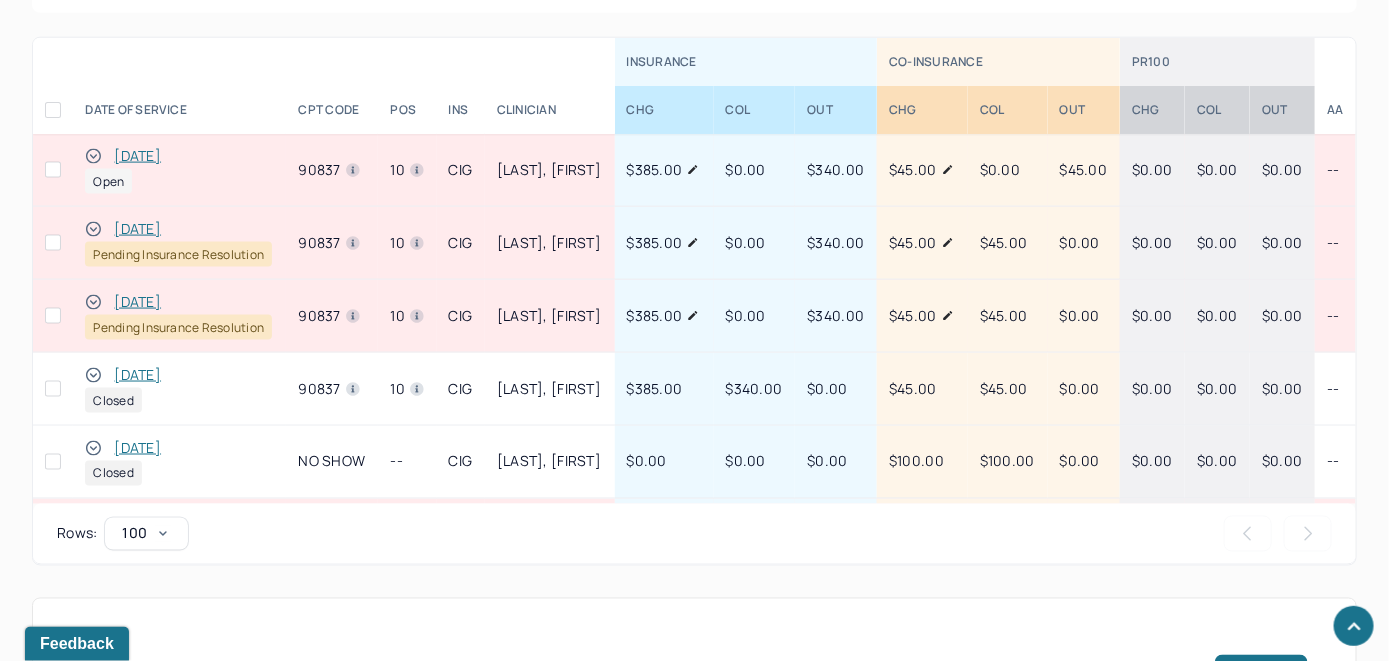 click on "07/14/2025" at bounding box center (137, 156) 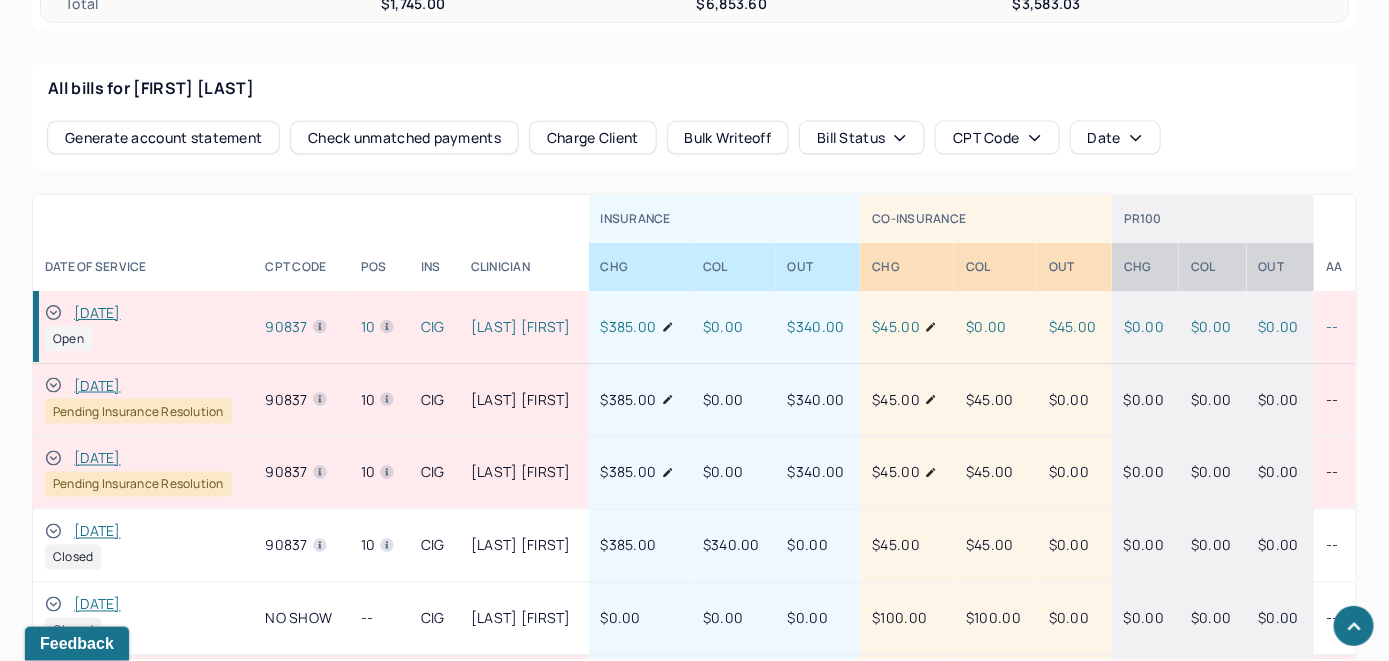 click on "Charge Client" at bounding box center [593, 138] 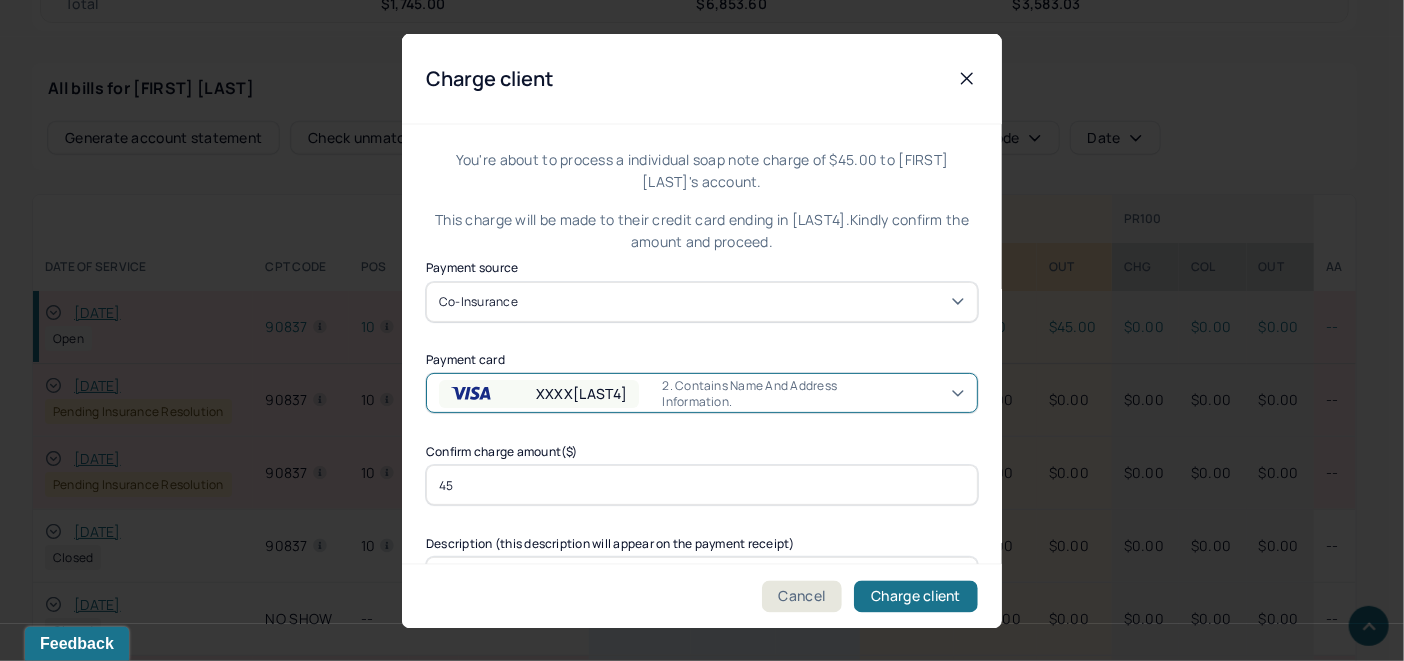 click 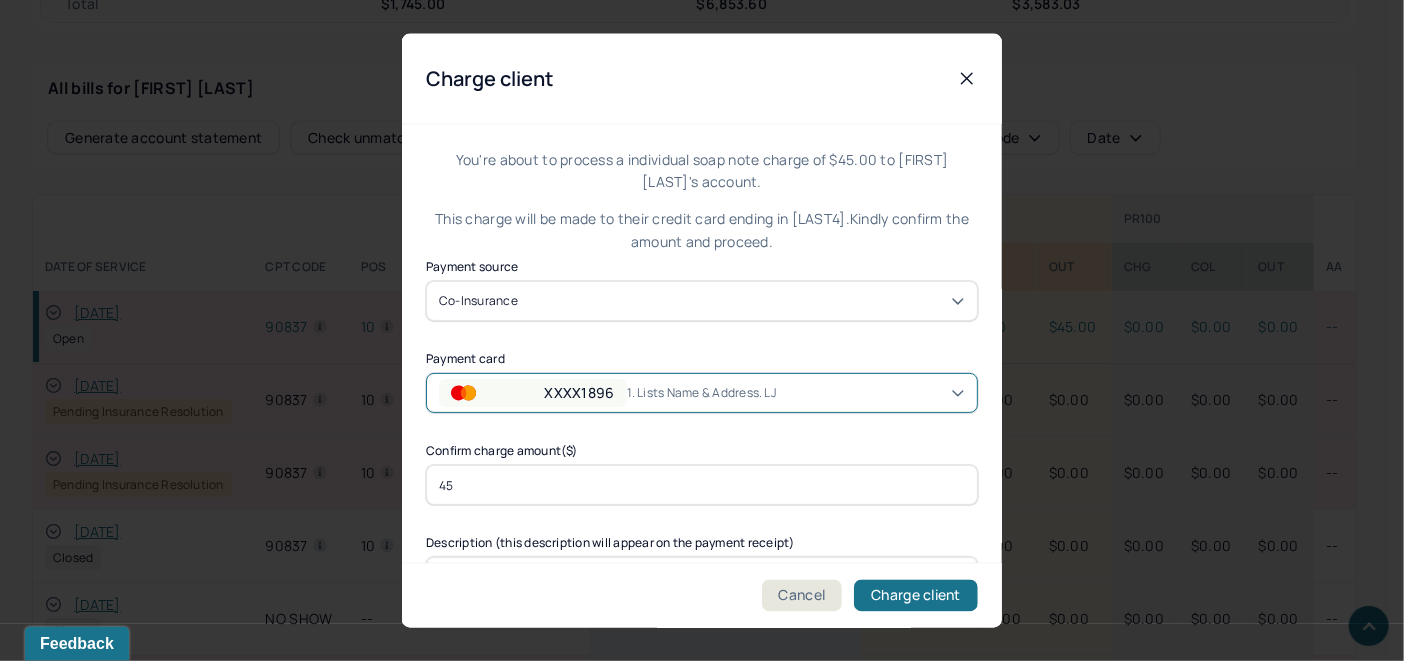 scroll, scrollTop: 121, scrollLeft: 0, axis: vertical 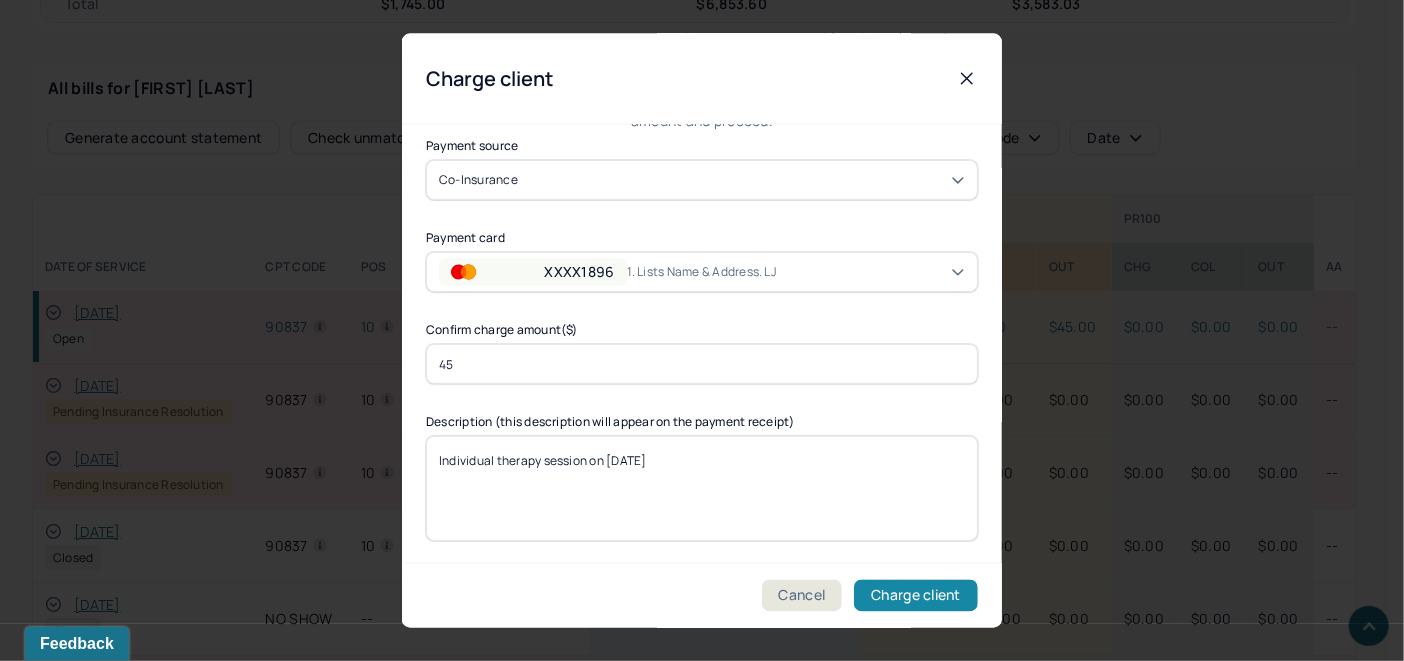 click on "Charge client" at bounding box center (916, 596) 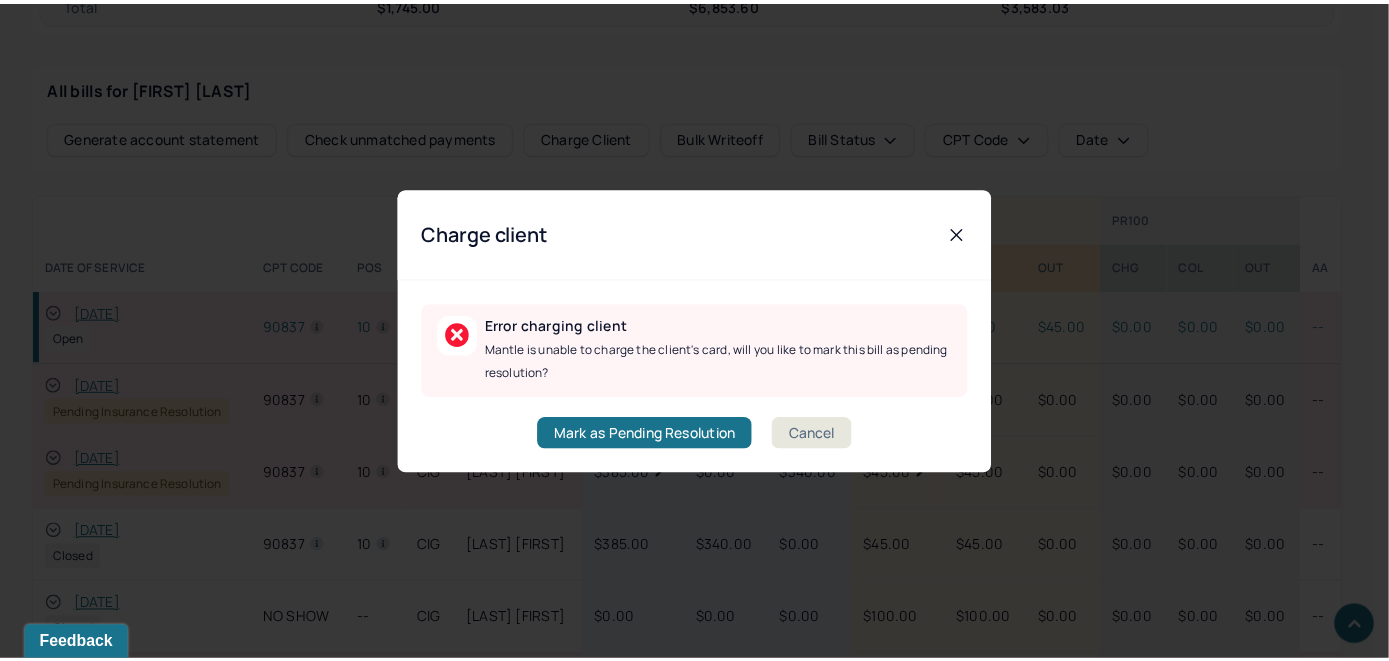 scroll, scrollTop: 0, scrollLeft: 0, axis: both 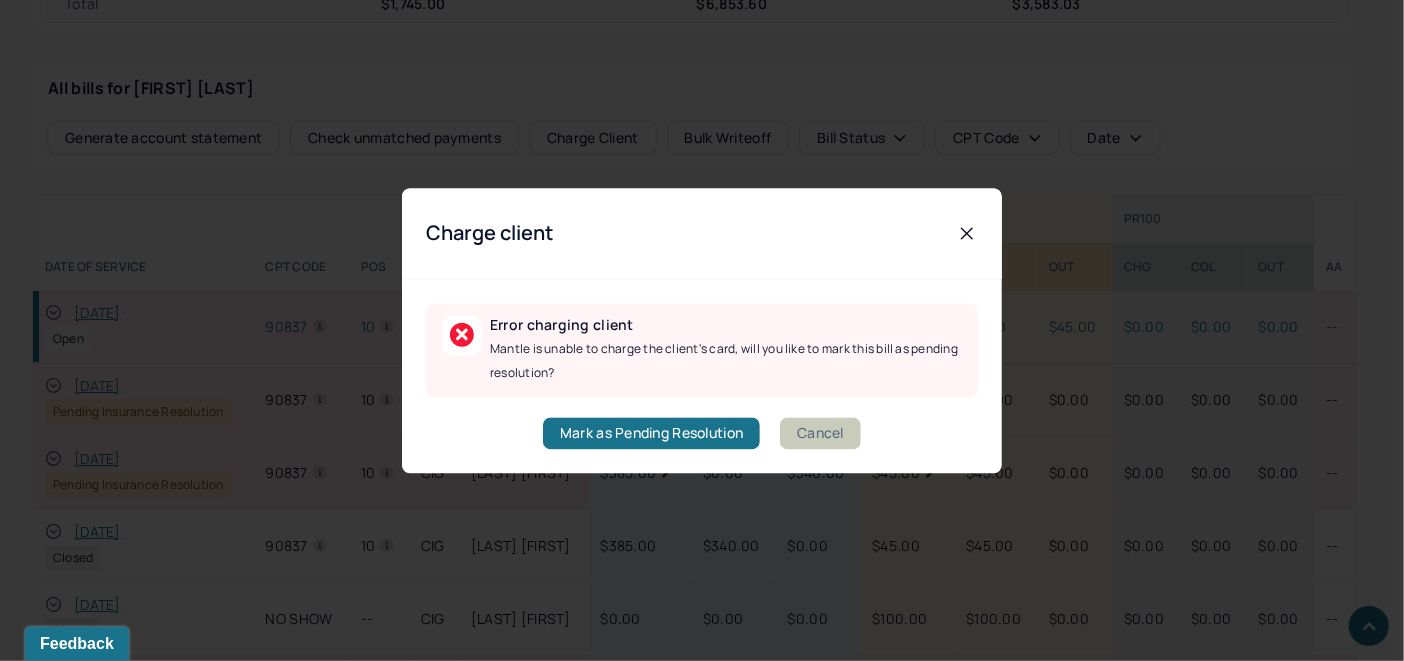 click on "Cancel" at bounding box center [820, 433] 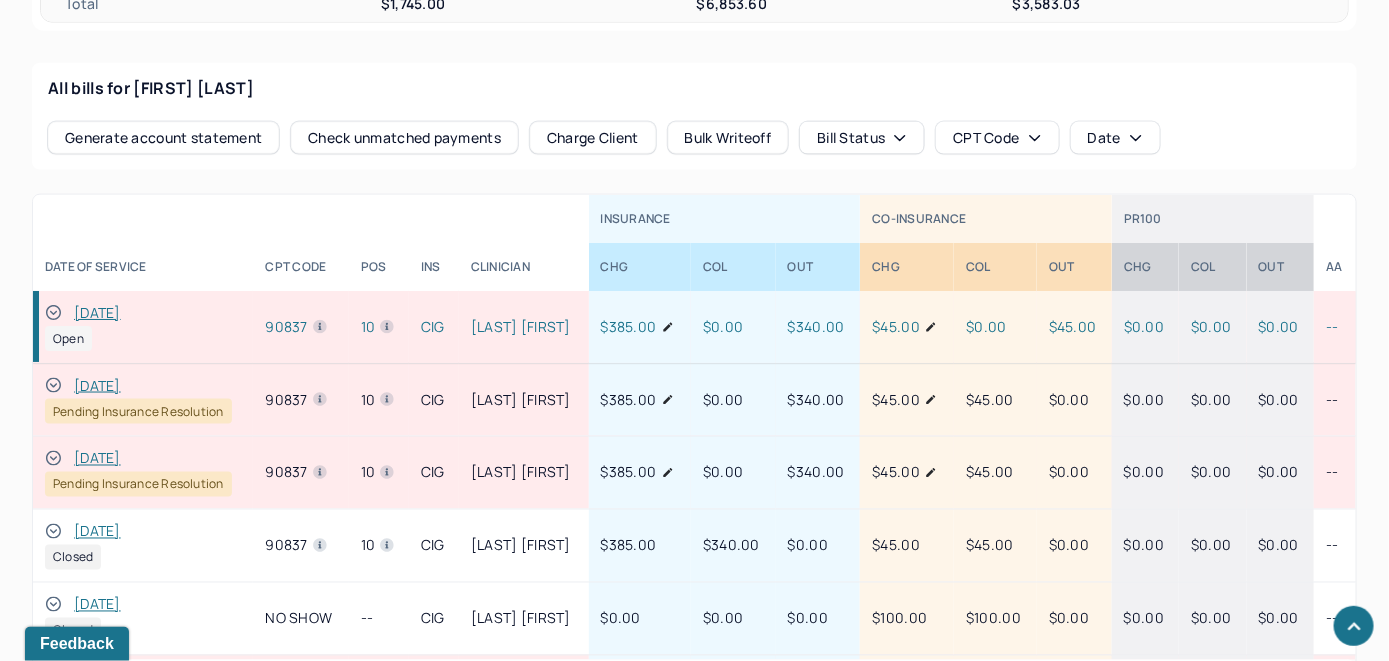 click on "Charge Client" at bounding box center [593, 138] 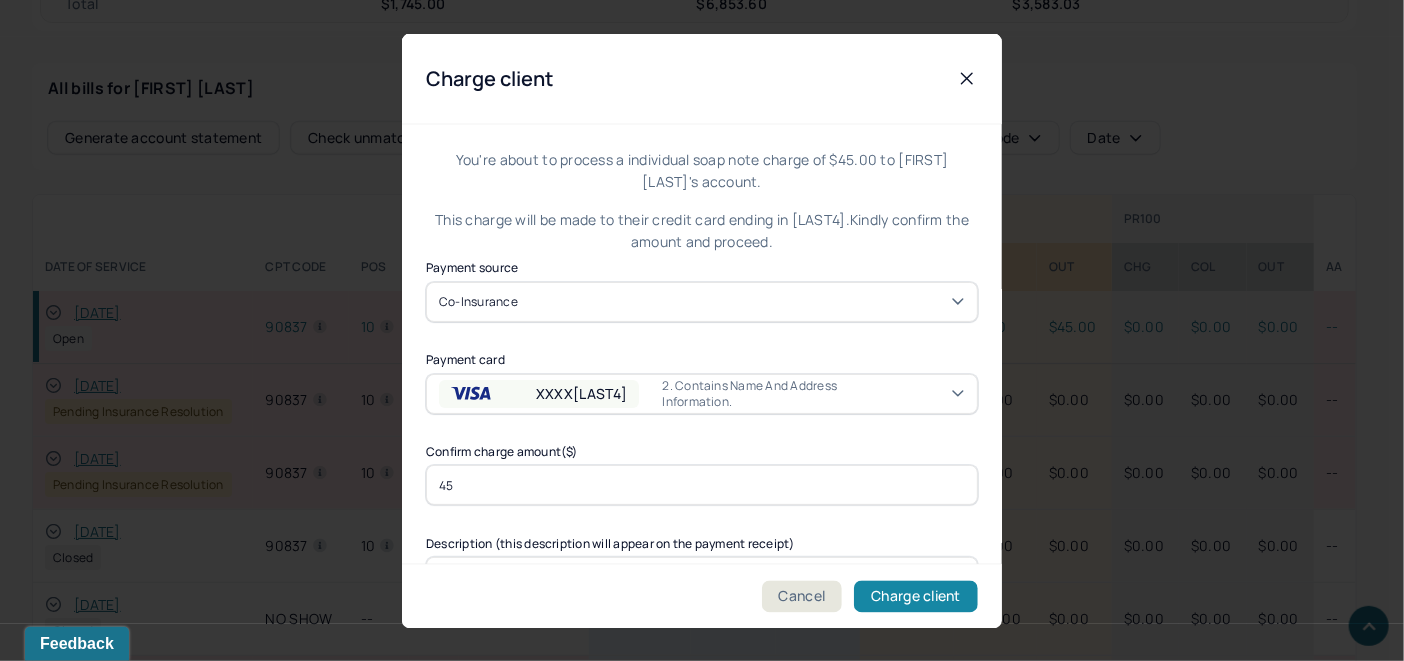 click on "Charge client" at bounding box center (916, 596) 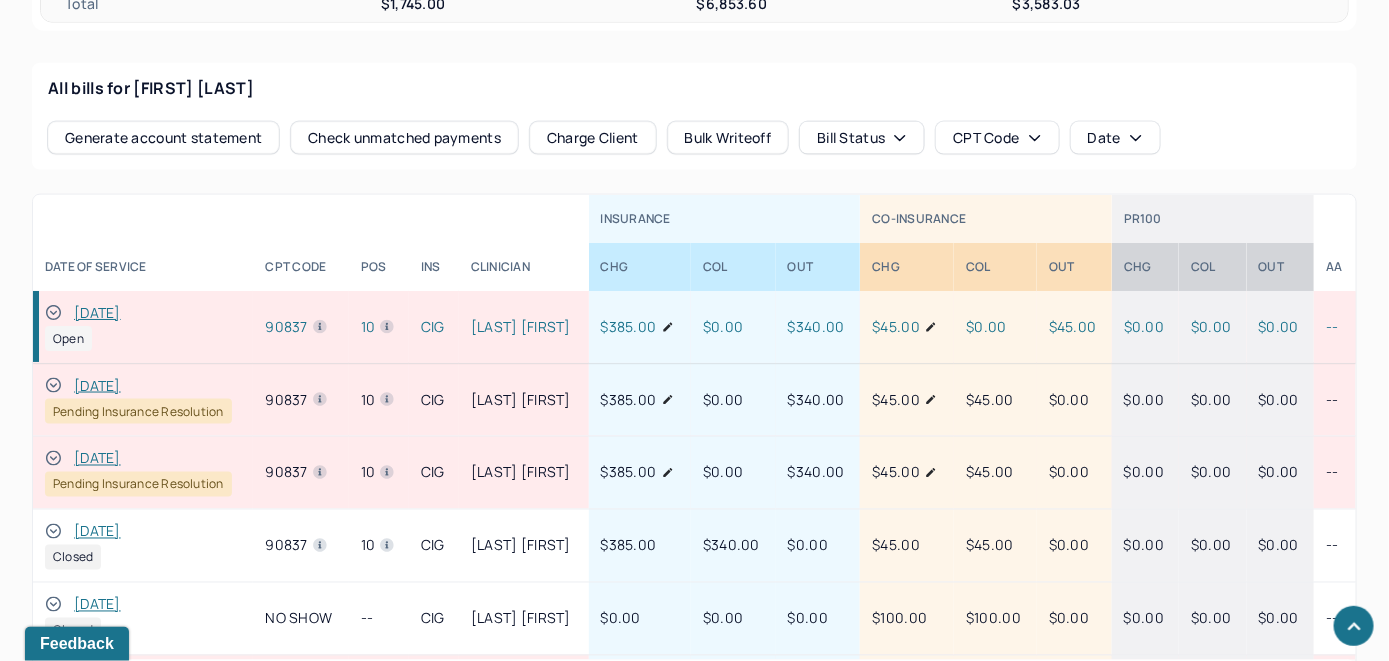 click 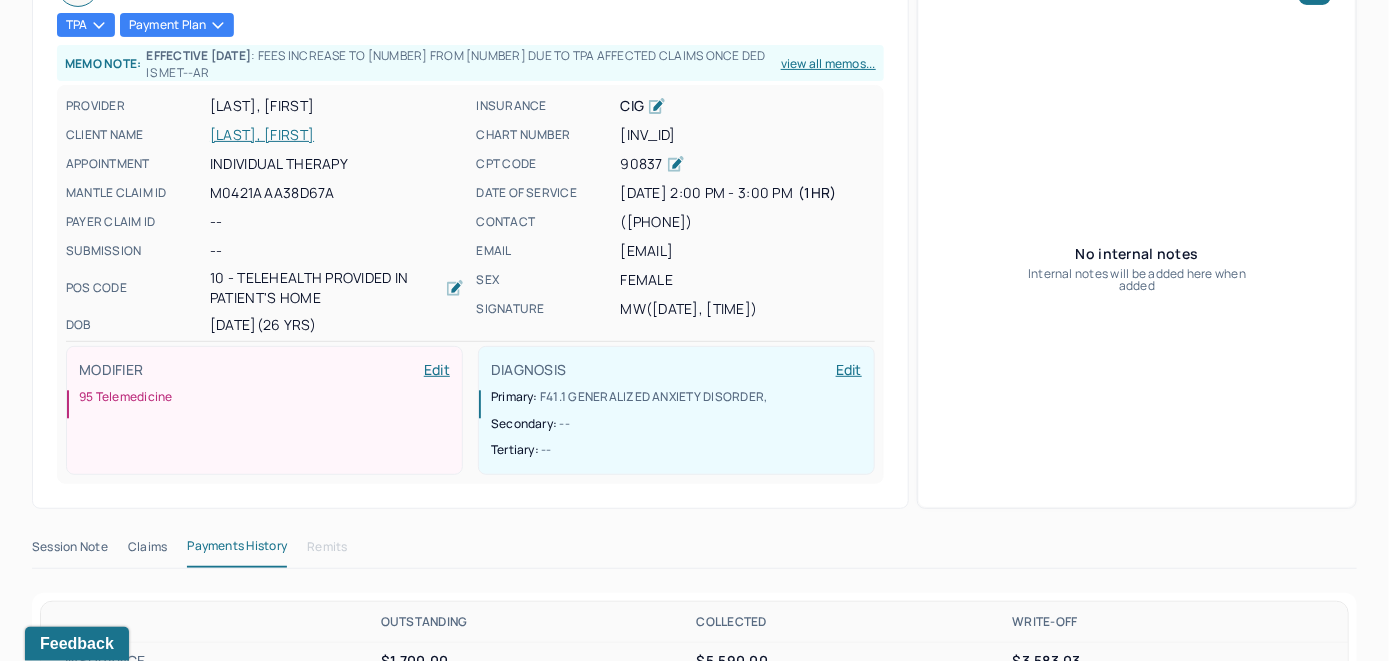 scroll, scrollTop: 7, scrollLeft: 0, axis: vertical 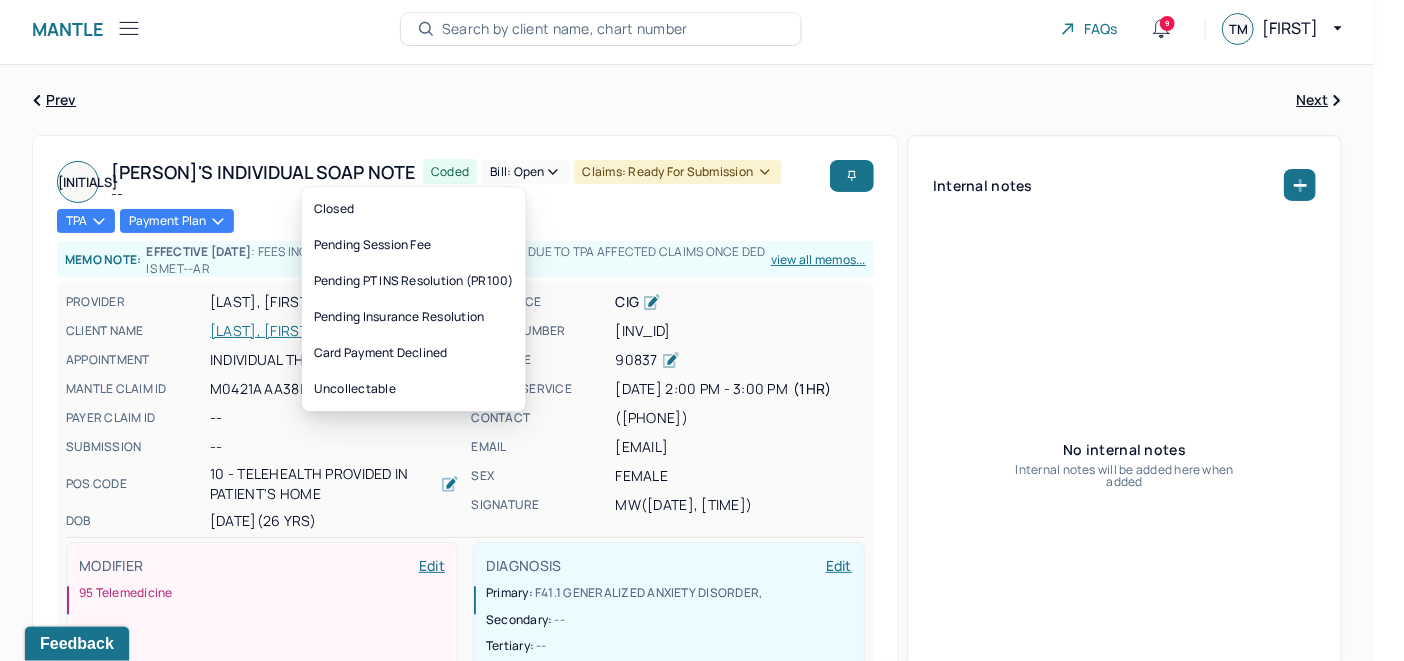 click on "Bill: Open" at bounding box center [525, 172] 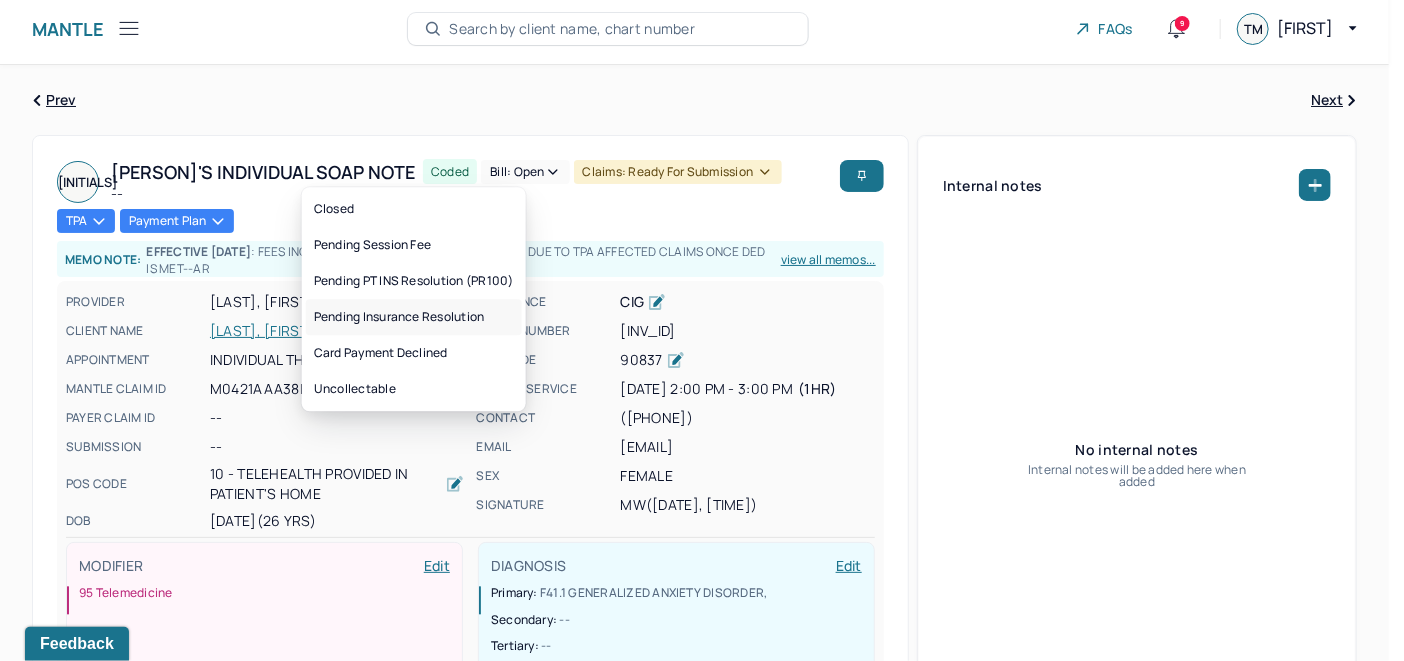 click on "Pending Insurance Resolution" at bounding box center (414, 317) 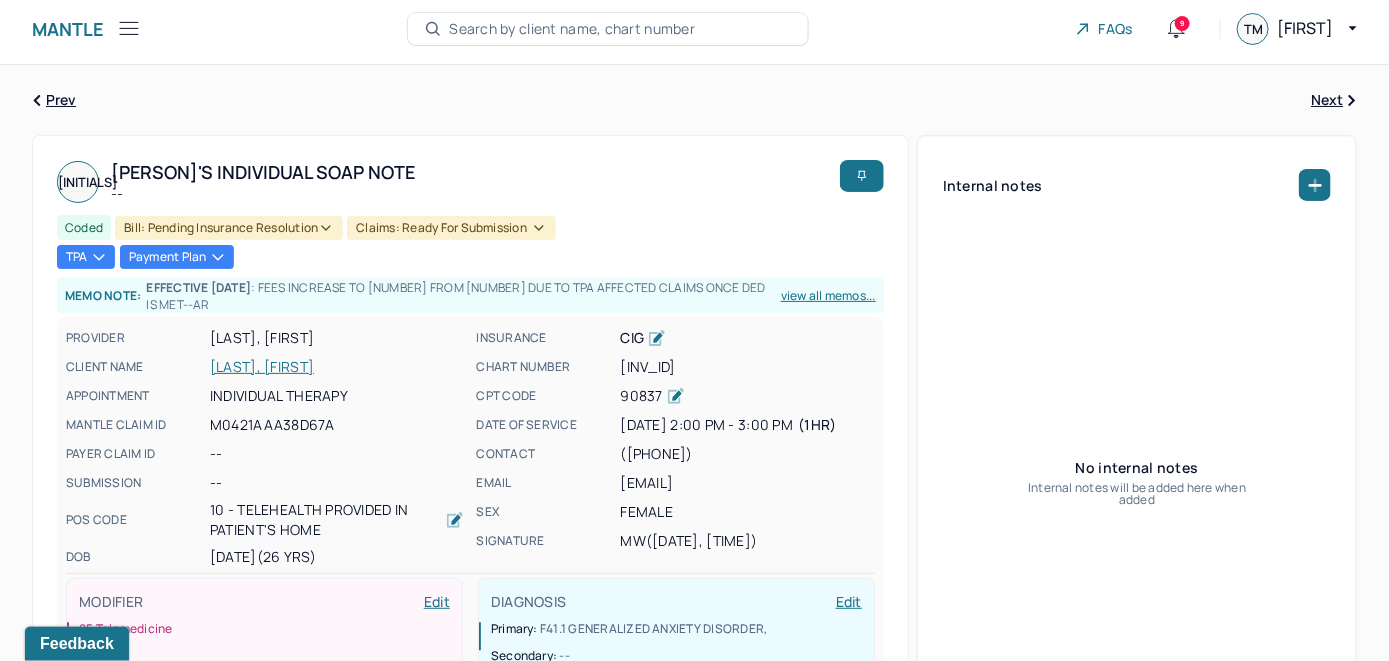click on "JASTREMSKI, ELISA" at bounding box center [337, 367] 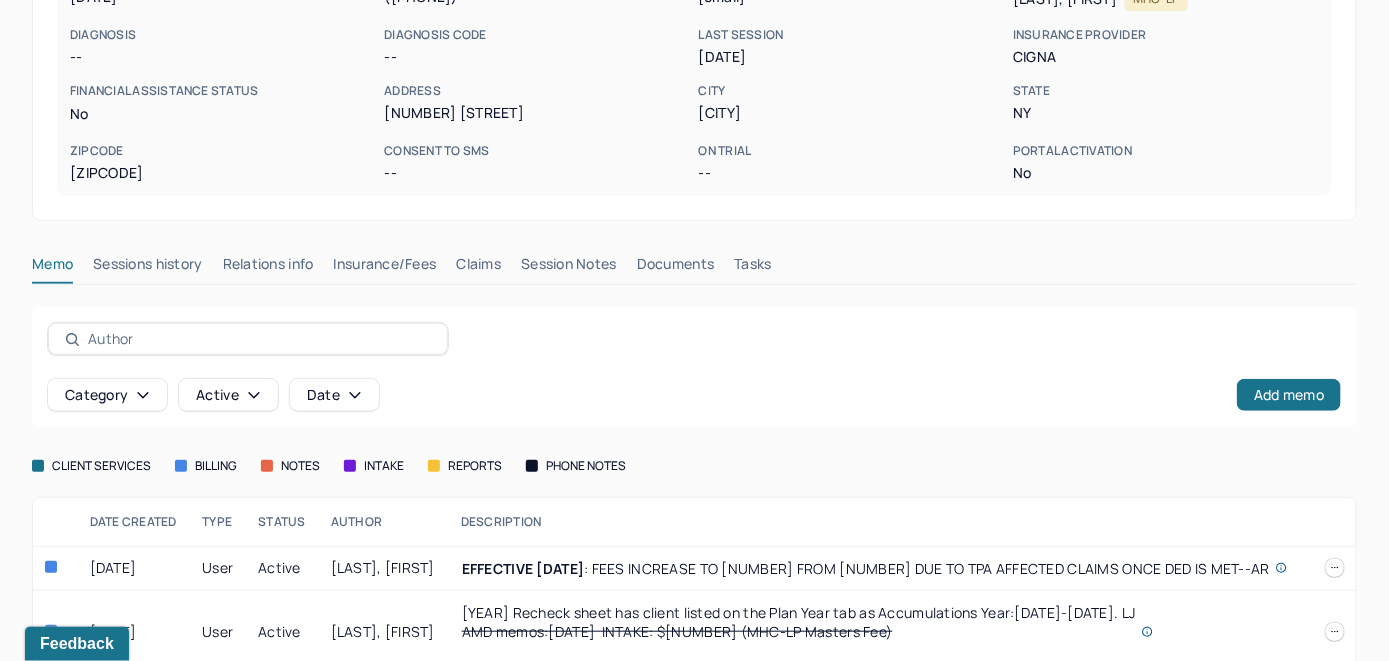 scroll, scrollTop: 368, scrollLeft: 0, axis: vertical 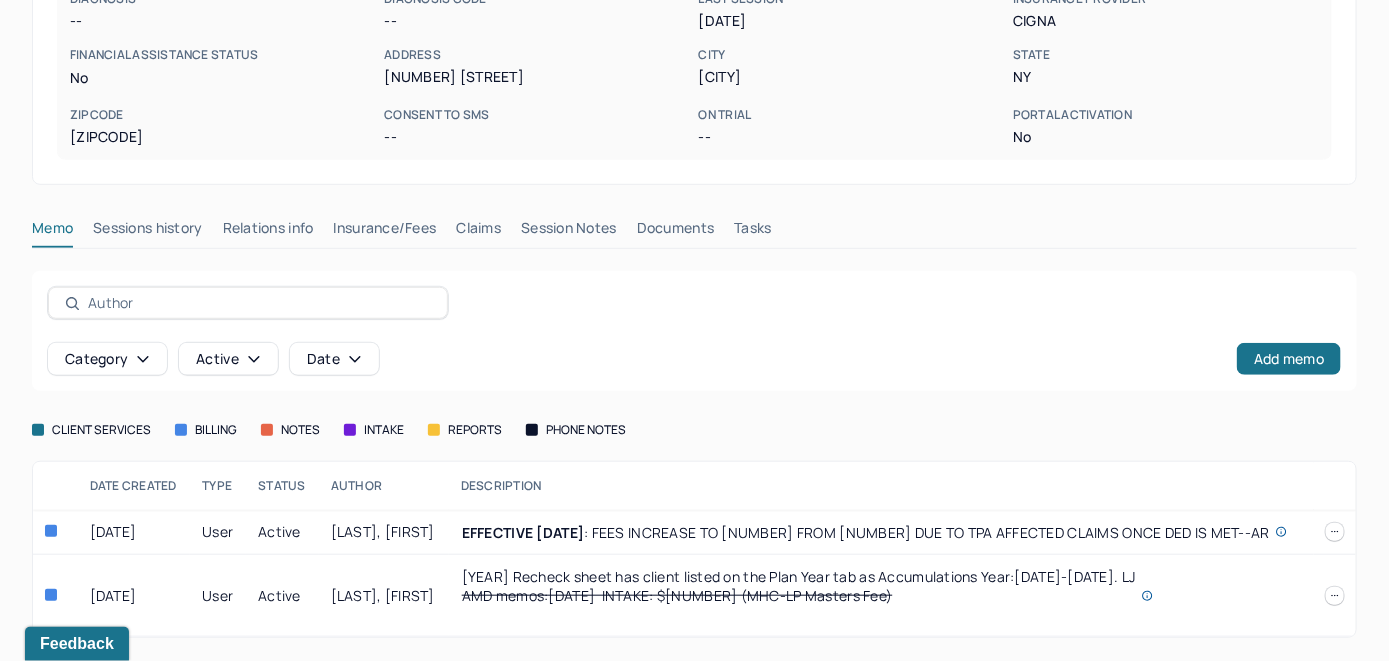 click on "Claims" at bounding box center (478, 232) 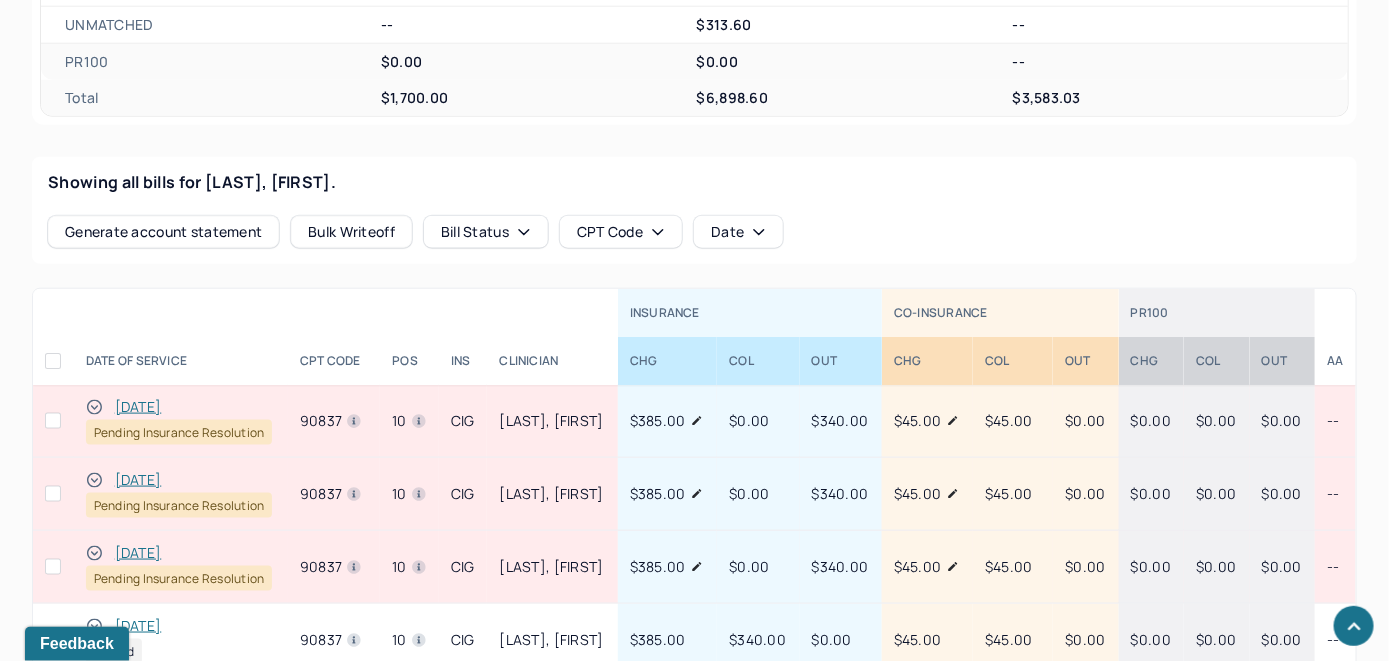 scroll, scrollTop: 868, scrollLeft: 0, axis: vertical 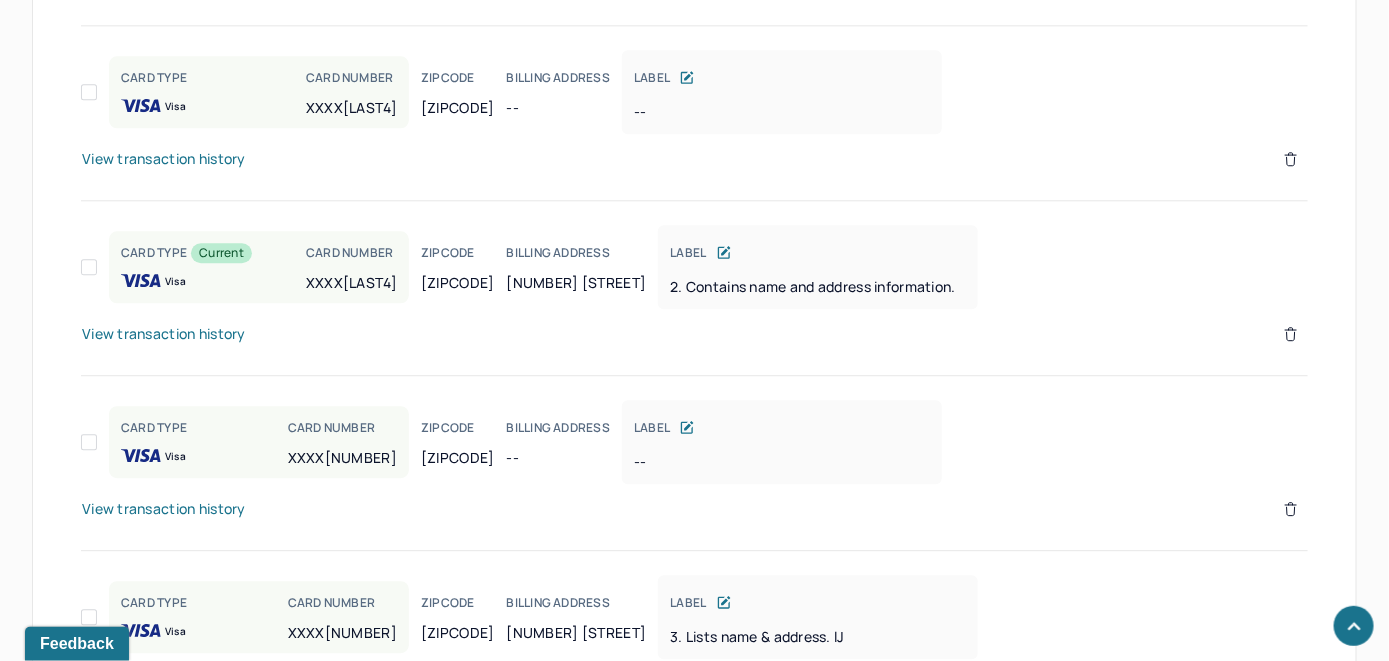 click on "View transaction history" at bounding box center [164, 334] 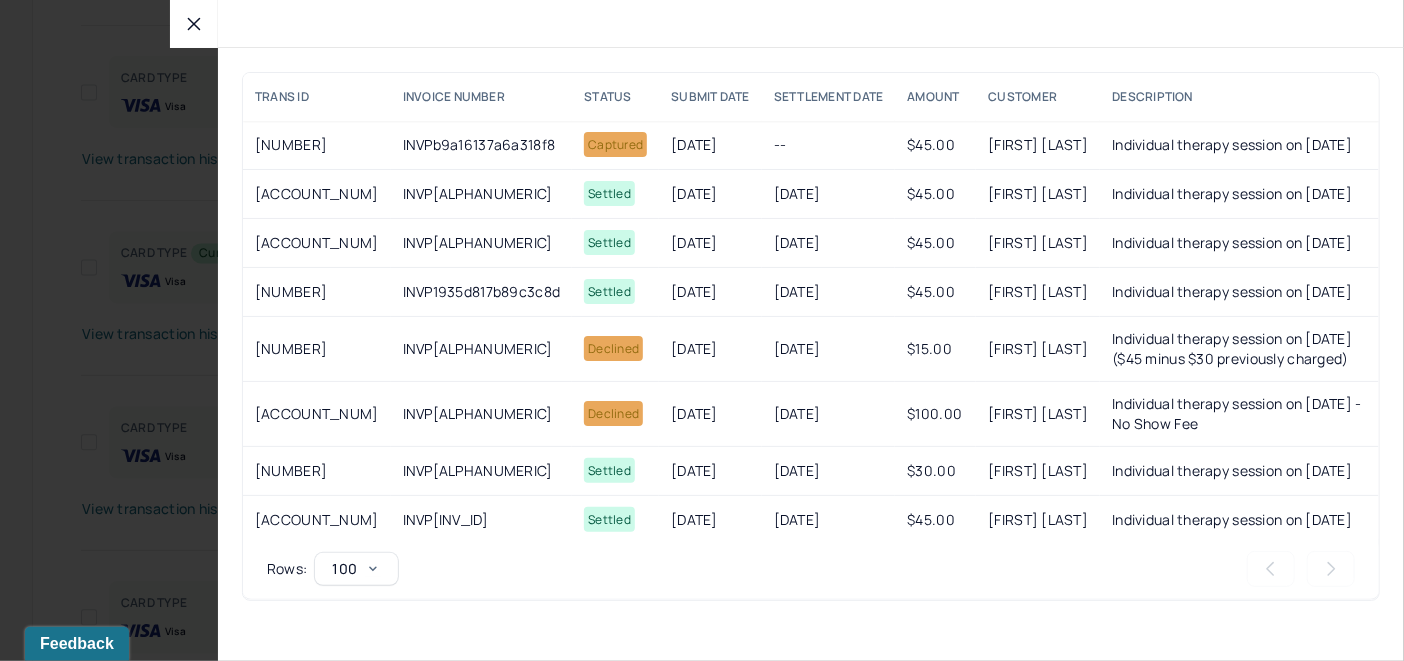 click 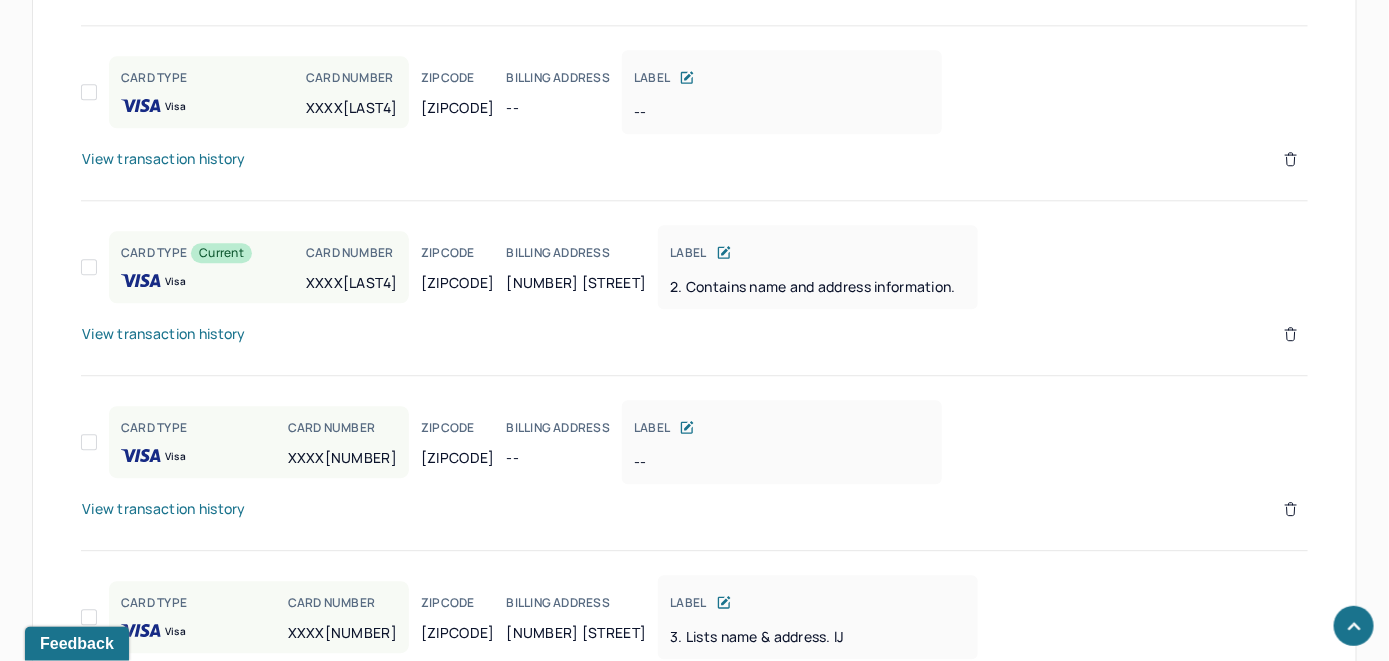 click 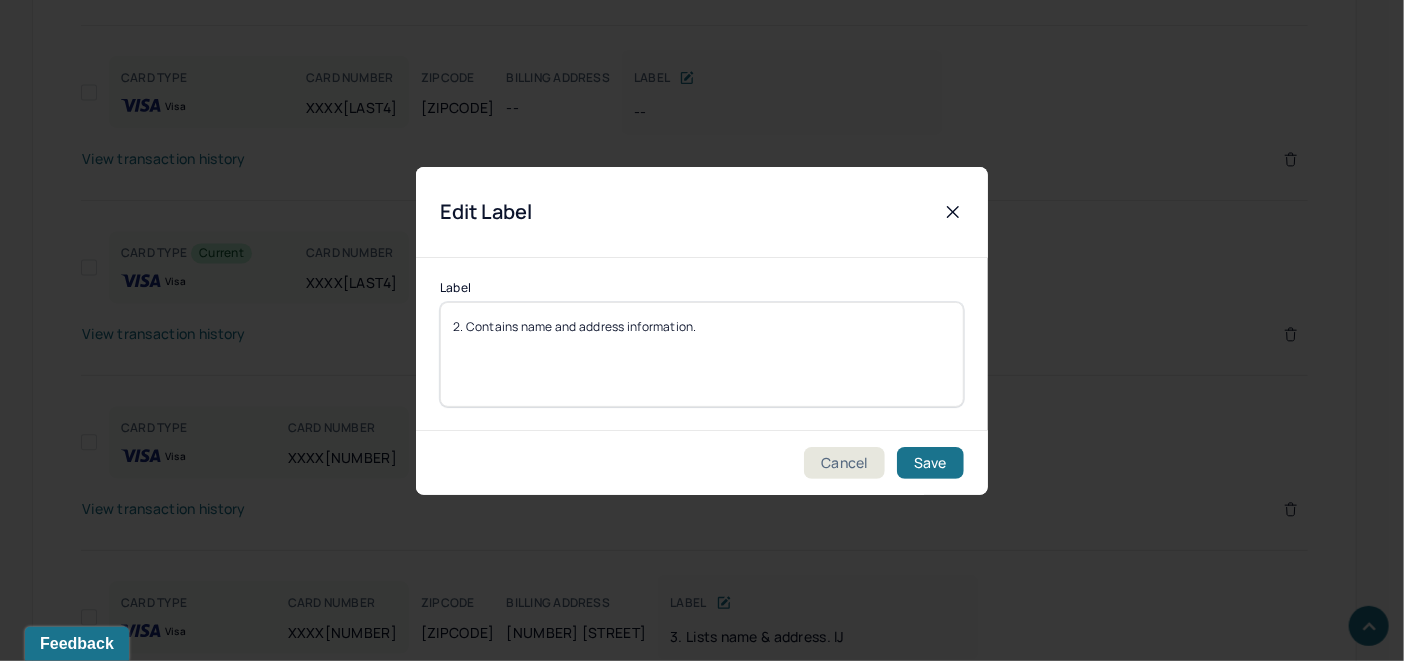 drag, startPoint x: 716, startPoint y: 323, endPoint x: 408, endPoint y: 325, distance: 308.0065 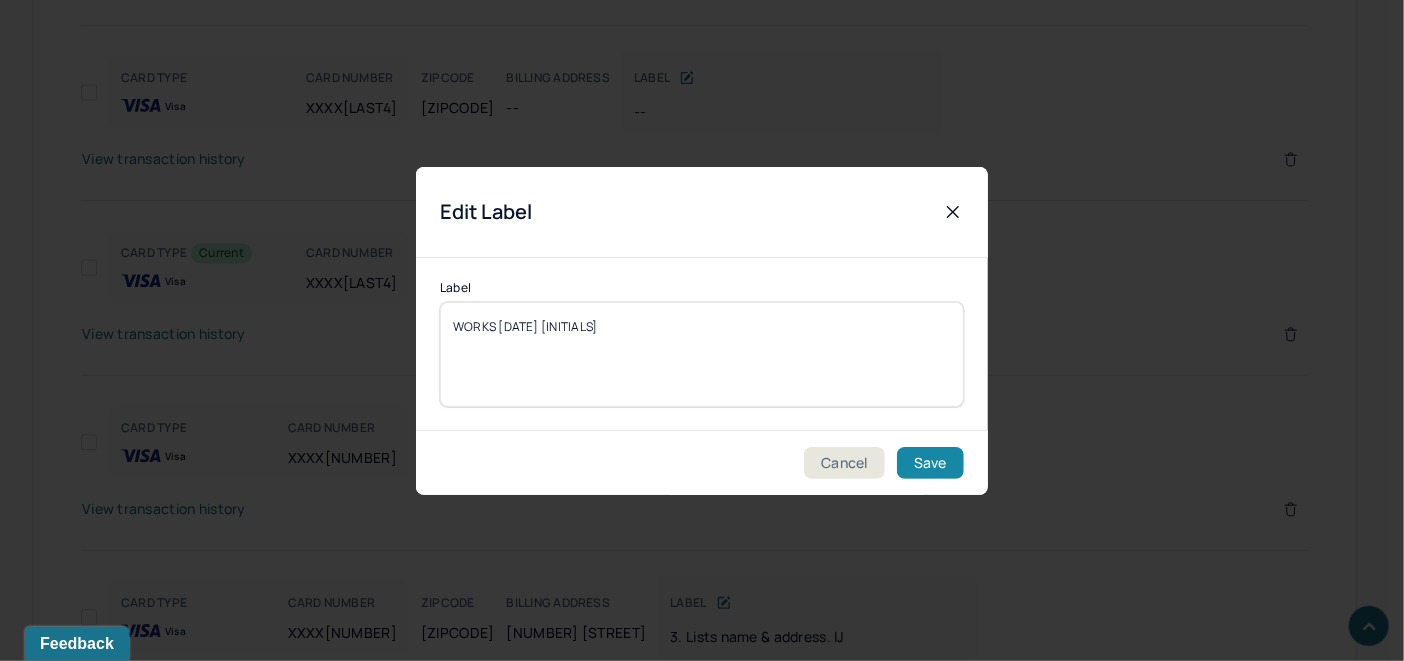 type on "WORKS 7/16/25 TM" 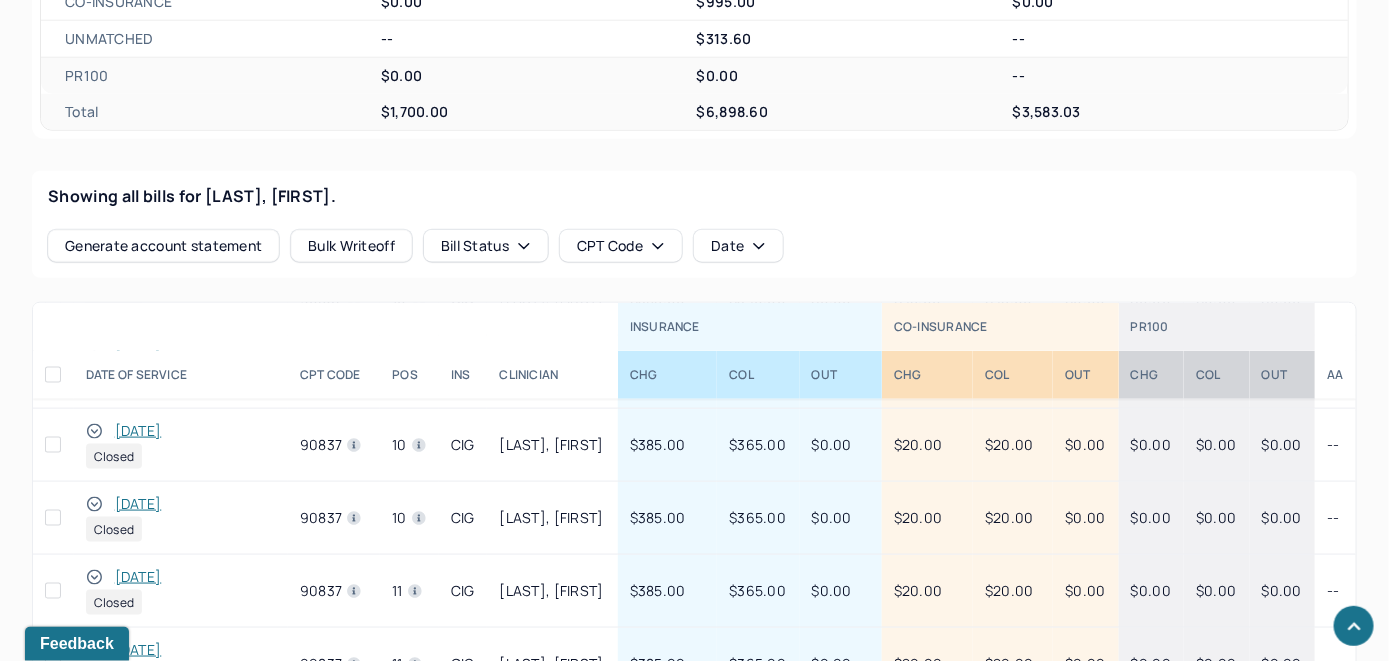 scroll, scrollTop: 568, scrollLeft: 0, axis: vertical 